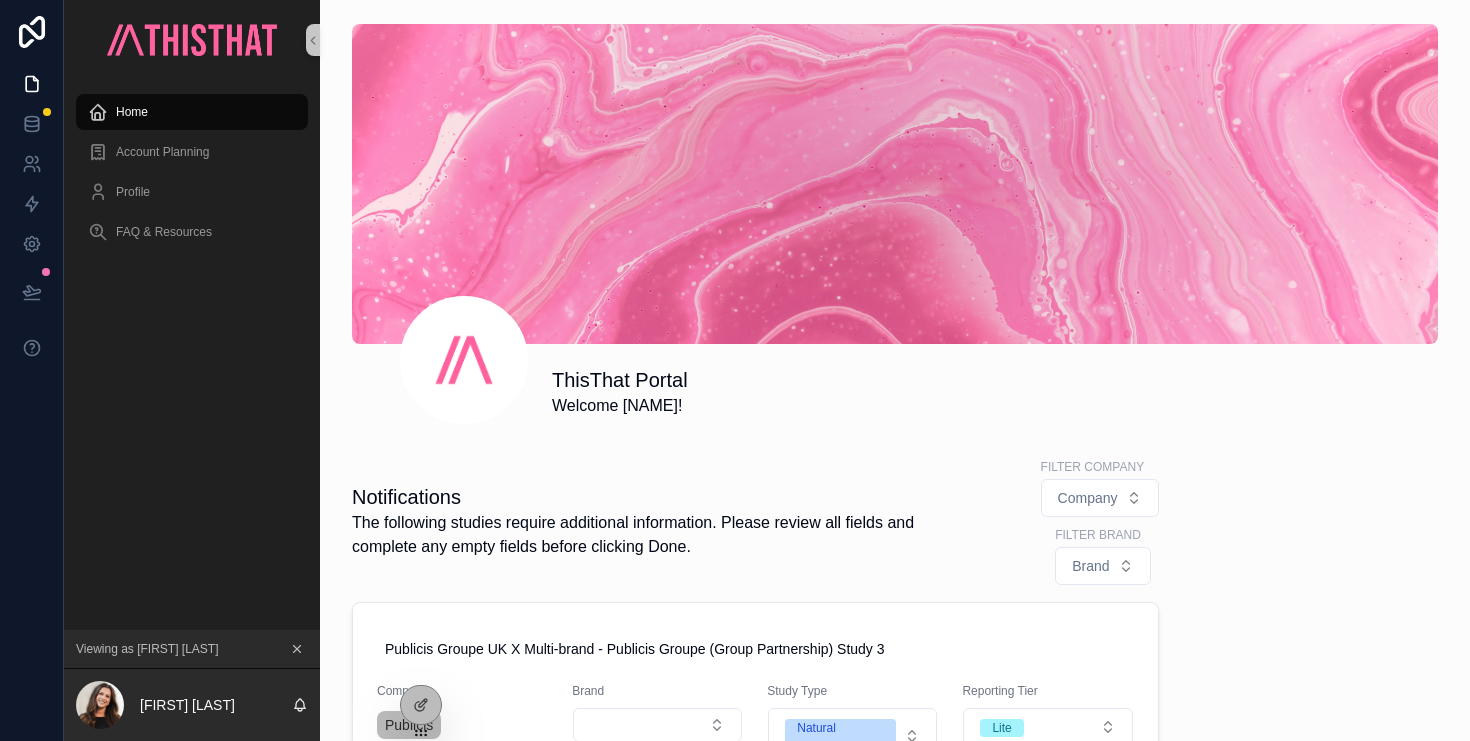 scroll, scrollTop: 0, scrollLeft: 0, axis: both 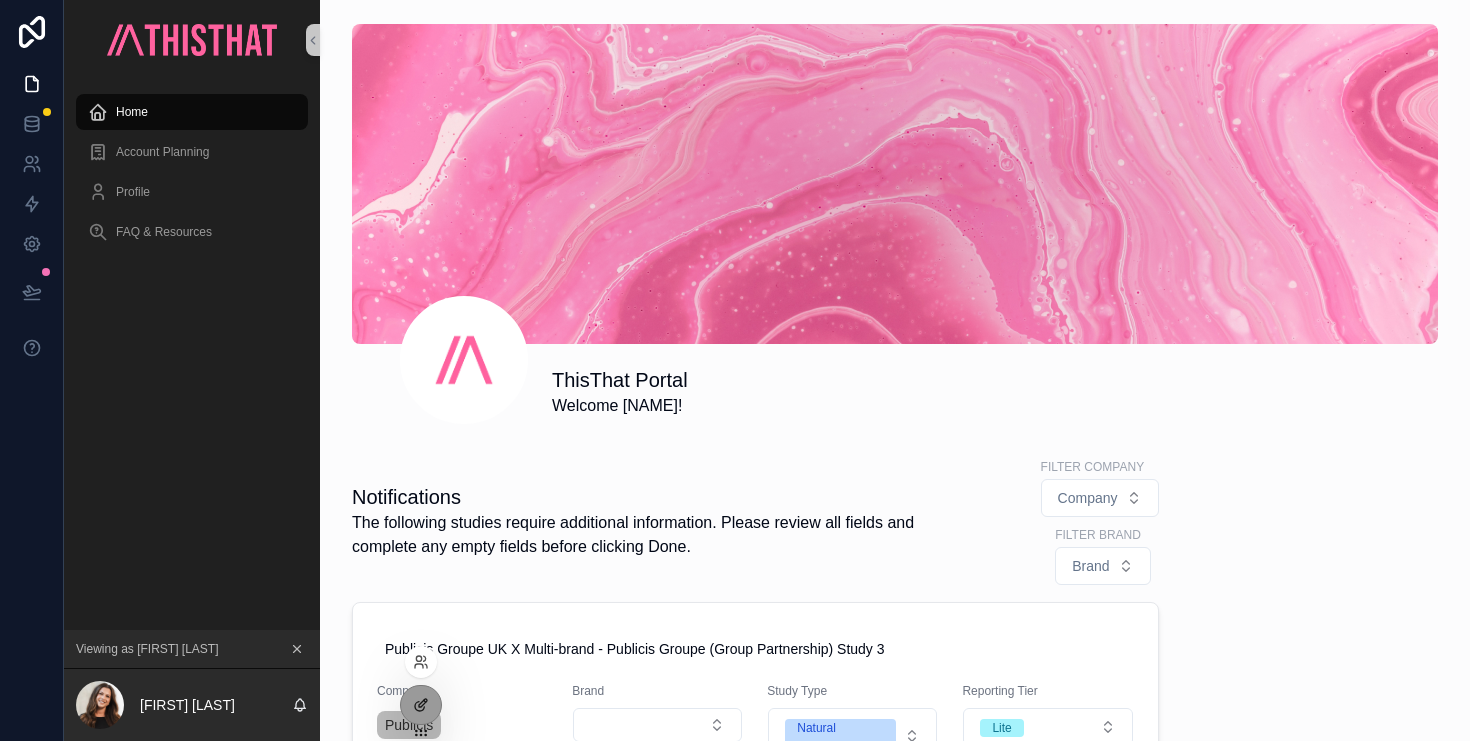click at bounding box center [421, 705] 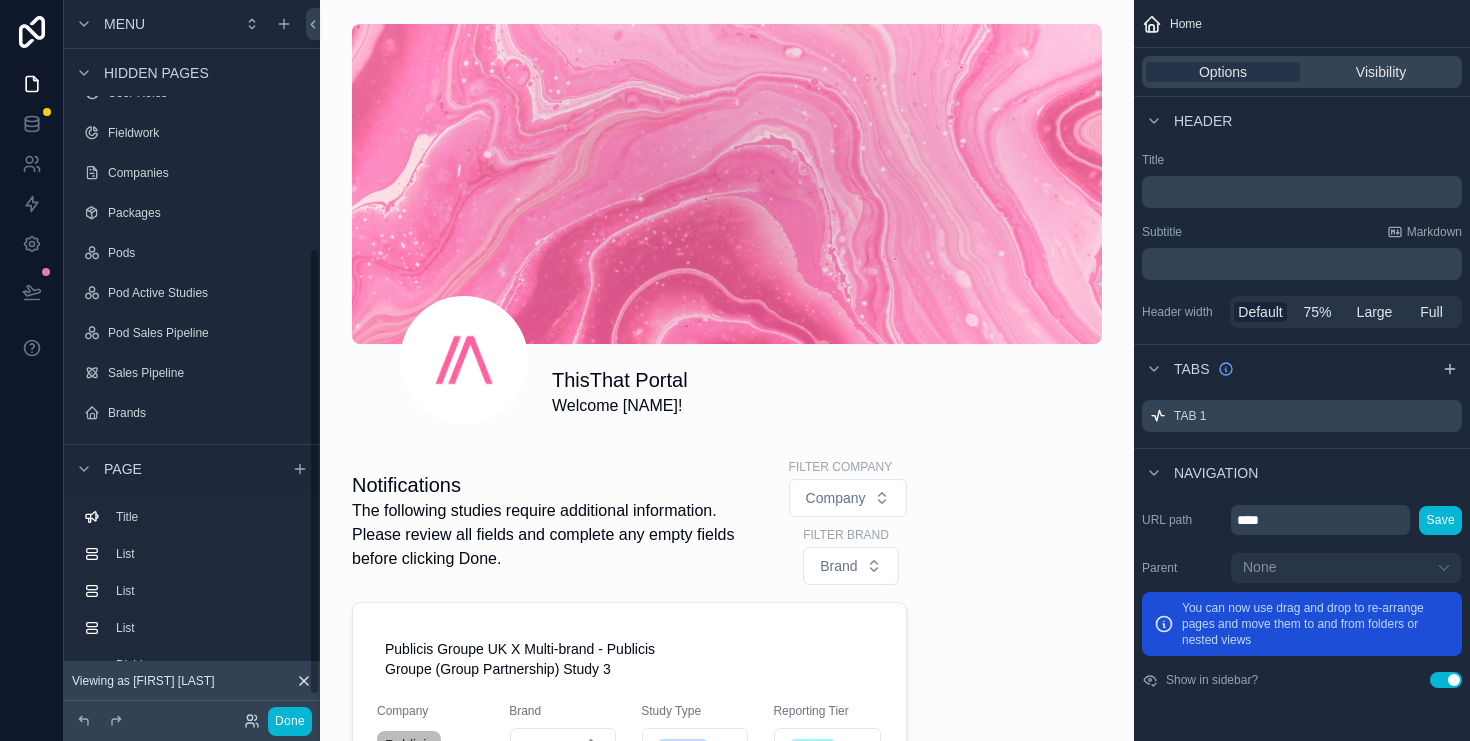 scroll, scrollTop: 432, scrollLeft: 0, axis: vertical 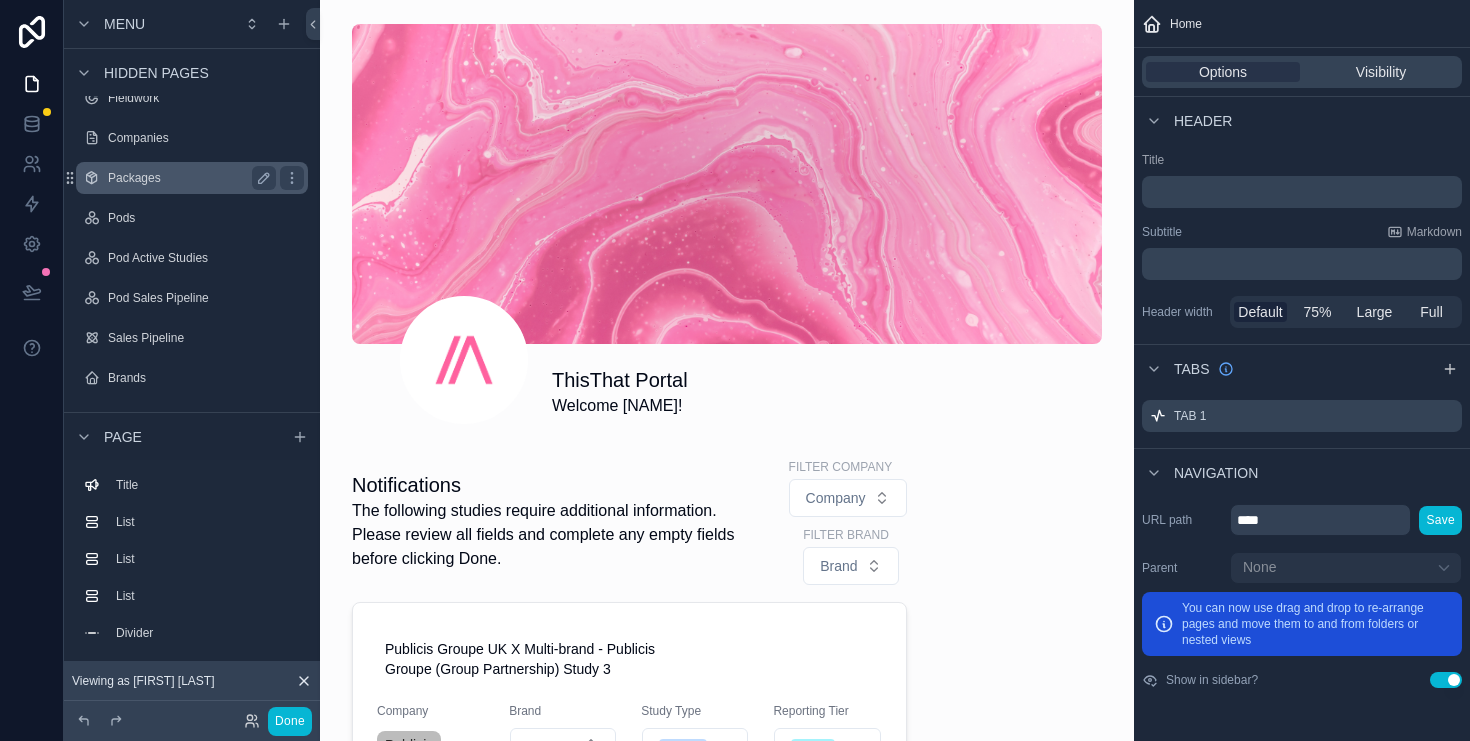 click on "Packages" at bounding box center (188, 178) 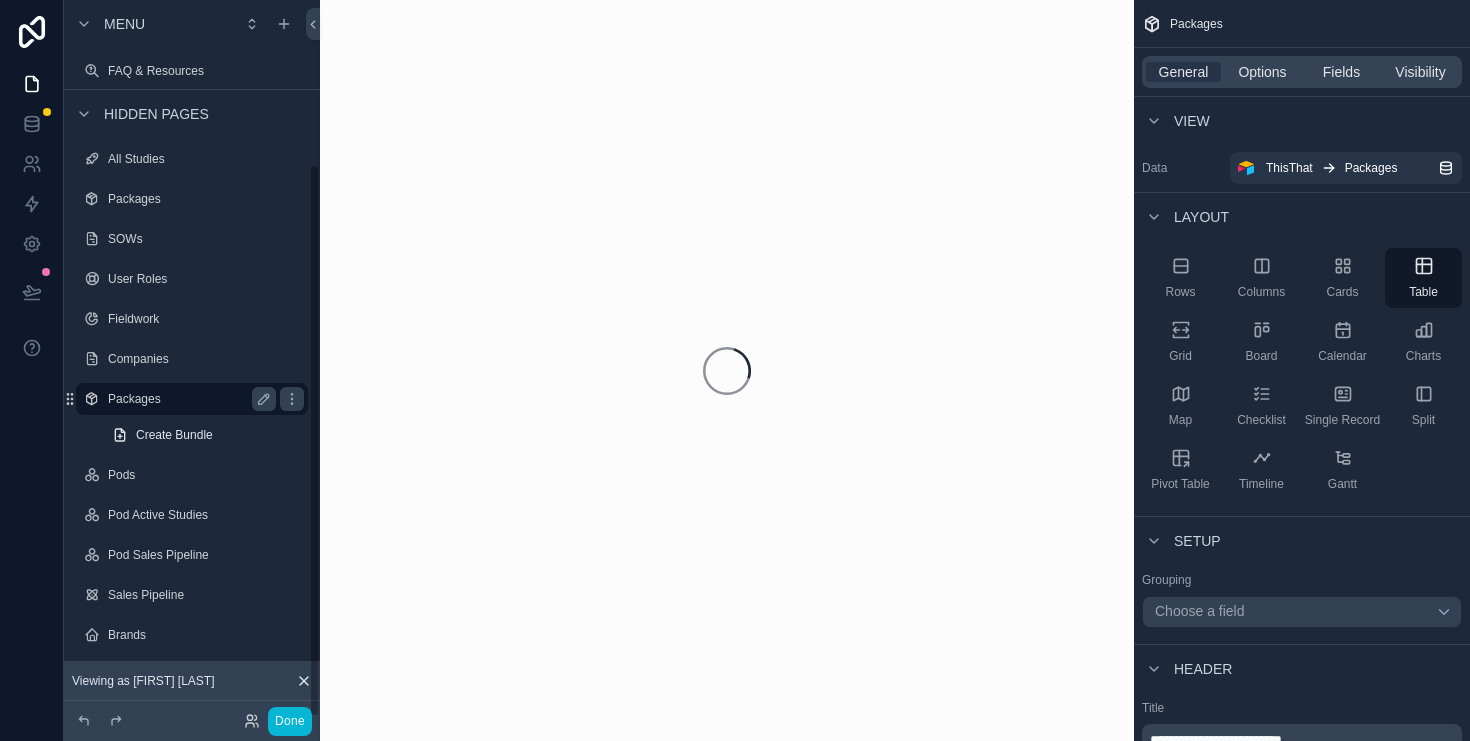 scroll, scrollTop: 211, scrollLeft: 0, axis: vertical 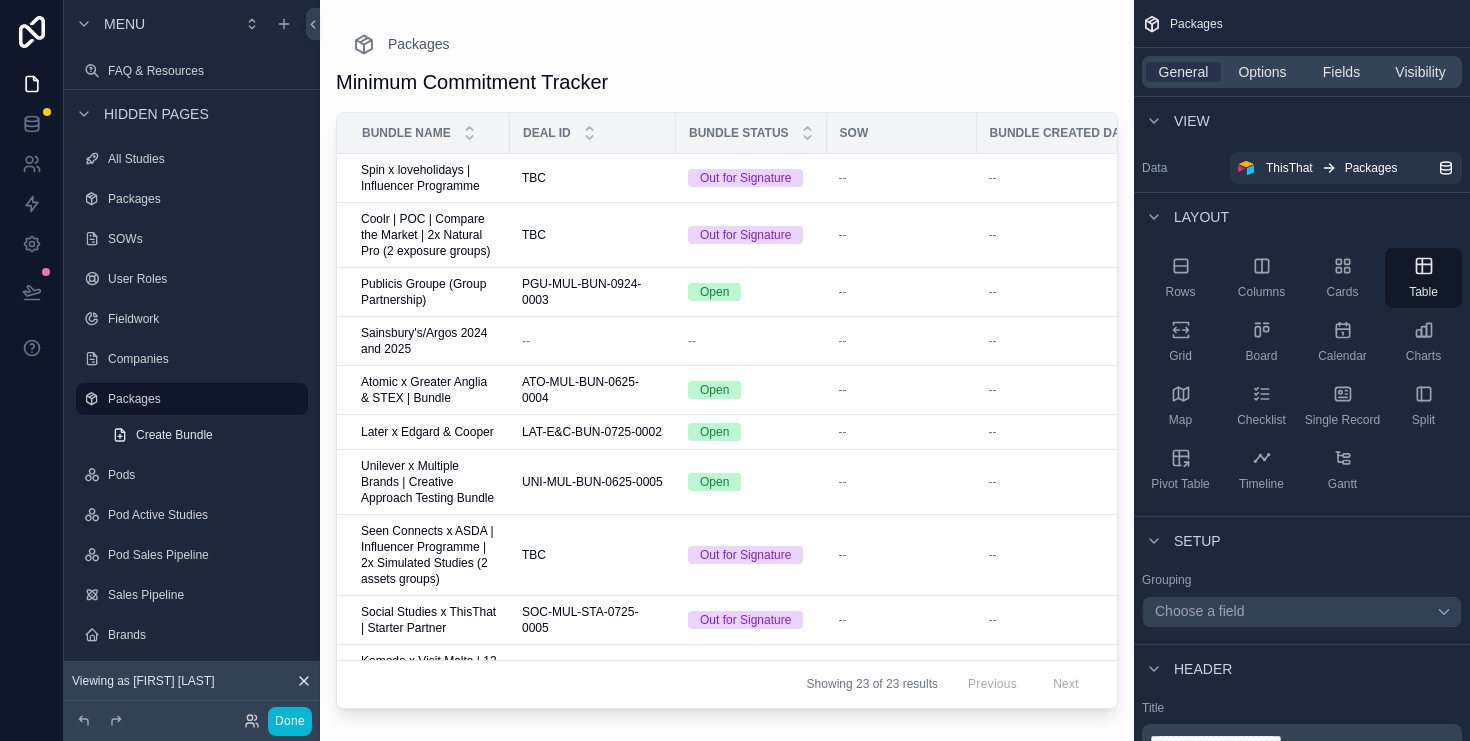 click at bounding box center (727, 358) 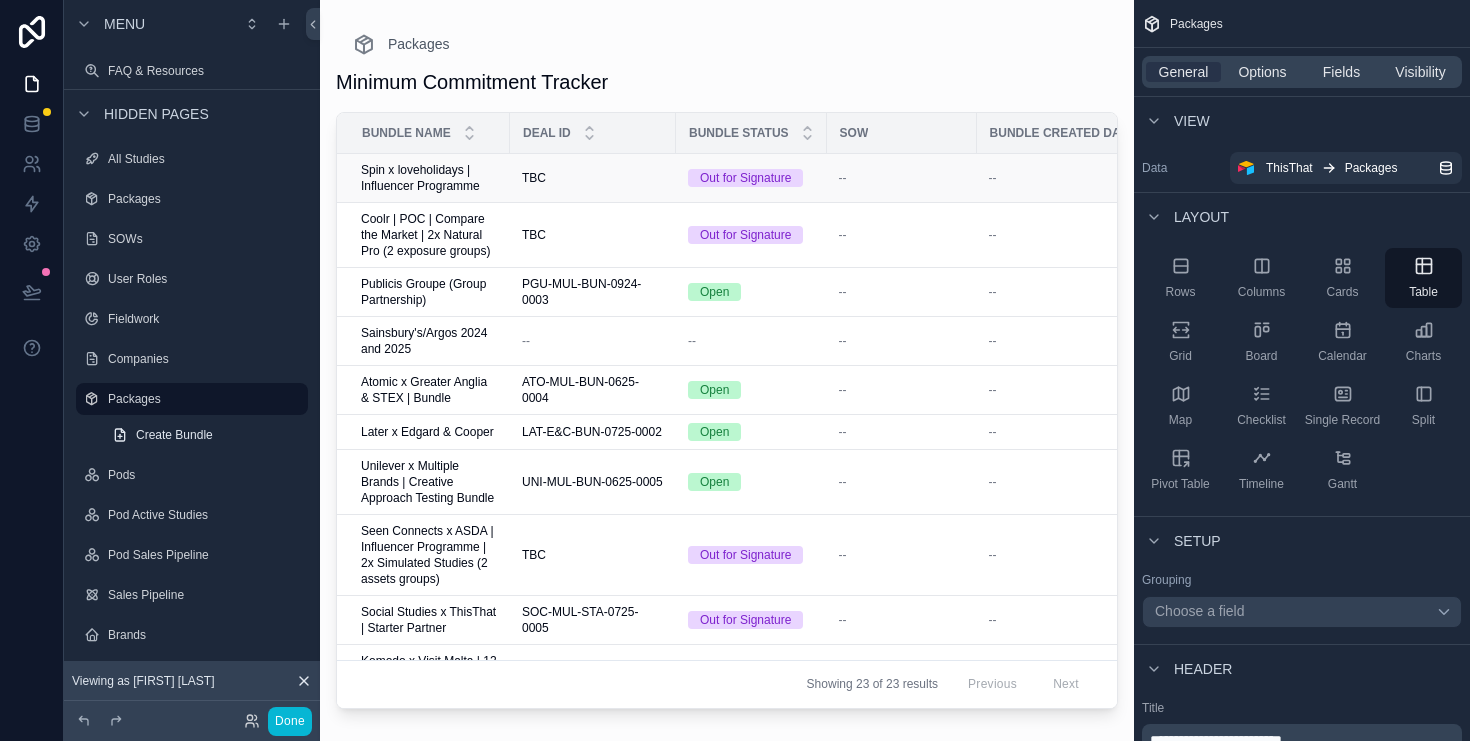 click on "Spin x loveholidays | Influencer Programme" at bounding box center [429, 178] 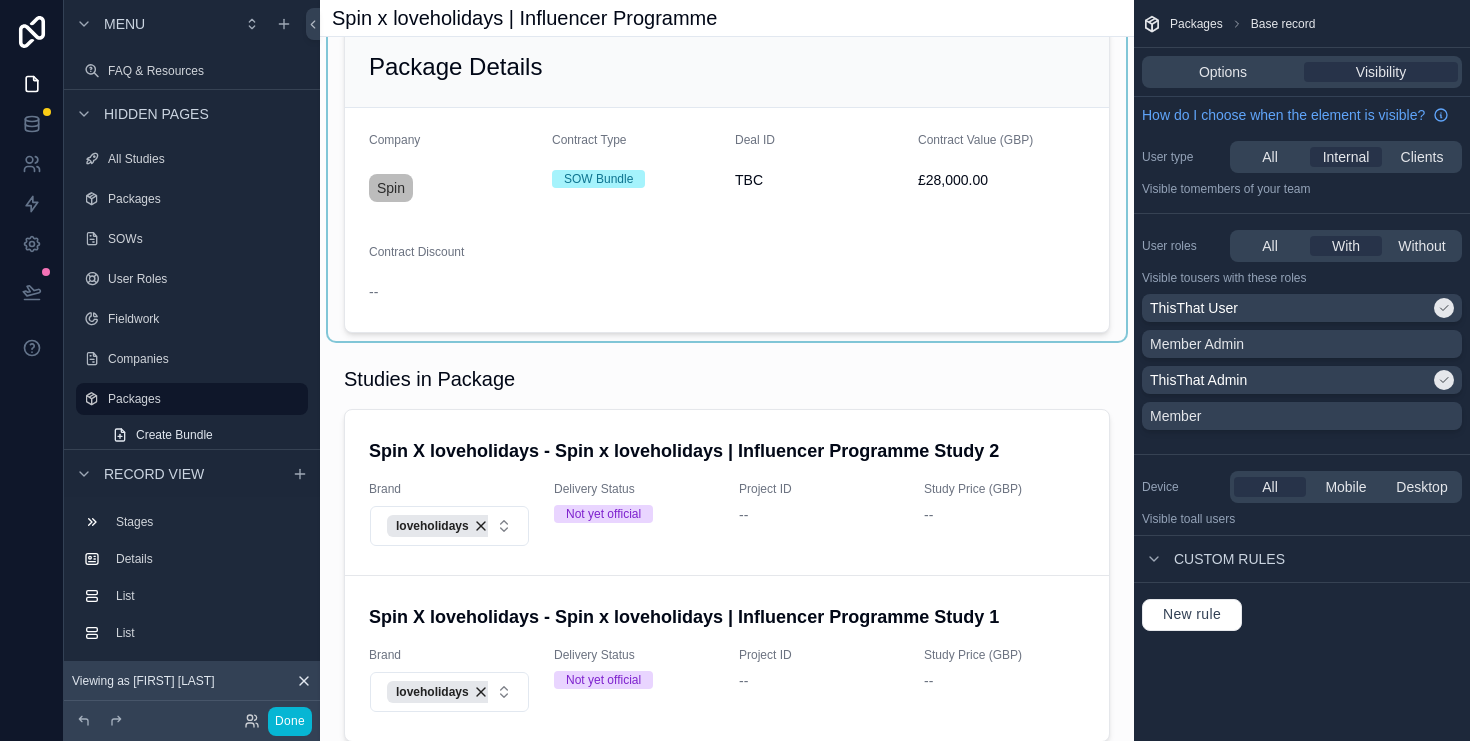 scroll, scrollTop: 130, scrollLeft: 0, axis: vertical 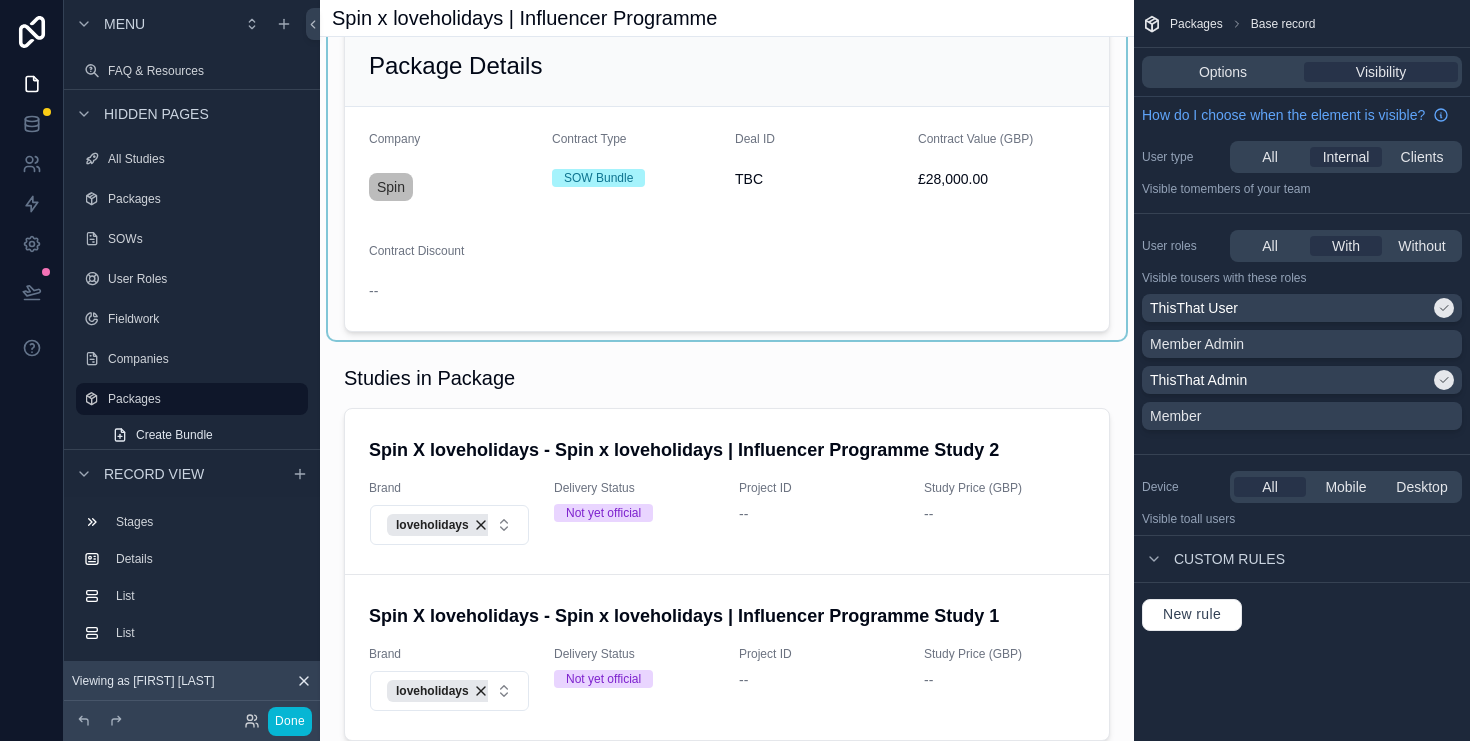 click at bounding box center [727, 178] 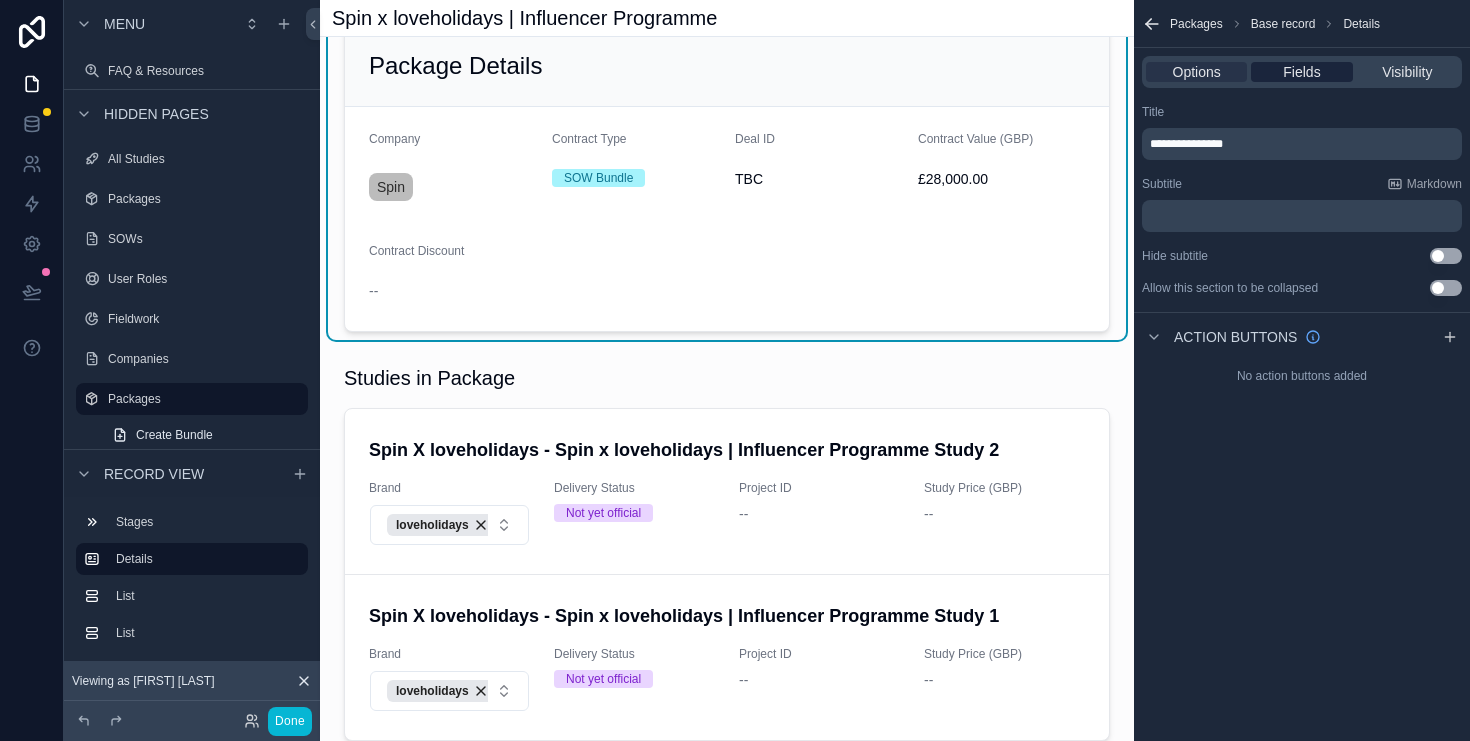click on "Fields" at bounding box center (1301, 72) 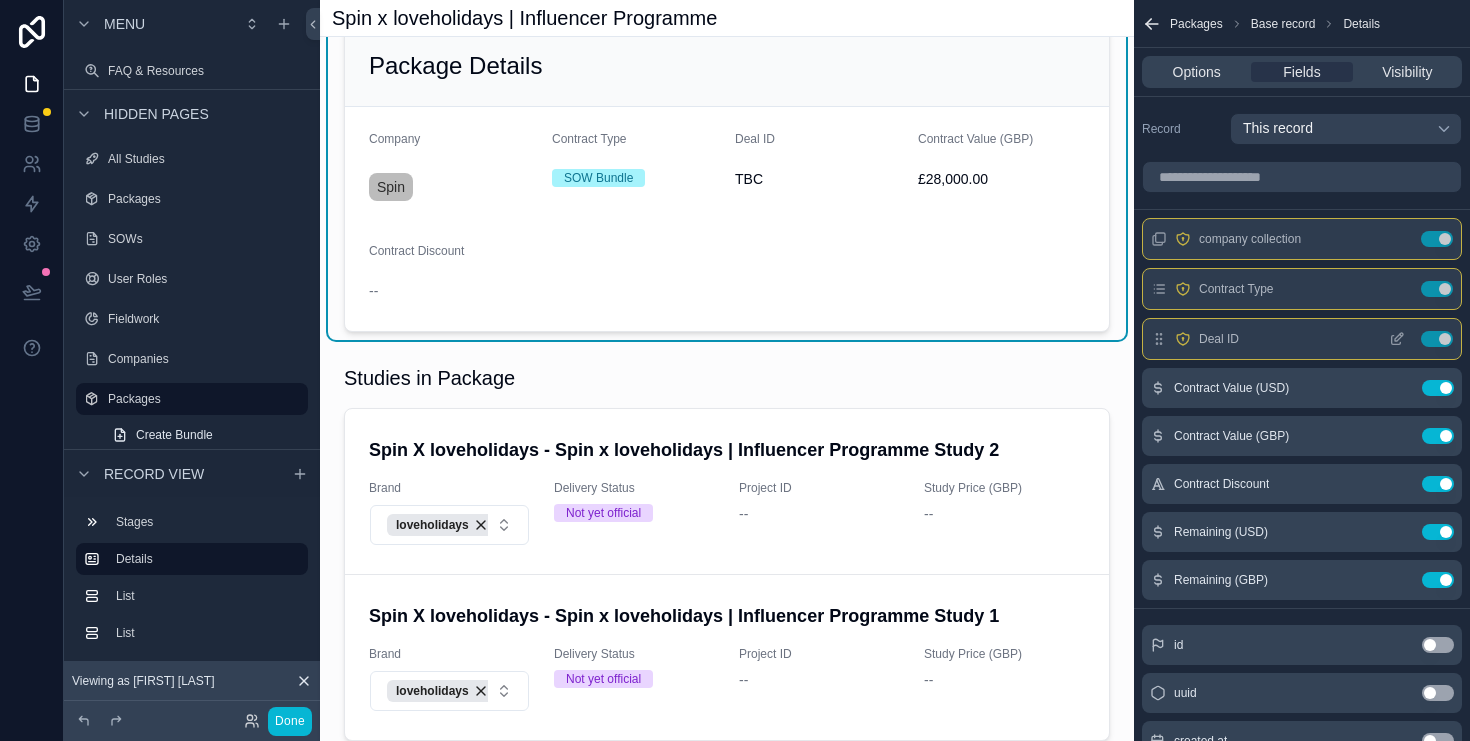 click 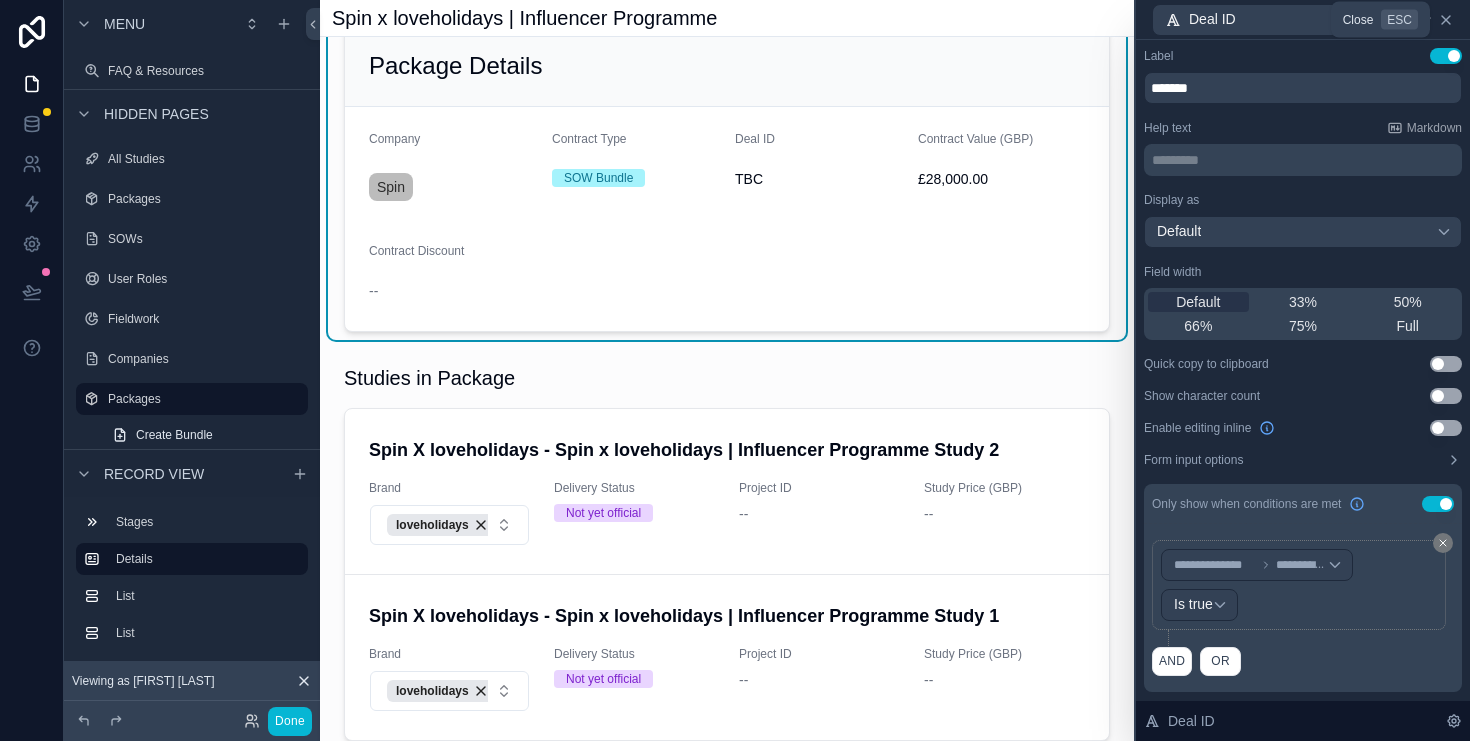 click 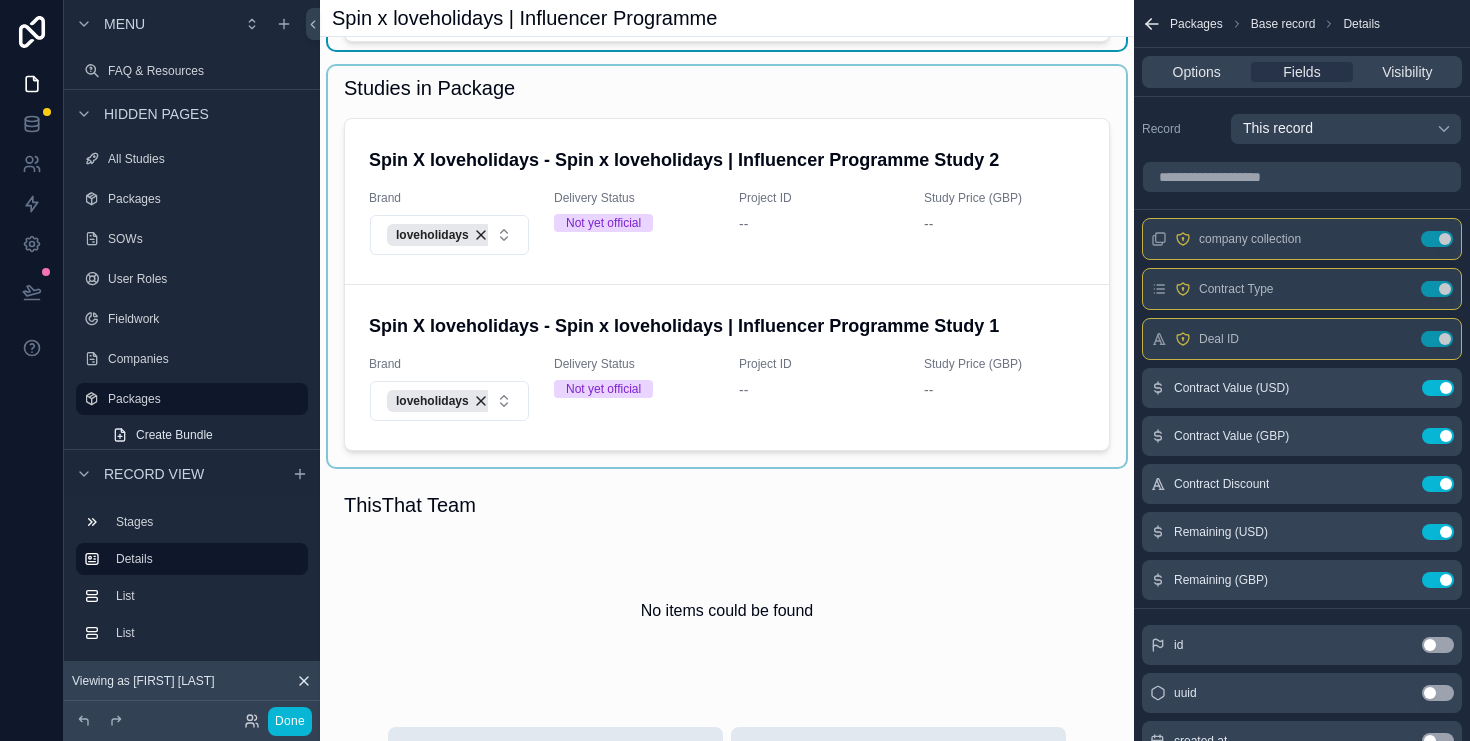 scroll, scrollTop: 424, scrollLeft: 0, axis: vertical 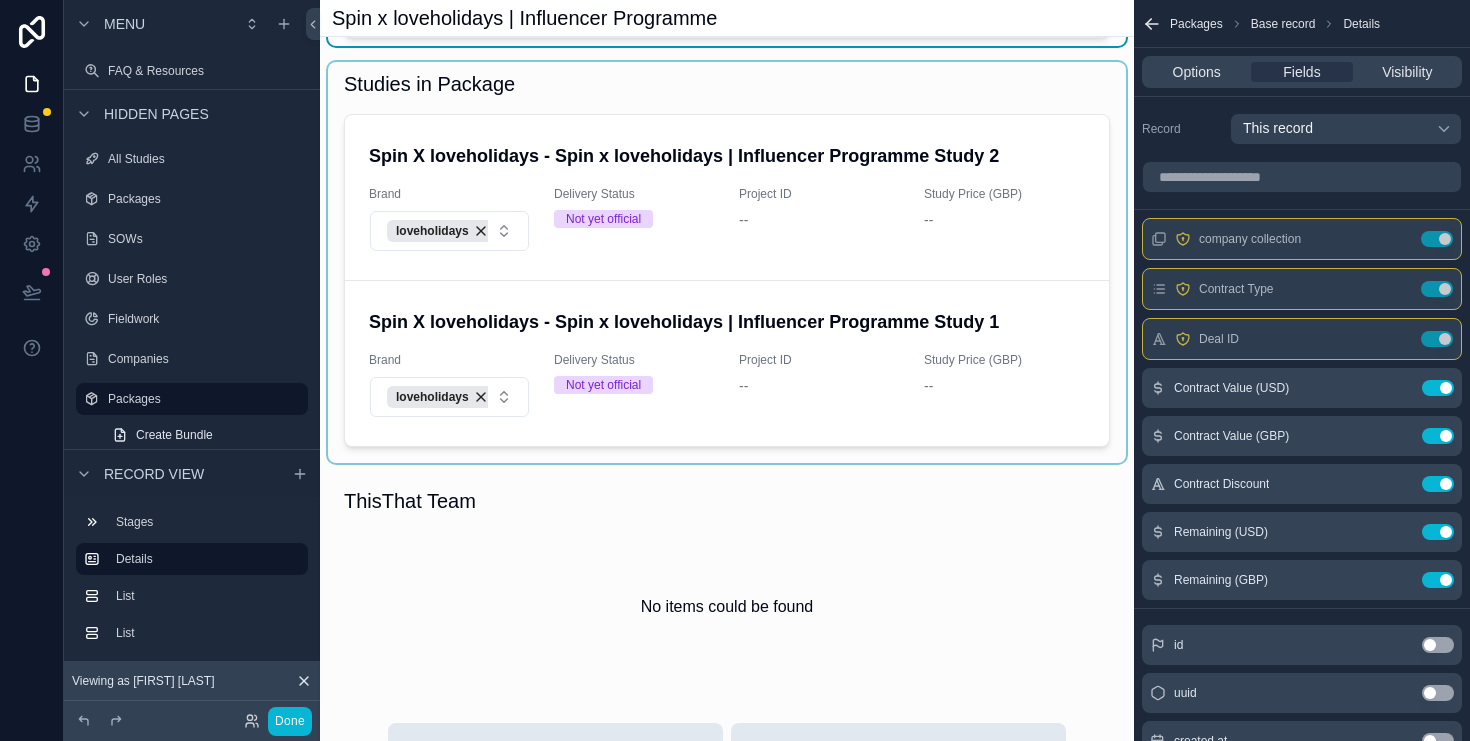 click at bounding box center (727, 262) 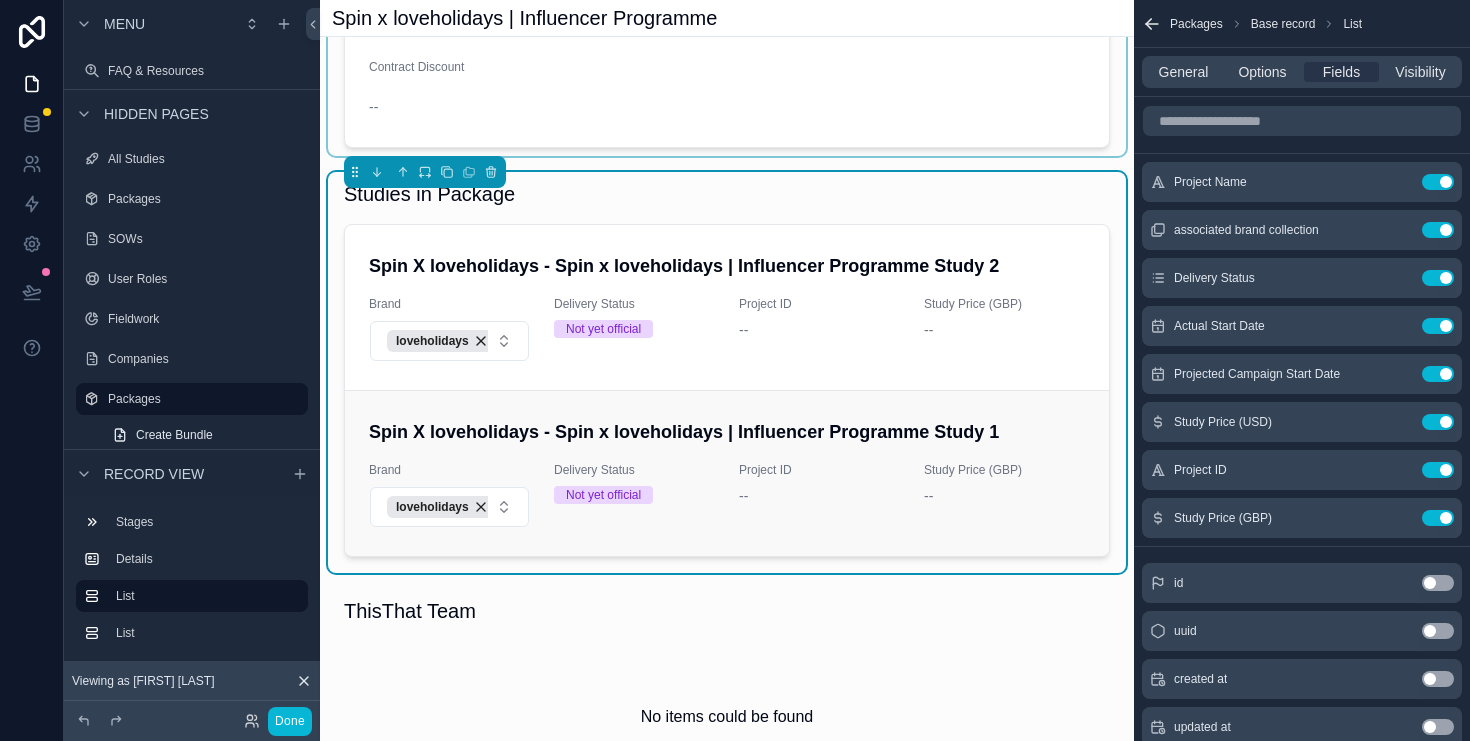 scroll, scrollTop: 0, scrollLeft: 0, axis: both 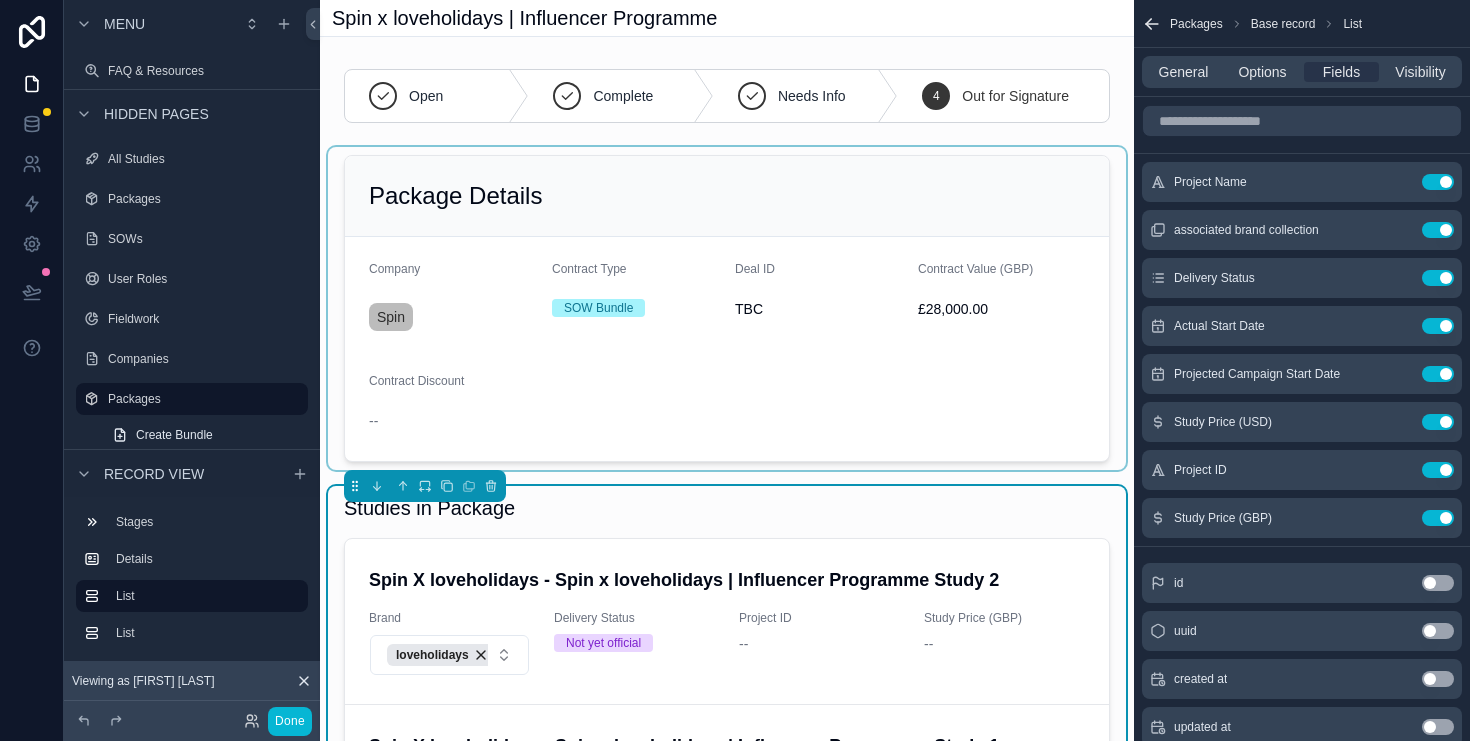 click at bounding box center [727, 308] 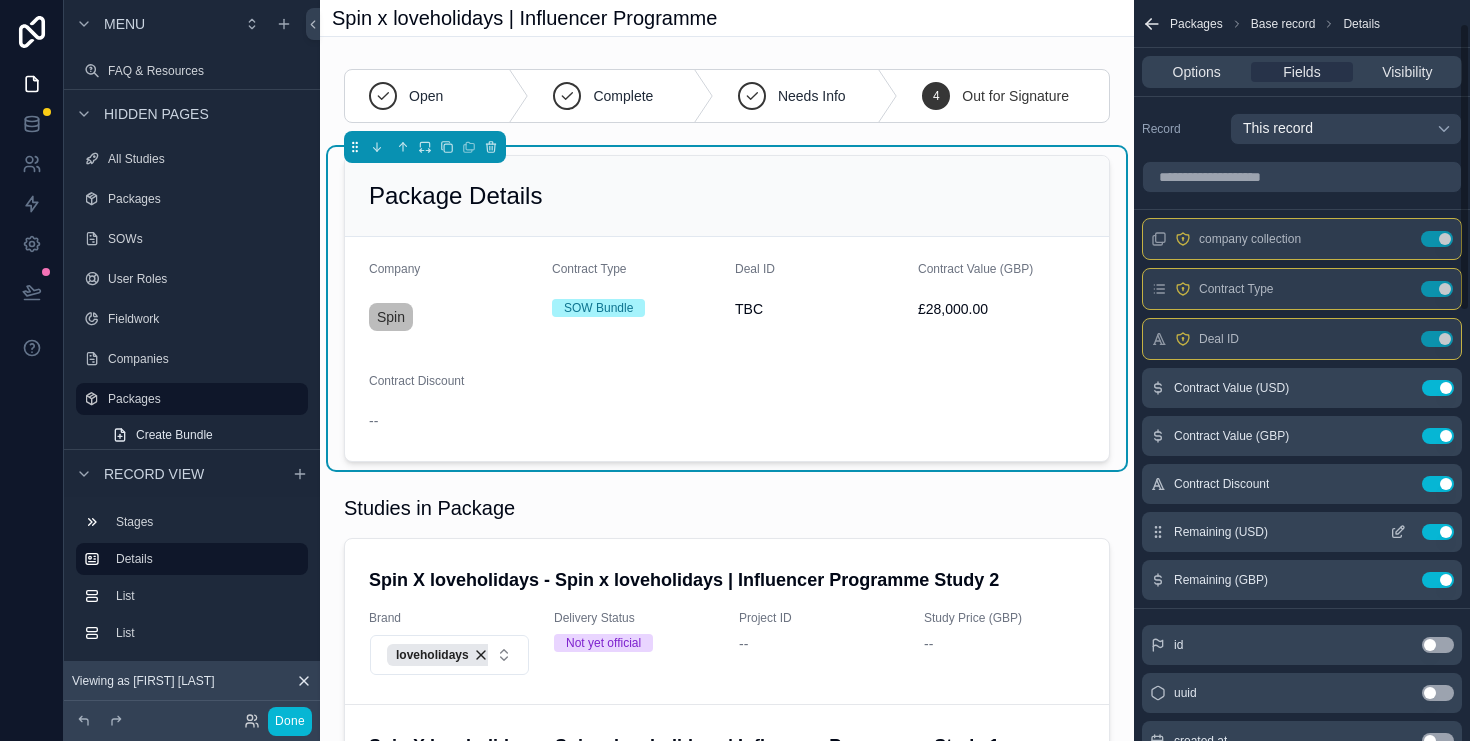 scroll, scrollTop: 79, scrollLeft: 0, axis: vertical 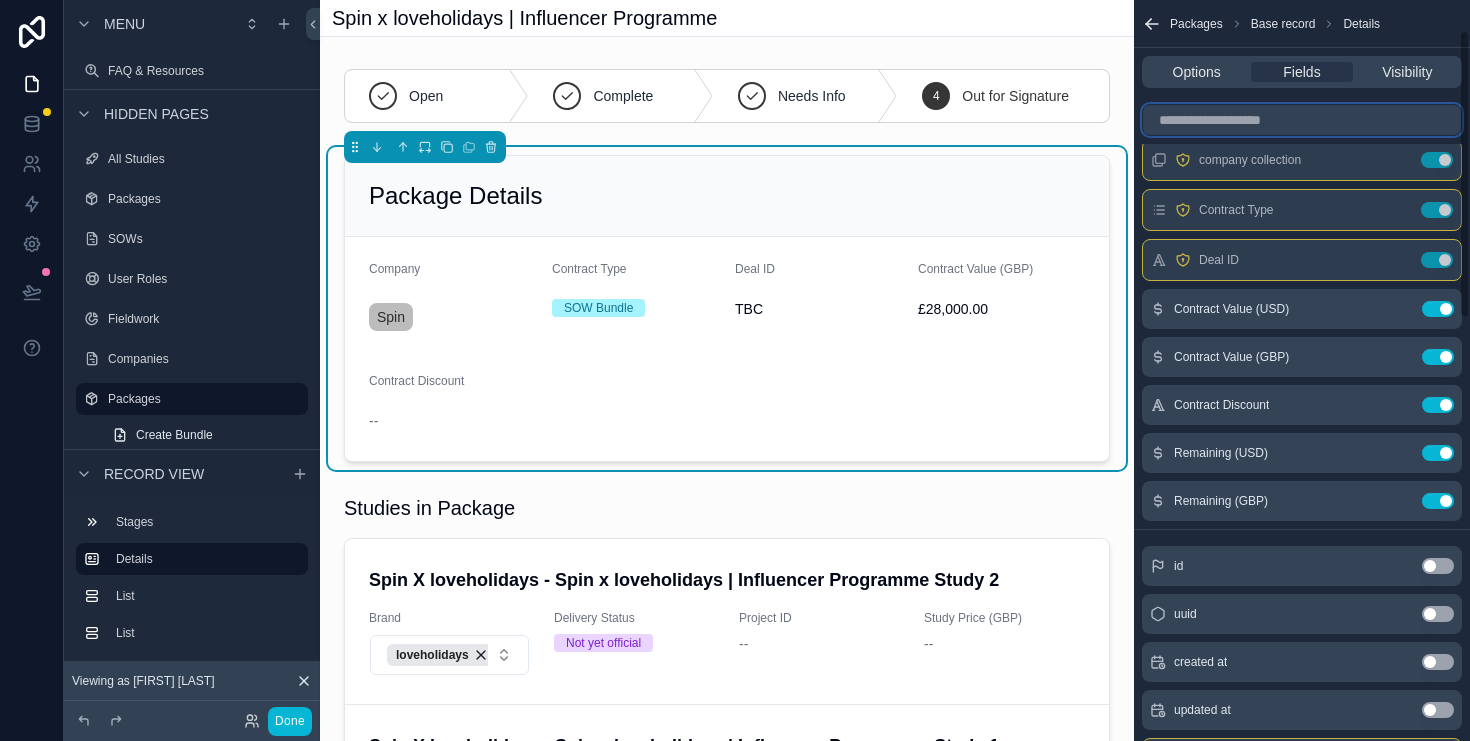 click at bounding box center [1302, 120] 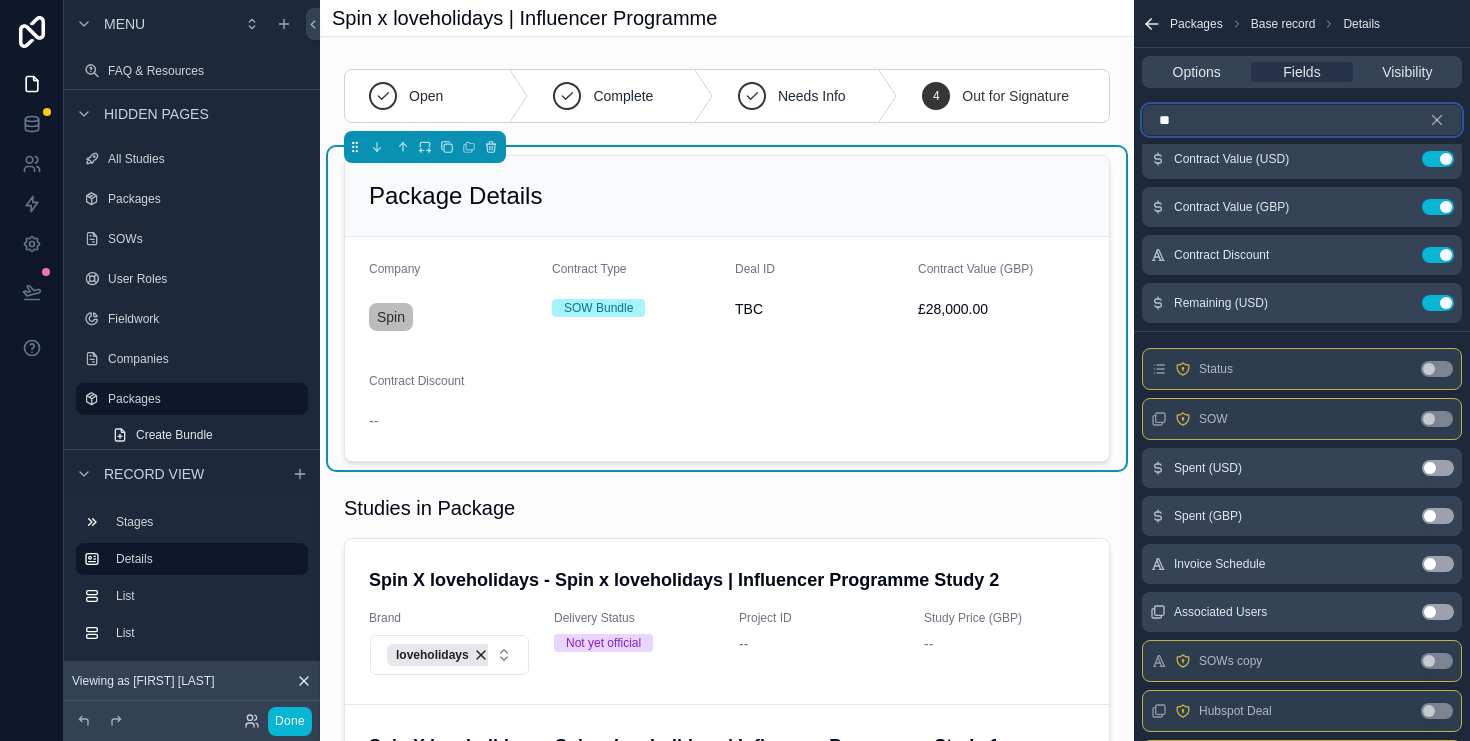 scroll, scrollTop: 0, scrollLeft: 0, axis: both 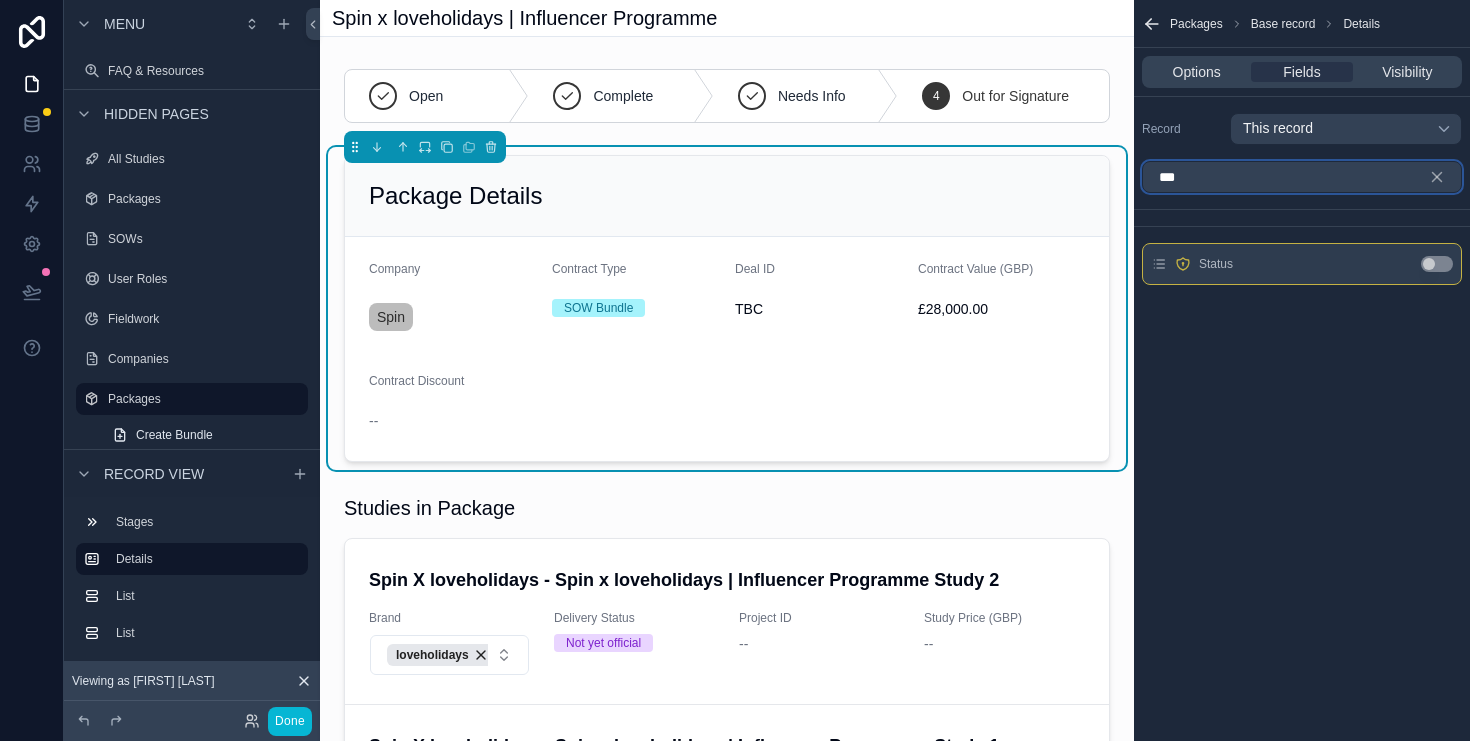 type on "***" 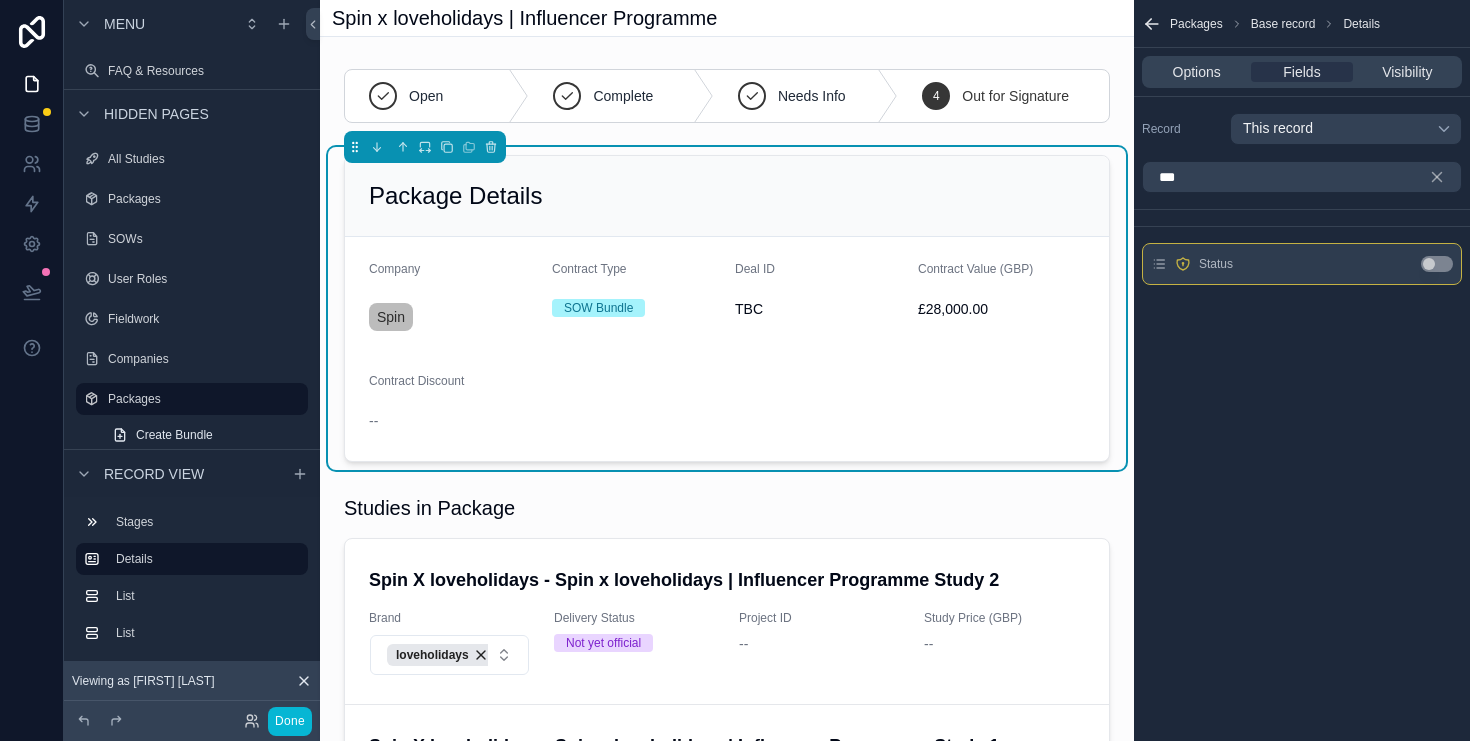 click on "Use setting" at bounding box center (1437, 264) 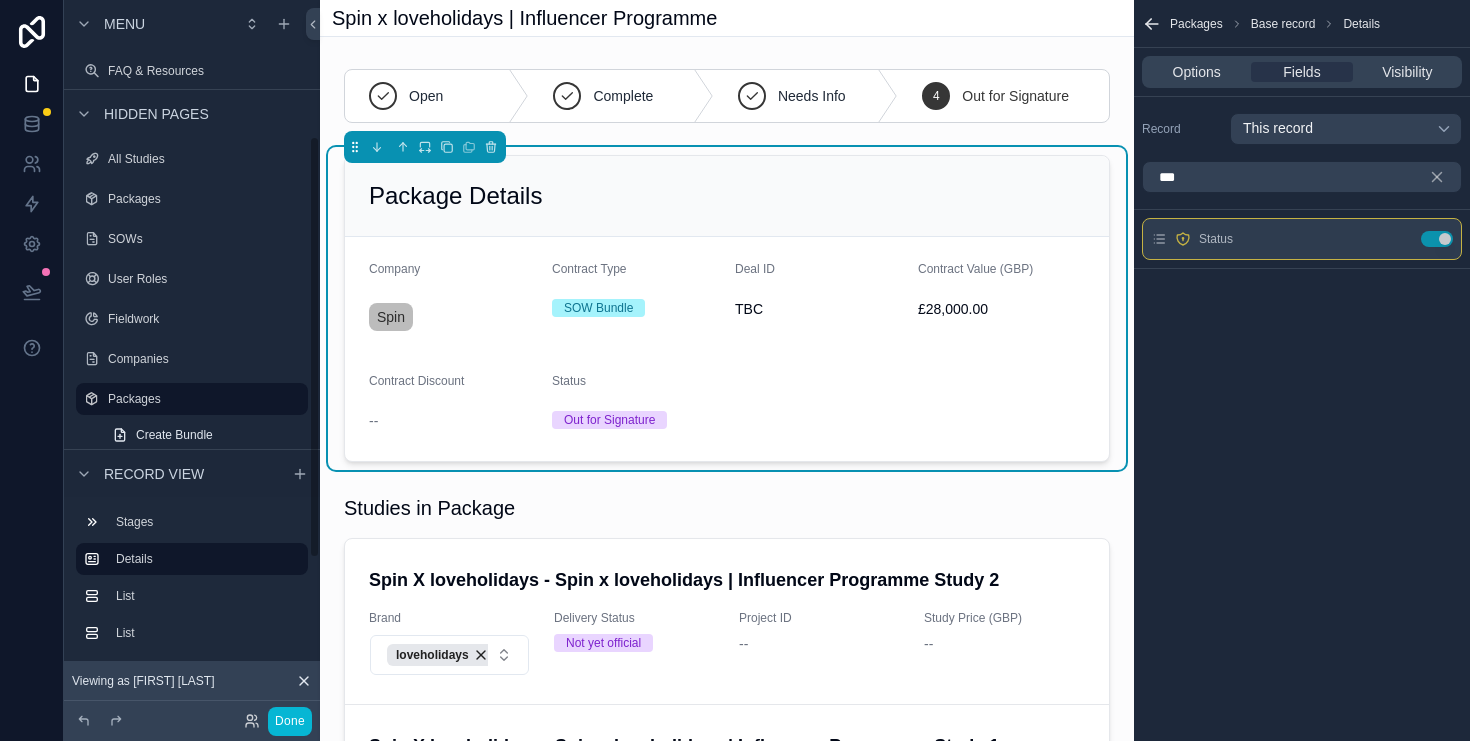 scroll, scrollTop: 231, scrollLeft: 0, axis: vertical 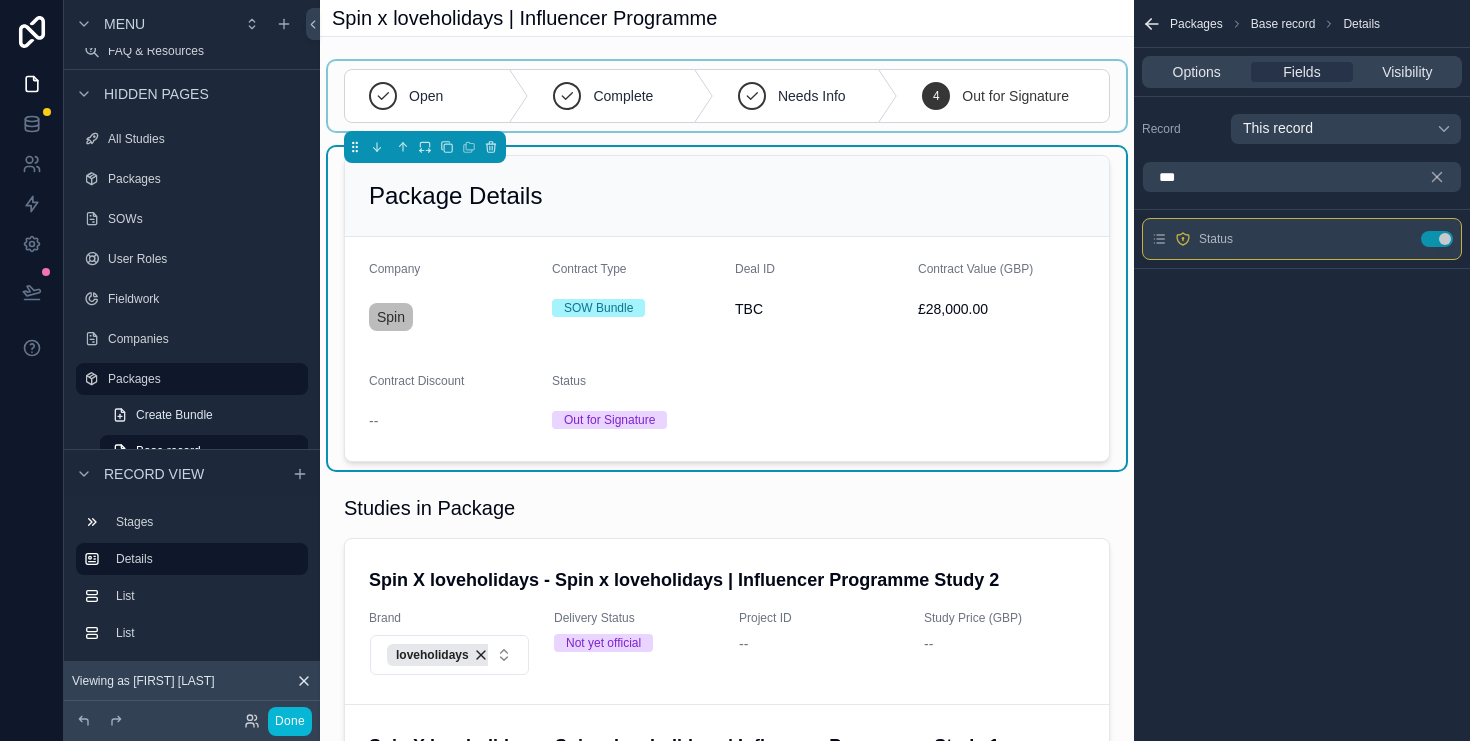 click at bounding box center (727, 96) 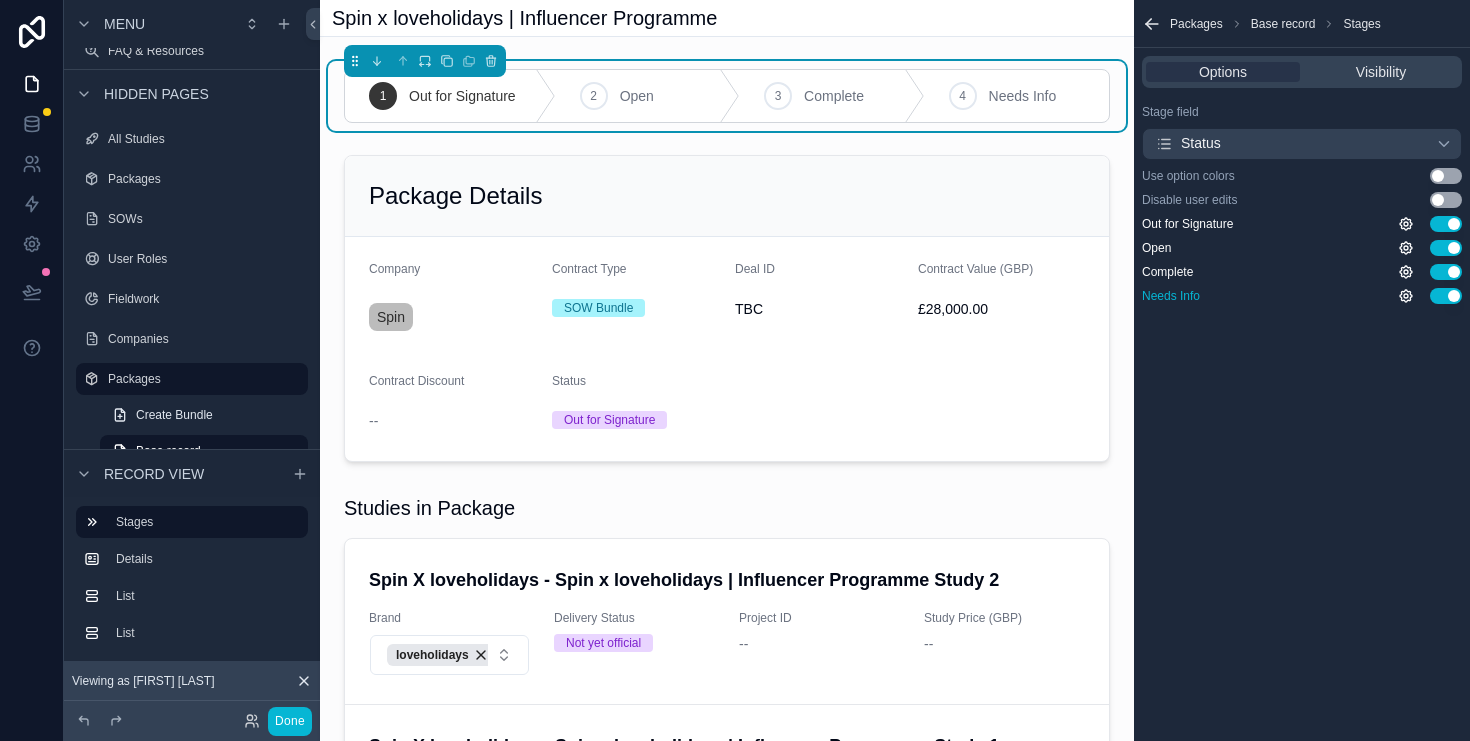 click on "Use setting" at bounding box center (1446, 296) 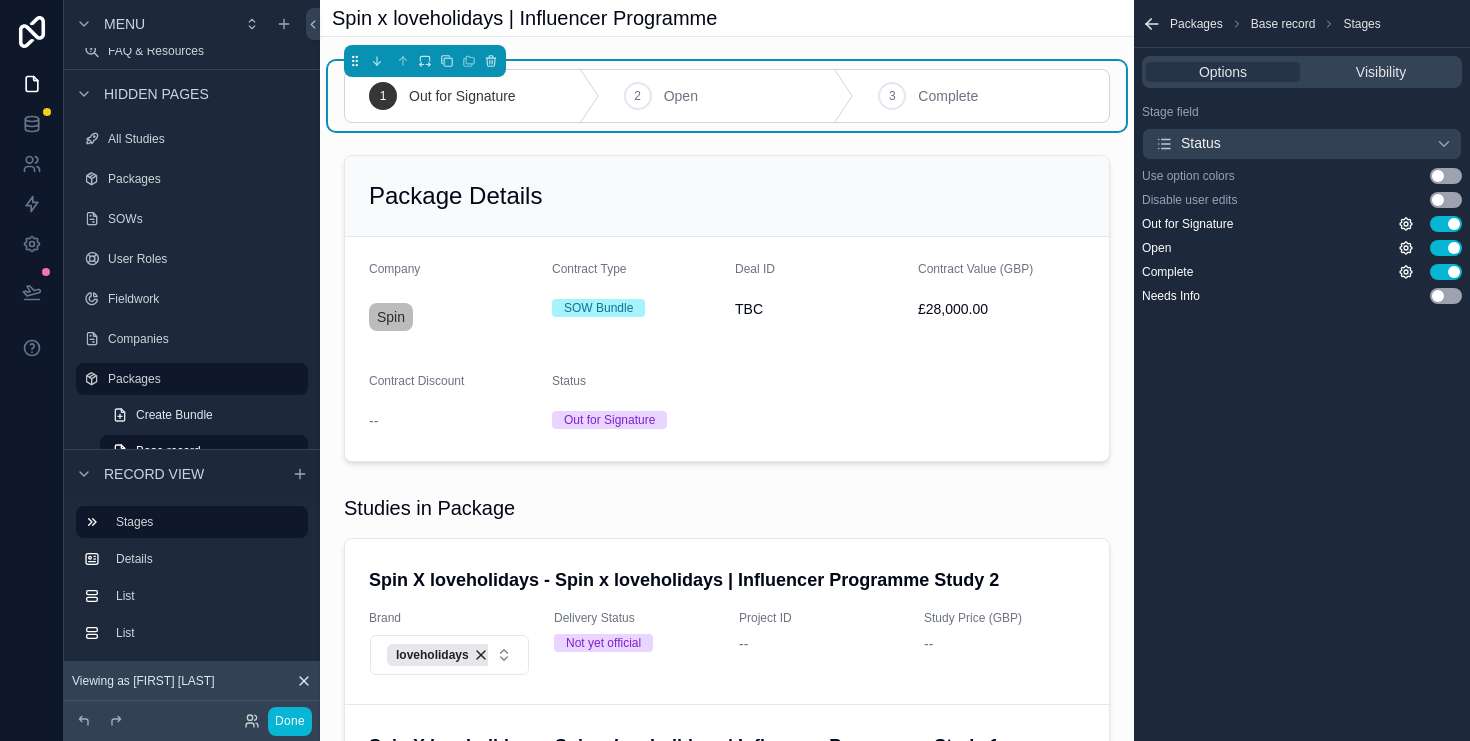 click on "Packages Base record Stages Options Visibility Stage field Status Use option colors Use setting Disable user edits Use setting Out for Signature Use setting Open Use setting Complete Use setting Needs Info Use setting" at bounding box center [1302, 370] 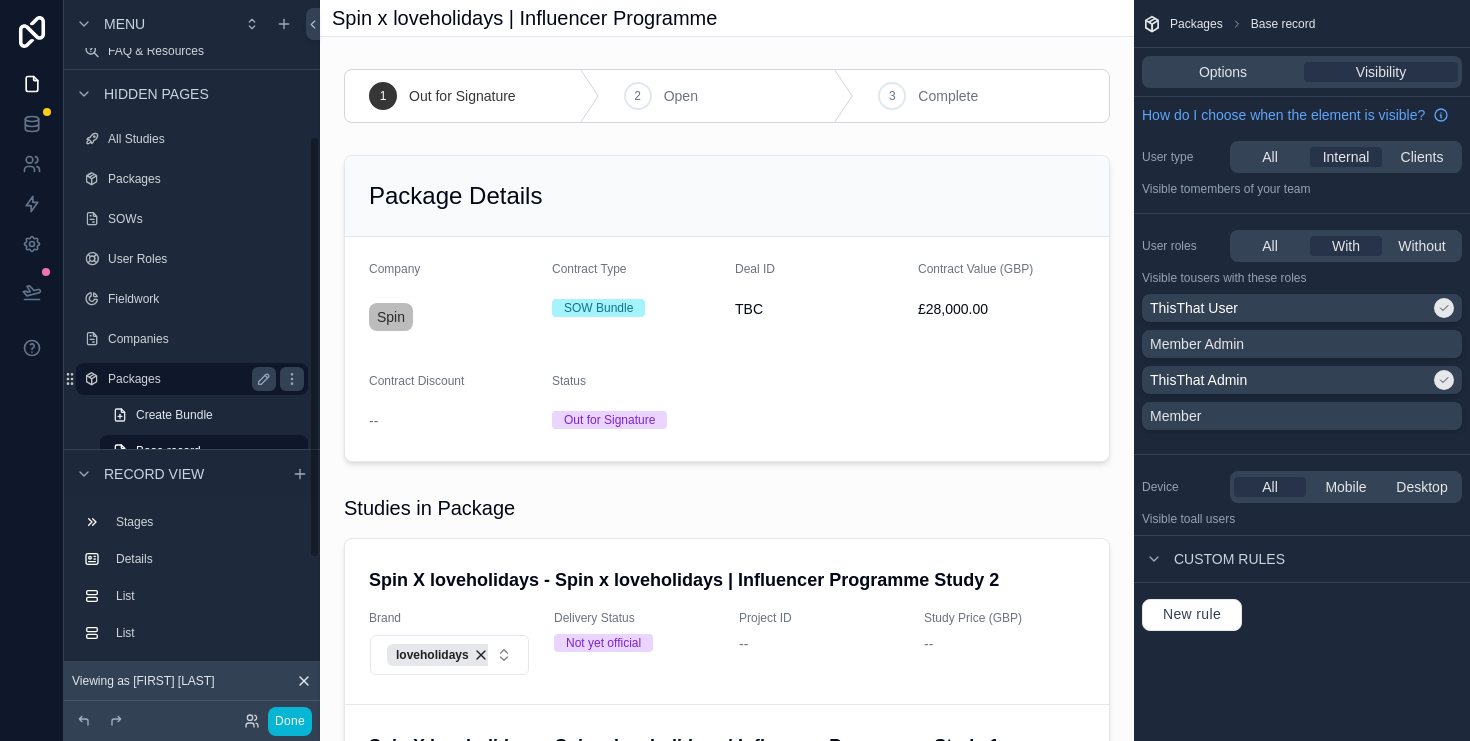 click on "Packages" at bounding box center [188, 379] 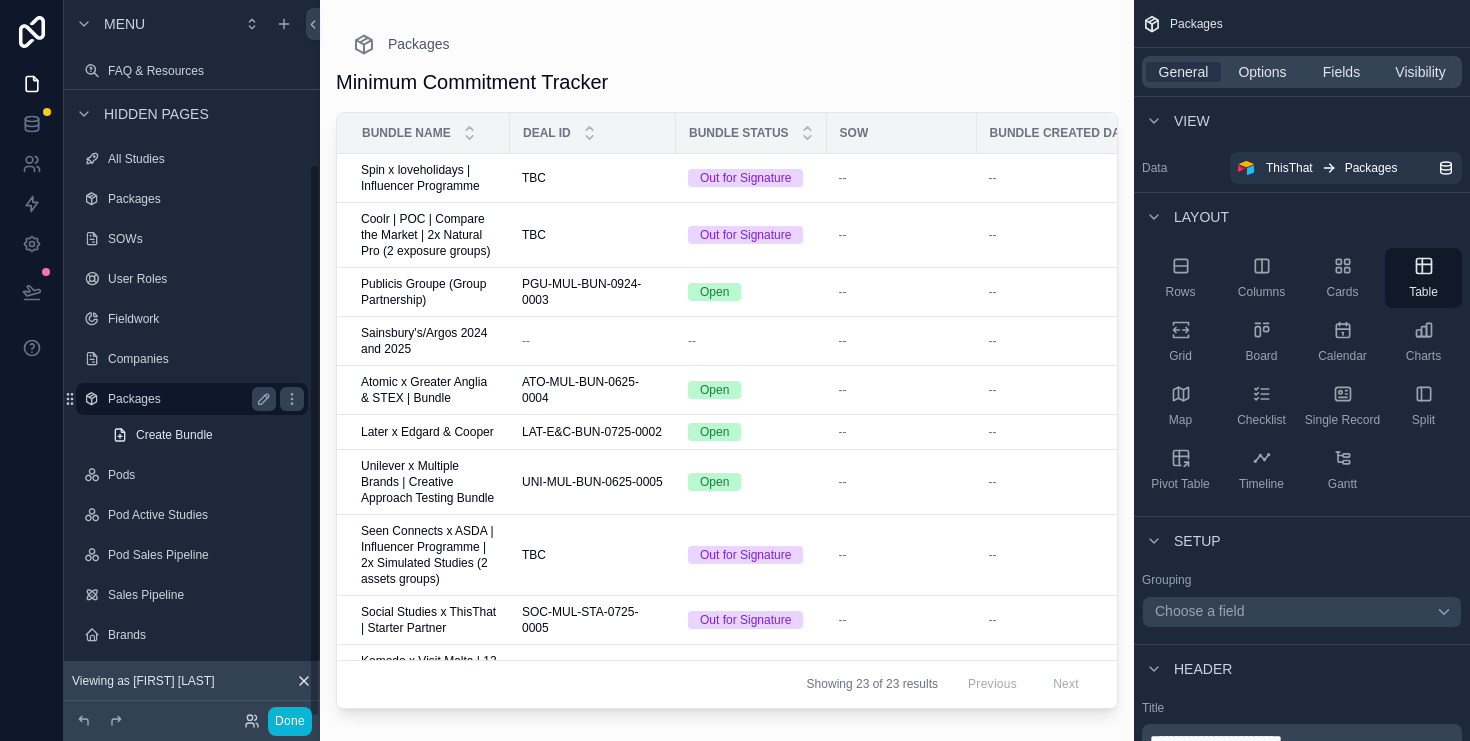 scroll, scrollTop: 211, scrollLeft: 0, axis: vertical 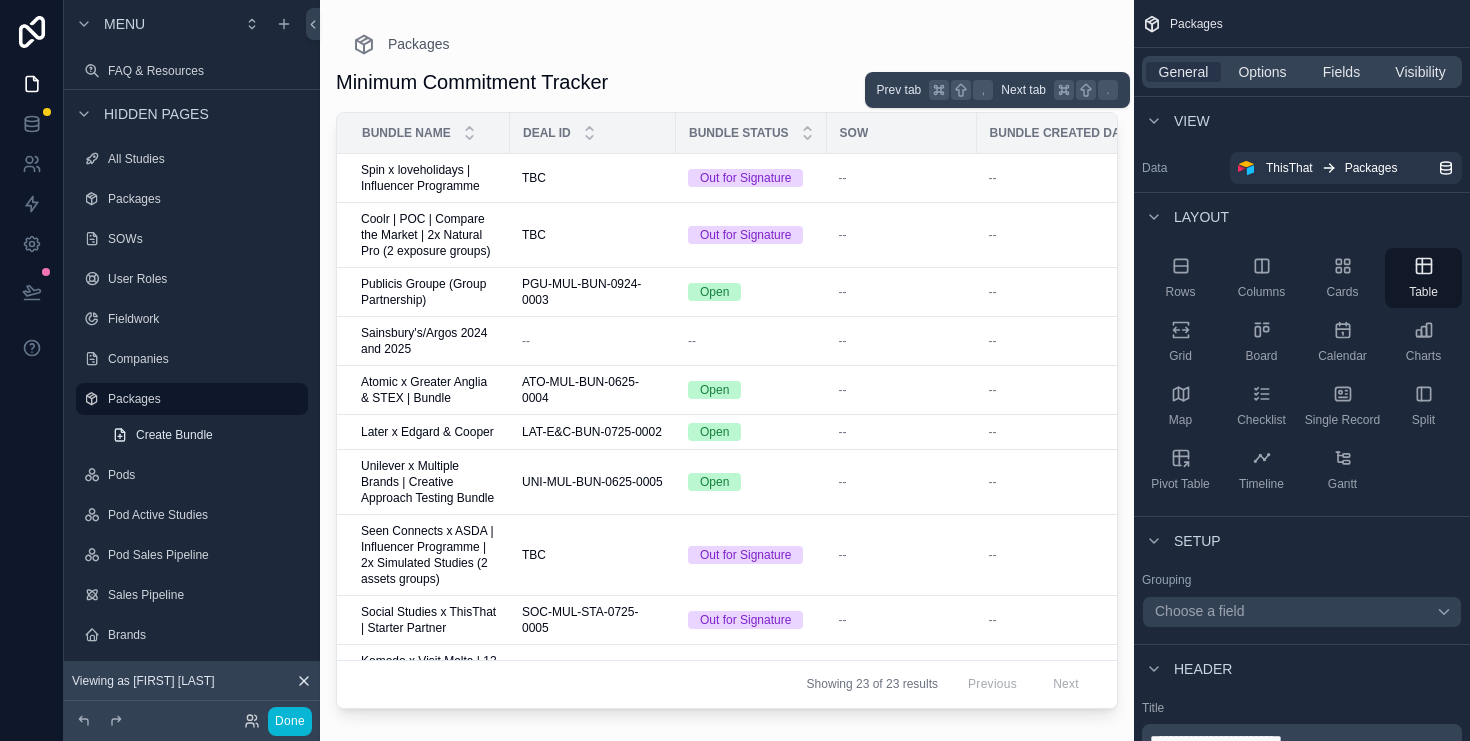 click on "General Options Fields Visibility" at bounding box center (1302, 72) 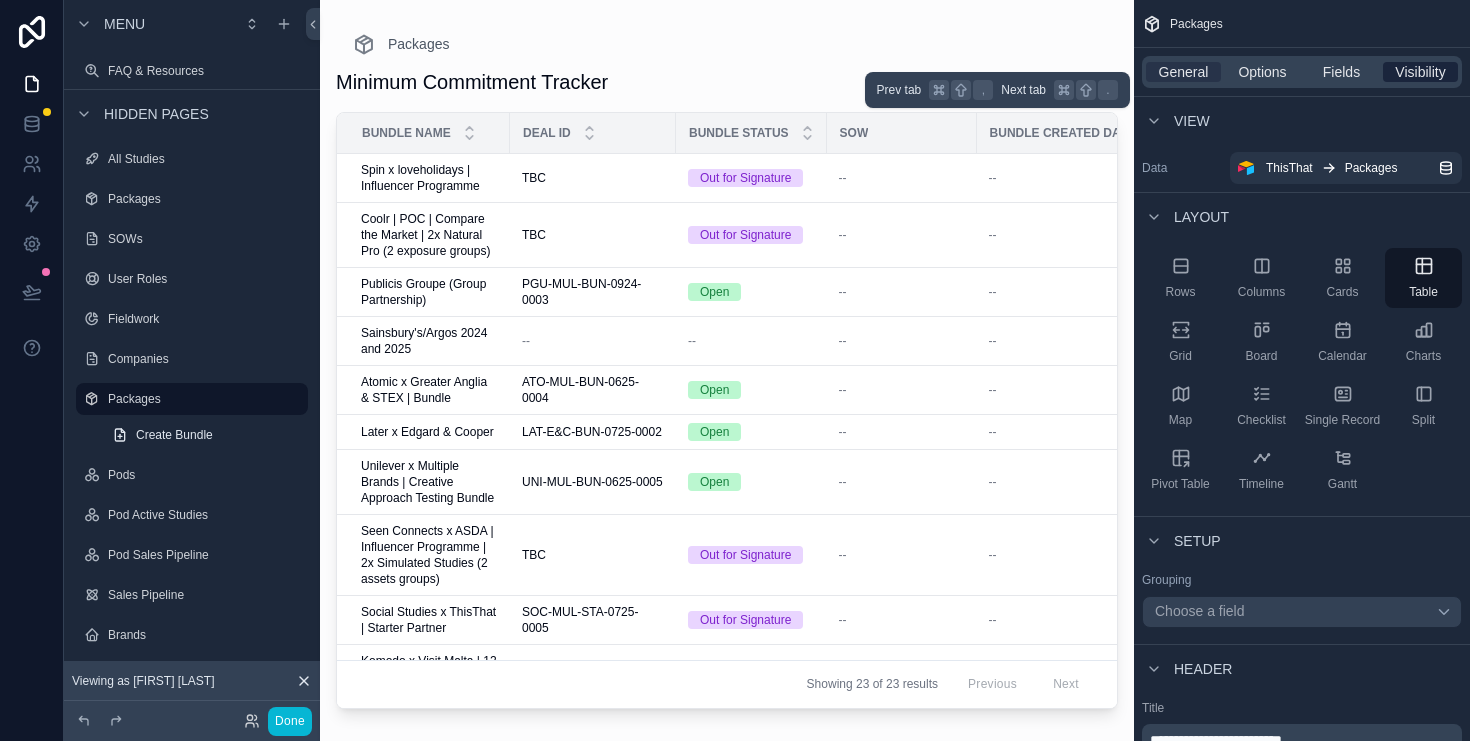 click on "Visibility" at bounding box center [1420, 72] 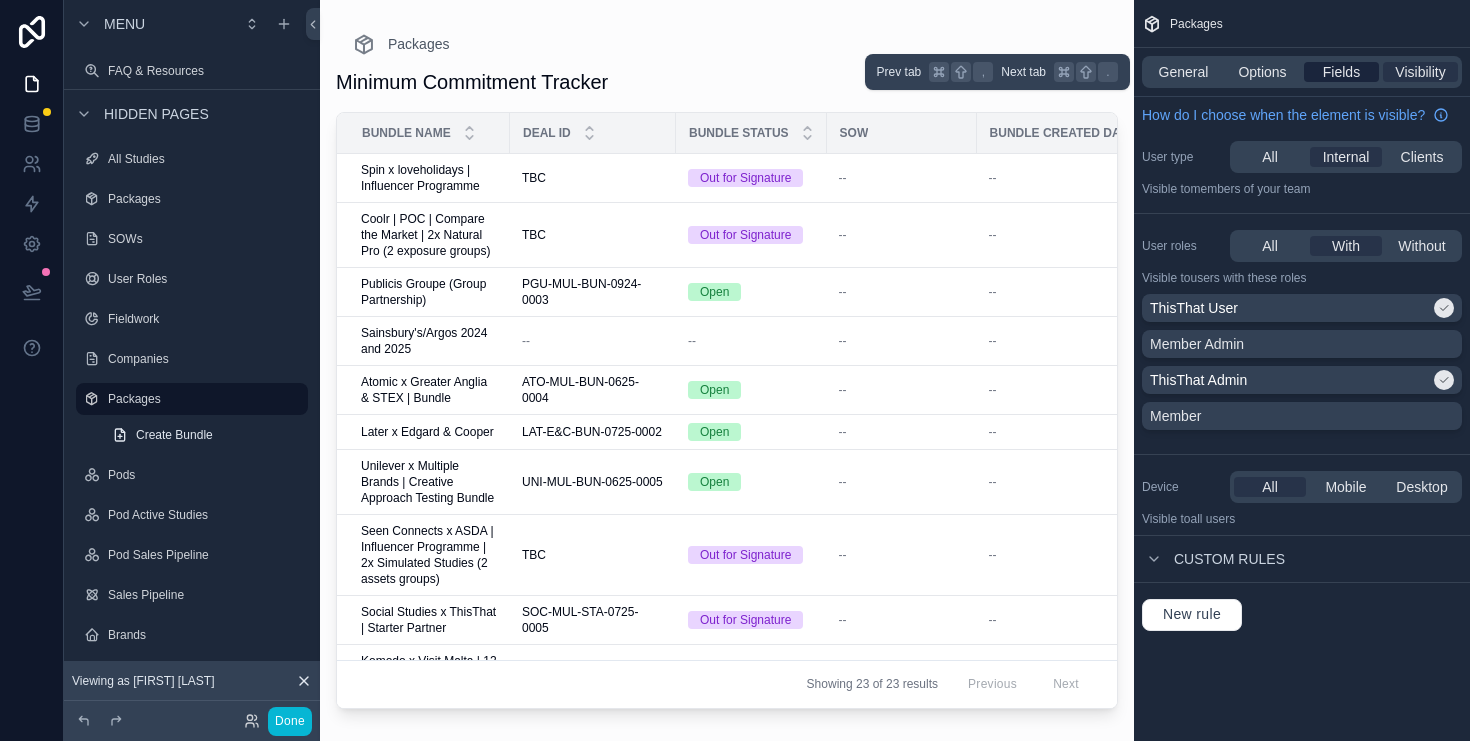 click on "Fields" at bounding box center (1341, 72) 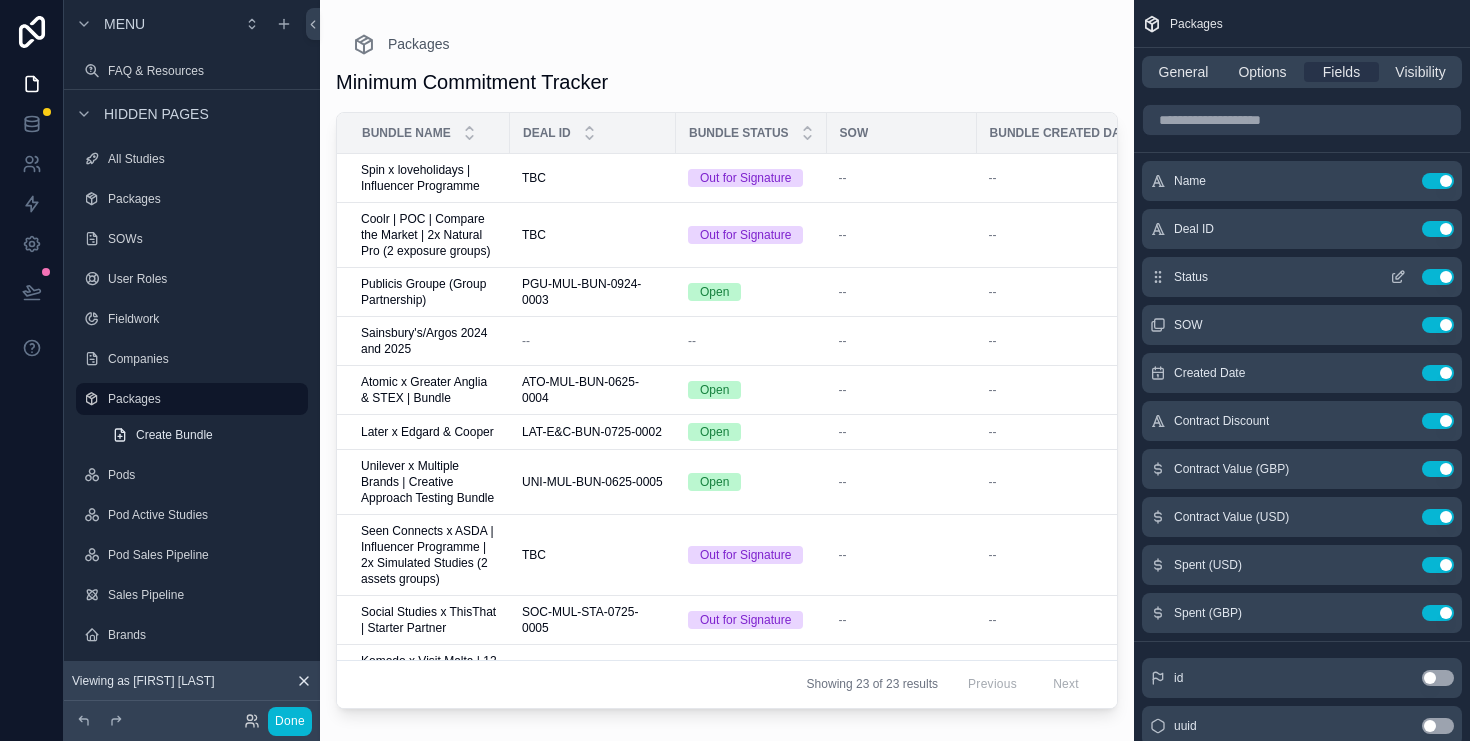 click 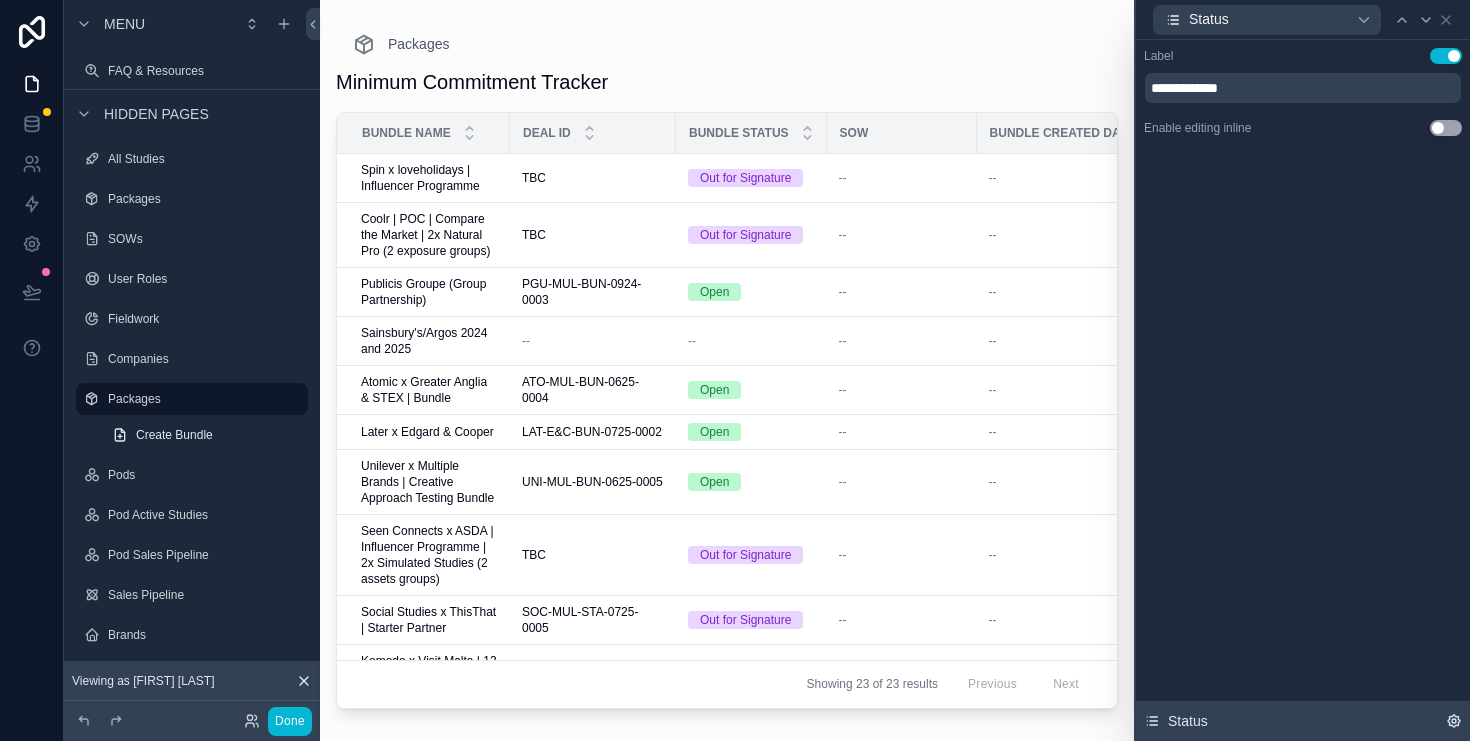 click 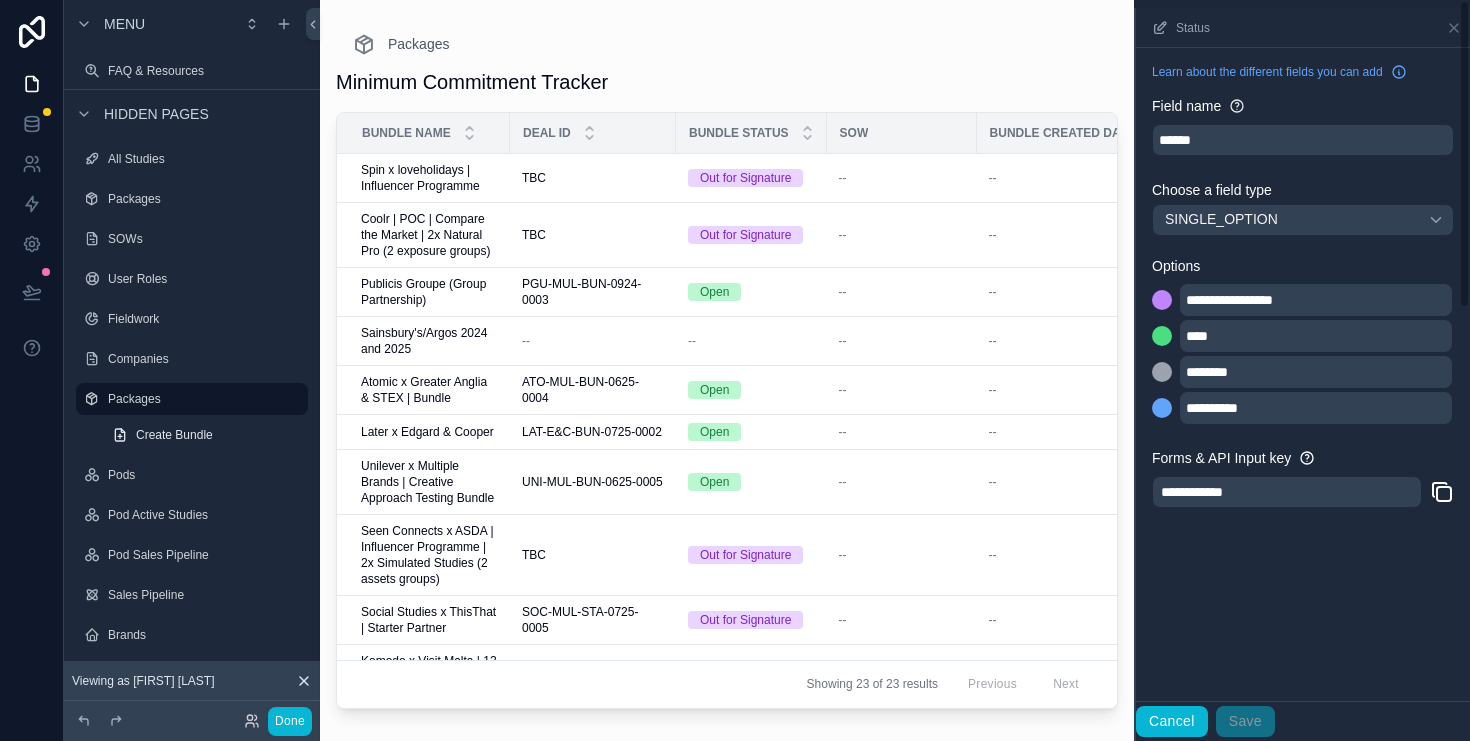 click on "Cancel" at bounding box center [1172, 722] 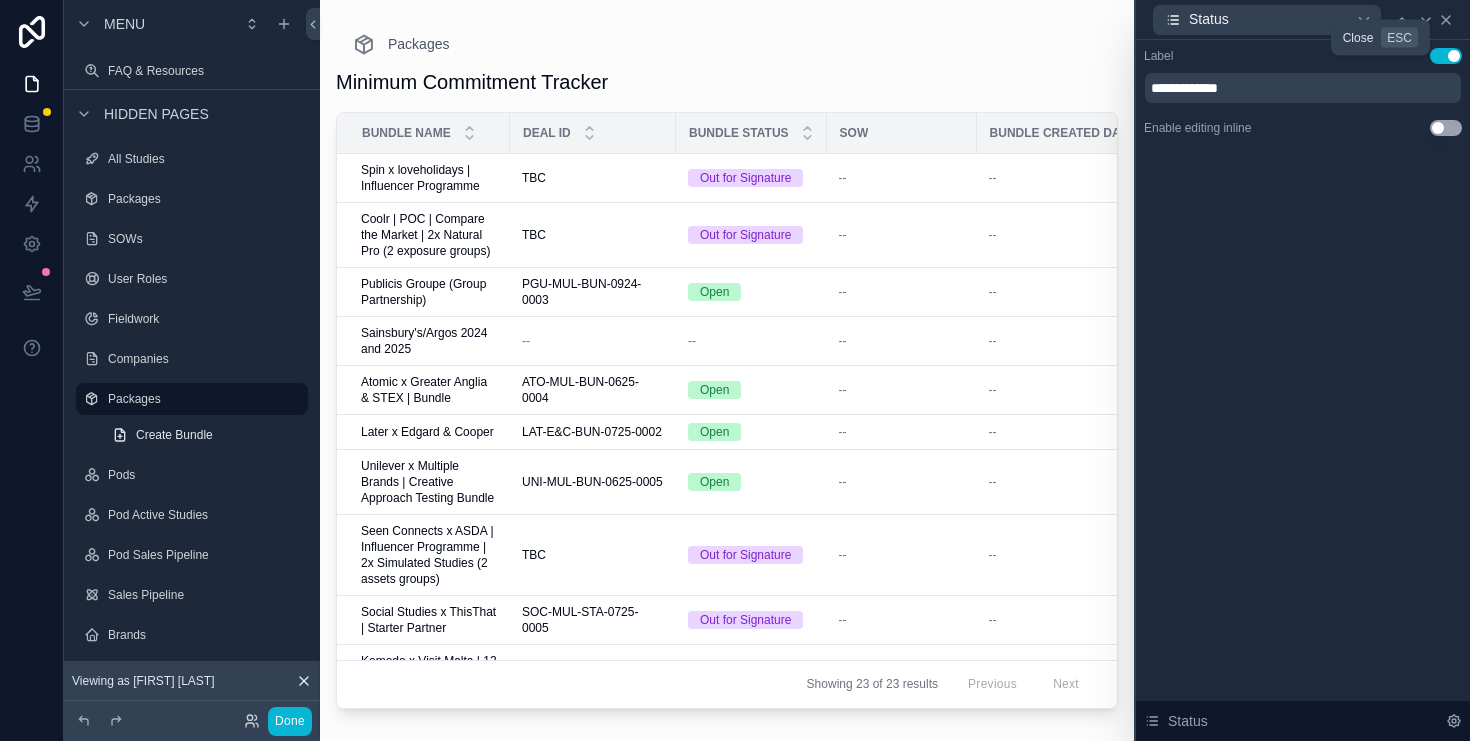click 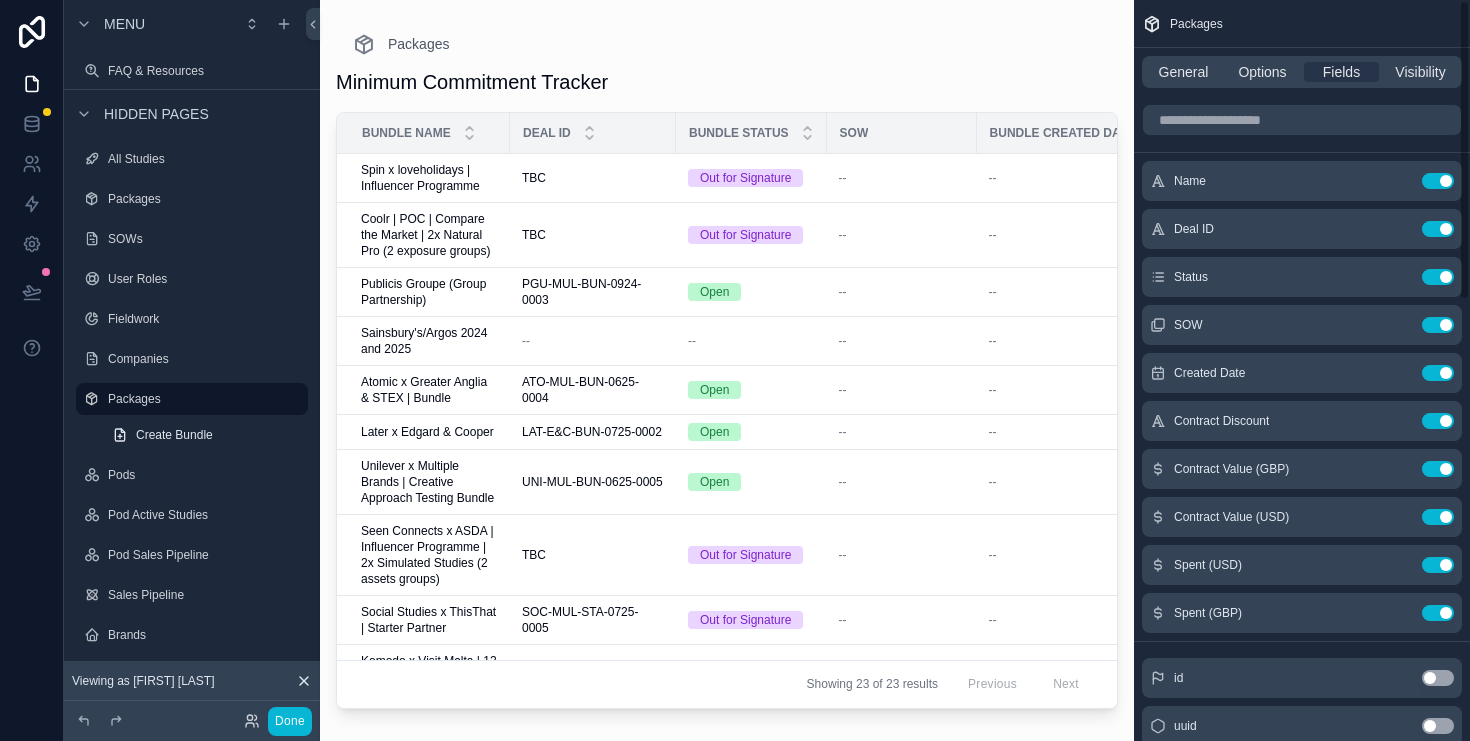 click on "General Options Fields Visibility" at bounding box center [1302, 72] 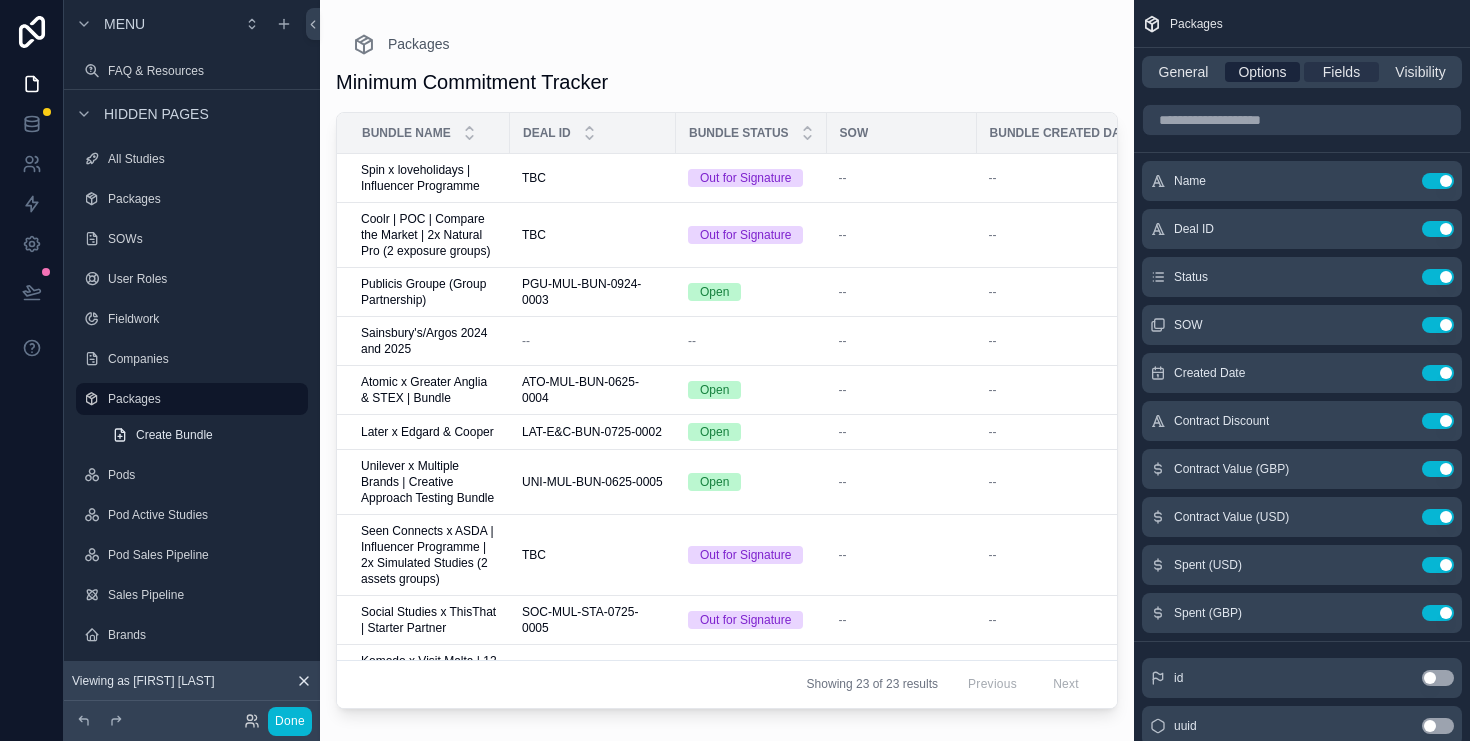 click on "Options" at bounding box center (1262, 72) 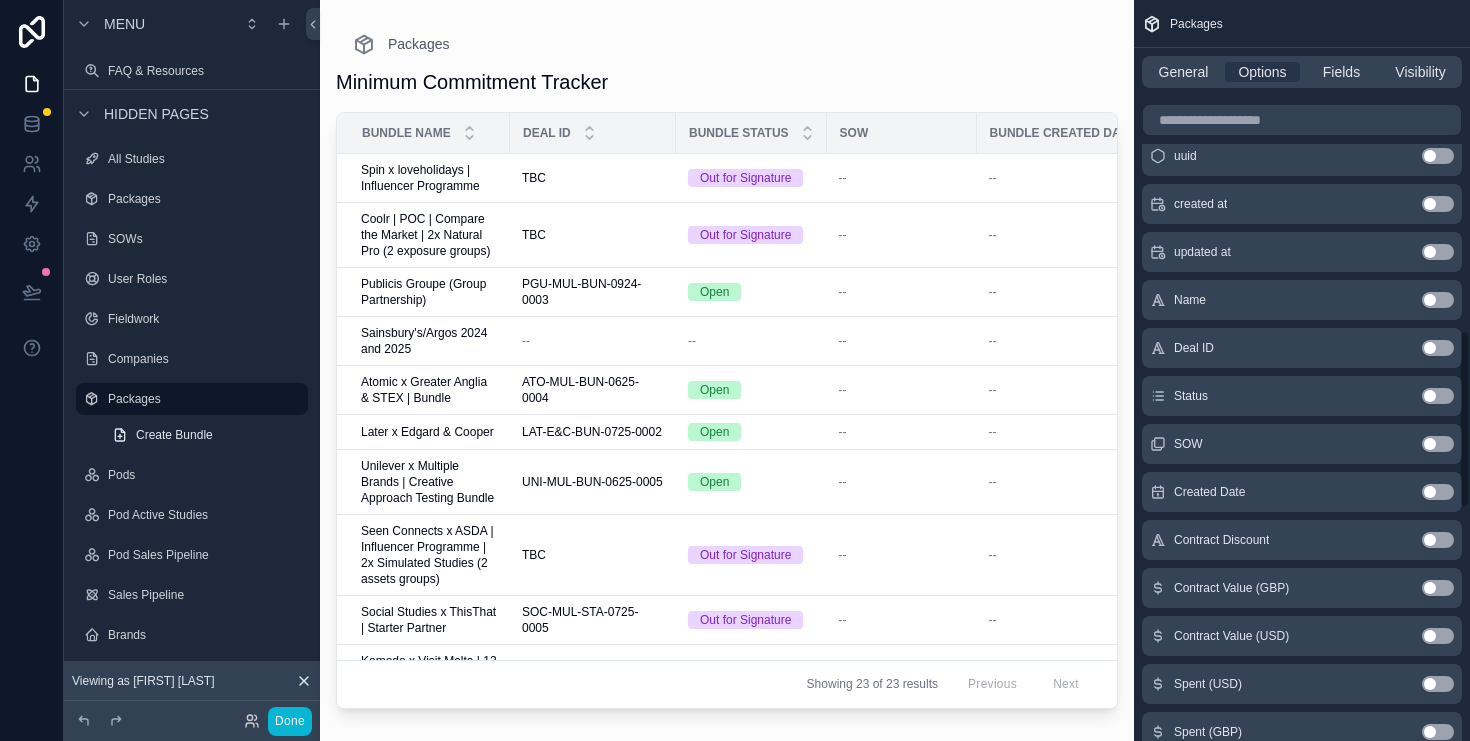 scroll, scrollTop: 1372, scrollLeft: 0, axis: vertical 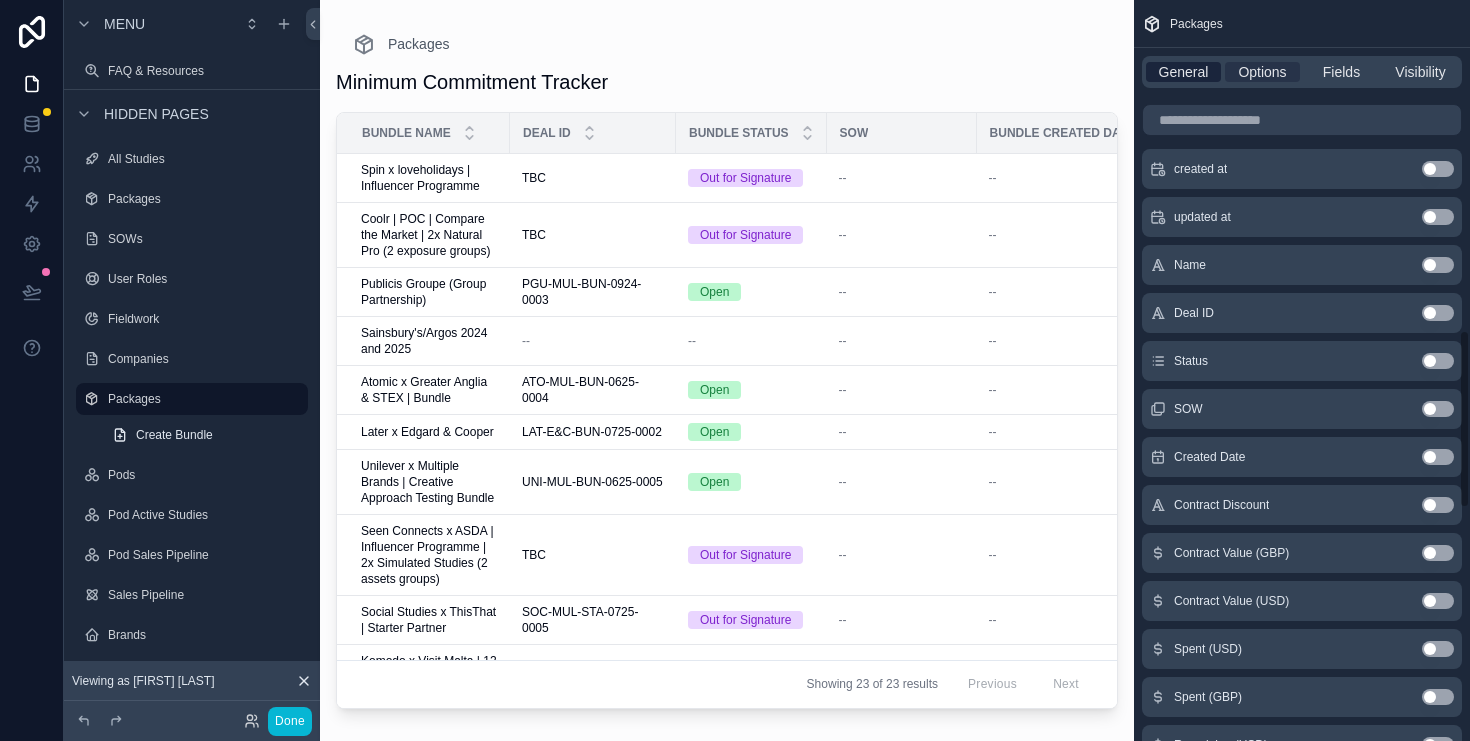 click on "General" at bounding box center [1184, 72] 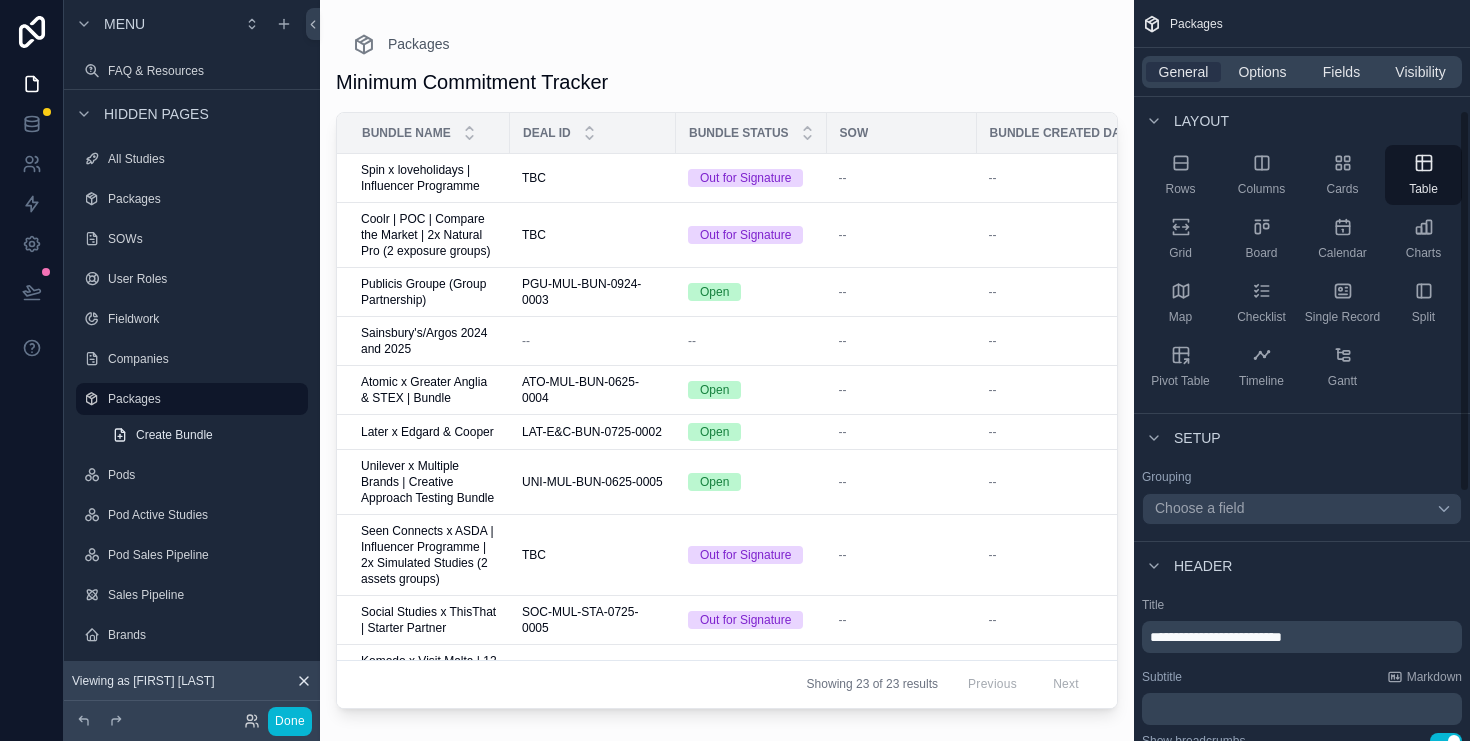 scroll, scrollTop: 0, scrollLeft: 0, axis: both 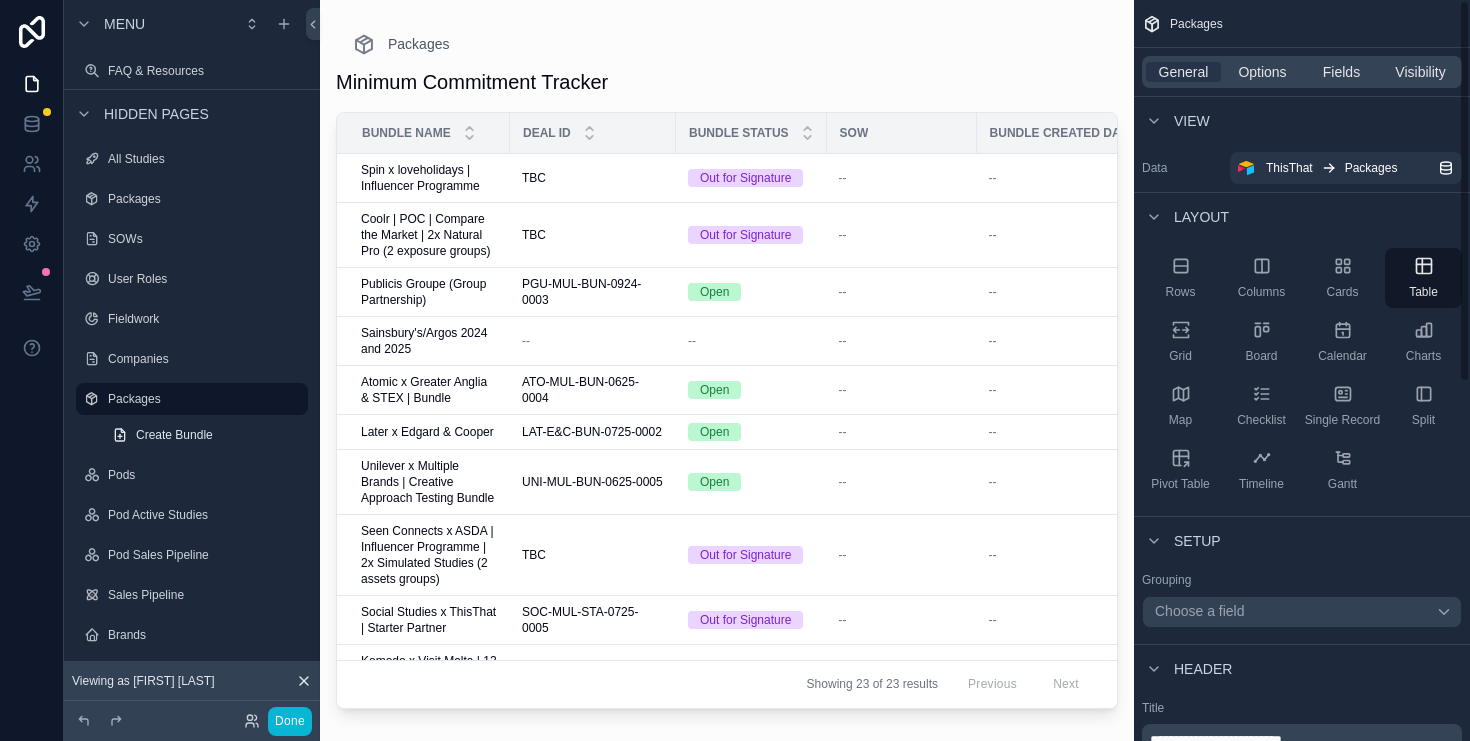 click on "General Options Fields Visibility" at bounding box center (1302, 72) 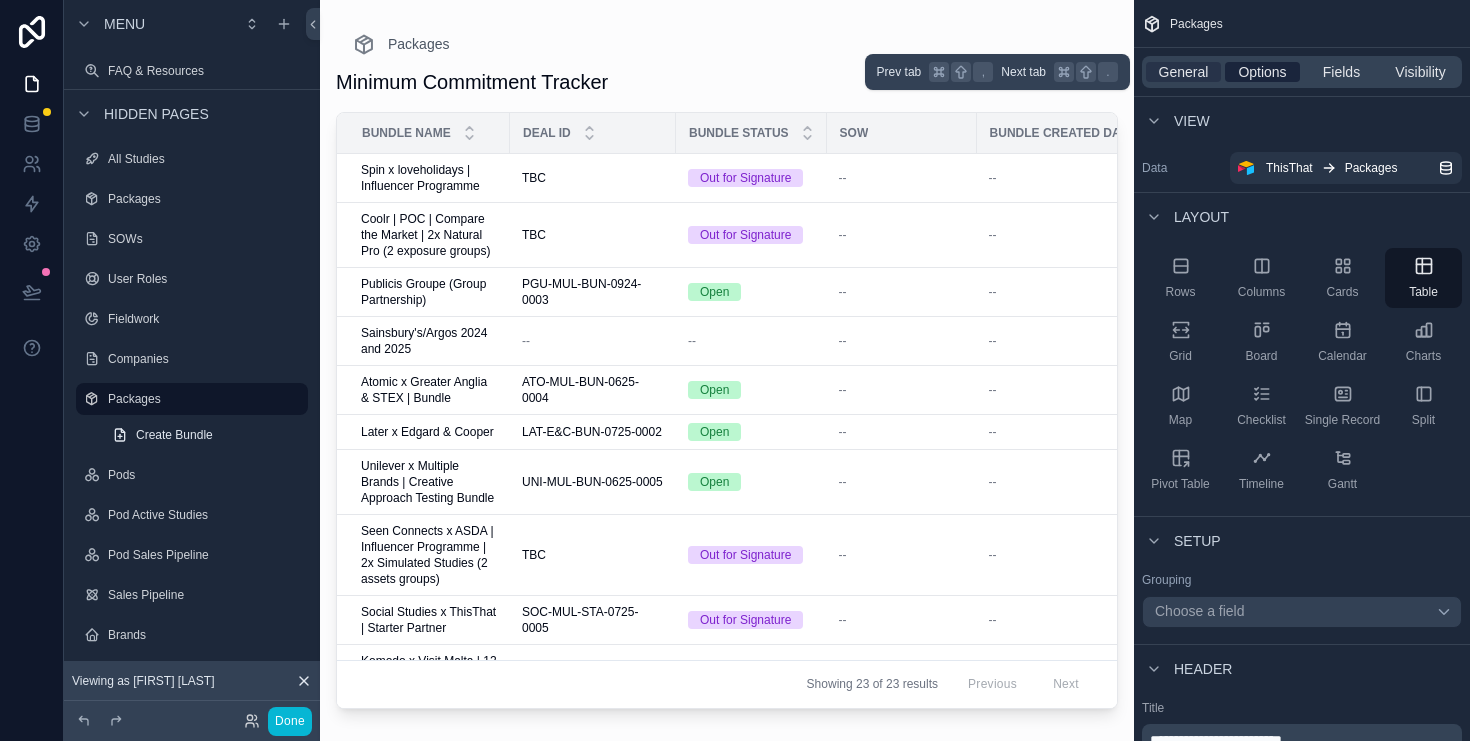 click on "Options" at bounding box center (1262, 72) 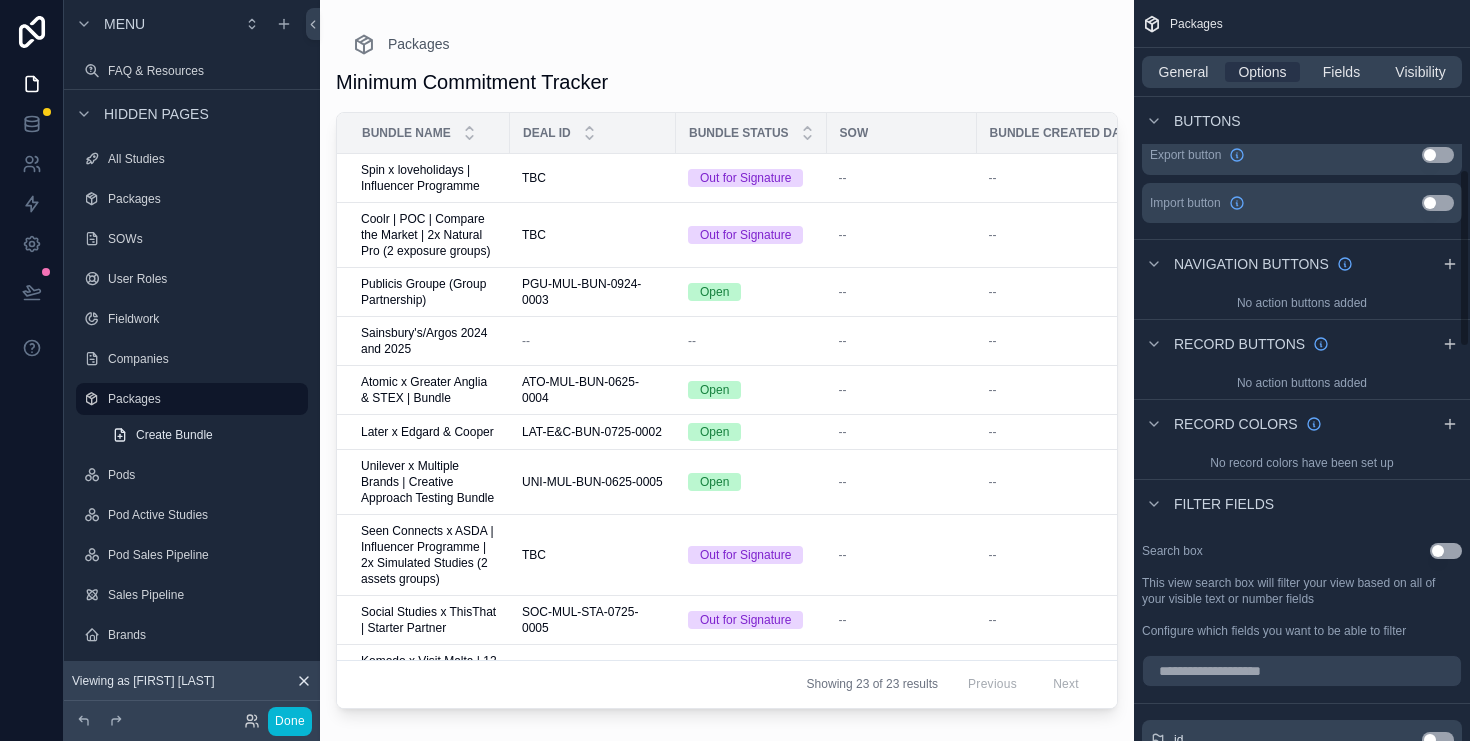 scroll, scrollTop: 639, scrollLeft: 0, axis: vertical 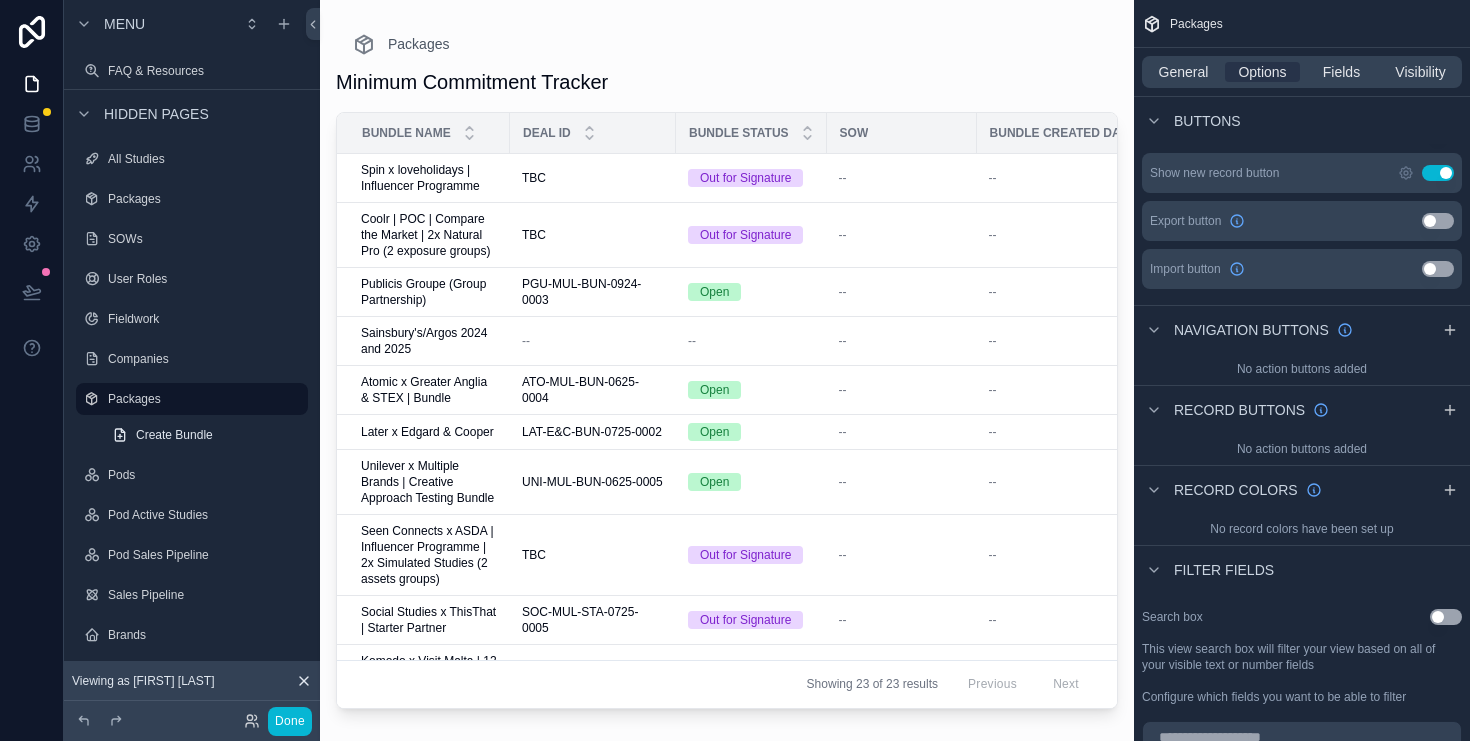 click on "Use setting" at bounding box center [1438, 173] 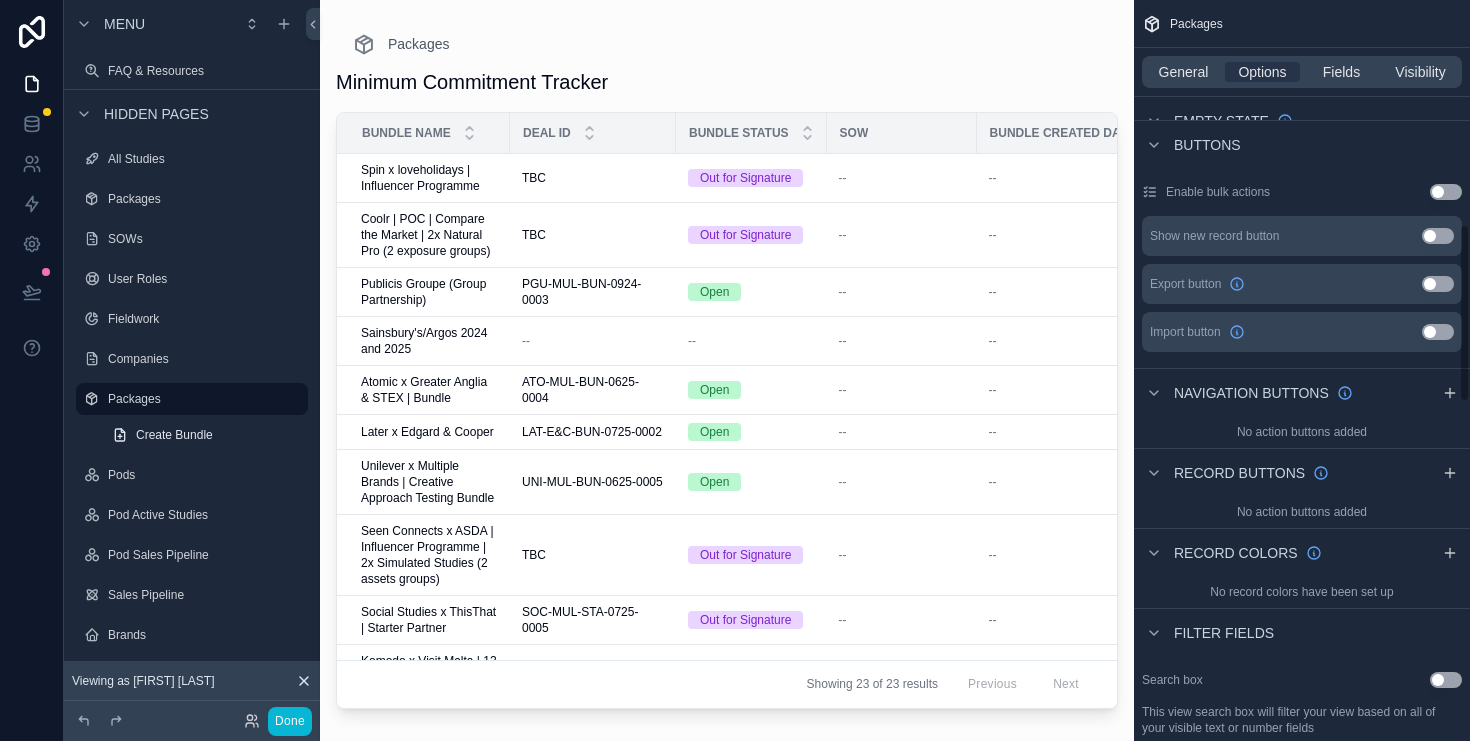 scroll, scrollTop: 0, scrollLeft: 0, axis: both 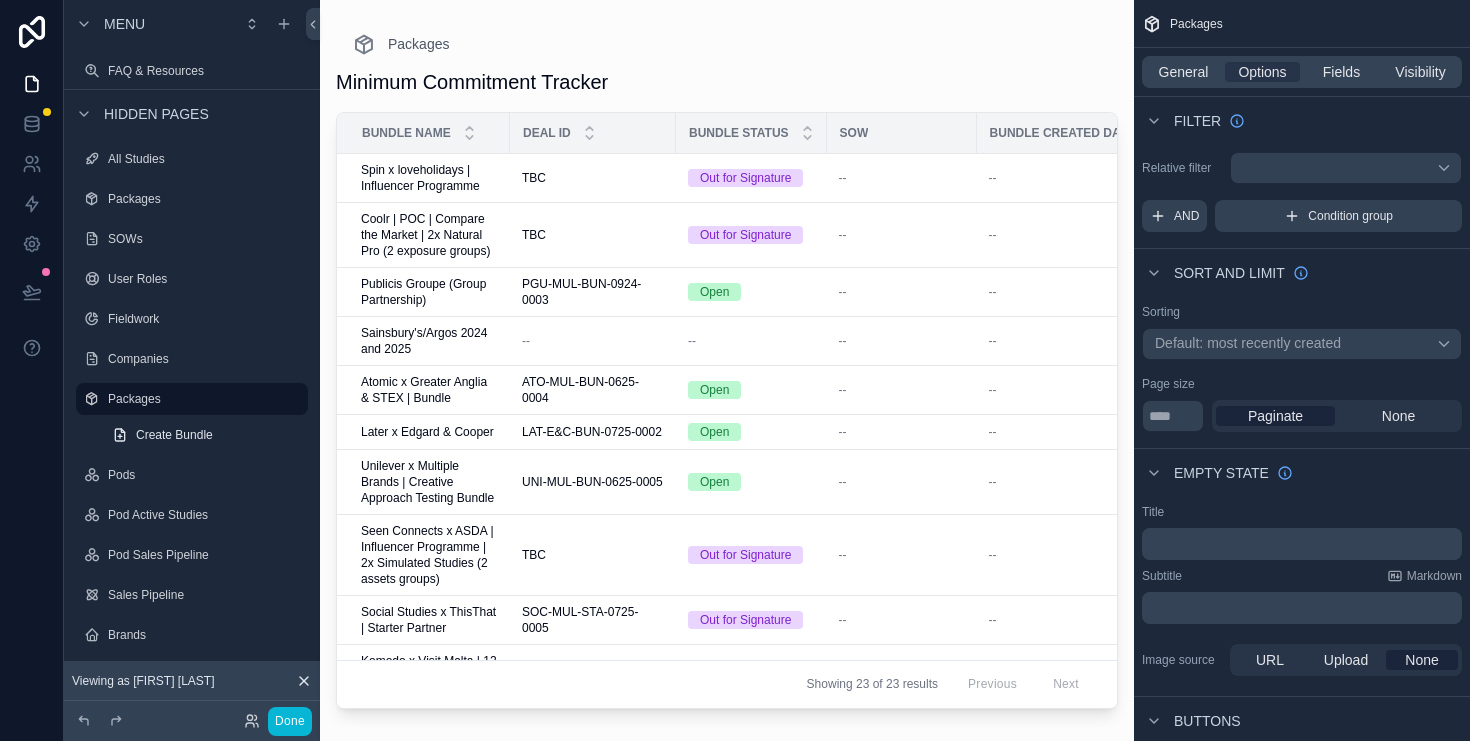 click on "General Options Fields Visibility" at bounding box center [1302, 72] 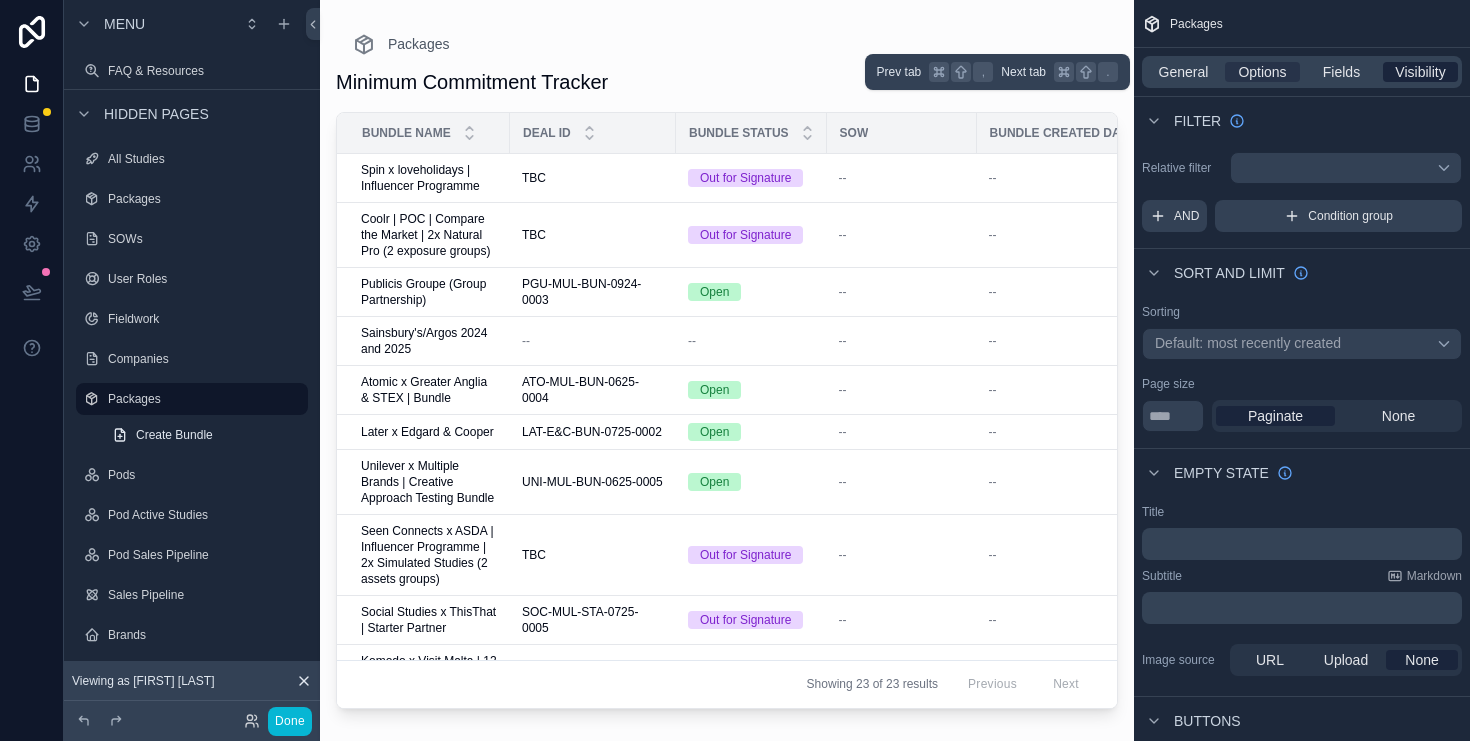 click on "Visibility" at bounding box center [1420, 72] 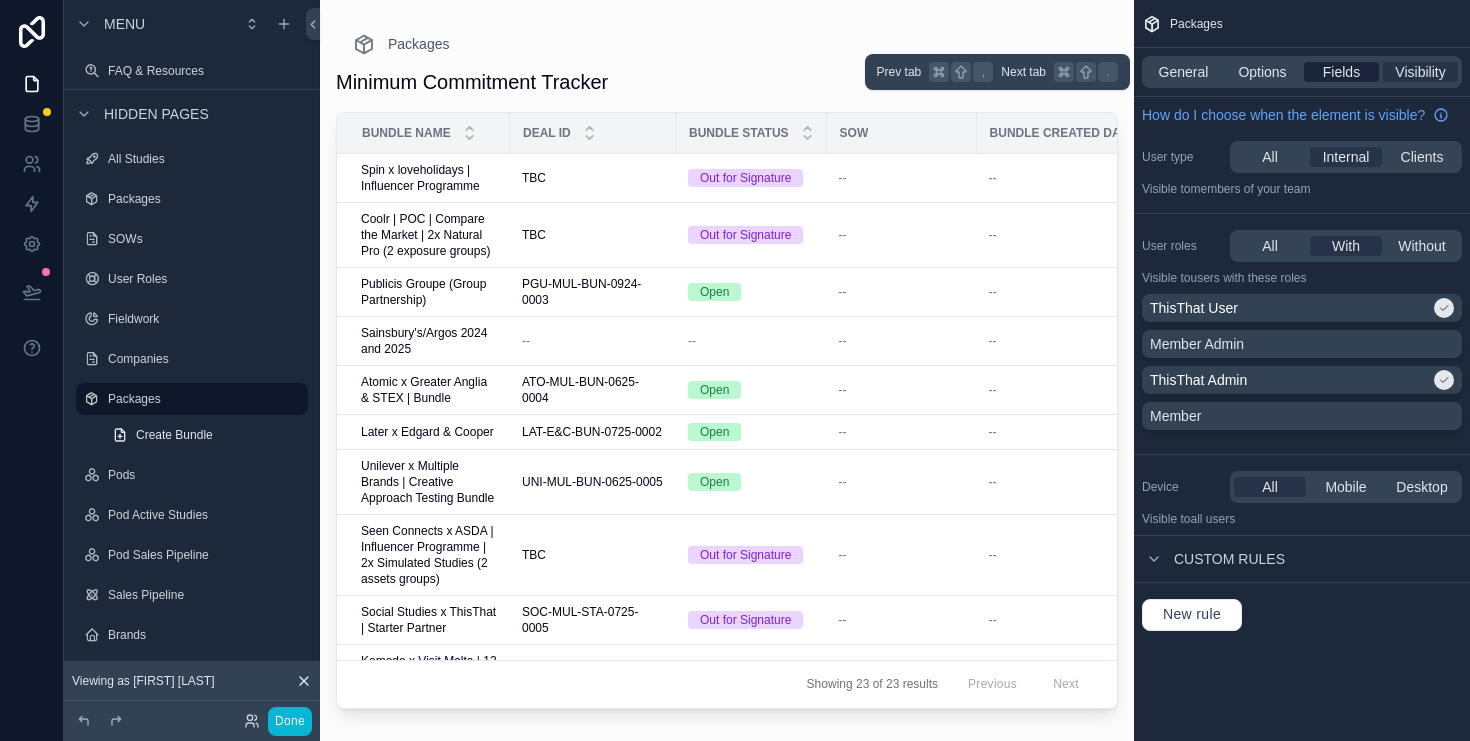 click on "Fields" at bounding box center (1341, 72) 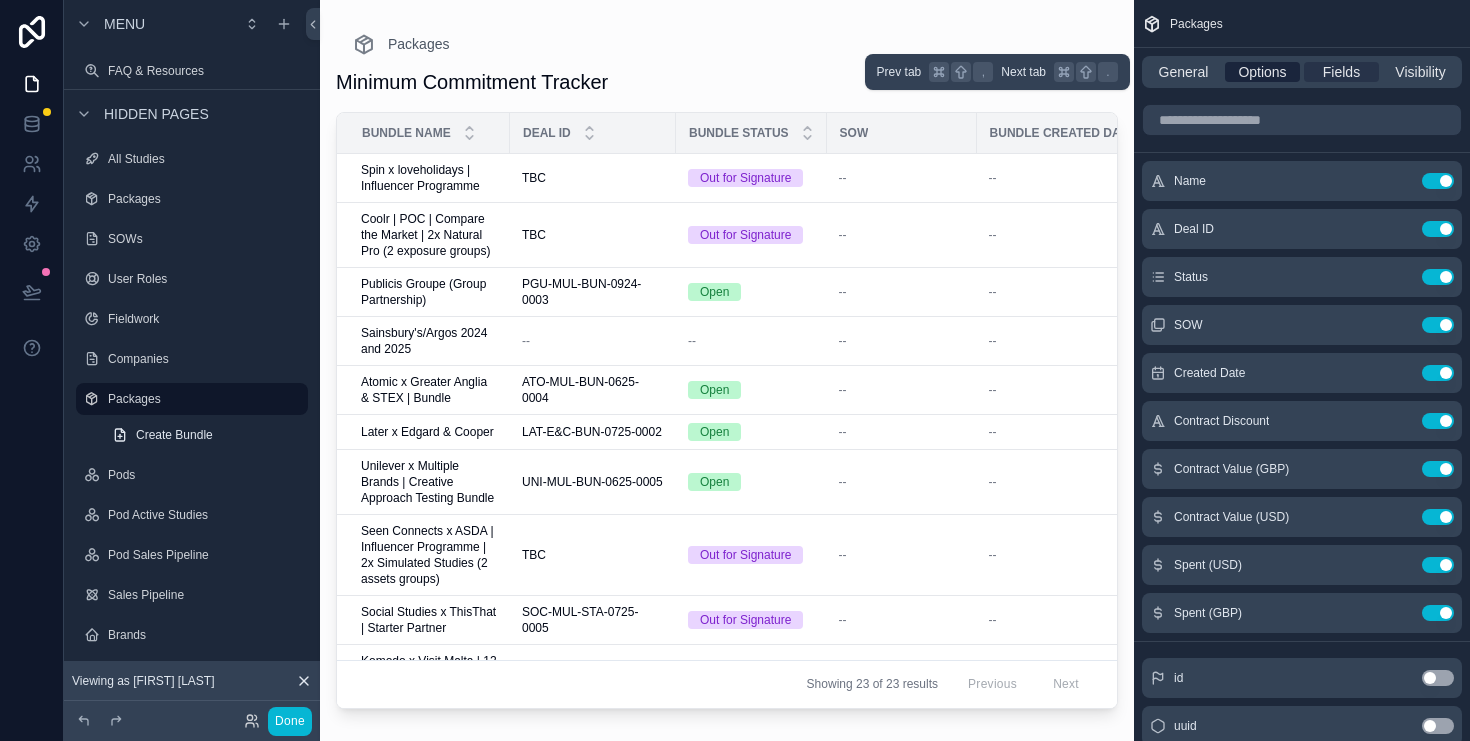 click on "Options" at bounding box center [1262, 72] 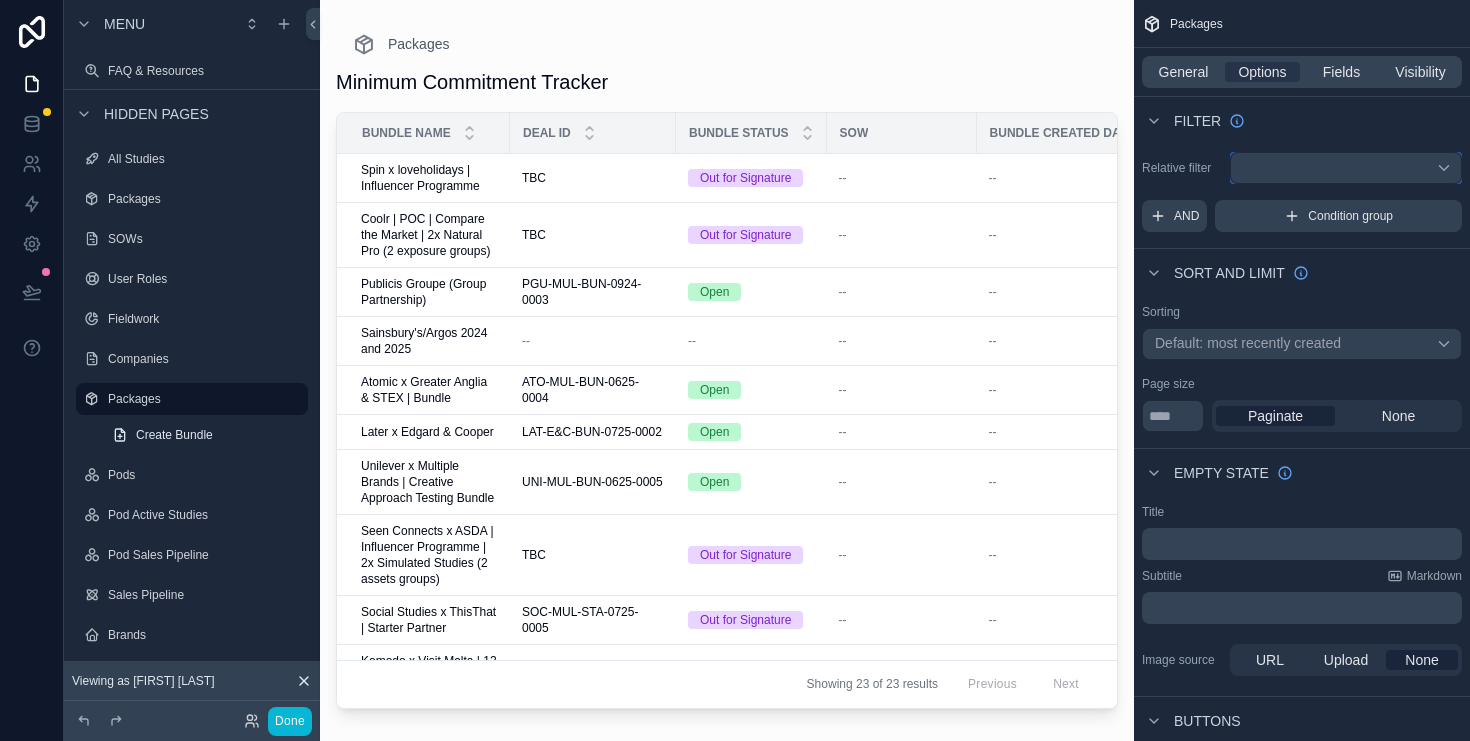 click at bounding box center (1346, 168) 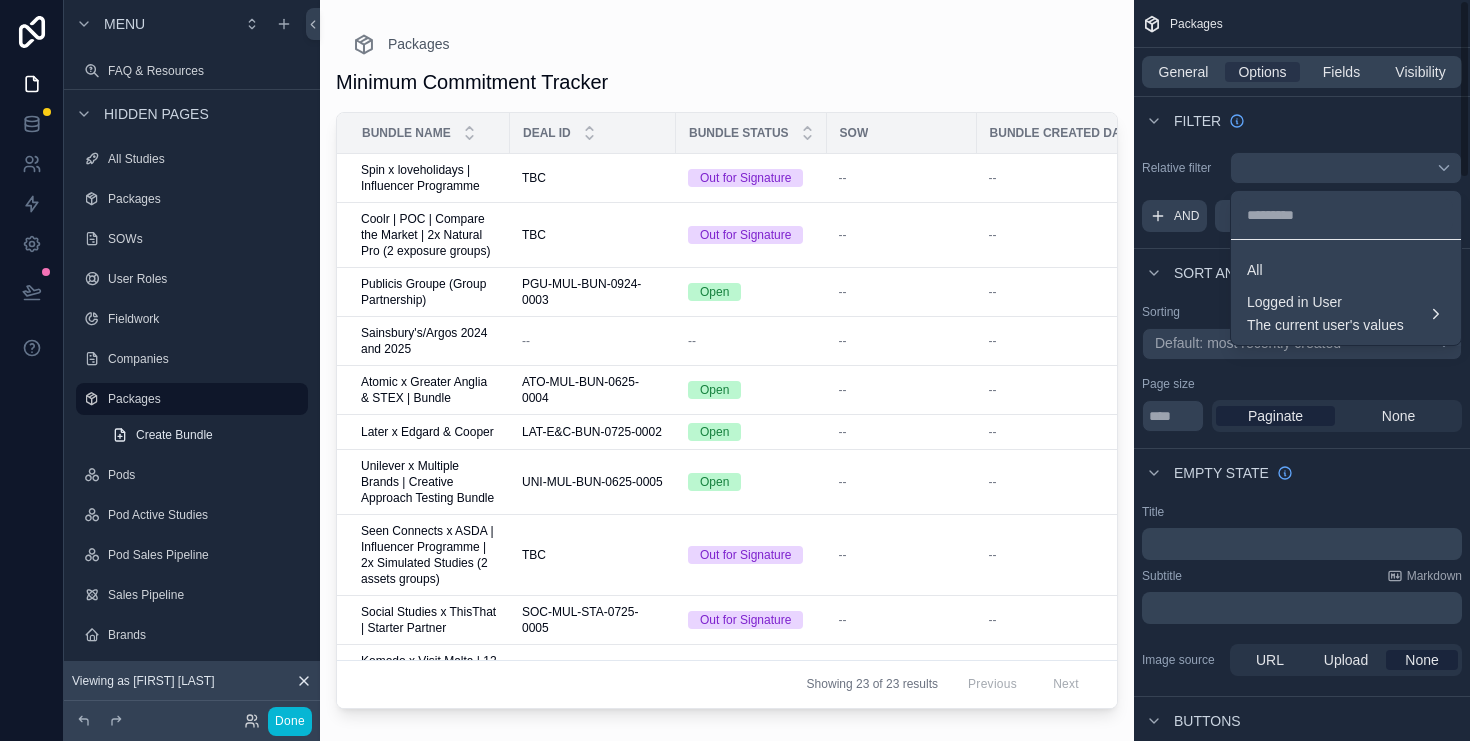 click at bounding box center (735, 370) 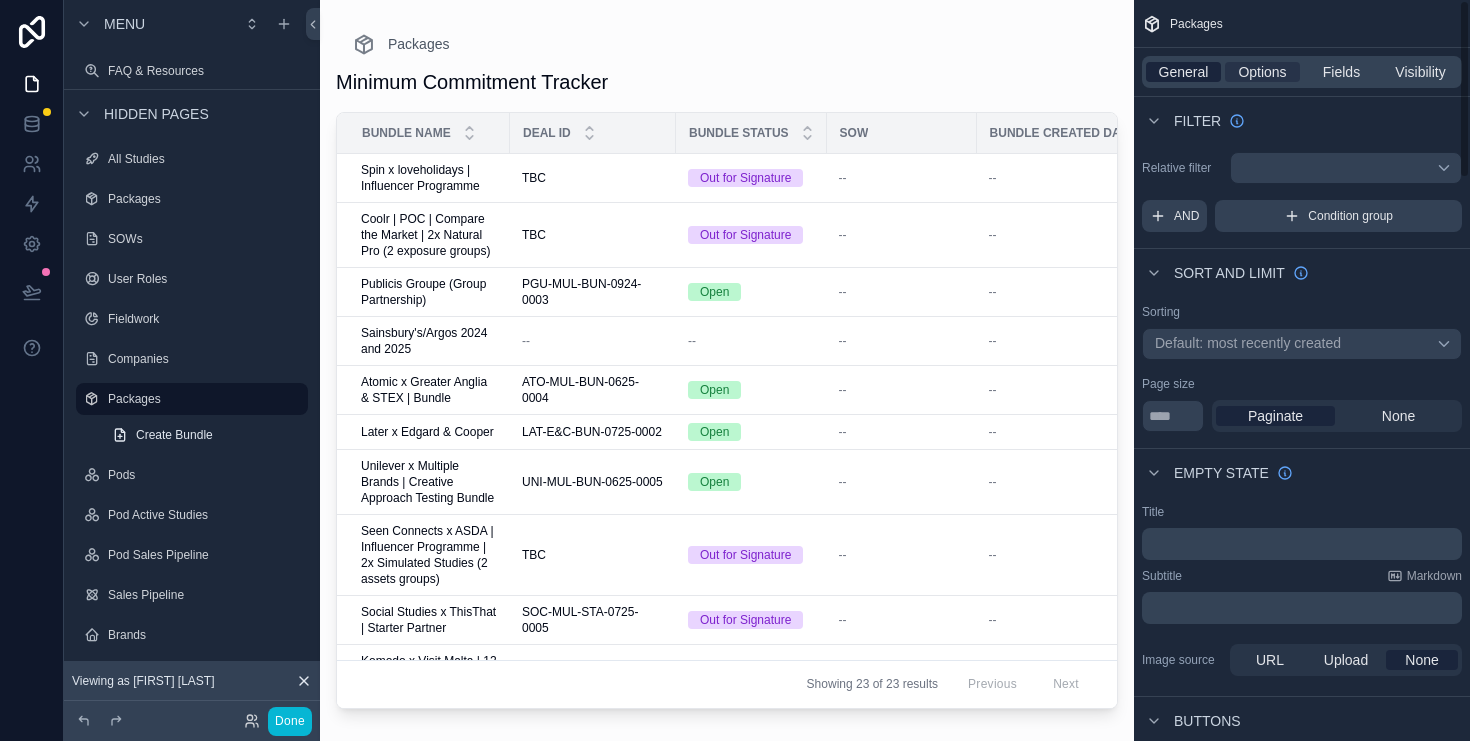 click on "General" at bounding box center (1184, 72) 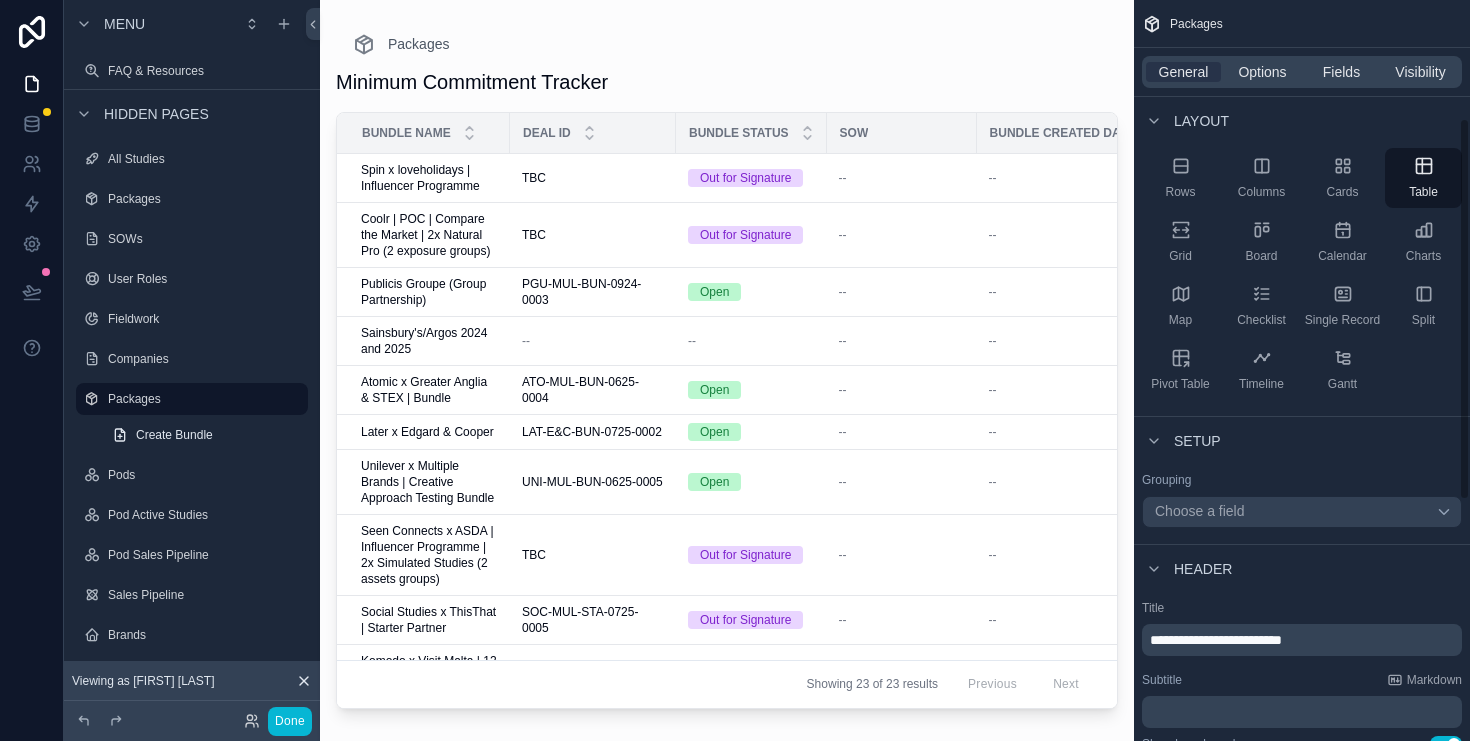 scroll, scrollTop: 77, scrollLeft: 0, axis: vertical 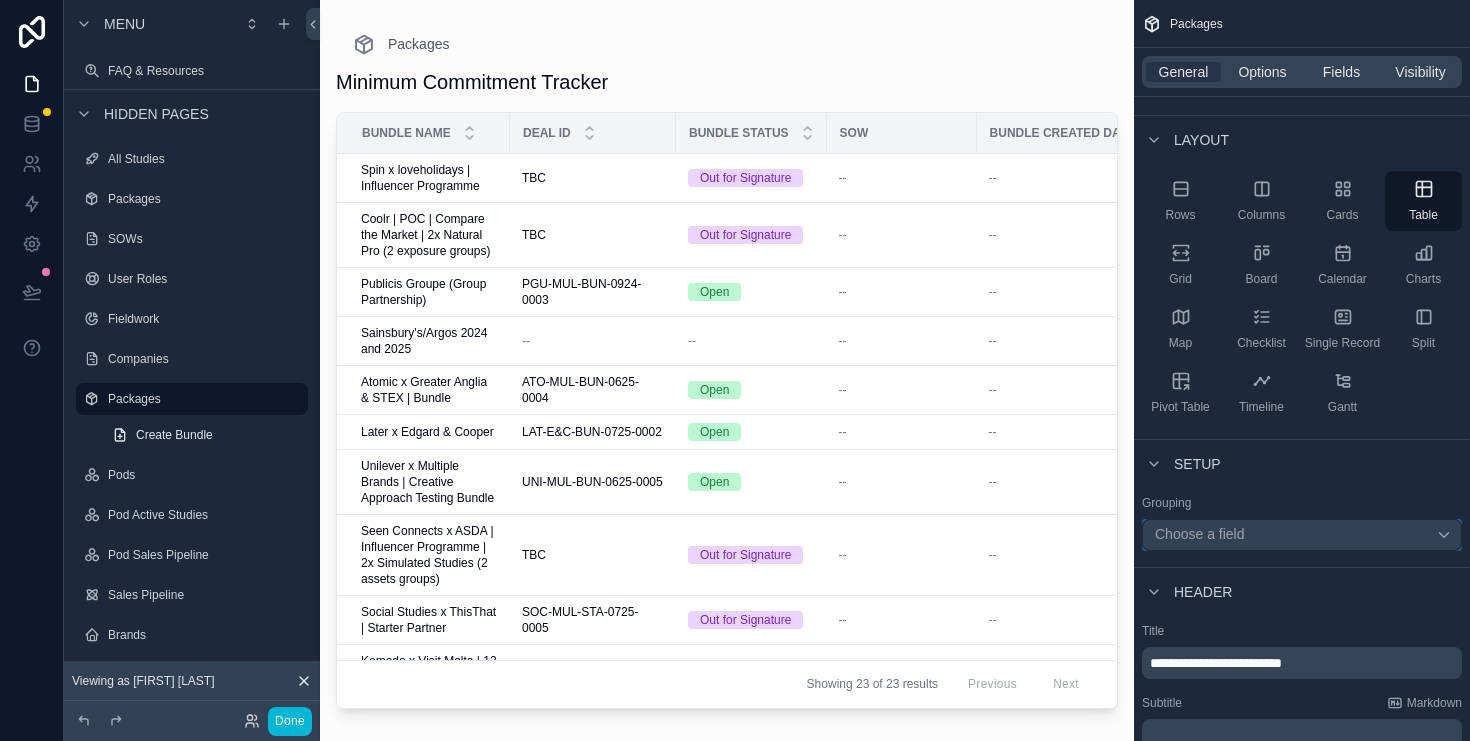 click on "Choose a field" at bounding box center (1302, 535) 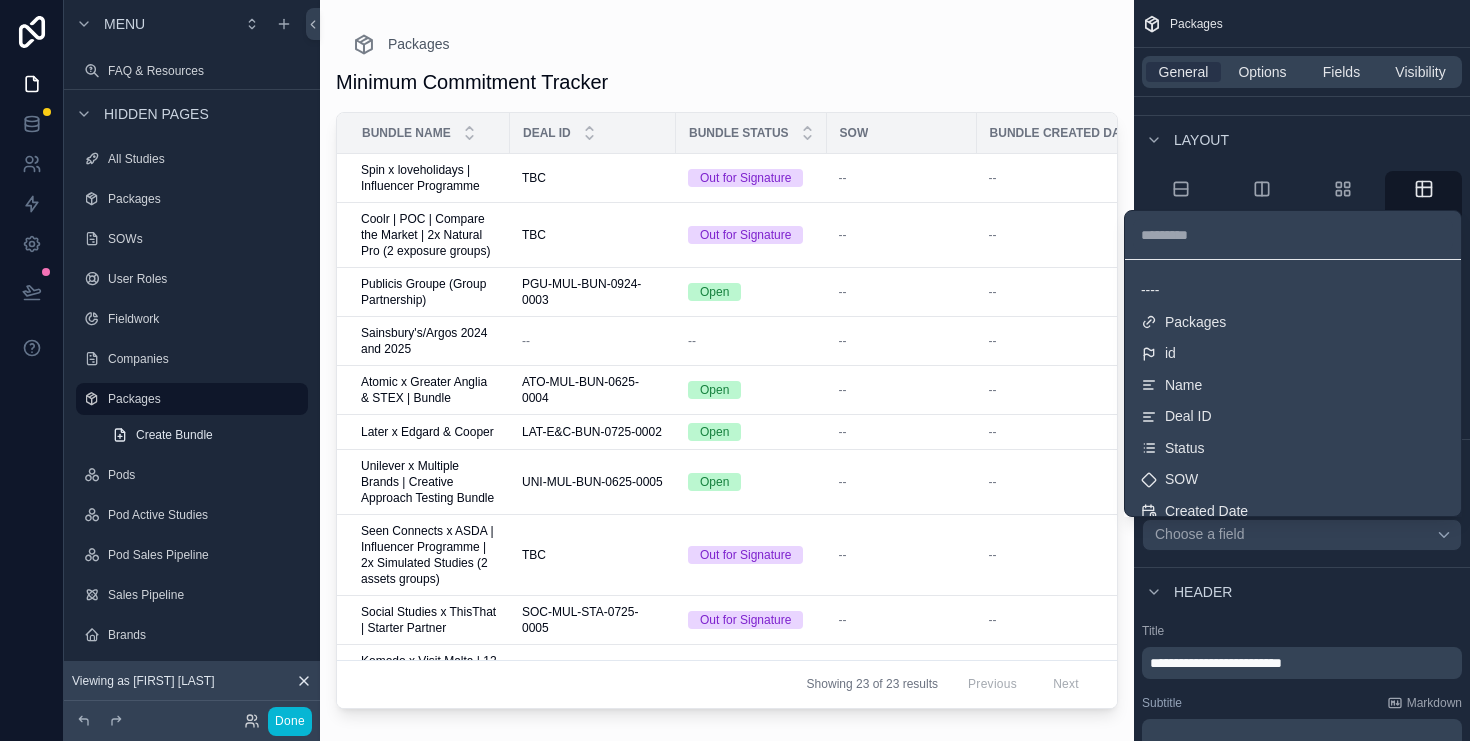 click at bounding box center (735, 370) 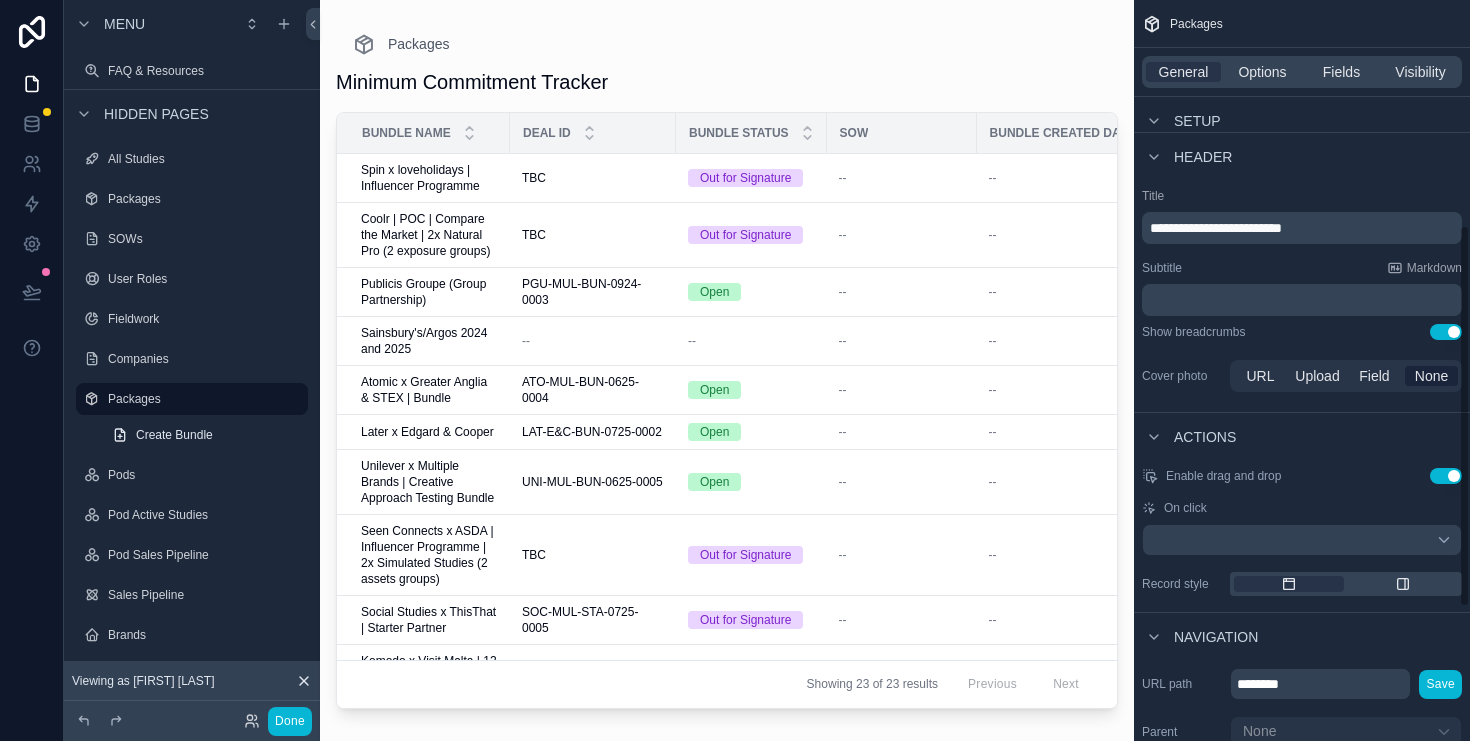 scroll, scrollTop: 0, scrollLeft: 0, axis: both 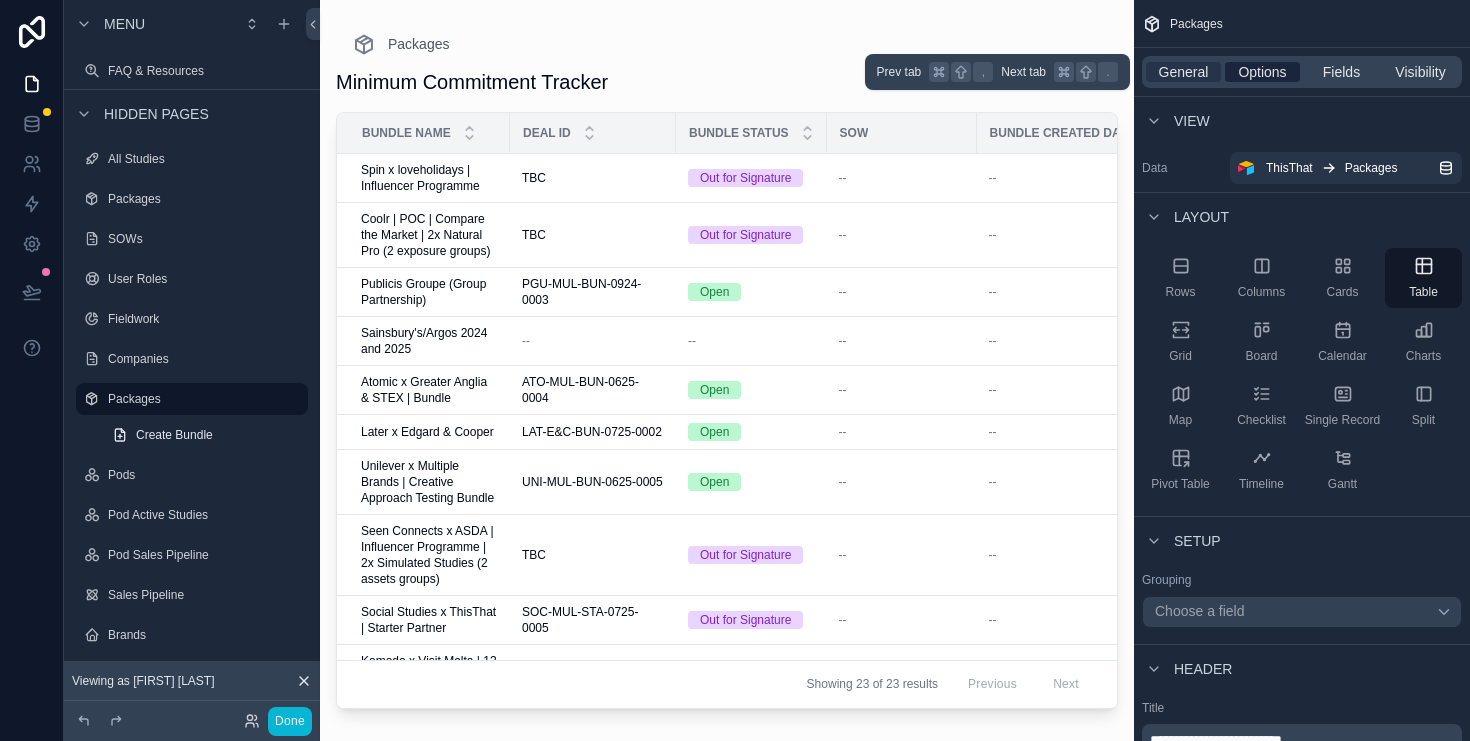 click on "Options" at bounding box center [1262, 72] 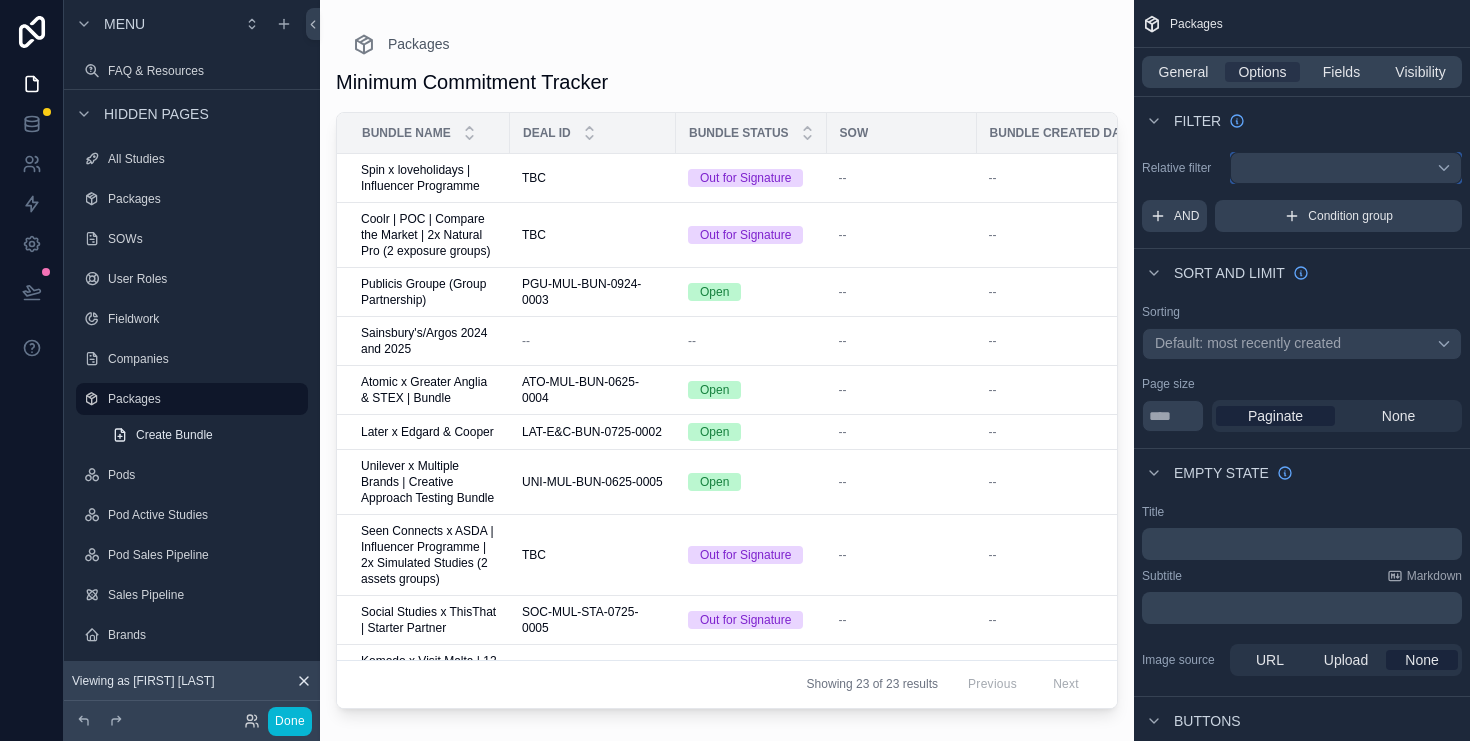 click at bounding box center (1346, 168) 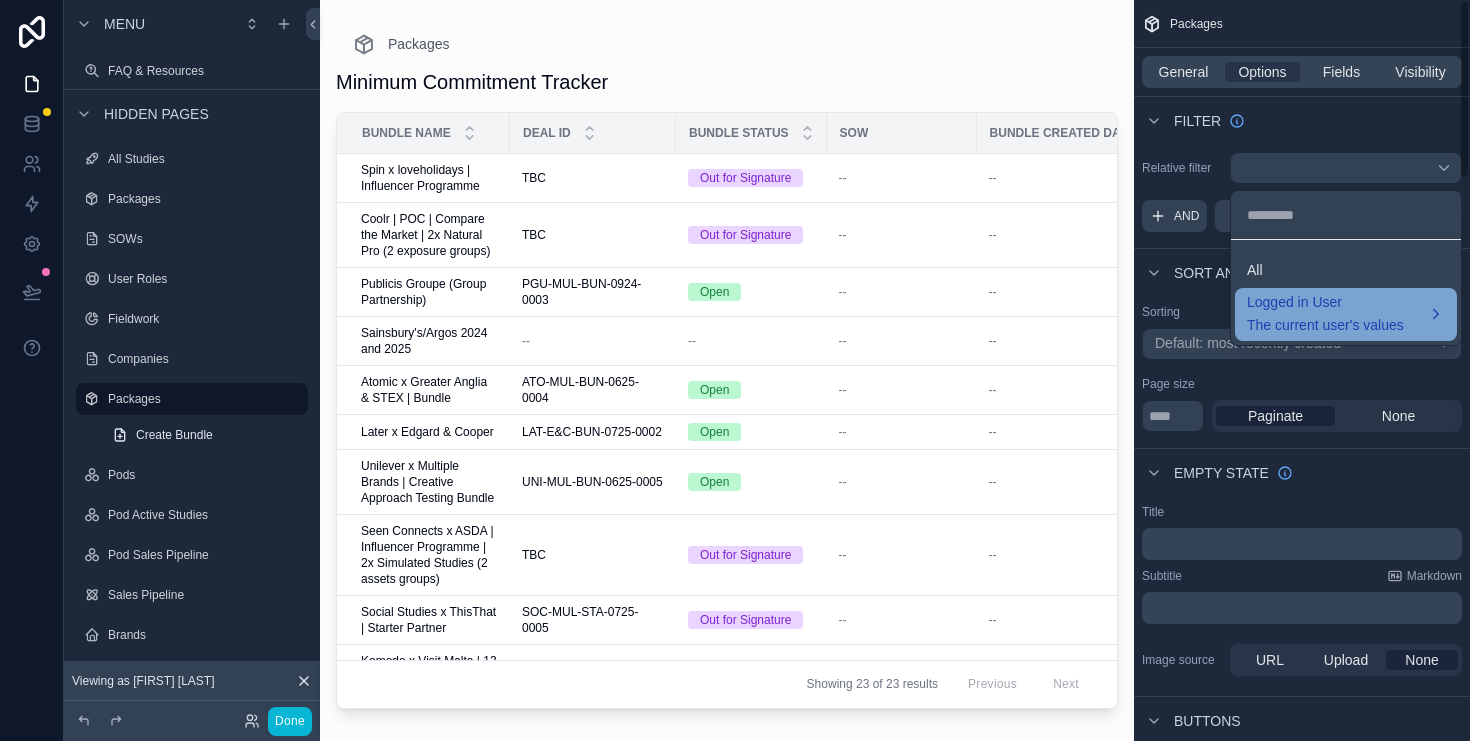 click on "Logged in User The current user's values" at bounding box center (1346, 315) 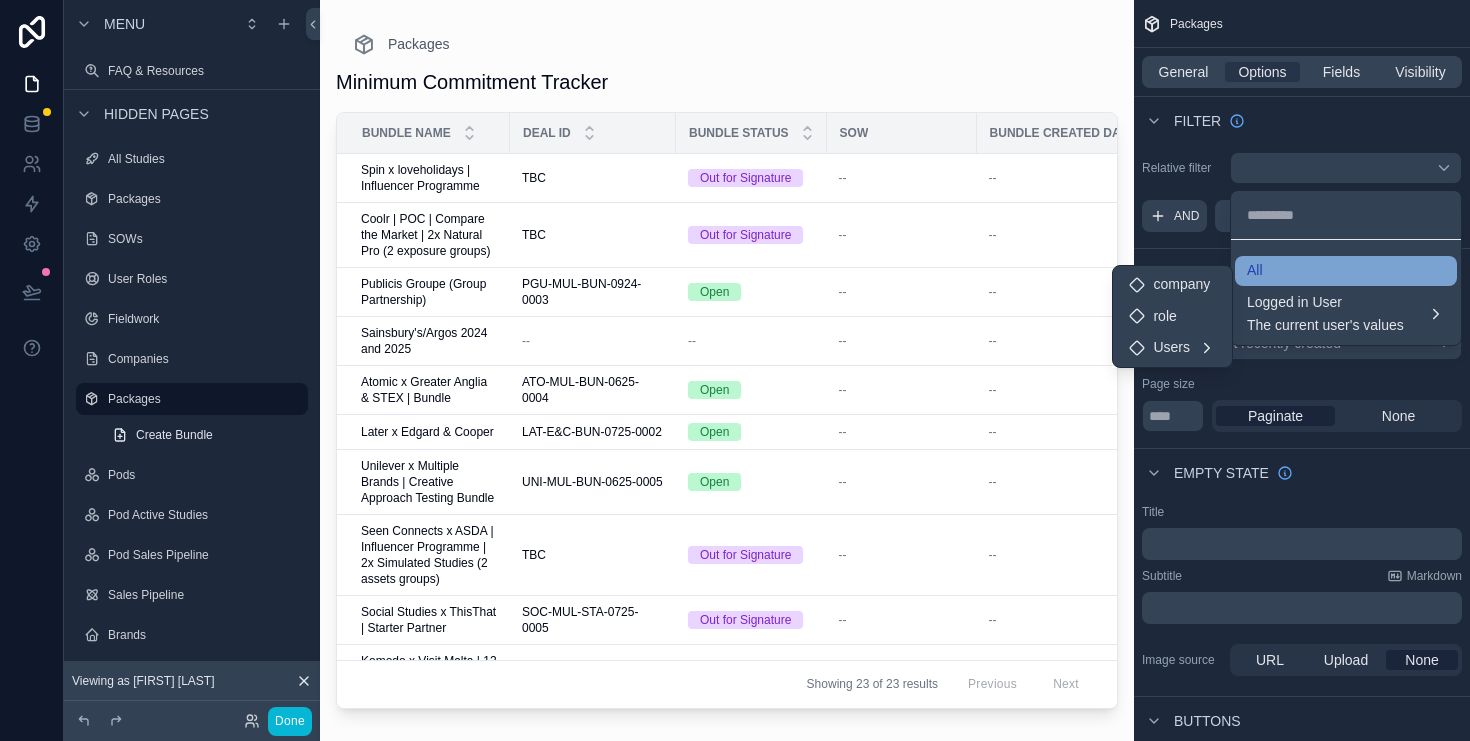 click on "All" at bounding box center (1346, 271) 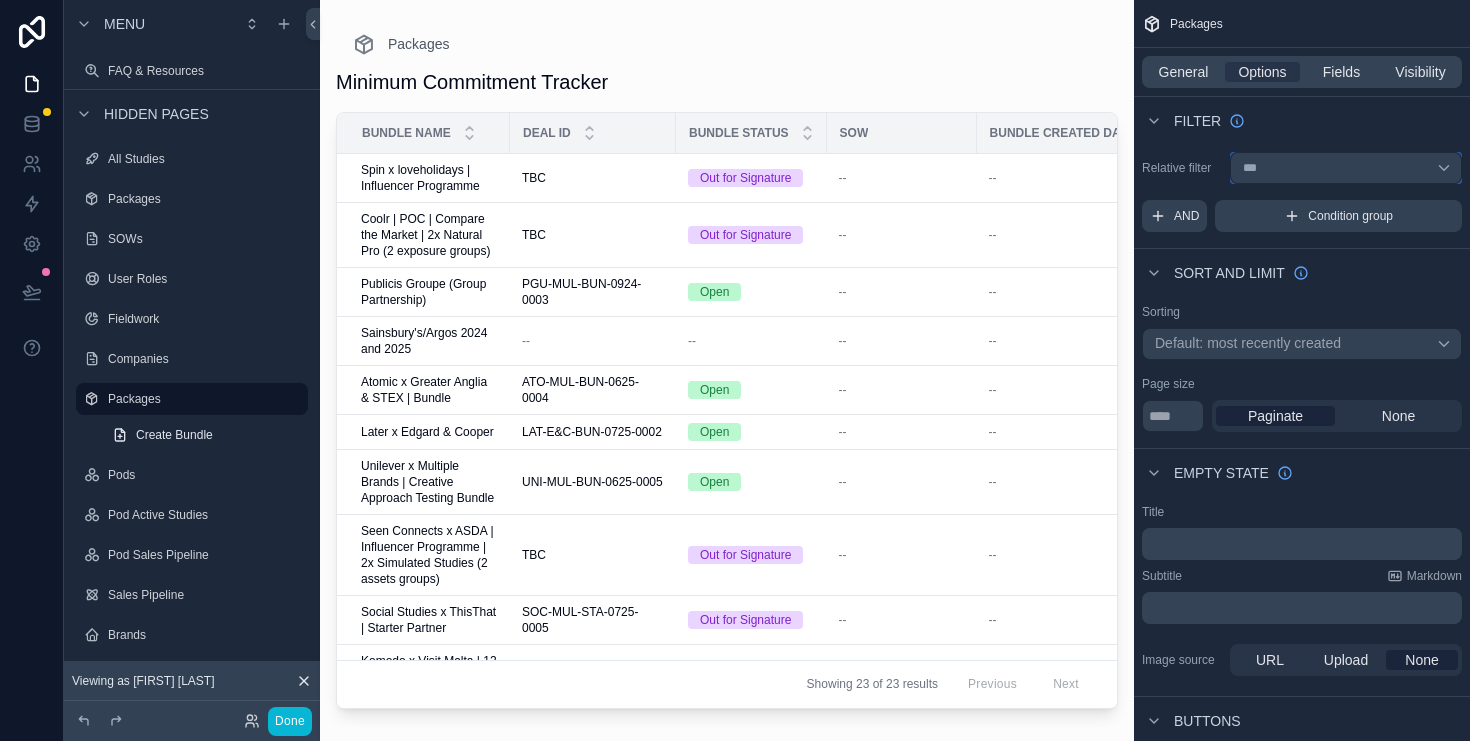 click on "***" at bounding box center [1346, 168] 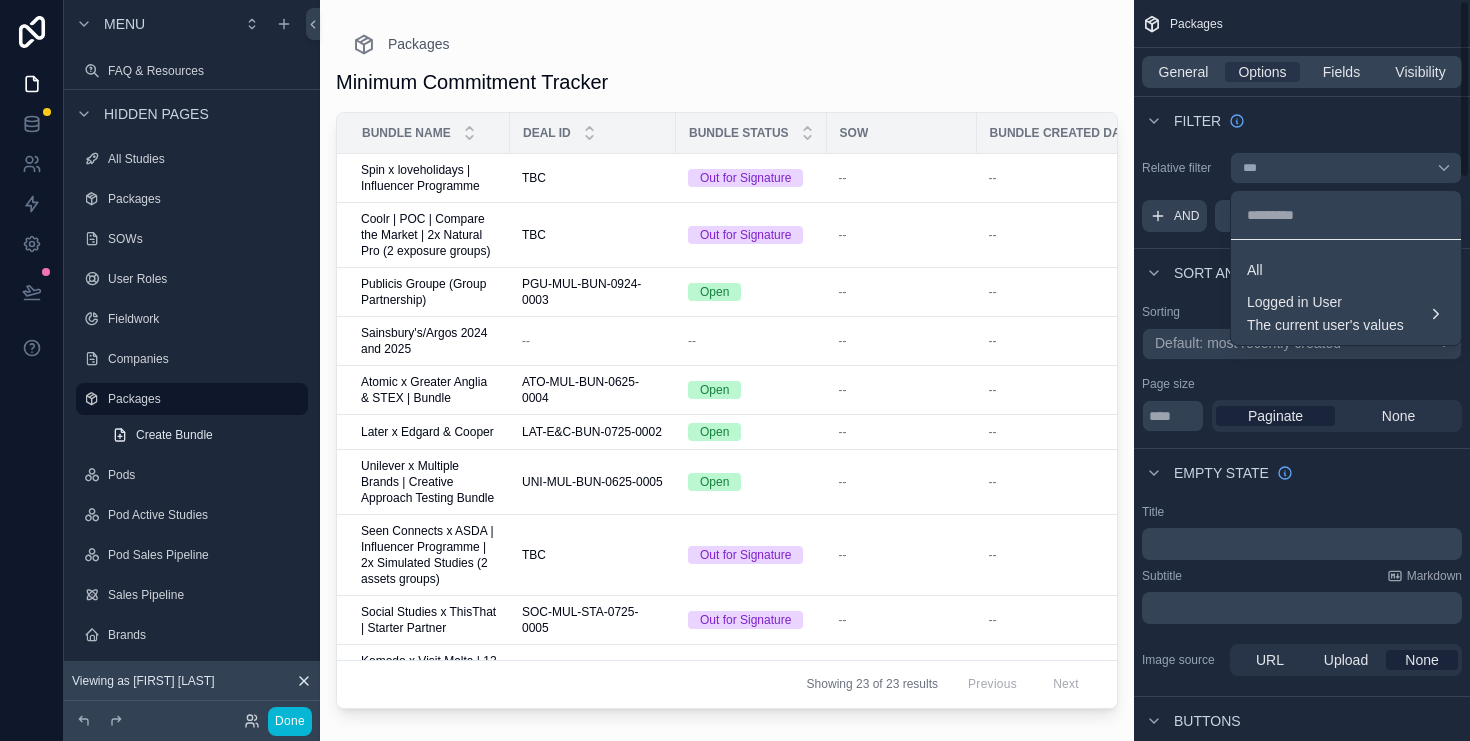 click at bounding box center (735, 370) 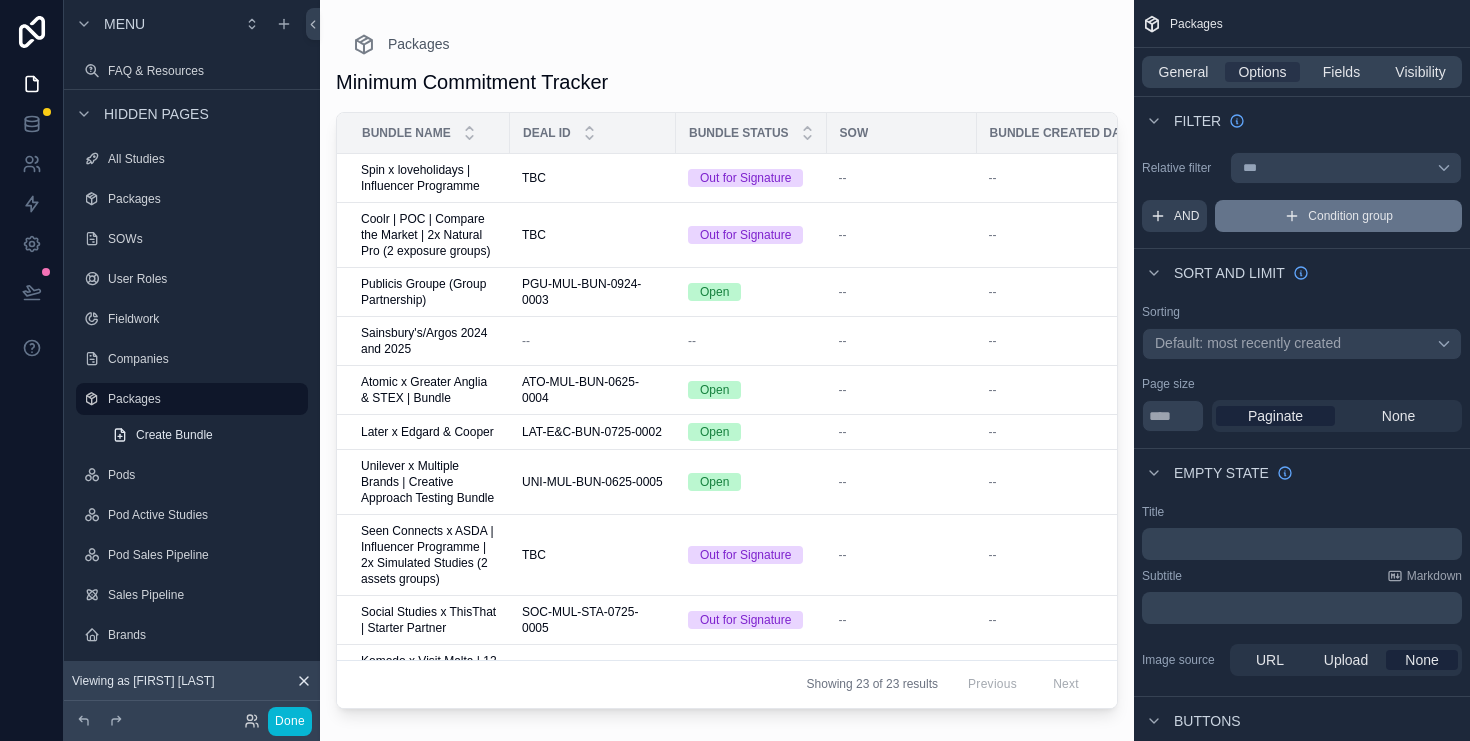 click on "Condition group" at bounding box center (1350, 216) 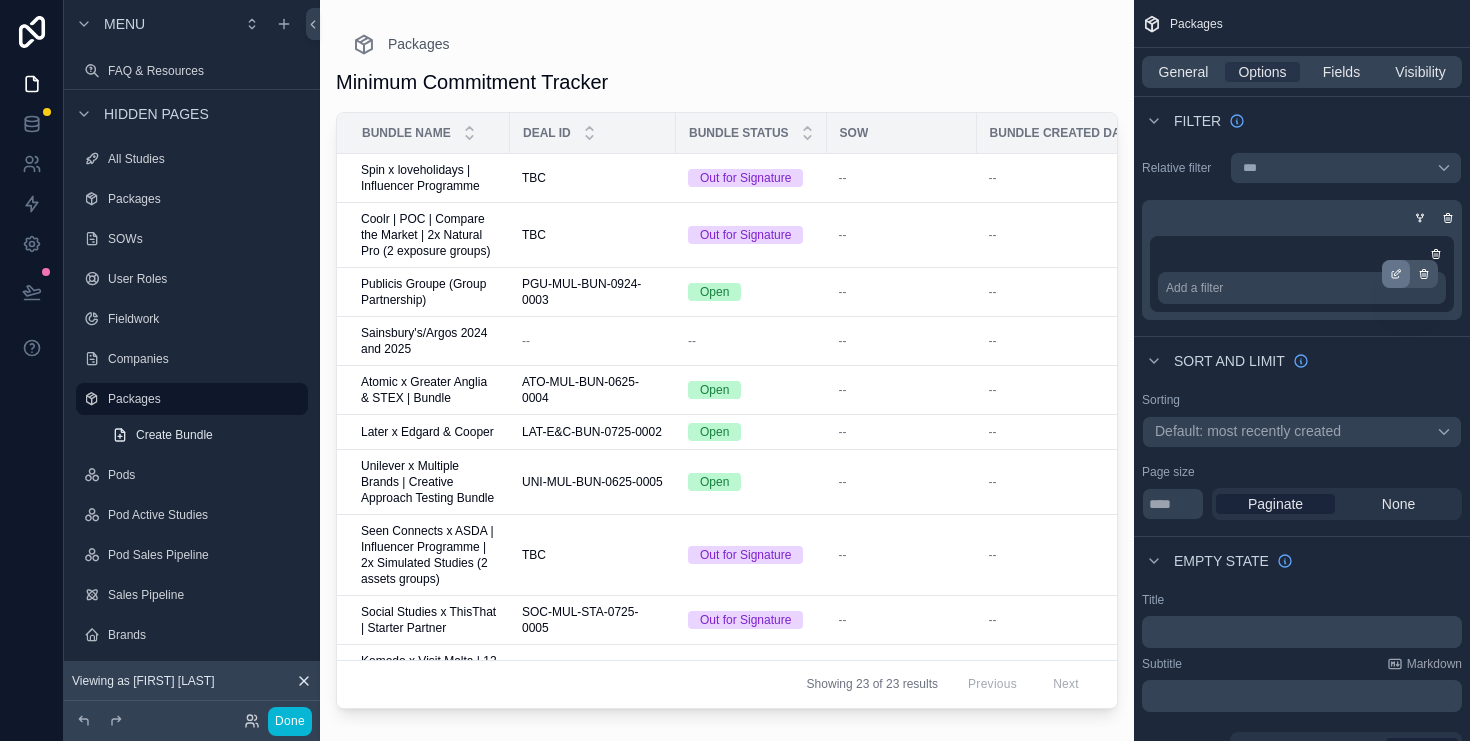 click at bounding box center [1396, 274] 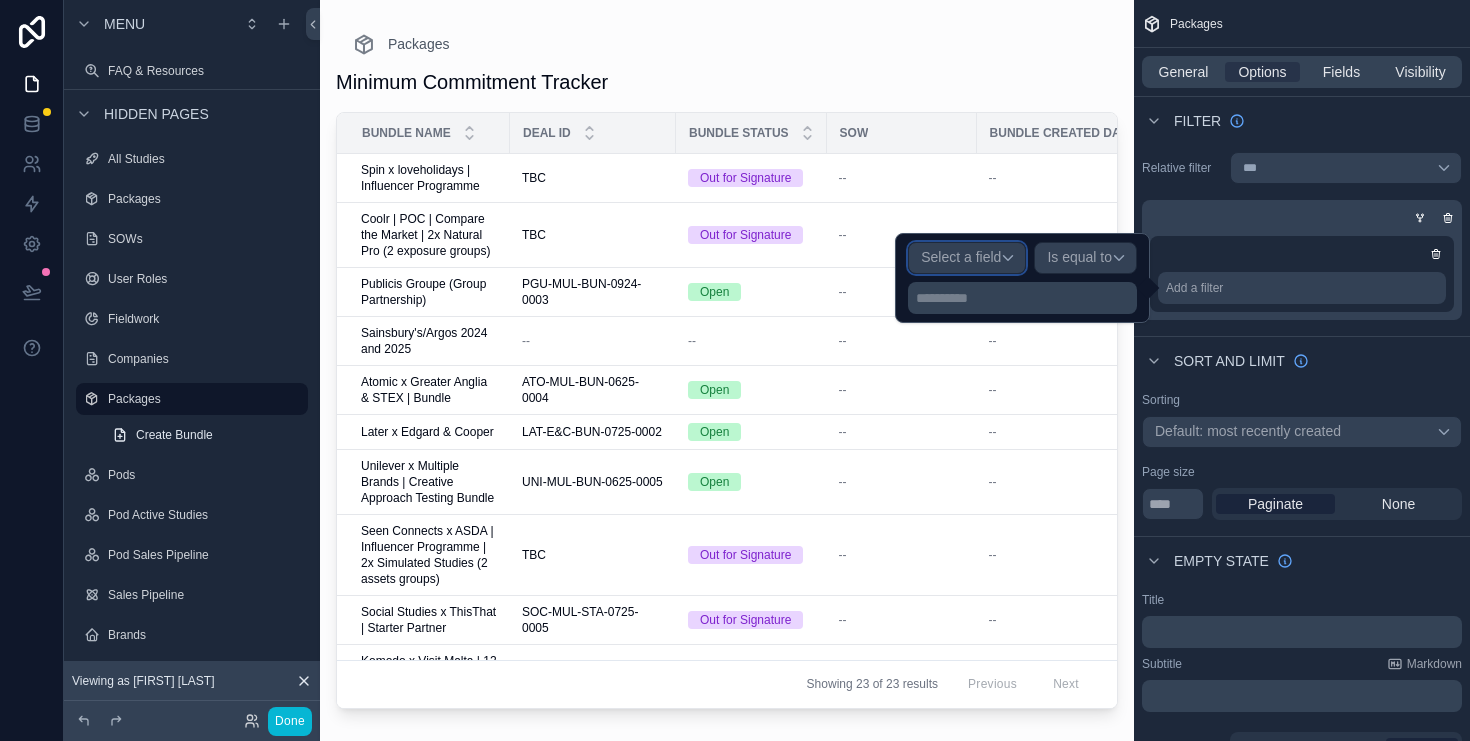 click on "Select a field" at bounding box center (967, 258) 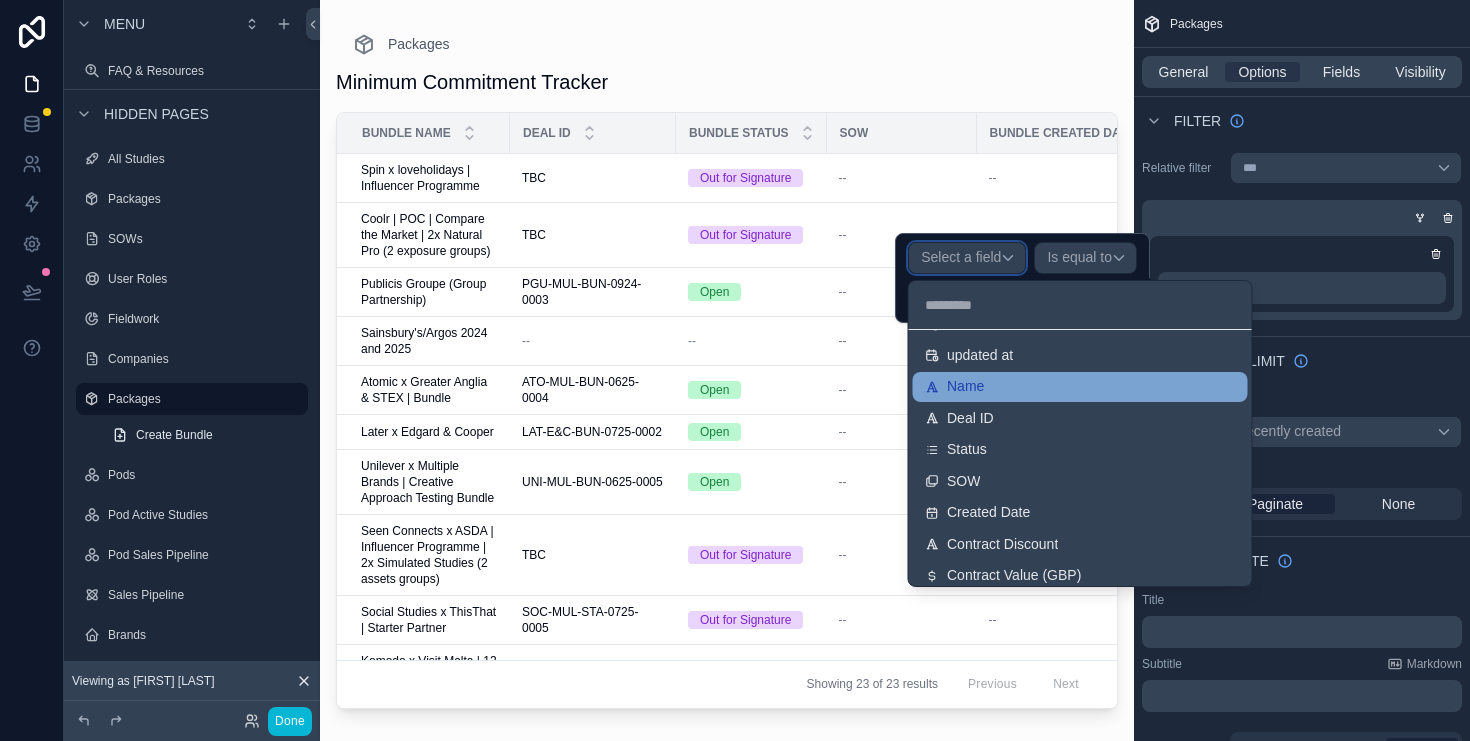 scroll, scrollTop: 93, scrollLeft: 0, axis: vertical 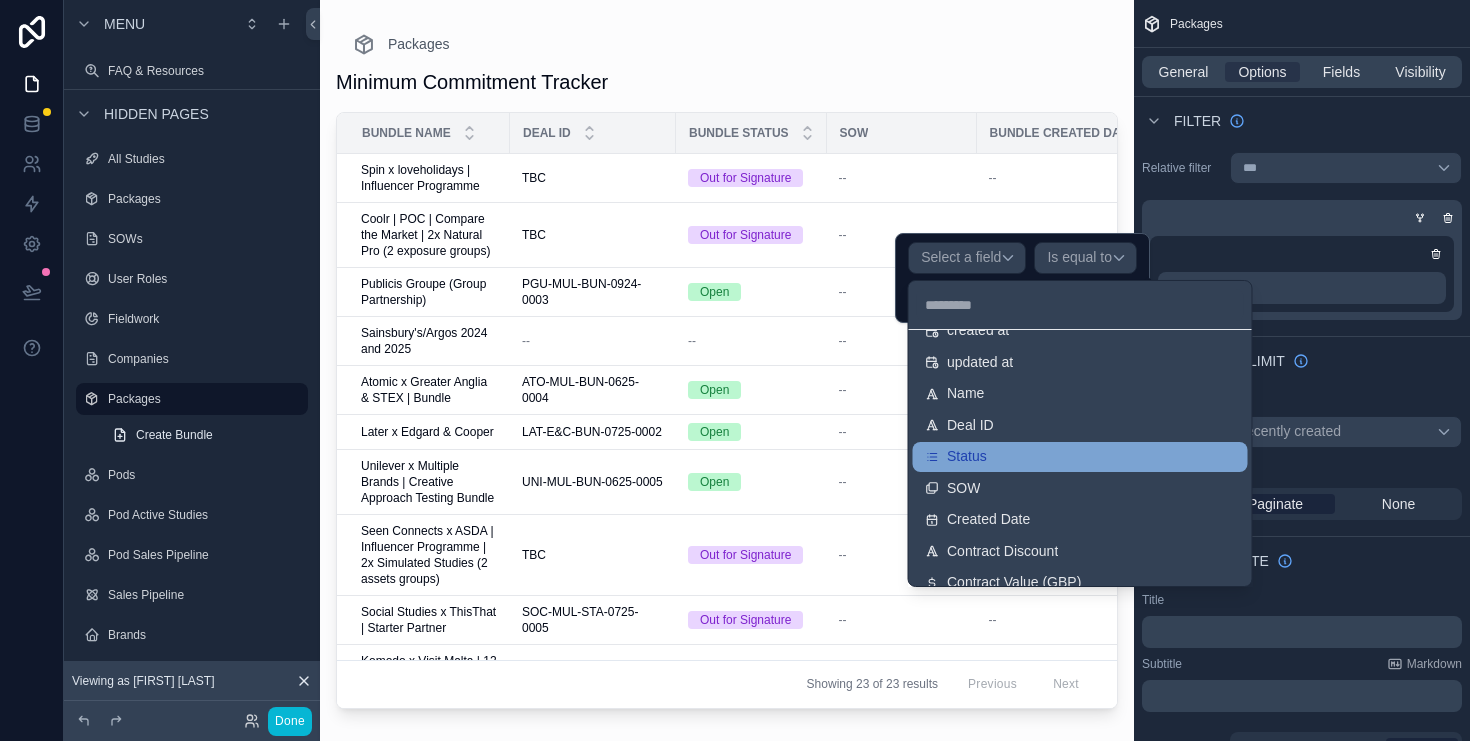 click on "Status" at bounding box center [1080, 457] 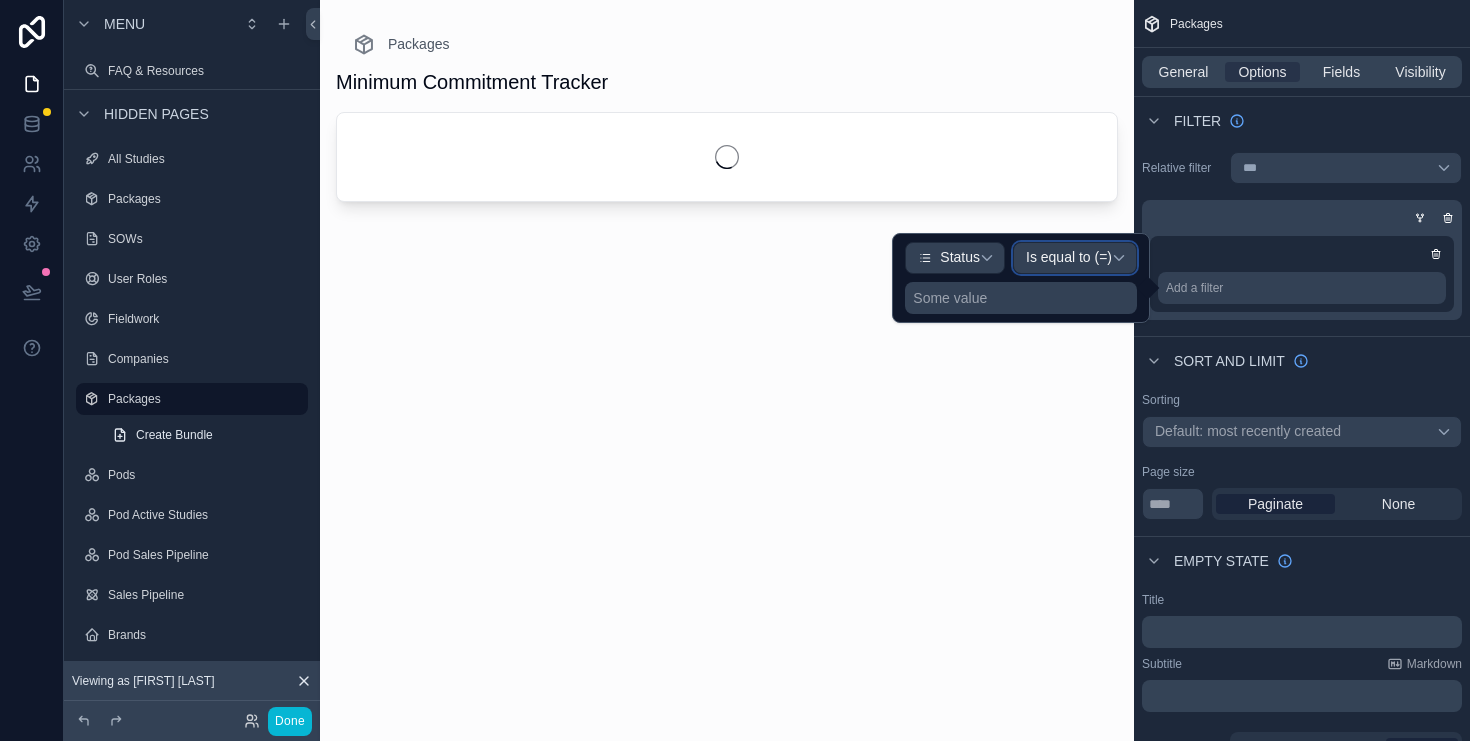 click on "Is equal to (=)" at bounding box center (1069, 258) 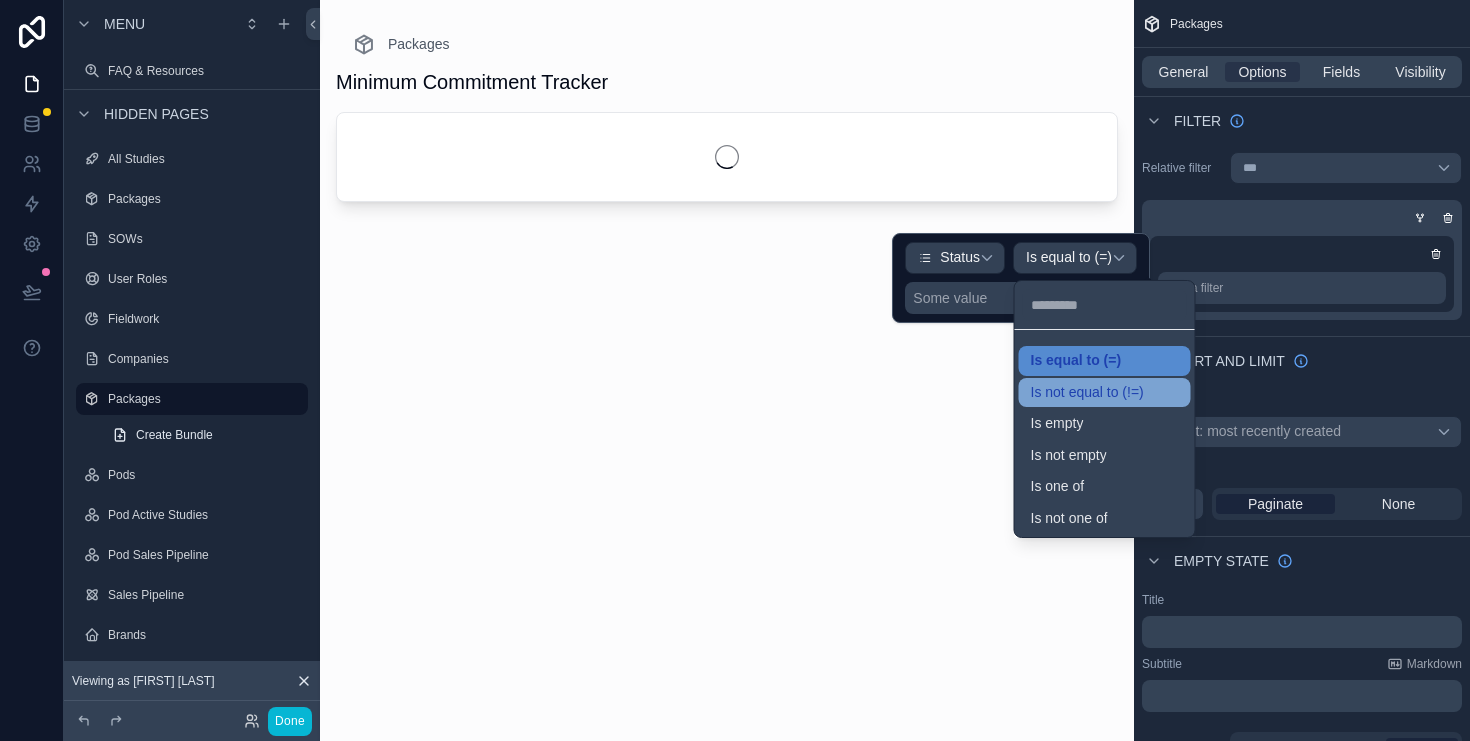 click on "Is not equal to (!=)" at bounding box center (1087, 393) 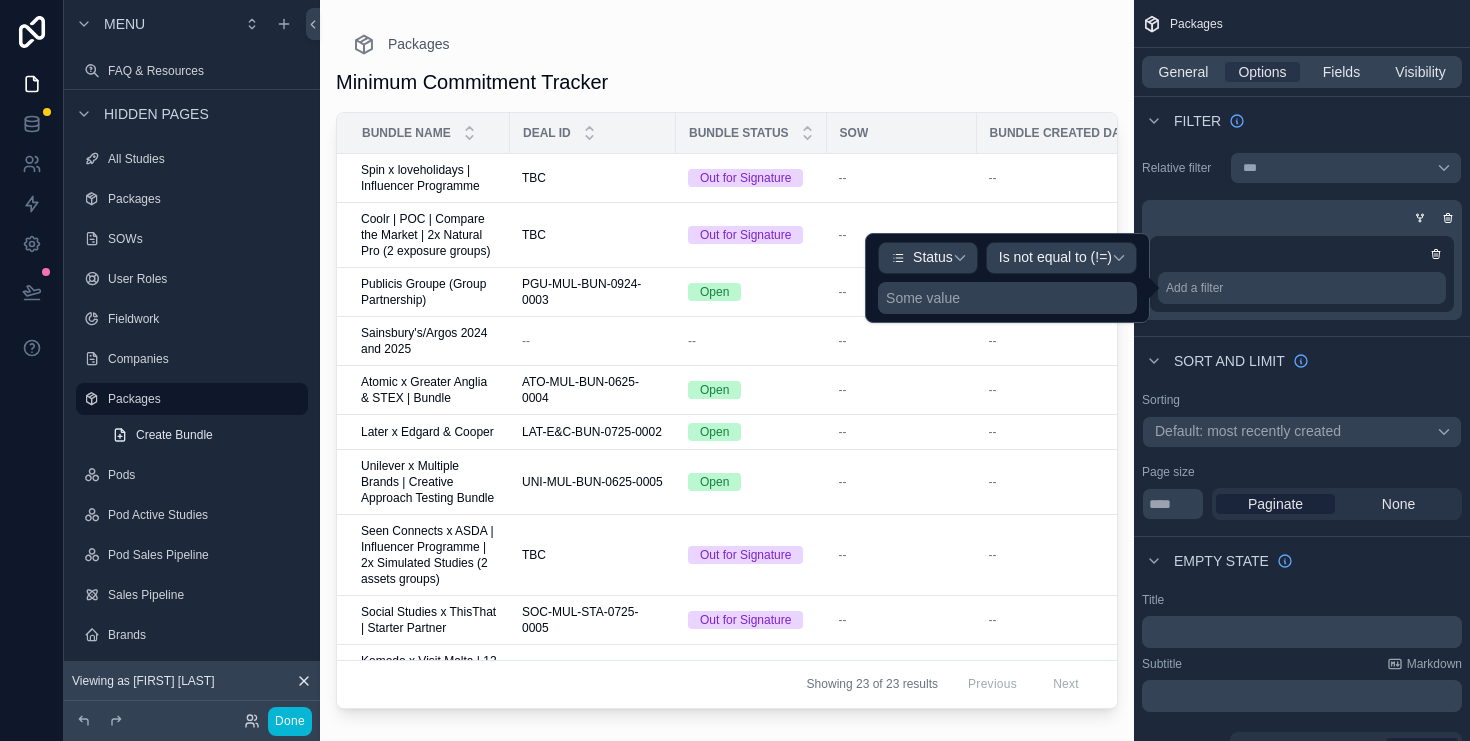 click on "Some value" at bounding box center (1007, 298) 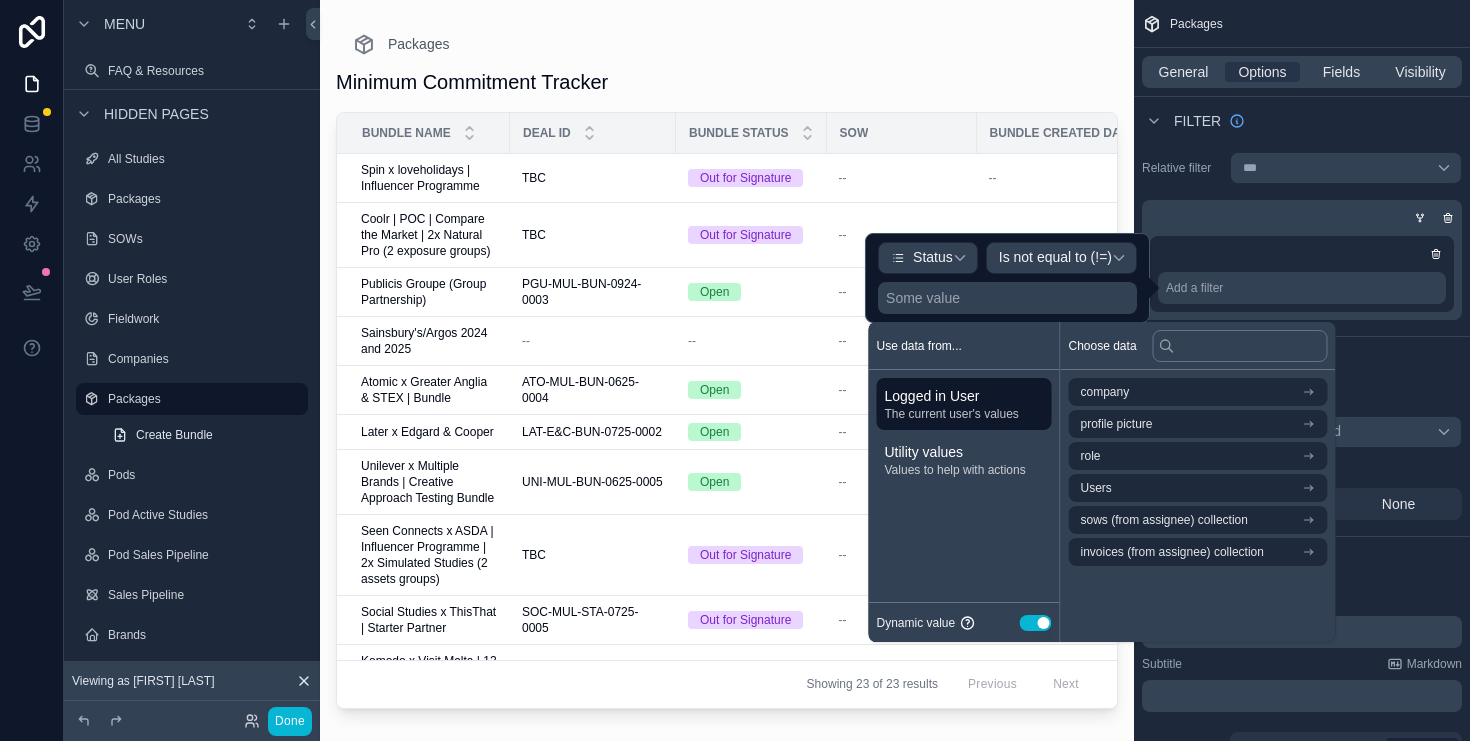 click on "Some value" at bounding box center (1007, 298) 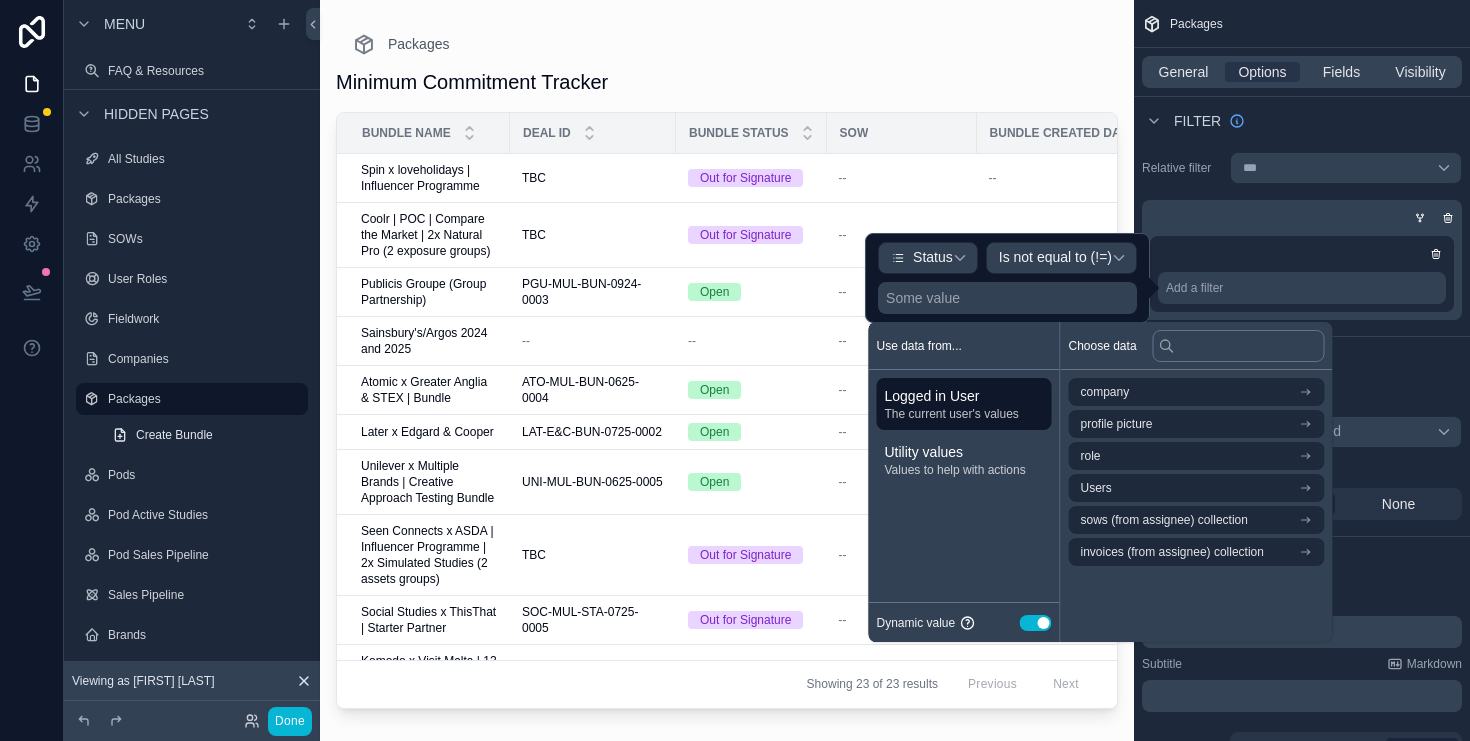 click on "Dynamic value Use setting" at bounding box center (964, 622) 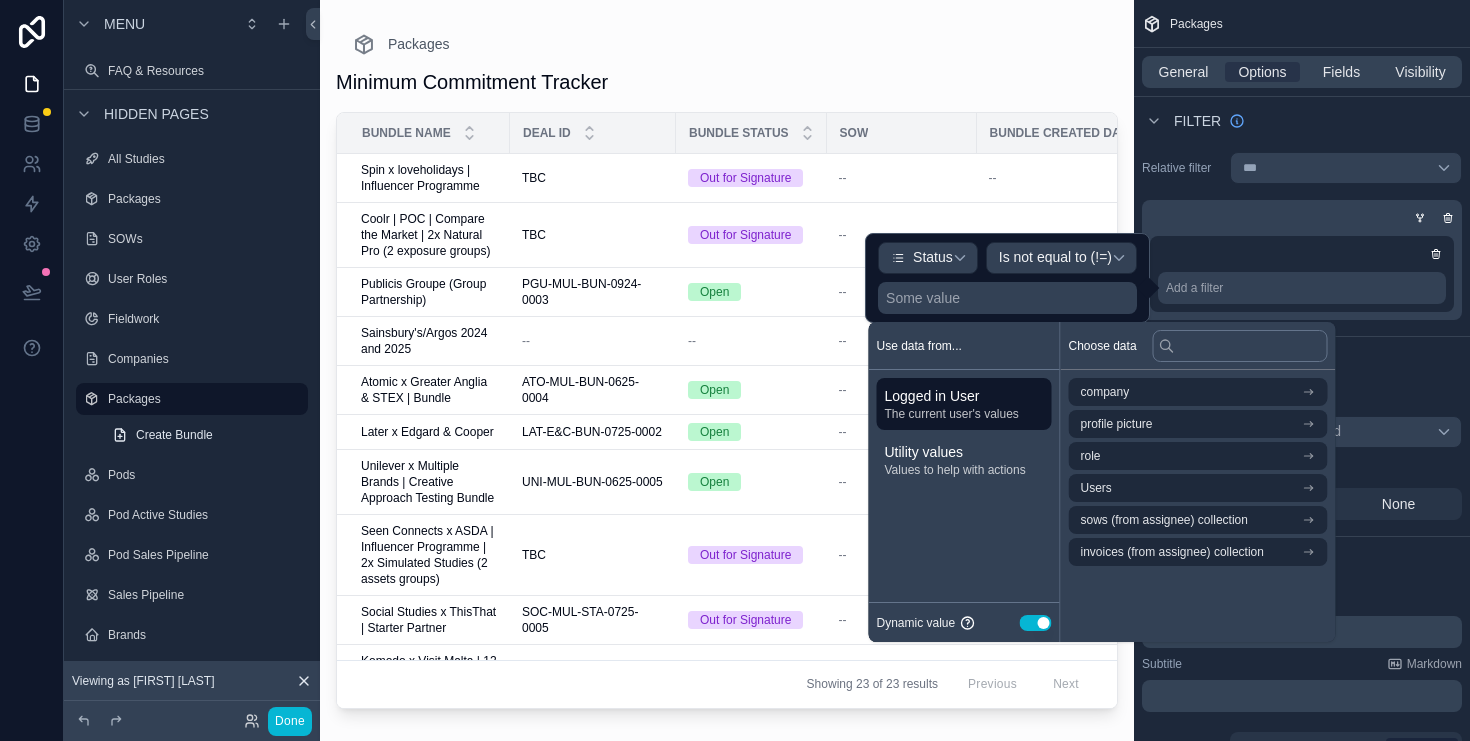 click on "Use setting" at bounding box center (1036, 623) 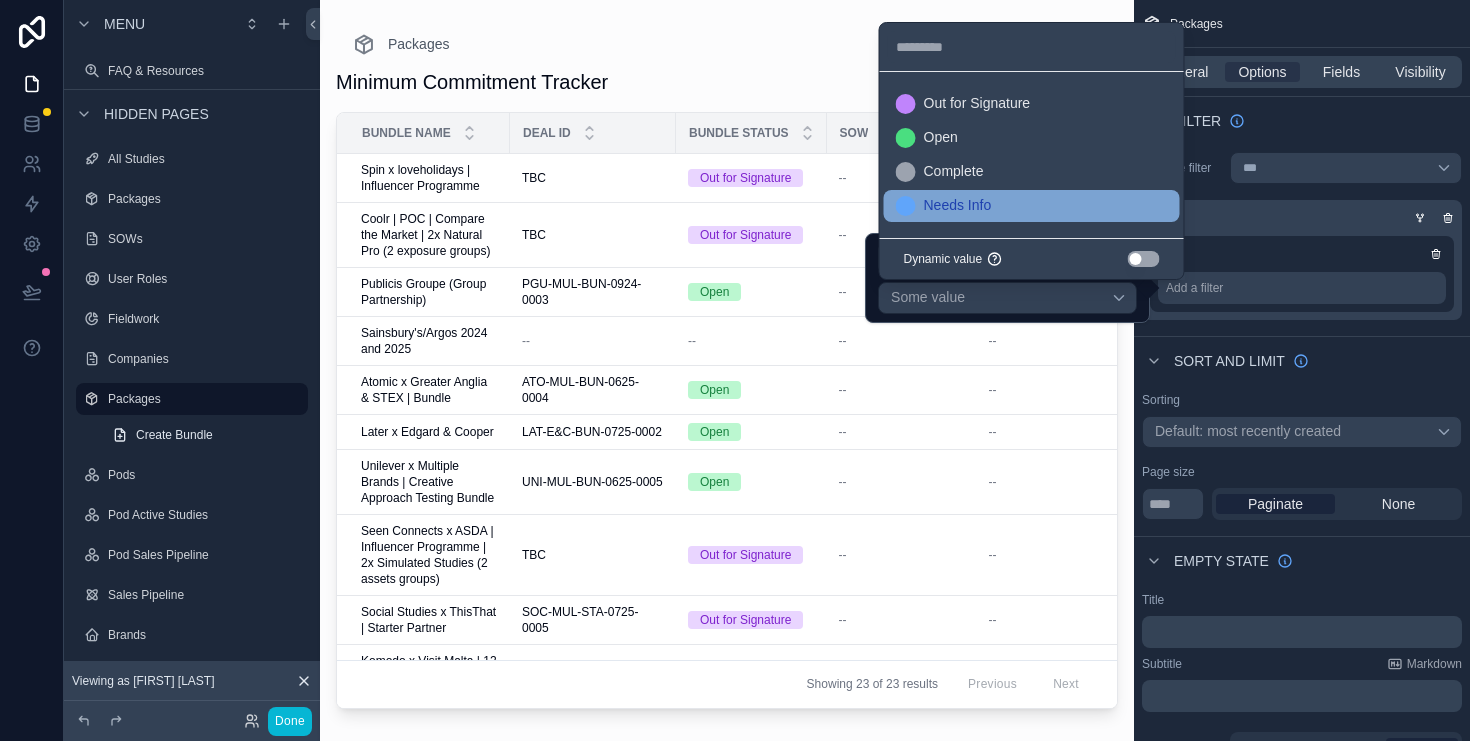click on "Needs Info" at bounding box center (1032, 206) 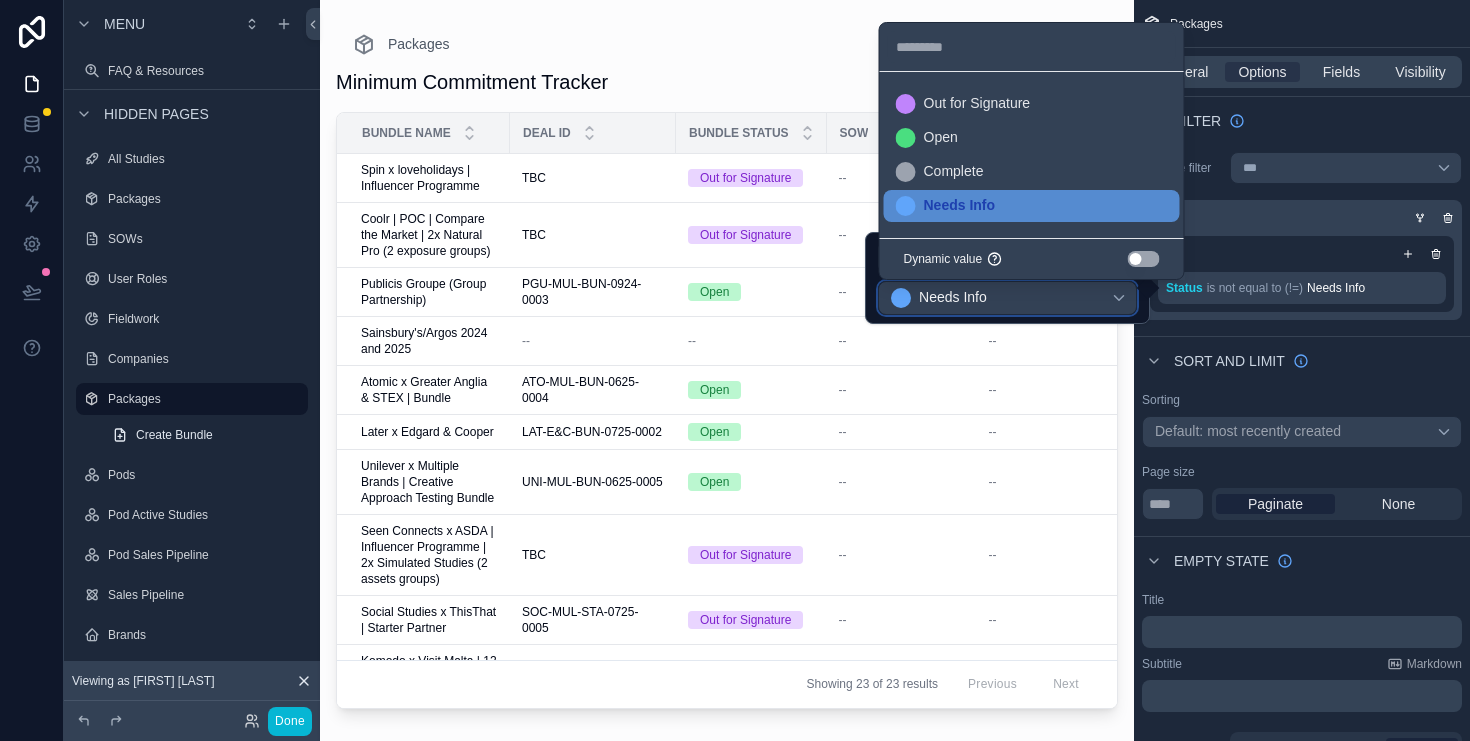 click on "Needs Info" at bounding box center (1007, 298) 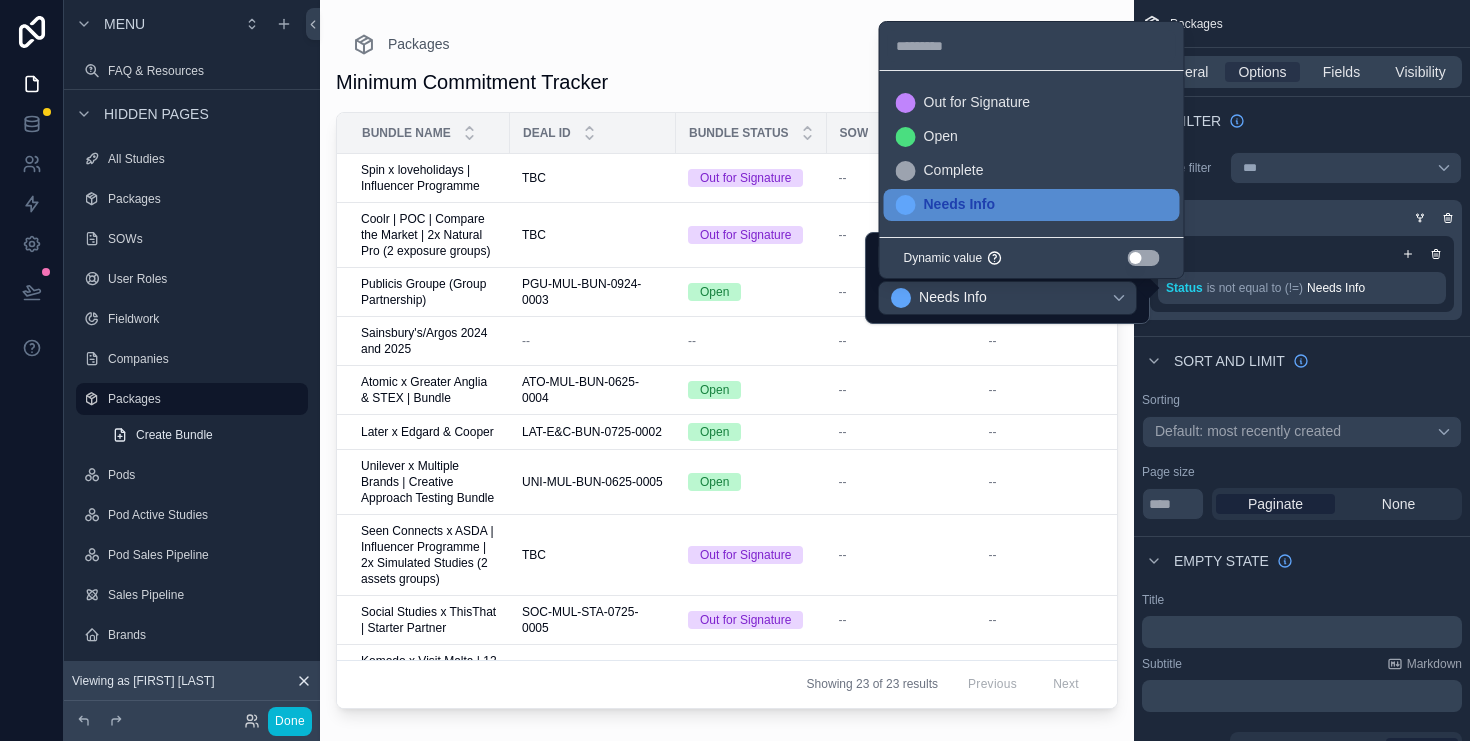 click at bounding box center (1007, 278) 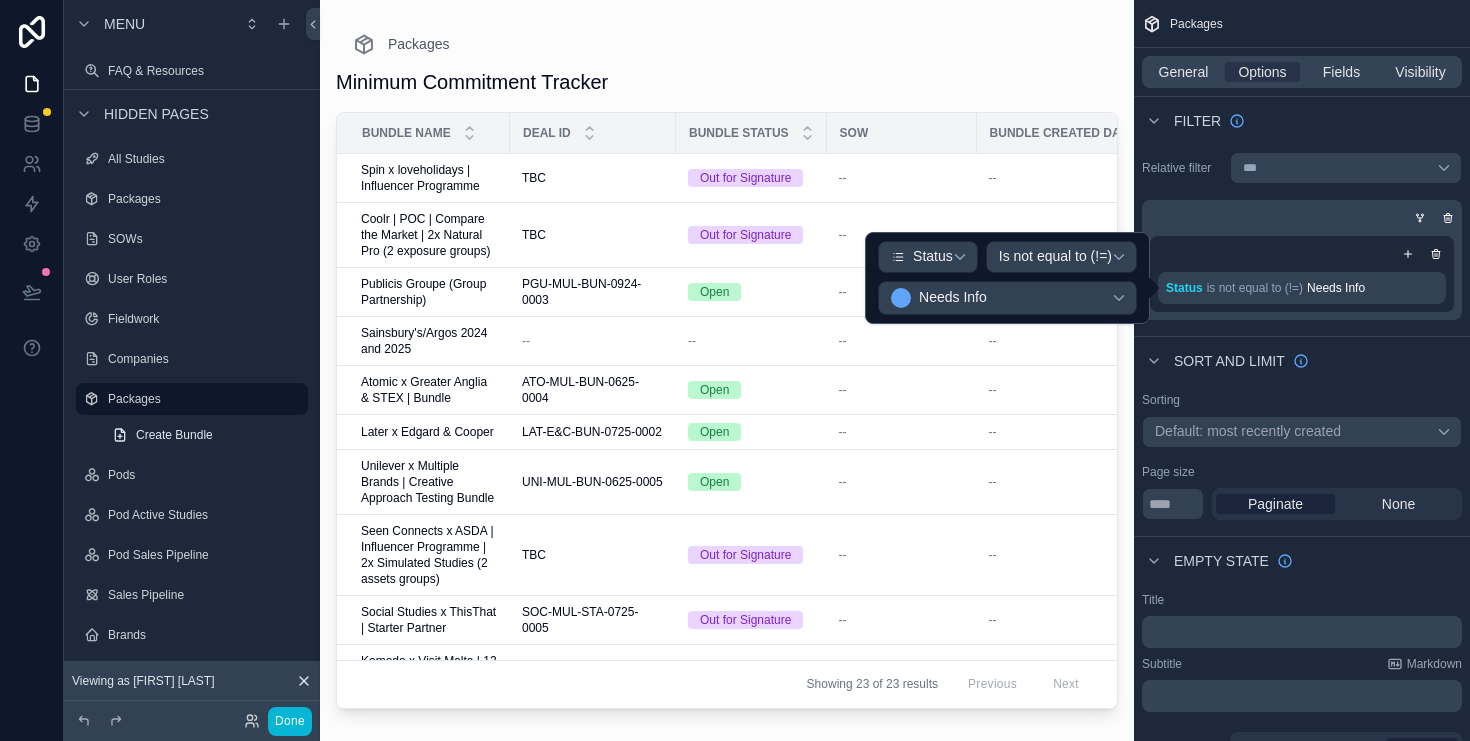 click on "Status Is not equal to (!=) Needs Info" at bounding box center (1007, 278) 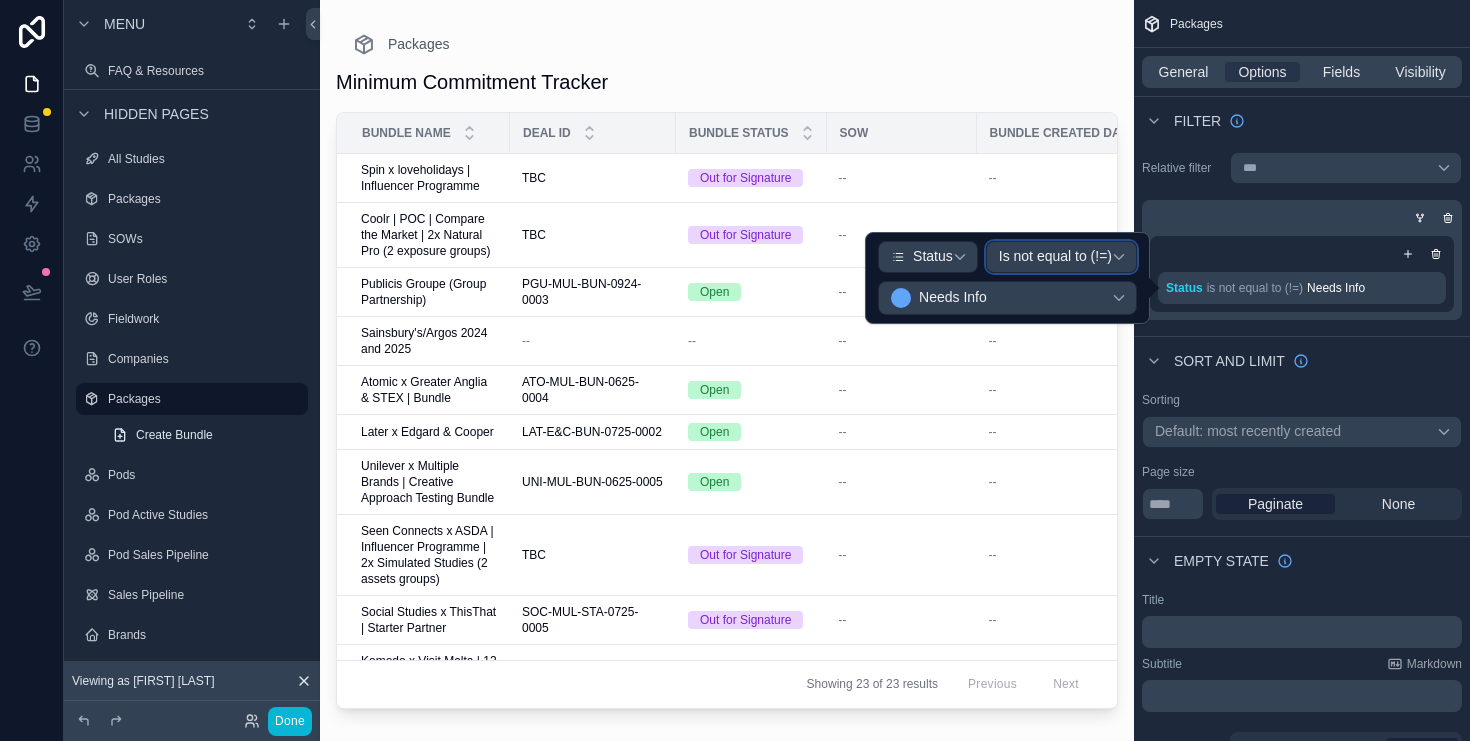 click on "Is not equal to (!=)" at bounding box center [1055, 257] 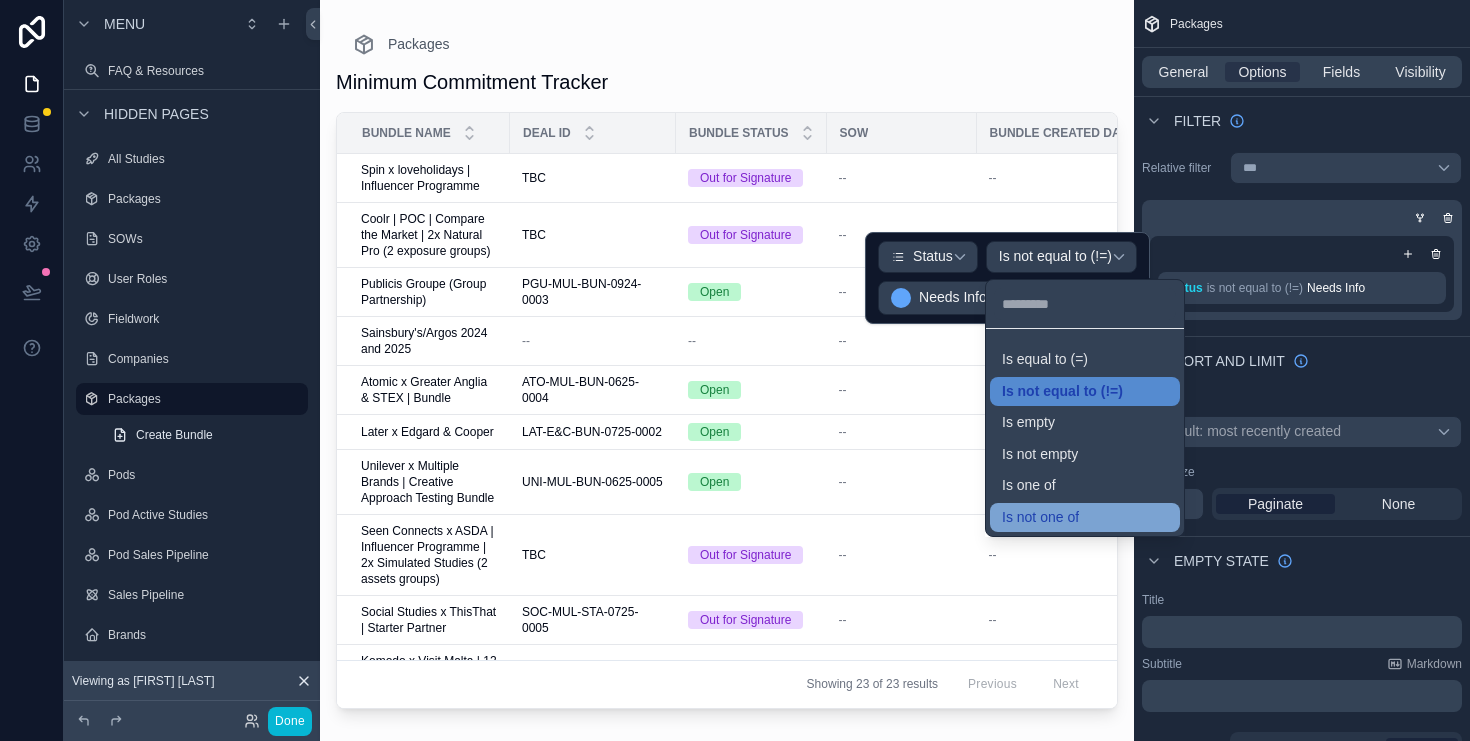 click on "Is not one of" at bounding box center [1085, 518] 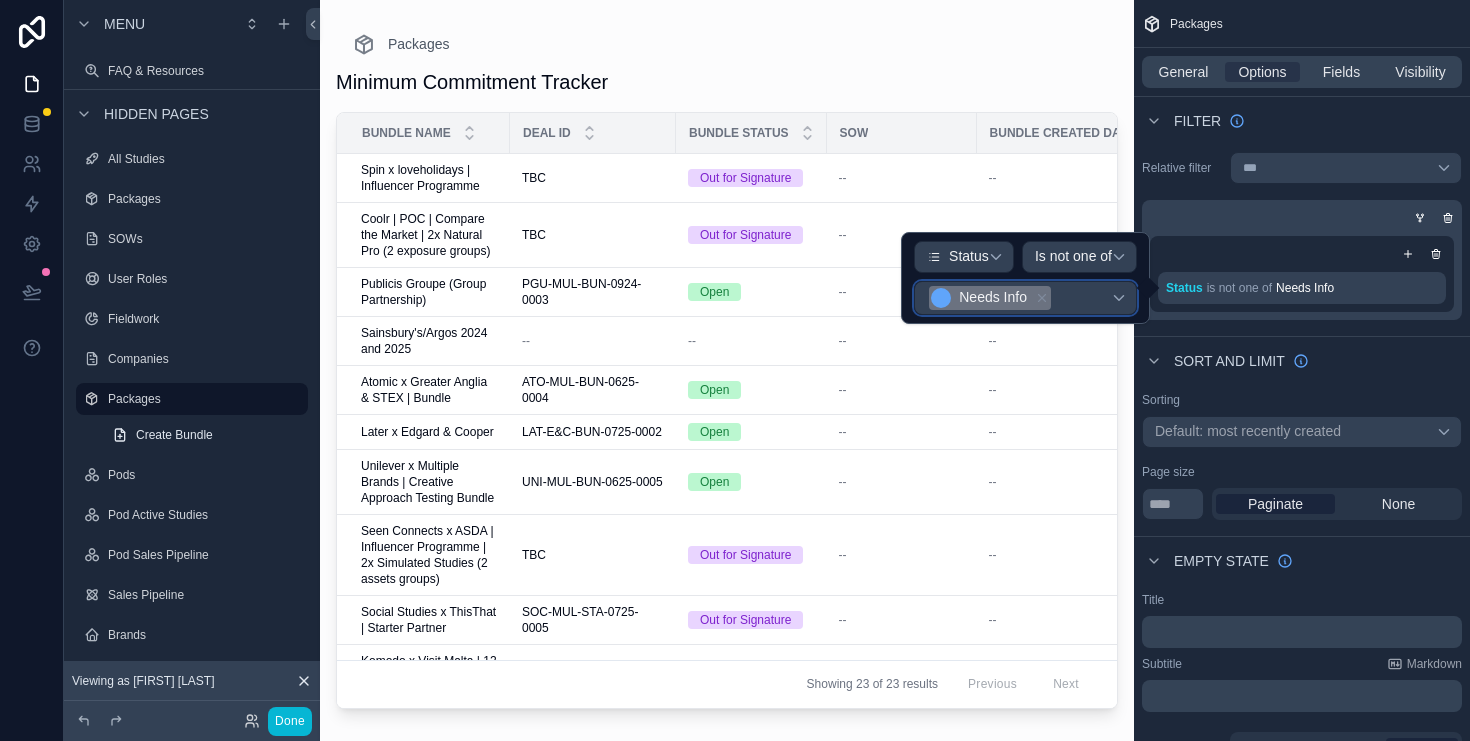 click on "Needs Info" at bounding box center [1025, 298] 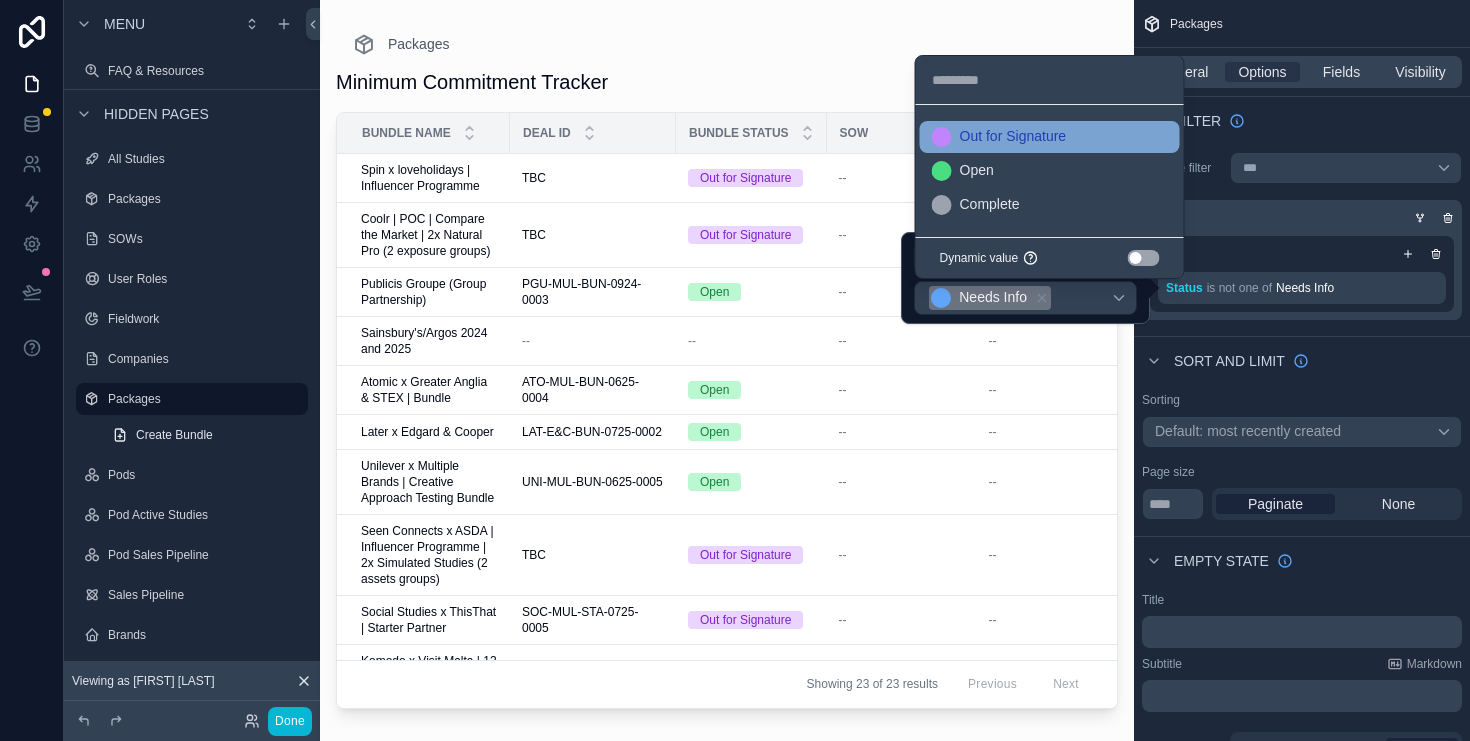 click on "Out for Signature" at bounding box center [1050, 137] 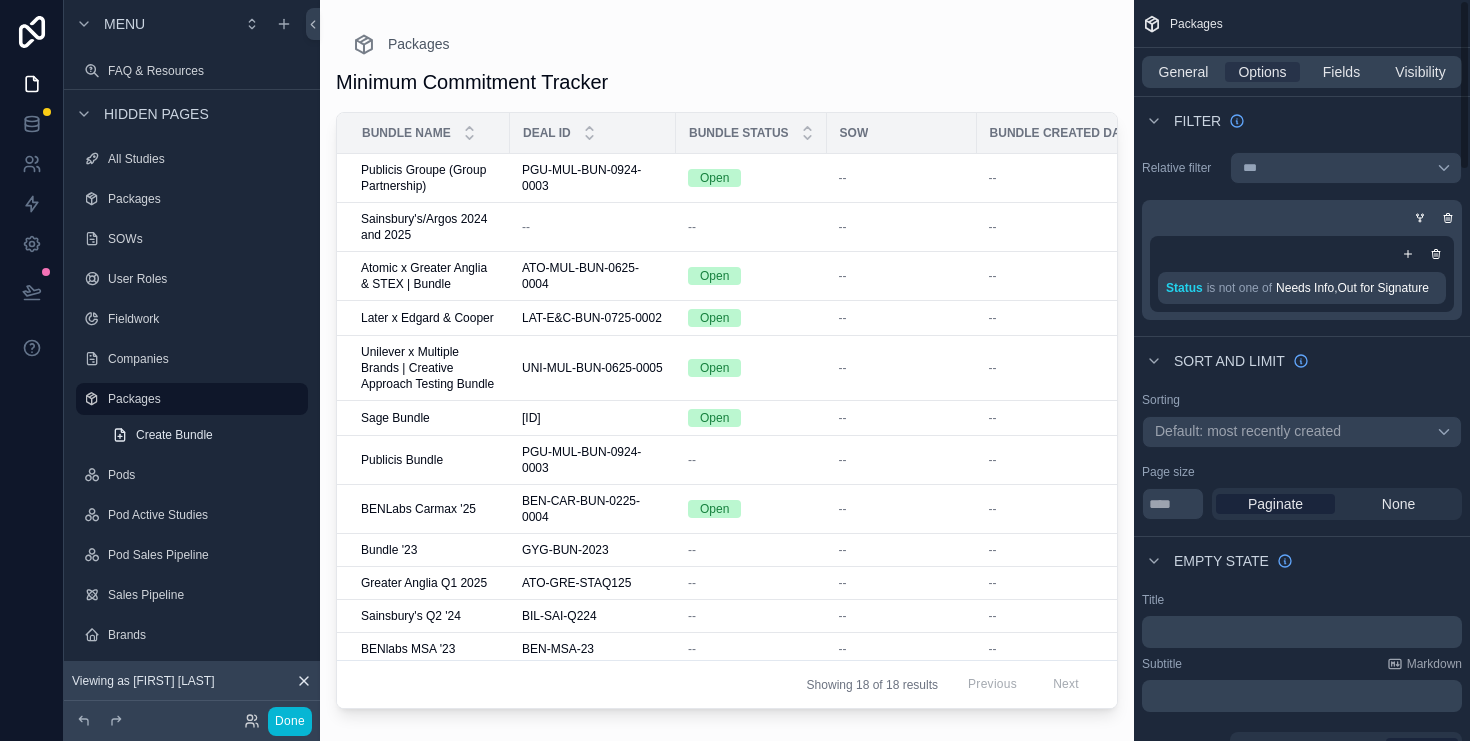 click on "Sort And Limit" at bounding box center [1302, 360] 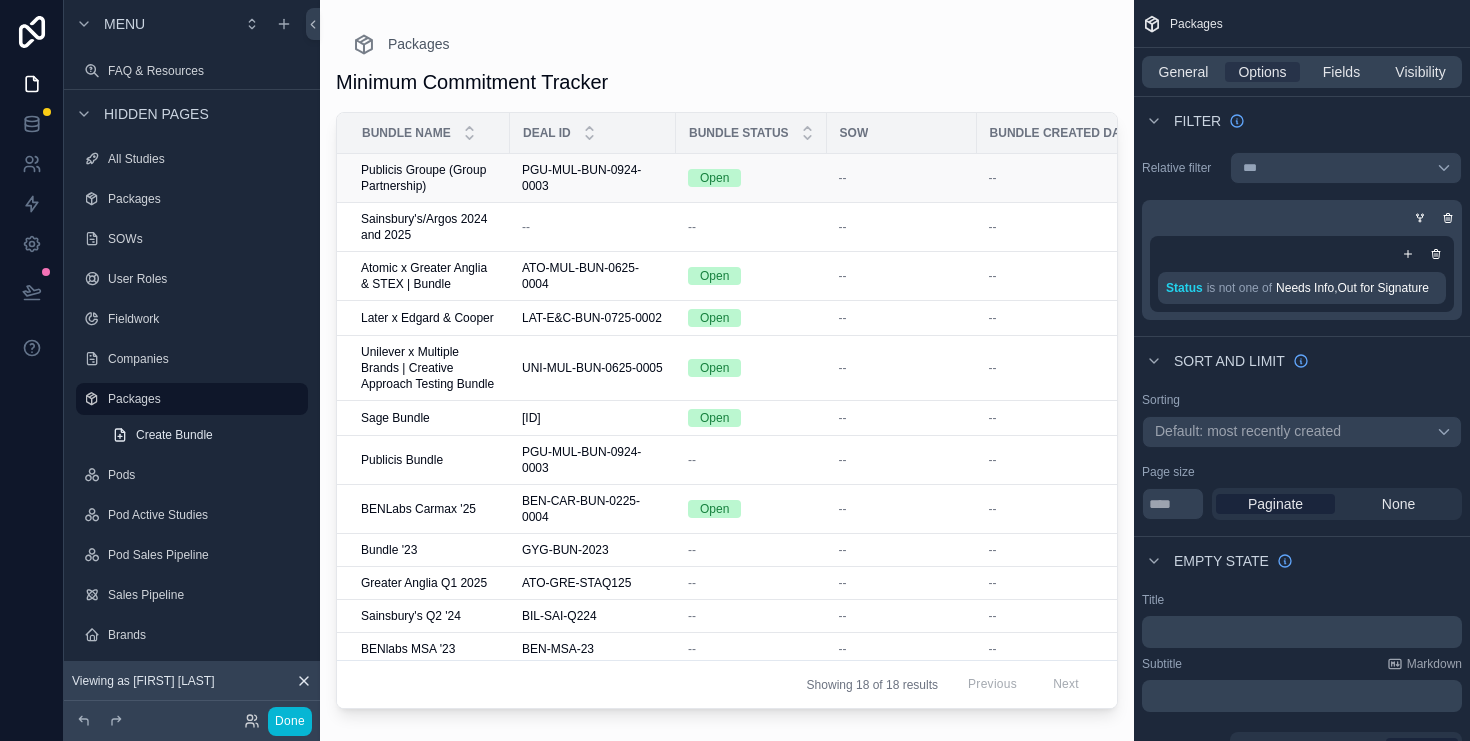 click on "PGU-MUL-BUN-0924-0003" at bounding box center (593, 178) 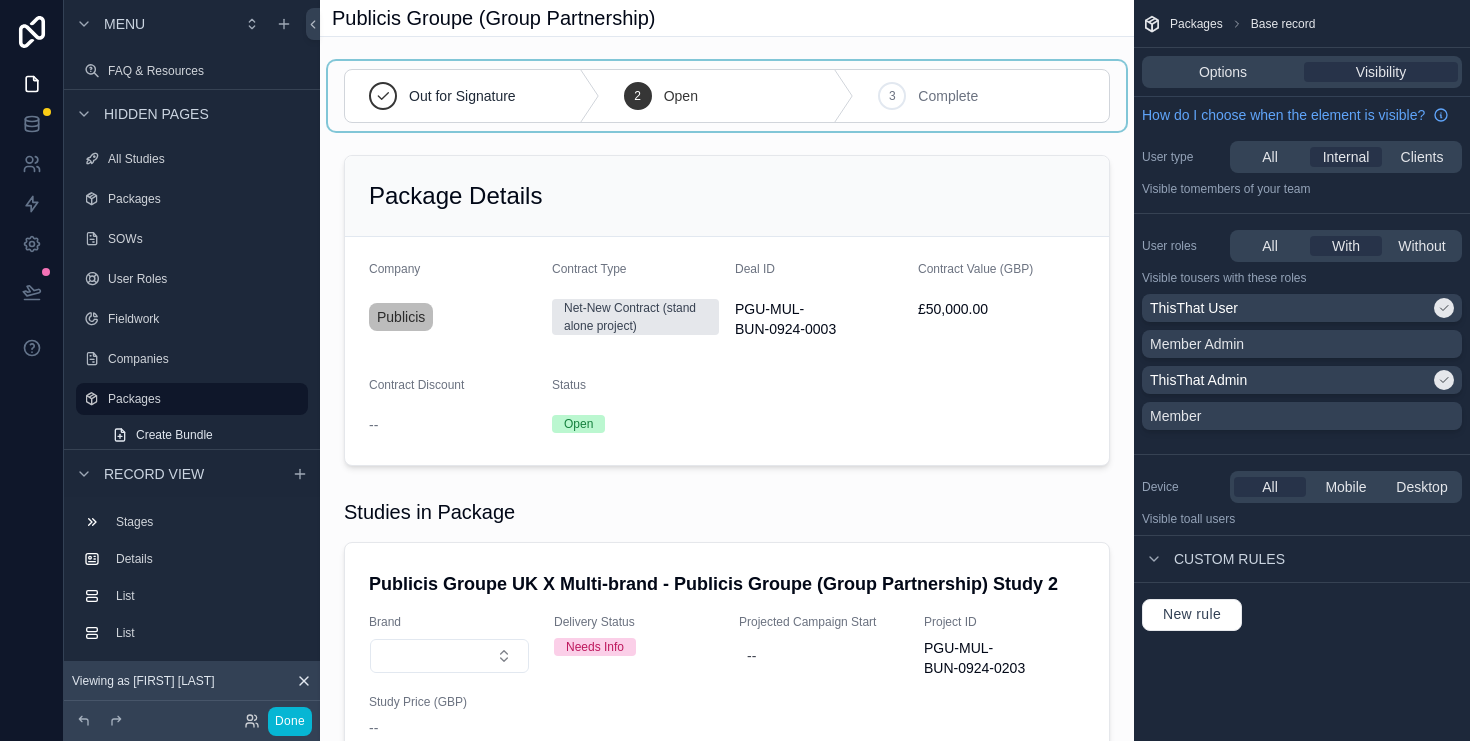click at bounding box center [727, 96] 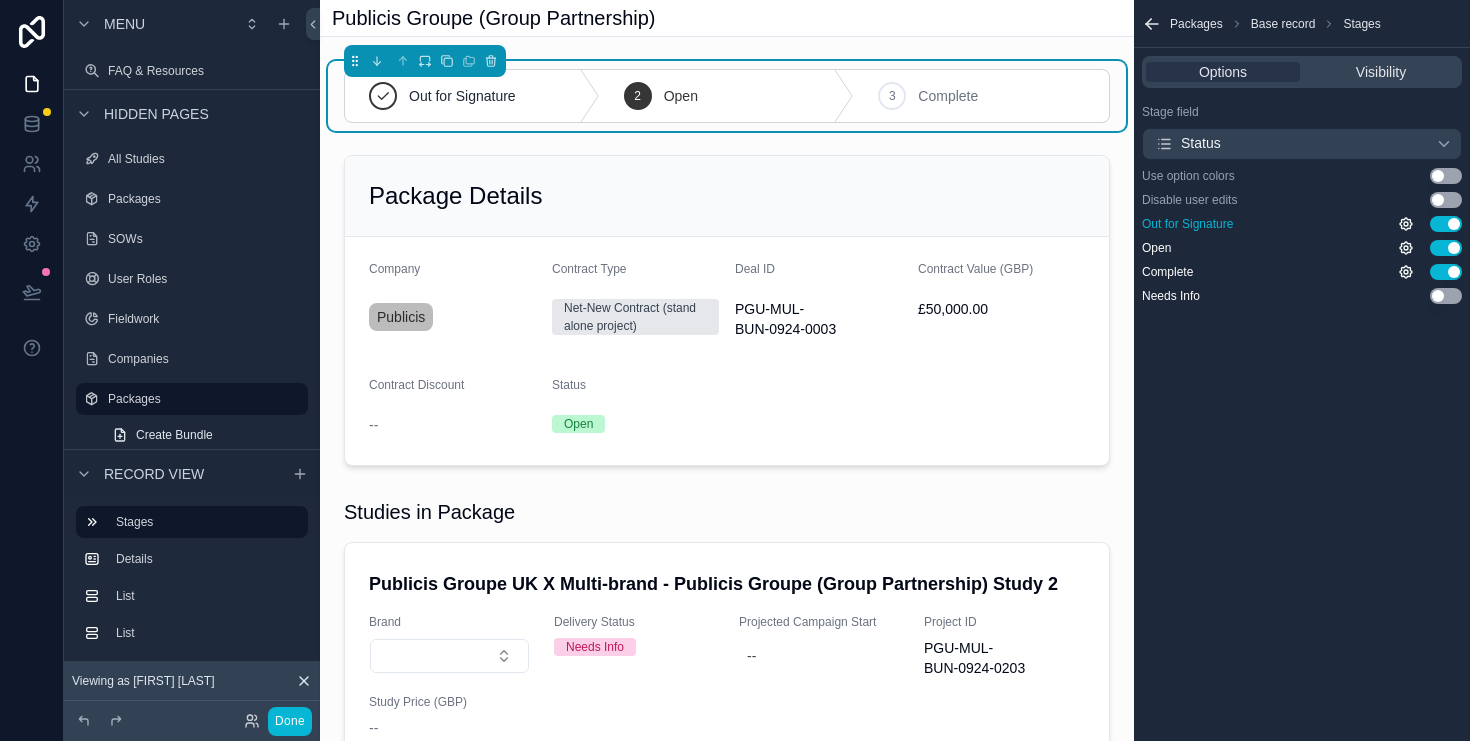 click on "Use setting" at bounding box center (1446, 224) 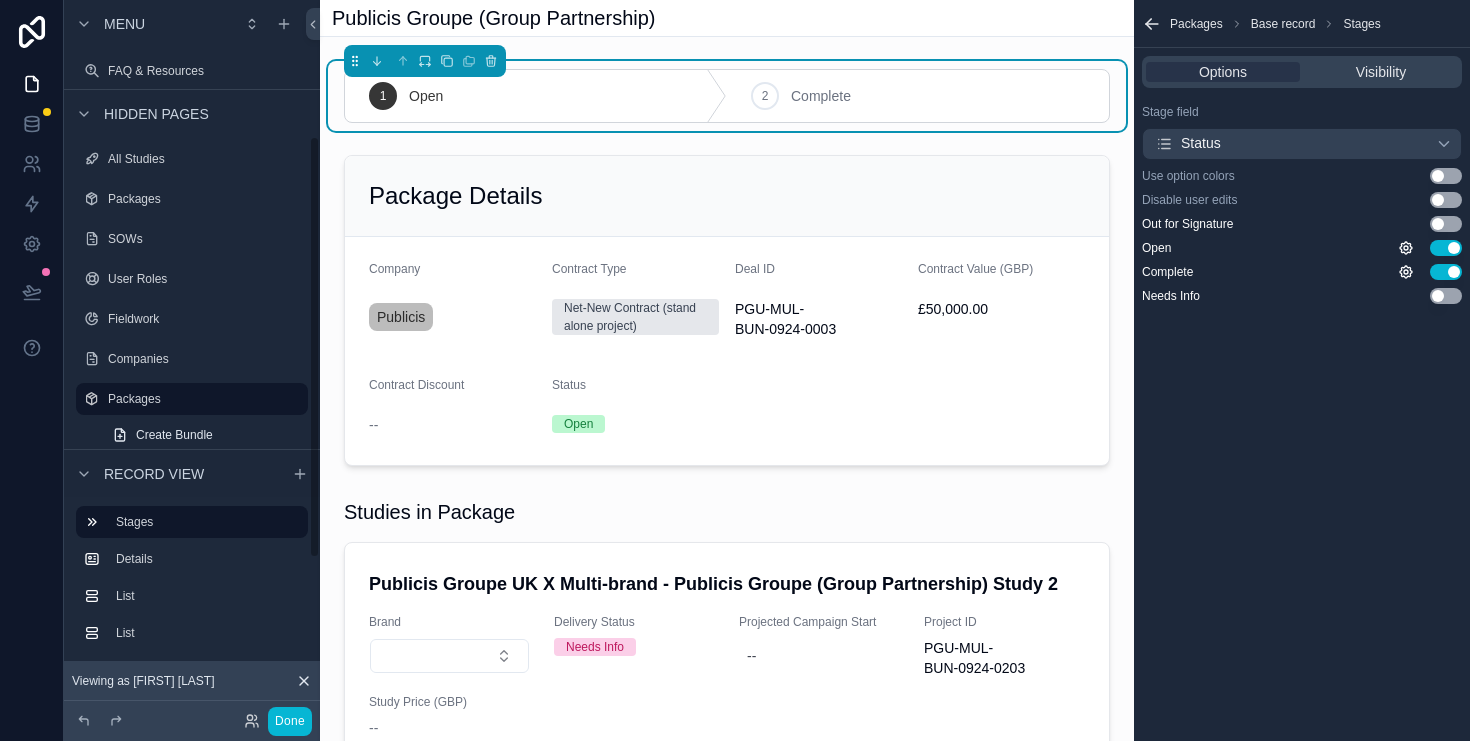scroll, scrollTop: 231, scrollLeft: 0, axis: vertical 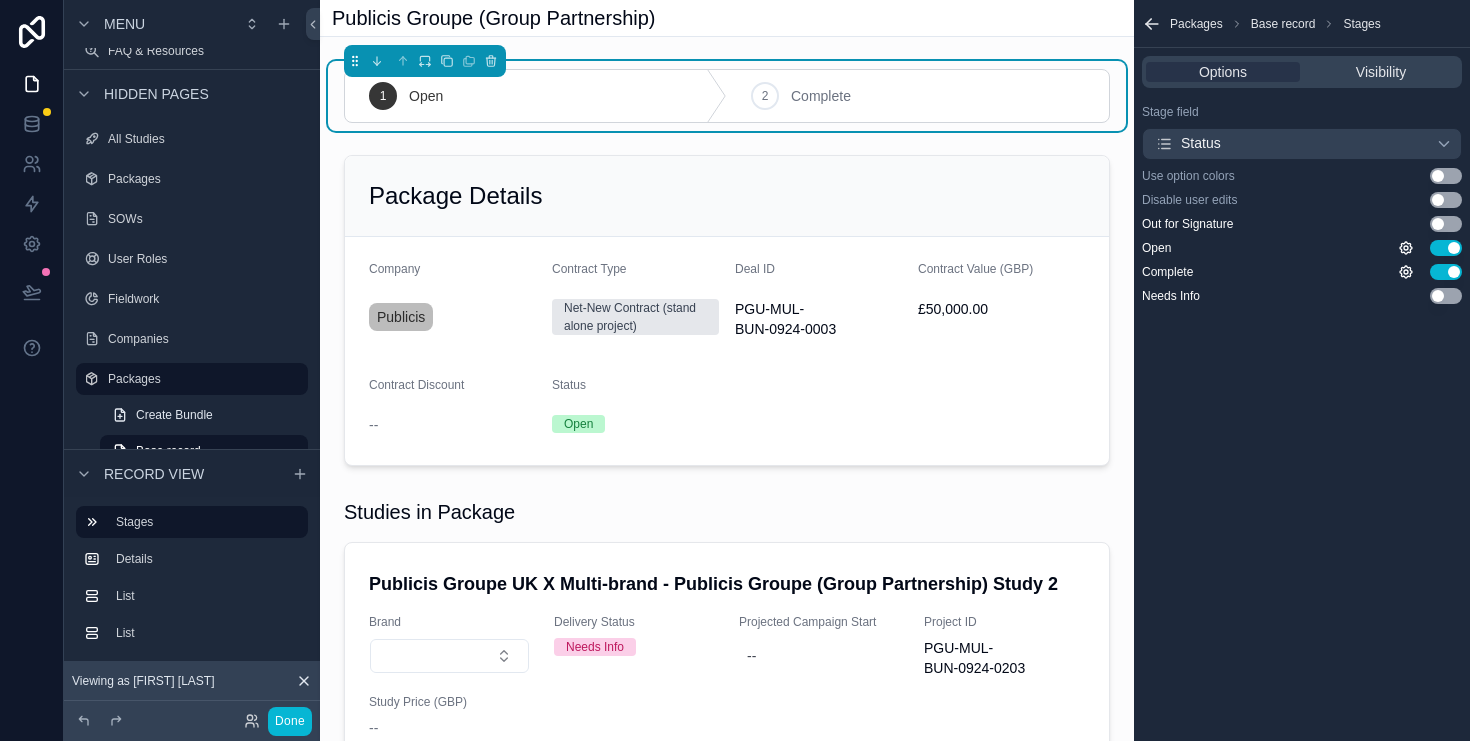 click on "Publicis Groupe (Group Partnership) 1 Open 2 Complete Package Details Company Publicis Contract Type Net-New Contract (stand alone project) Deal ID PGU-MUL-BUN-0924-0003 Contract Value (GBP) £50,000.00 Contract Discount -- Status Open Studies in Package Publicis Groupe UK X Multi-brand - Publicis Groupe (Group Partnership) Study 2 Brand Delivery Status Needs Info Projected Campaign Start -- Project ID PGU-MUL-BUN-0924-0203 Study Price (GBP) -- Publicis Groupe UK X Multi-brand - Publicis Groupe (Group Partnership) Study 3 Brand Delivery Status Needs Info Projected Campaign Start -- Project ID PGU-MUL-BUN-0924-0303 Study Price (GBP) -- Publicis X Eat Natural - Eat Natural Q2 '25 Brand Revlon Delivery Status Preparation Project ID PGU-MUL-BUN-0924-0103 ThisThat Team No items could be found Title Add a title and subtitle List Add a list related to this record Details Add fields, a title or description Highlights Add a section to highlights fields Video Add a video element iframe Add an iframe embed Stages Chart" at bounding box center (727, 1123) 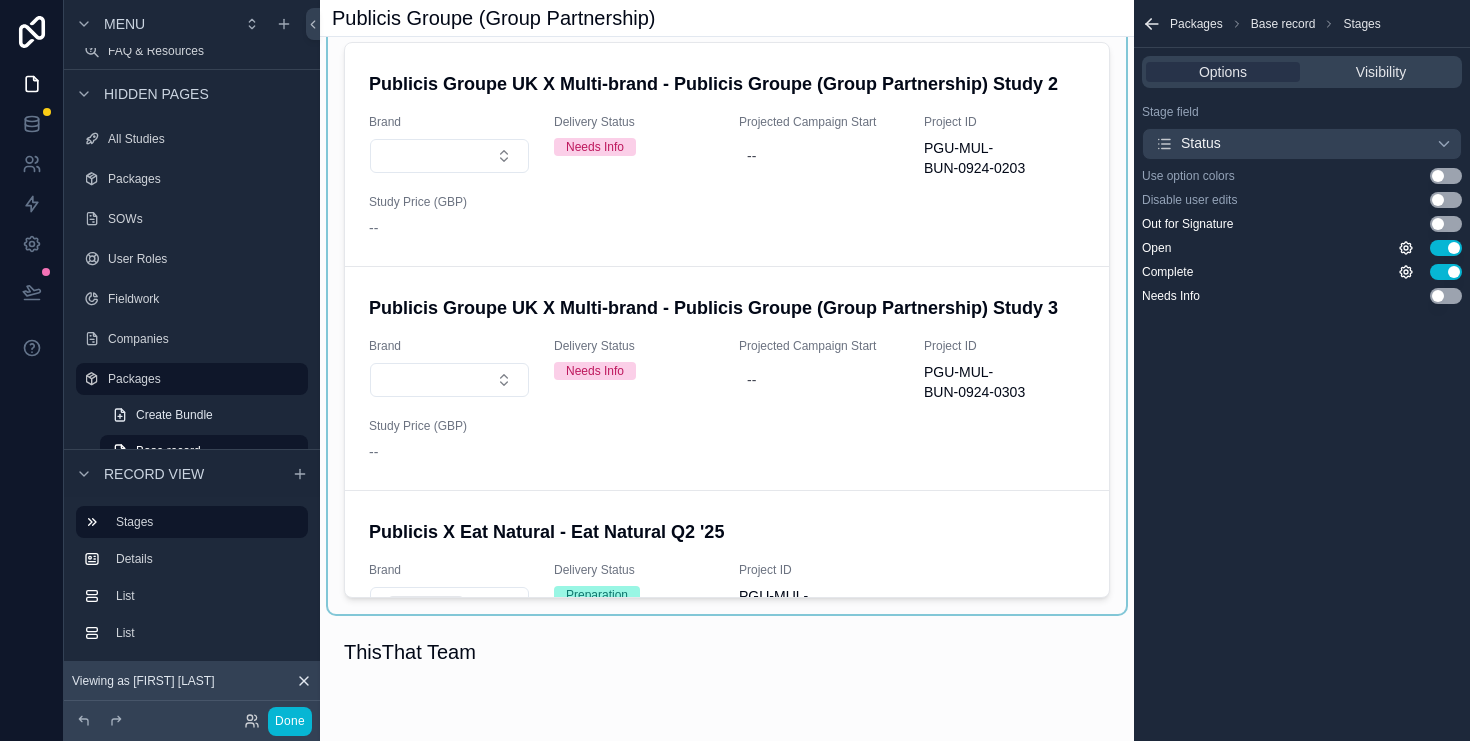 scroll, scrollTop: 139, scrollLeft: 0, axis: vertical 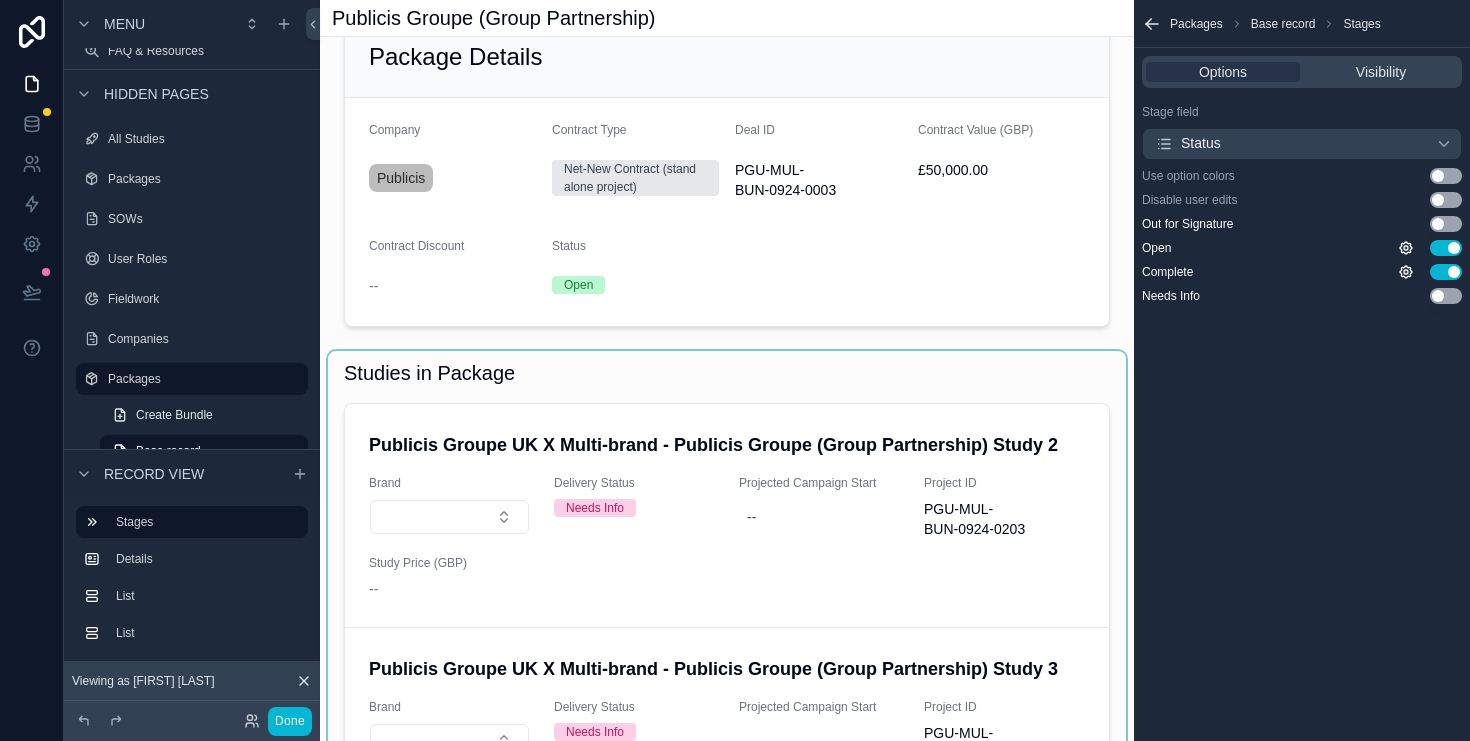 click at bounding box center (727, 663) 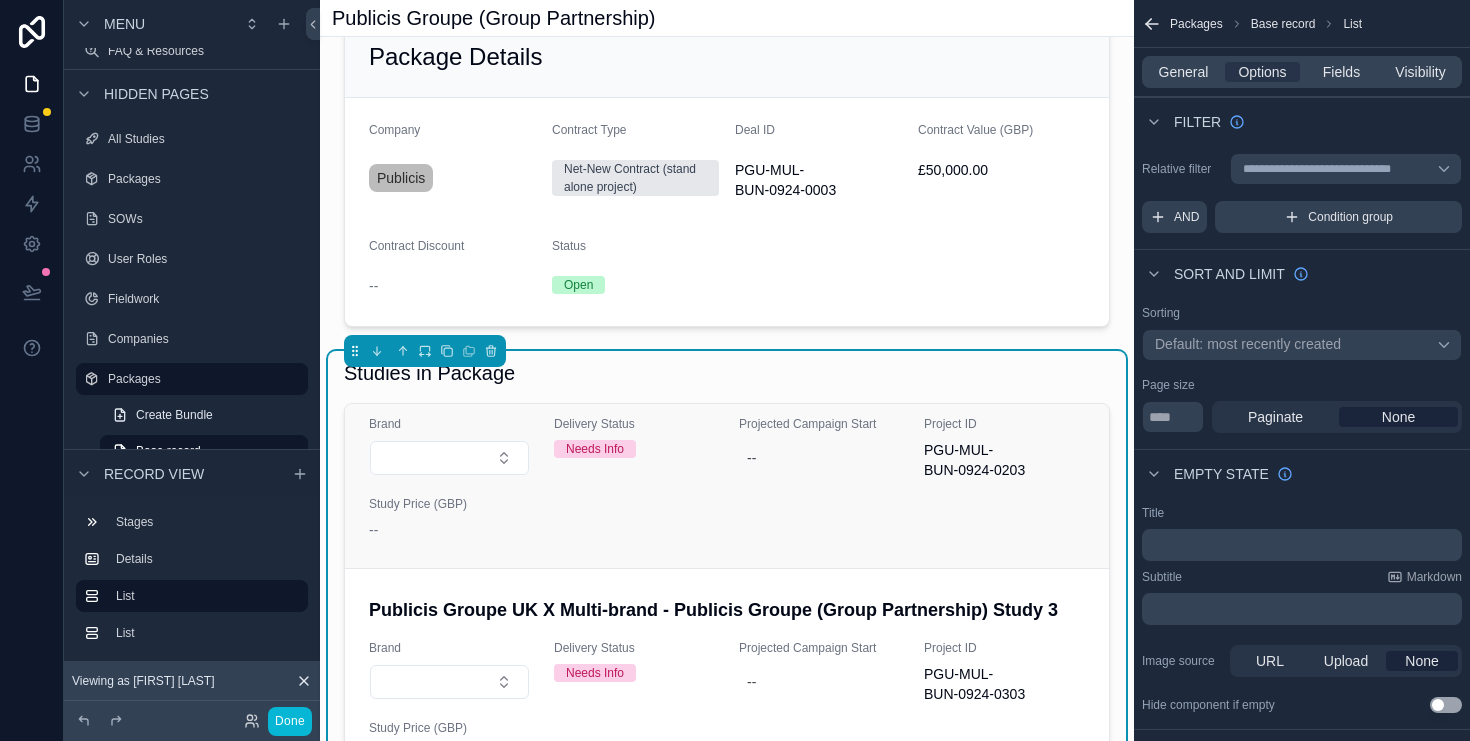 scroll, scrollTop: 59, scrollLeft: 0, axis: vertical 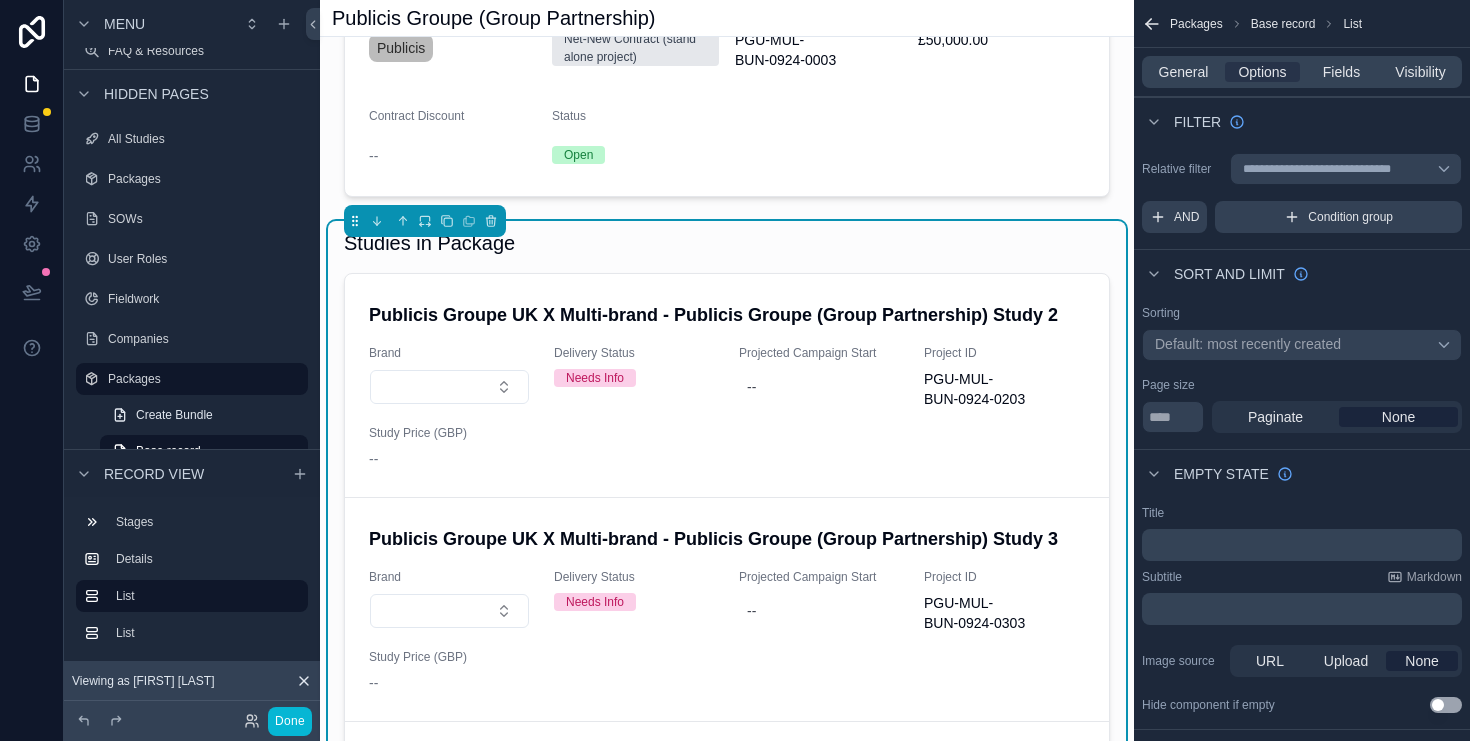 click on "Studies in Package Publicis Groupe UK X Multi-brand - Publicis Groupe (Group Partnership) Study 2 Brand Delivery Status Needs Info Projected Campaign Start -- Project ID PGU-MUL-BUN-0924-0203 Study Price (GBP) -- Publicis Groupe UK X Multi-brand - Publicis Groupe (Group Partnership) Study 3 Brand Delivery Status Needs Info Projected Campaign Start -- Project ID PGU-MUL-BUN-0924-0303 Study Price (GBP) -- Publicis X Eat Natural - Eat Natural Q2 '25 Brand Revlon Delivery Status Preparation Project ID PGU-MUL-BUN-0924-0103" at bounding box center (727, 529) 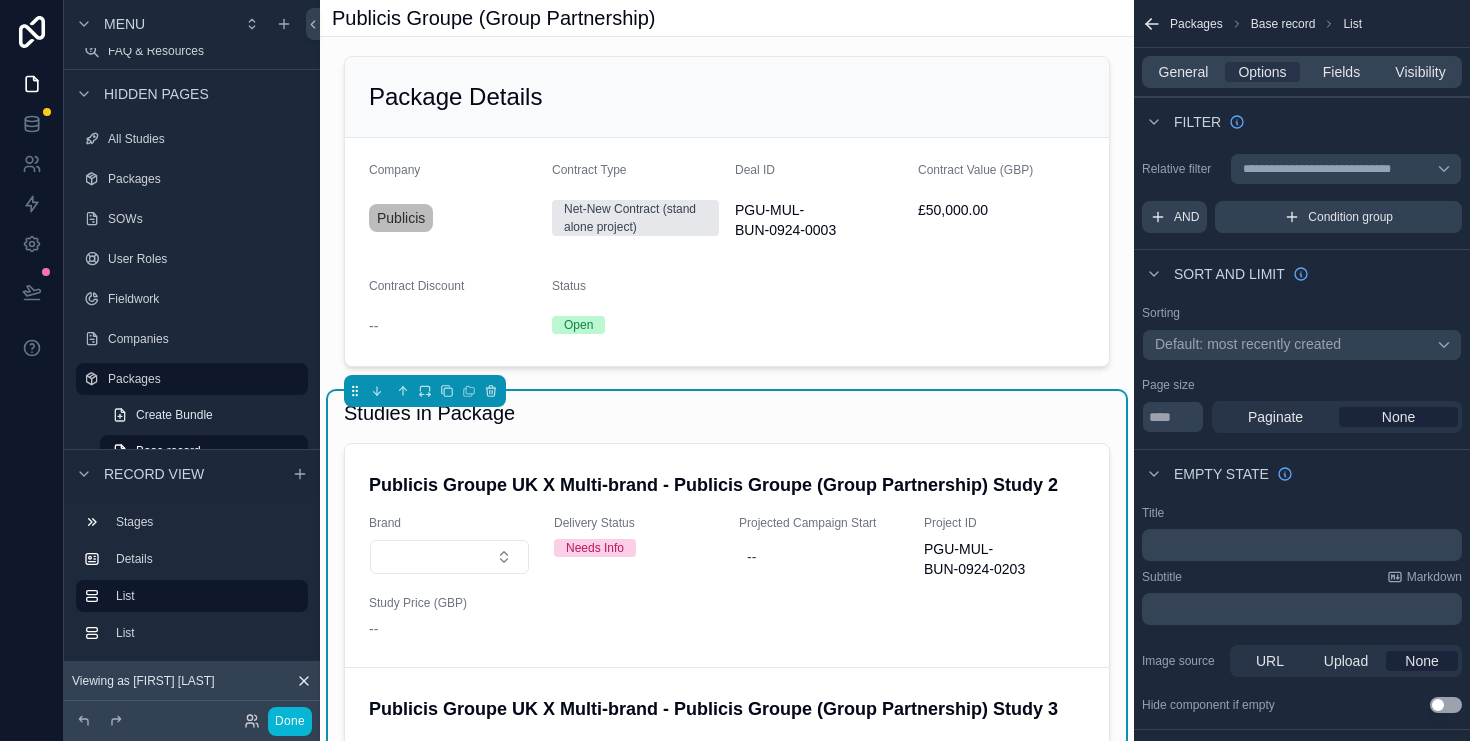 scroll, scrollTop: 0, scrollLeft: 0, axis: both 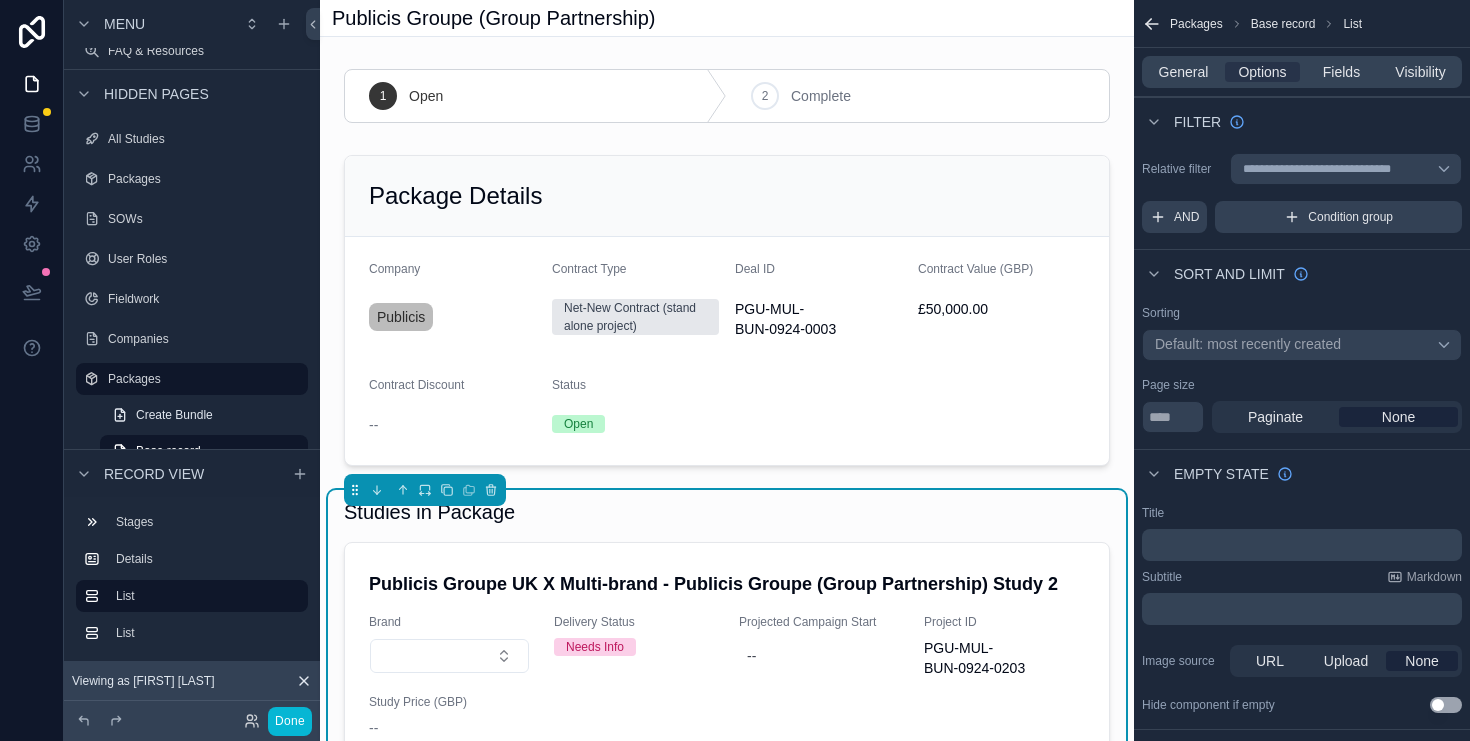 click on "Studies in Package" at bounding box center [727, 512] 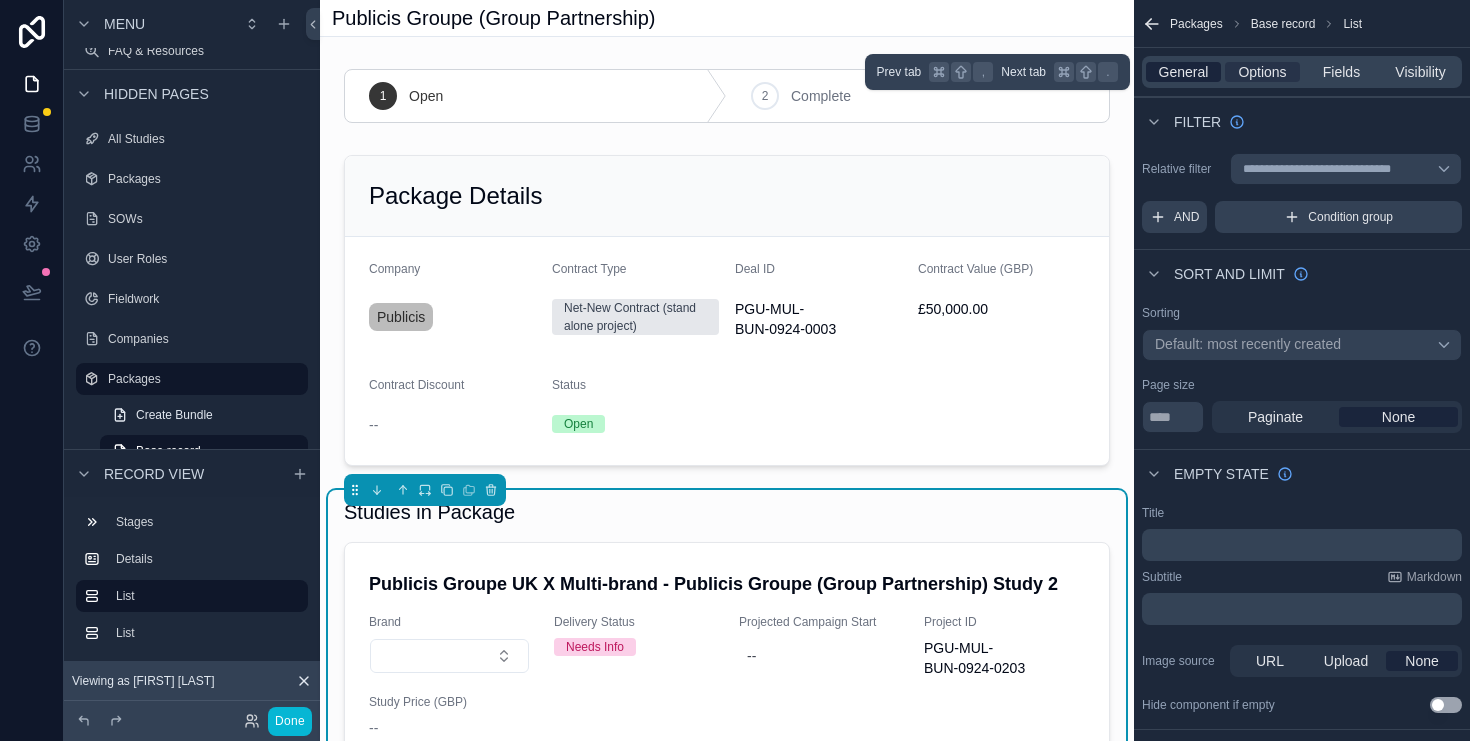 click on "General" at bounding box center (1184, 72) 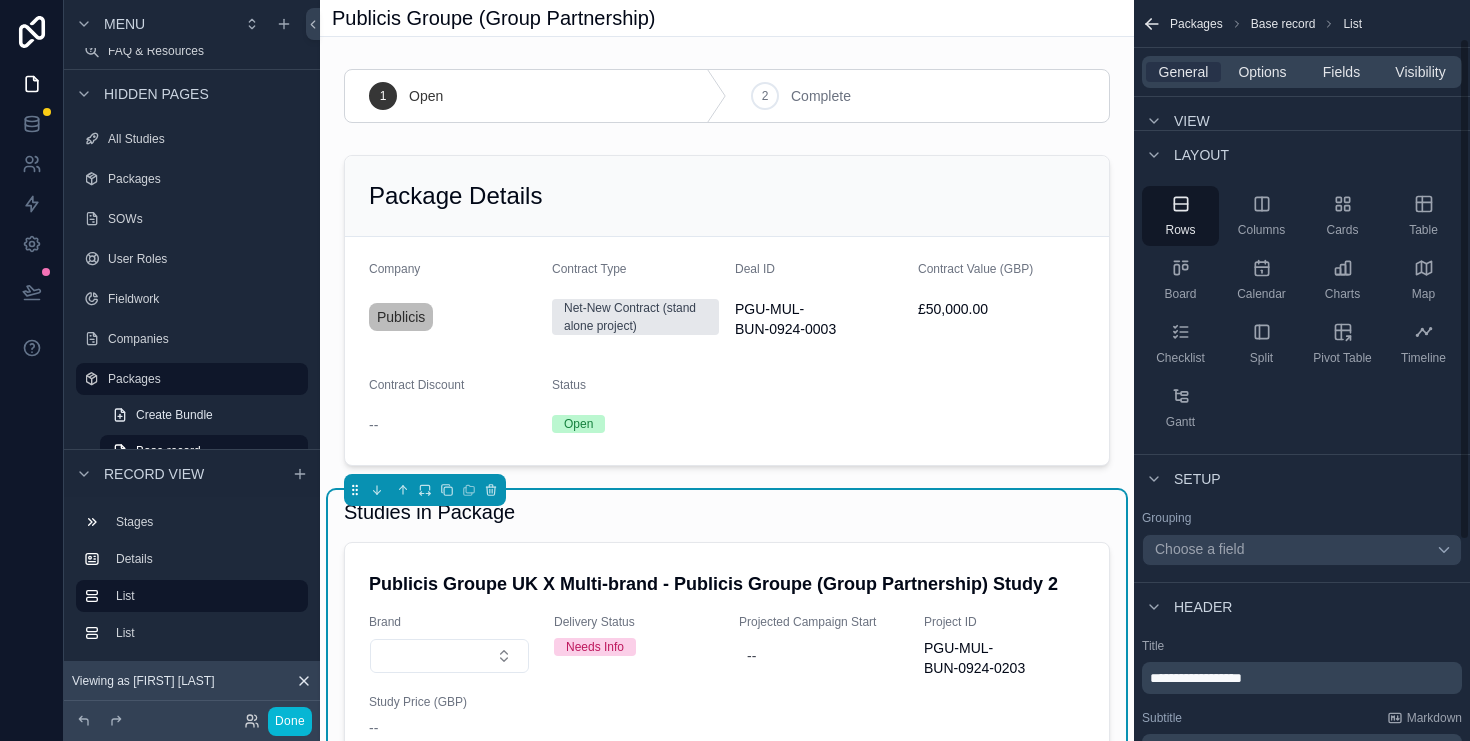 scroll, scrollTop: 65, scrollLeft: 0, axis: vertical 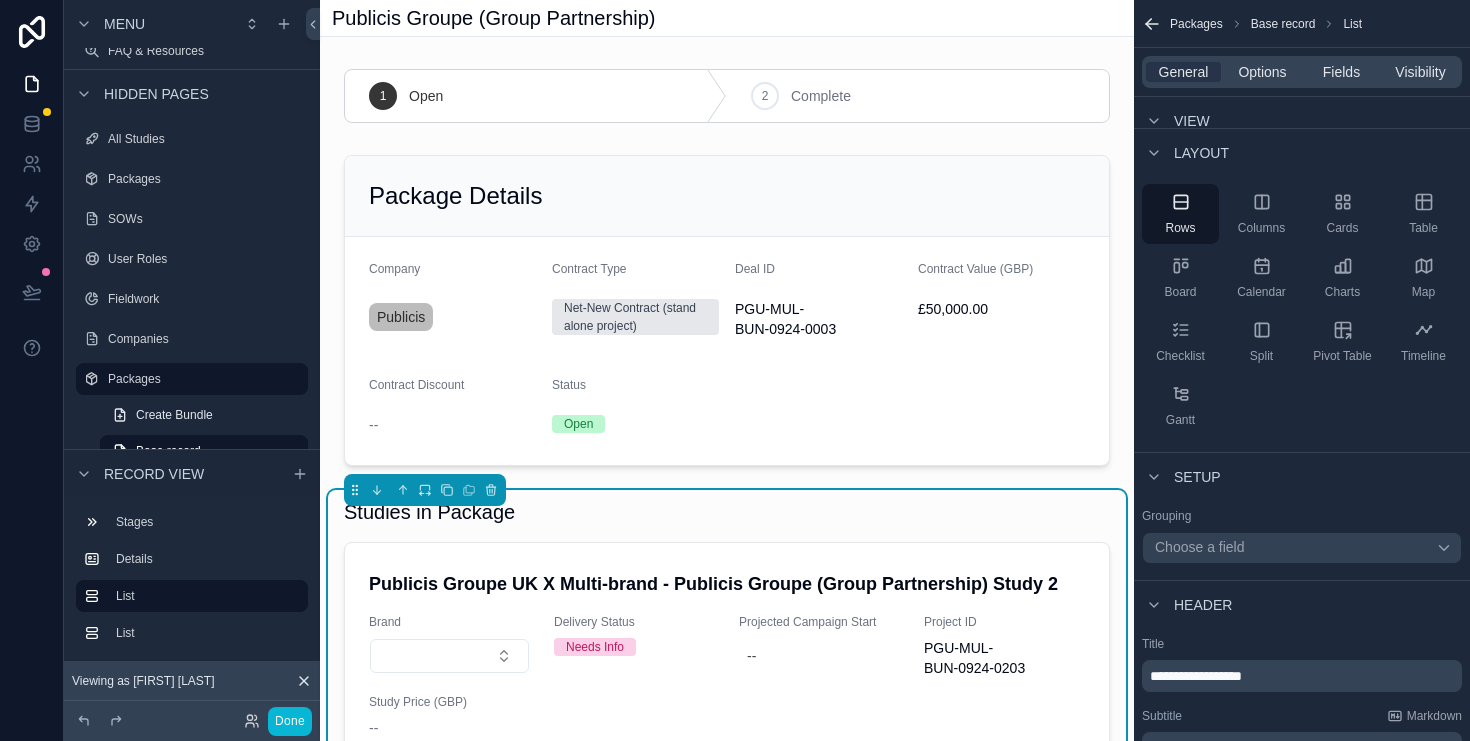 click on "General Options Fields Visibility" at bounding box center [1302, 72] 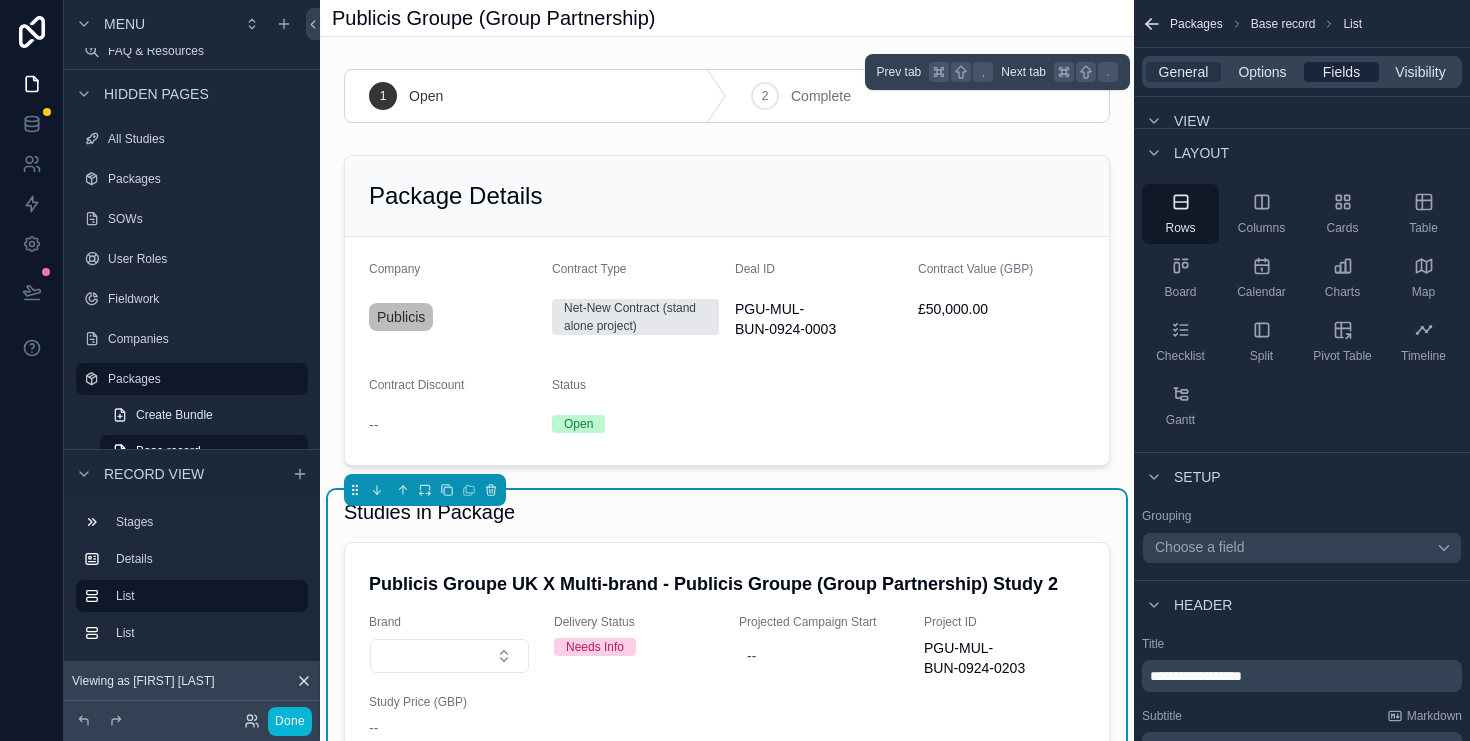 click on "Fields" at bounding box center (1341, 72) 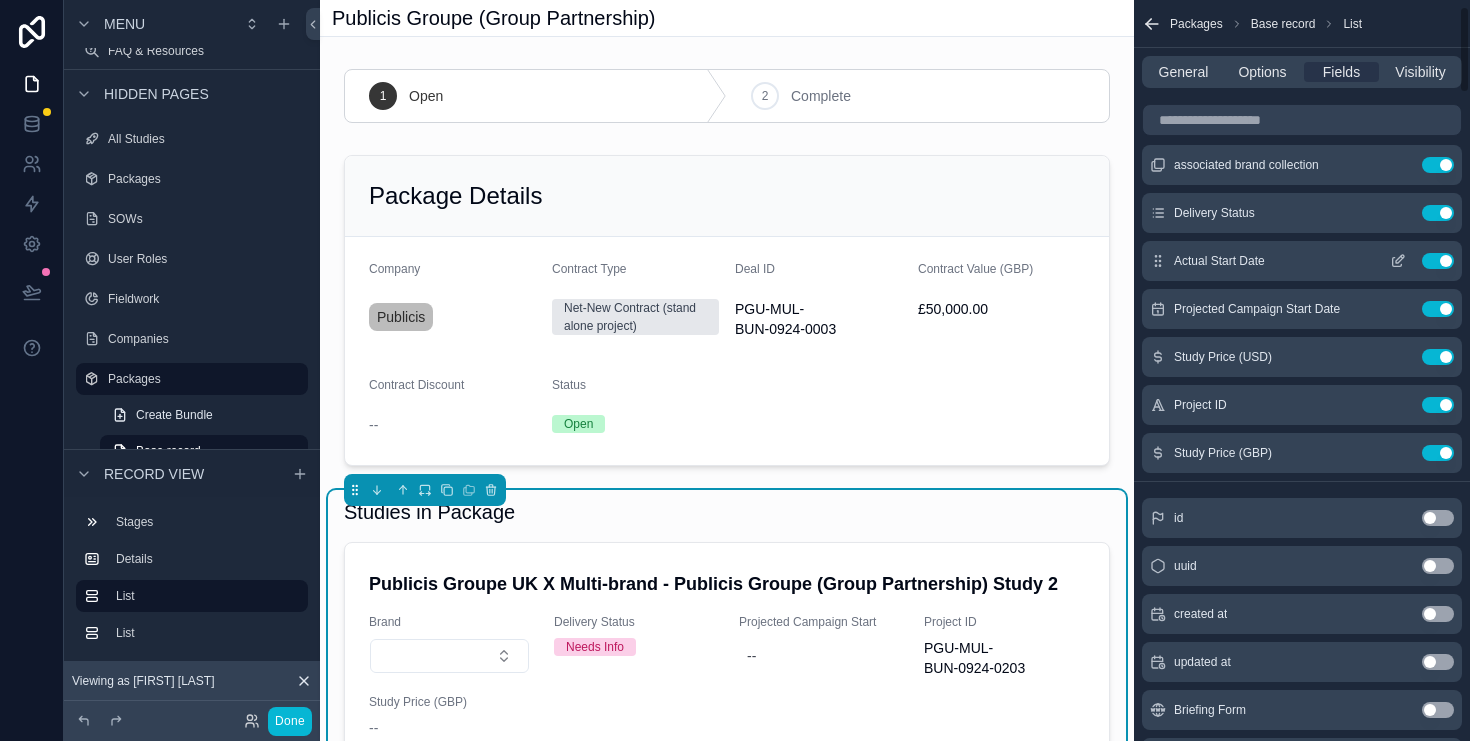 scroll, scrollTop: 0, scrollLeft: 0, axis: both 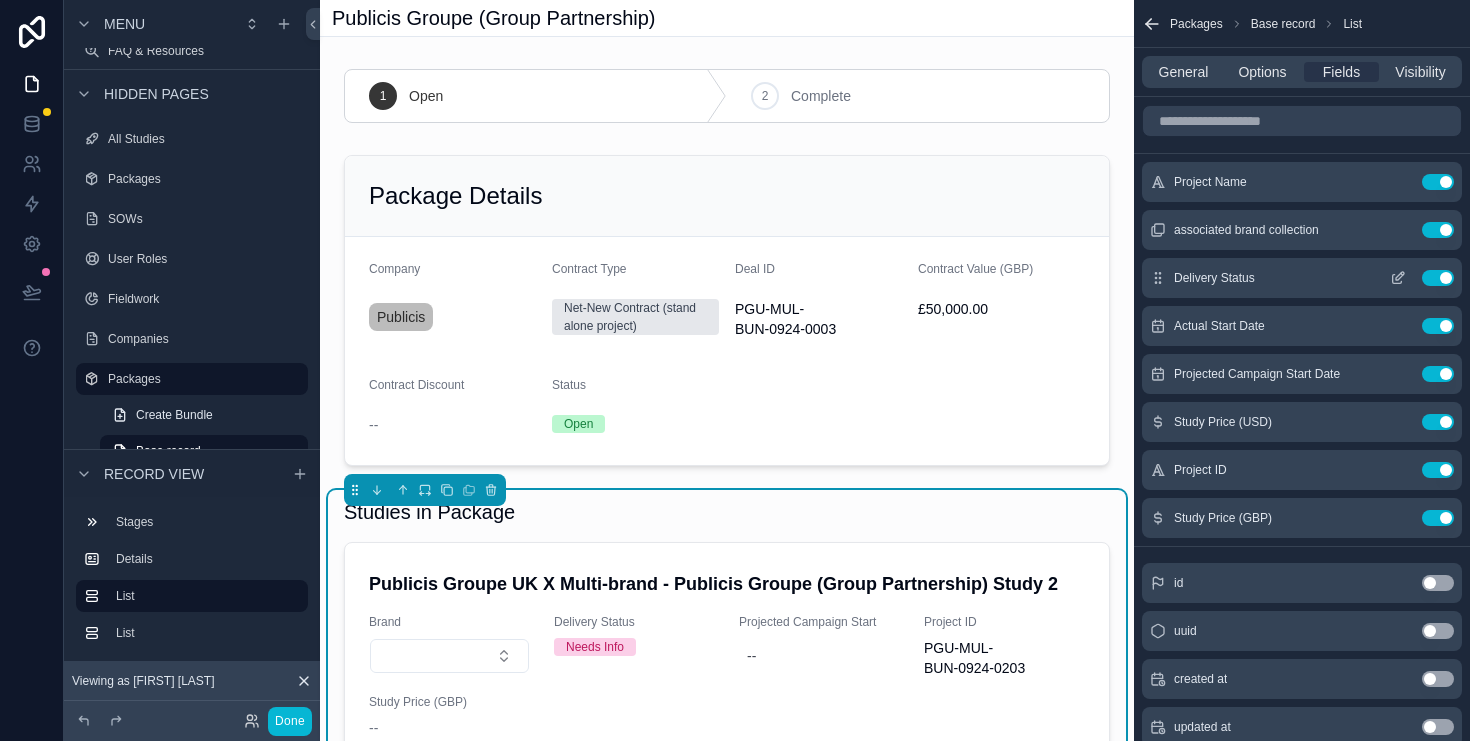click on "Use setting" at bounding box center [1438, 278] 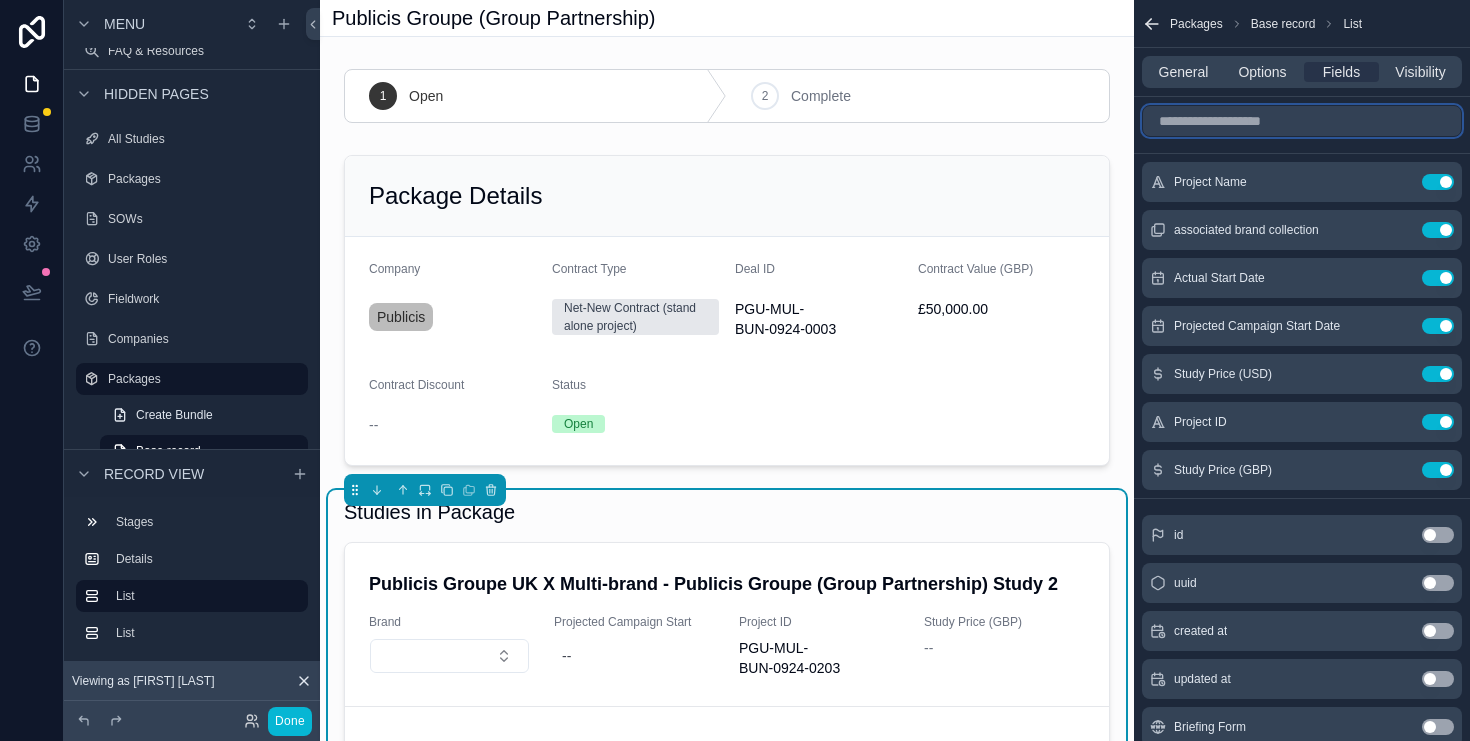 click at bounding box center (1302, 121) 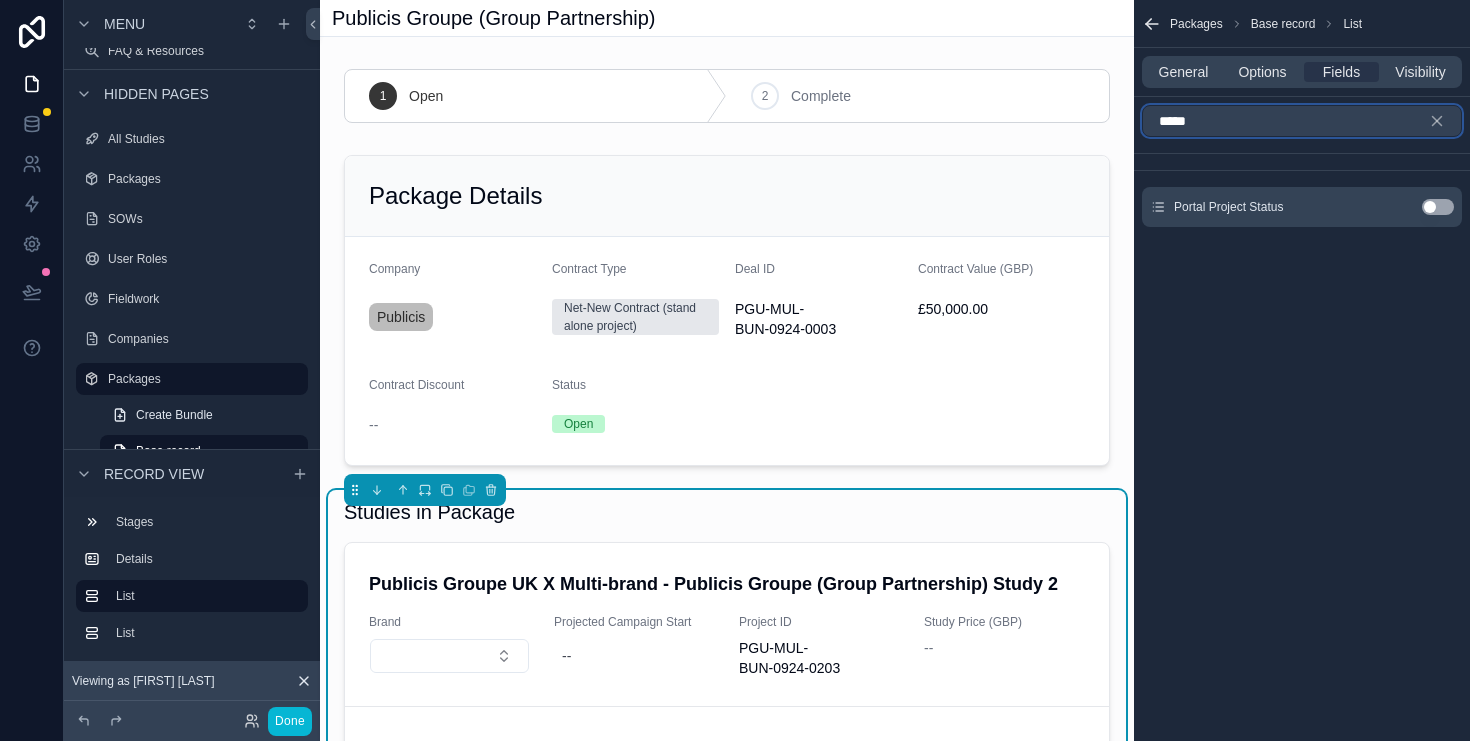 type on "*****" 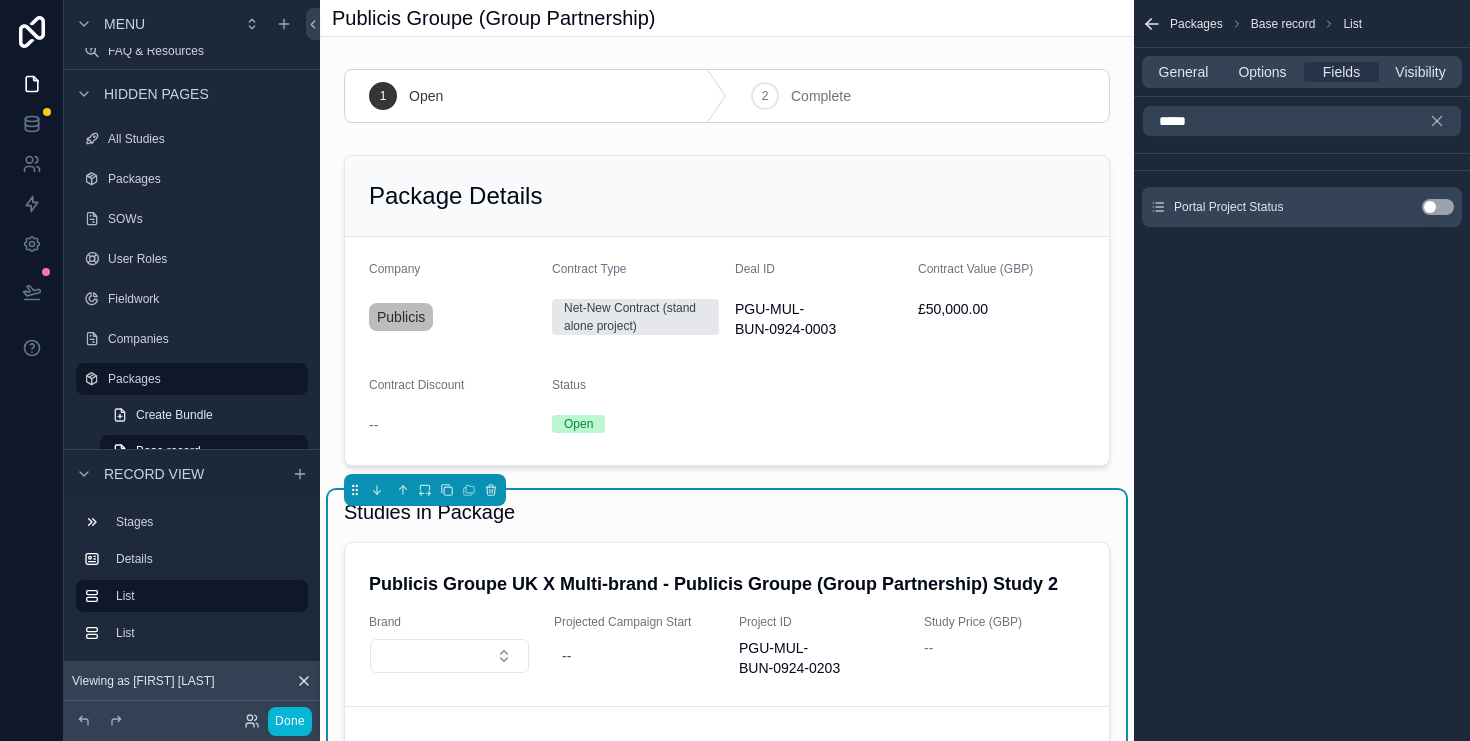 click on "Use setting" at bounding box center (1438, 207) 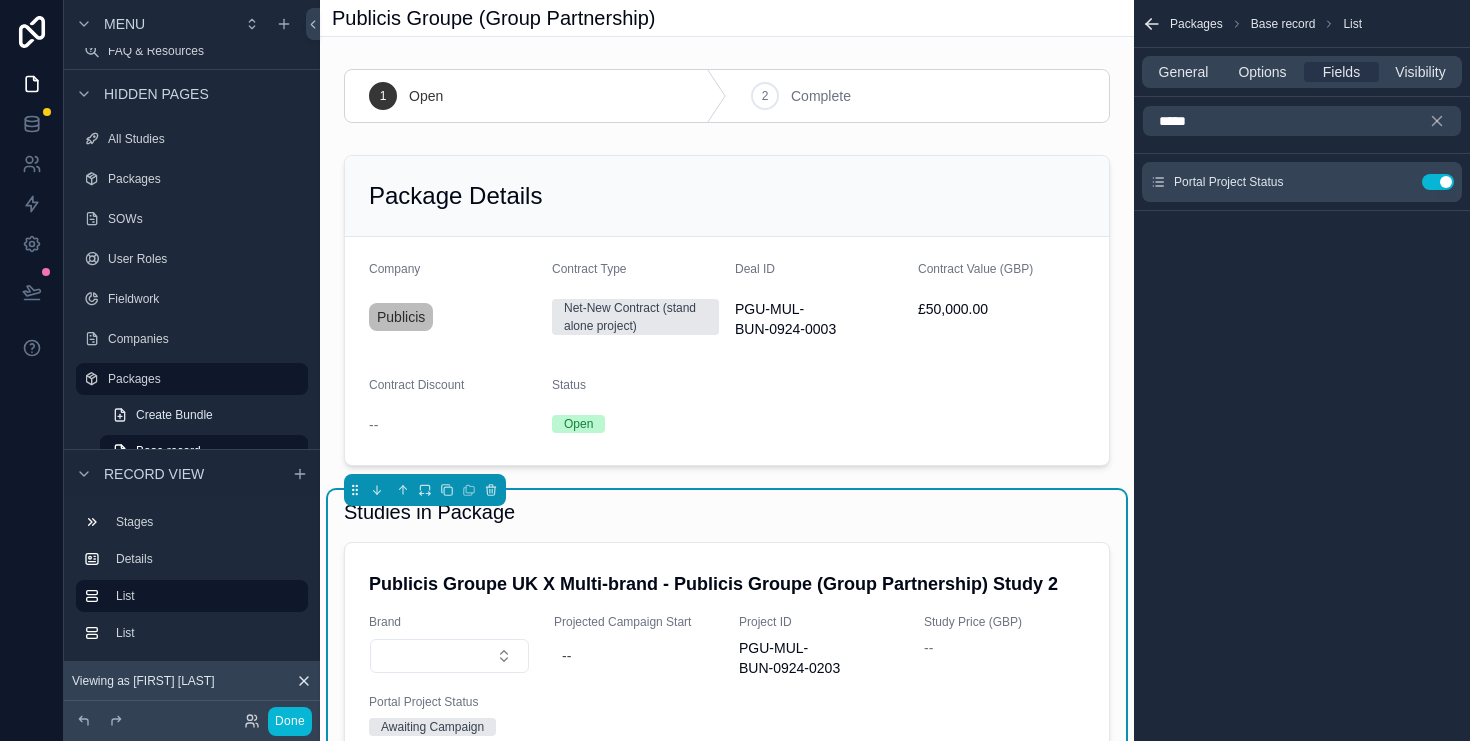 scroll, scrollTop: 275, scrollLeft: 0, axis: vertical 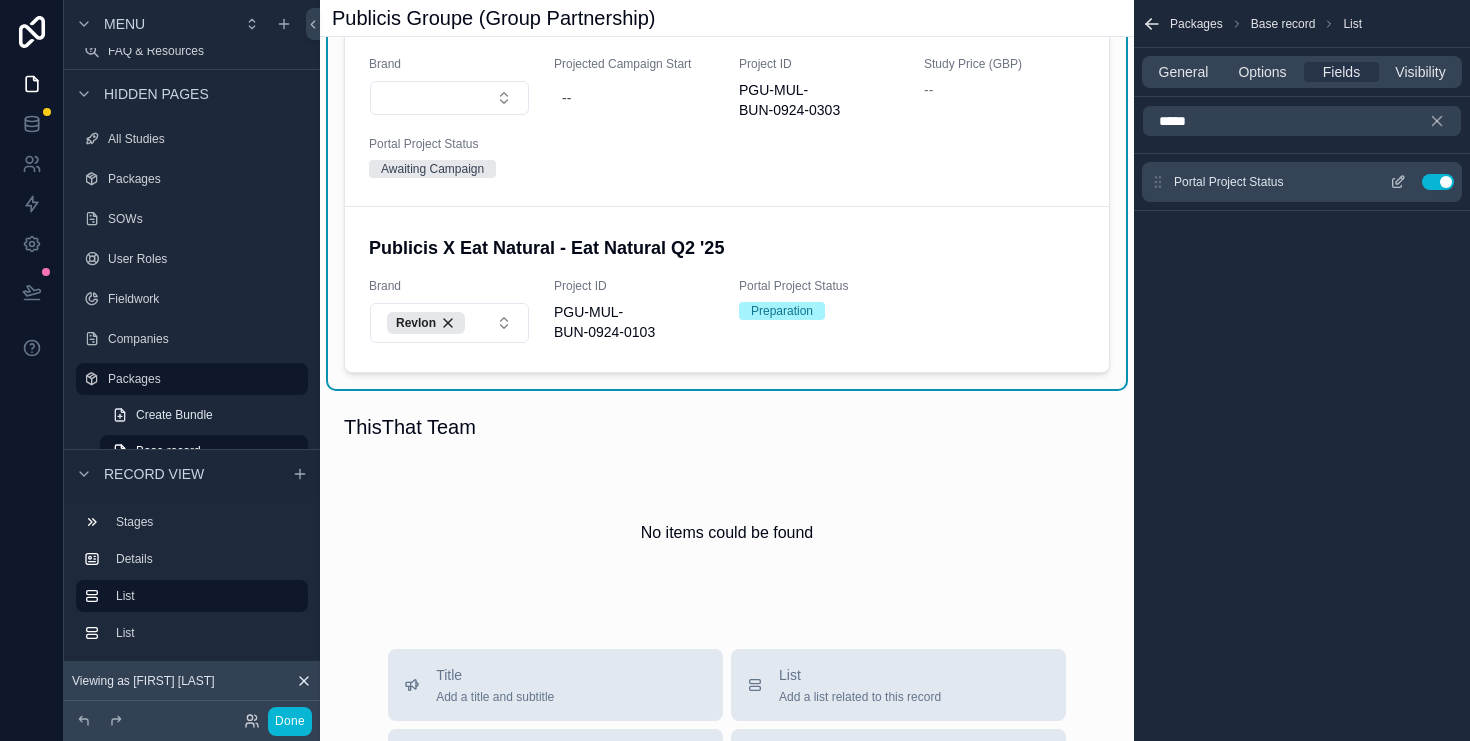 click 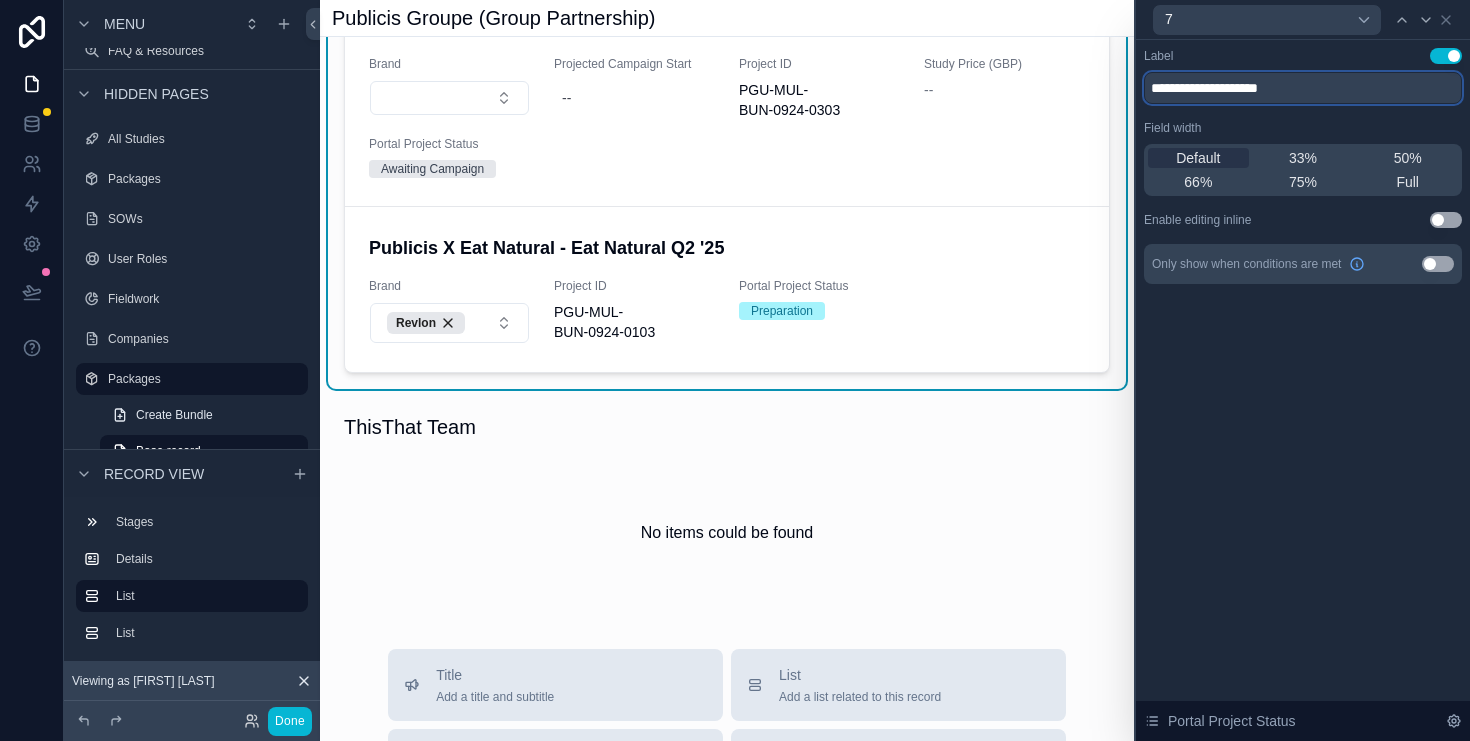 click on "**********" at bounding box center (1303, 88) 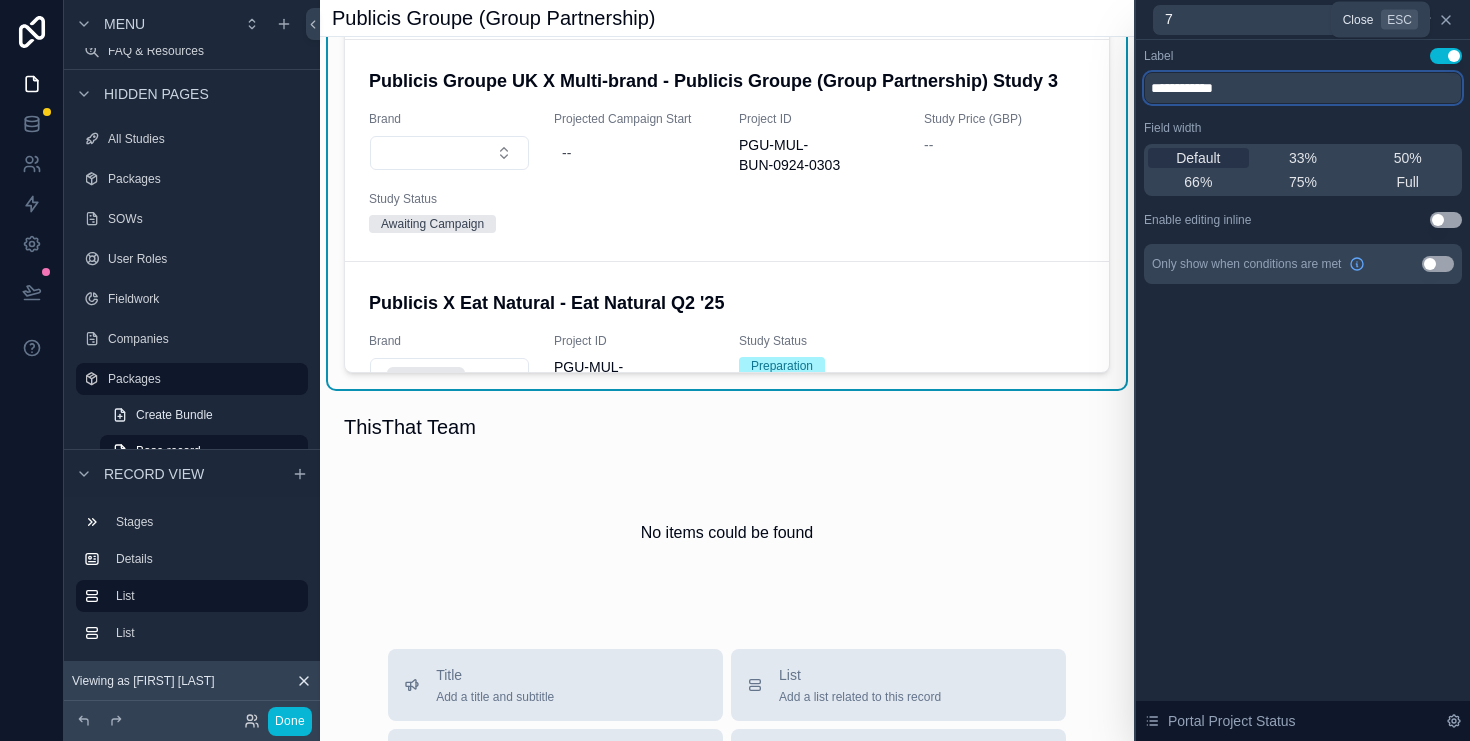 type on "**********" 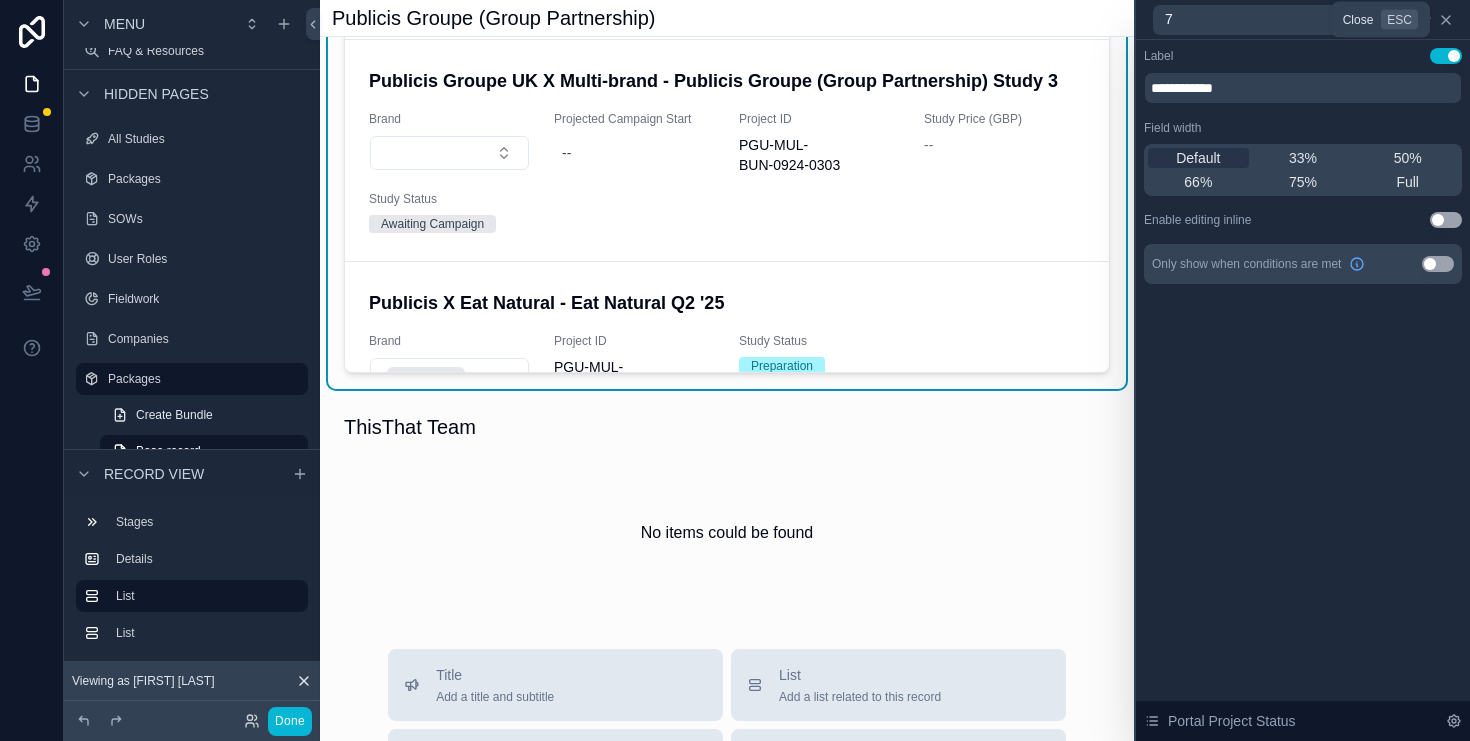 click 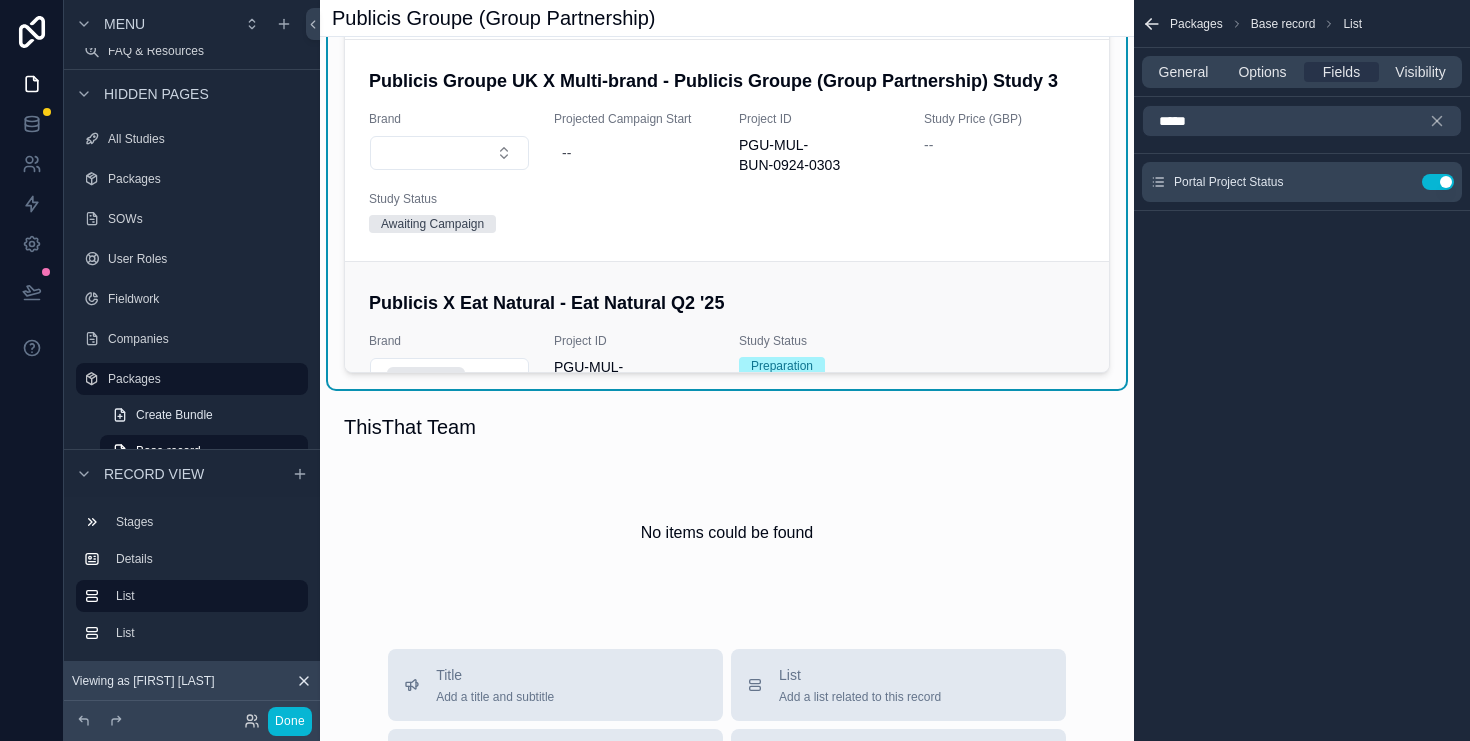 scroll, scrollTop: 526, scrollLeft: 0, axis: vertical 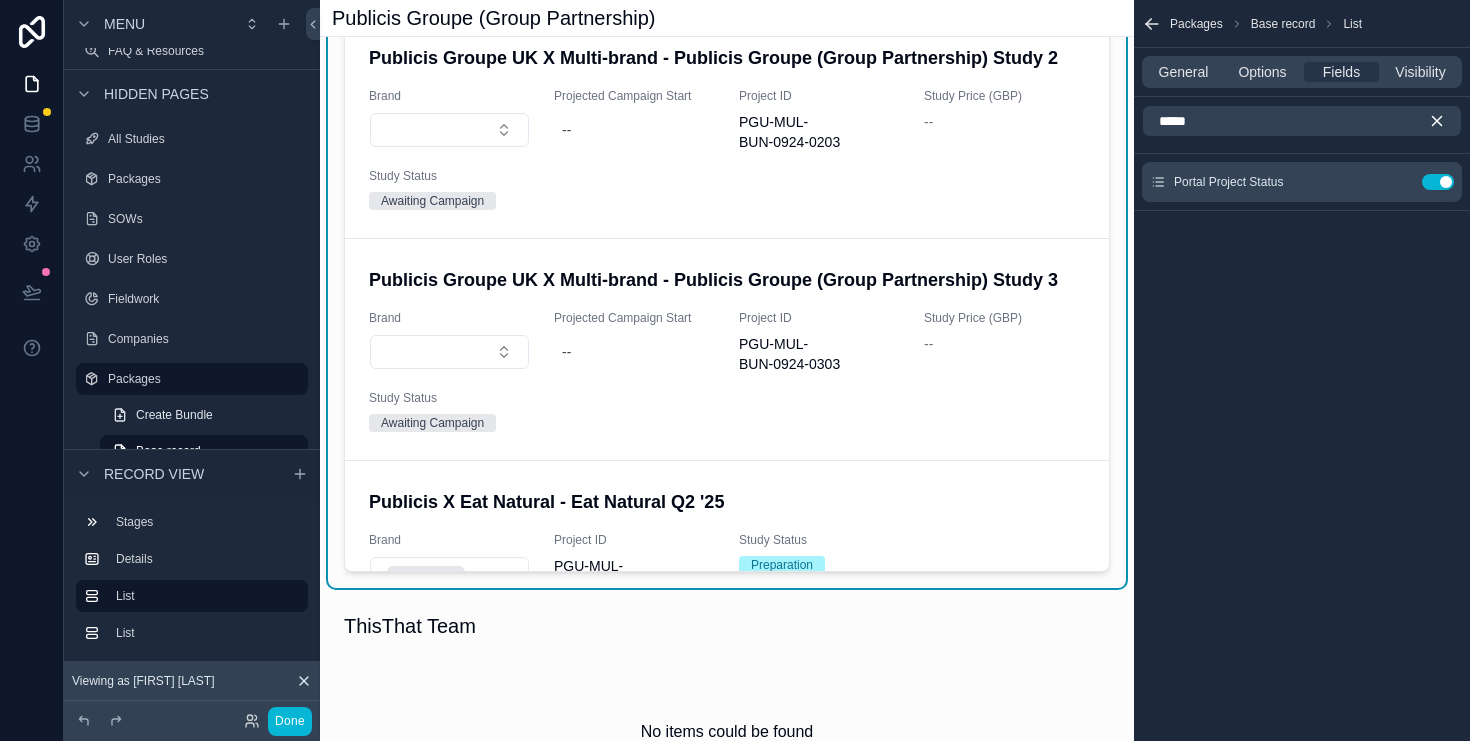 click 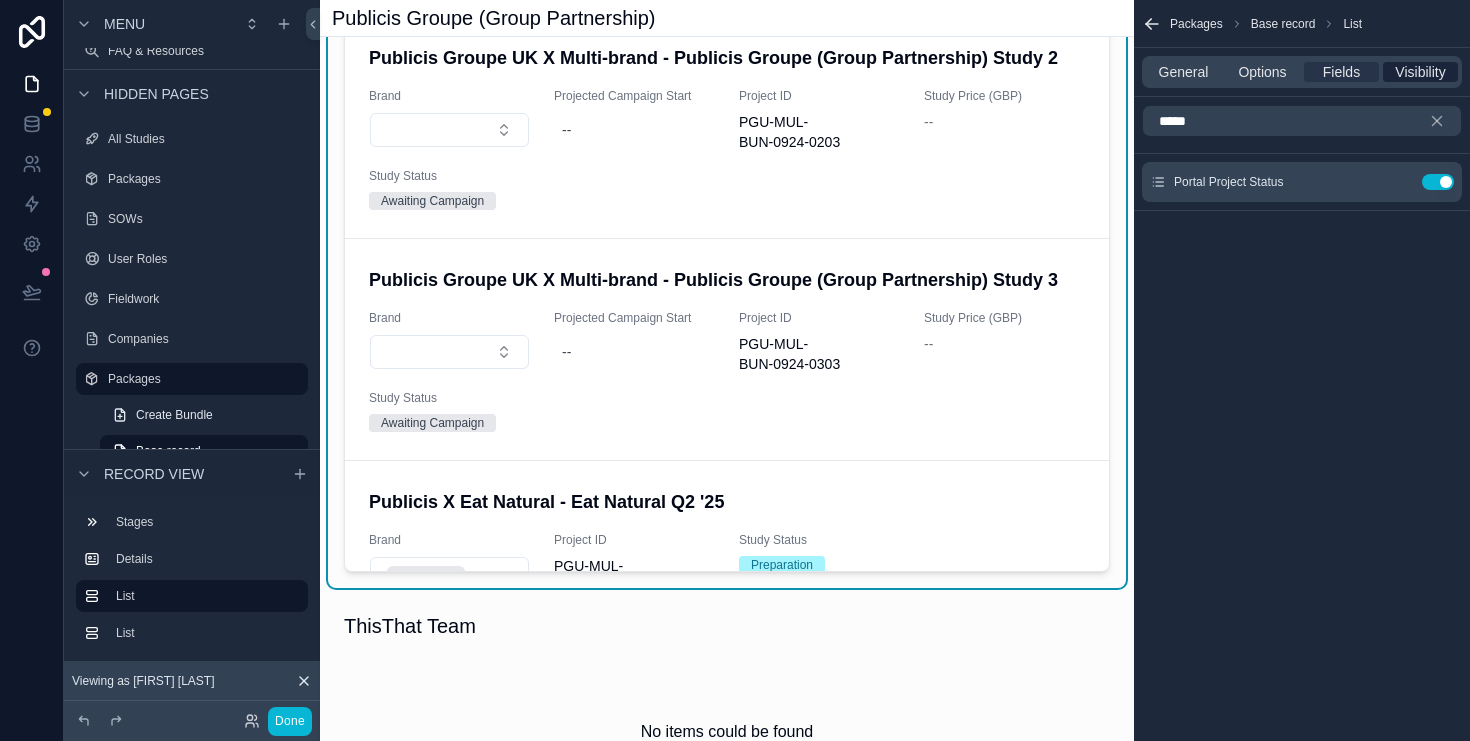 type 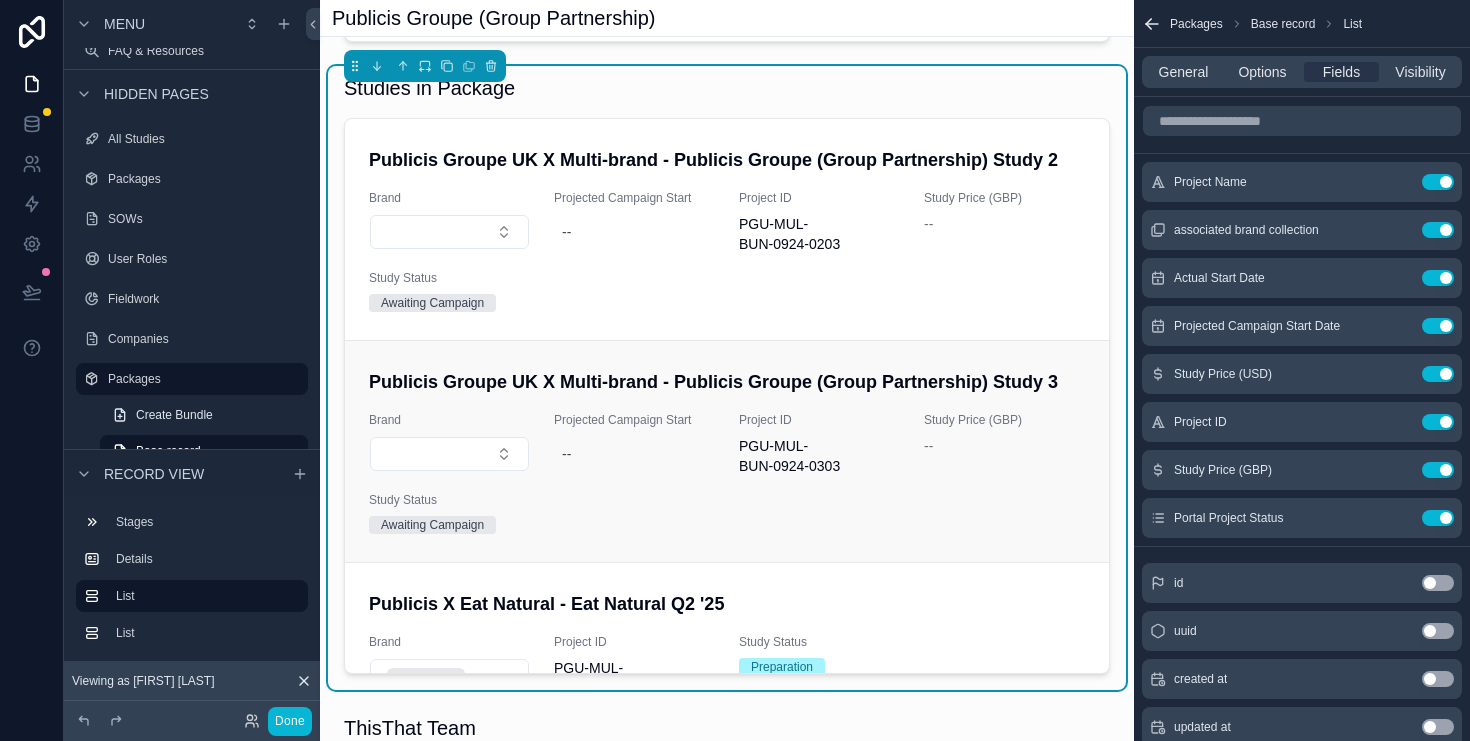 scroll, scrollTop: 278, scrollLeft: 0, axis: vertical 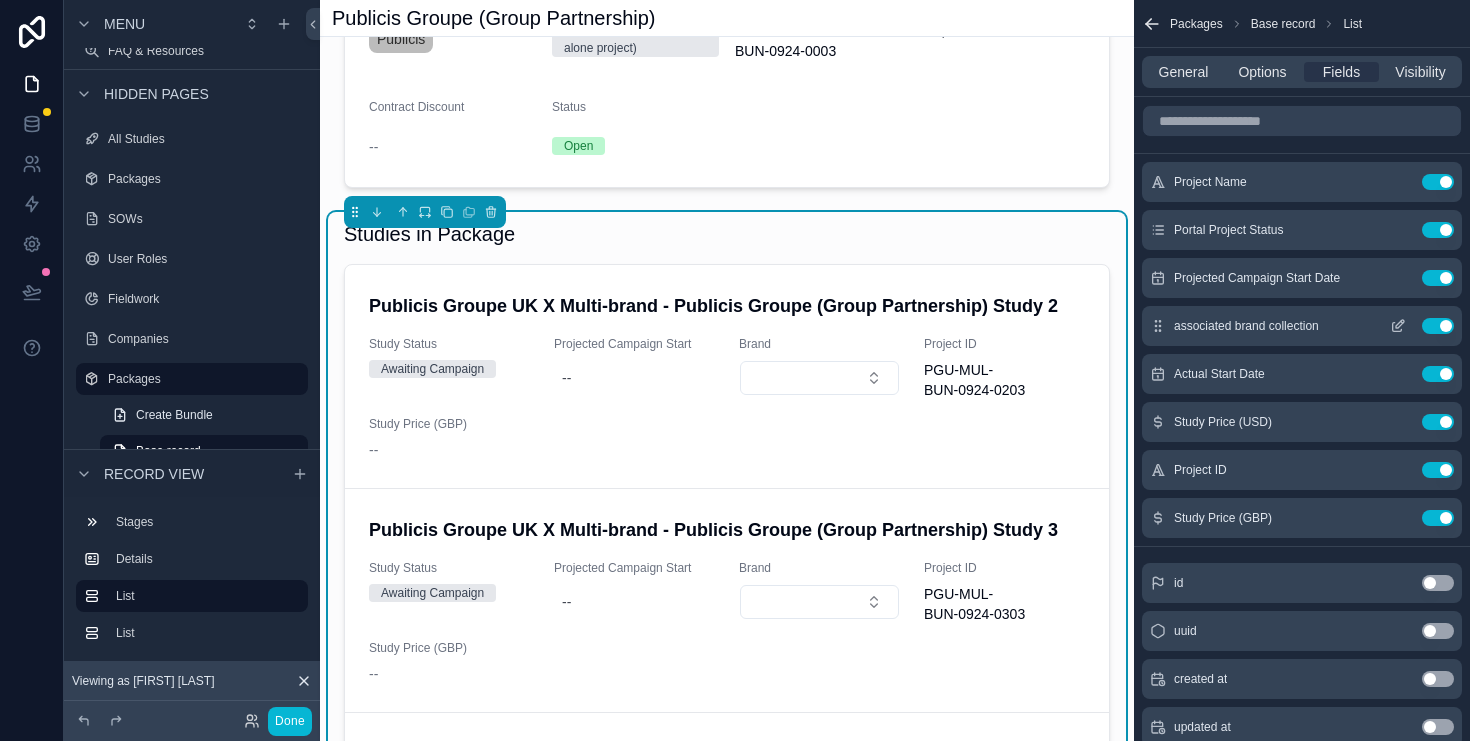 click 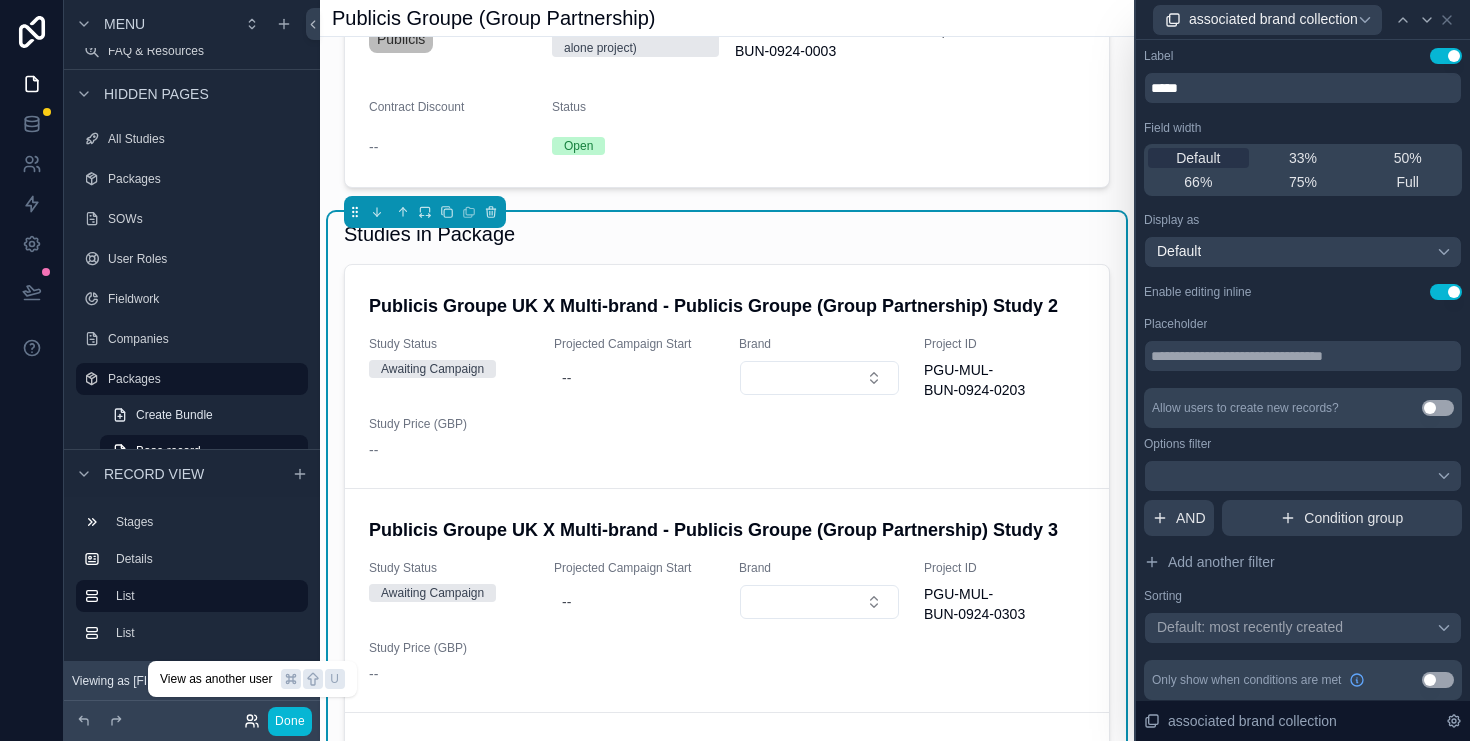 click 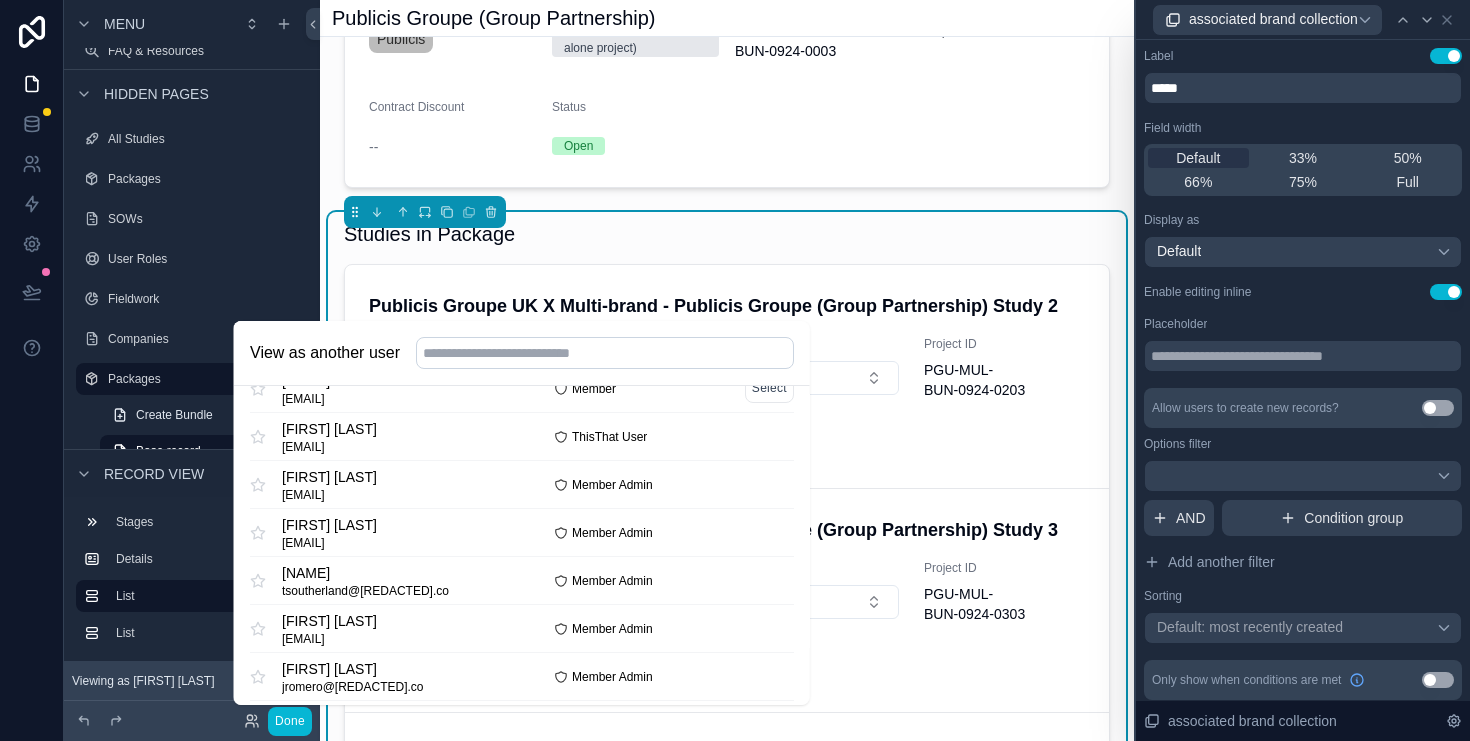 scroll, scrollTop: 208, scrollLeft: 0, axis: vertical 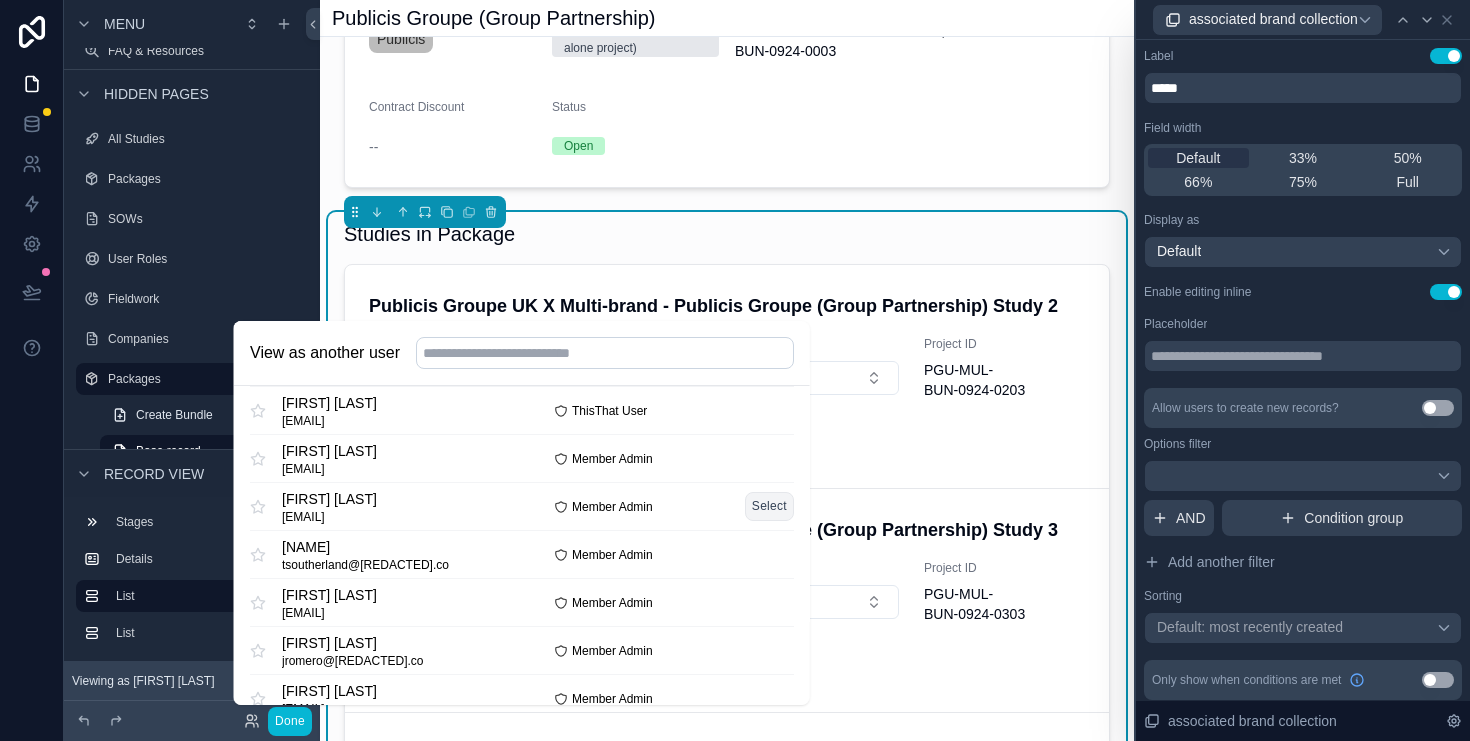 click on "Select" at bounding box center (768, 506) 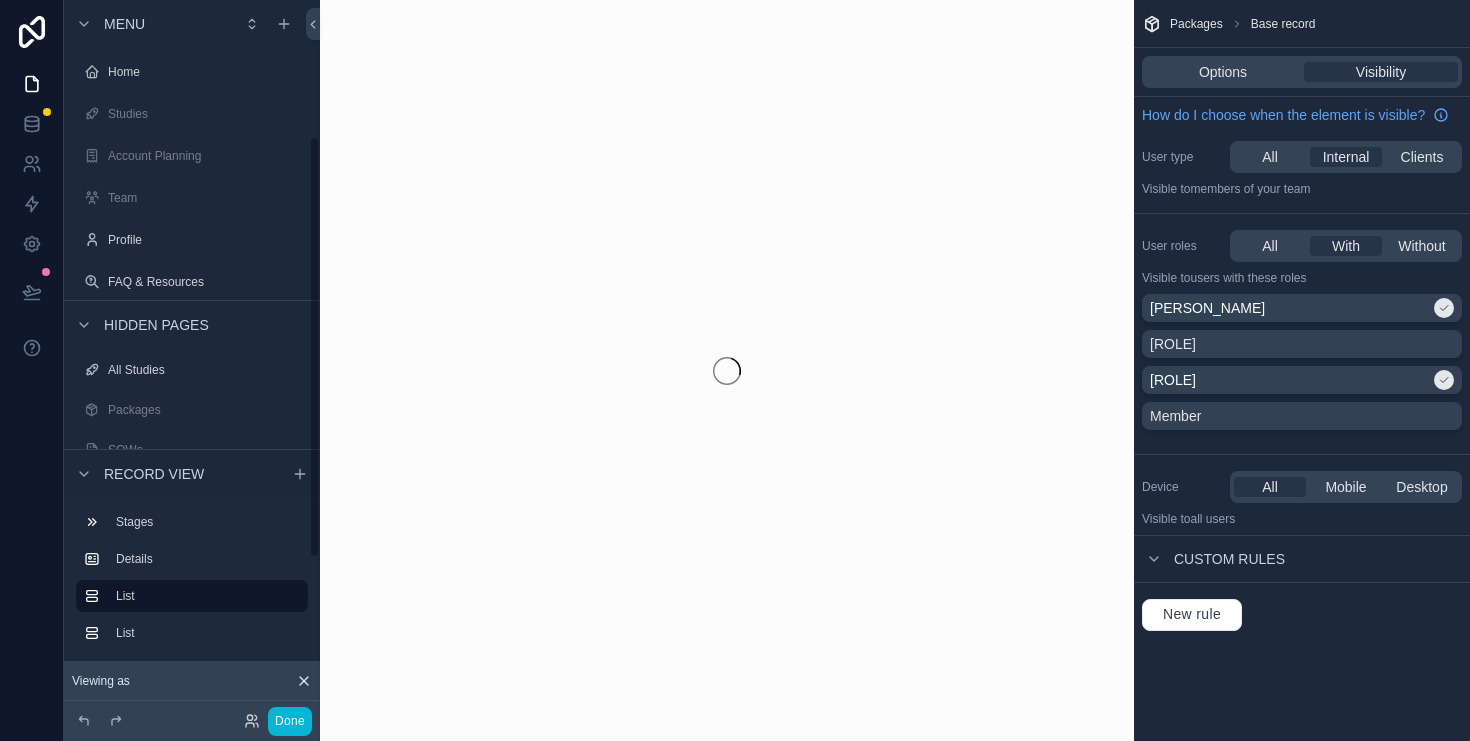 scroll, scrollTop: 0, scrollLeft: 0, axis: both 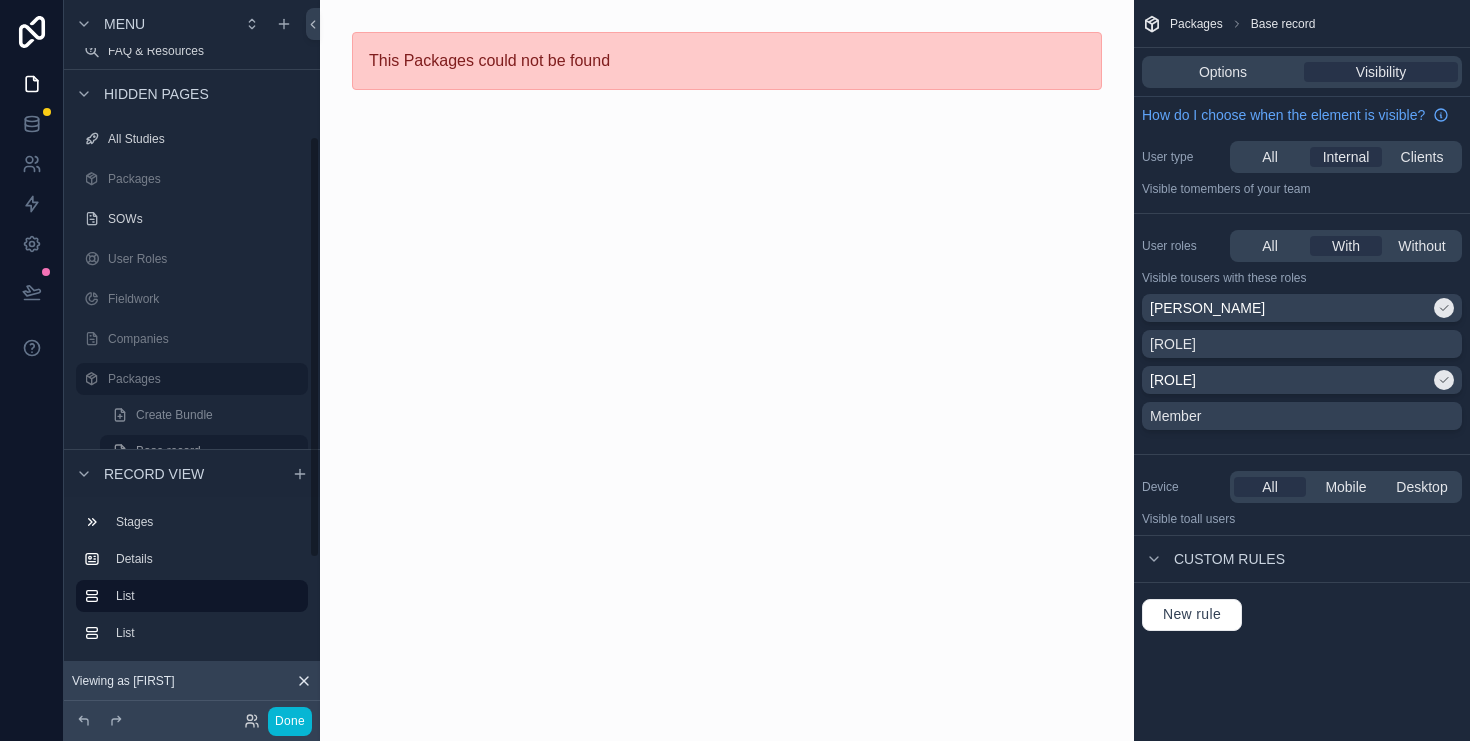 click 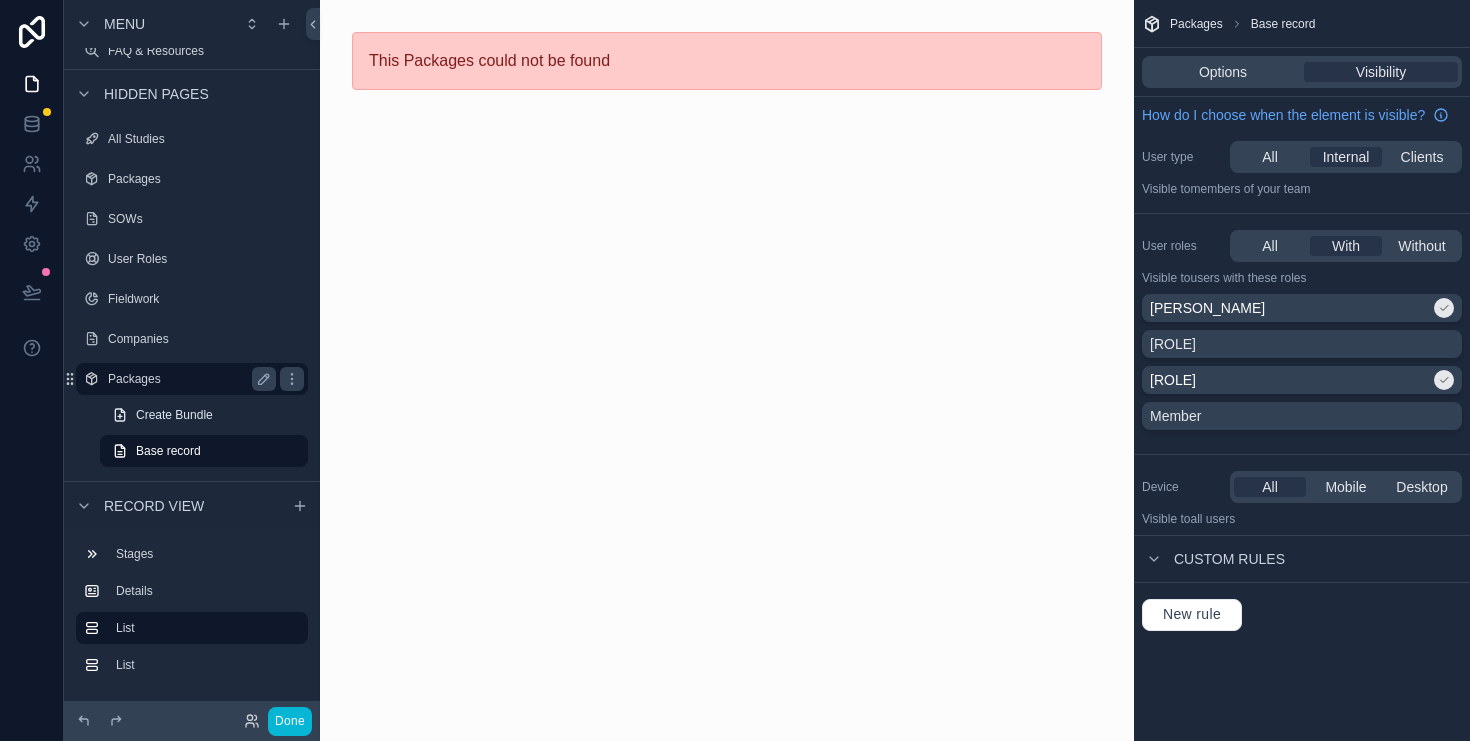 click on "Packages" at bounding box center [188, 379] 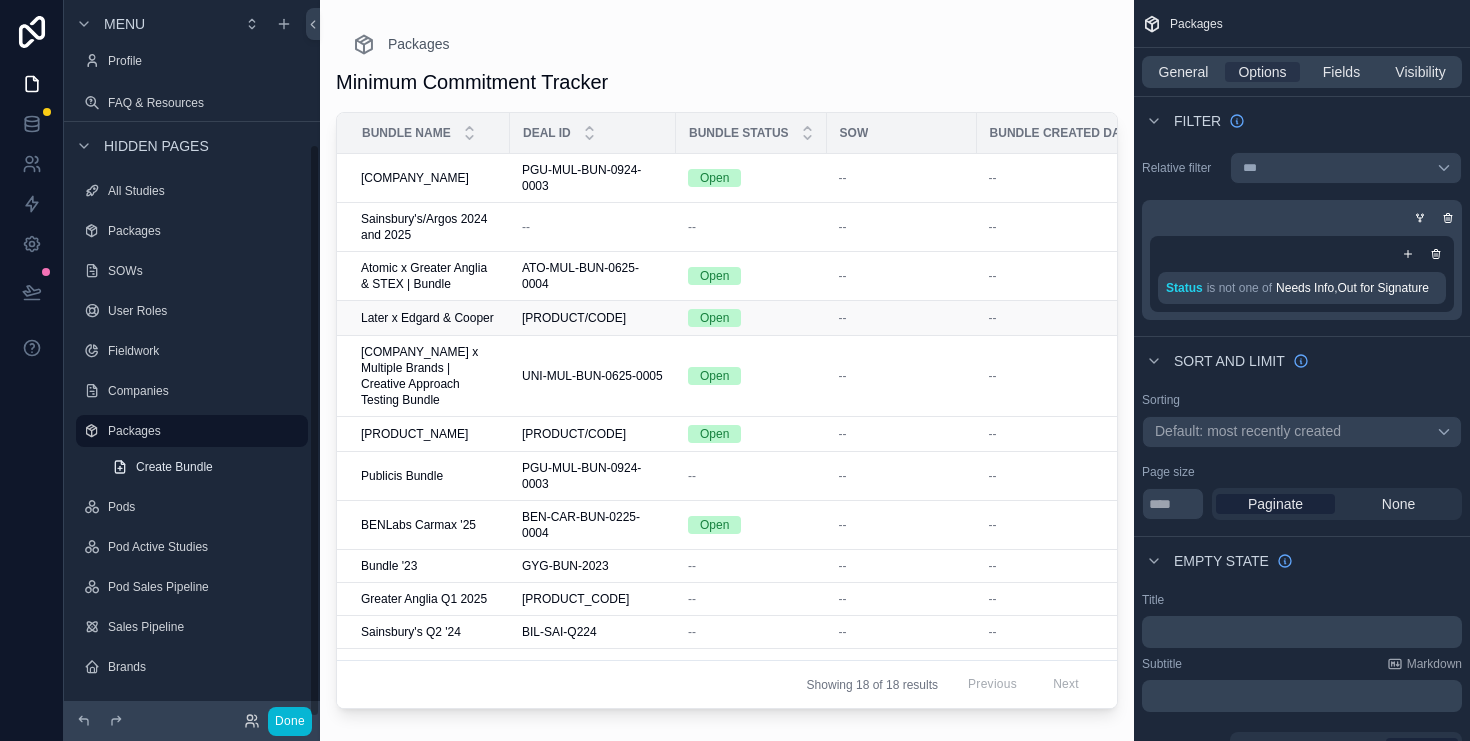 scroll, scrollTop: 179, scrollLeft: 0, axis: vertical 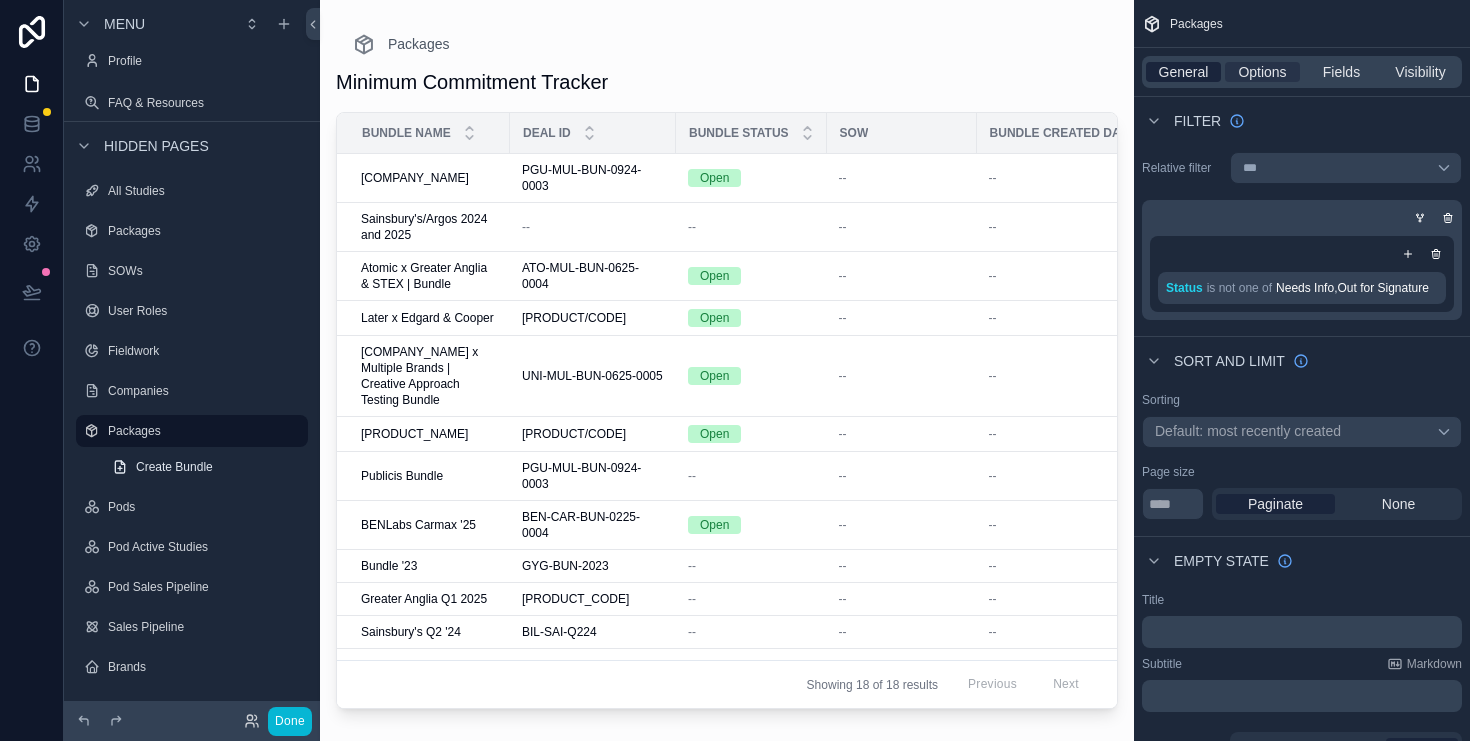 click on "General" at bounding box center [1184, 72] 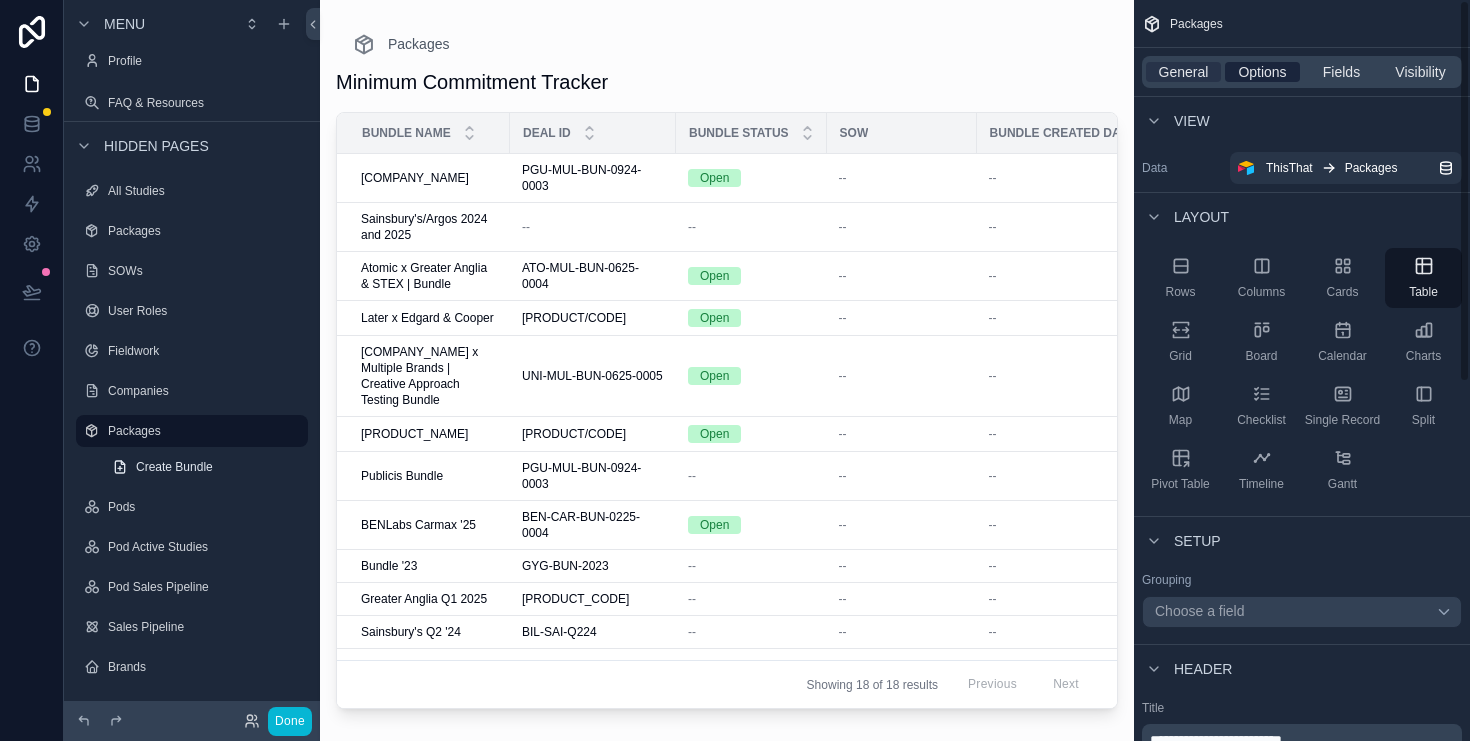click on "Options" at bounding box center (1262, 72) 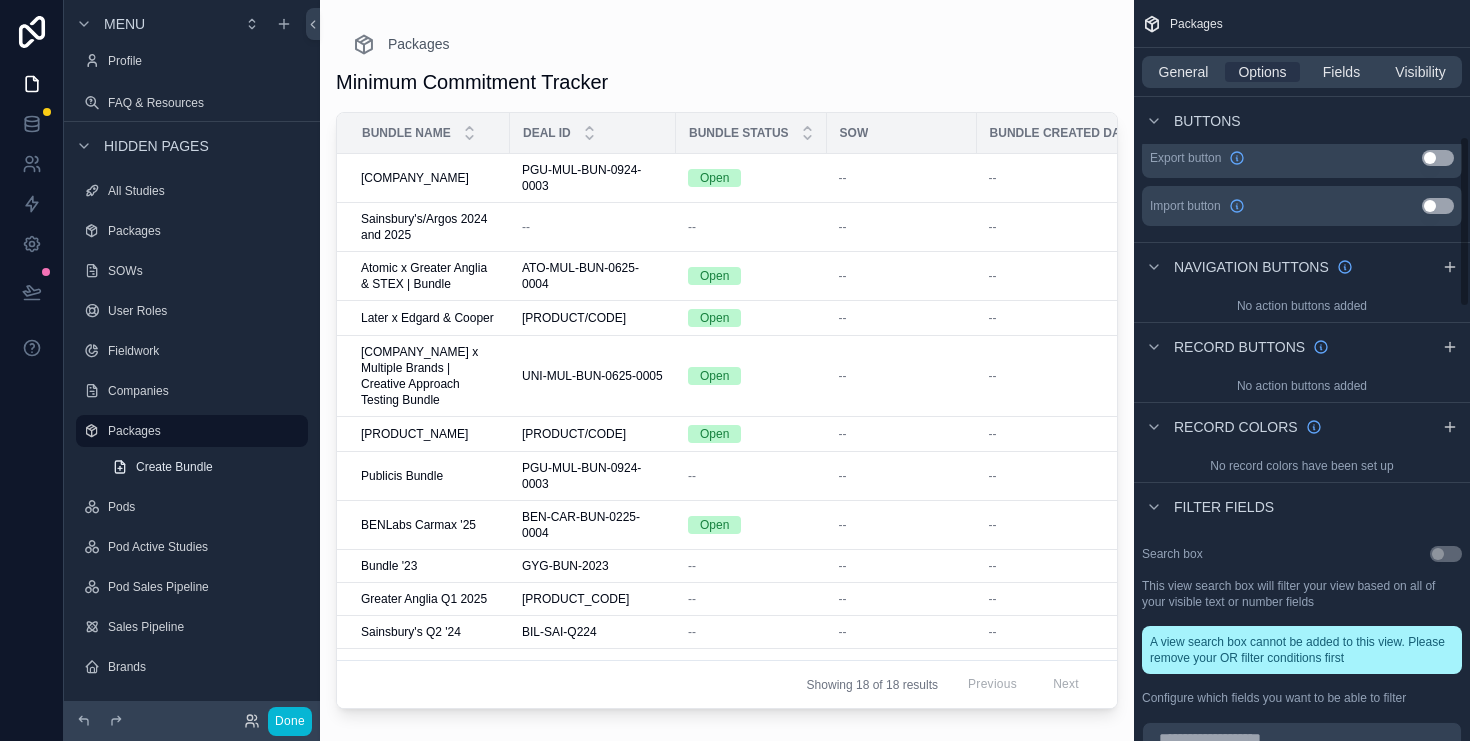 scroll, scrollTop: 591, scrollLeft: 0, axis: vertical 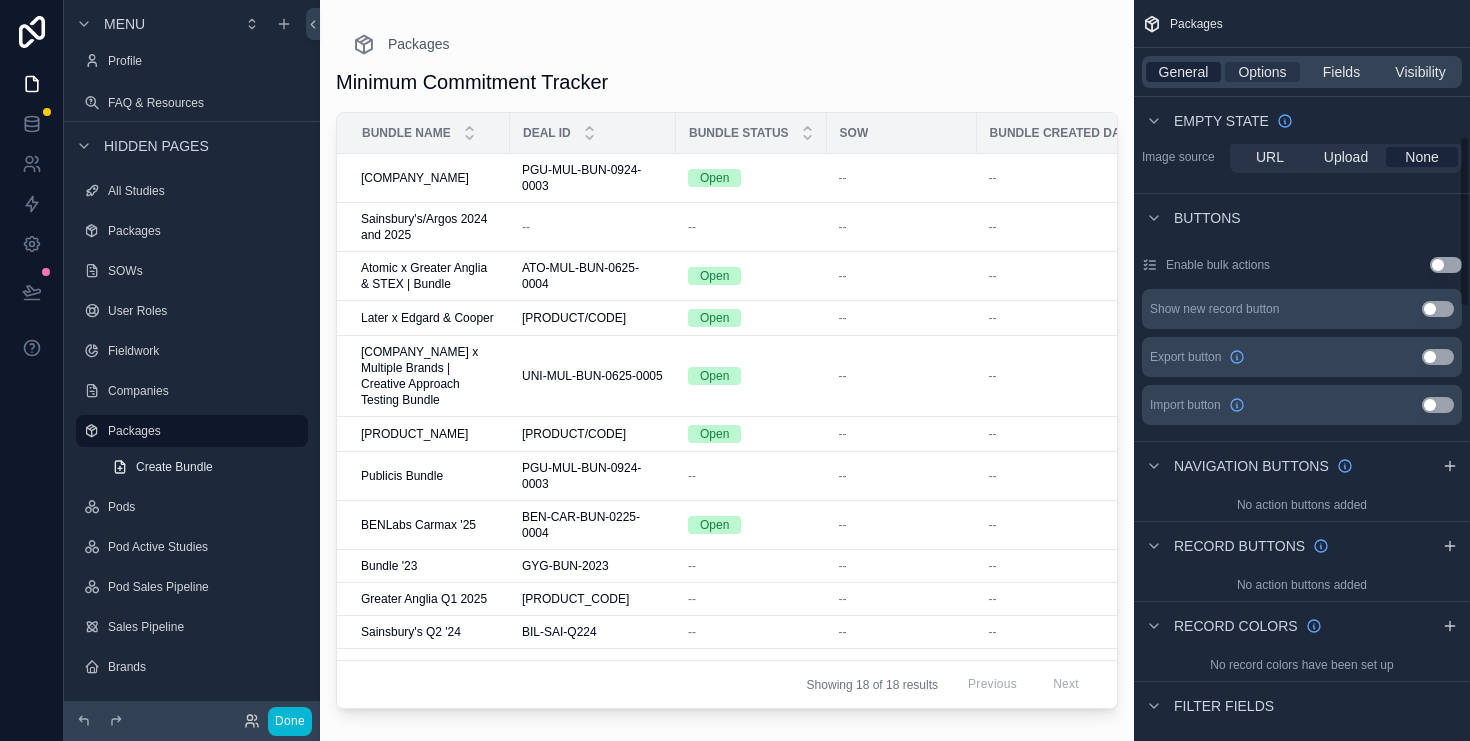 click on "General" at bounding box center [1184, 72] 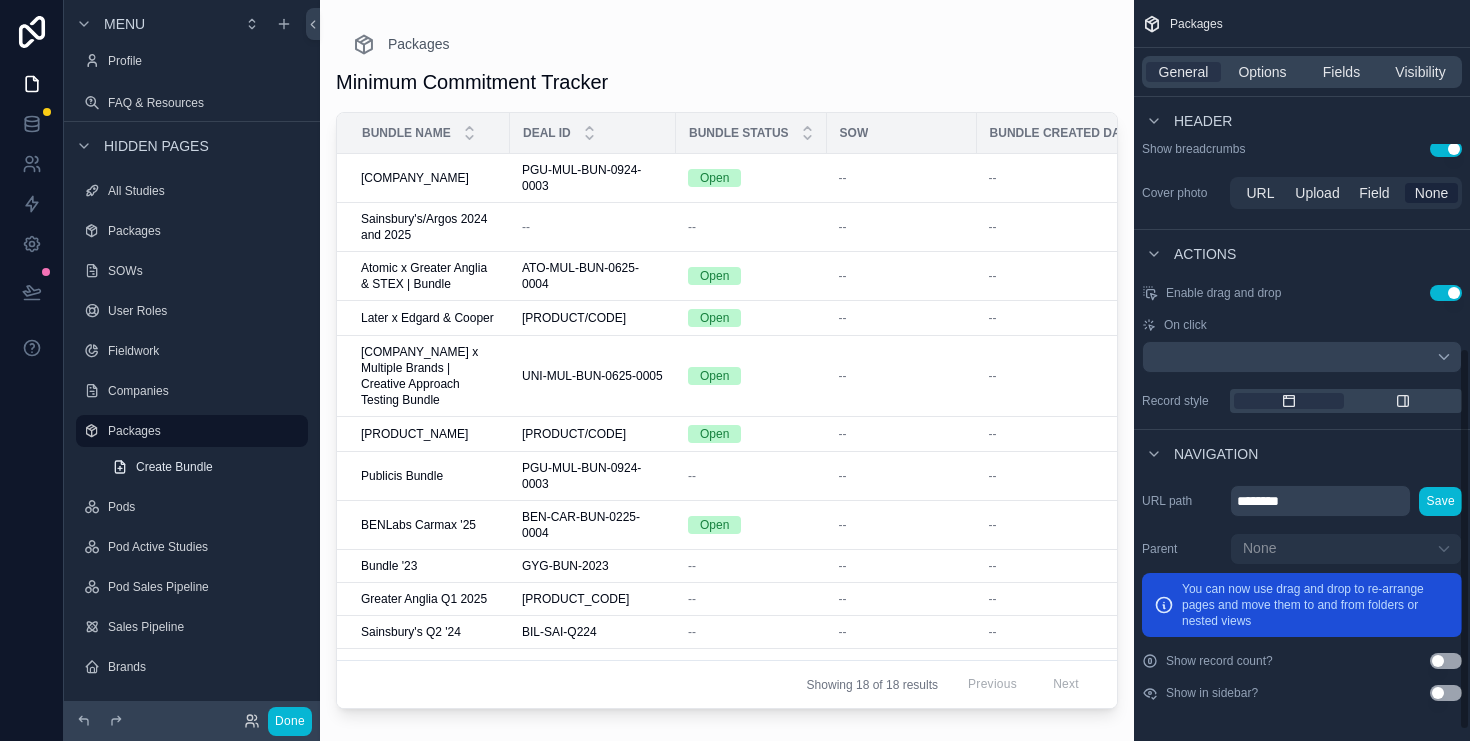 scroll, scrollTop: 183, scrollLeft: 0, axis: vertical 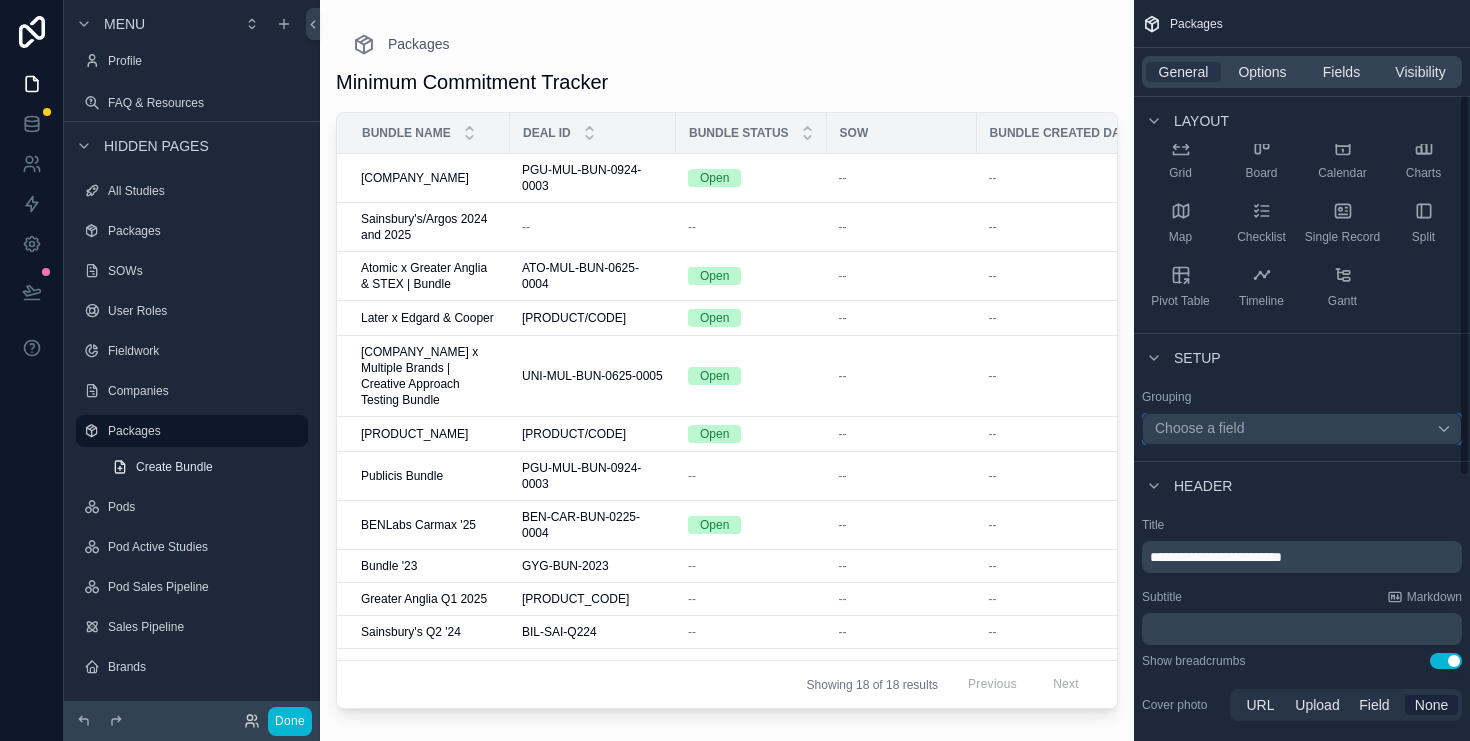 click on "Choose a field" at bounding box center [1302, 429] 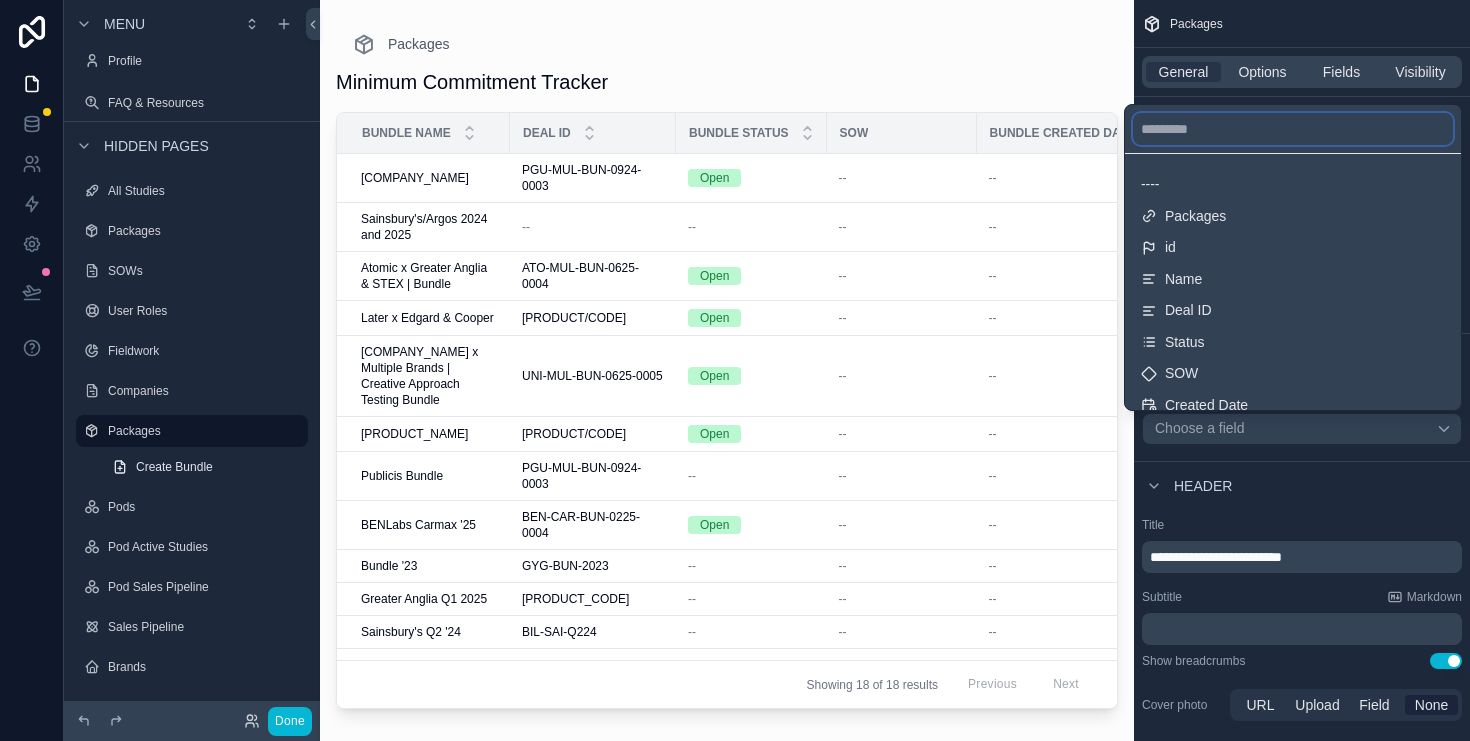 click at bounding box center [1293, 129] 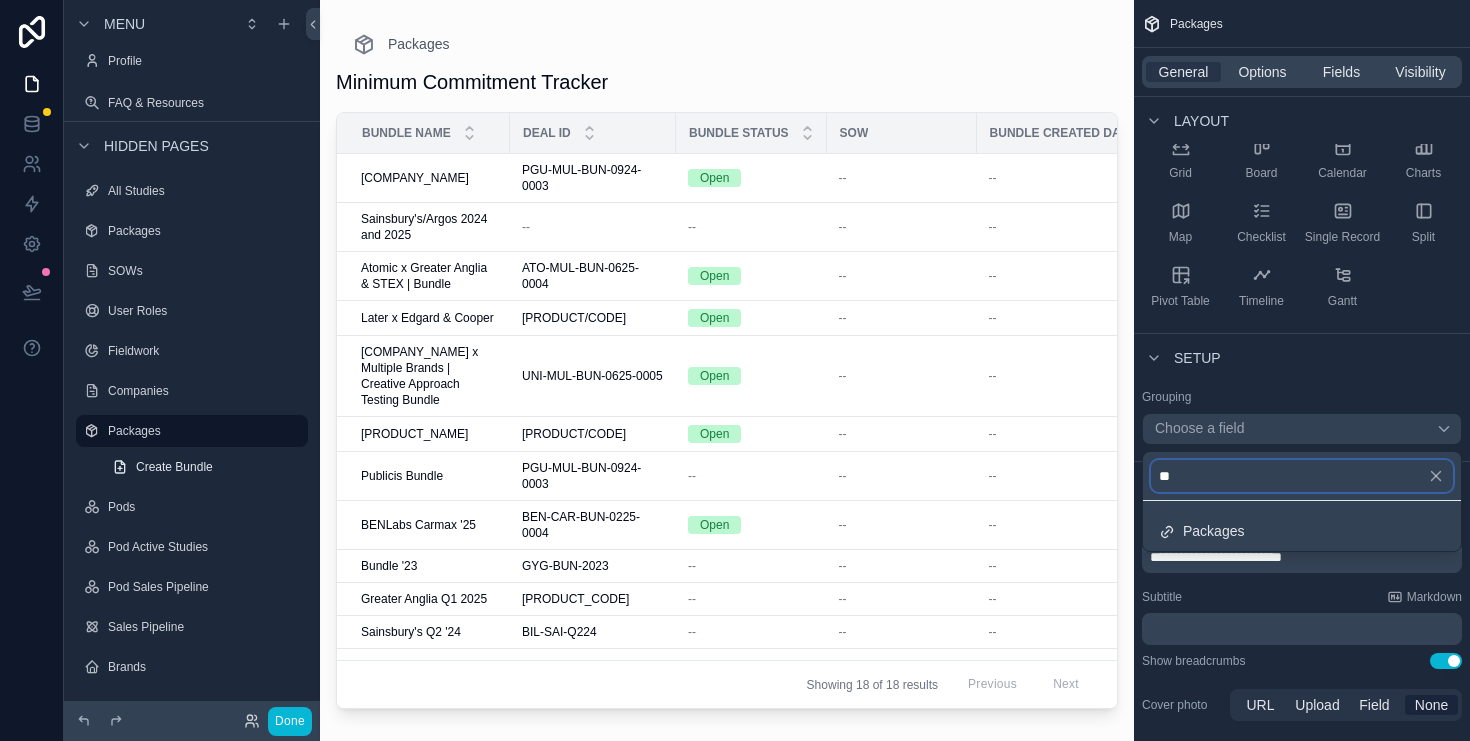type on "*" 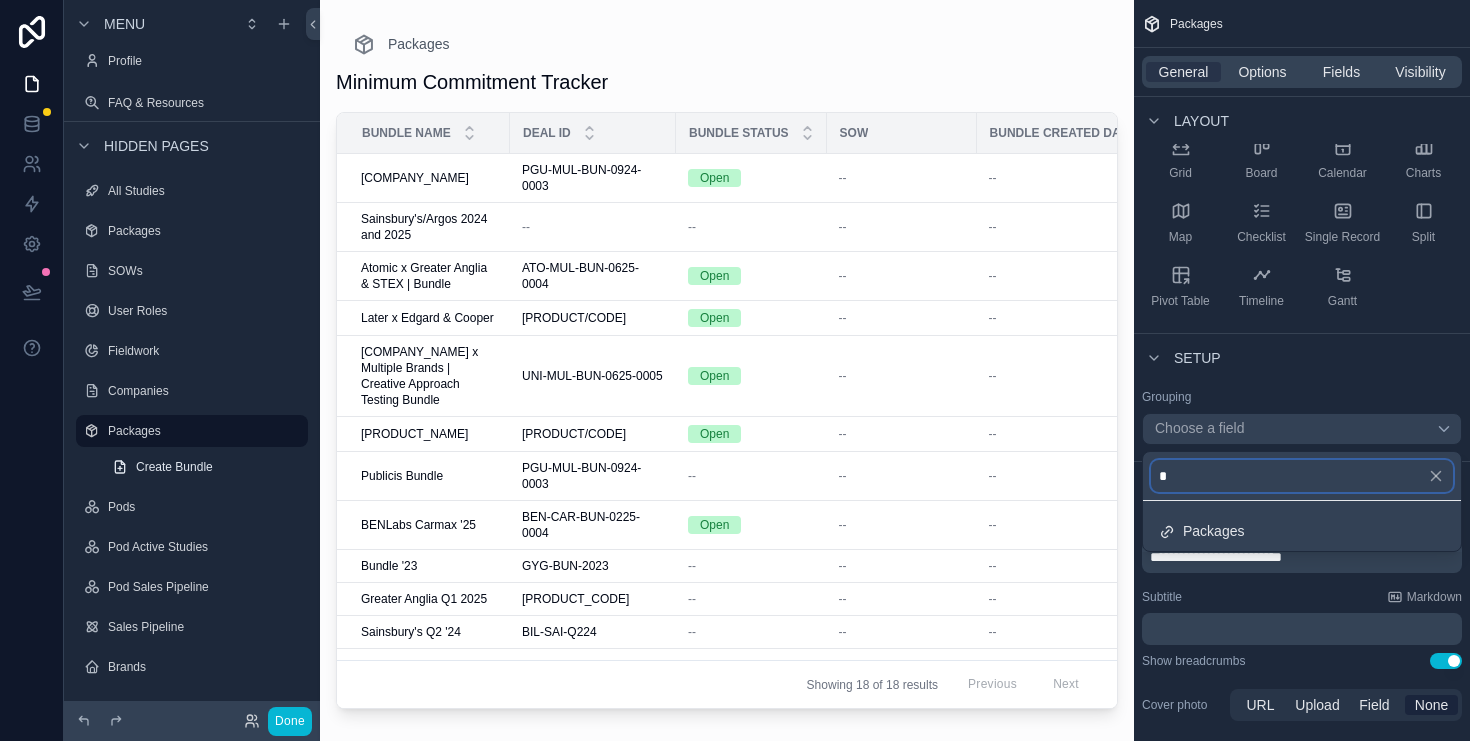 type 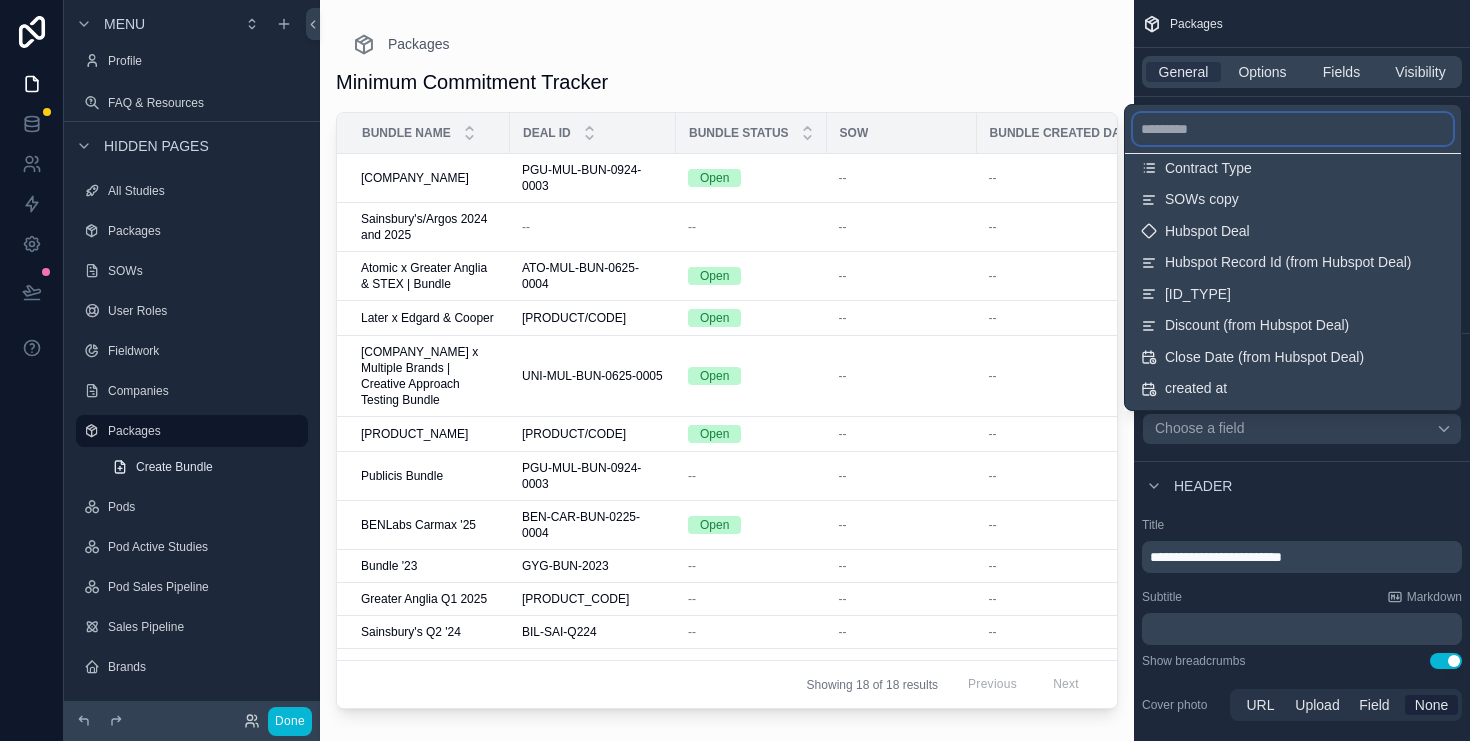 scroll, scrollTop: 364, scrollLeft: 0, axis: vertical 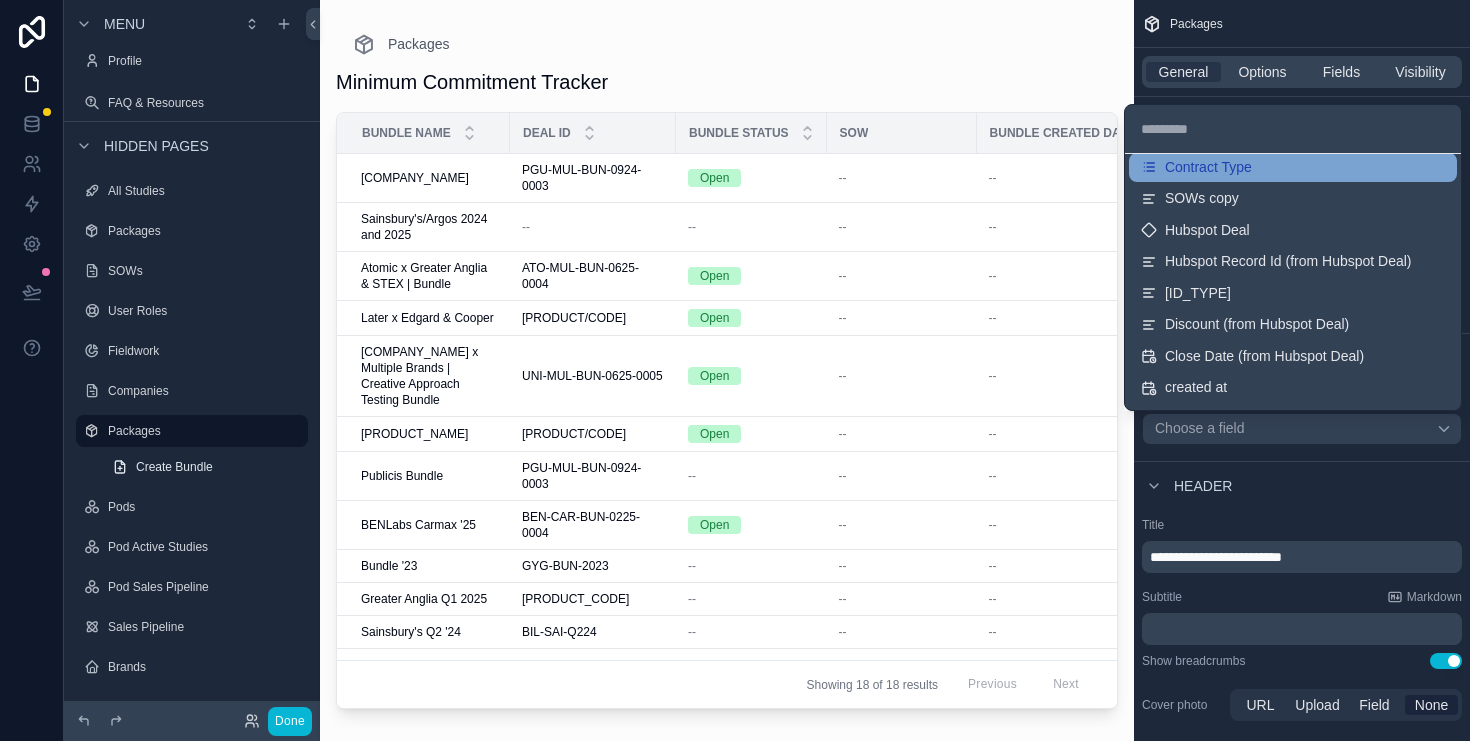 click on "Contract Type" at bounding box center (1208, 168) 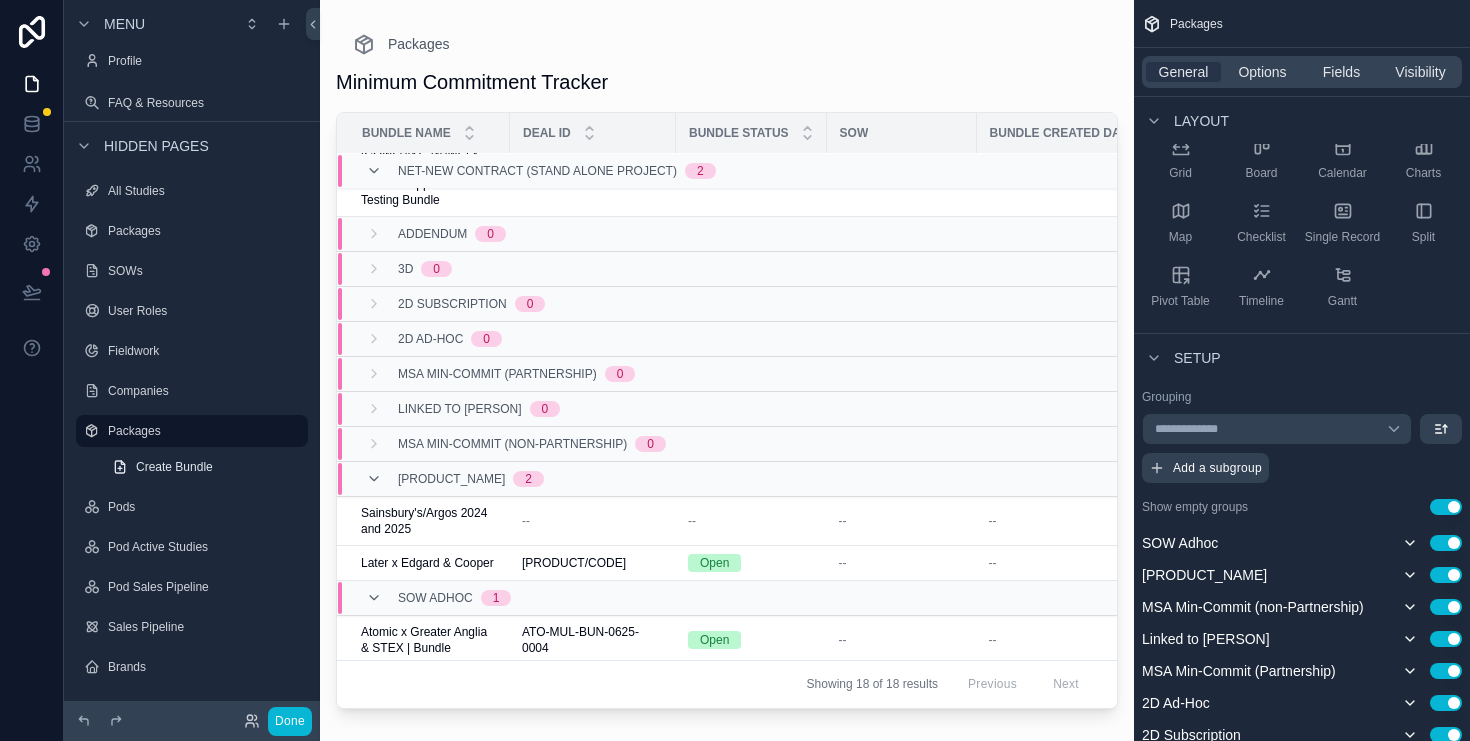 scroll, scrollTop: 0, scrollLeft: 0, axis: both 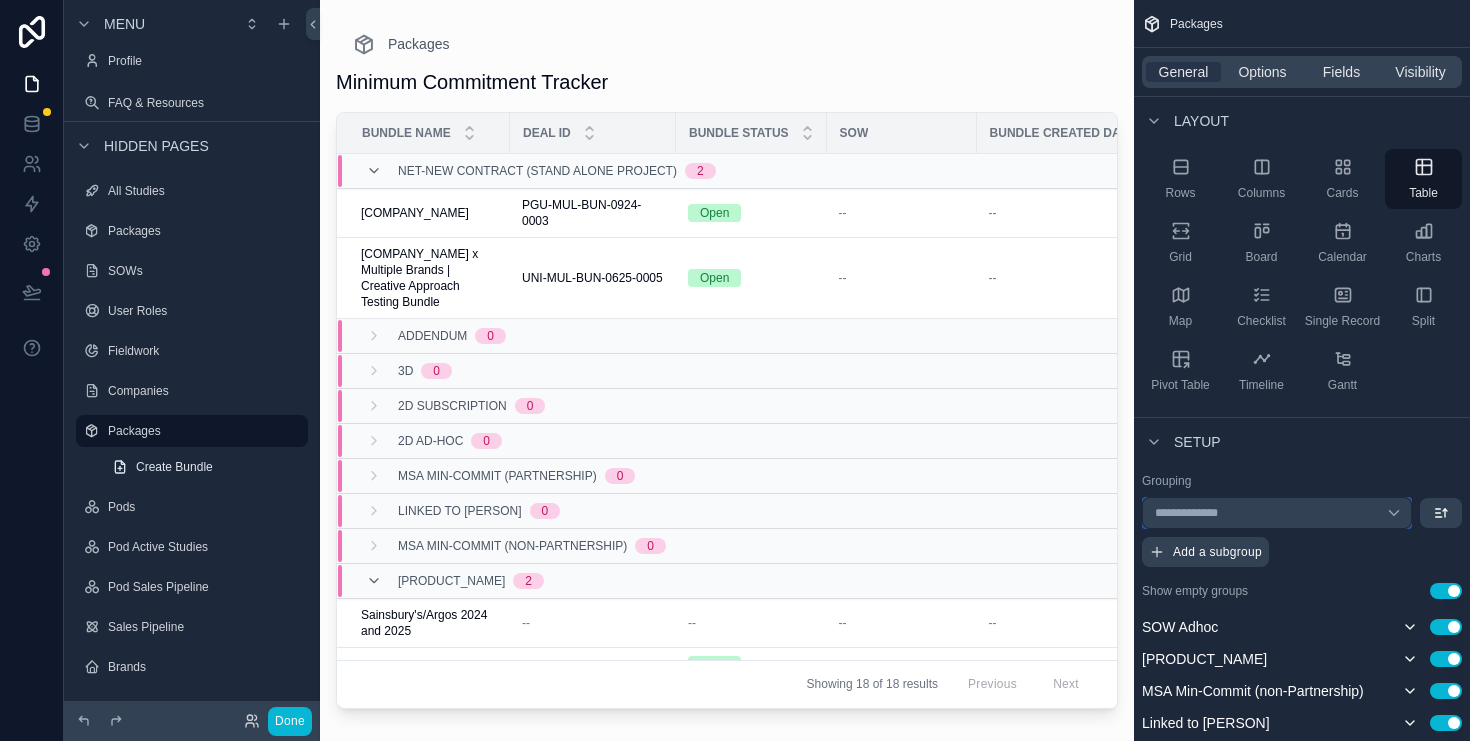 click on "**********" at bounding box center [1277, 513] 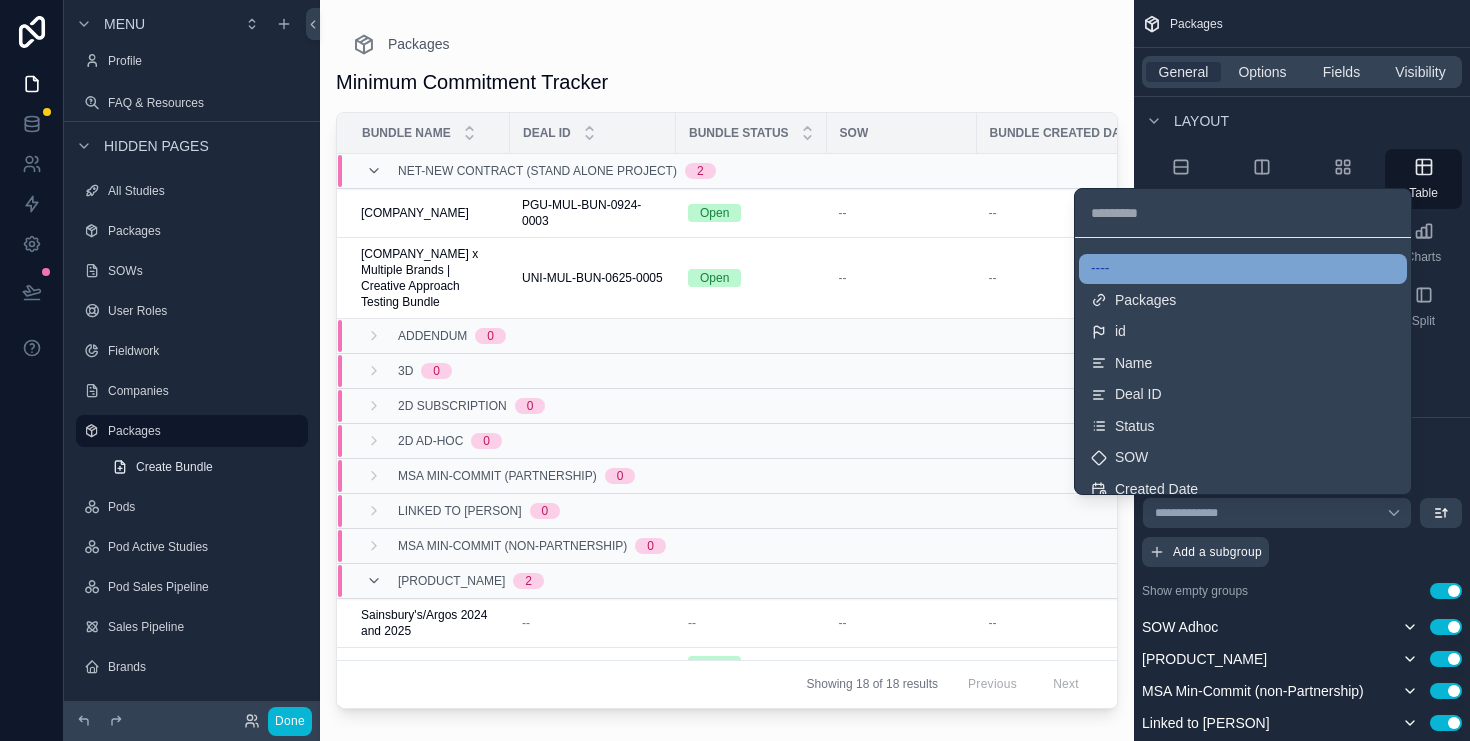 click on "----" at bounding box center (1243, 269) 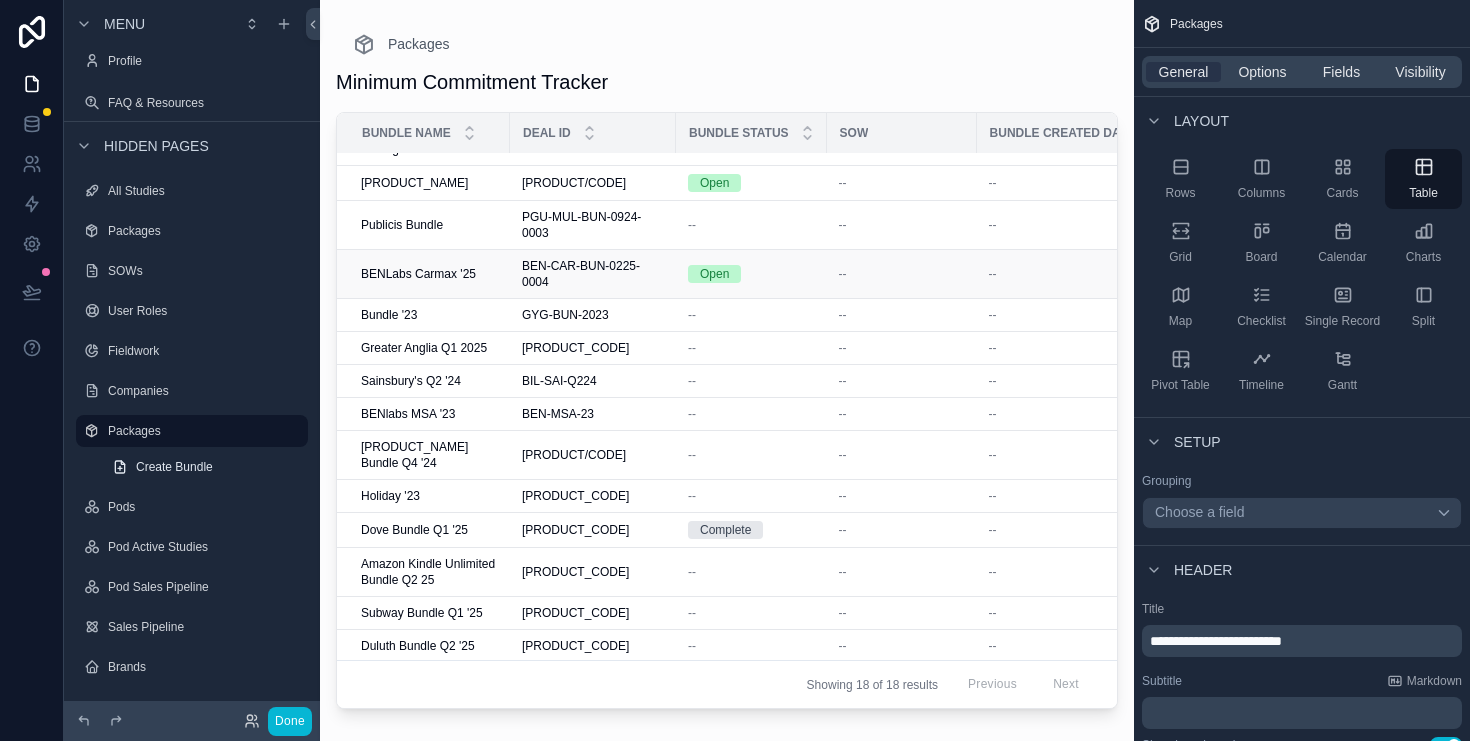 scroll, scrollTop: 0, scrollLeft: 0, axis: both 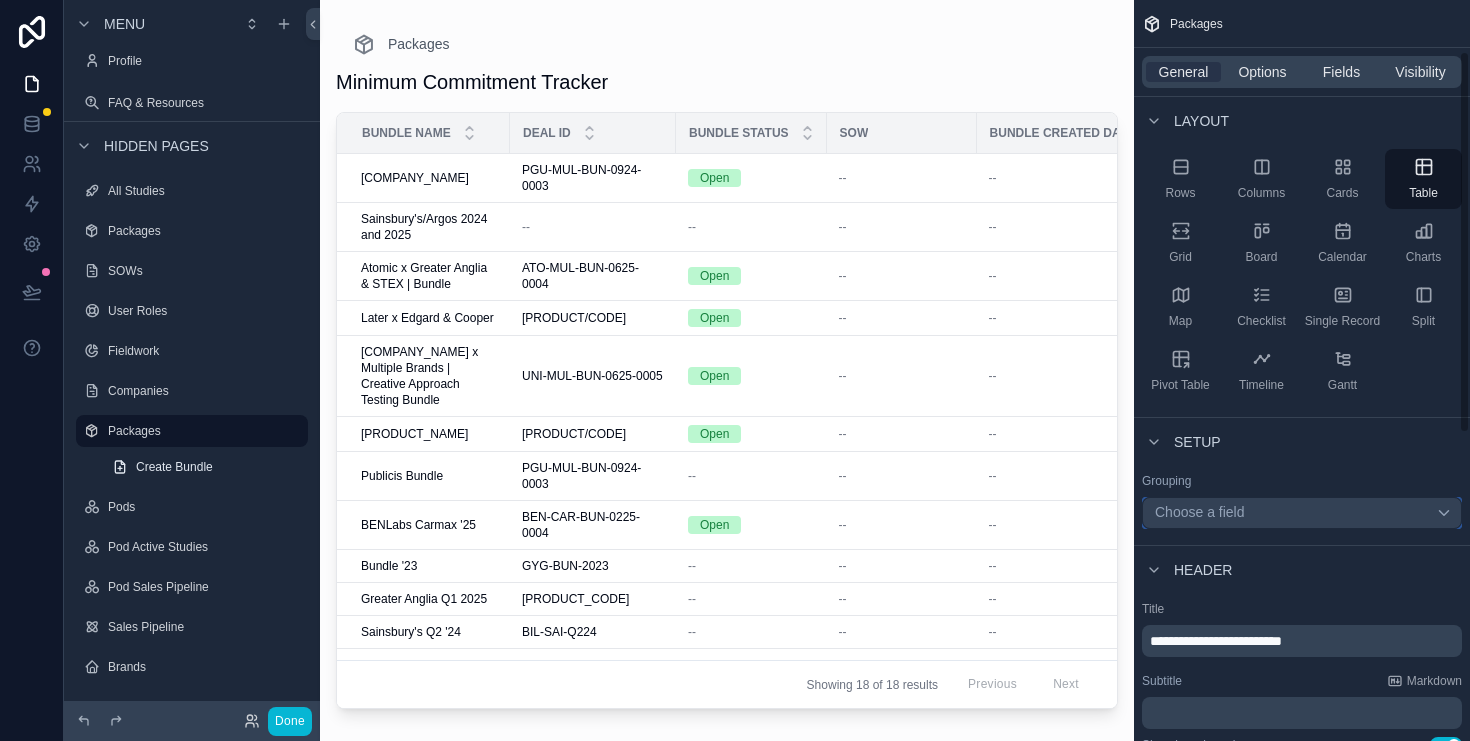 click on "Choose a field" at bounding box center [1302, 513] 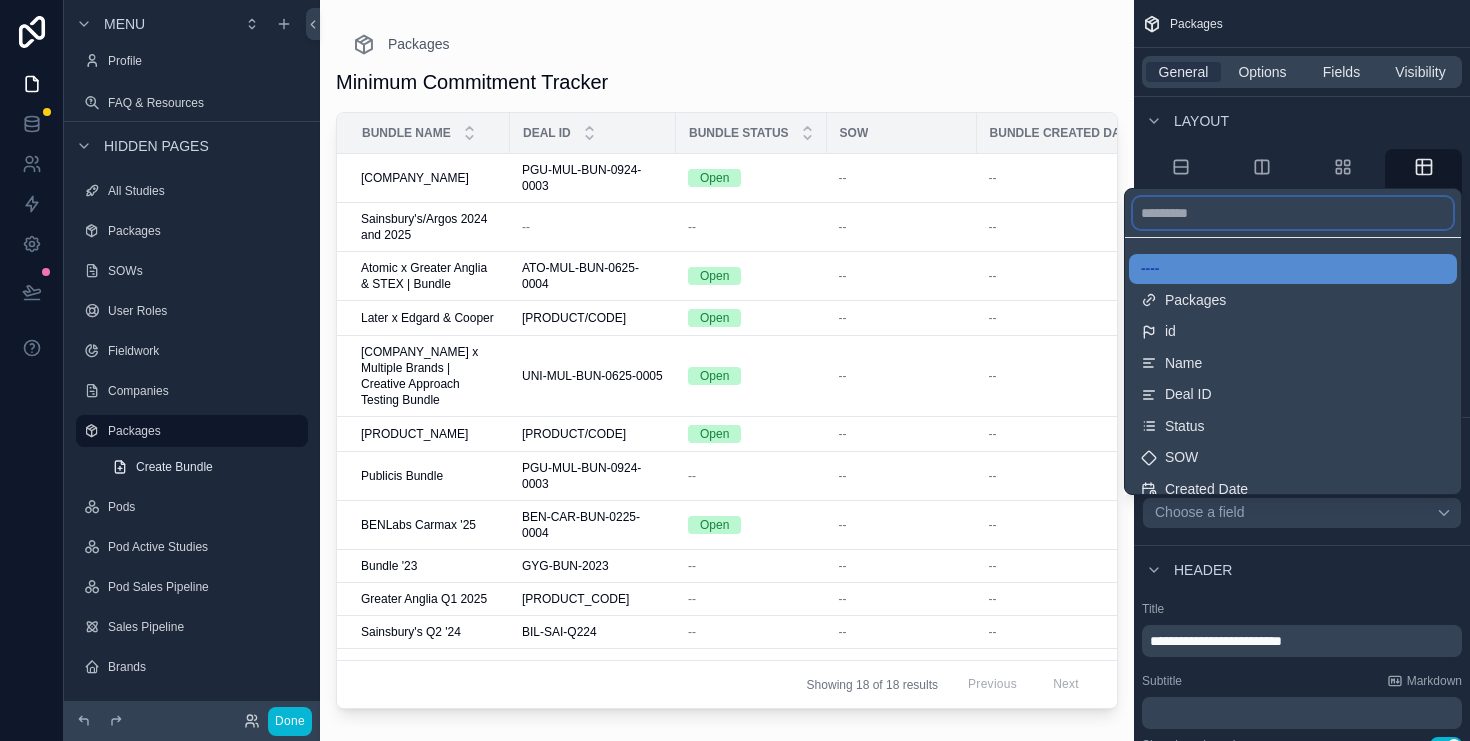 click at bounding box center (1293, 213) 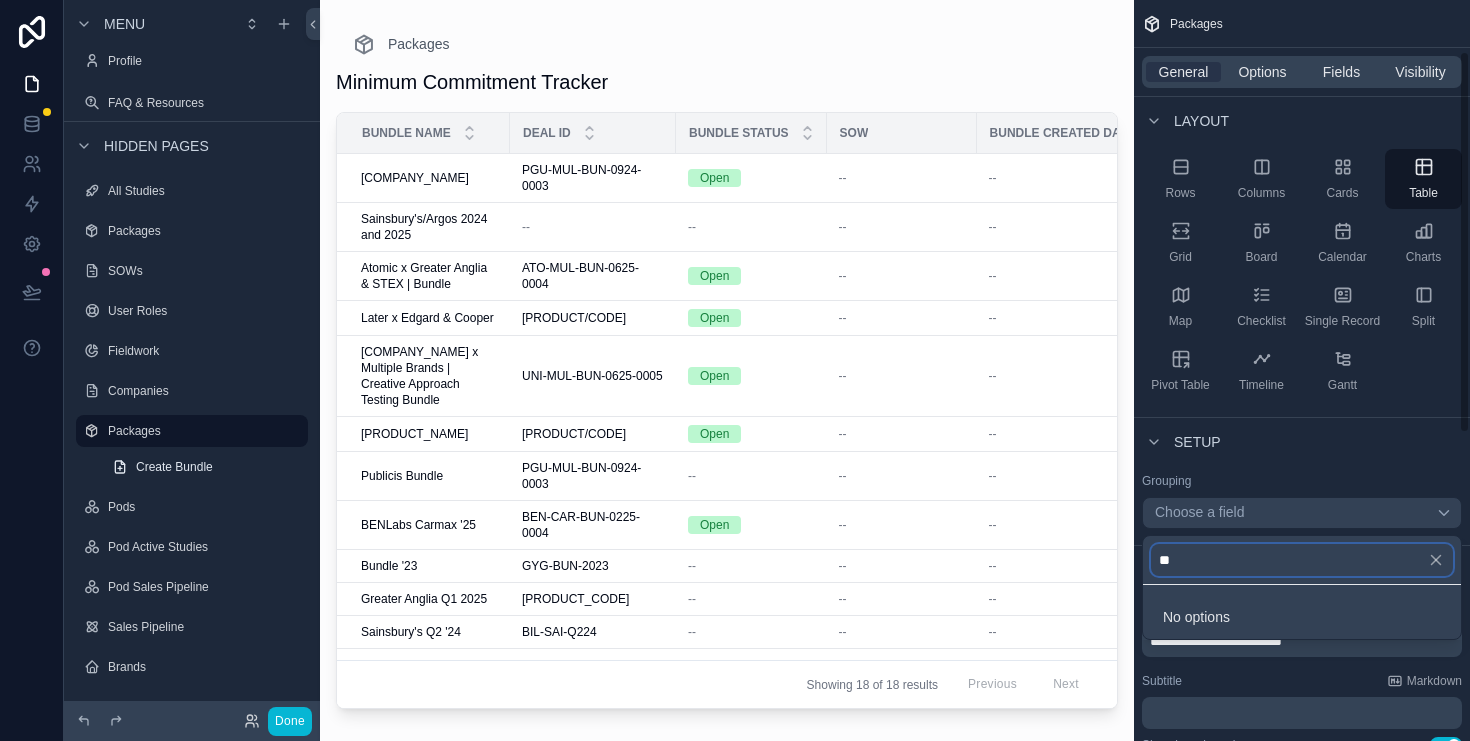 type on "*" 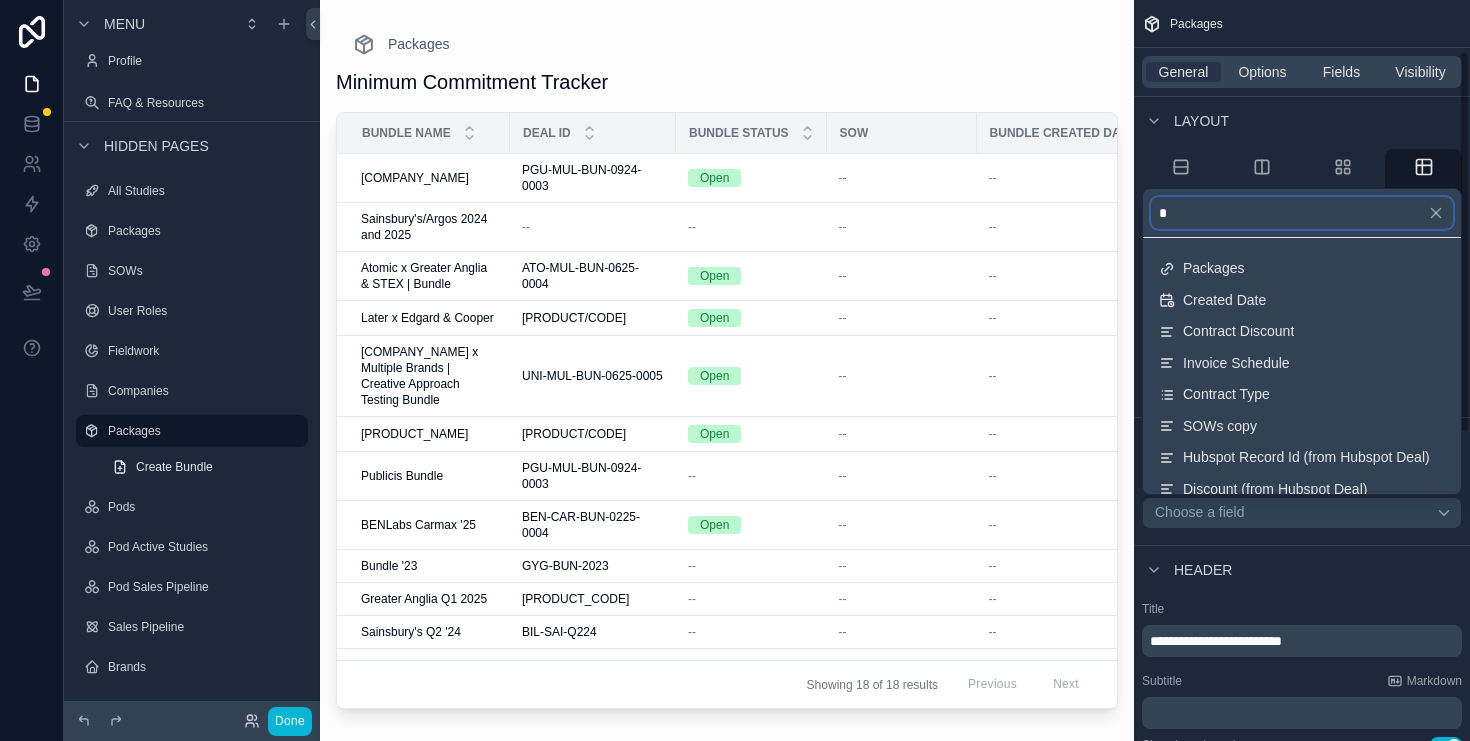 type 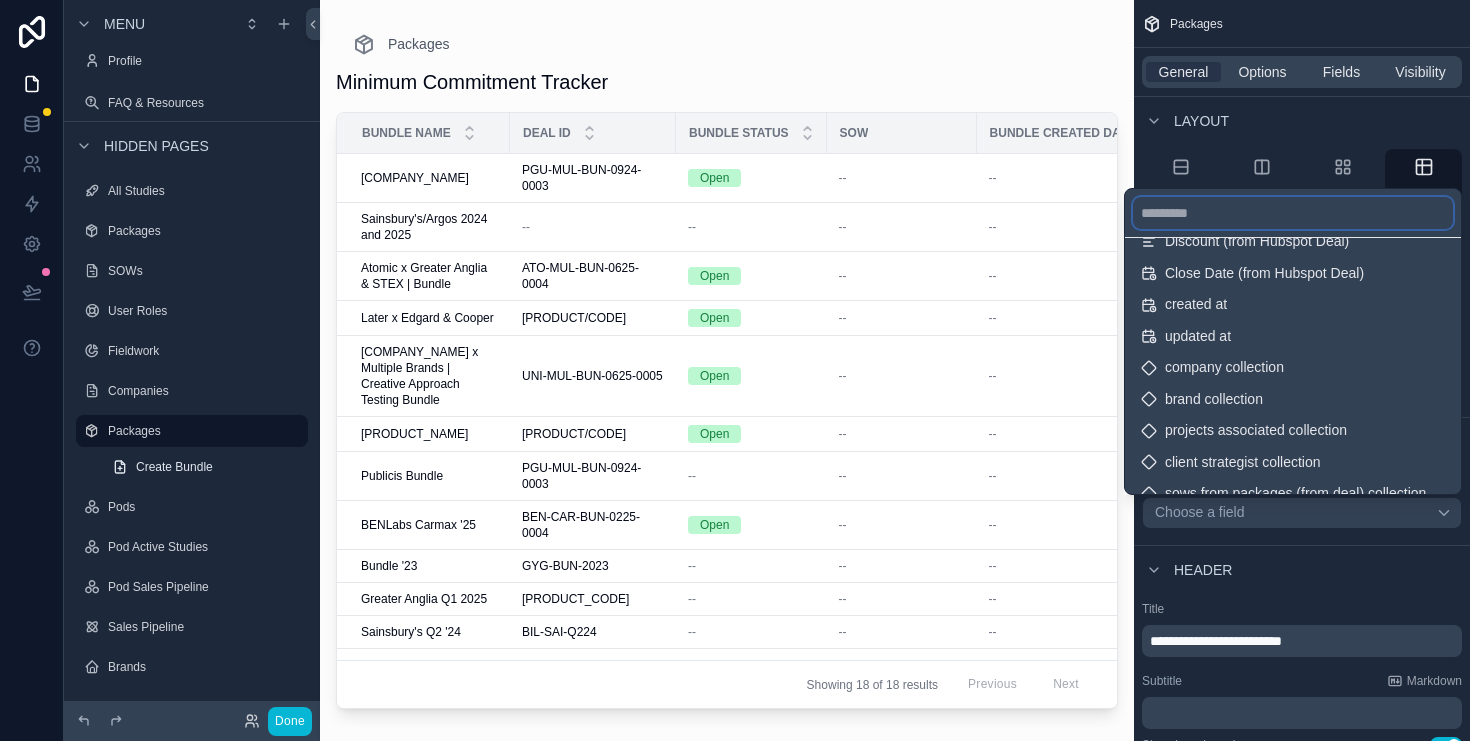 scroll, scrollTop: 533, scrollLeft: 0, axis: vertical 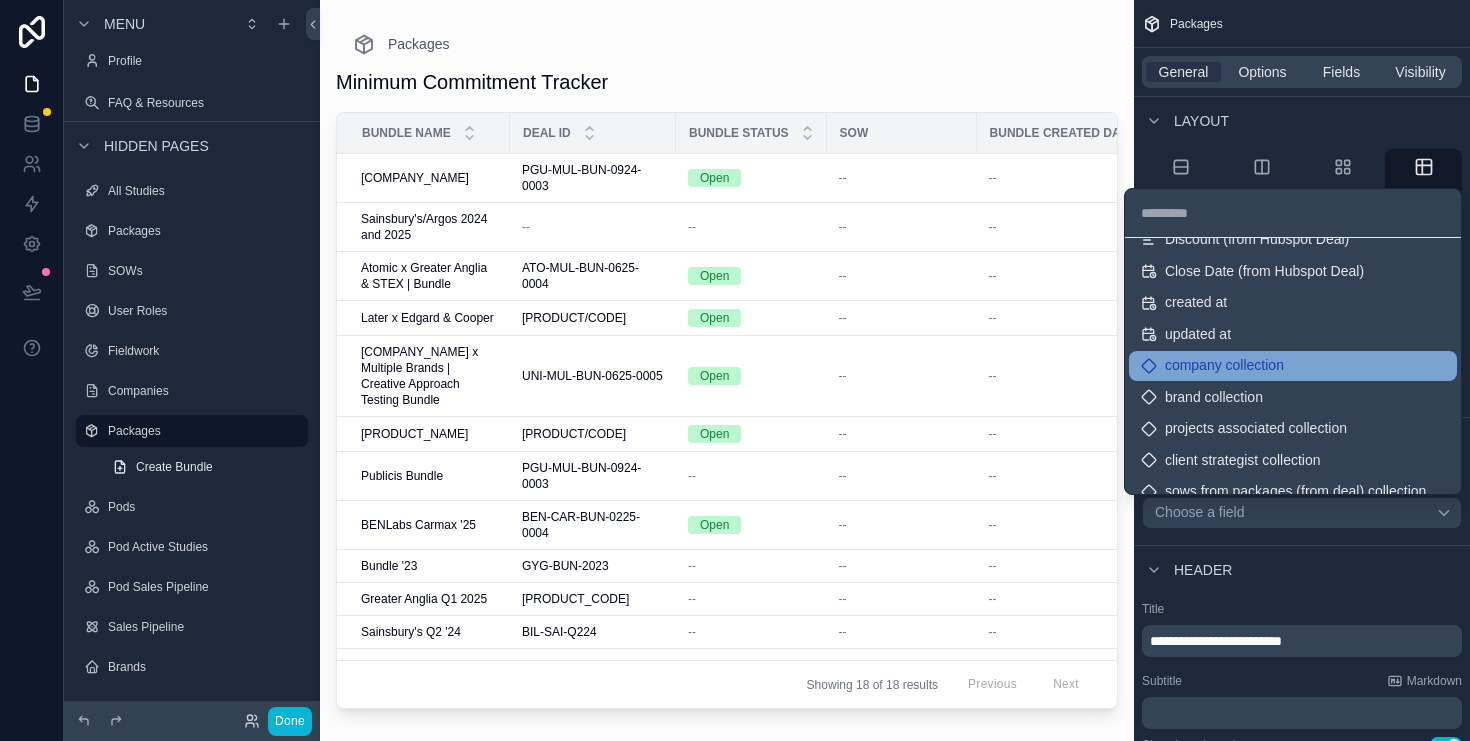 click on "company collection" at bounding box center [1224, 366] 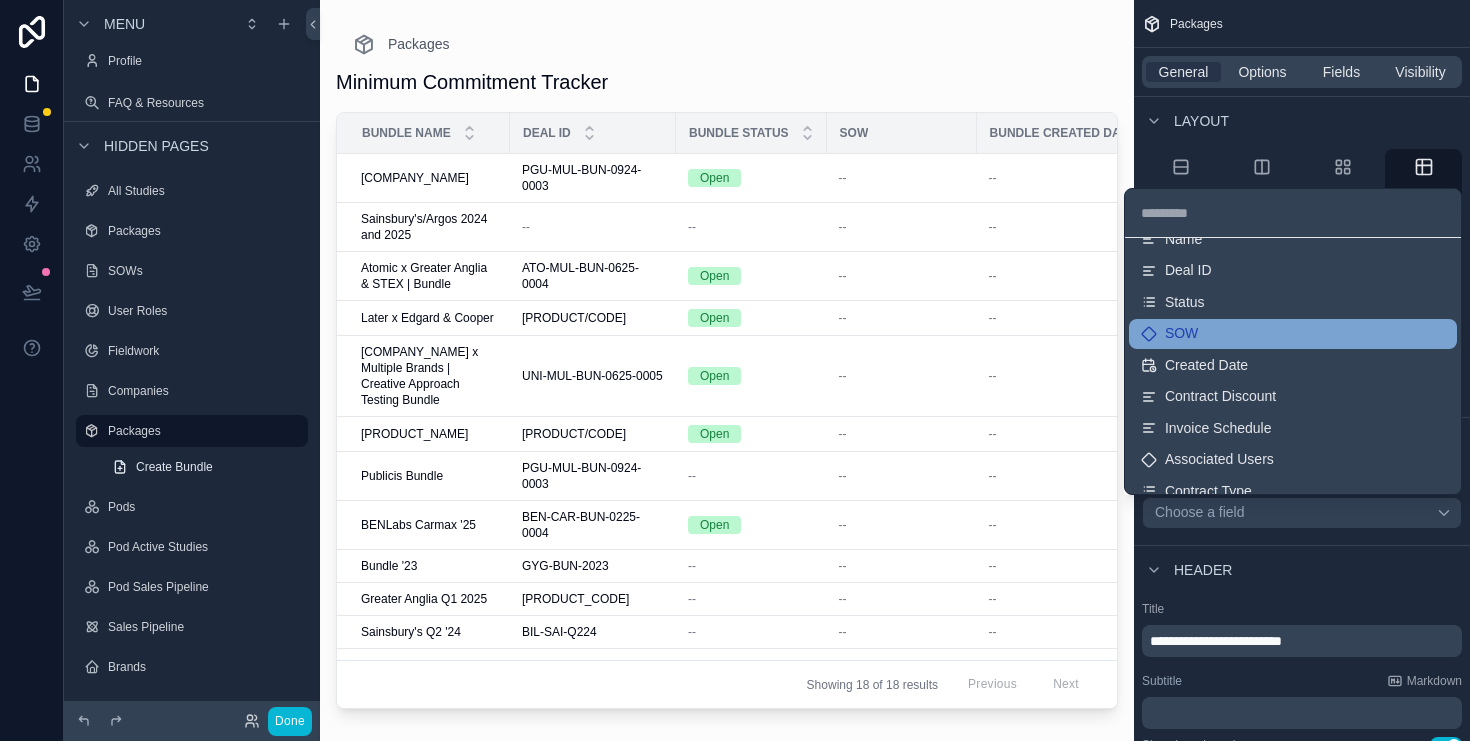 scroll, scrollTop: 0, scrollLeft: 0, axis: both 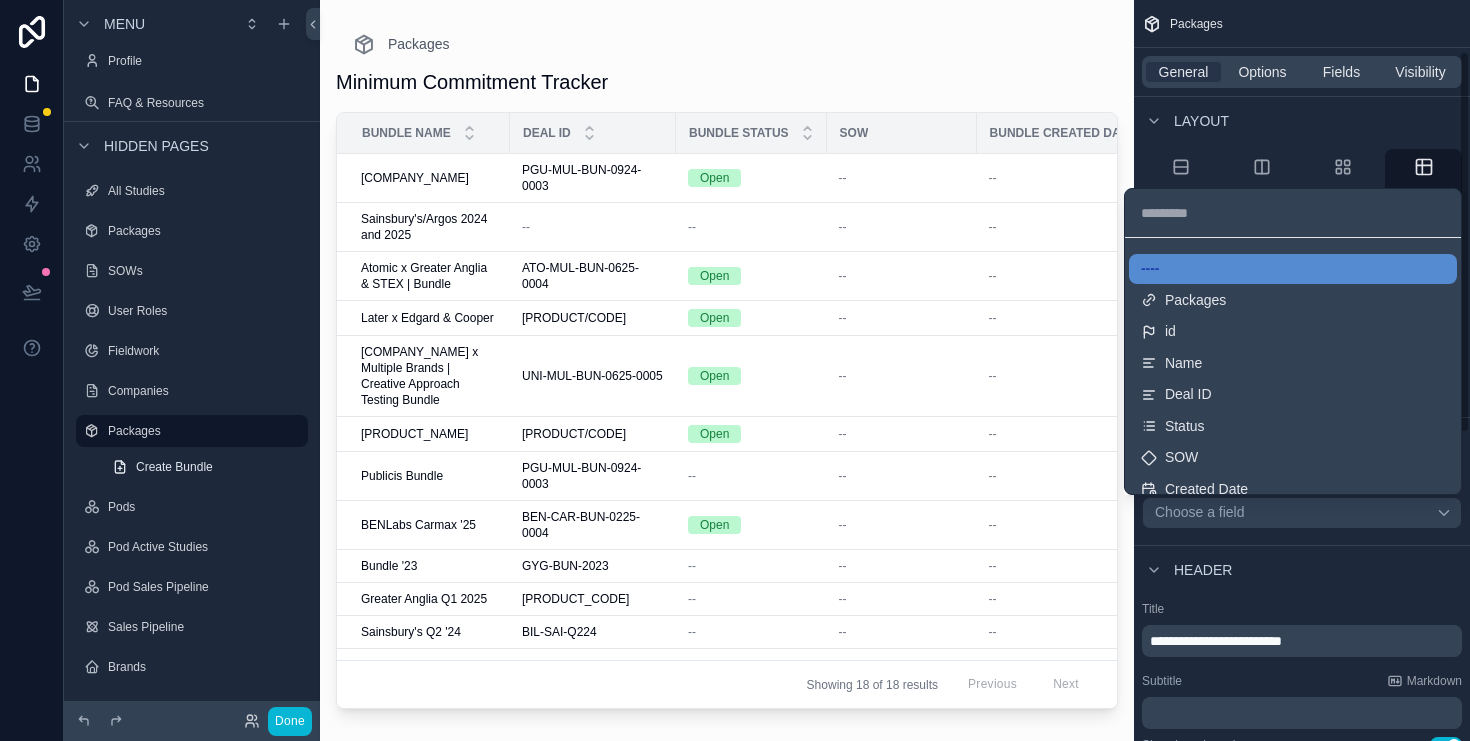 click at bounding box center (735, 370) 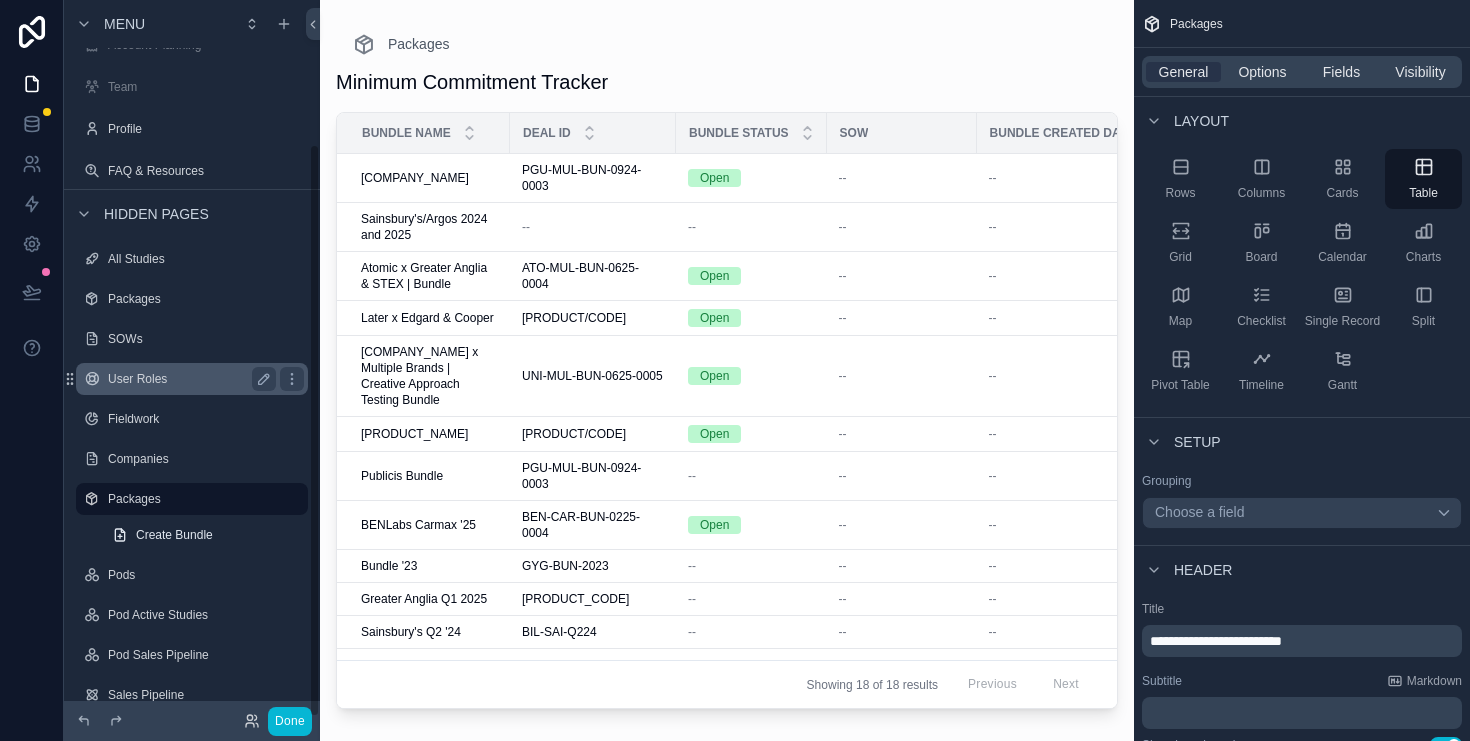 scroll, scrollTop: 179, scrollLeft: 0, axis: vertical 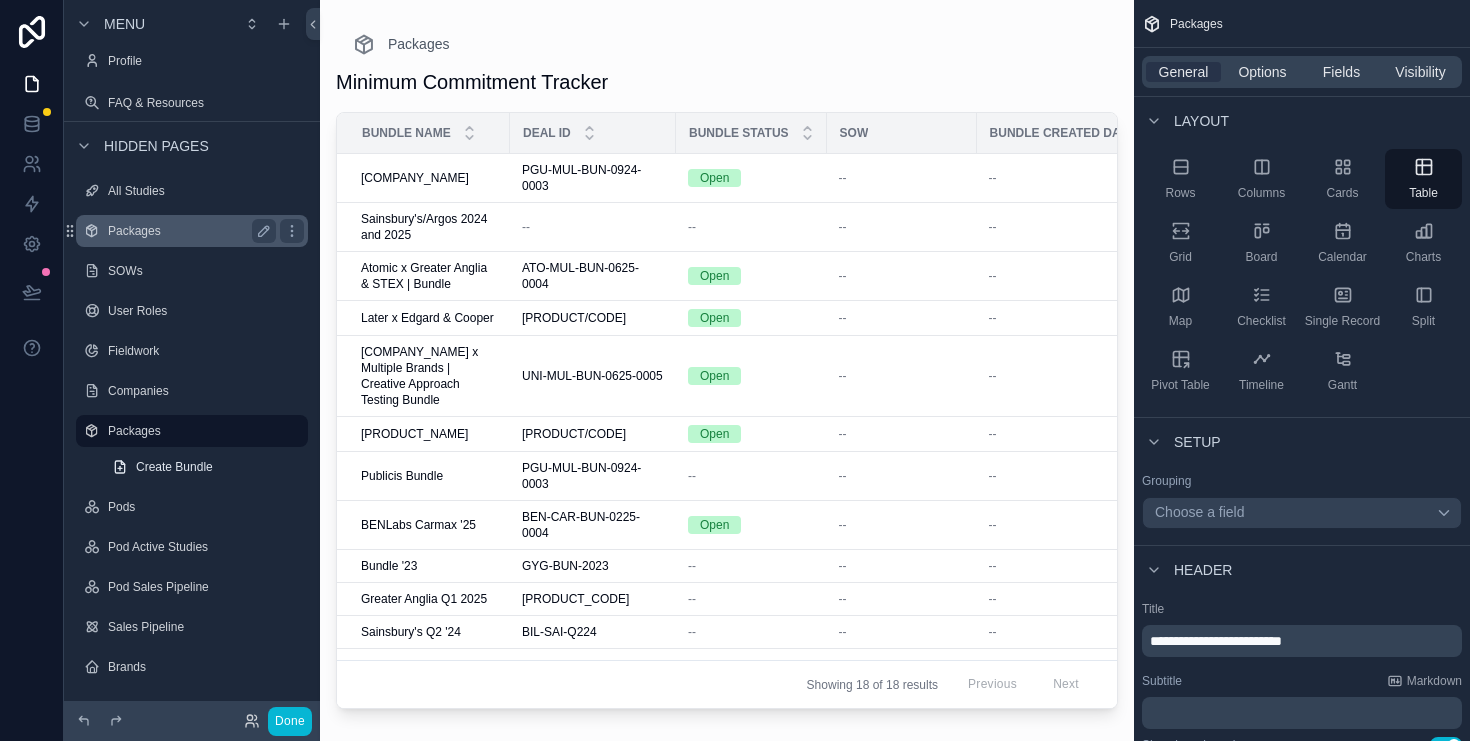 click on "Packages" at bounding box center (188, 231) 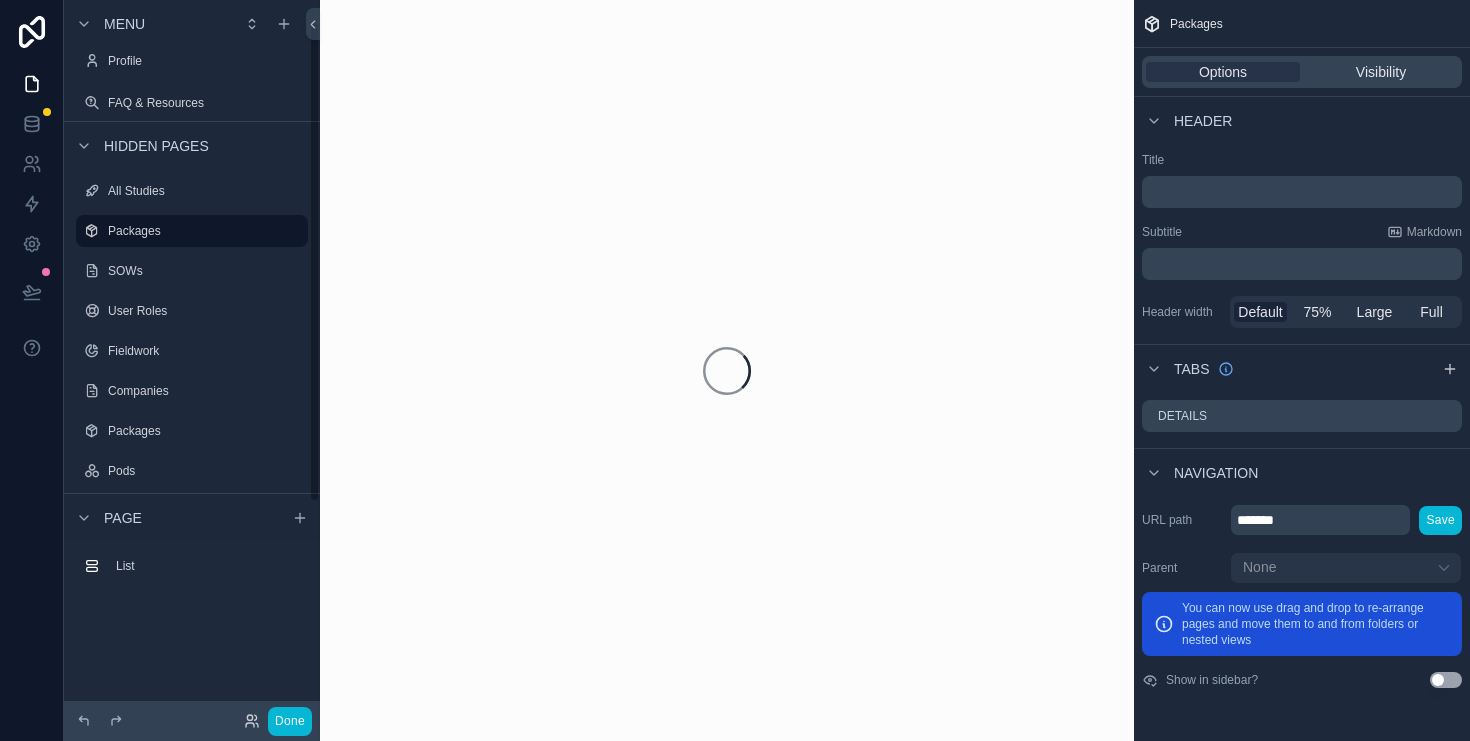 scroll, scrollTop: 31, scrollLeft: 0, axis: vertical 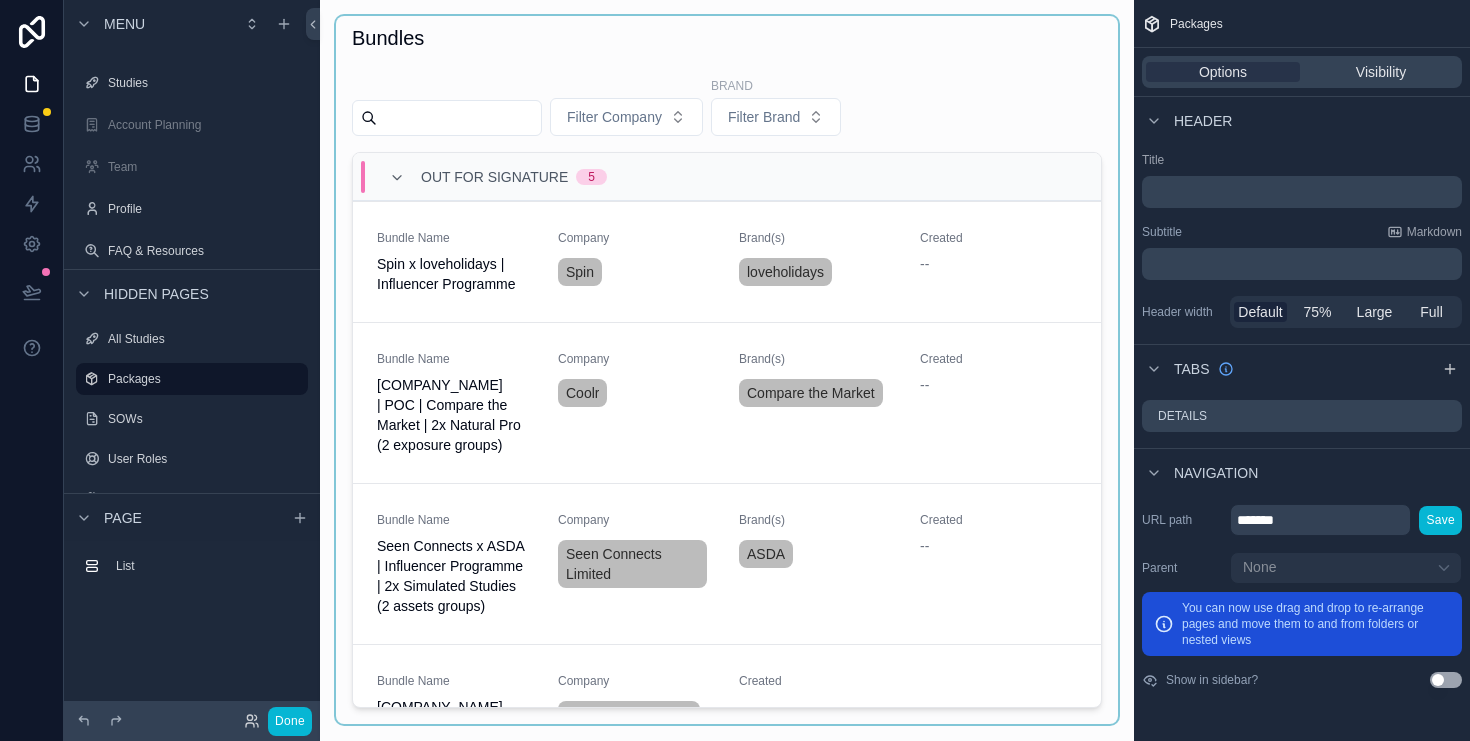click at bounding box center (727, 370) 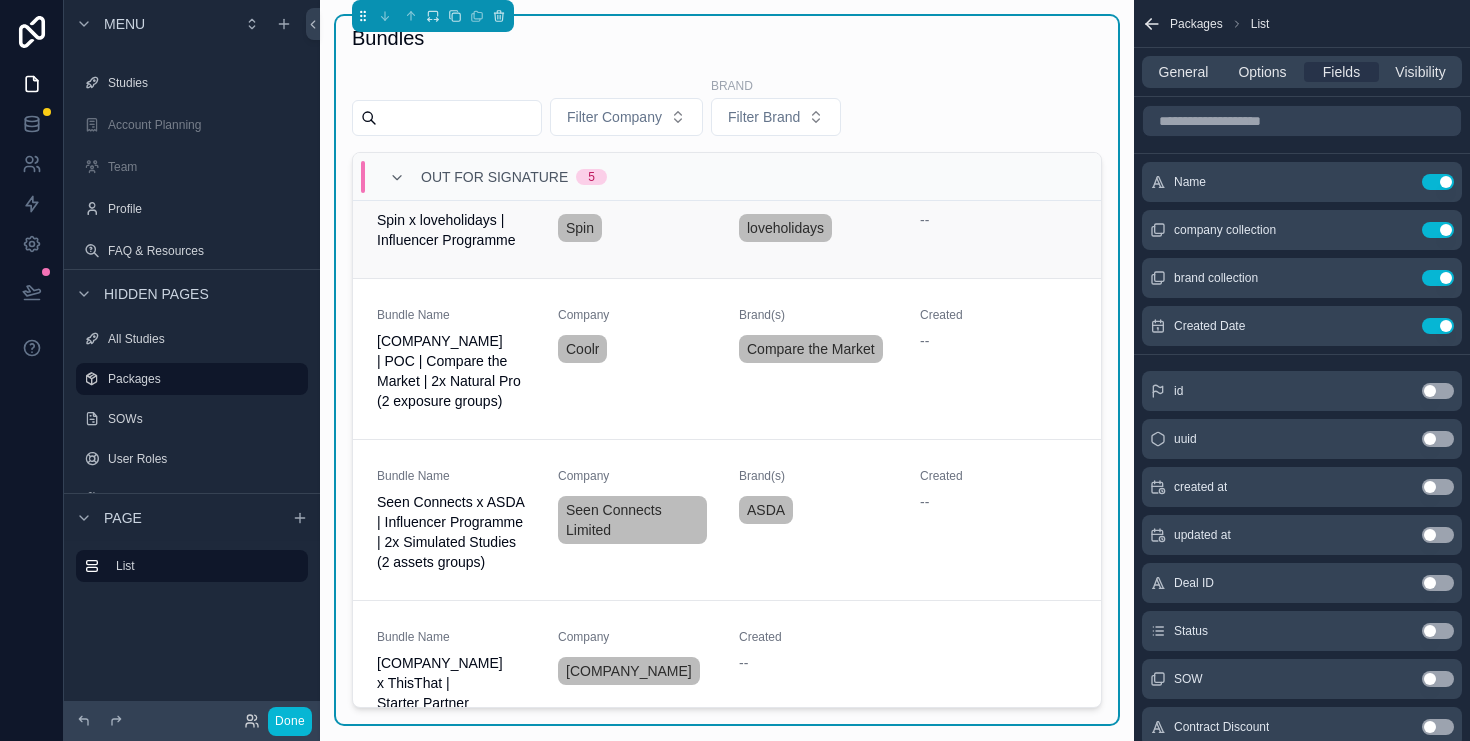 scroll, scrollTop: 0, scrollLeft: 0, axis: both 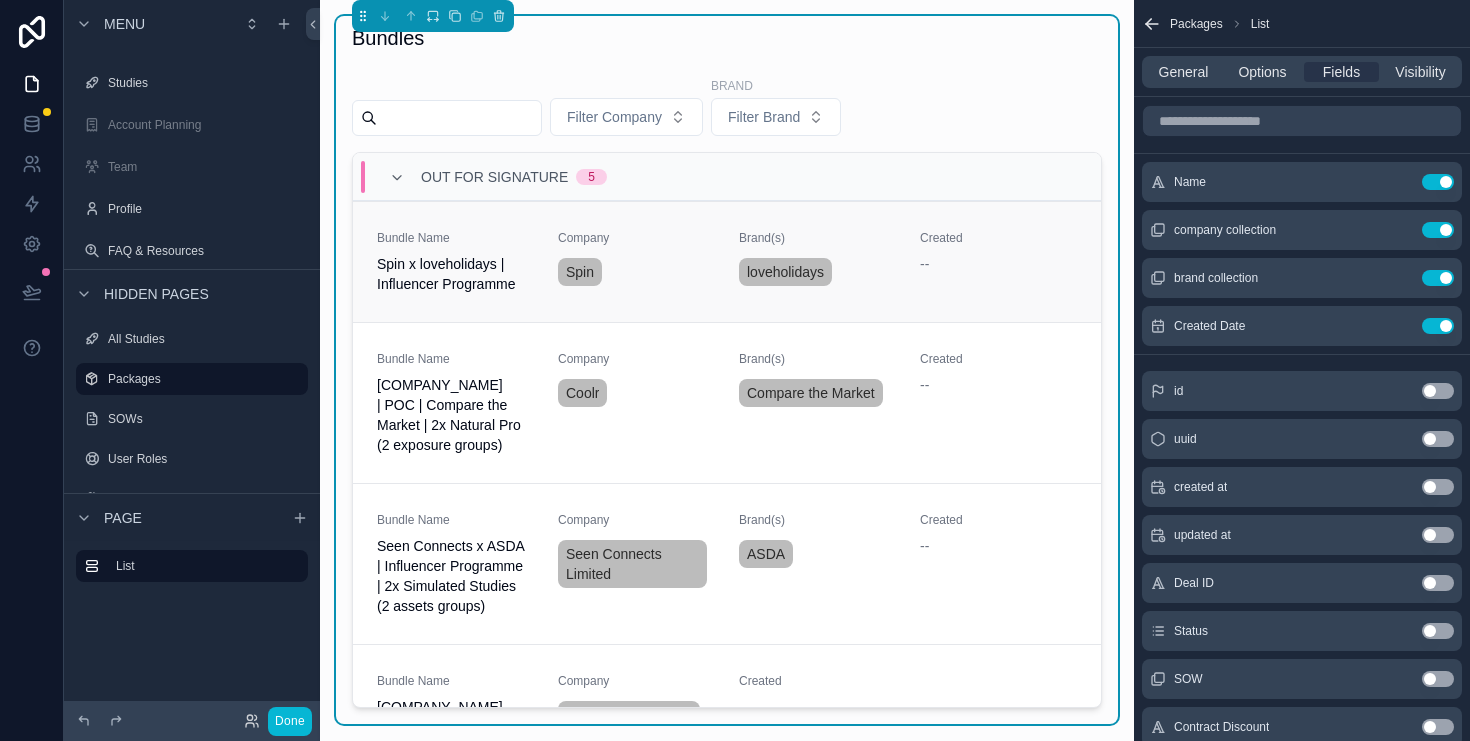 click on "Spin x loveholidays | Influencer Programme" at bounding box center (455, 274) 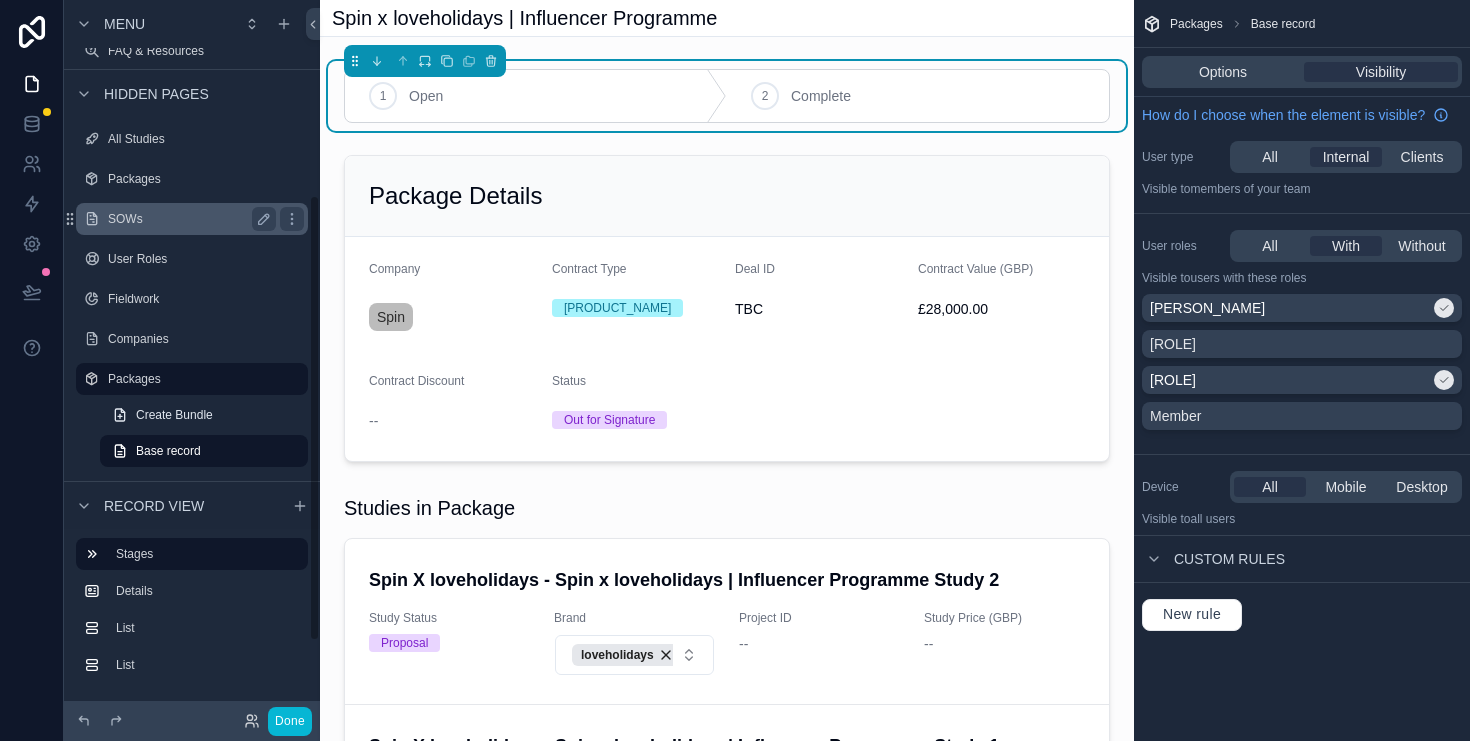 scroll 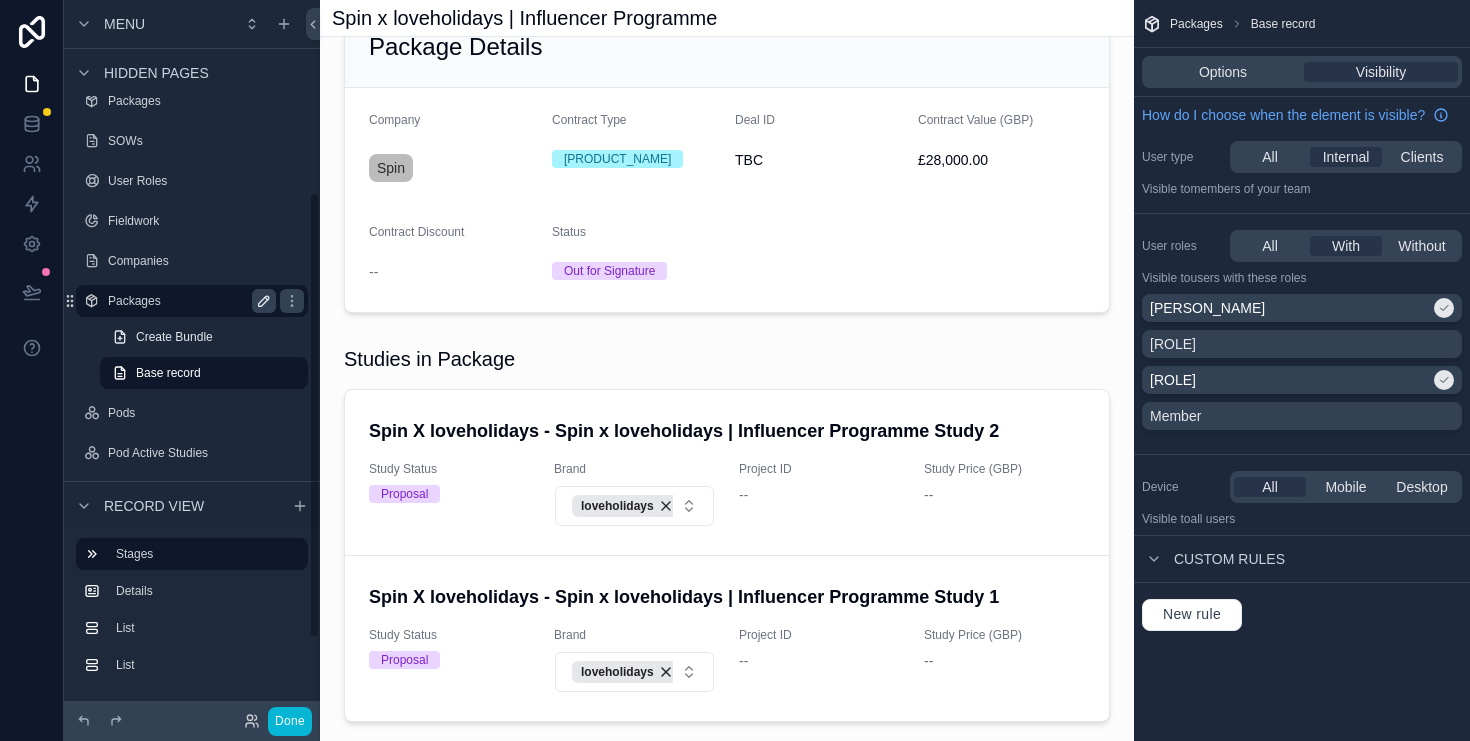click 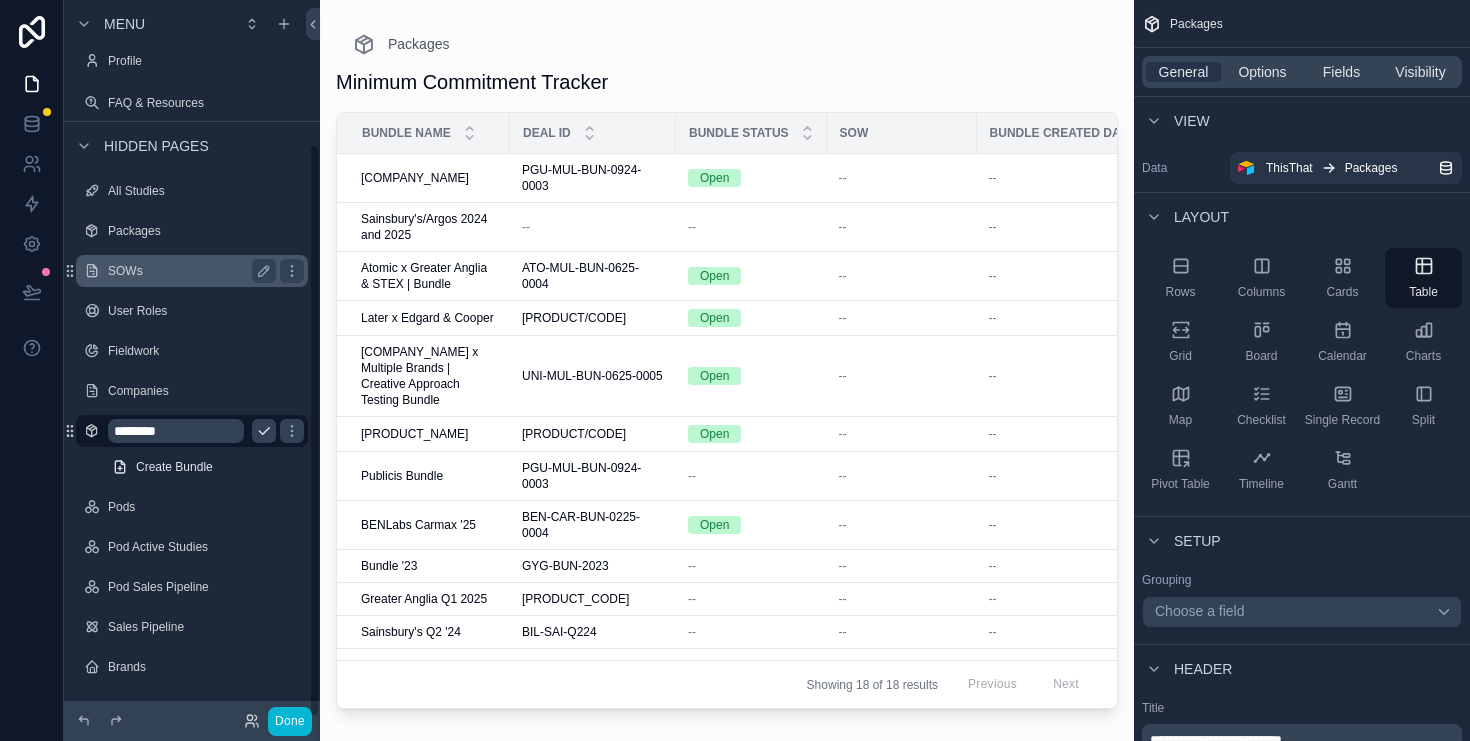 scroll, scrollTop: 179, scrollLeft: 0, axis: vertical 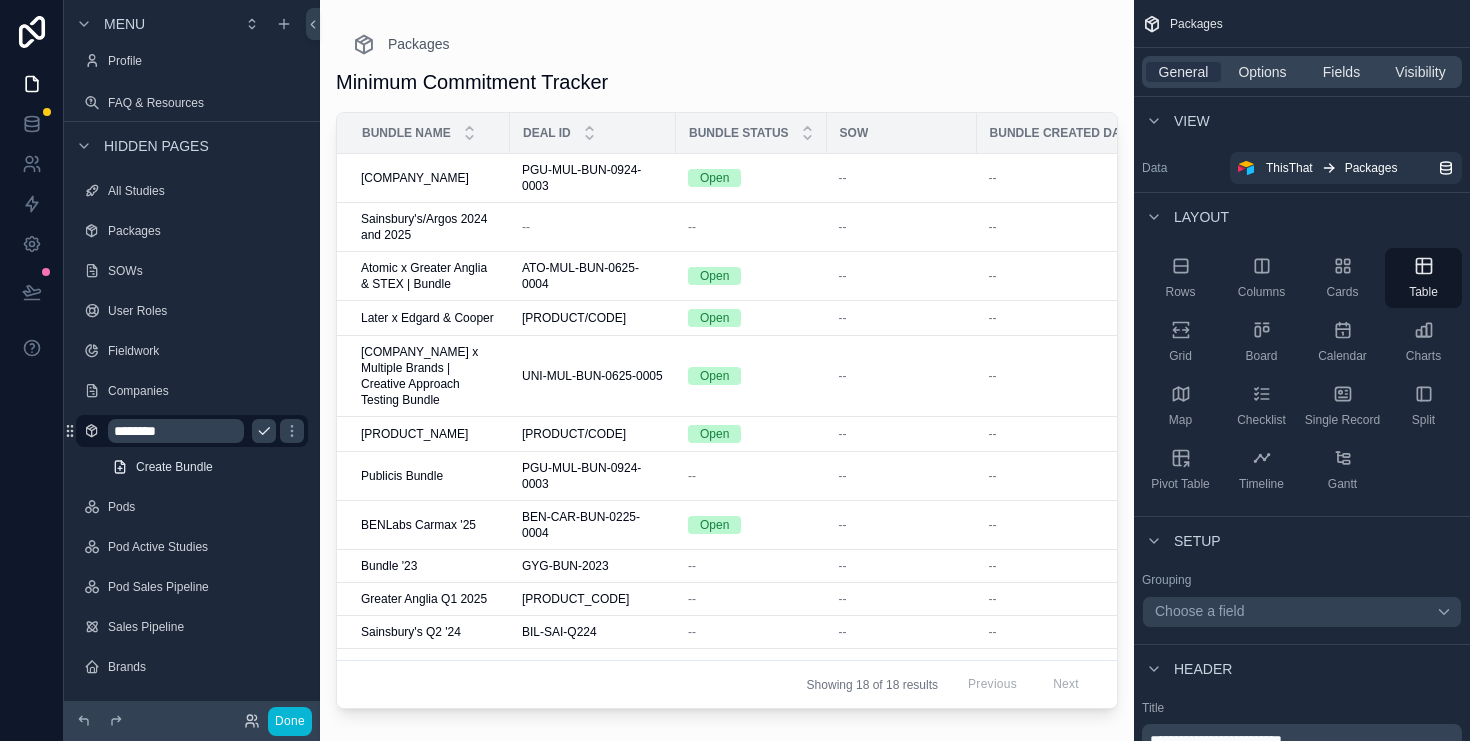 click at bounding box center [727, 358] 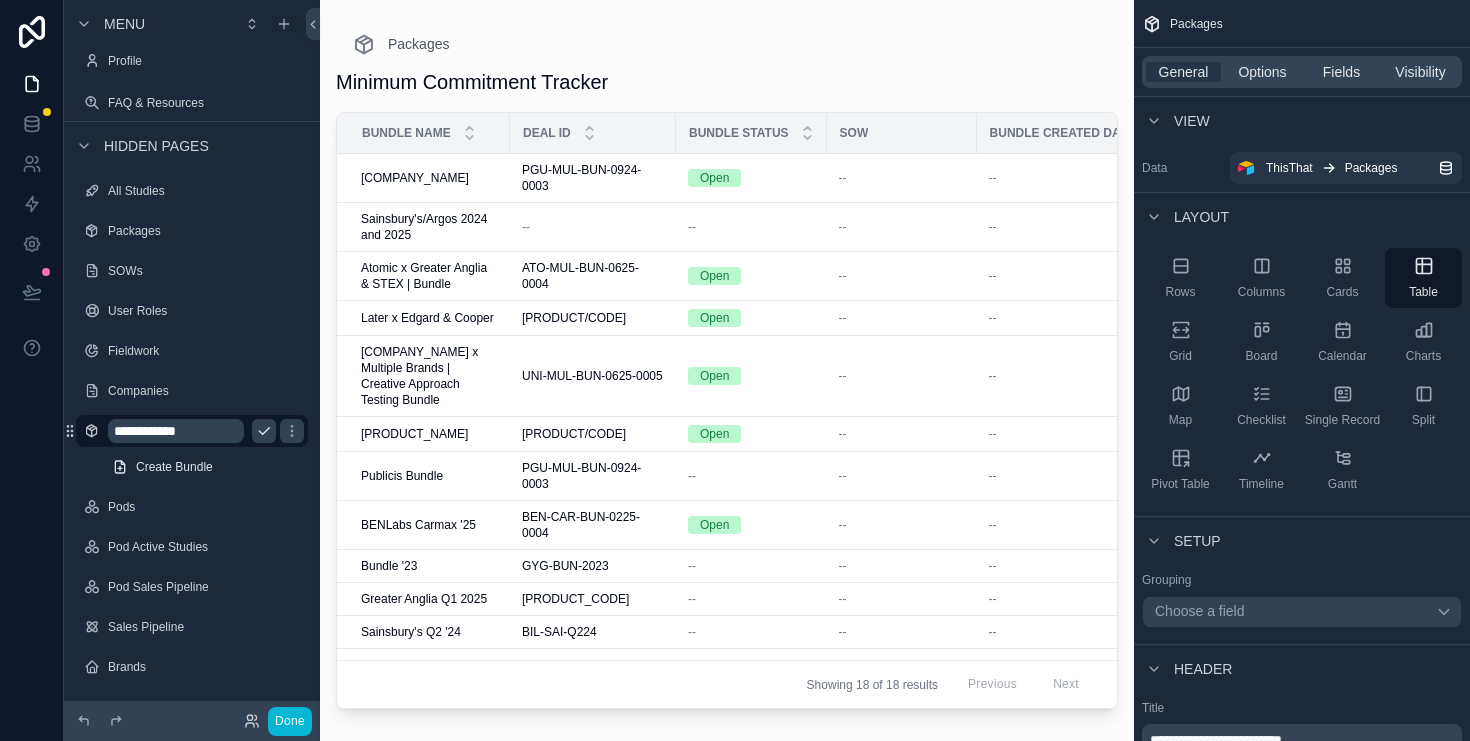 type on "**********" 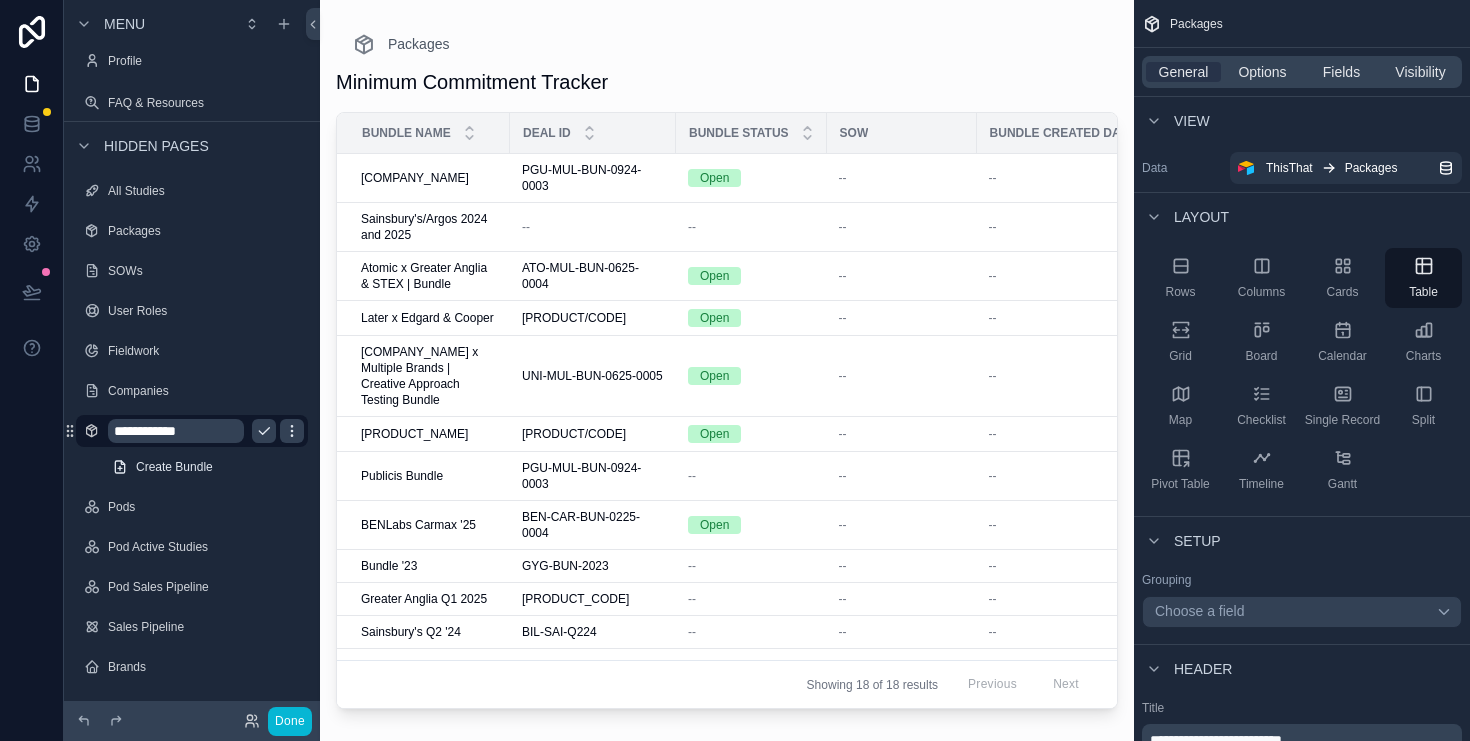 click 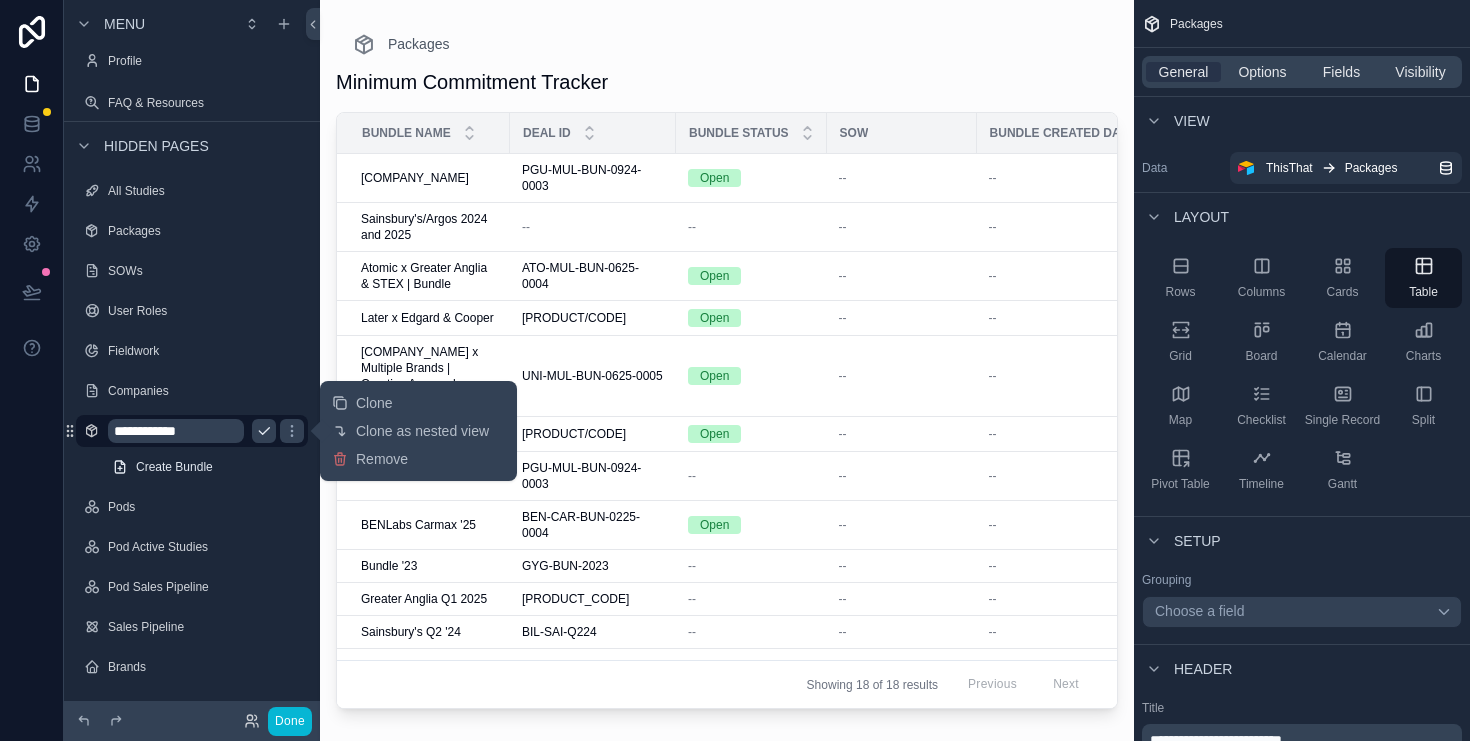 click 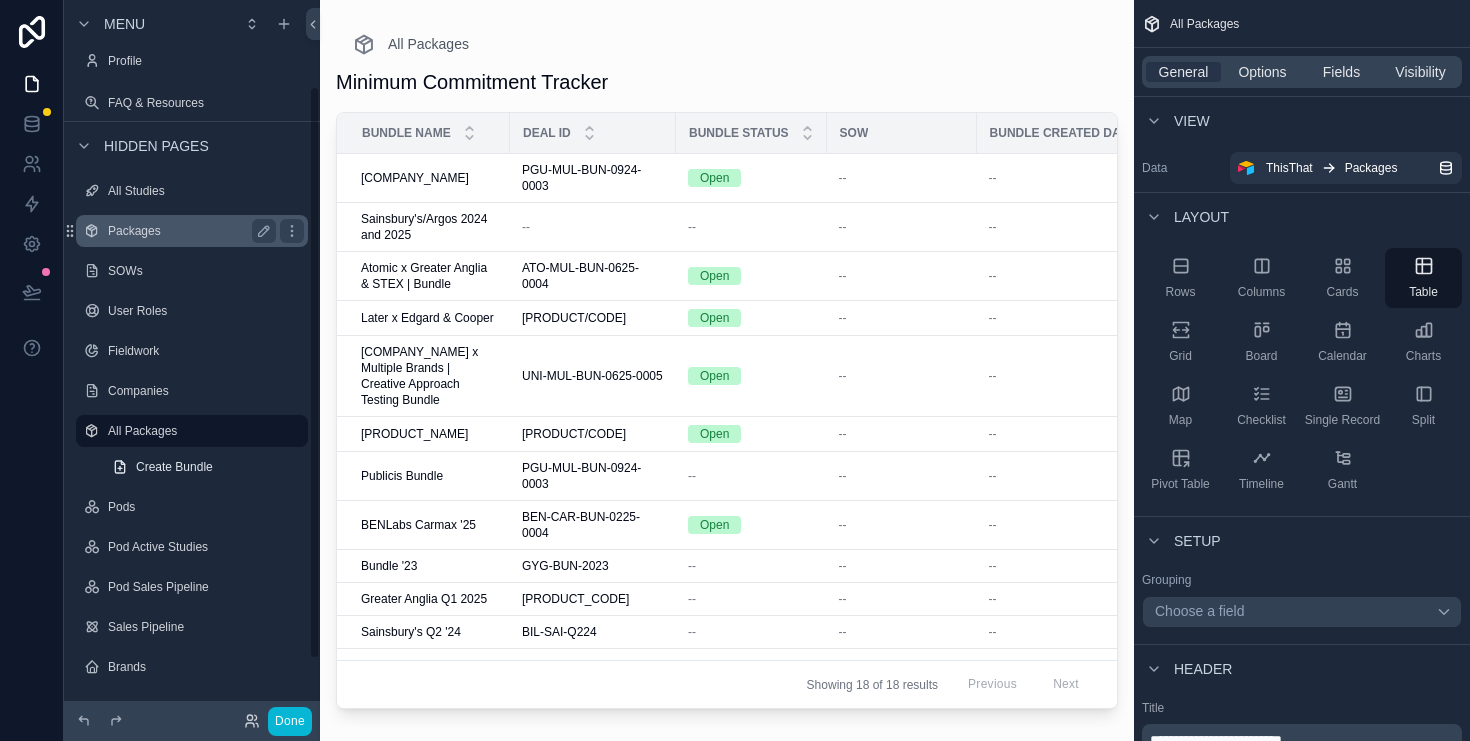 scroll, scrollTop: 0, scrollLeft: 0, axis: both 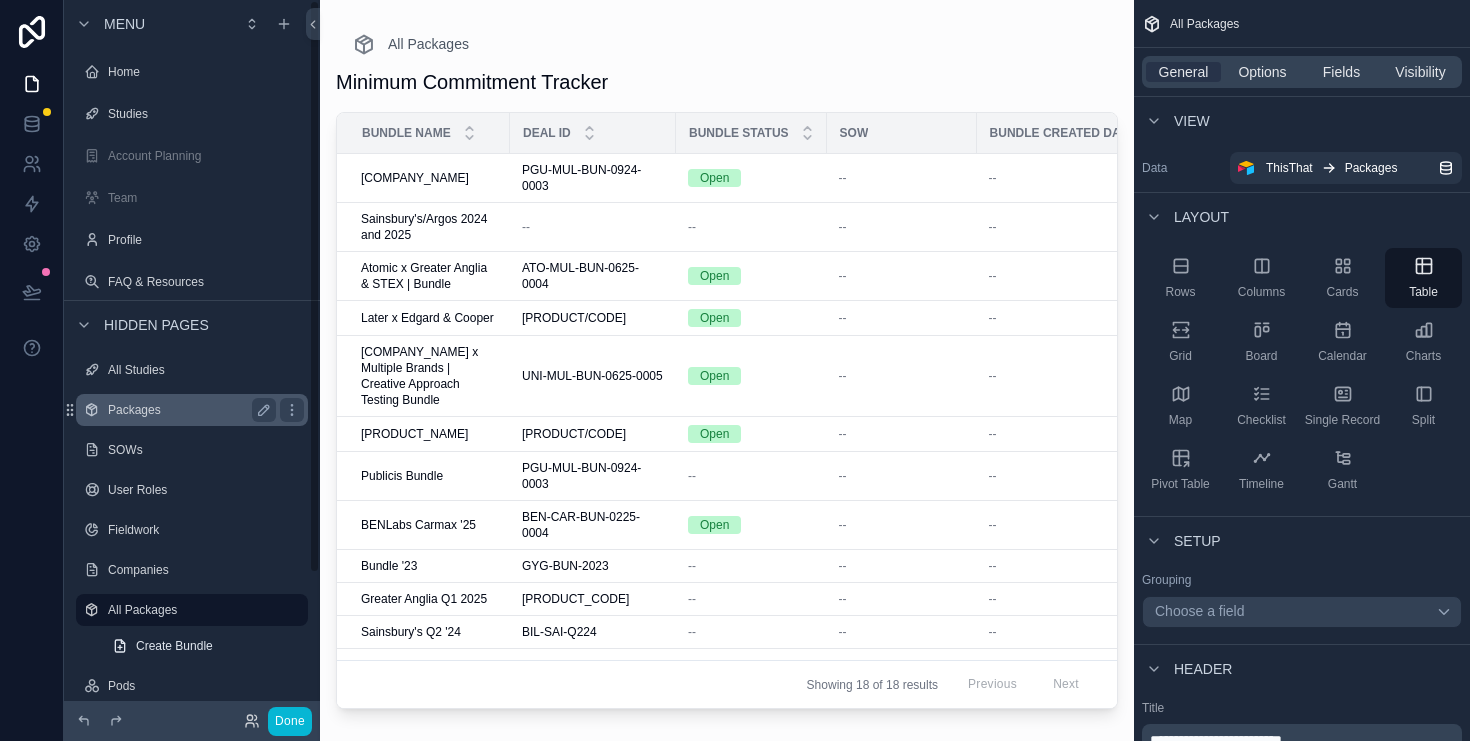 click on "Packages" at bounding box center (188, 410) 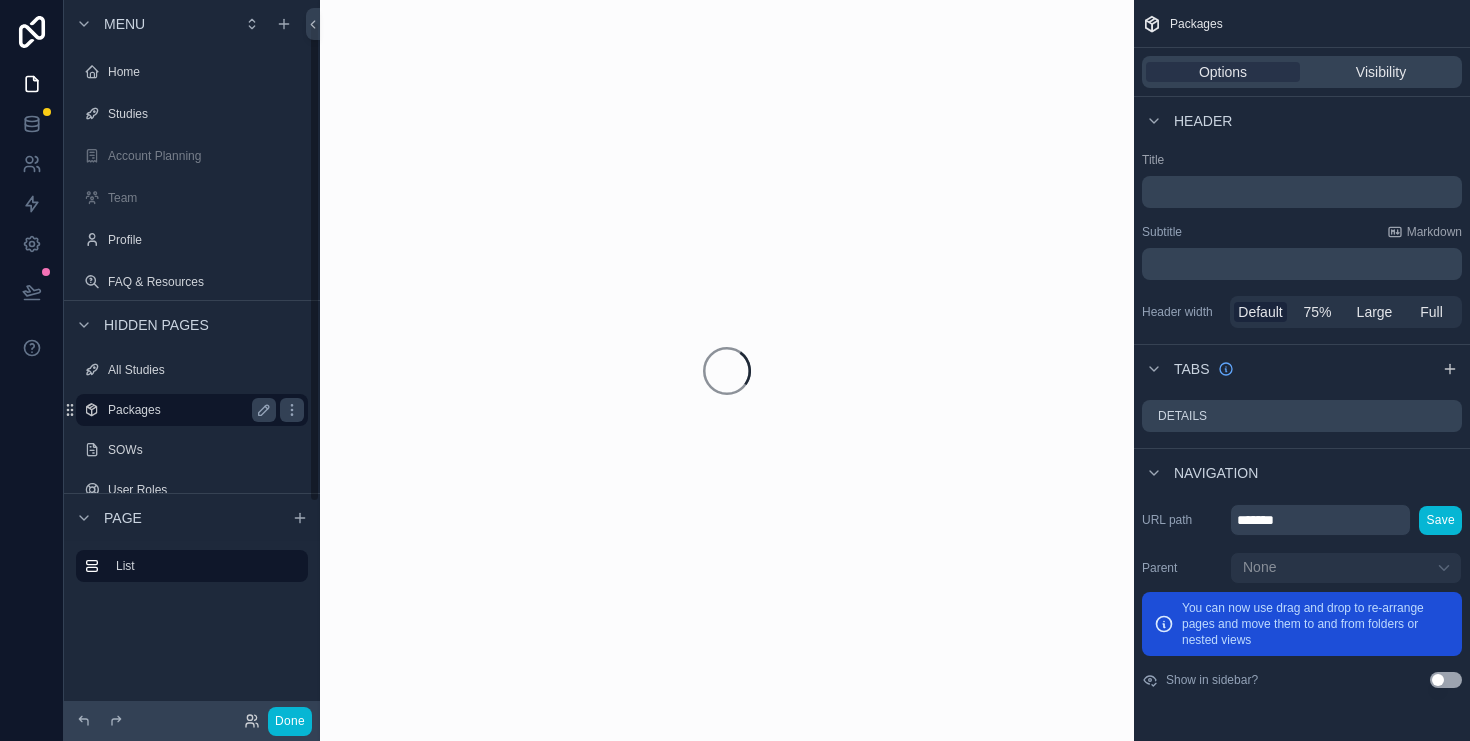 scroll, scrollTop: 31, scrollLeft: 0, axis: vertical 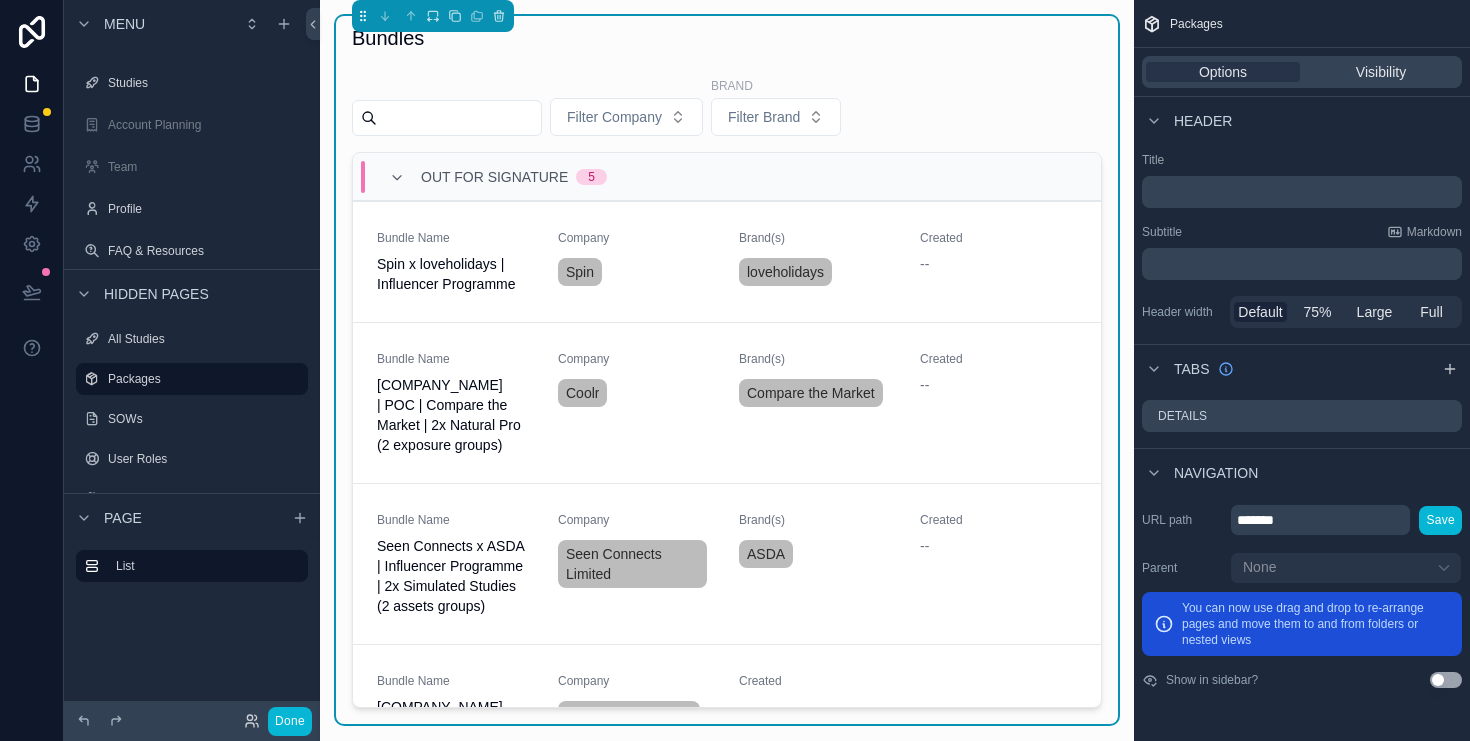 click on "Filter Company Brand Filter Brand" at bounding box center [727, 110] 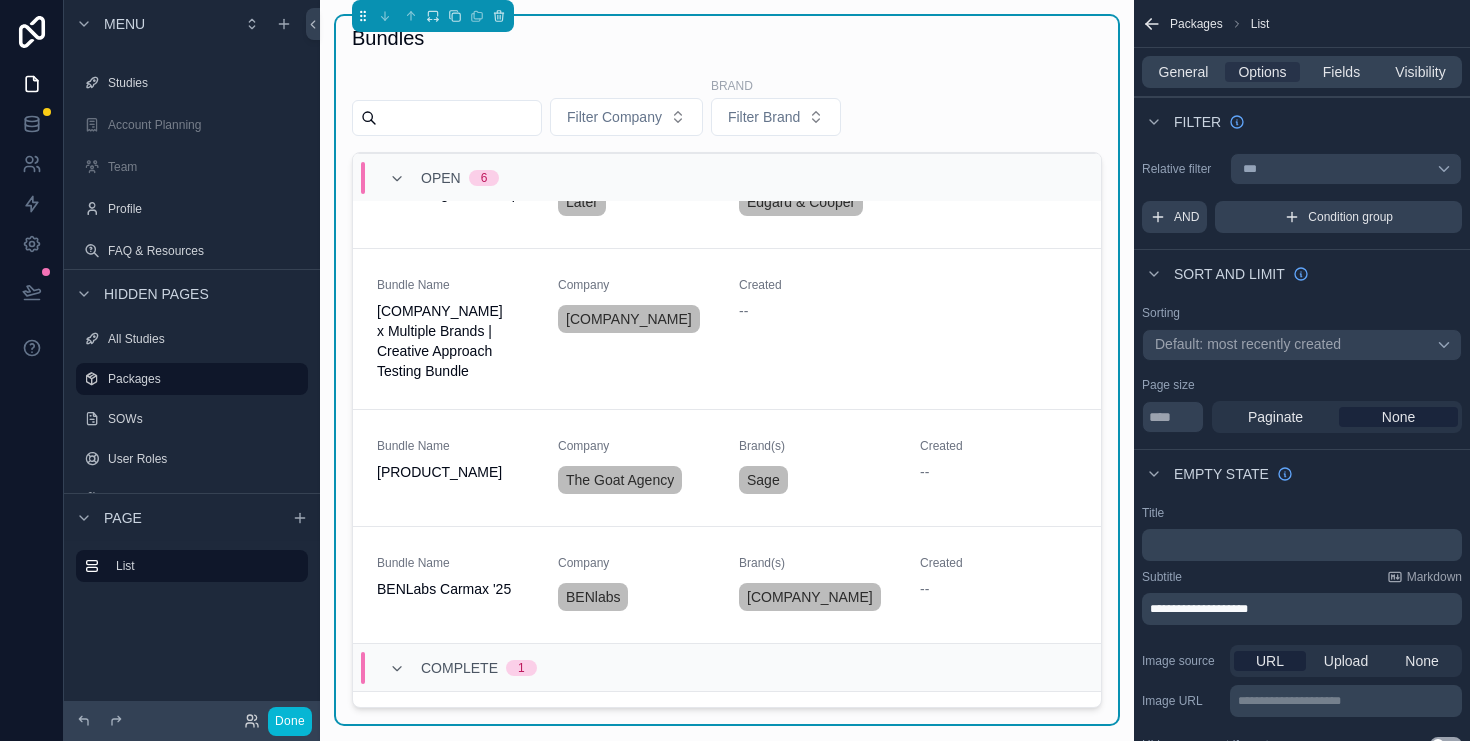 scroll, scrollTop: 0, scrollLeft: 0, axis: both 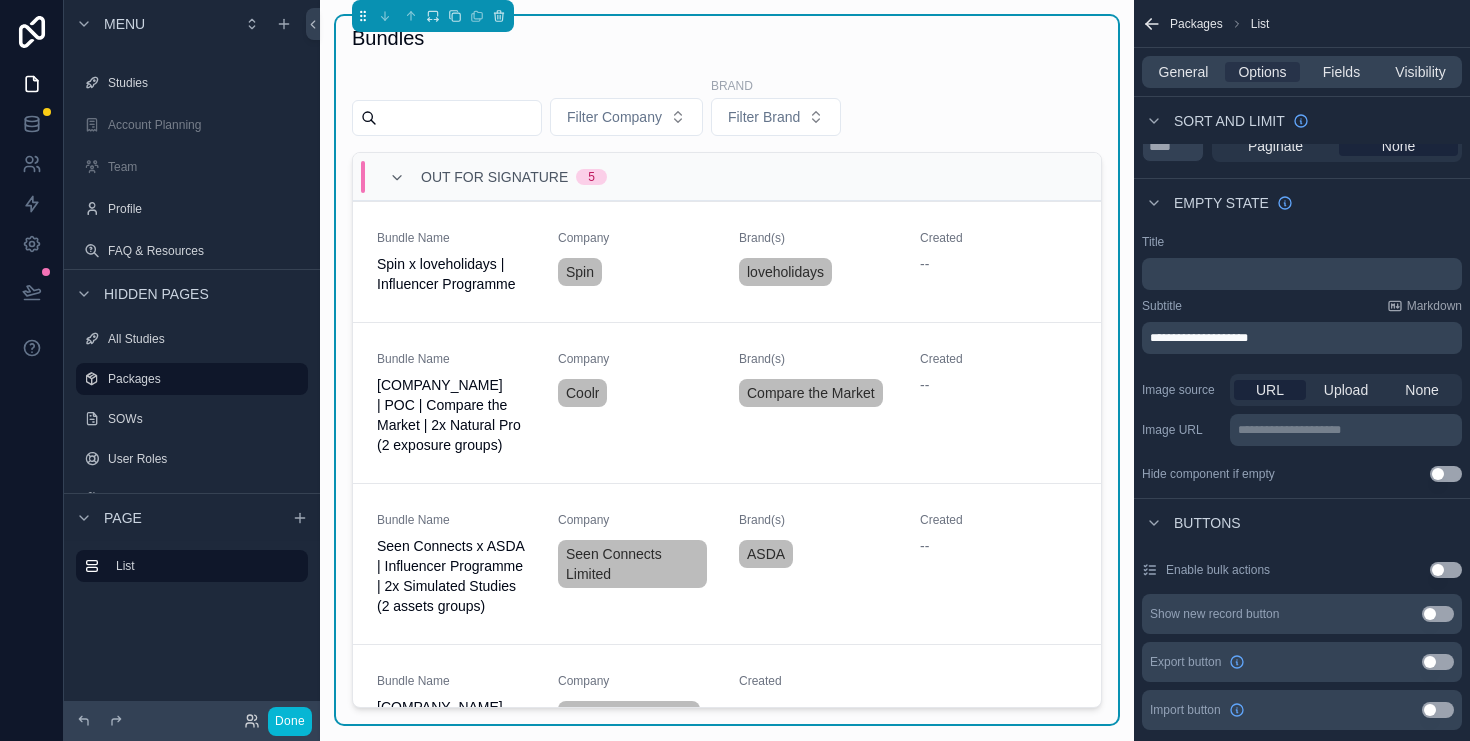click on "**********" at bounding box center (1304, 338) 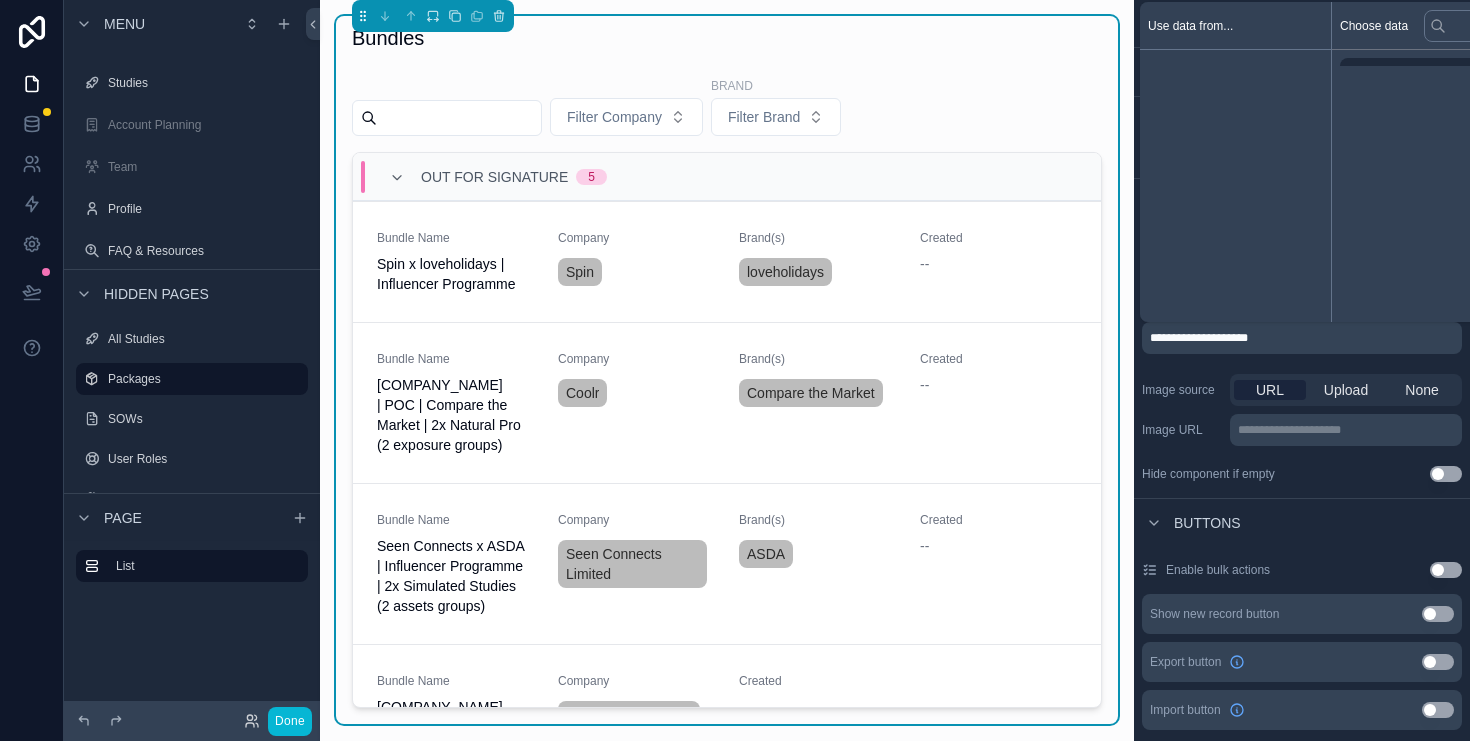 click on "**********" at bounding box center (1304, 338) 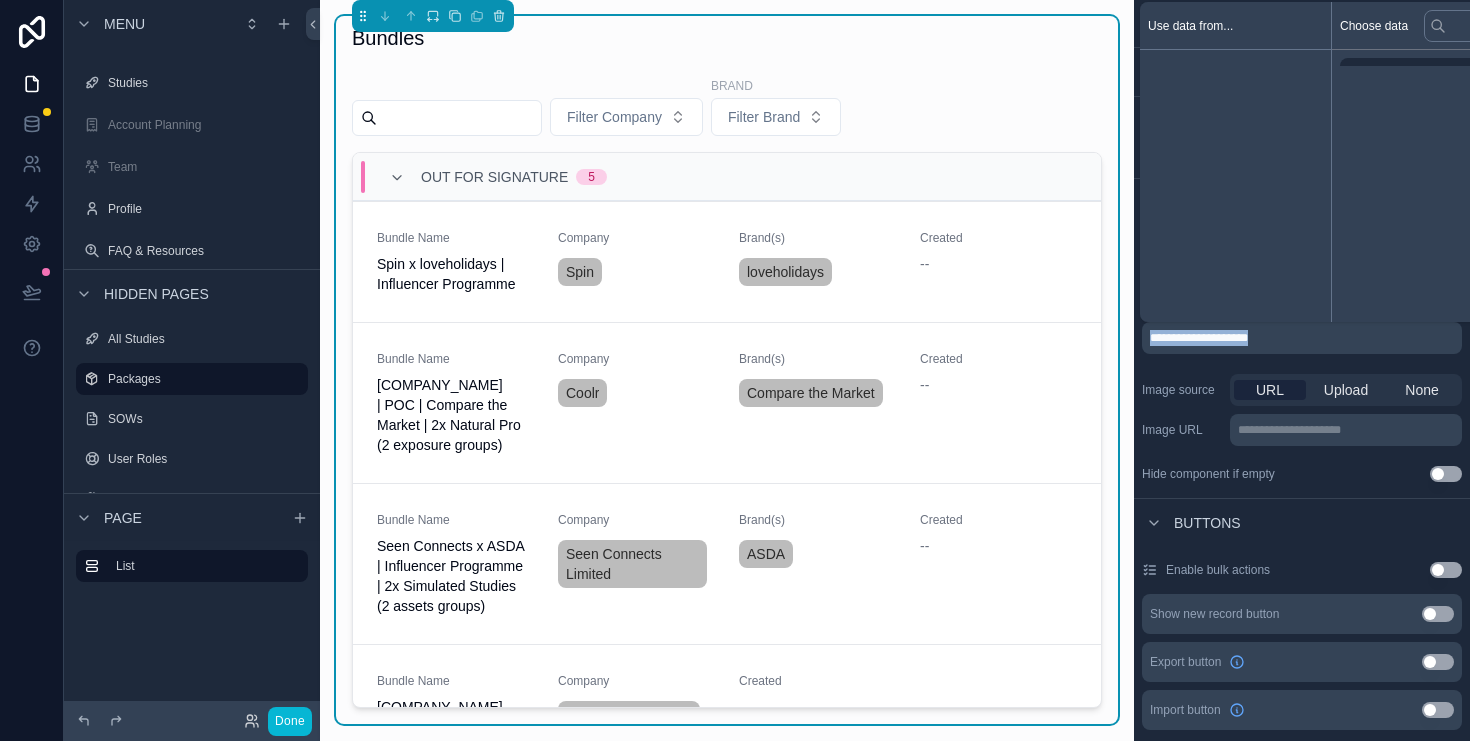 click on "**********" at bounding box center [1304, 338] 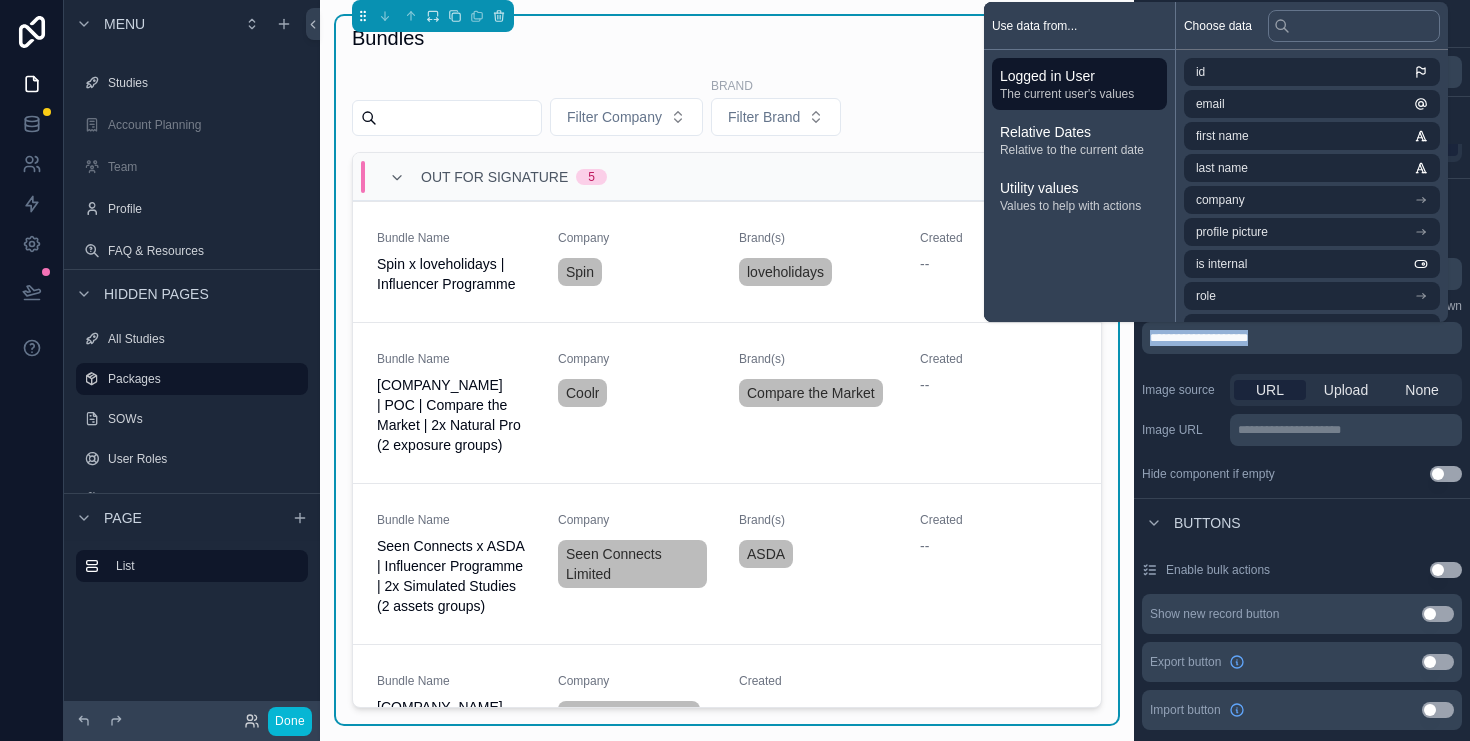 click on "**********" at bounding box center (1302, 410) 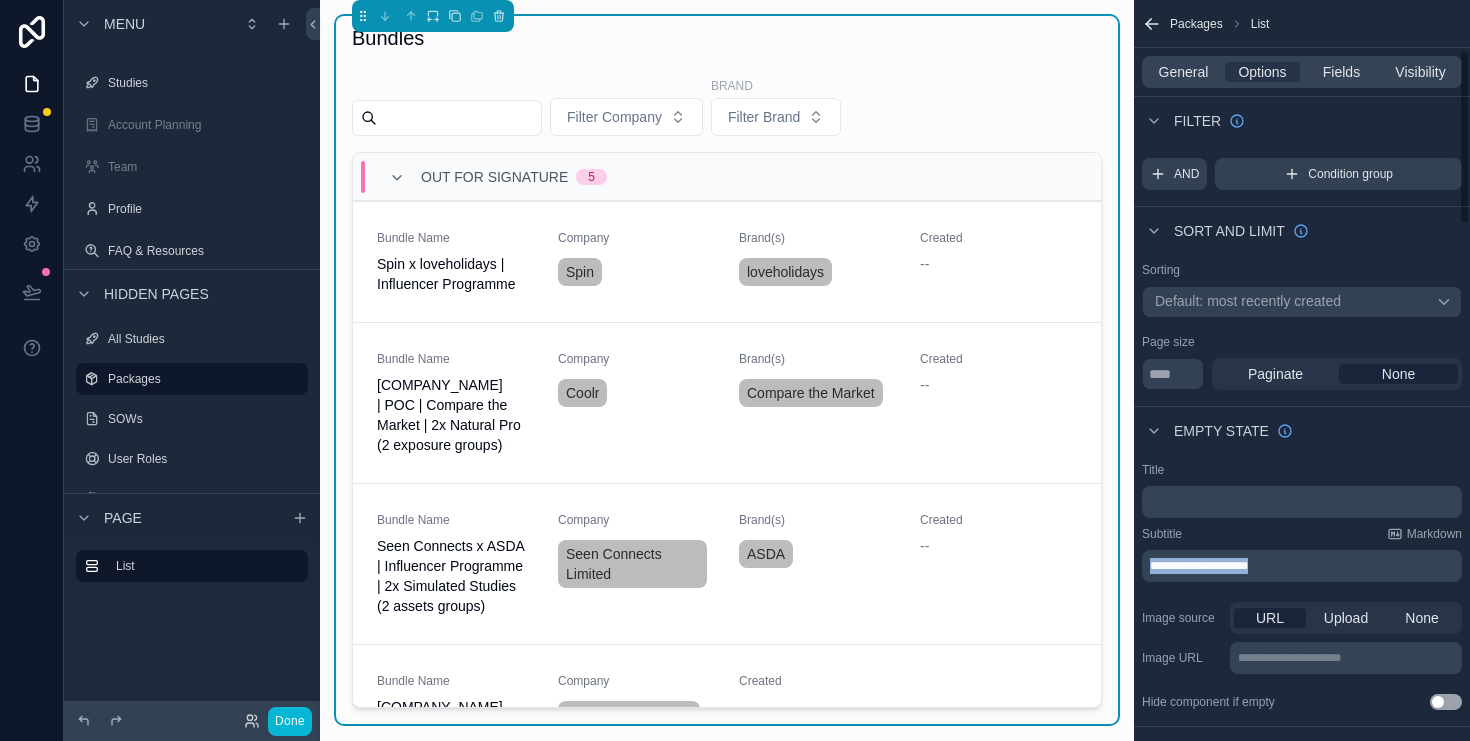 scroll, scrollTop: 4, scrollLeft: 0, axis: vertical 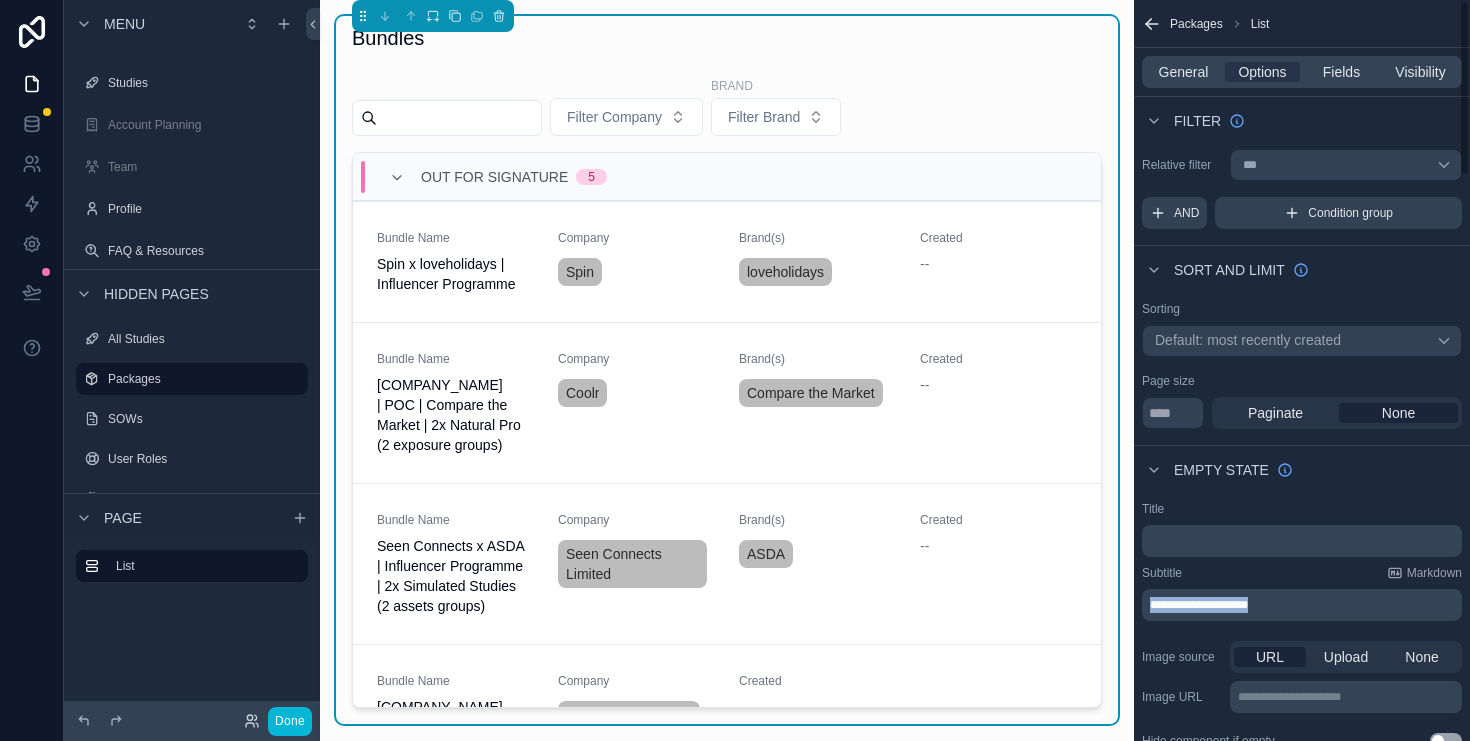 click on "Sort And Limit" at bounding box center (1302, 269) 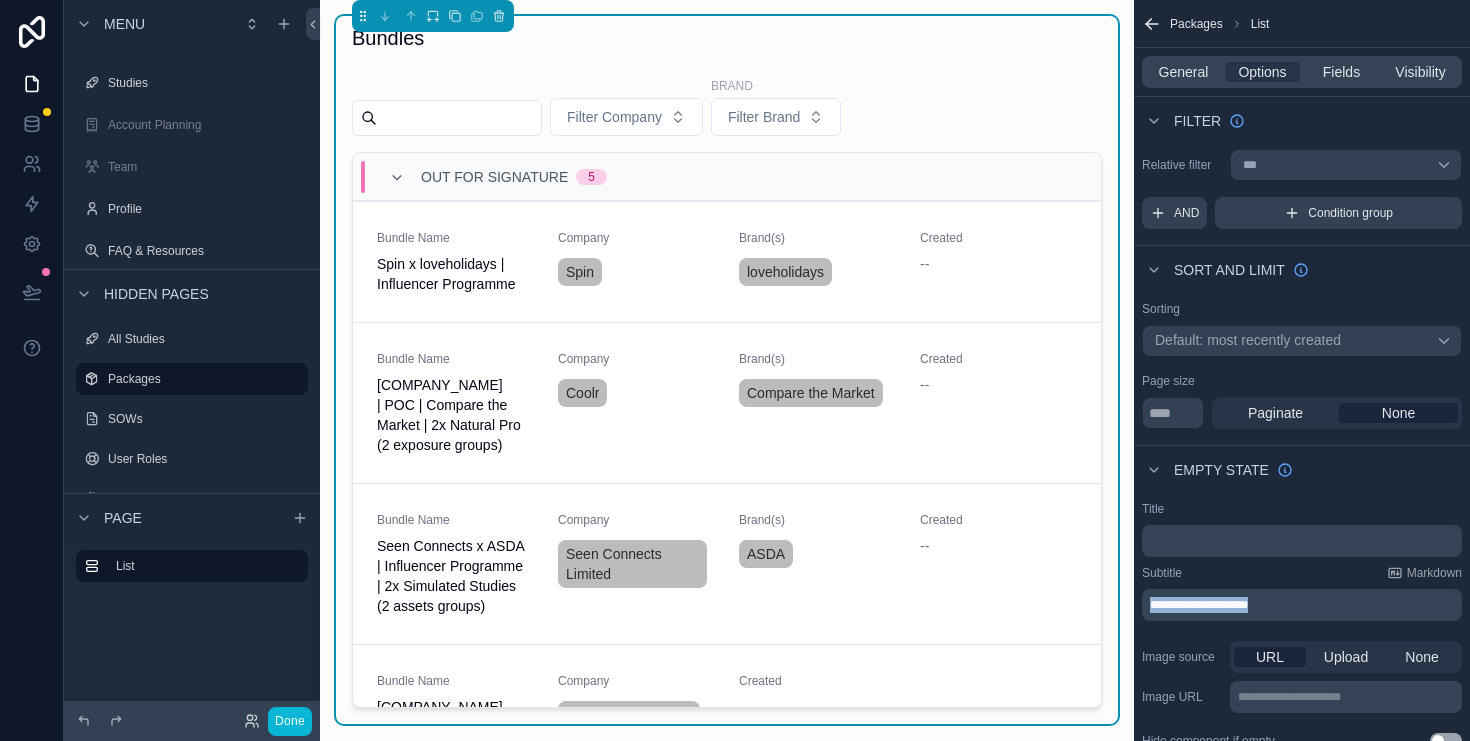 scroll, scrollTop: 0, scrollLeft: 0, axis: both 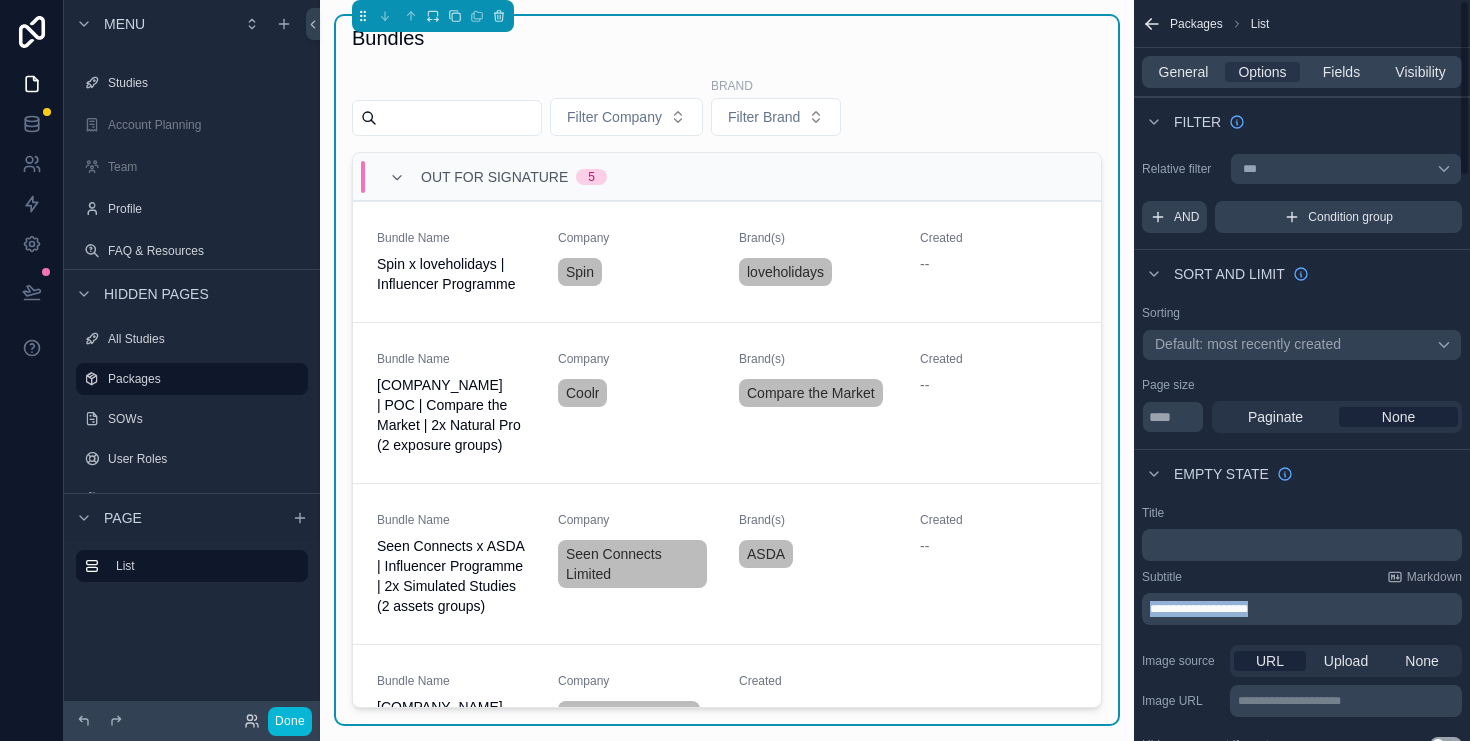 click on "General Options Fields Visibility" at bounding box center (1302, 72) 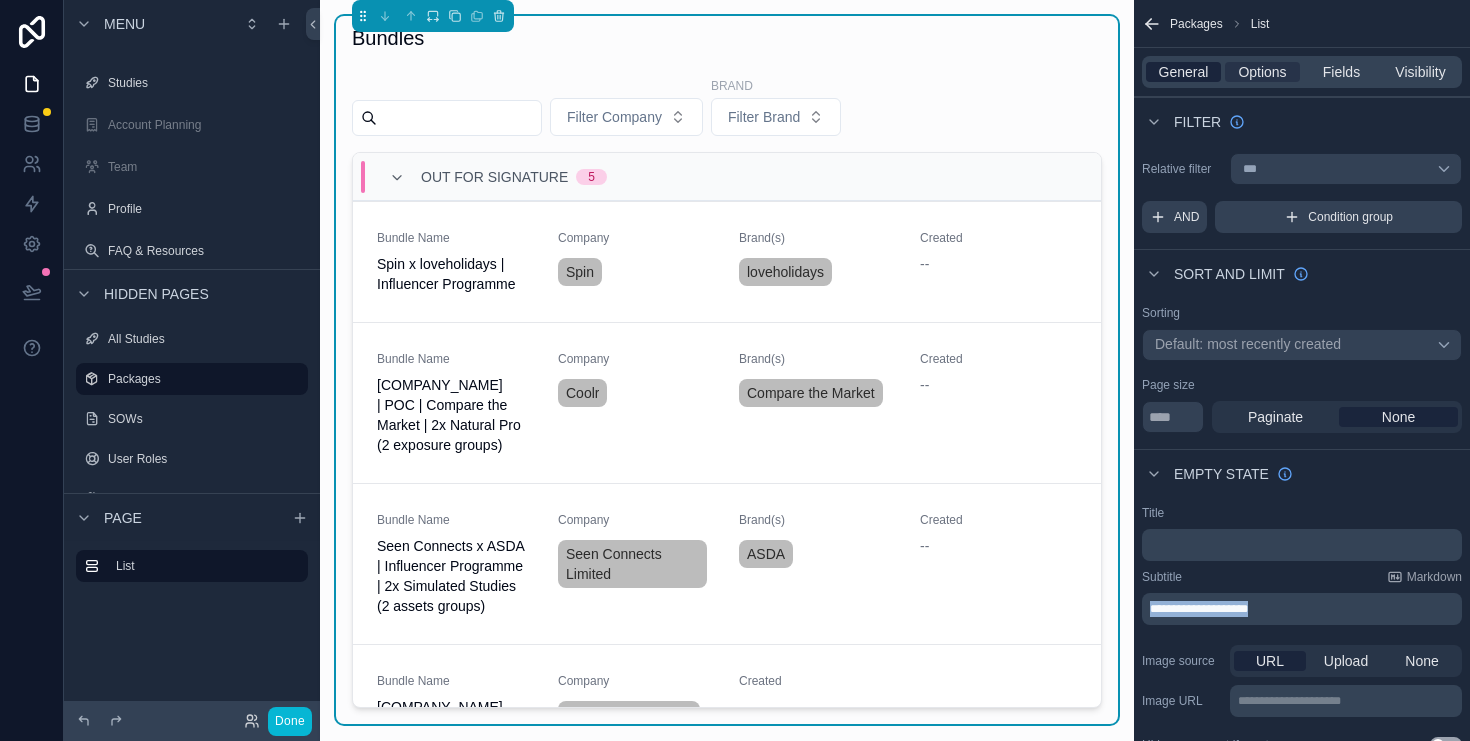 click on "General" at bounding box center [1184, 72] 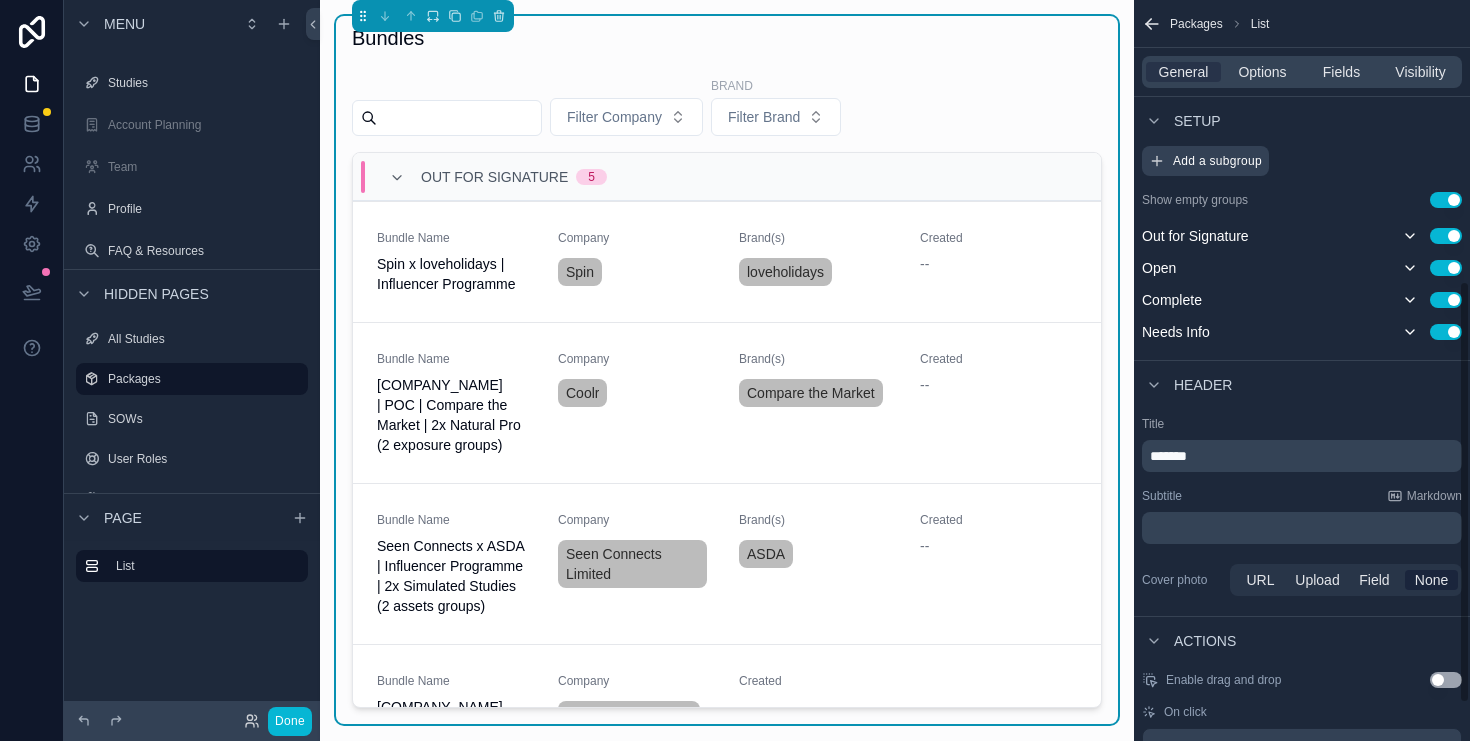 scroll, scrollTop: 495, scrollLeft: 0, axis: vertical 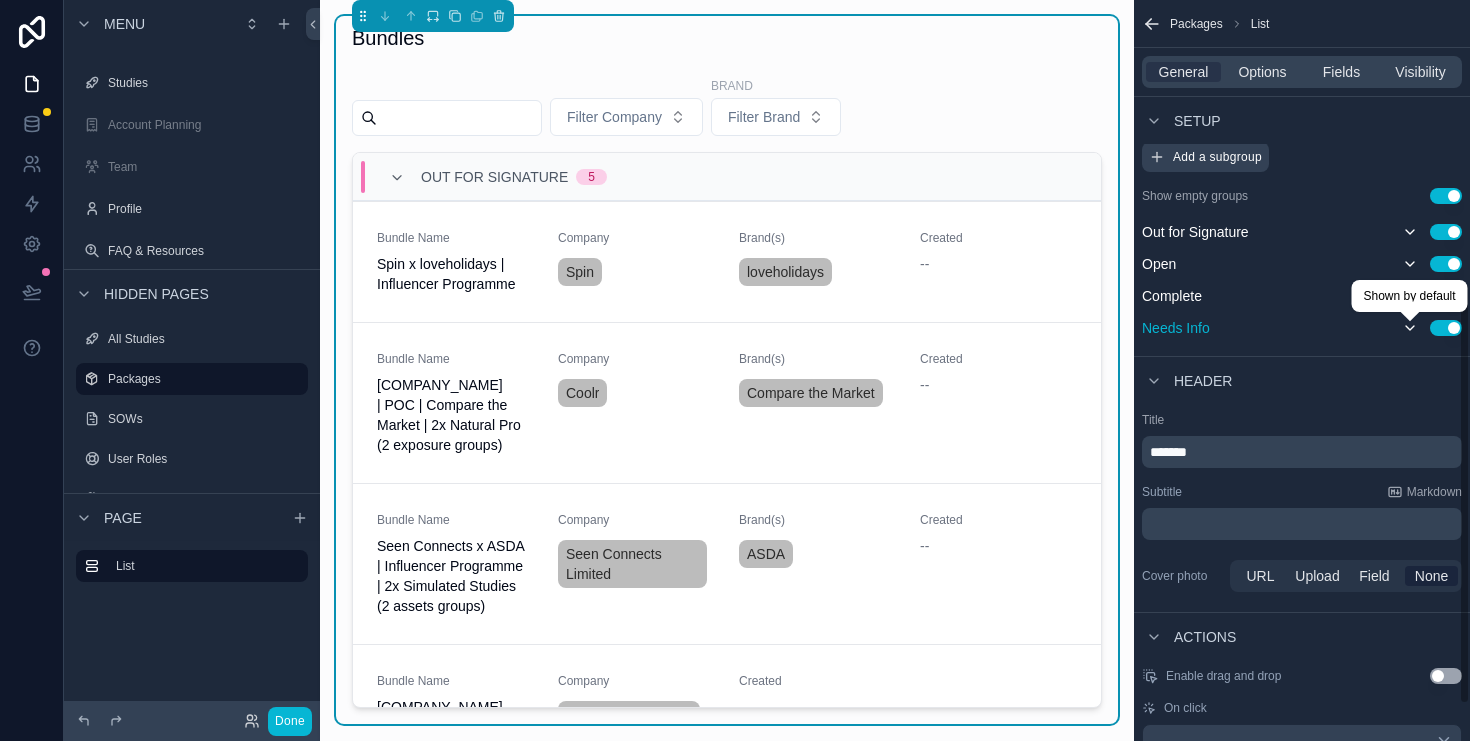 click 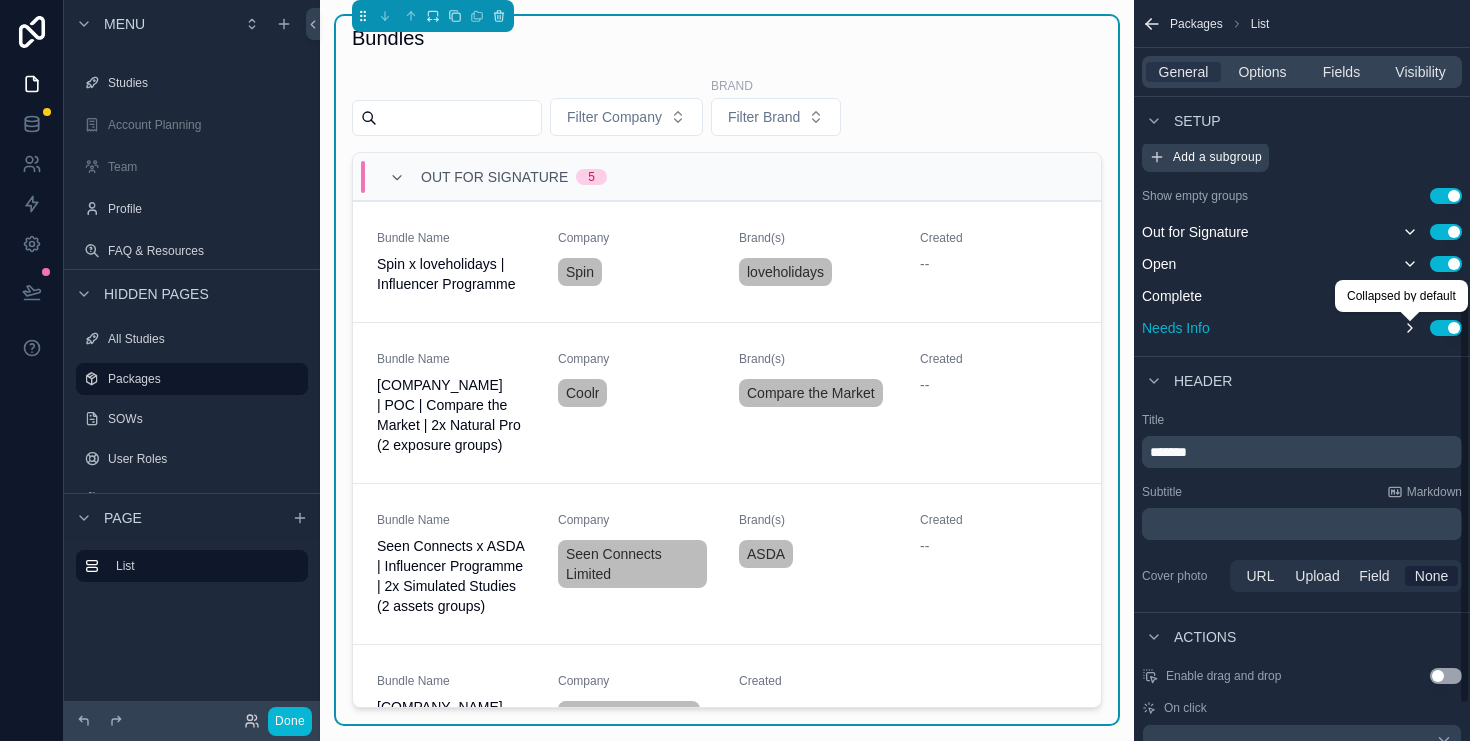 click 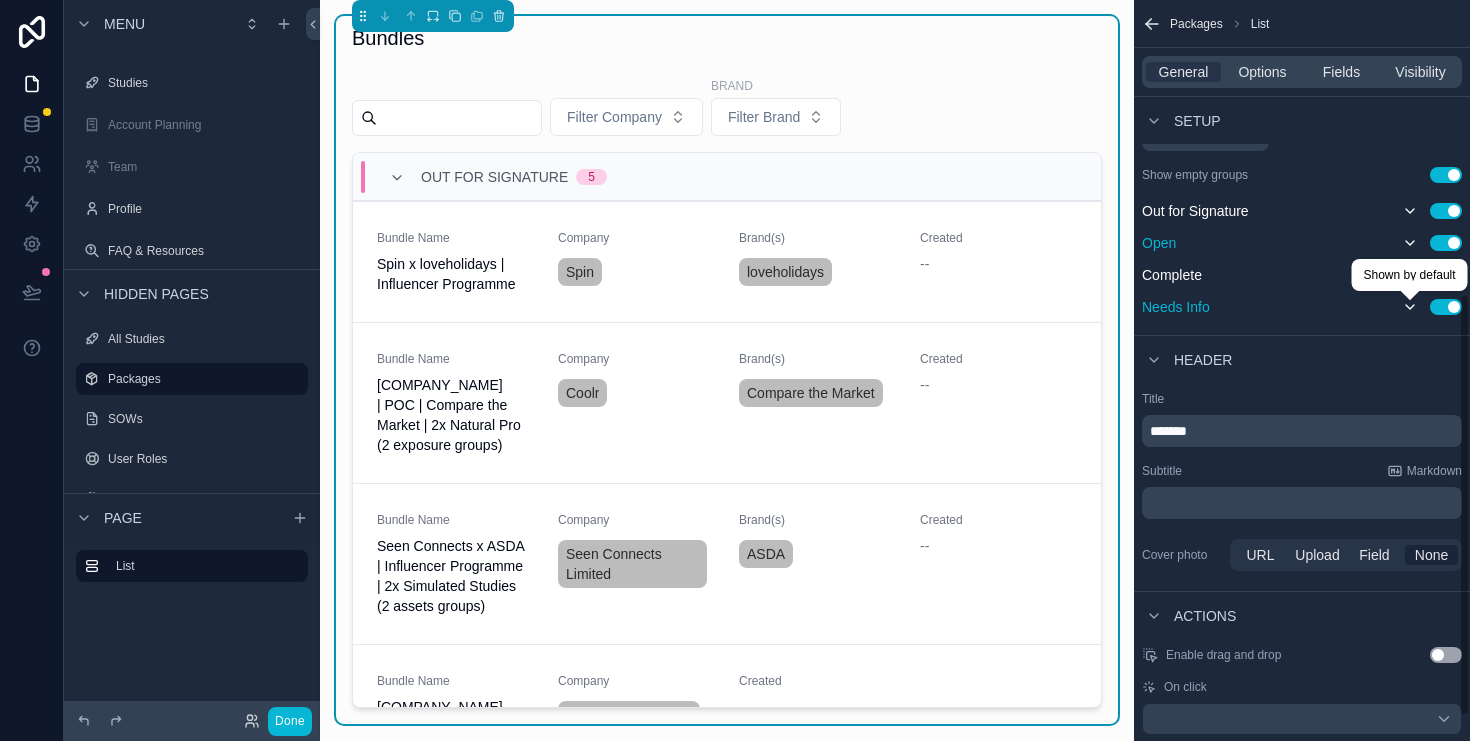 scroll, scrollTop: 0, scrollLeft: 0, axis: both 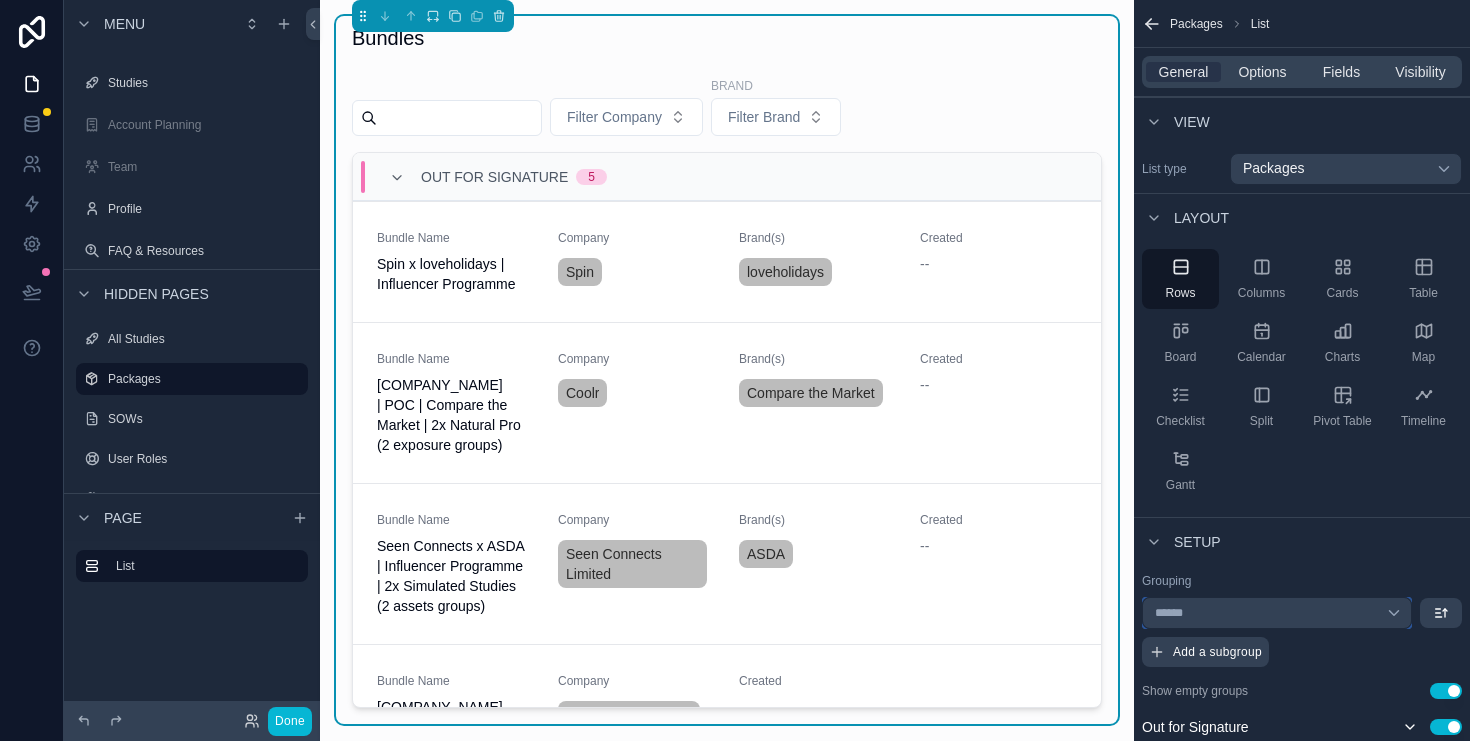 click on "******" at bounding box center (1277, 613) 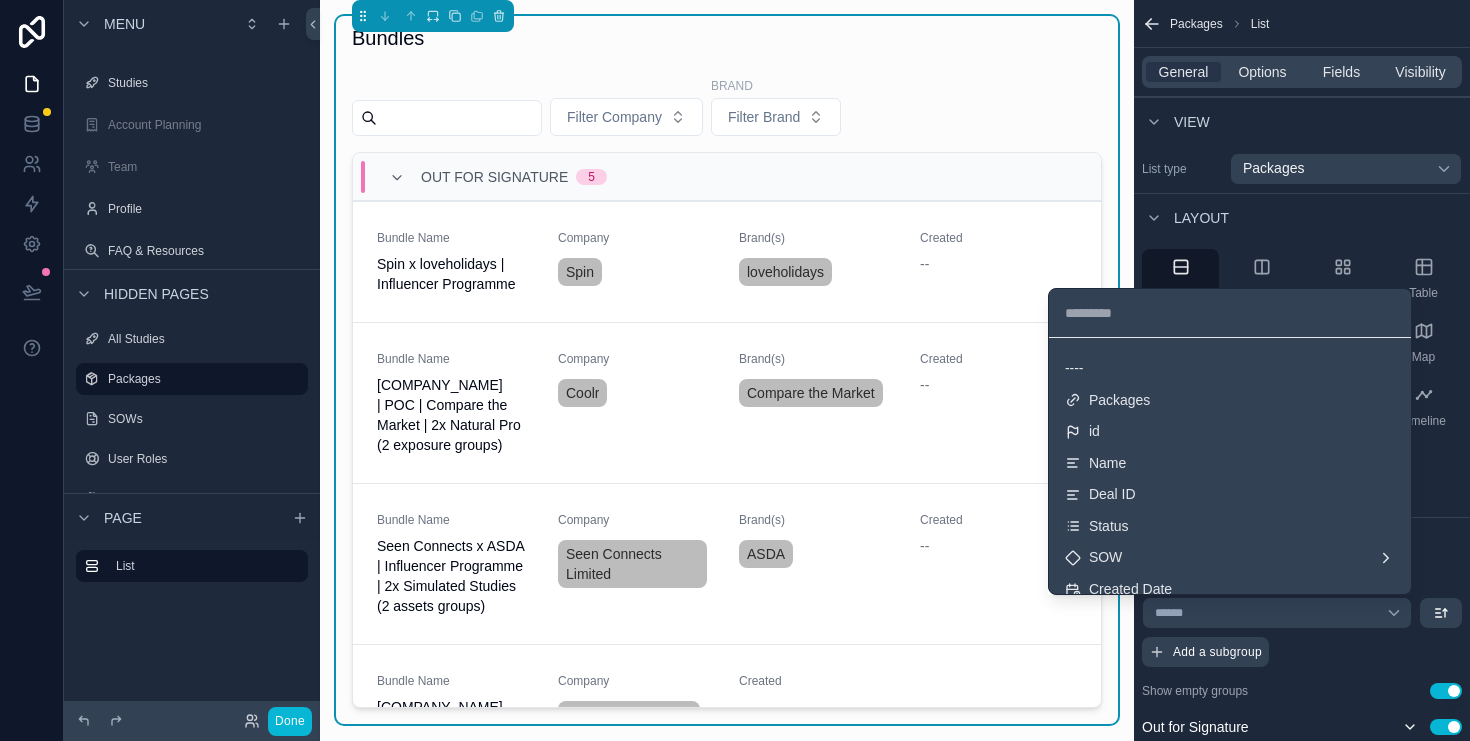 drag, startPoint x: 1139, startPoint y: 370, endPoint x: 1153, endPoint y: 354, distance: 21.260292 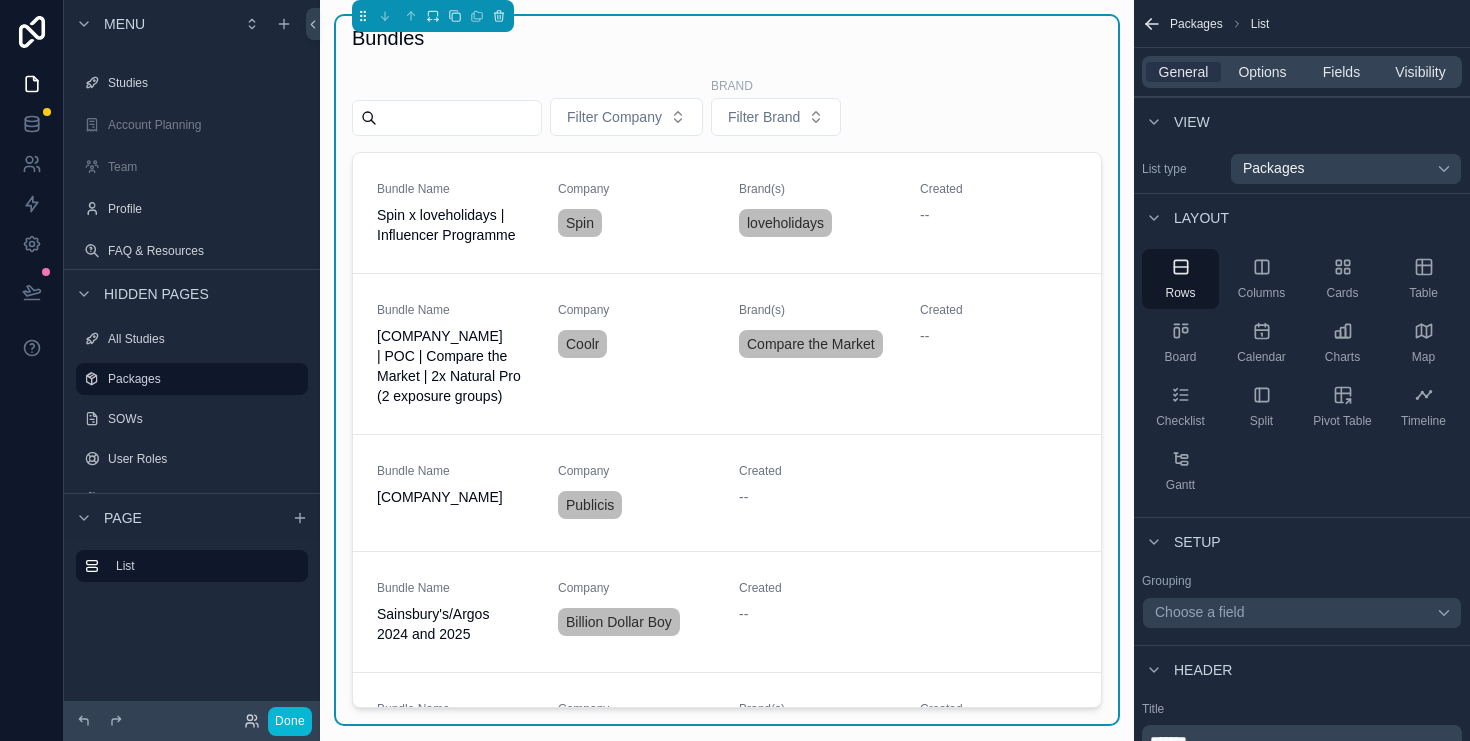 click on "Bundles Filter Company Brand Filter Brand Bundle Name Spin x loveholidays | Influencer Programme Company Spin Brand(s) loveholidays Created -- Bundle Name Coolr | POC | Compare the Market | 2x Natural Pro (2 exposure groups) Company Coolr Brand(s) Compare the Market Created -- Bundle Name Publicis Groupe (Group Partnership) Company Publicis Created -- Bundle Name Sainsbury's/Argos 2024 and 2025 Company Billion Dollar Boy Created -- Bundle Name Atomic x Greater Anglia & STEX | Bundle Company Atomic London Ltd Brand(s) Greater Anglia & Stansted Express Created -- Bundle Name Later x Edgard & Cooper Company Later Brand(s) Edgard & Cooper Created -- Bundle Name Unilever x Multiple Brands | Creative Approach Testing Bundle Company Unilever U.K. Central Resources Limited Created -- Bundle Name Seen Connects x ASDA | Influencer Programme | 2x Simulated Studies (2 assets groups) Company Seen Connects Limited Brand(s) ASDA Created -- Bundle Name Social Studies x ThisThat | Starter Partner Company Social Studies, Inc" at bounding box center [727, 366] 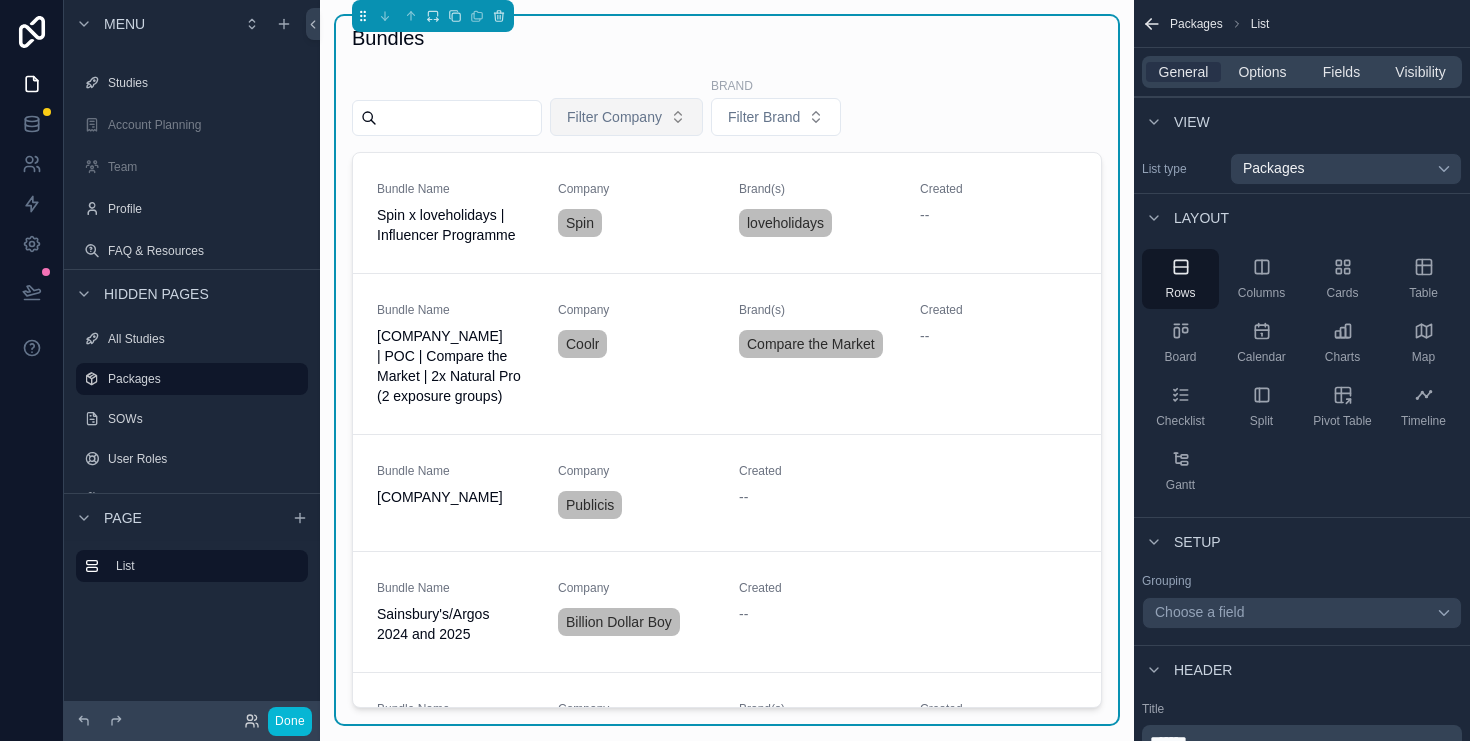 click on "Filter Company" at bounding box center (614, 117) 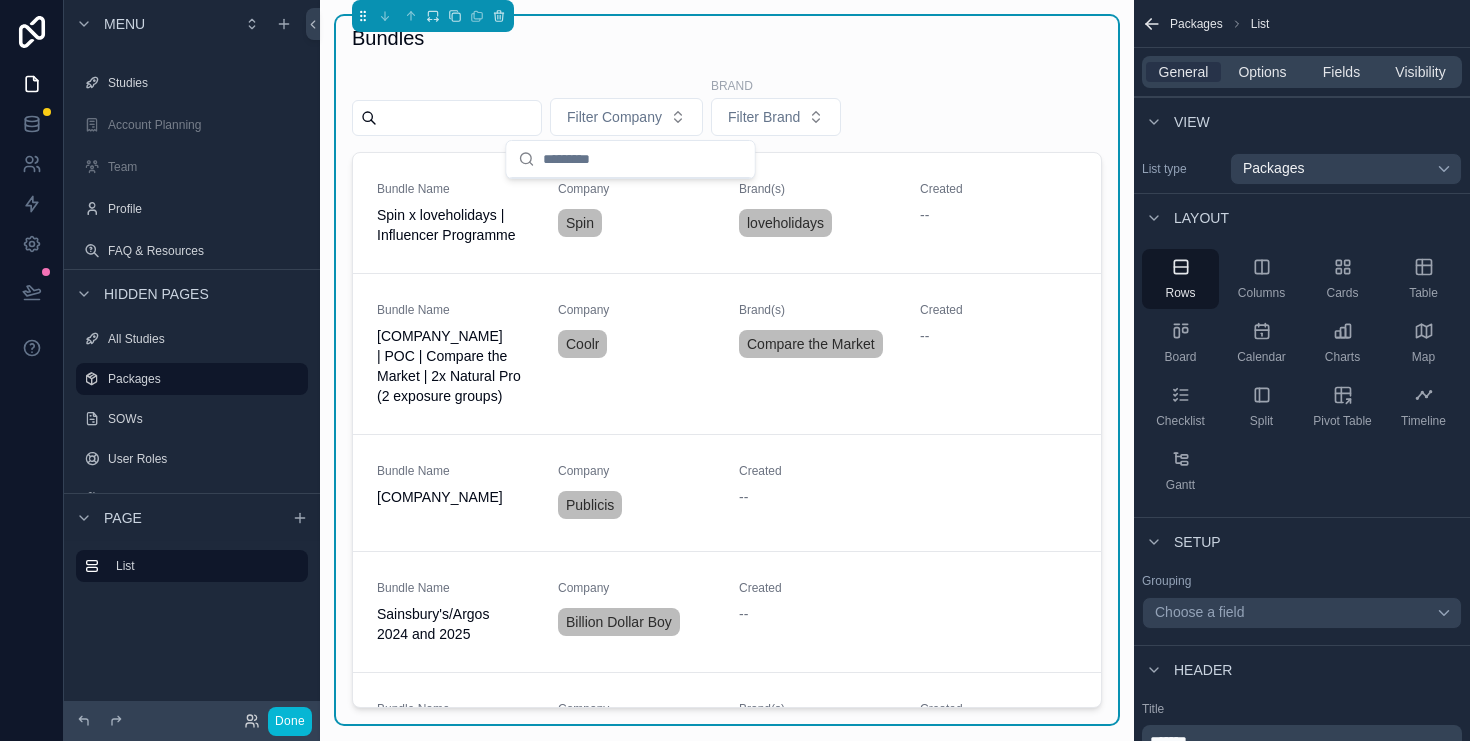 click on "Filter Company Brand Filter Brand" at bounding box center [727, 110] 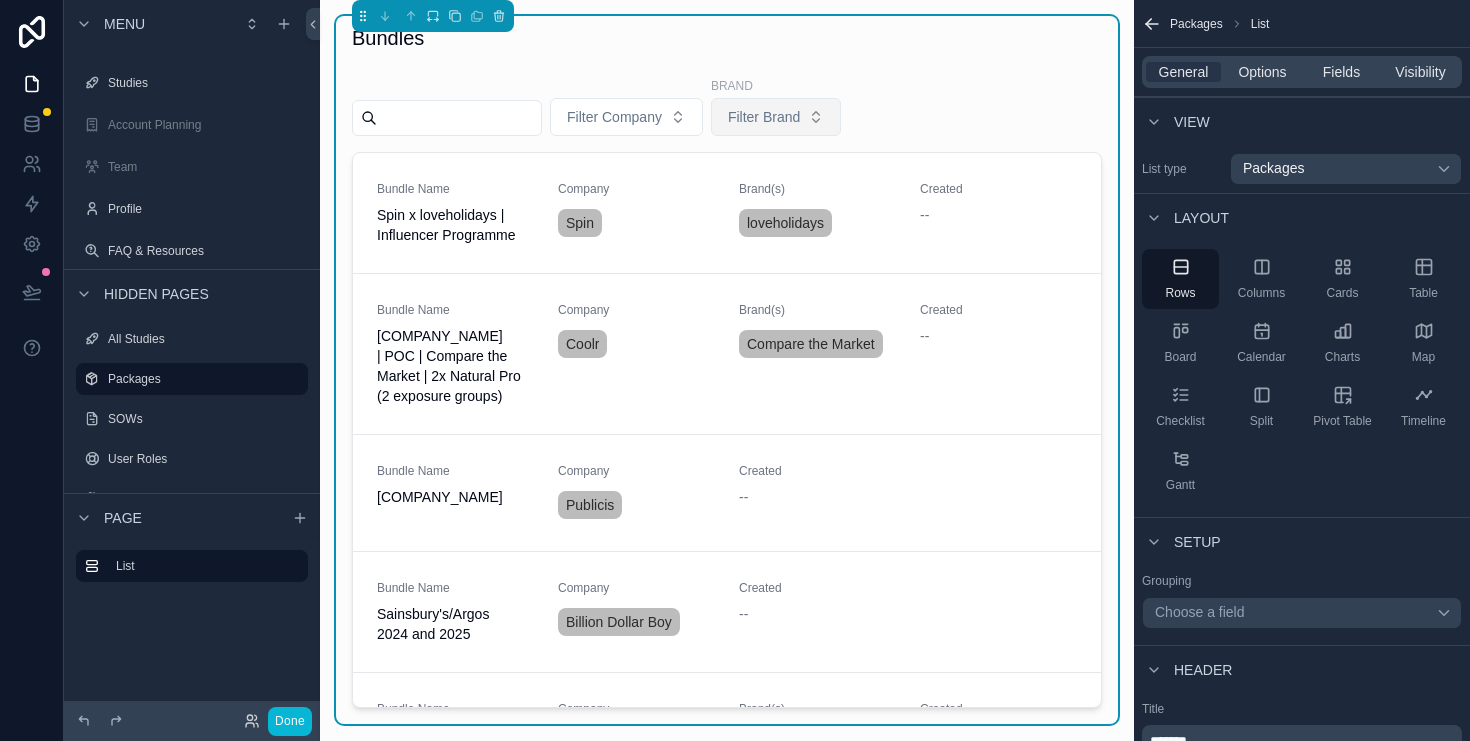 click on "Filter Brand" at bounding box center (764, 117) 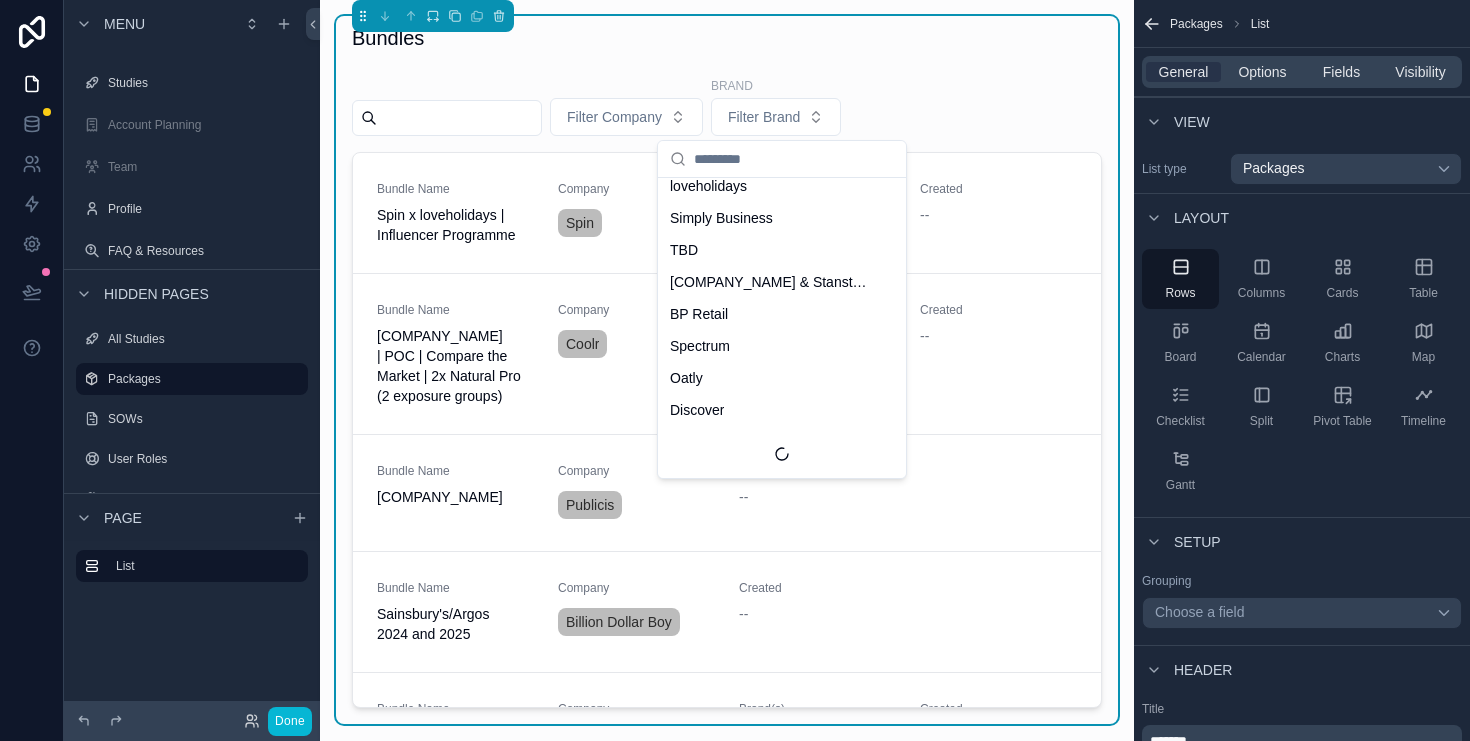 scroll, scrollTop: 0, scrollLeft: 0, axis: both 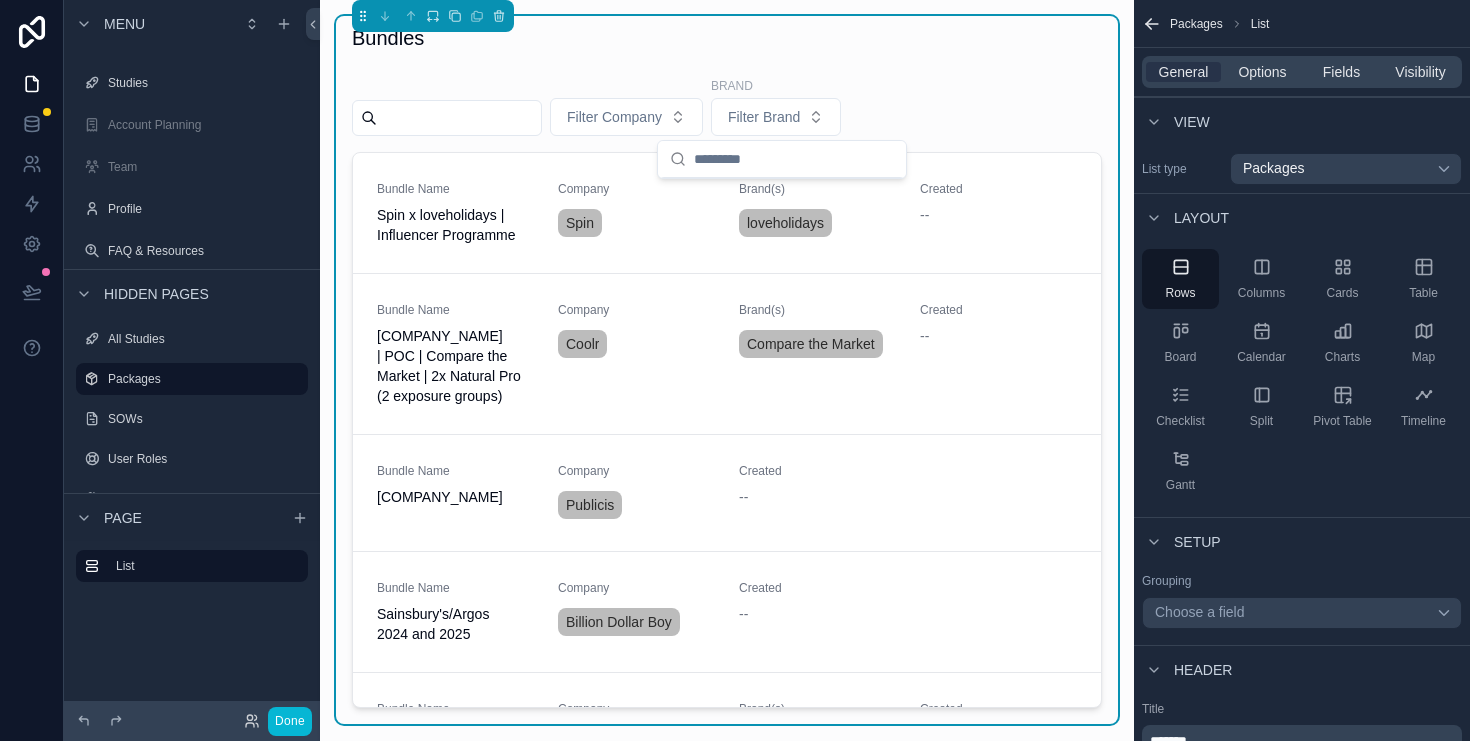click on "Bundles" at bounding box center [727, 38] 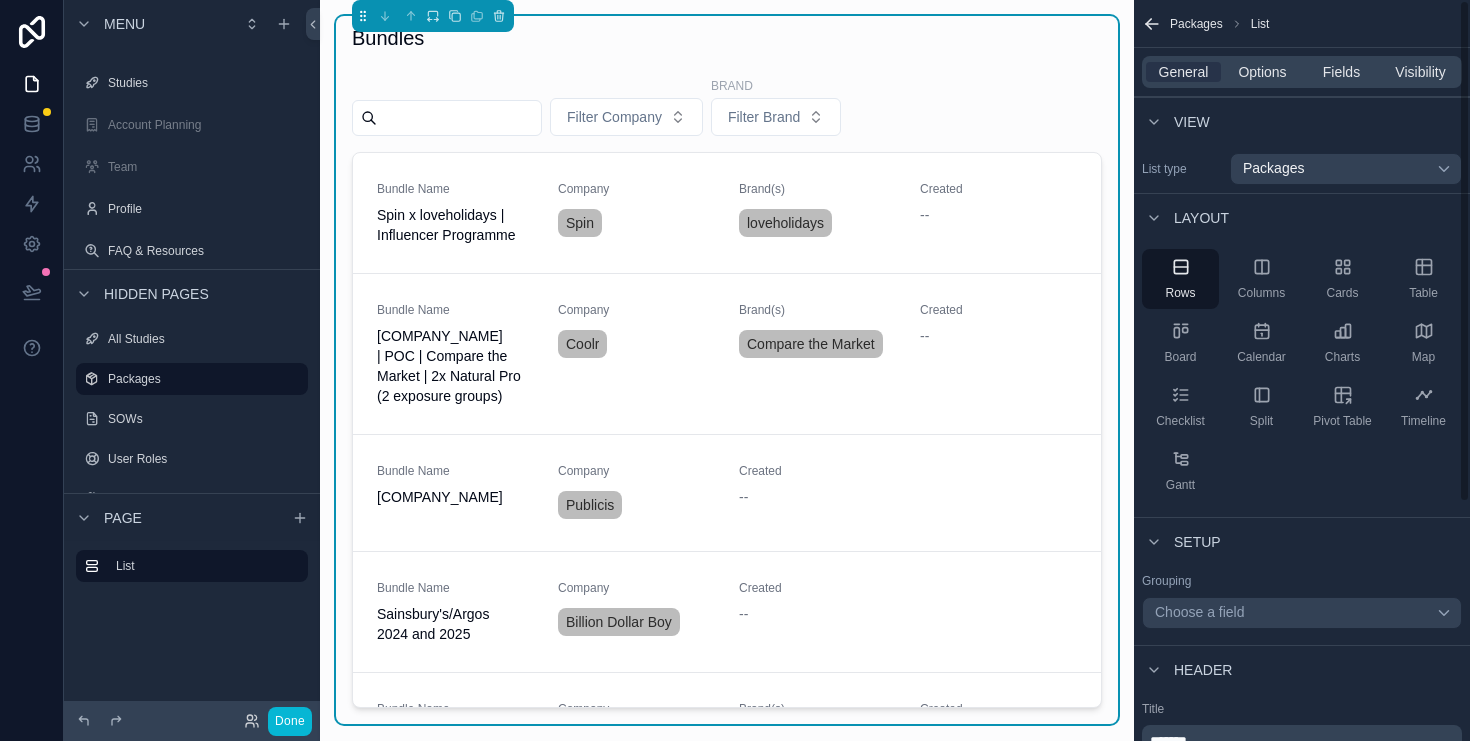 scroll, scrollTop: 352, scrollLeft: 0, axis: vertical 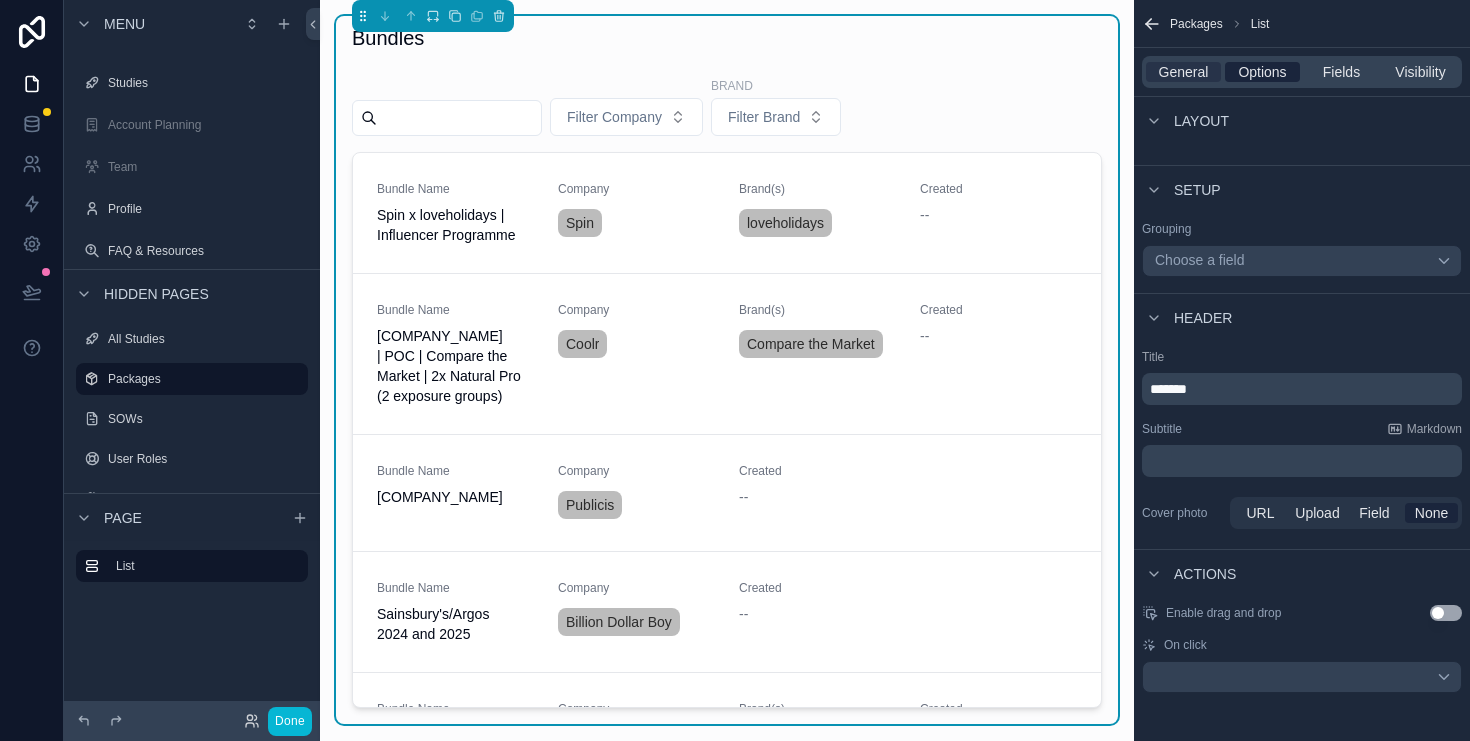 click on "Options" at bounding box center [1262, 72] 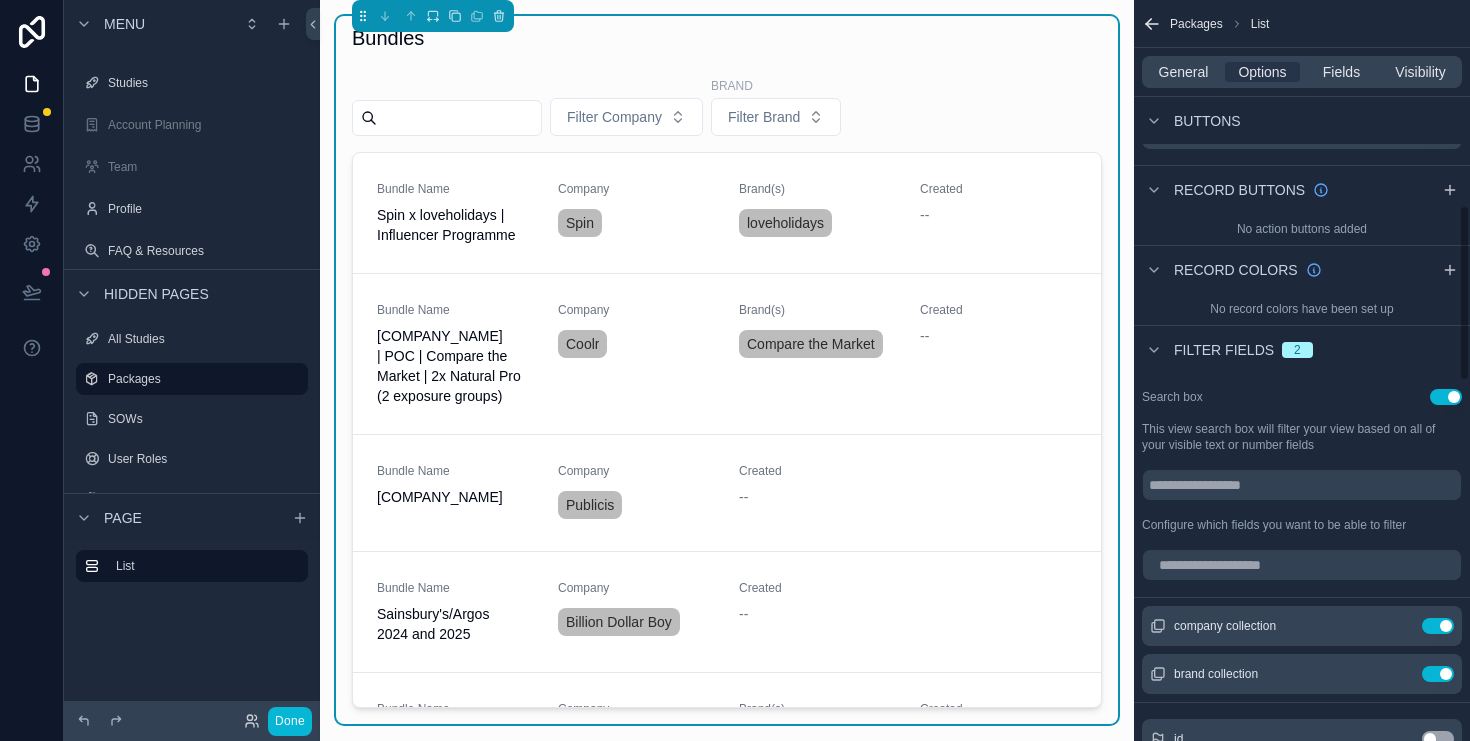 scroll, scrollTop: 1074, scrollLeft: 0, axis: vertical 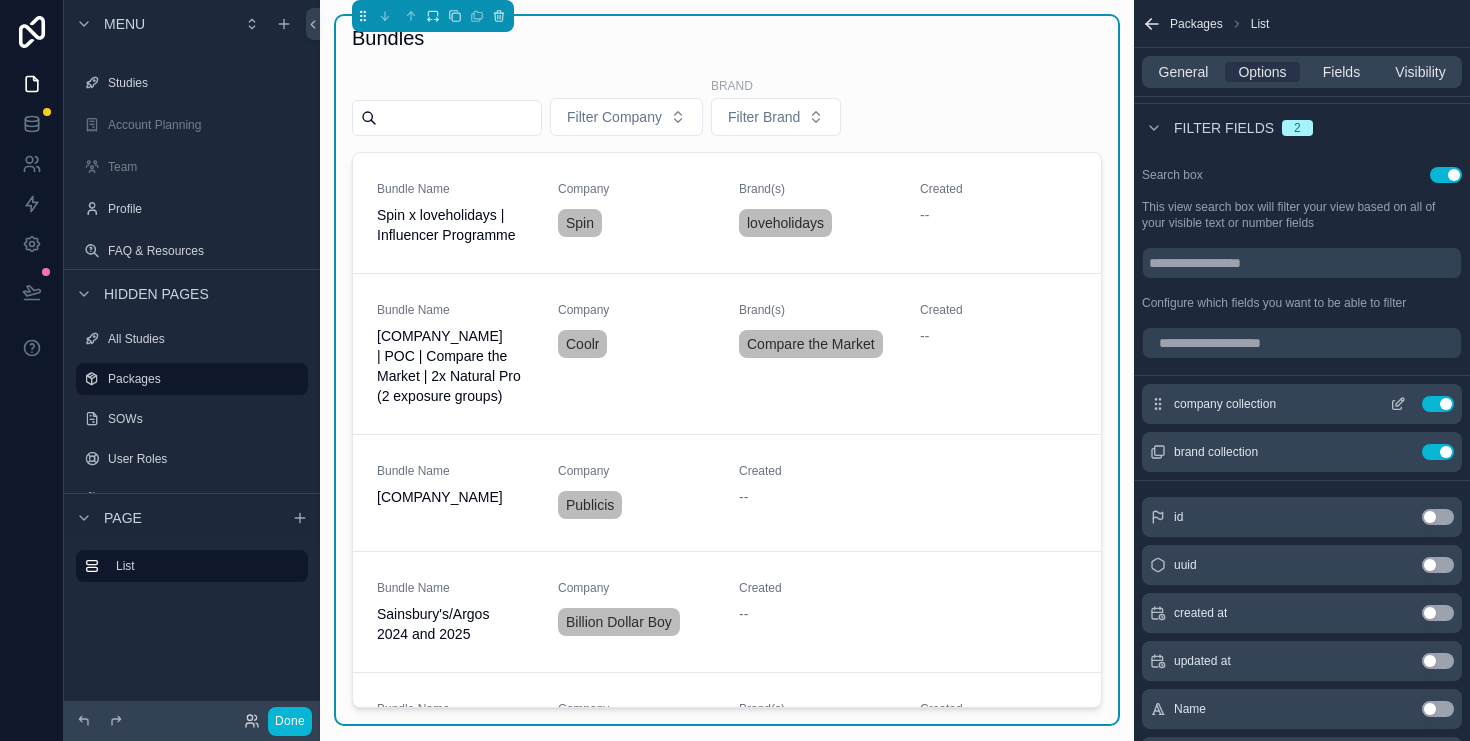 click 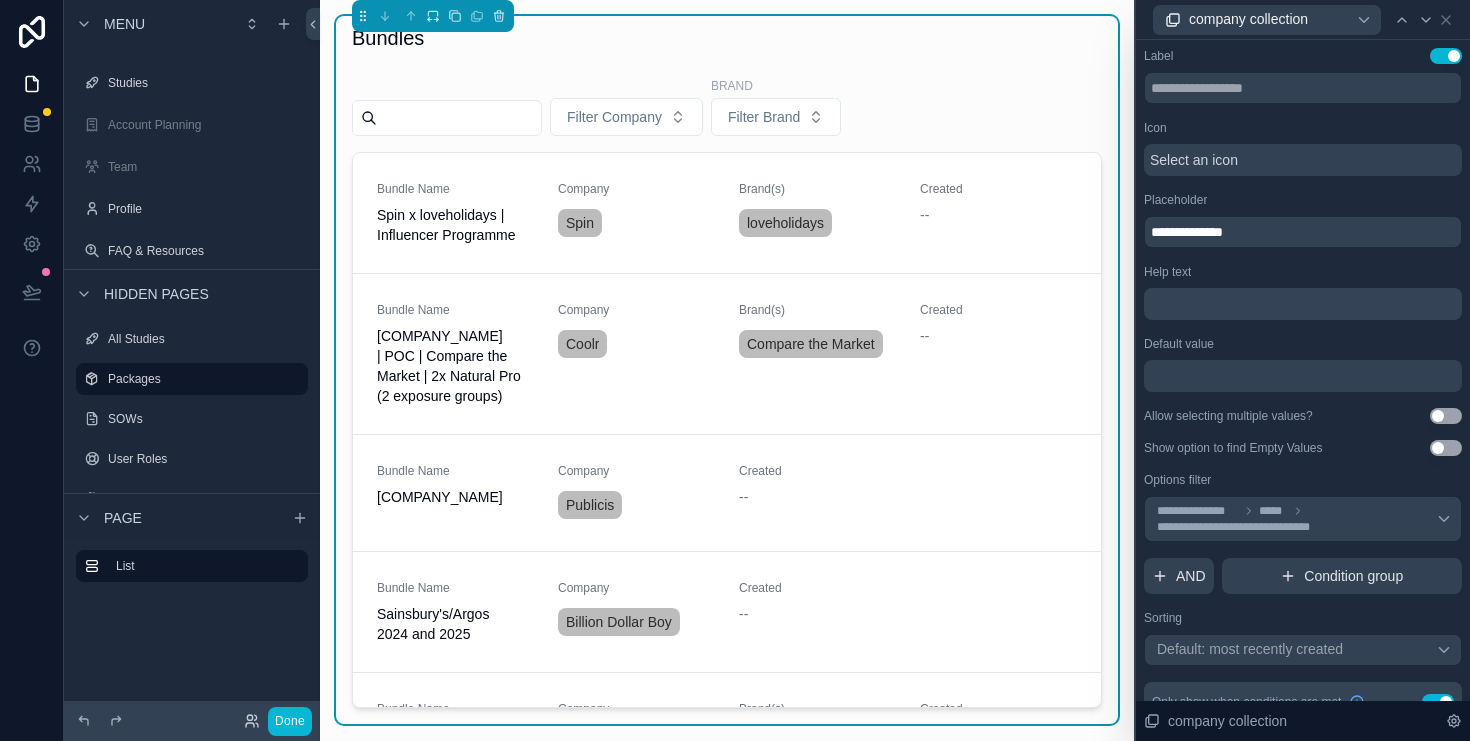 scroll, scrollTop: 157, scrollLeft: 0, axis: vertical 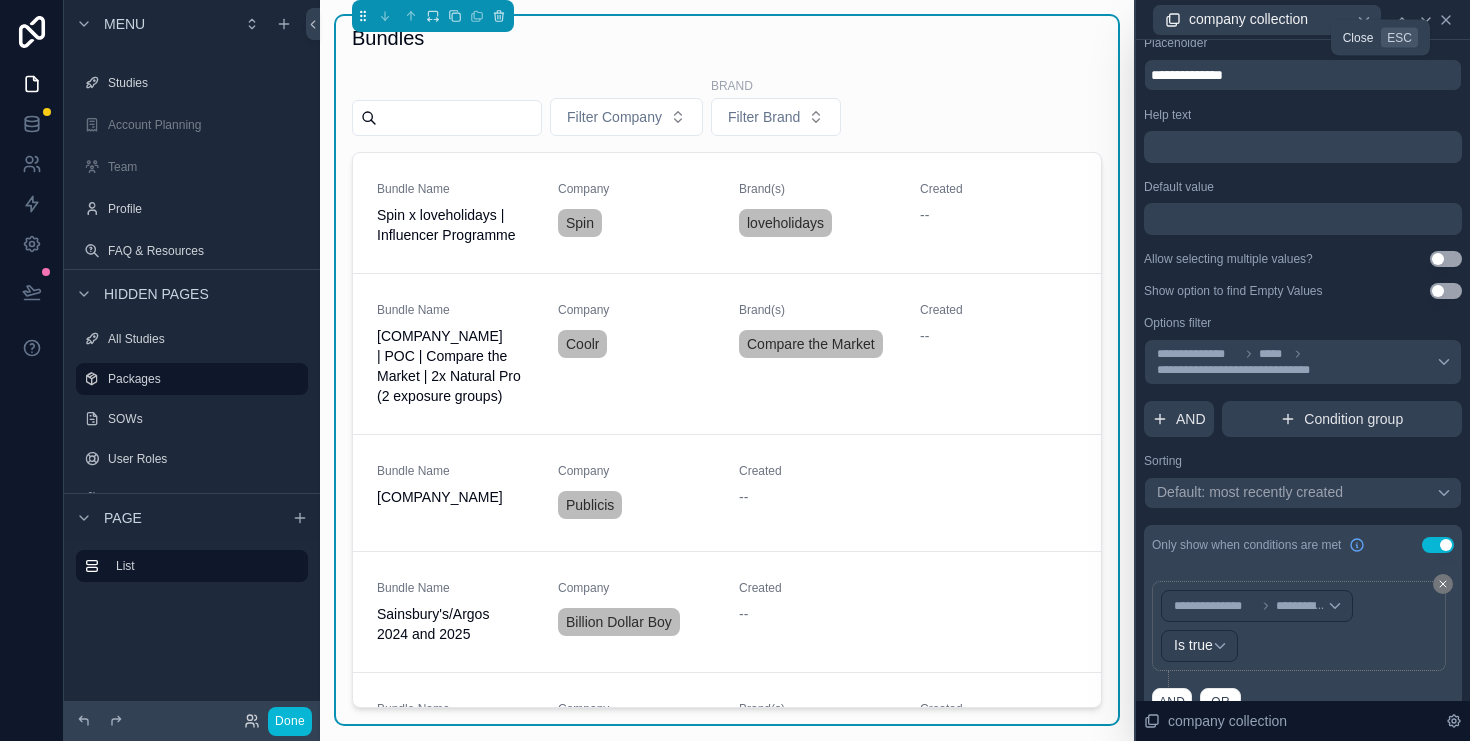 click 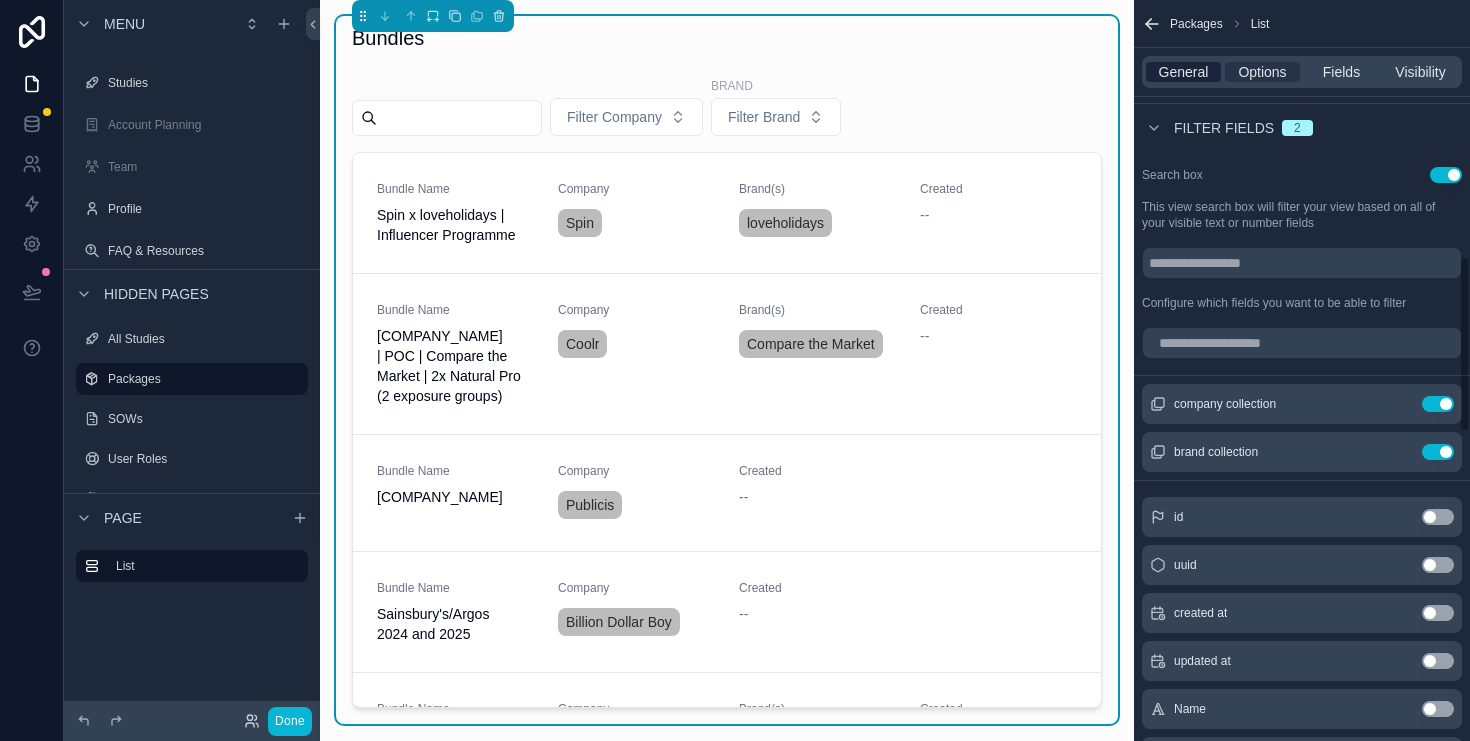 click on "General" at bounding box center [1184, 72] 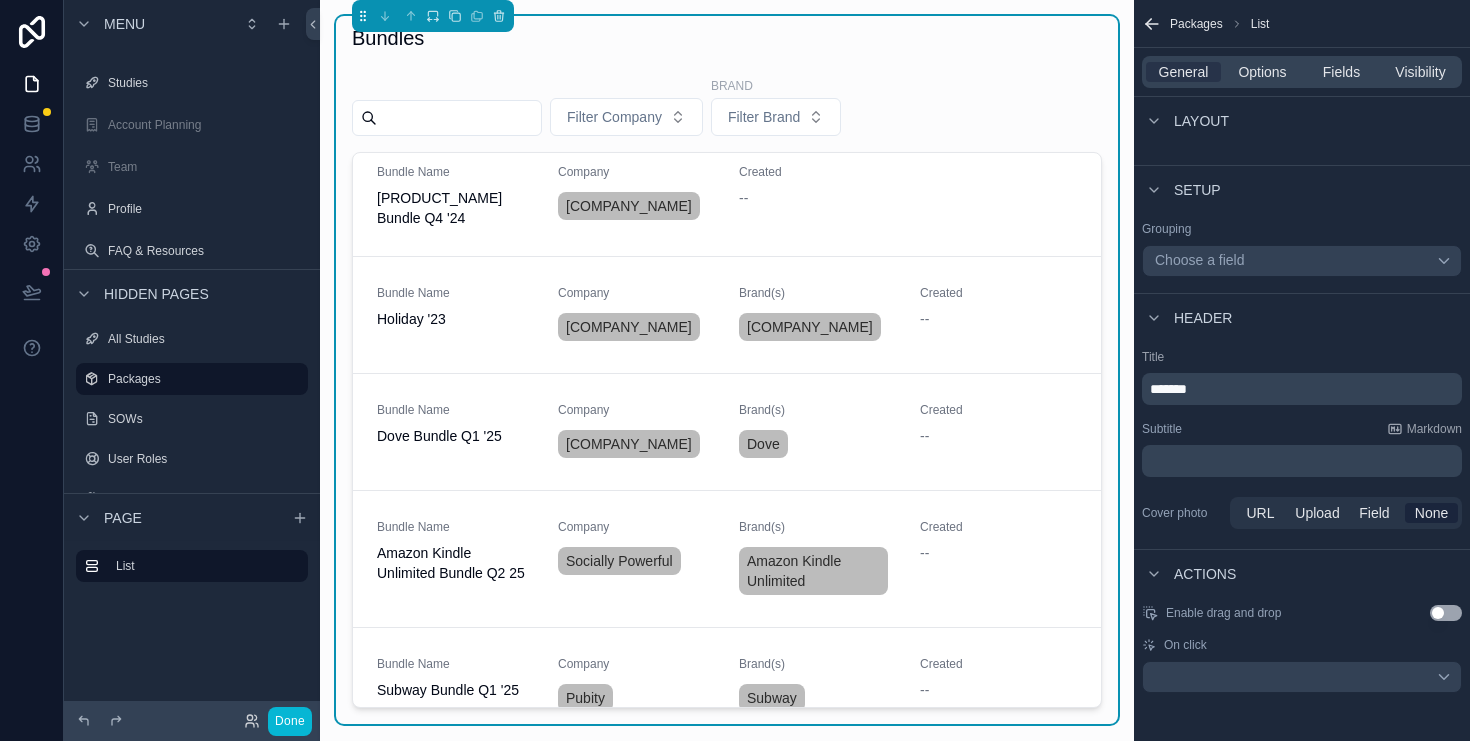 scroll, scrollTop: 2640, scrollLeft: 0, axis: vertical 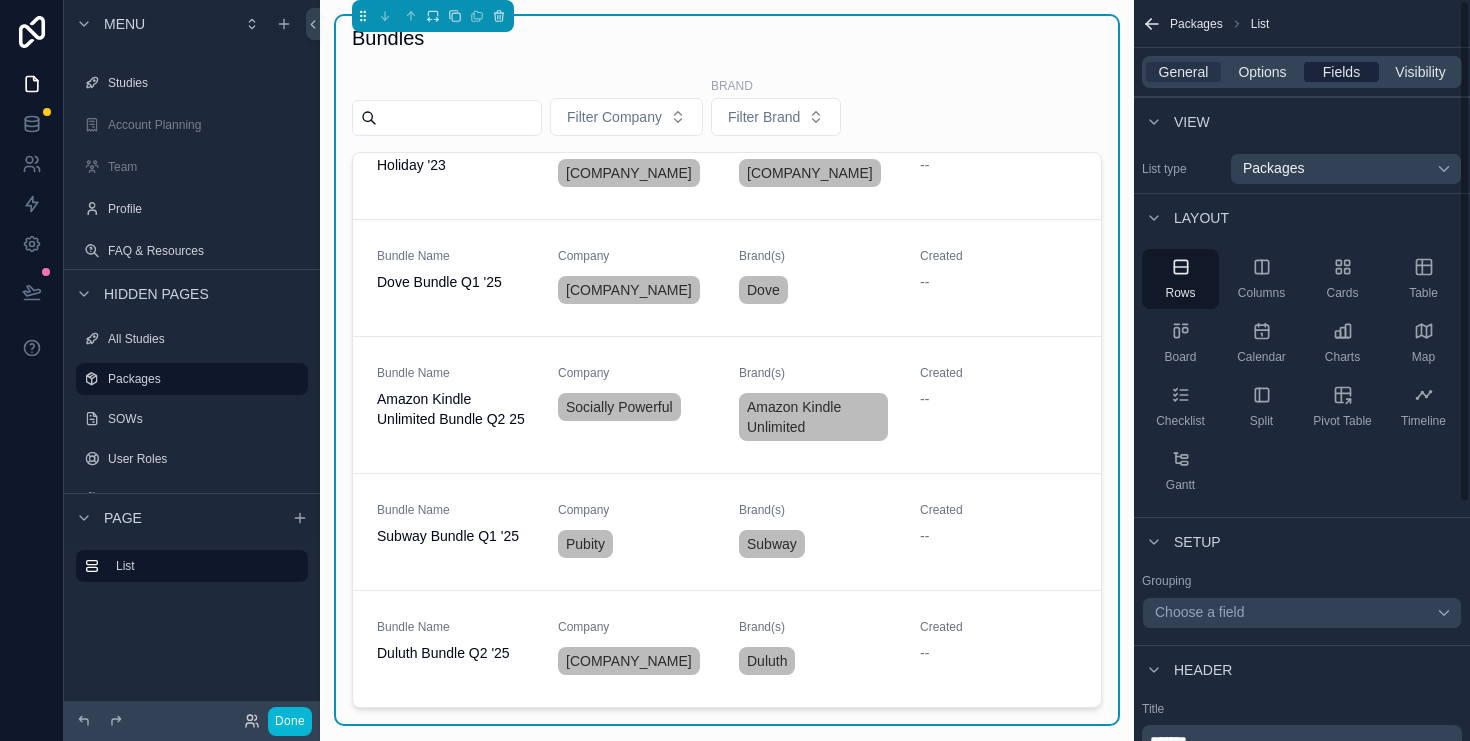click on "Fields" at bounding box center (1341, 72) 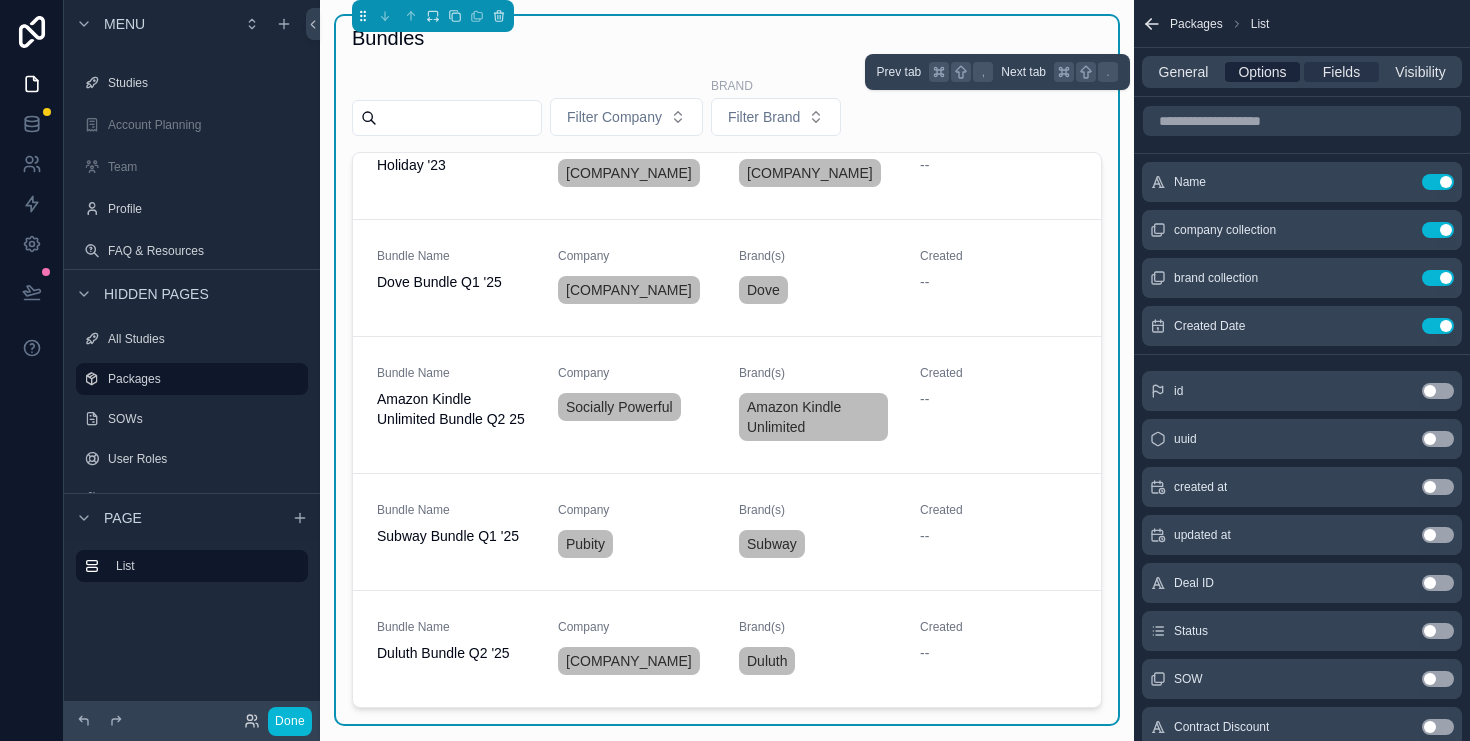 click on "Options" at bounding box center (1262, 72) 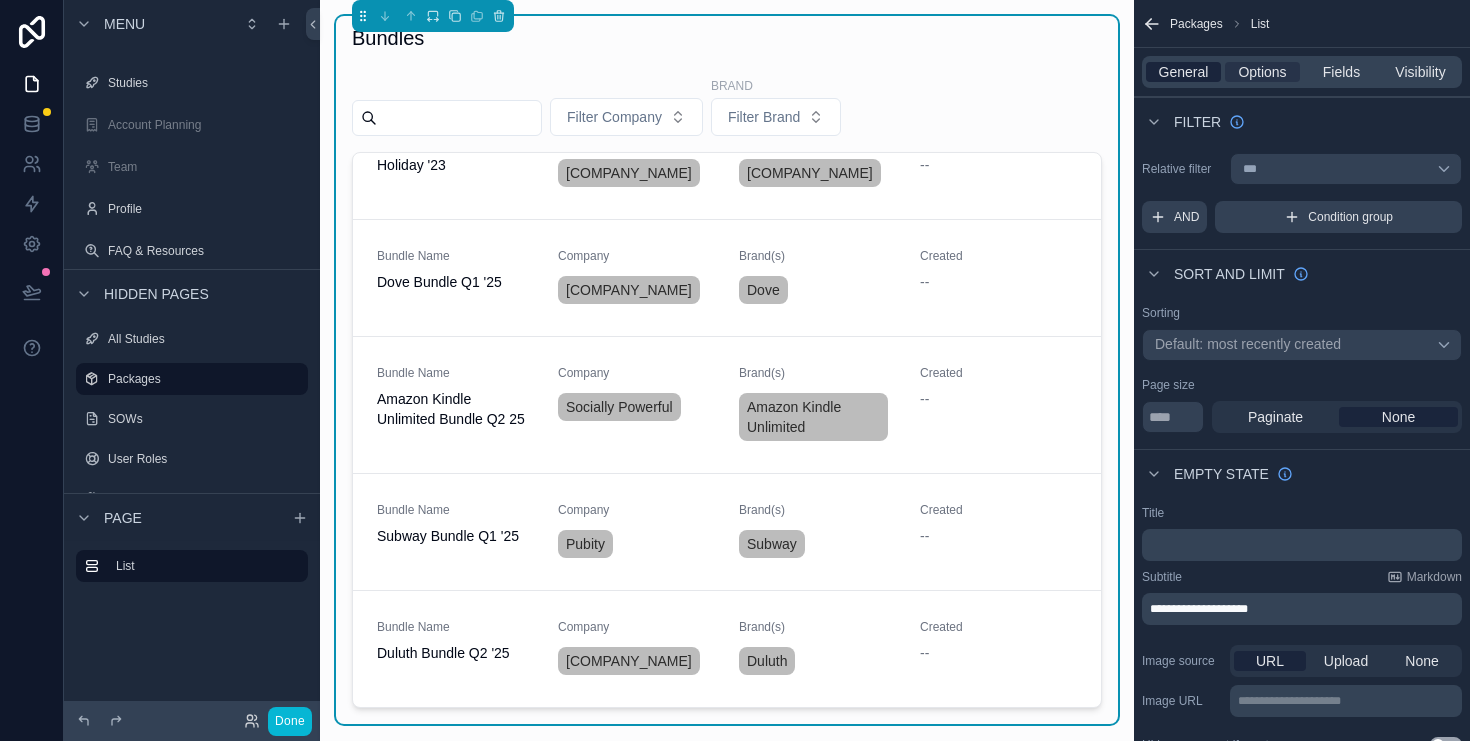 click on "General" at bounding box center (1184, 72) 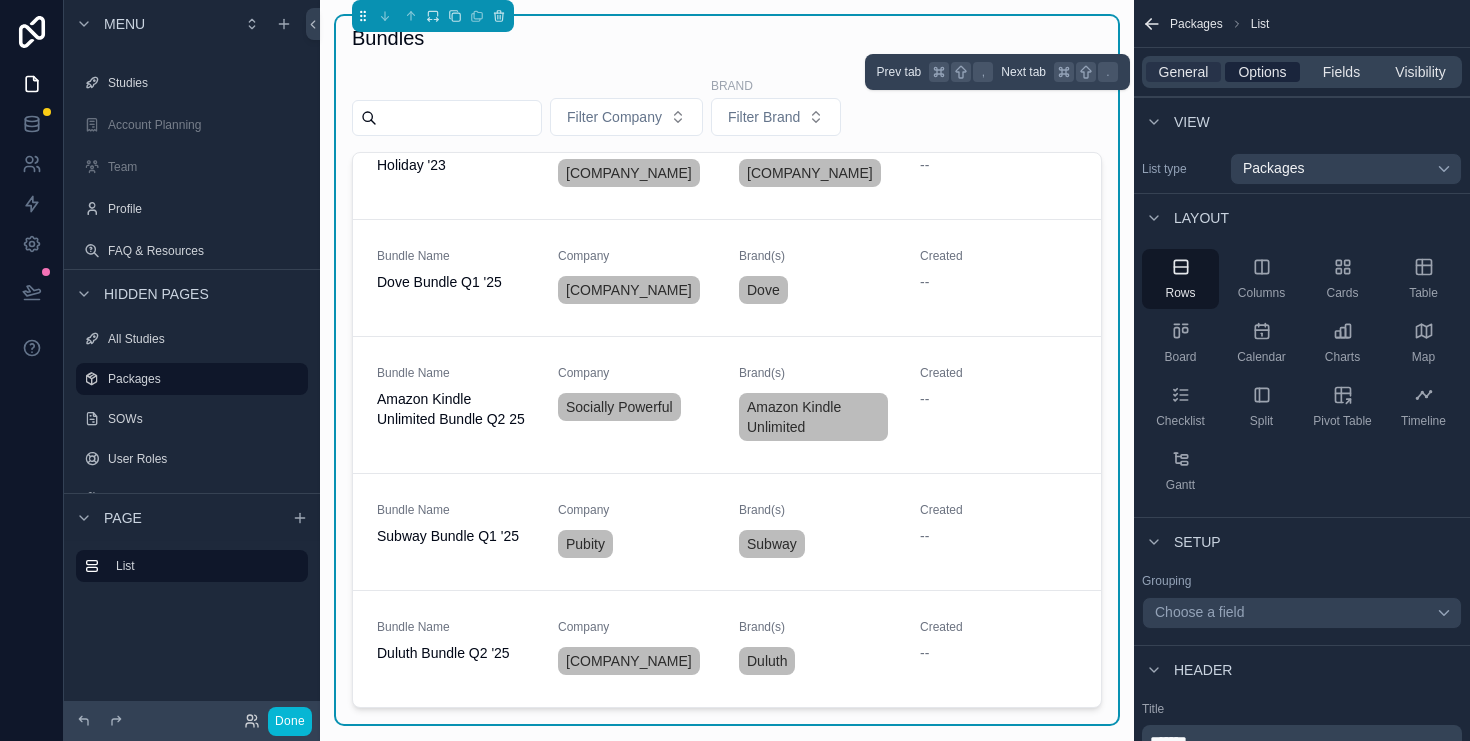 click on "Options" at bounding box center (1262, 72) 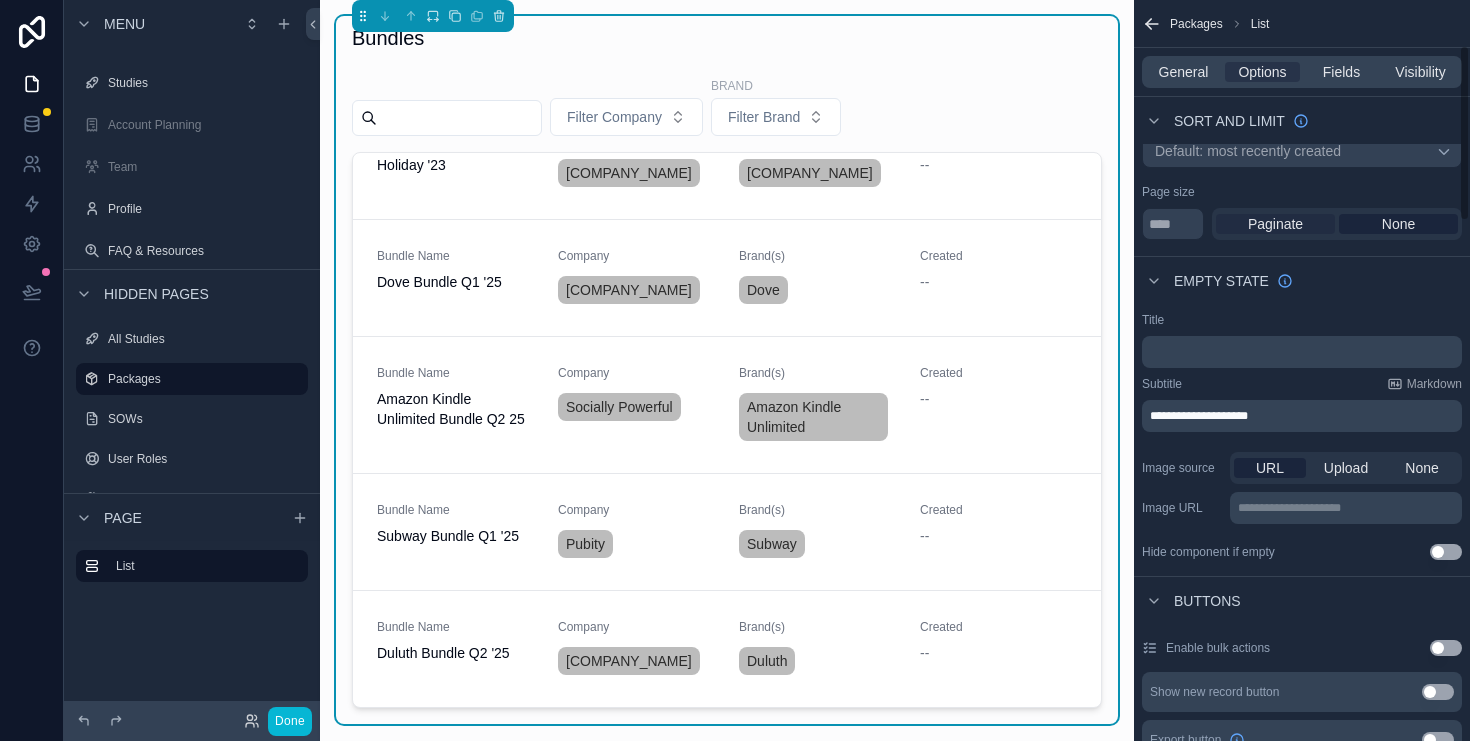 scroll, scrollTop: 195, scrollLeft: 0, axis: vertical 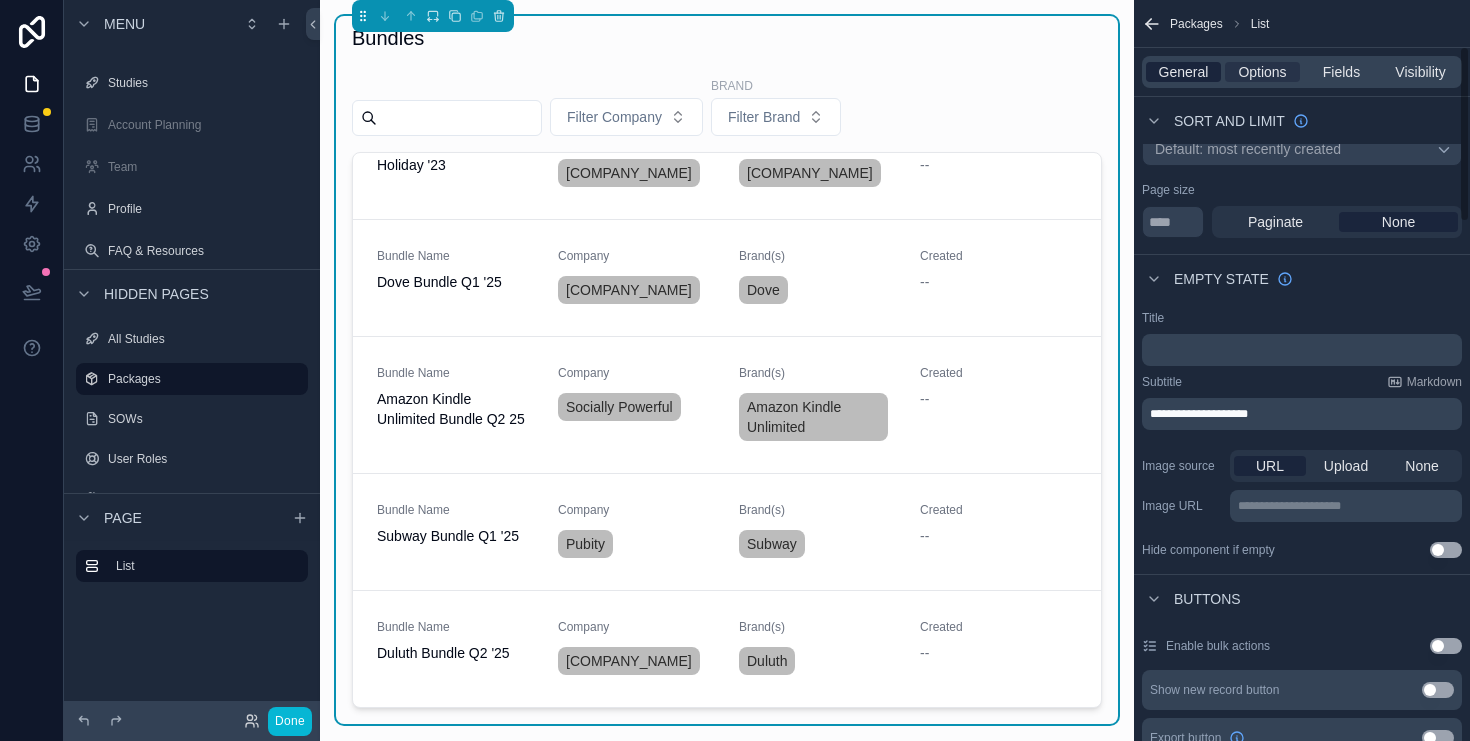 click on "General" at bounding box center [1184, 72] 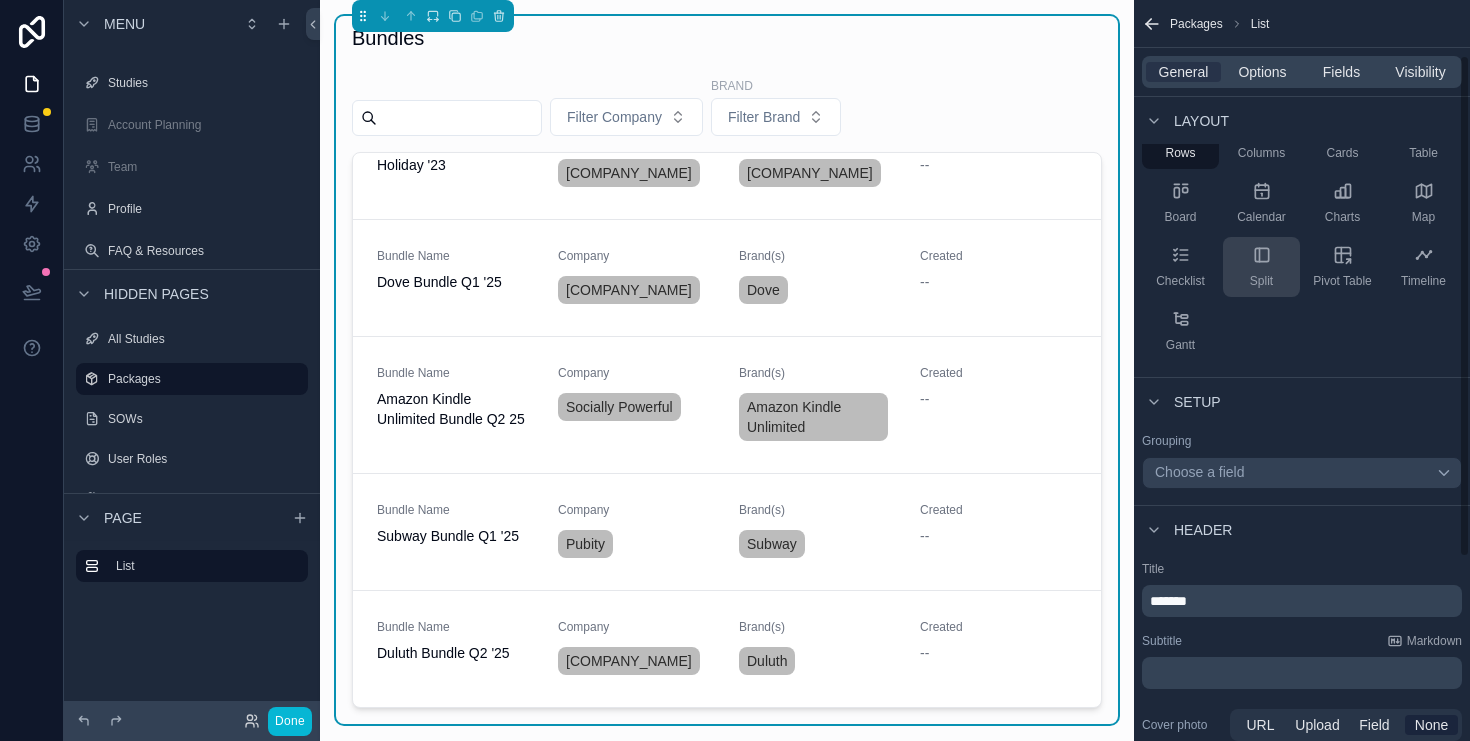 scroll, scrollTop: 69, scrollLeft: 0, axis: vertical 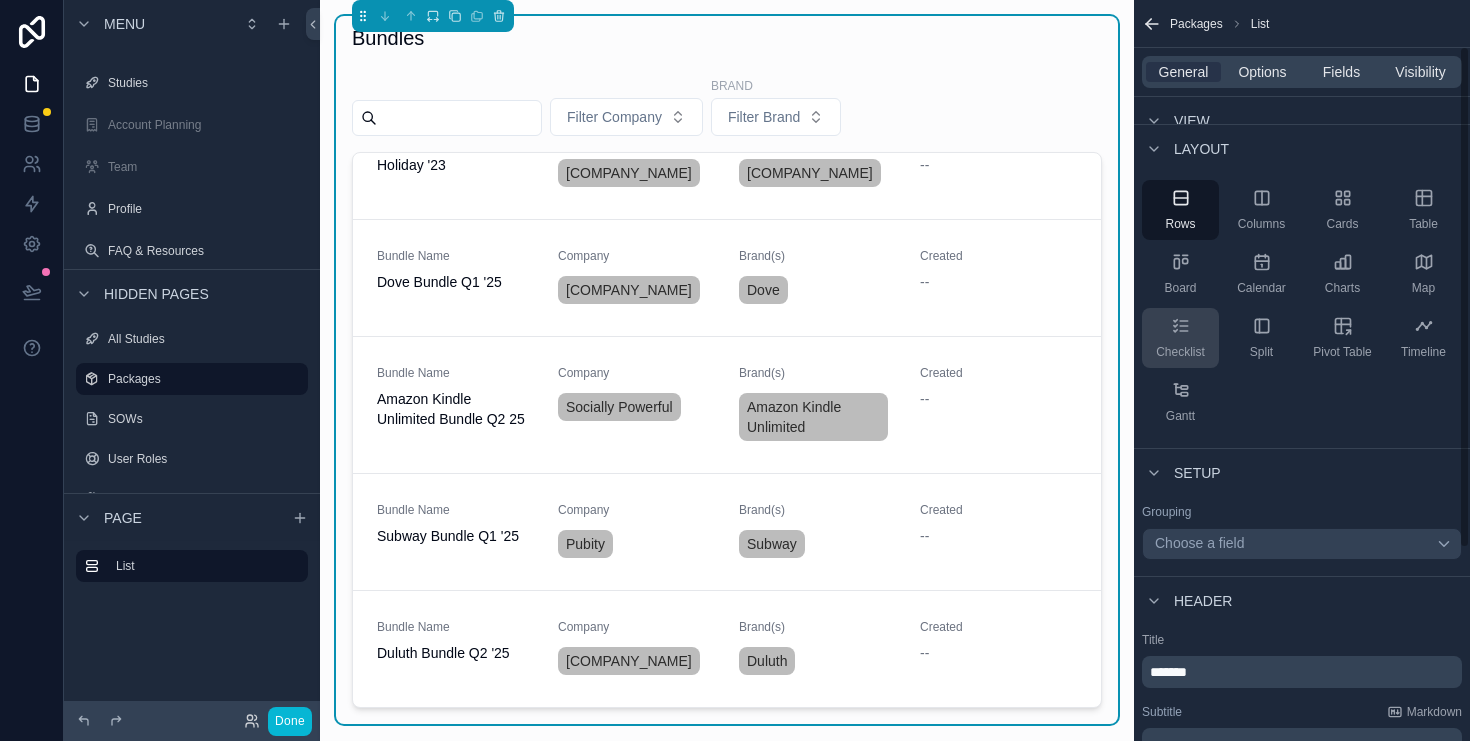 click 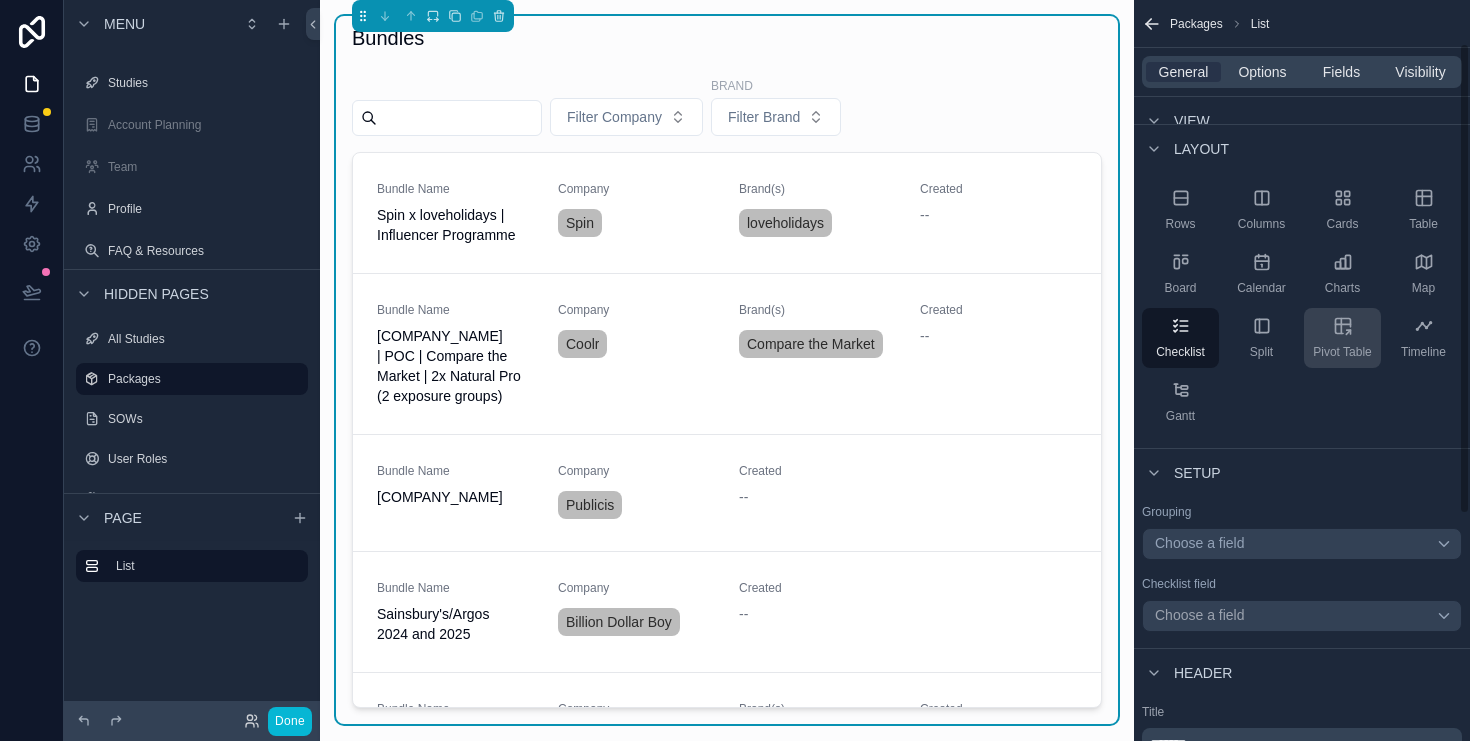 click 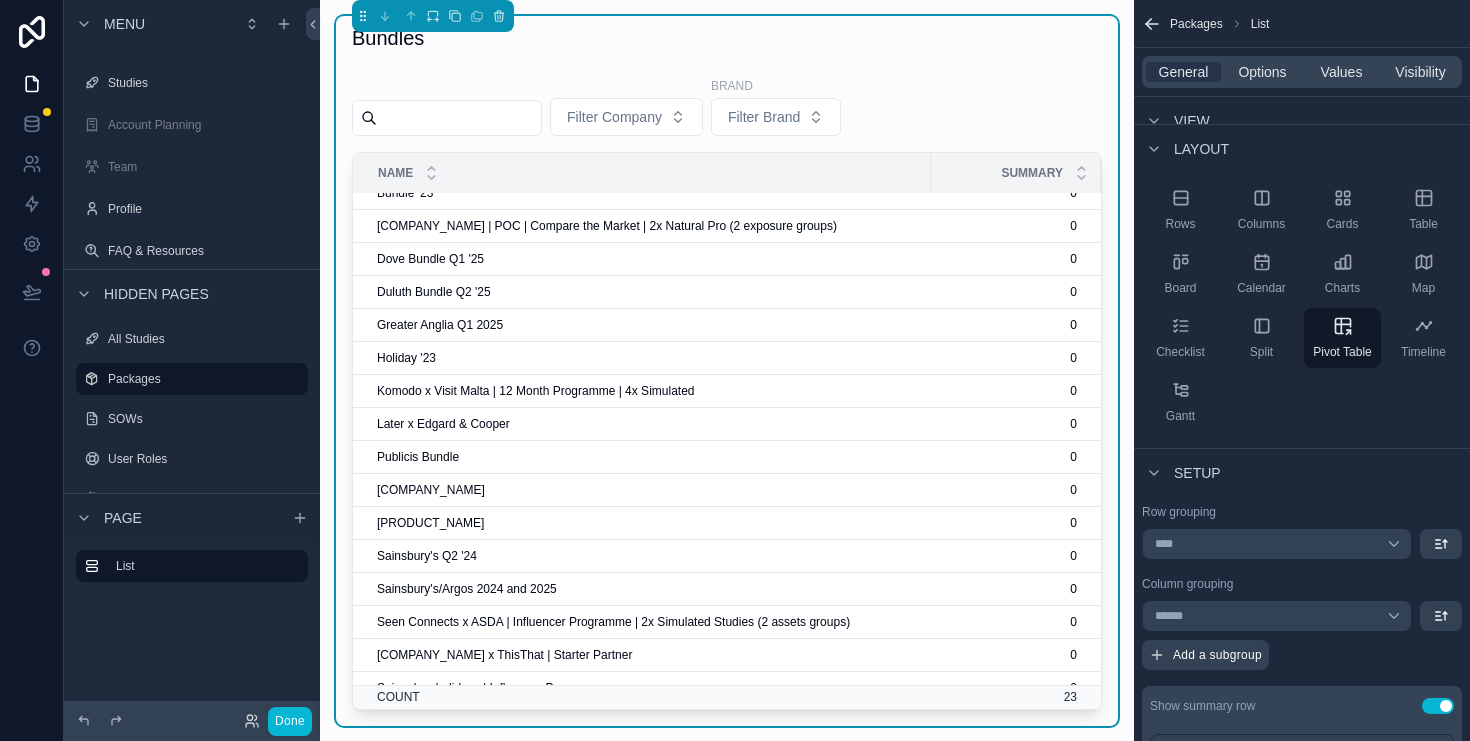 scroll, scrollTop: 267, scrollLeft: 0, axis: vertical 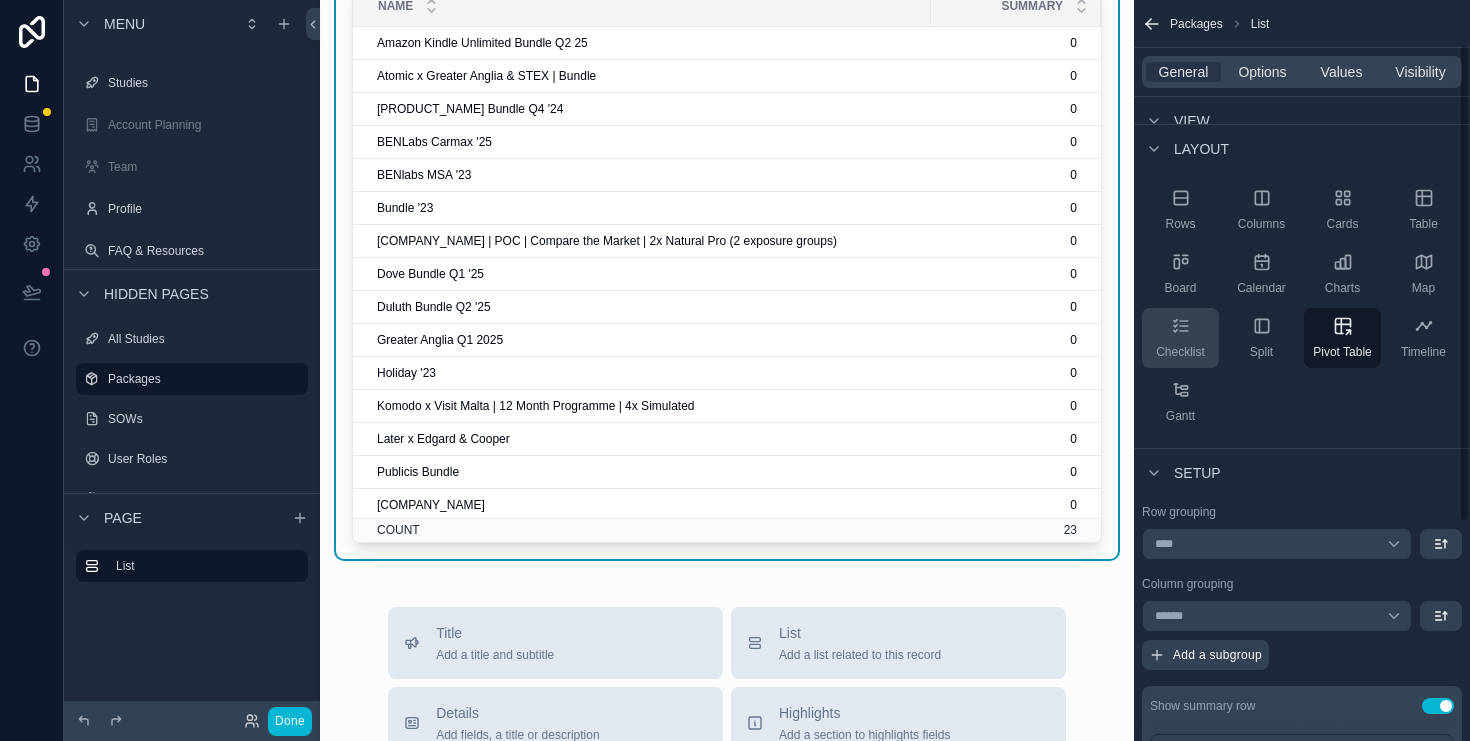 click on "Checklist" at bounding box center [1180, 352] 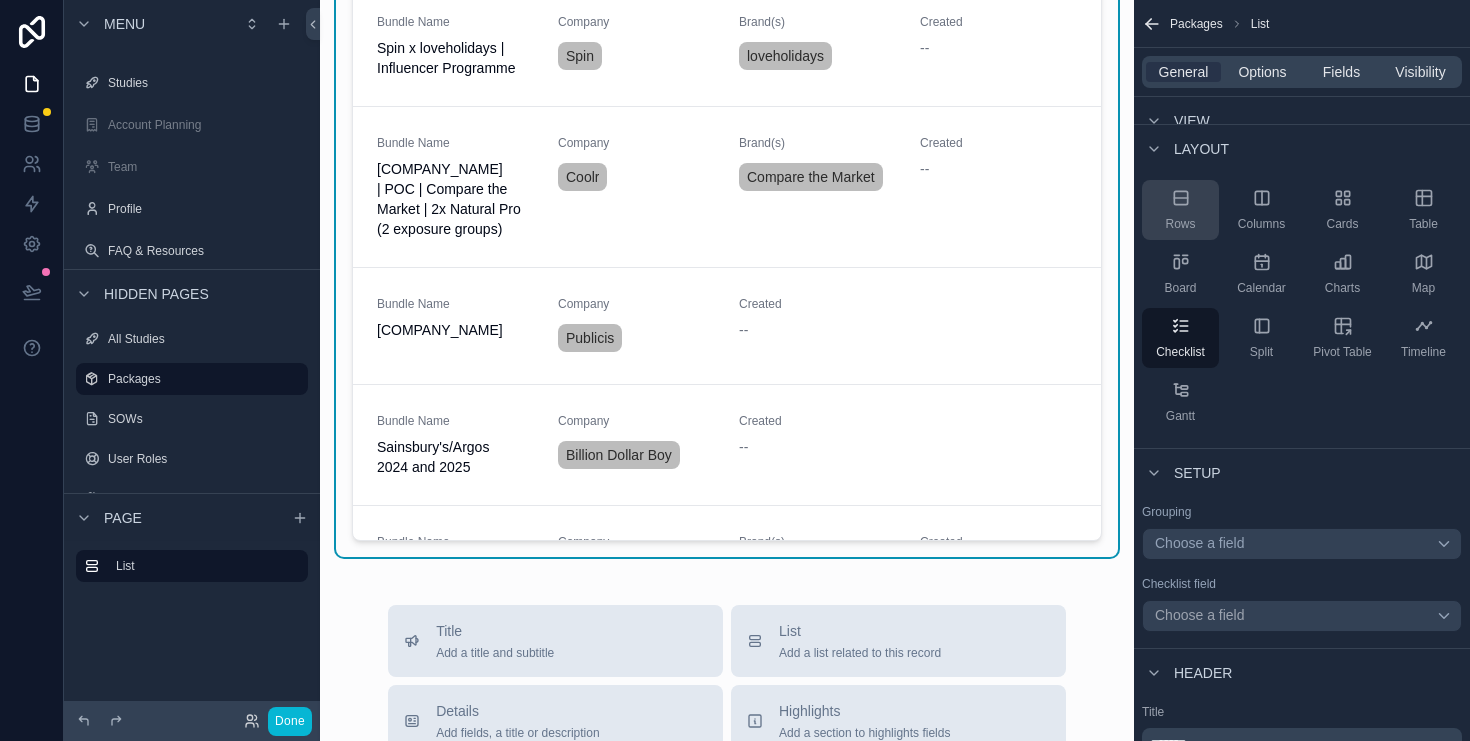 click on "Rows" at bounding box center [1180, 210] 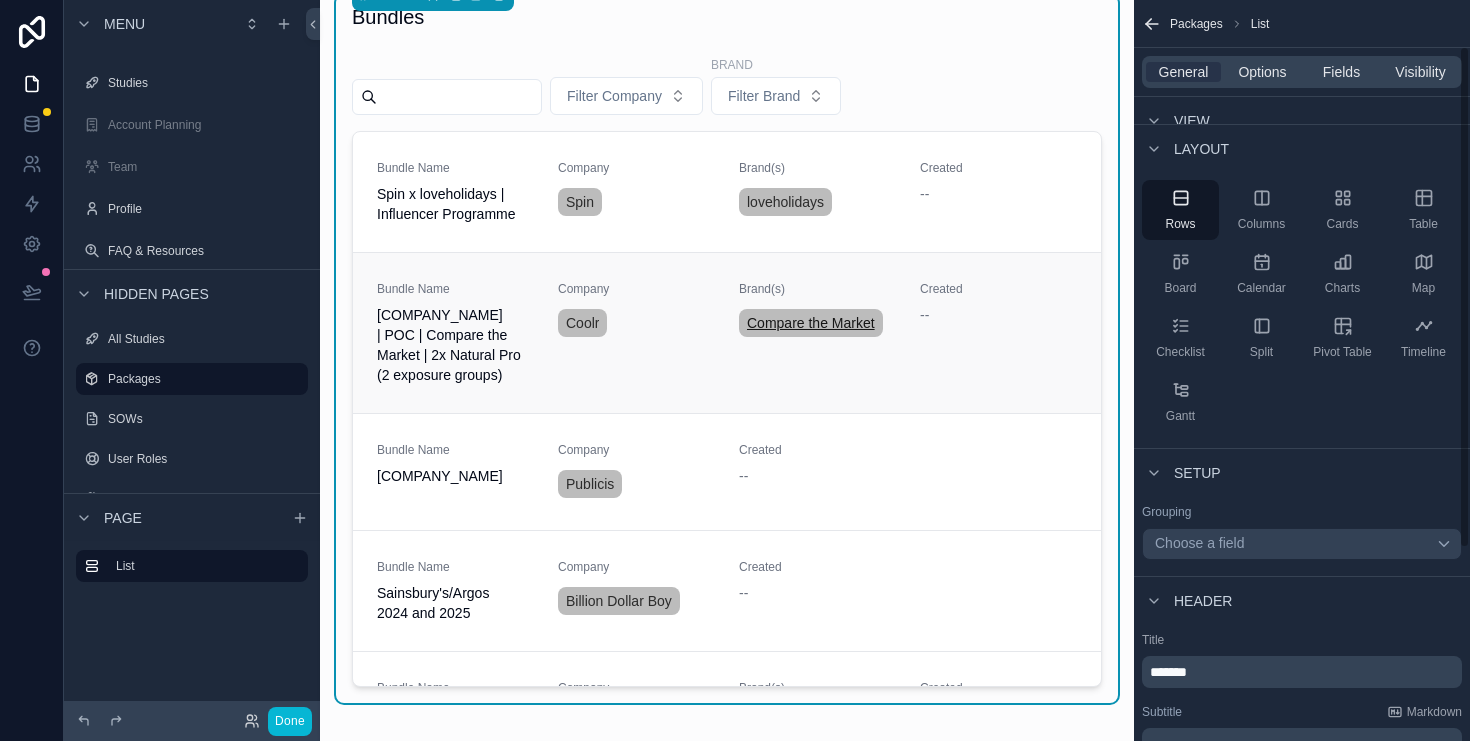 scroll, scrollTop: 0, scrollLeft: 0, axis: both 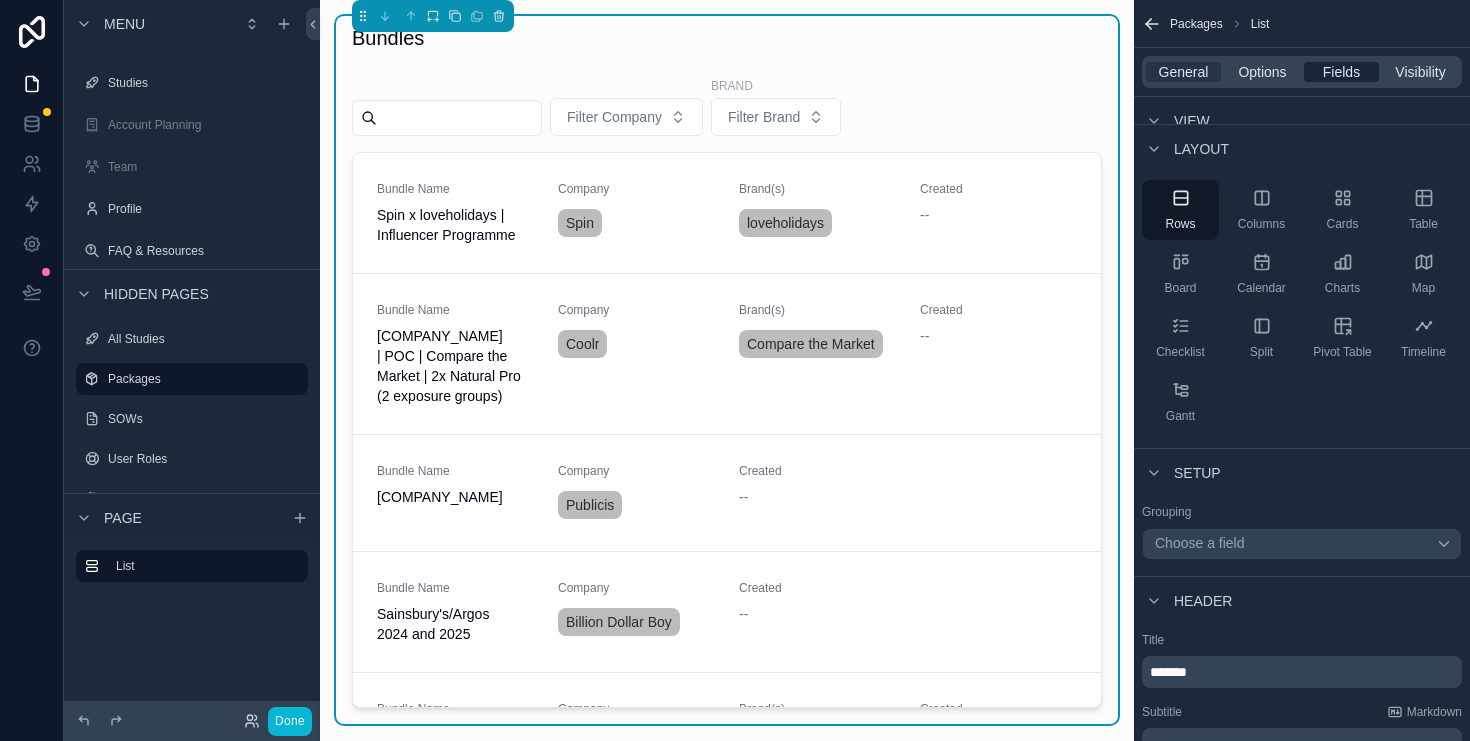 click on "Fields" at bounding box center [1341, 72] 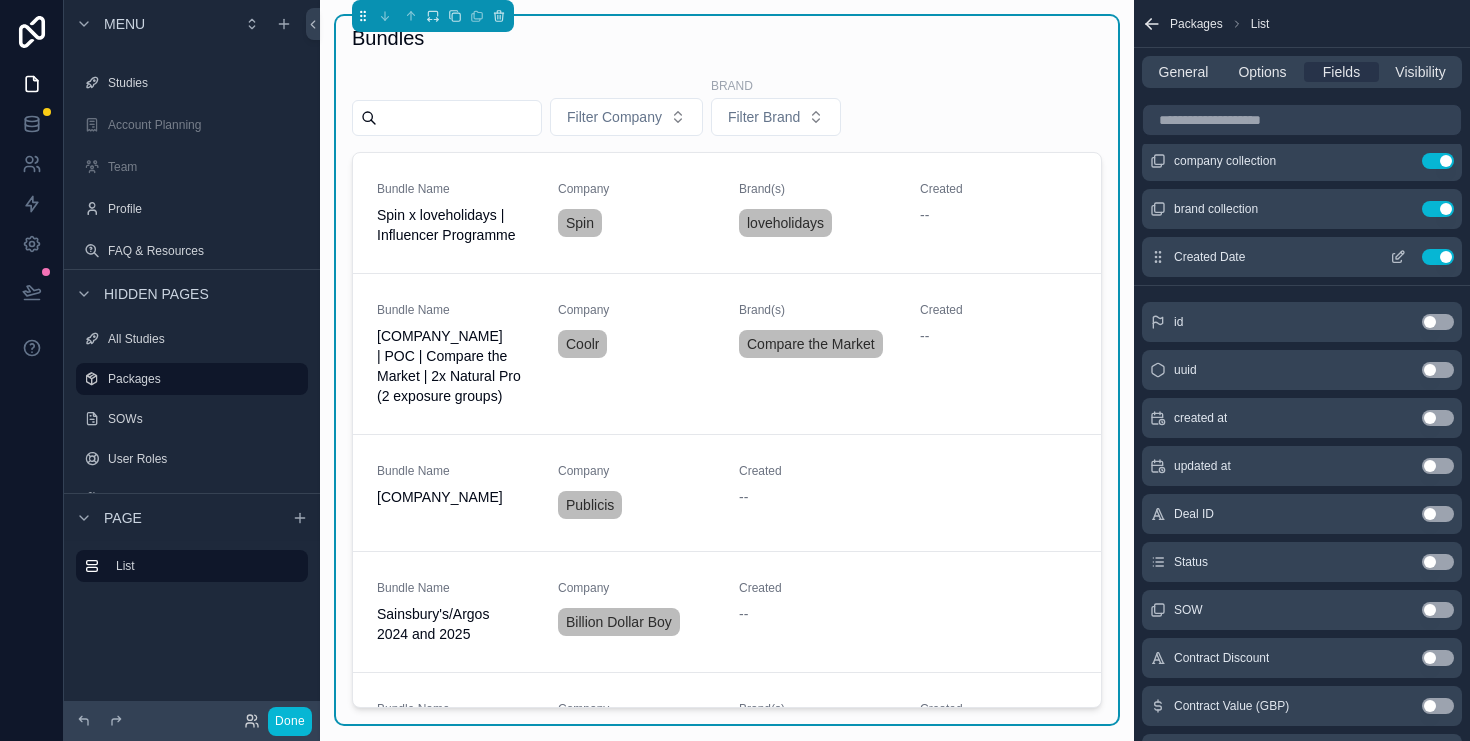click on "Use setting" at bounding box center [1438, 257] 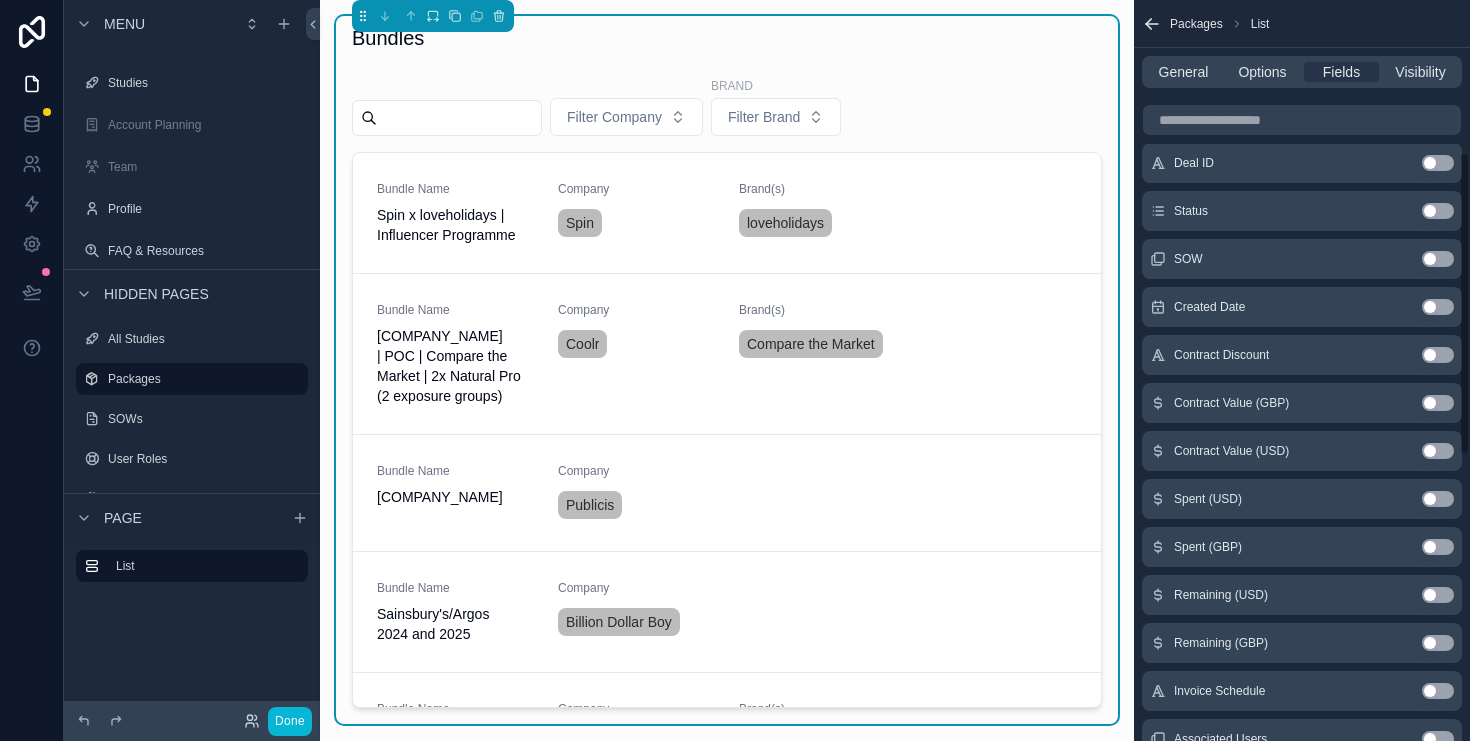 scroll, scrollTop: 548, scrollLeft: 0, axis: vertical 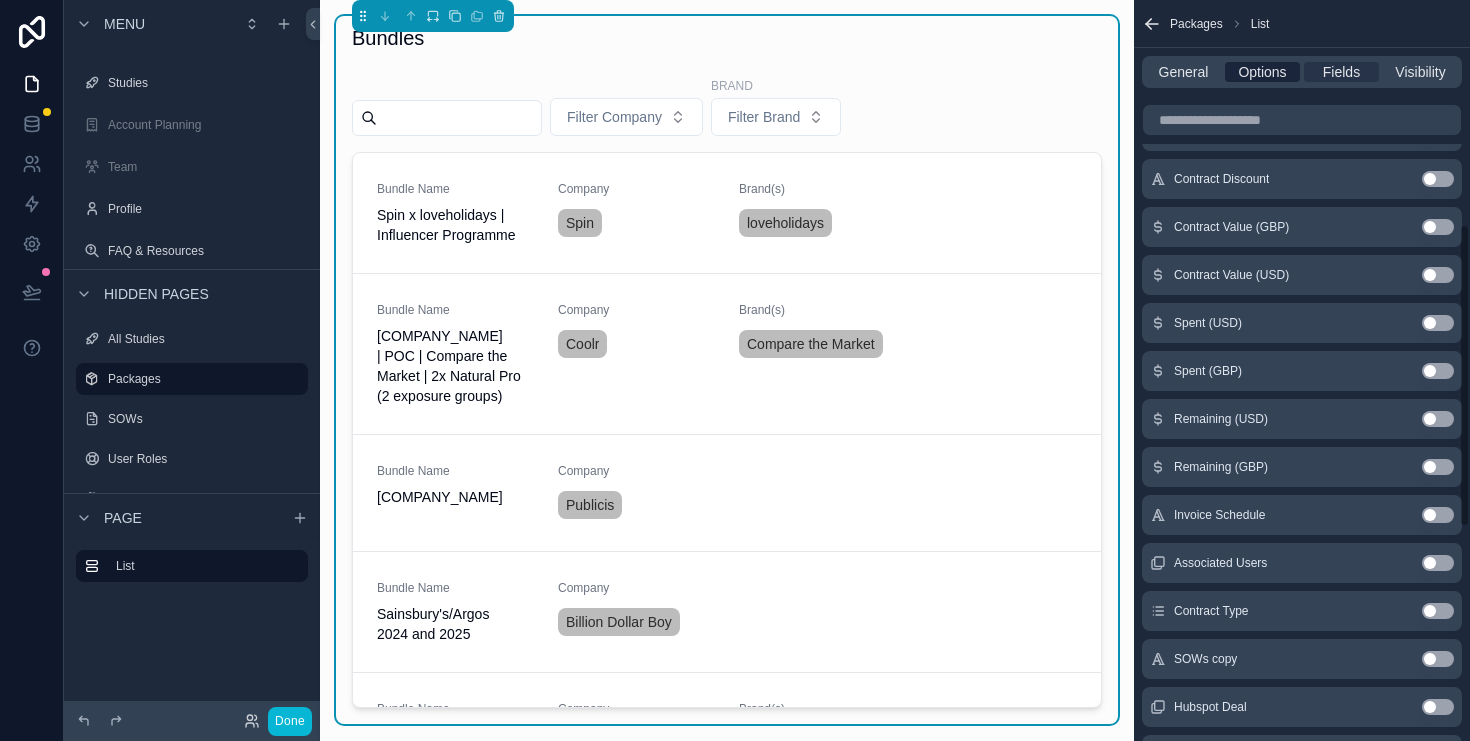 click on "Options" at bounding box center [1262, 72] 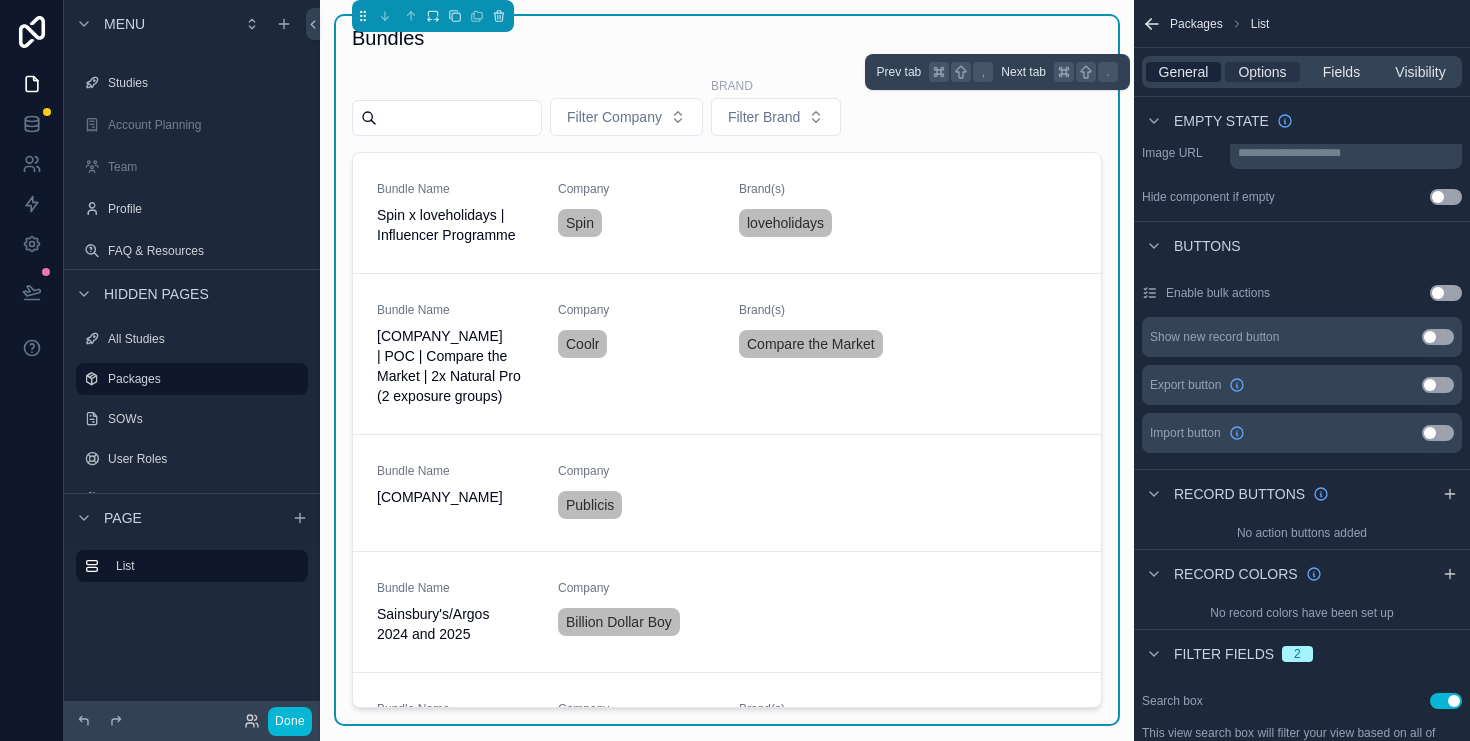 click on "General" at bounding box center (1184, 72) 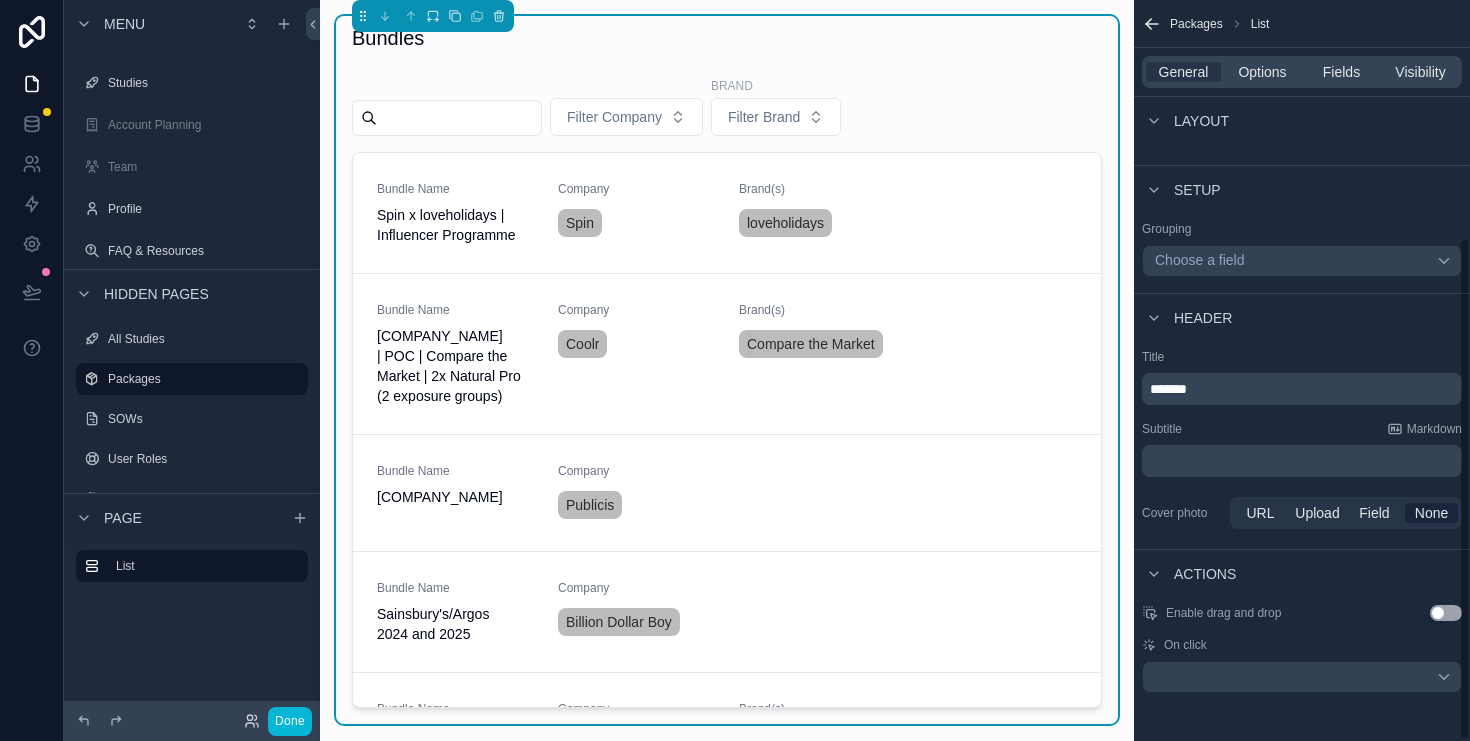 scroll, scrollTop: 349, scrollLeft: 0, axis: vertical 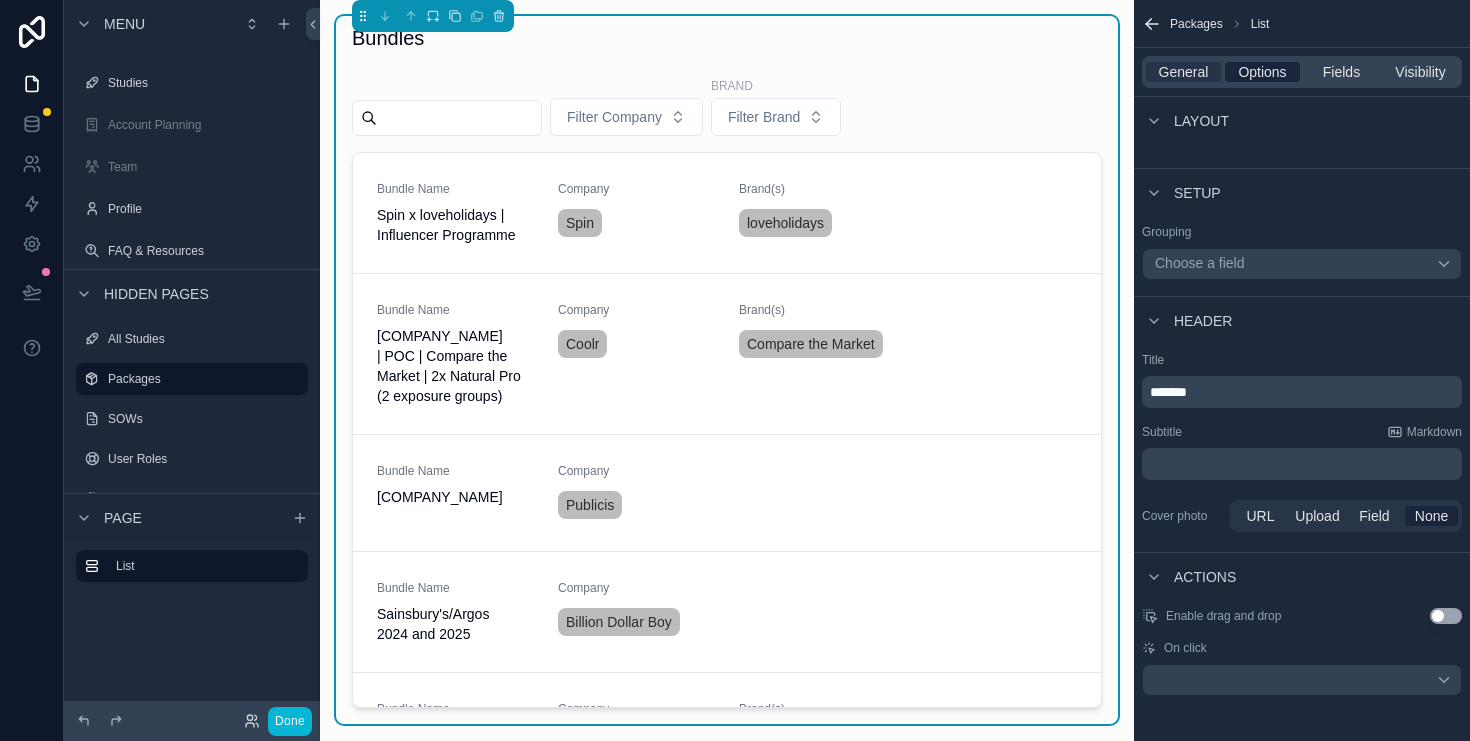 click on "Options" at bounding box center (1262, 72) 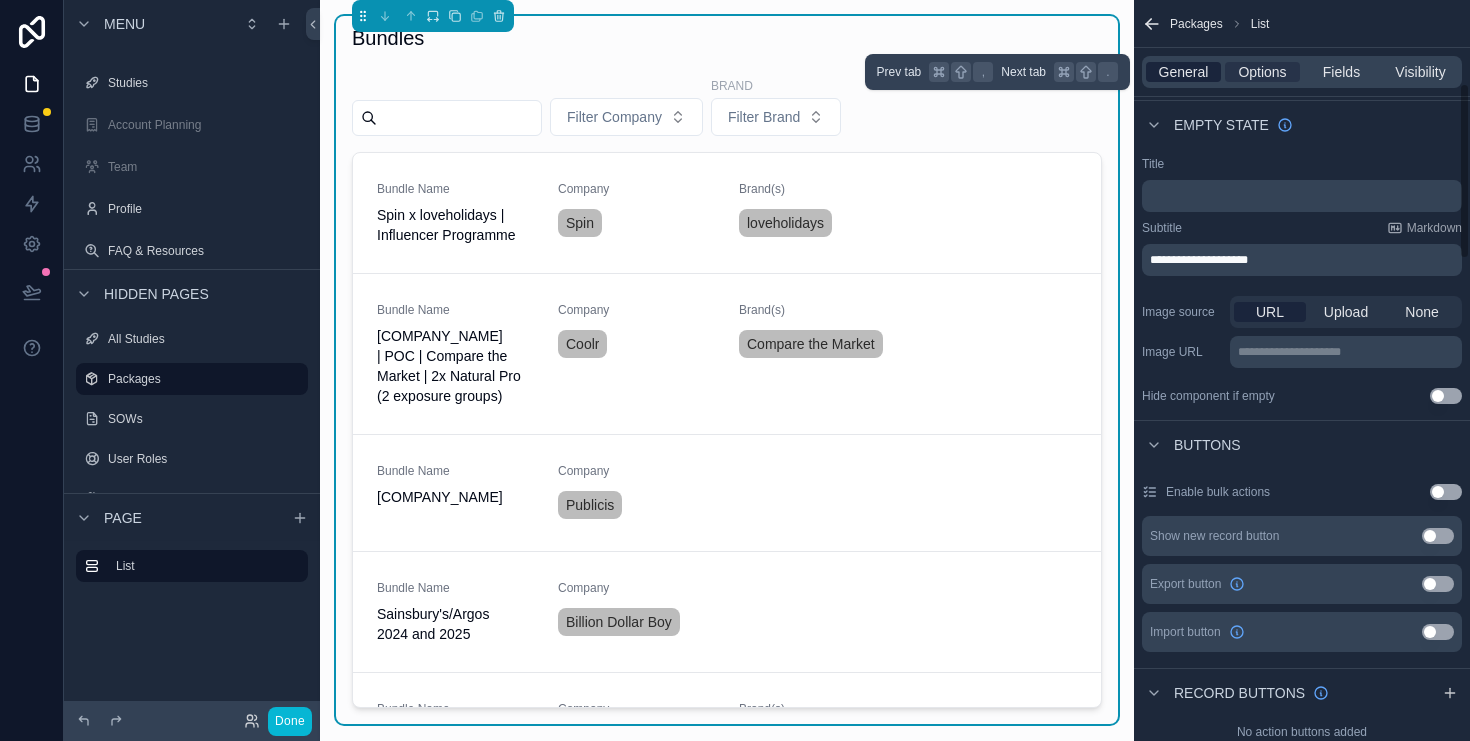 click on "General" at bounding box center [1184, 72] 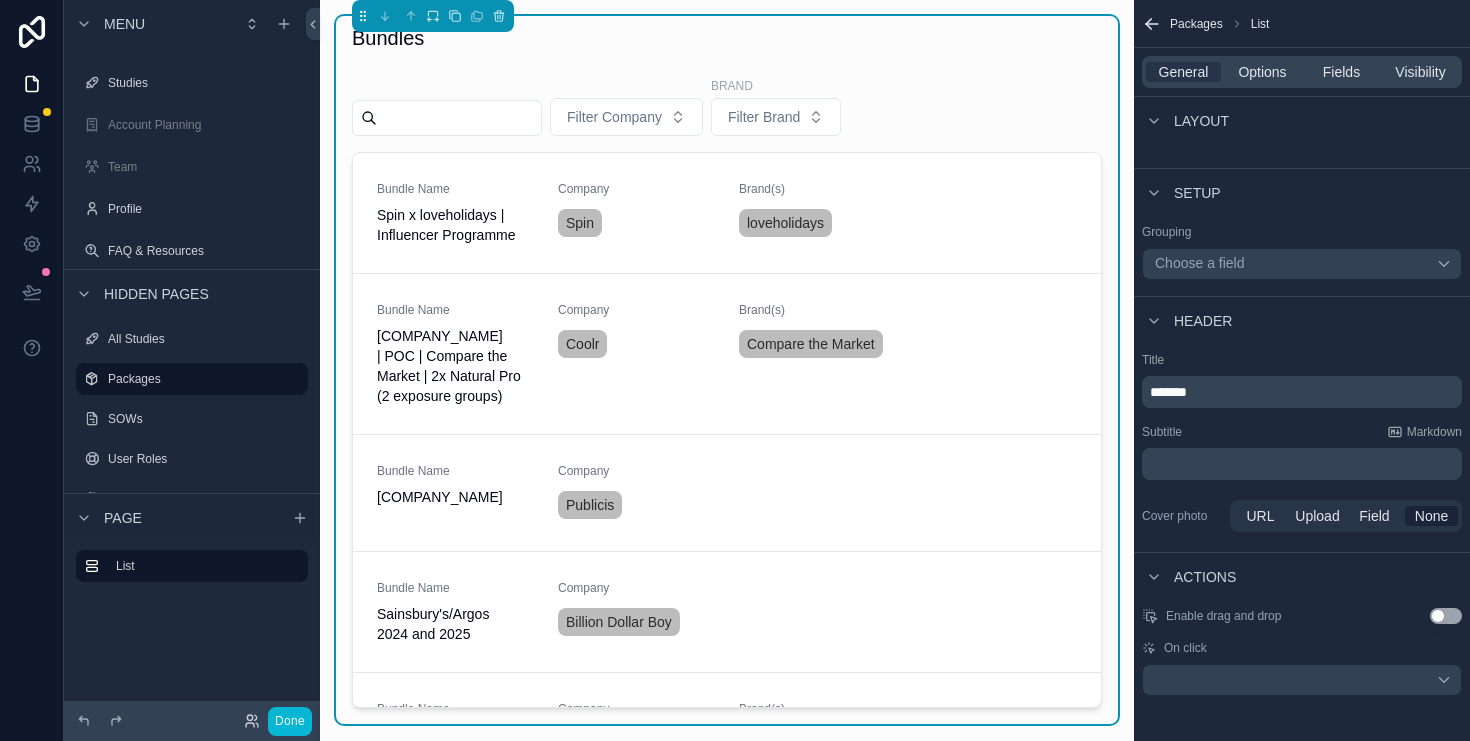 click on "*******" at bounding box center (1304, 392) 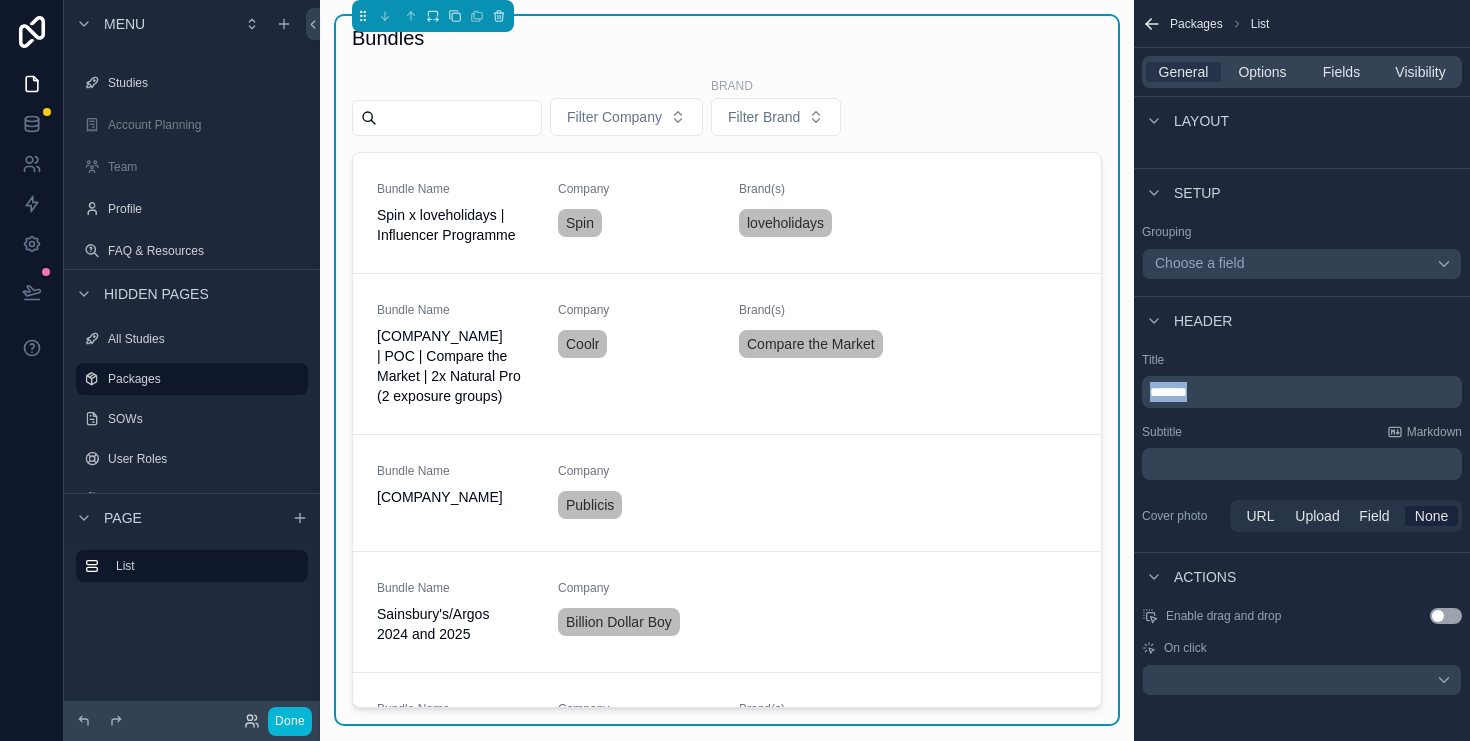 click on "*******" at bounding box center (1304, 392) 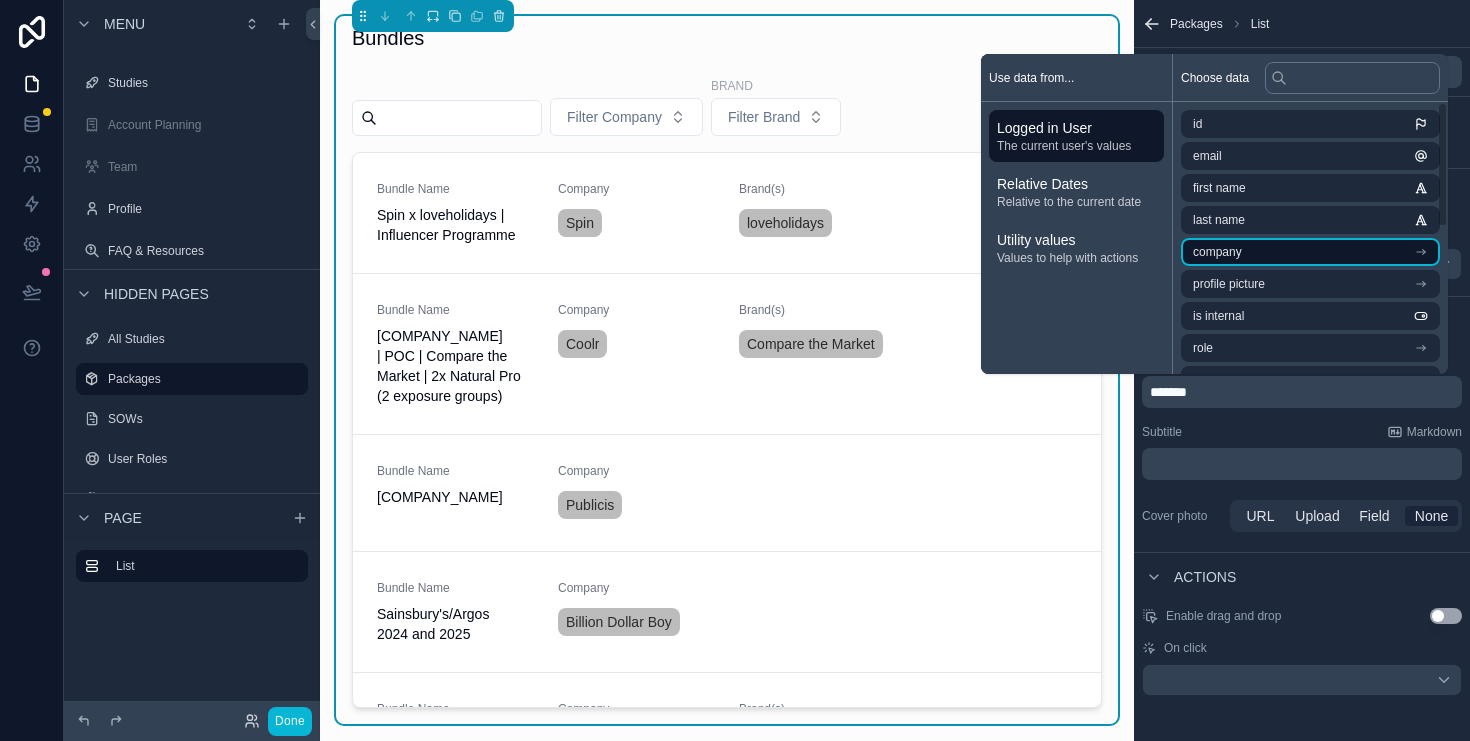 type 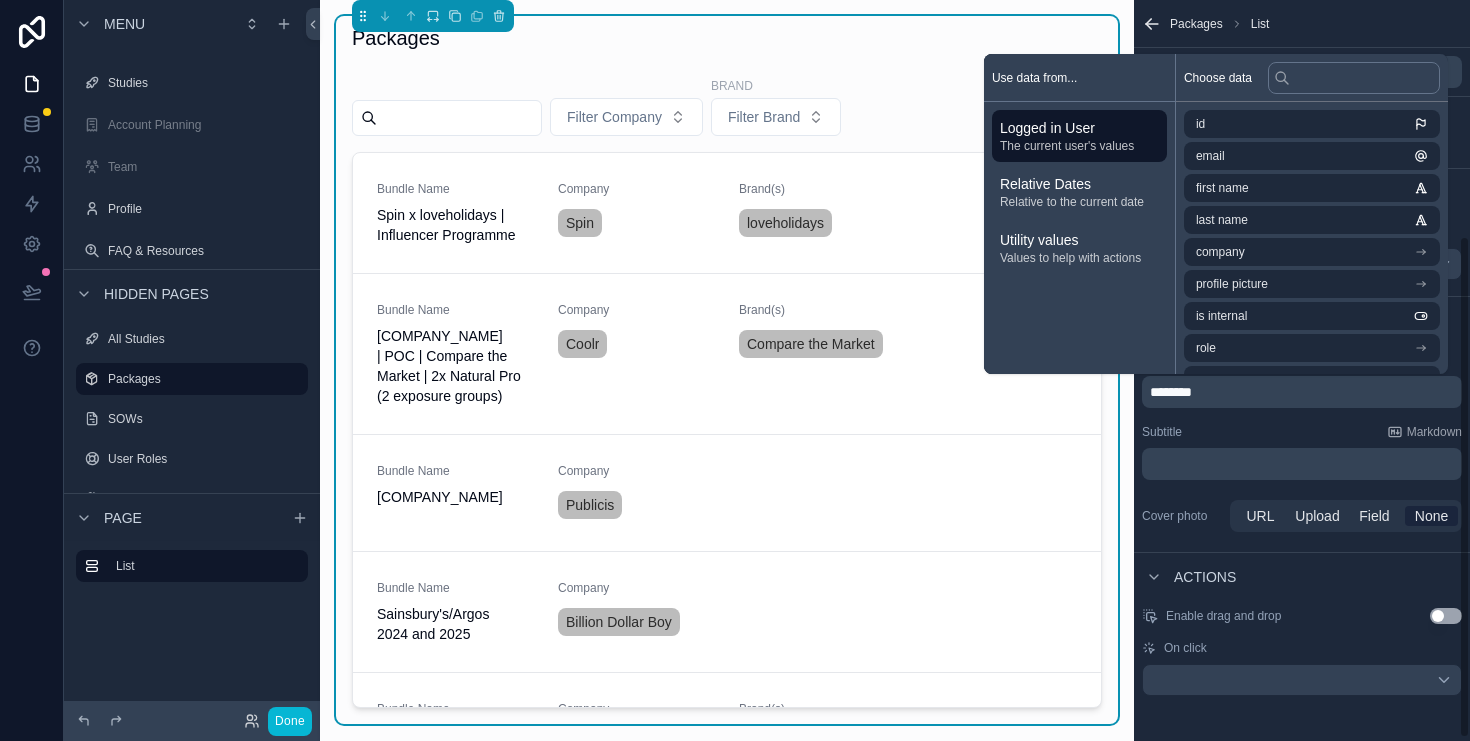 click on "Subtitle Markdown" at bounding box center [1302, 432] 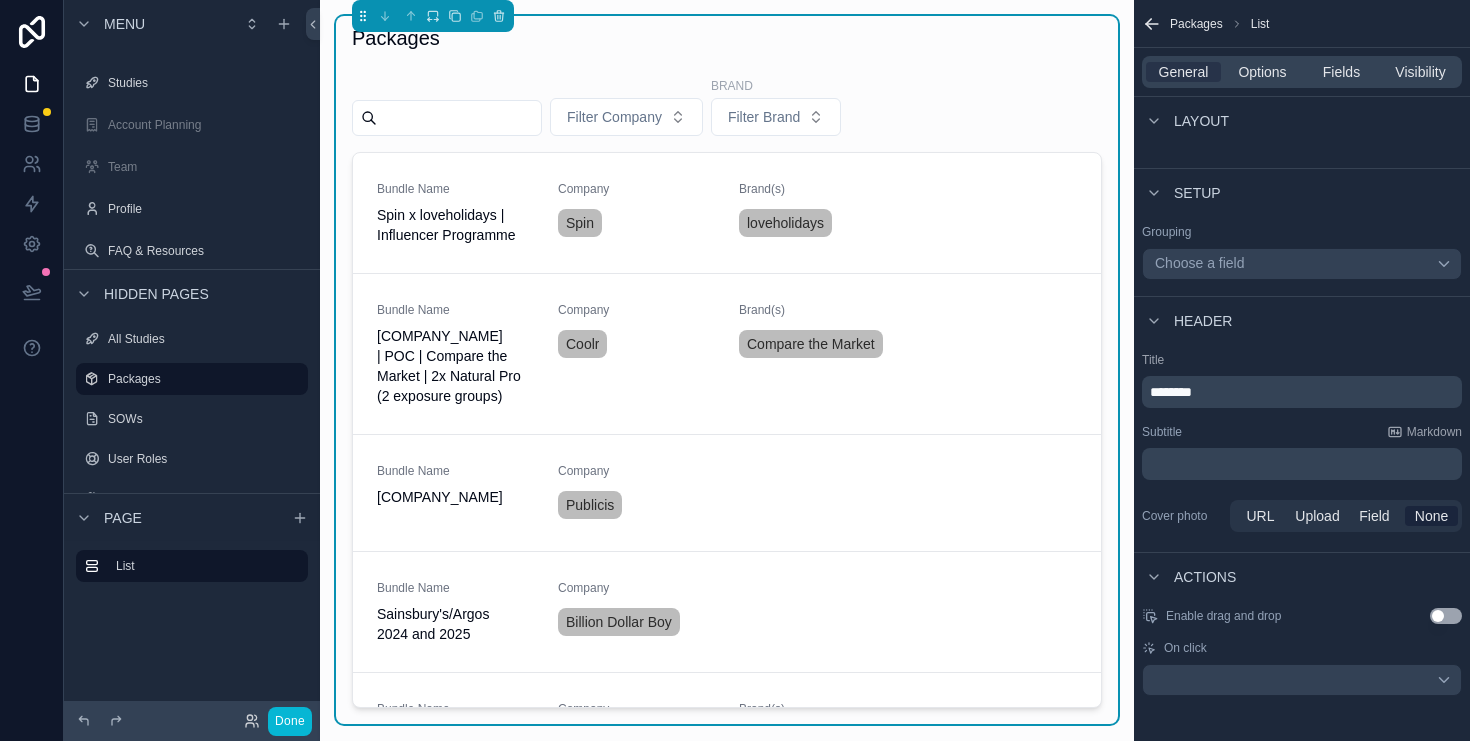 click on "﻿" at bounding box center (1304, 464) 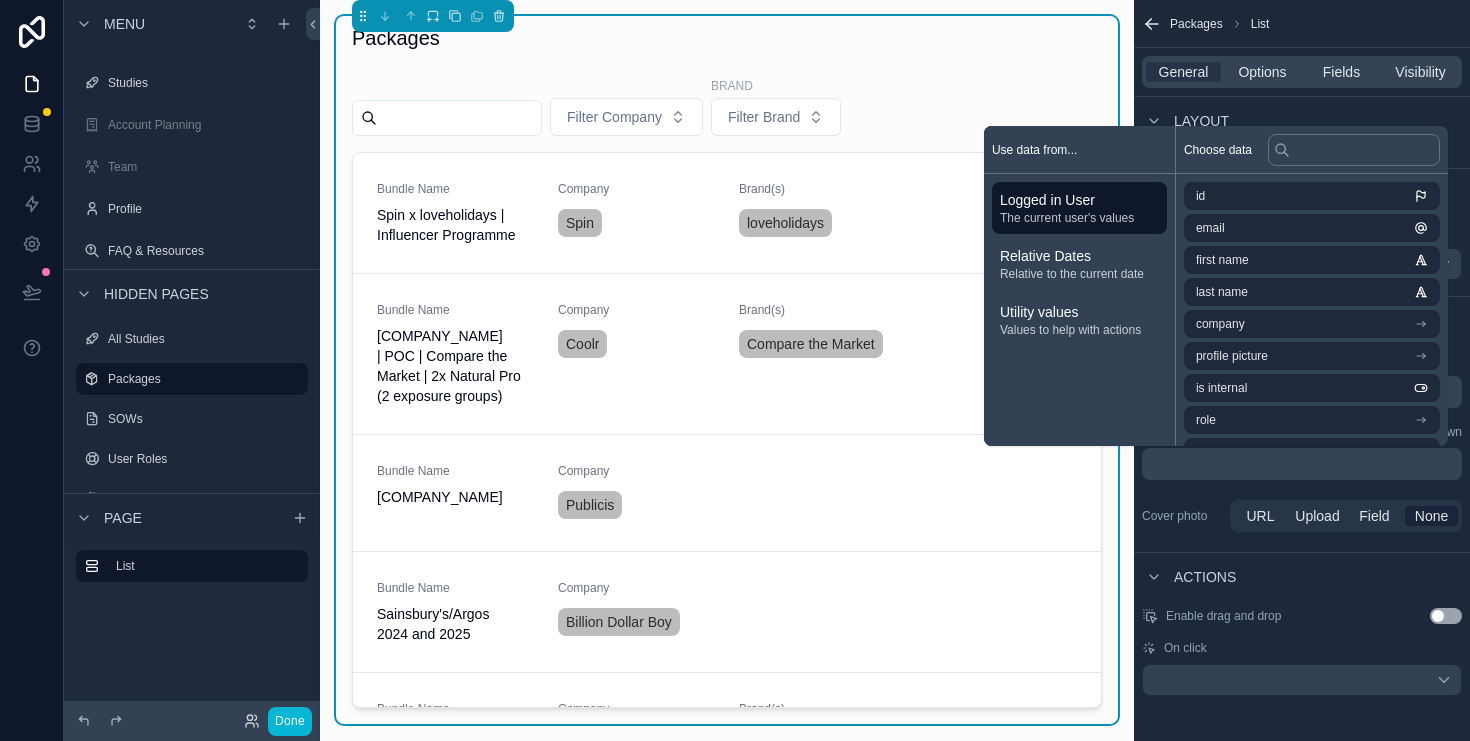 type 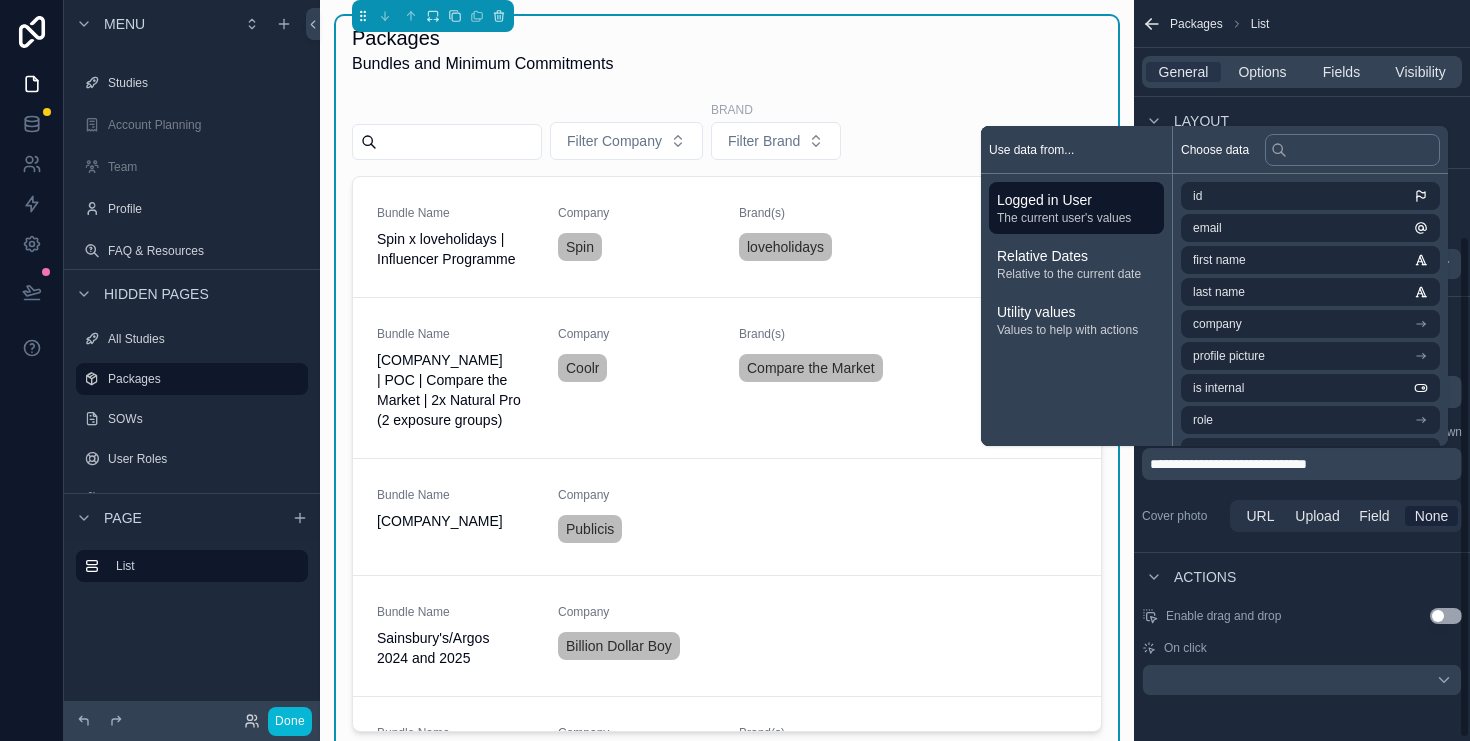 click on "Cover photo URL Upload Field None" at bounding box center [1302, 516] 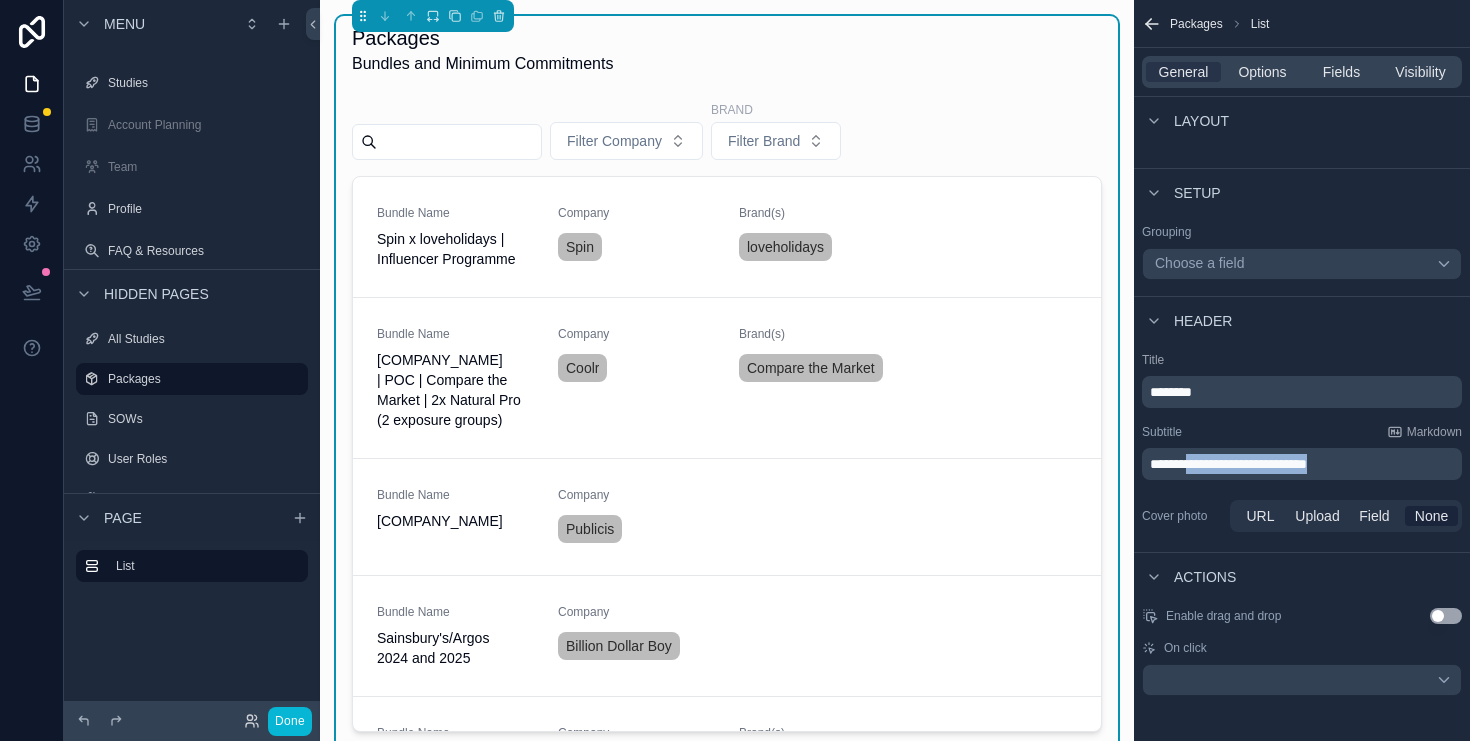 drag, startPoint x: 1409, startPoint y: 466, endPoint x: 1197, endPoint y: 458, distance: 212.1509 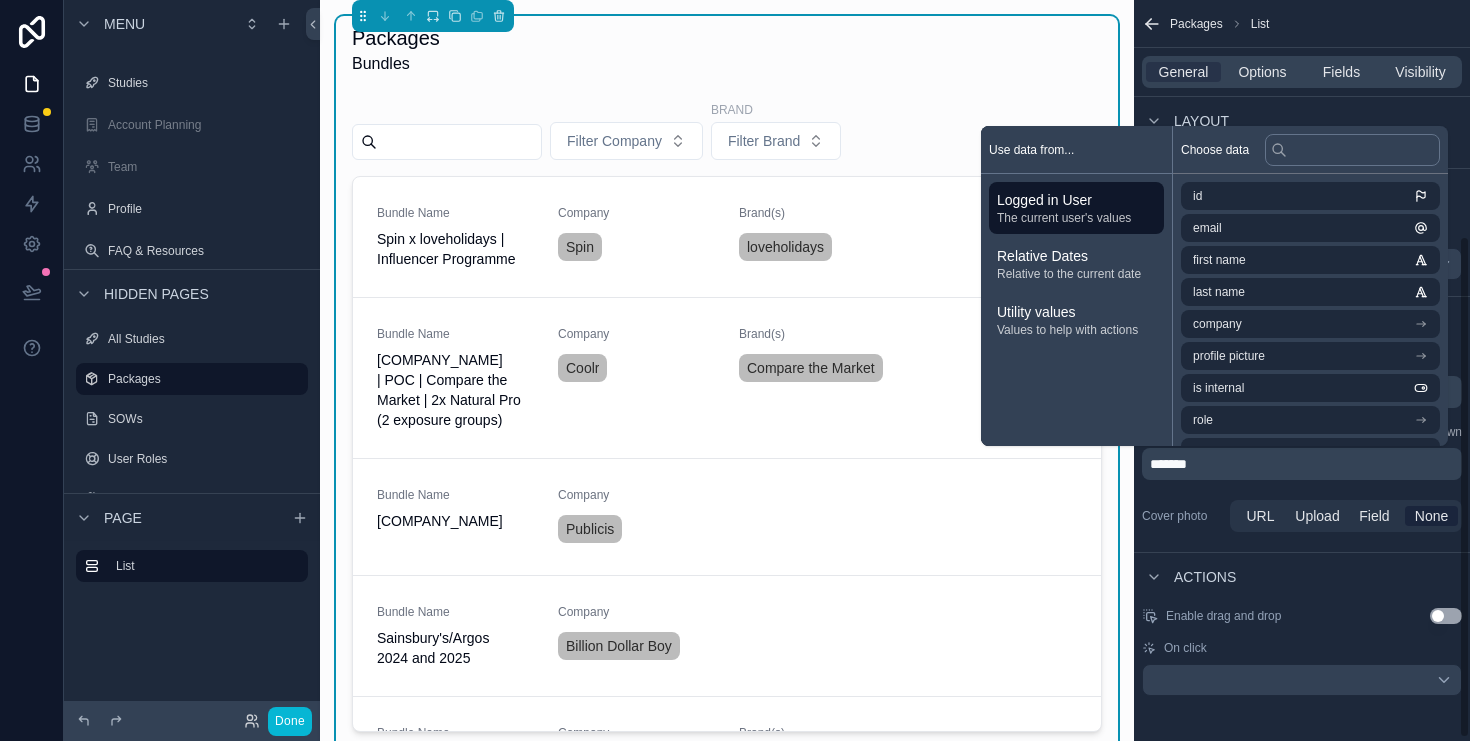 click on "Packages Bundles" at bounding box center [727, 50] 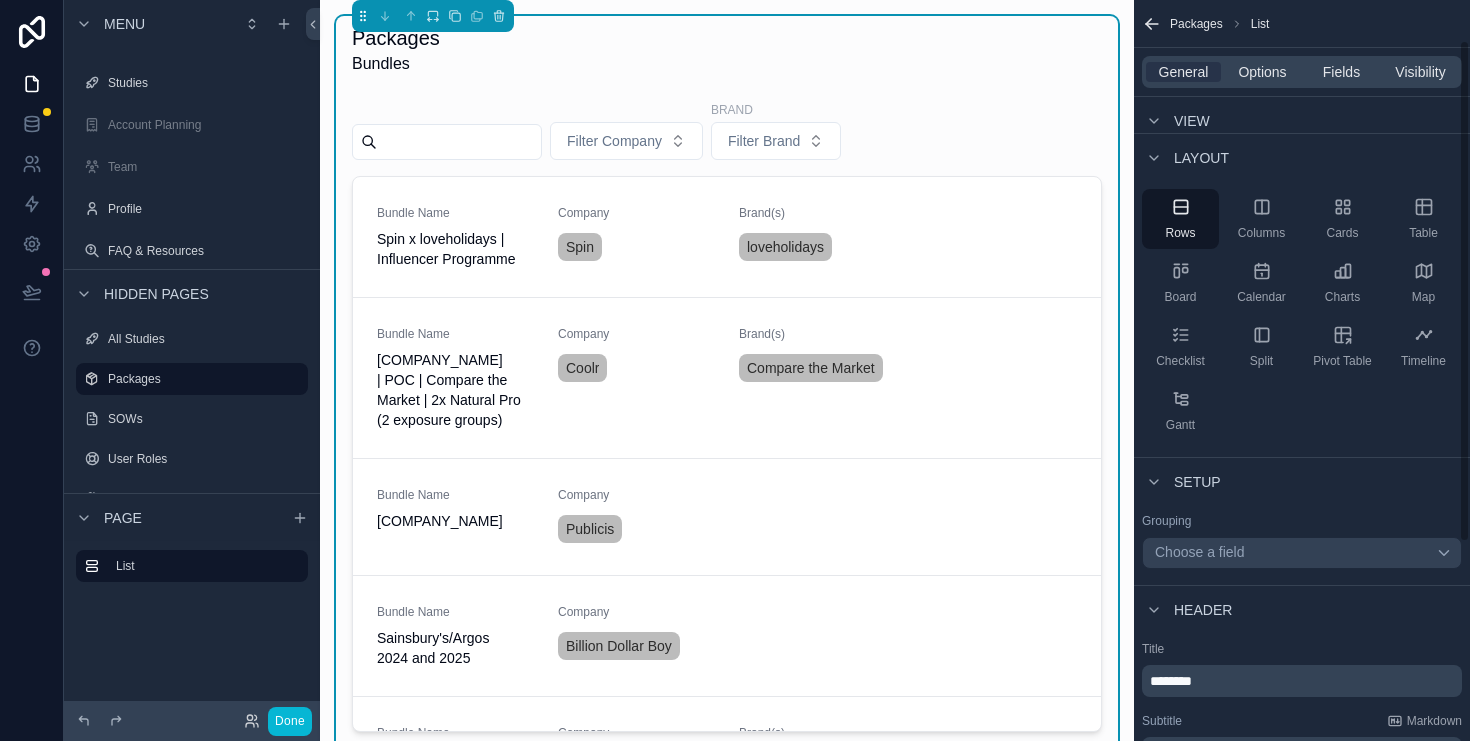 scroll, scrollTop: 0, scrollLeft: 0, axis: both 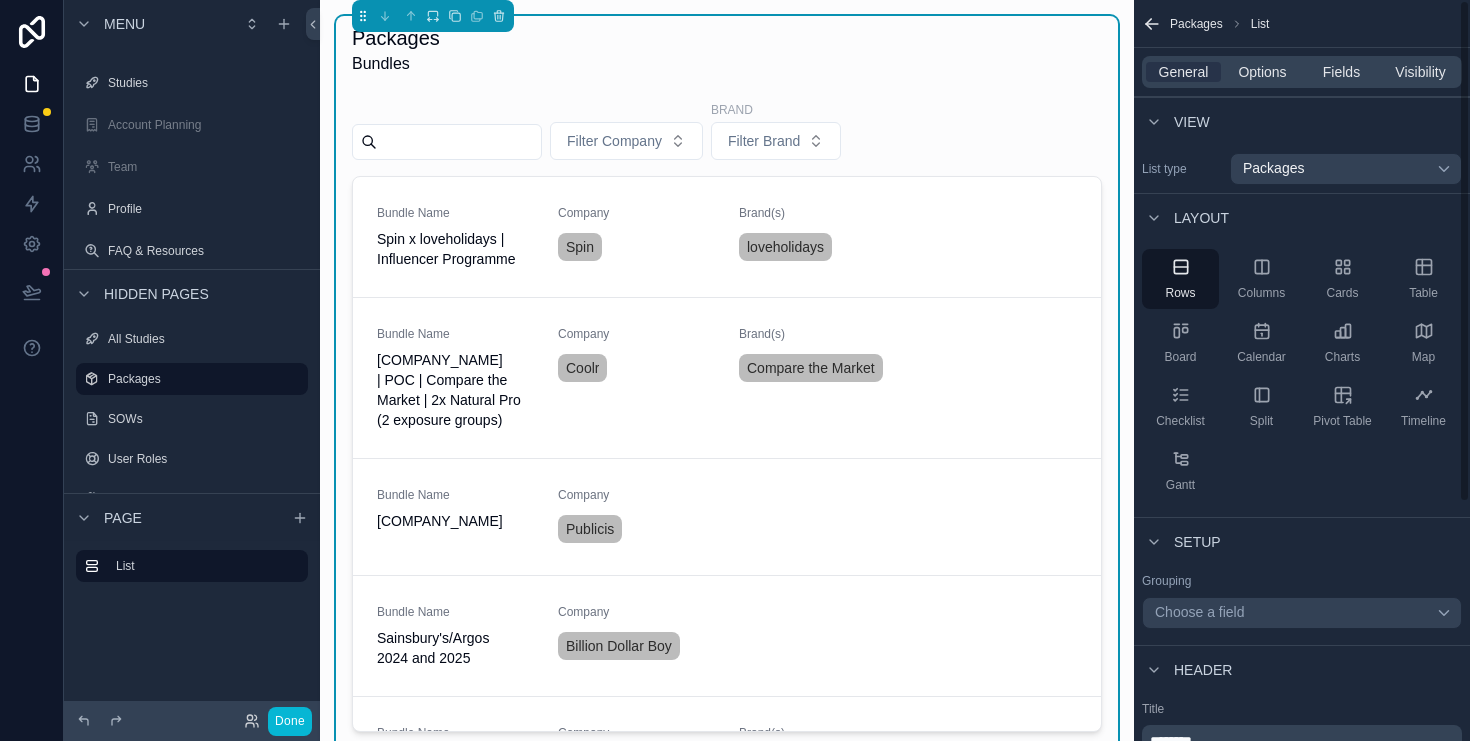 click on "Packages Bundles Filter Company Brand Filter Brand Bundle Name Spin x loveholidays | Influencer Programme Company Spin Brand(s) loveholidays Bundle Name Coolr | POC | Compare the Market | 2x Natural Pro (2 exposure groups) Company Coolr Brand(s) Compare the Market Bundle Name Publicis Groupe (Group Partnership) Company Publicis Bundle Name Sainsbury's/Argos 2024 and 2025 Company Billion Dollar Boy Bundle Name Atomic x Greater Anglia & STEX | Bundle Company Atomic London Ltd Brand(s) Greater Anglia & Stansted Express Bundle Name Later x Edgard & Cooper Company Later Brand(s) Edgard & Cooper Bundle Name Unilever x Multiple Brands | Creative Approach Testing Bundle Company Unilever U.K. Central Resources Limited Bundle Name Seen Connects x ASDA | Influencer Programme | 2x Simulated Studies (2 assets groups) Company Seen Connects Limited Brand(s) ASDA Bundle Name Social Studies x ThisThat | Starter Partner Company Social Studies, Inc Bundle Name Komodo x Visit Malta | 12 Month Programme | 4x Simulated Company EA" at bounding box center [727, 834] 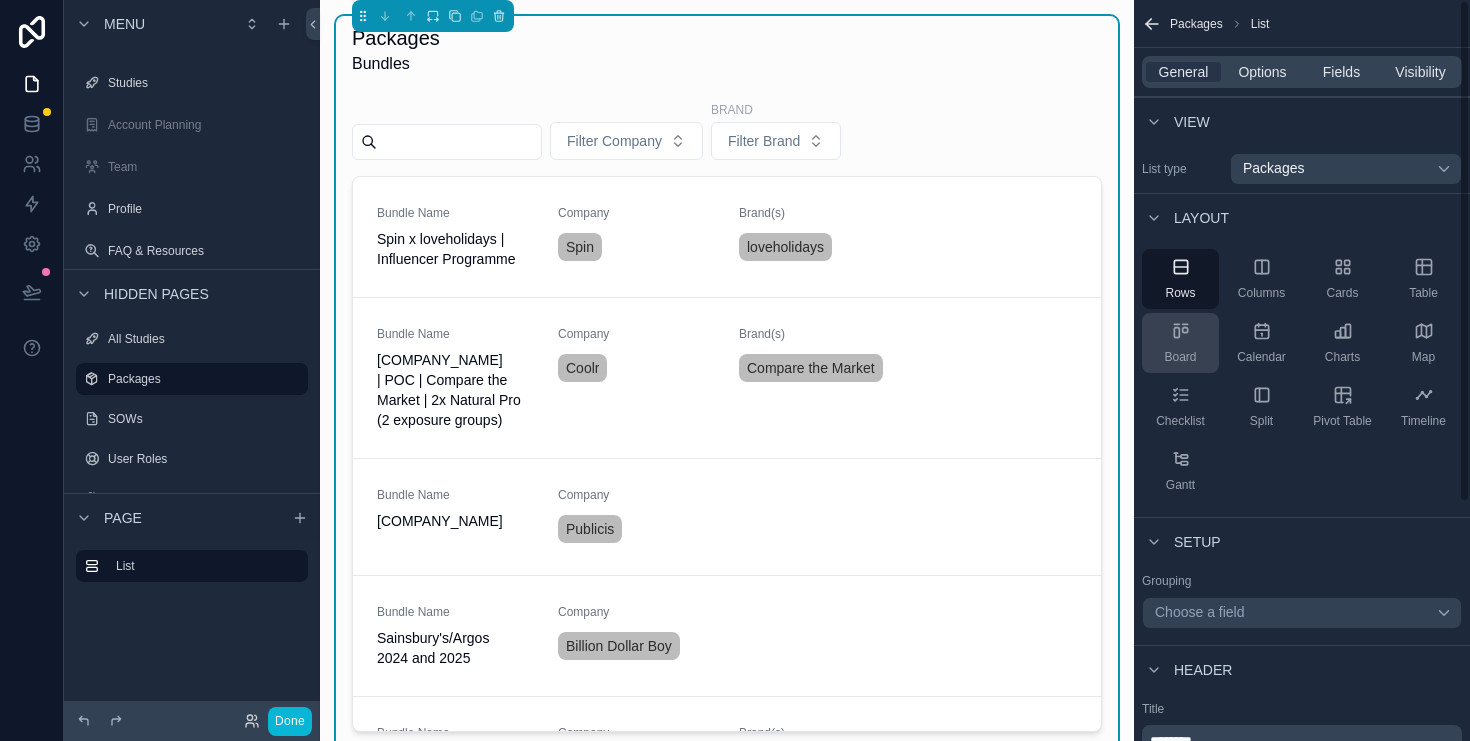 scroll, scrollTop: 352, scrollLeft: 0, axis: vertical 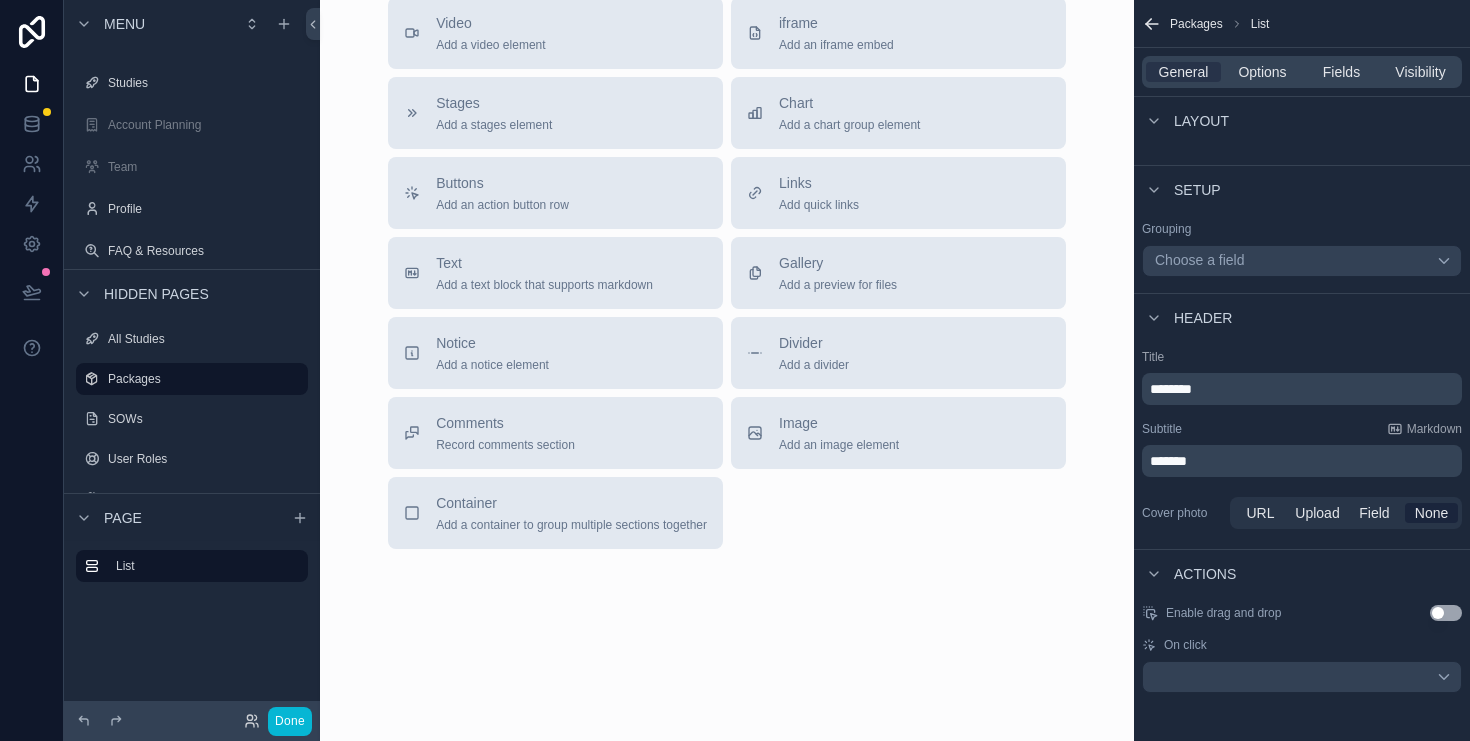 click on "Title Add a title and subtitle List Add a list related to this record Details Add fields, a title or description Highlights Add a section to highlights fields Video Add a video element iframe Add an iframe embed Stages Add a stages element Chart Add a chart group element Buttons Add an action button row Links Add quick links Text Add a text block that supports markdown Gallery Add a preview for files Notice Add a notice element Divider Add a divider Comments Record comments section Image Add an image element Container Add a container to group multiple sections together" at bounding box center (727, 193) 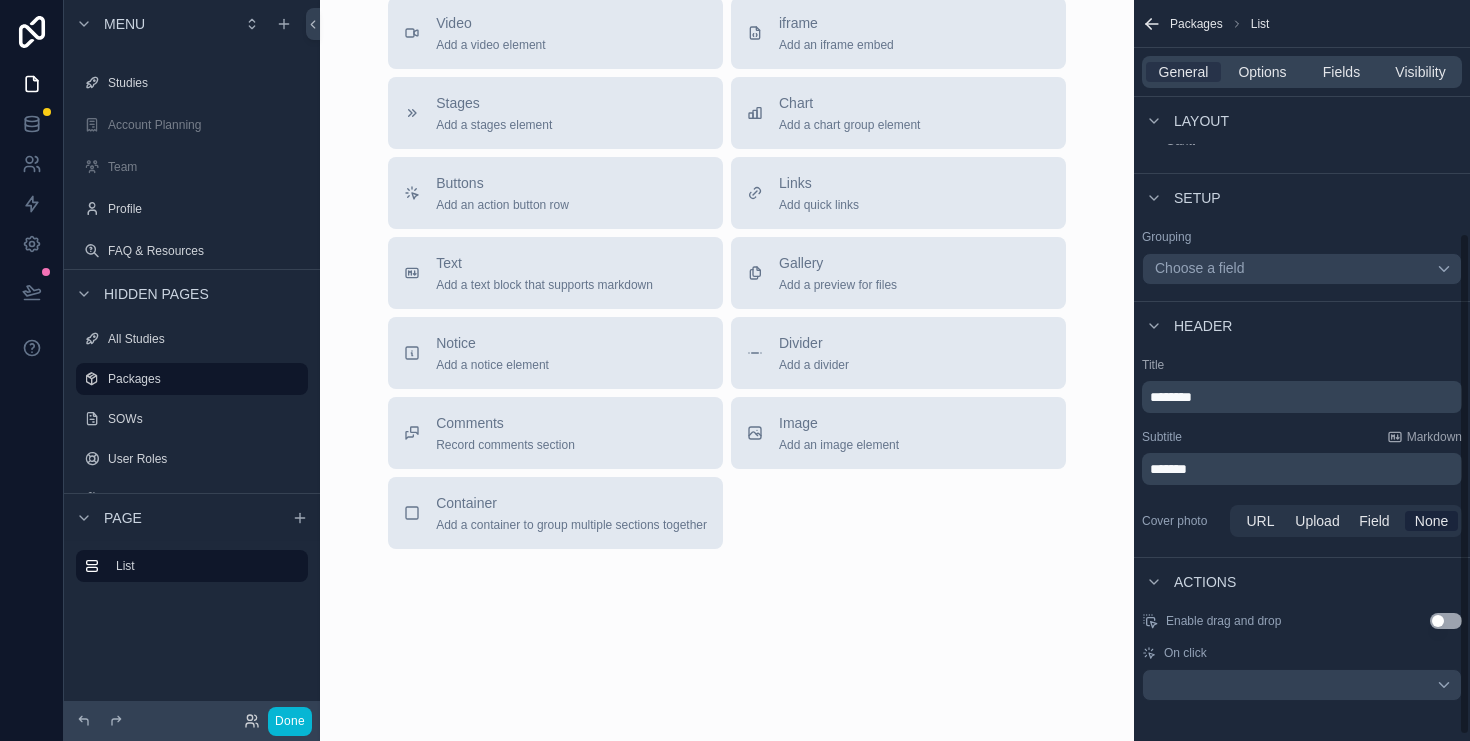 scroll, scrollTop: 352, scrollLeft: 0, axis: vertical 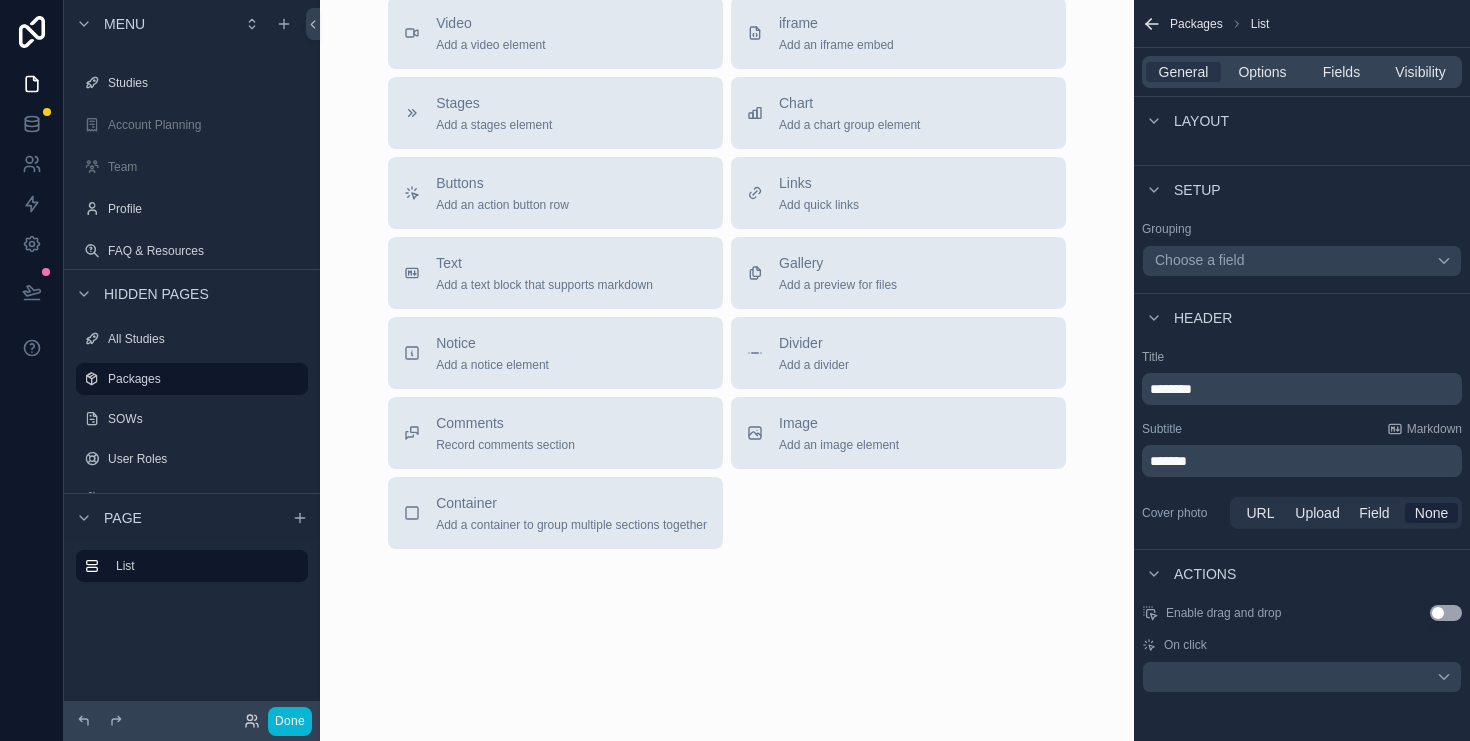 click on "Packages Bundles Filter Company Brand Filter Brand Bundle Name Sainsbury's/Argos 2024 and 2025 Company Billion Dollar Boy Bundle Name Atomic x Greater Anglia & STEX | Bundle Company Atomic London Ltd Brand(s) Greater Anglia & Stansted Express Bundle Name Later x Edgard & Cooper Company Later Brand(s) Edgard & Cooper Bundle Name Unilever x Multiple Brands | Creative Approach Testing Bundle Company Unilever U.K. Central Resources Limited Bundle Name Seen Connects x ASDA | Influencer Programme | 2x Simulated Studies (2 assets groups) Company Seen Connects Limited Brand(s) ASDA Bundle Name Social Studies x ThisThat | Starter Partner Company Social Studies, Inc Bundle Name Komodo x Visit Malta | 12 Month Programme | 4x Simulated Company Komodo Brand(s) Visit Malta Bundle Name Sage Bundle Company The Goat Agency Brand(s) Sage Bundle Name Publicis Bundle Company Publicis Bundle Name BENLabs Carmax '25 Company BENlabs Brand(s) CarMax Bundle Name Bundle '23 Company GetYourGuide Brand(s) GetYourGuide Bundle Name Hanes" at bounding box center (727, -125) 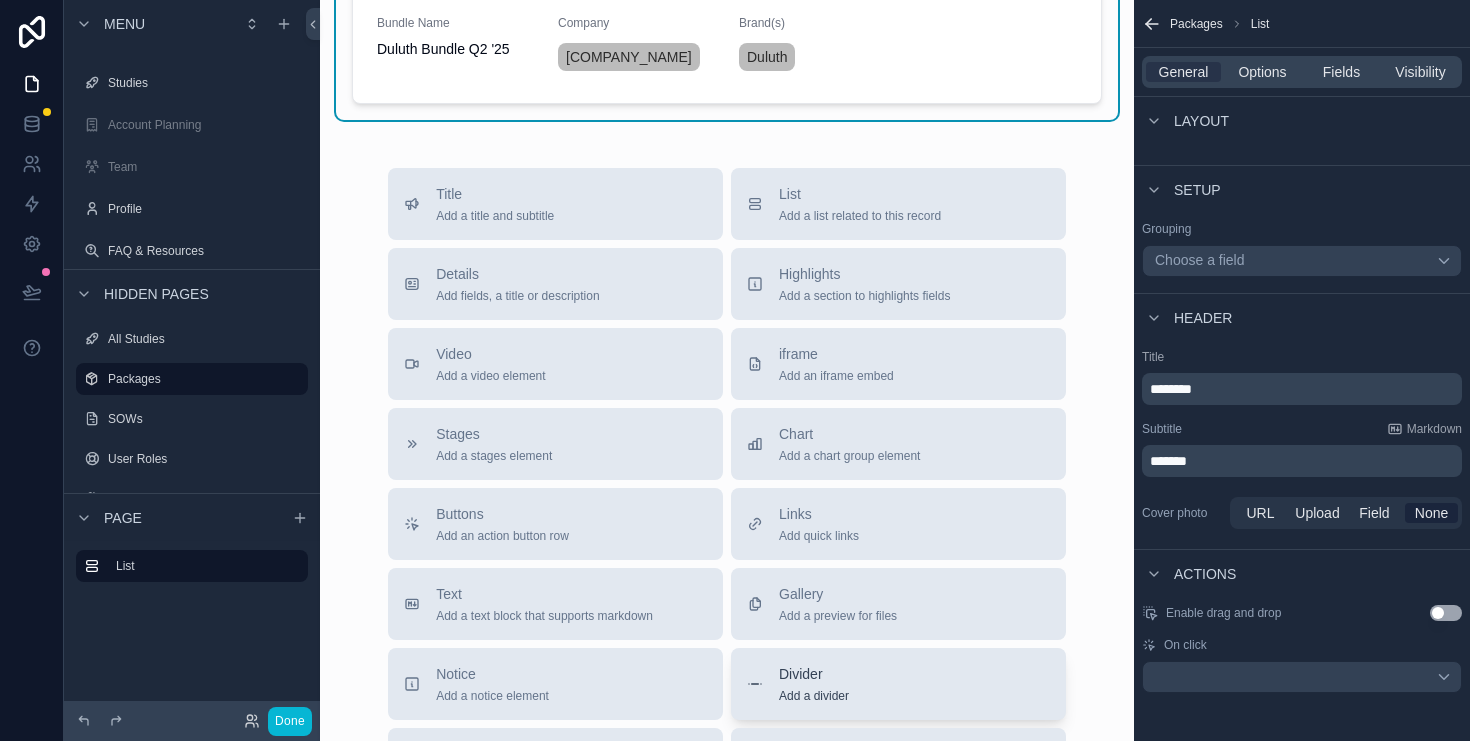 scroll, scrollTop: 0, scrollLeft: 0, axis: both 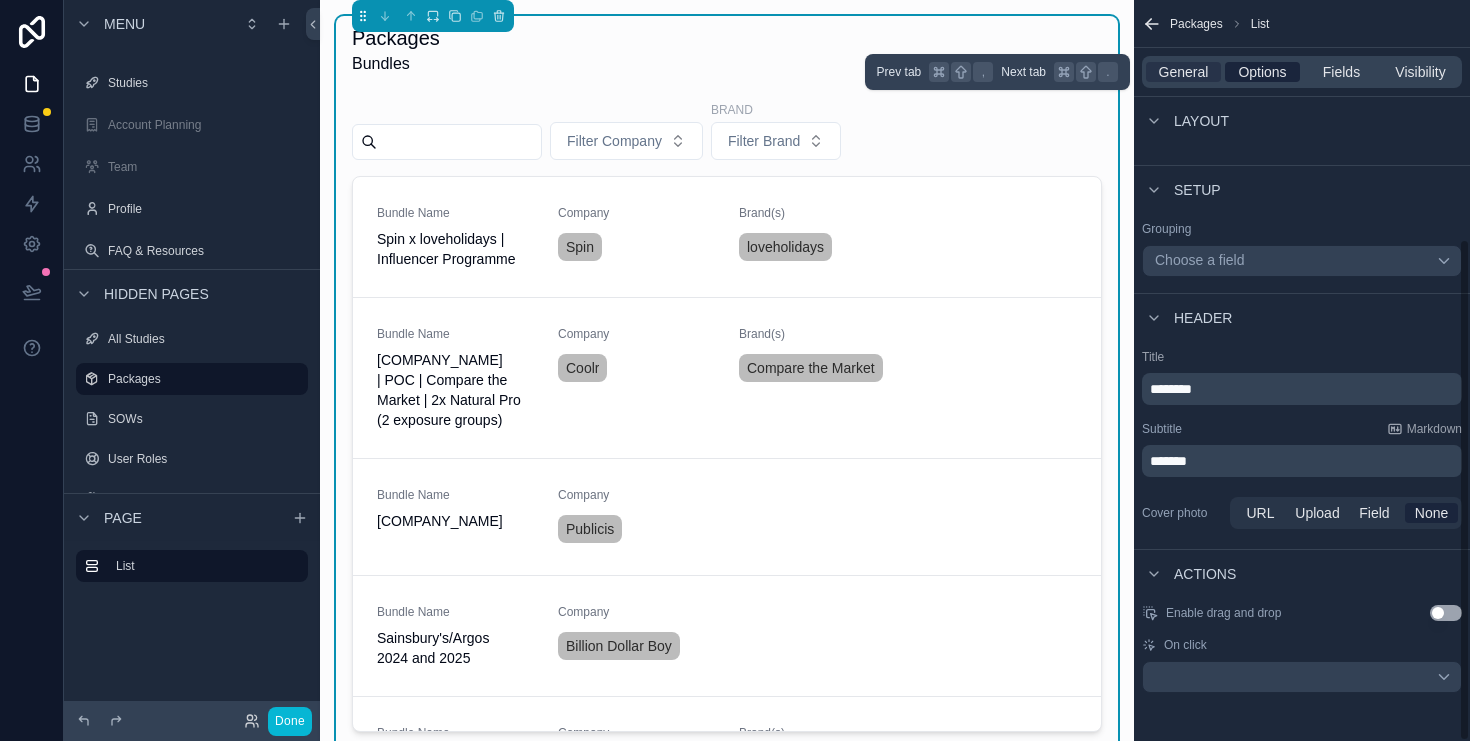 click on "Options" at bounding box center (1262, 72) 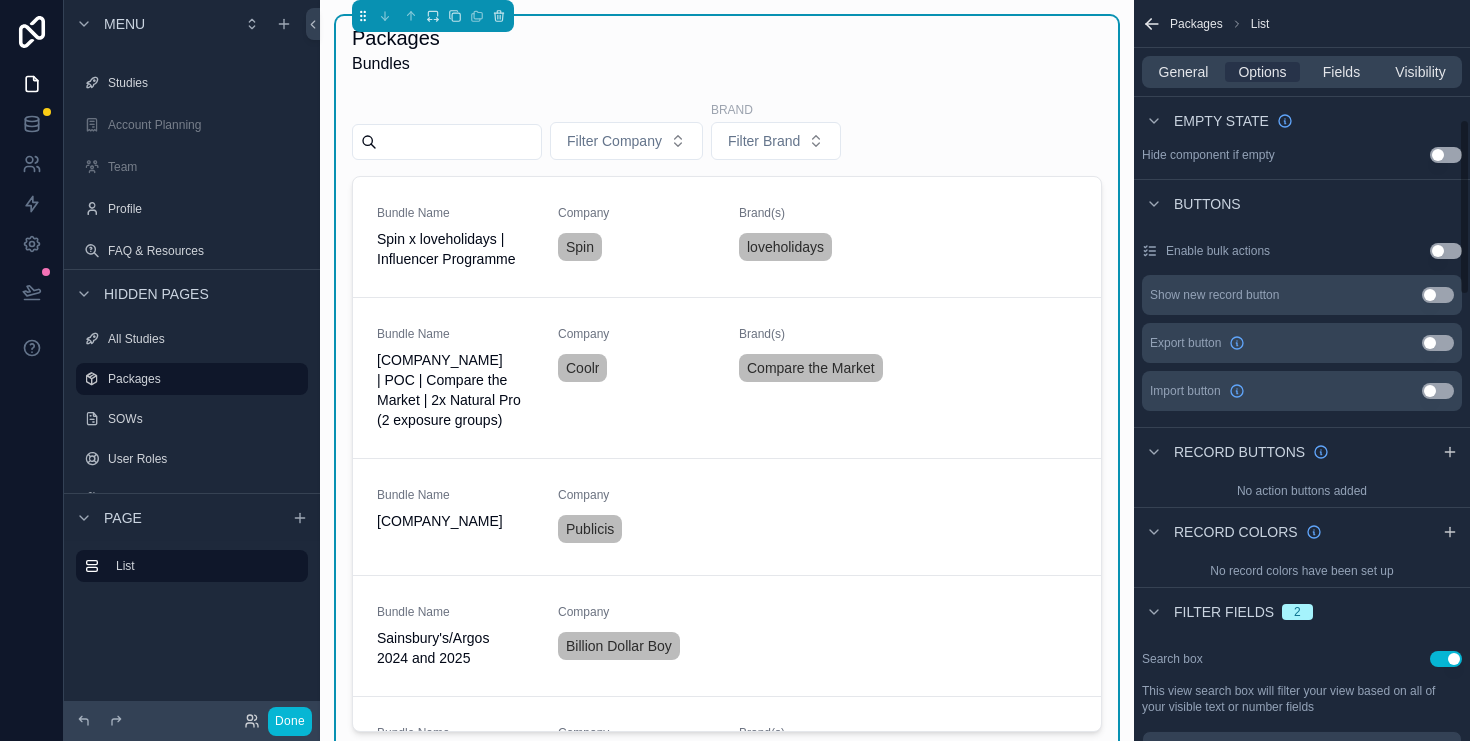 scroll, scrollTop: 336, scrollLeft: 0, axis: vertical 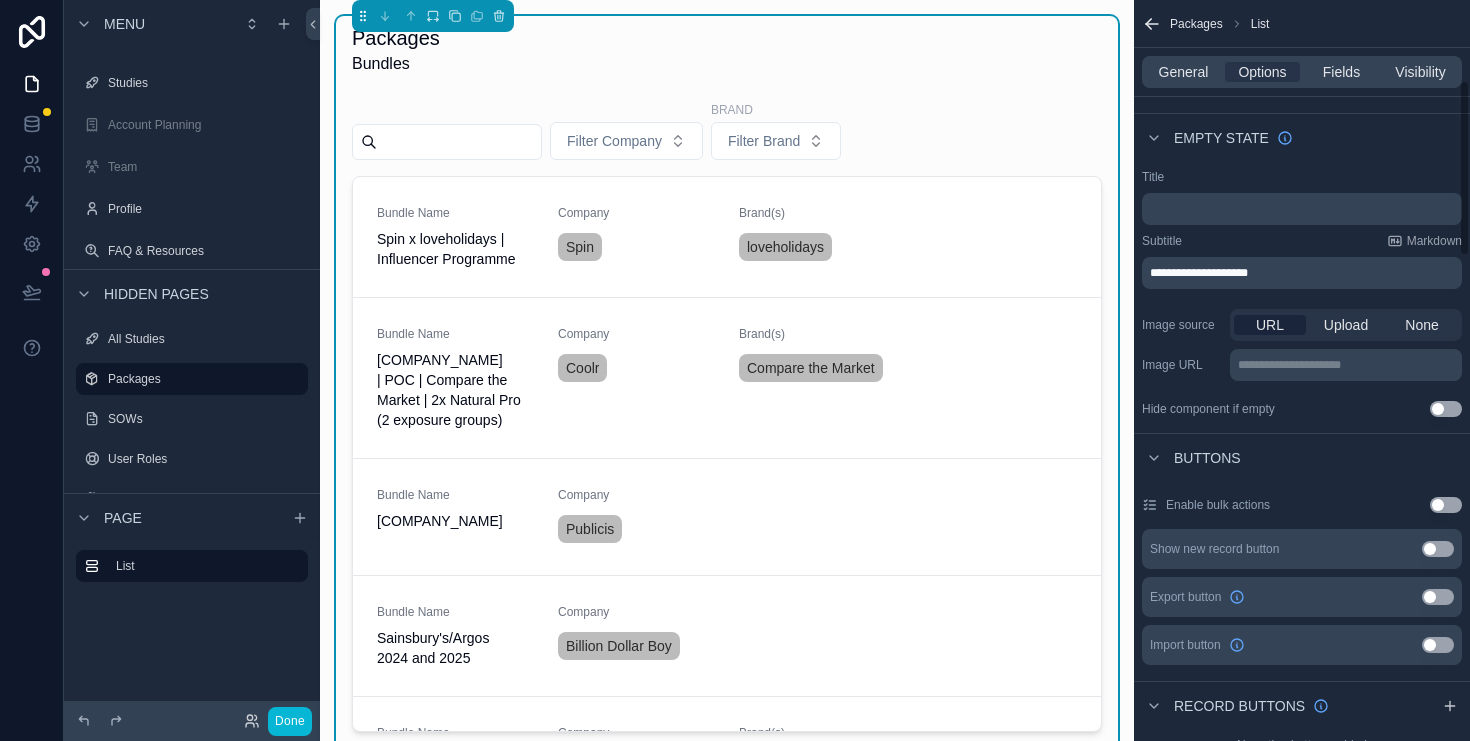 click on "**********" at bounding box center [1199, 273] 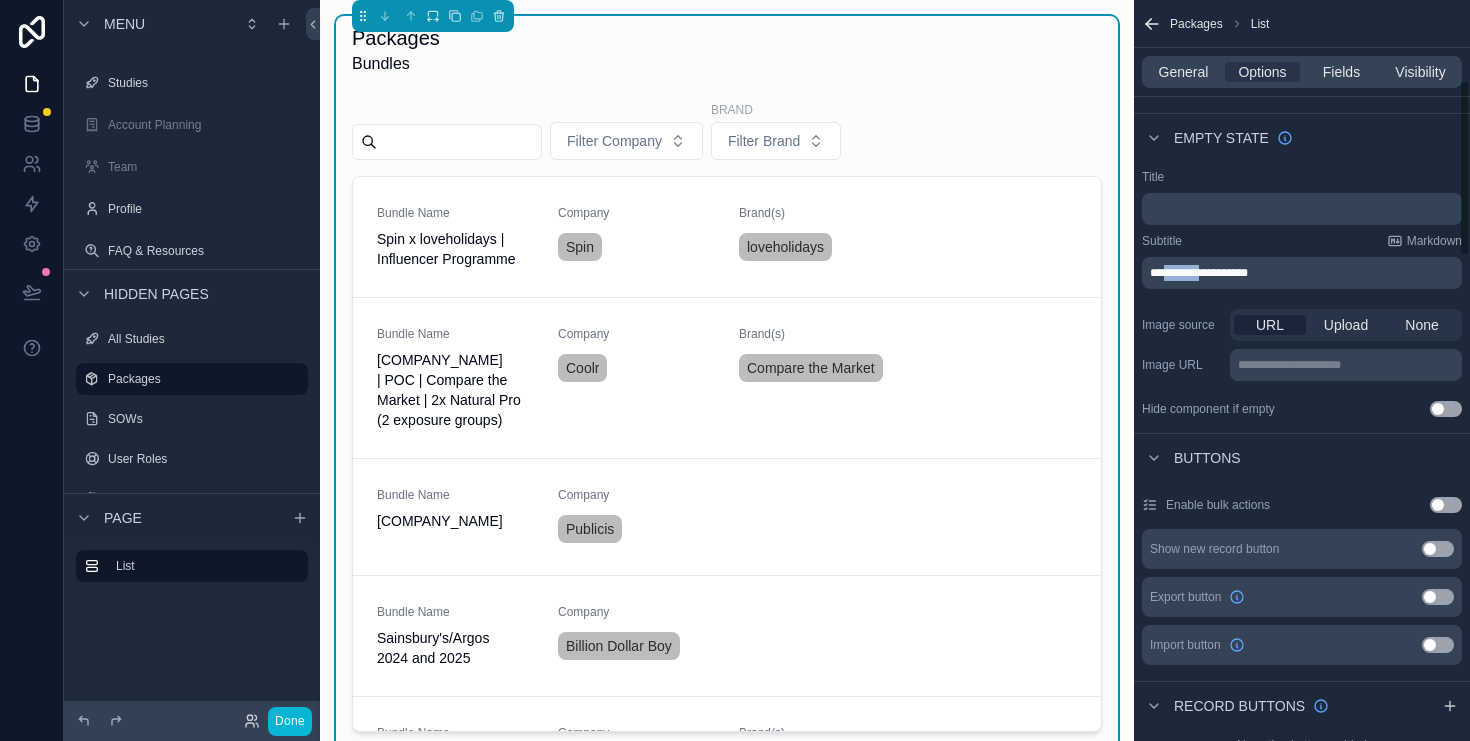 click on "**********" at bounding box center [1199, 273] 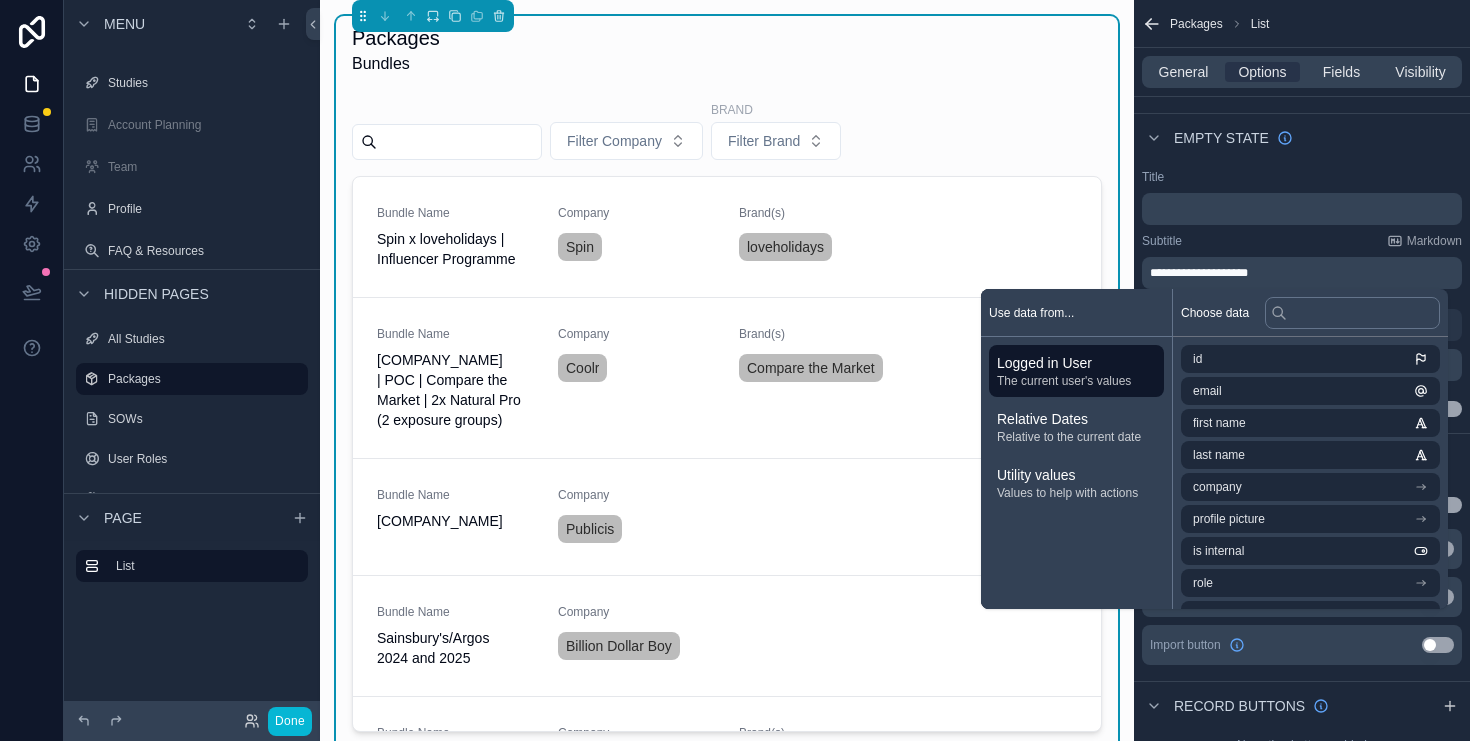click on "**********" at bounding box center [1302, 293] 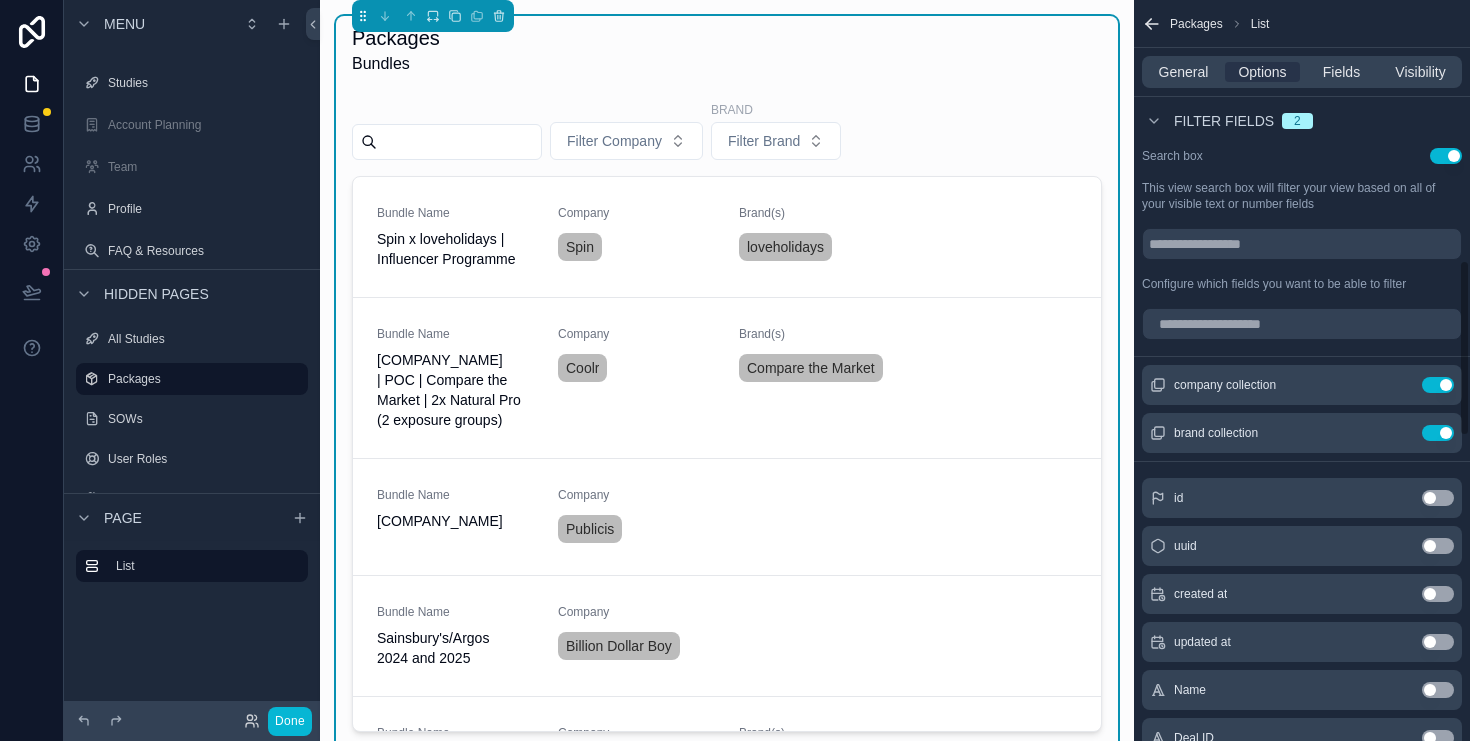 scroll, scrollTop: 1094, scrollLeft: 0, axis: vertical 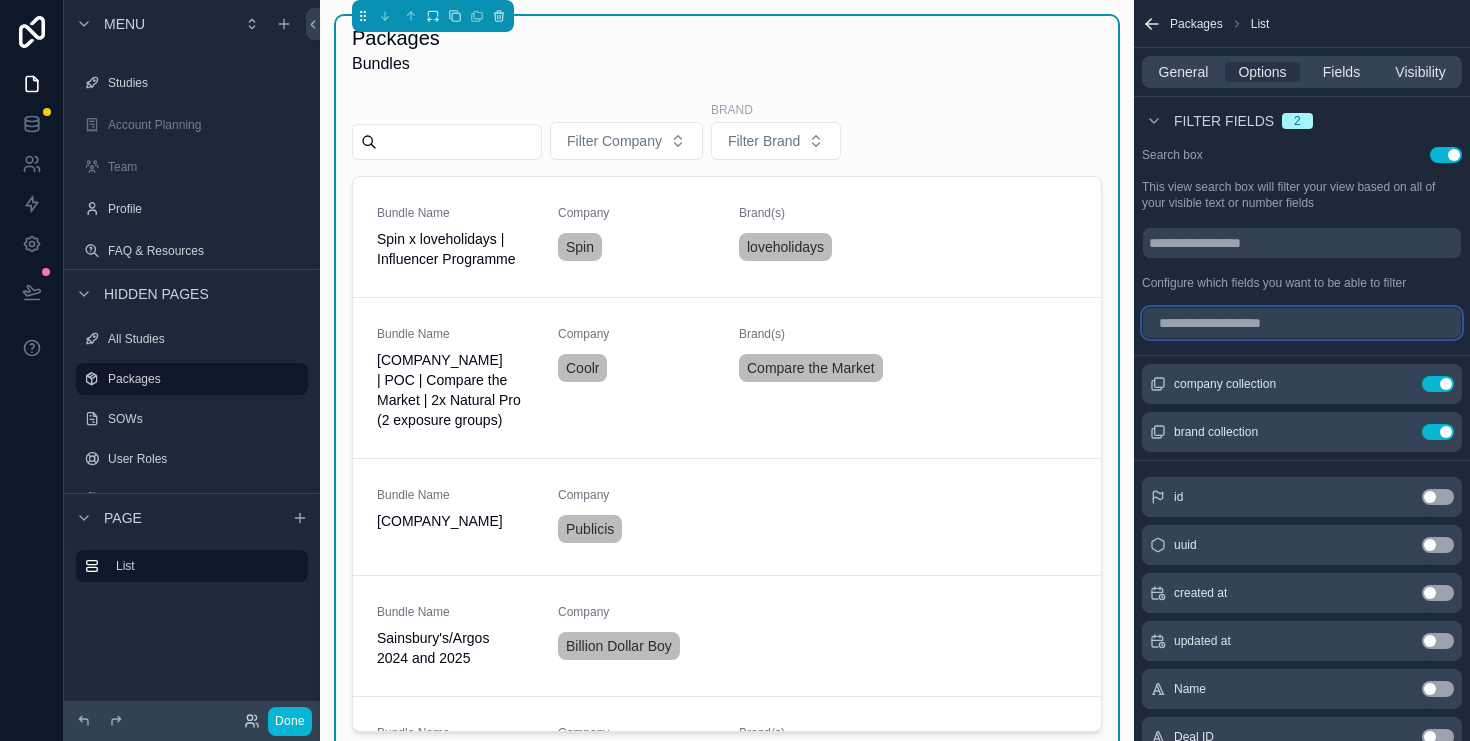 click at bounding box center [1302, 323] 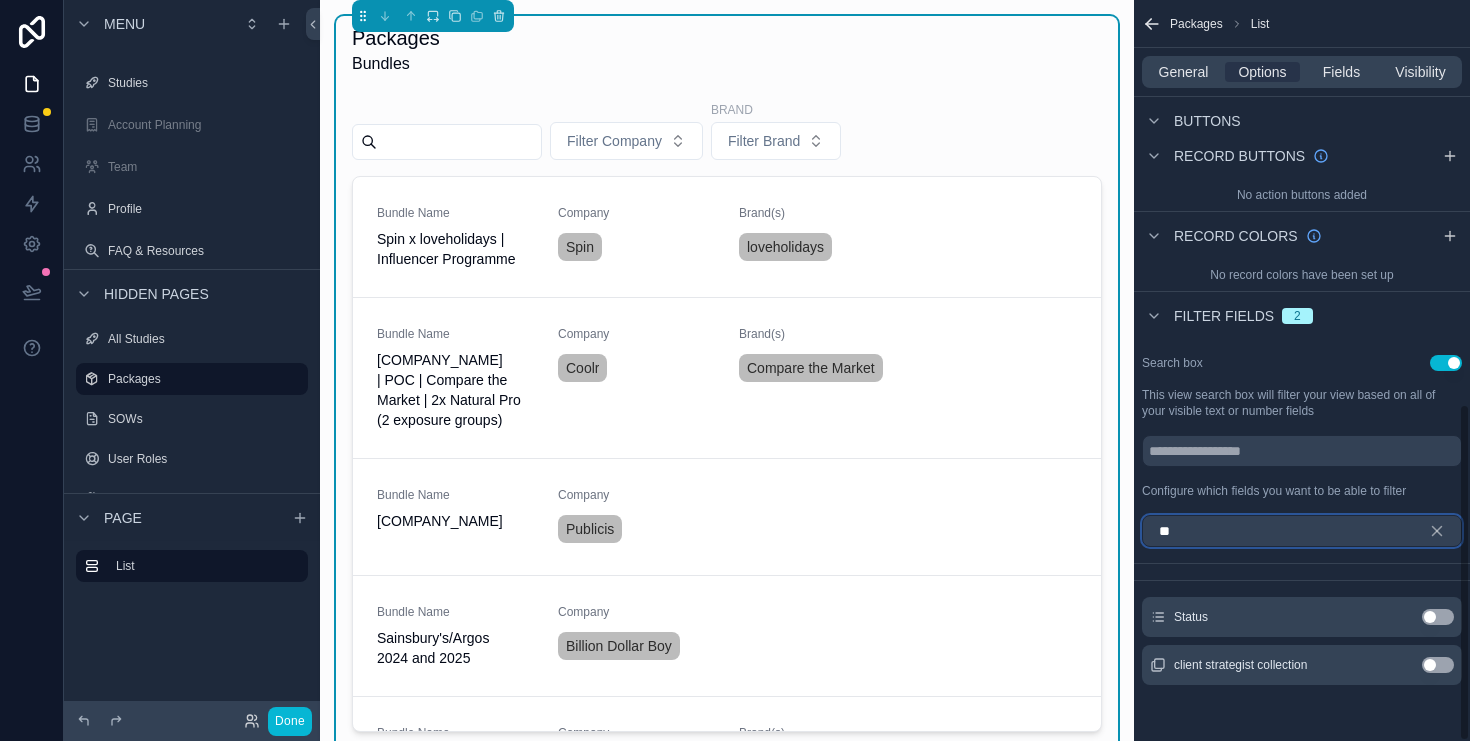 scroll, scrollTop: 838, scrollLeft: 0, axis: vertical 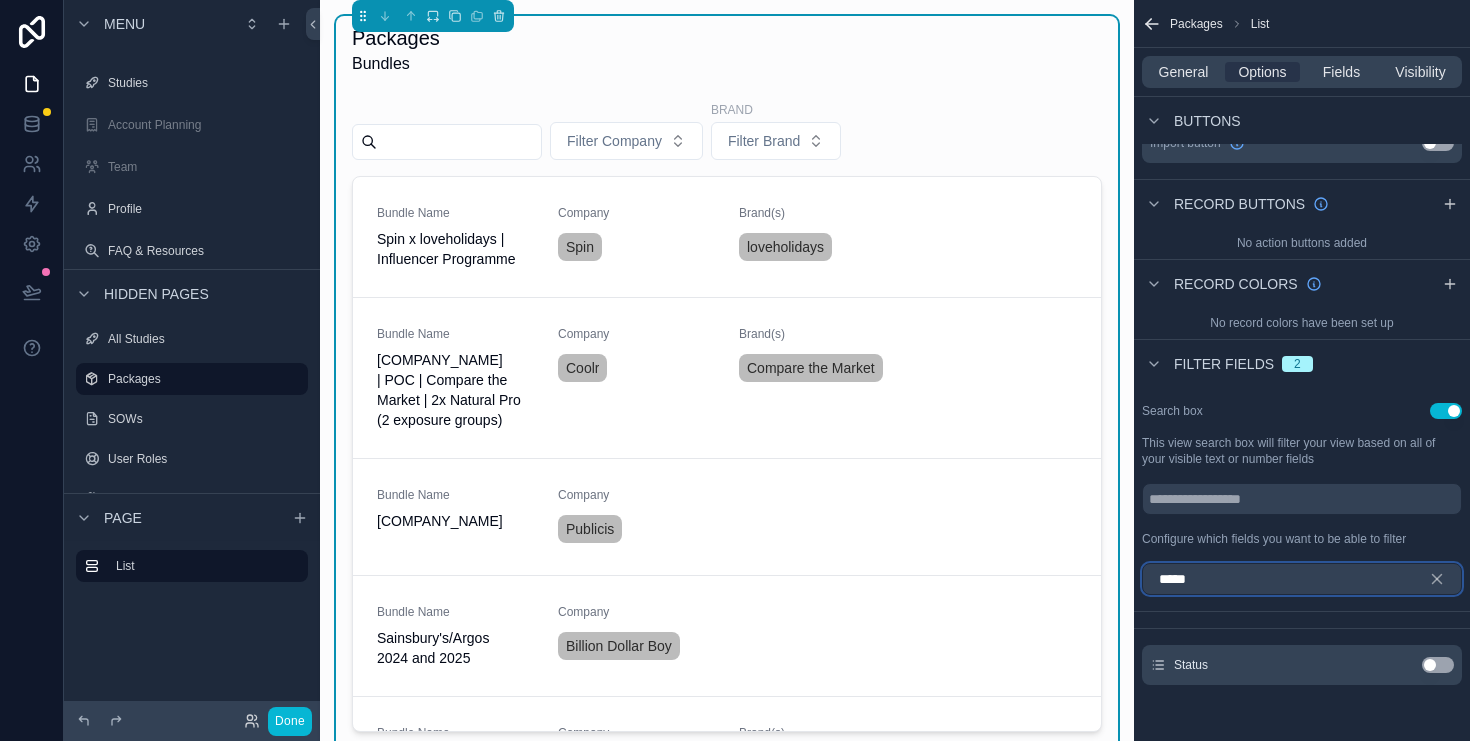 type on "*****" 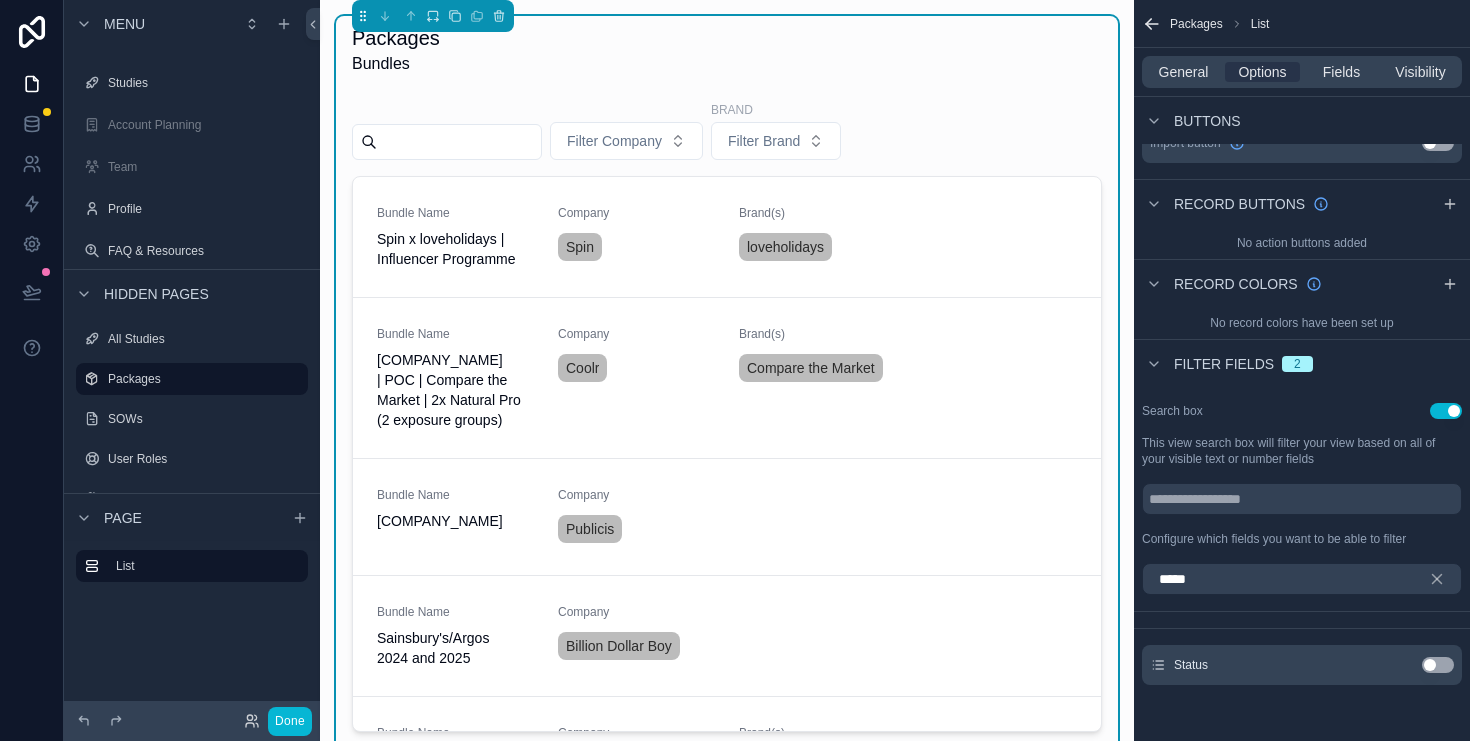 click on "Use setting" at bounding box center (1438, 665) 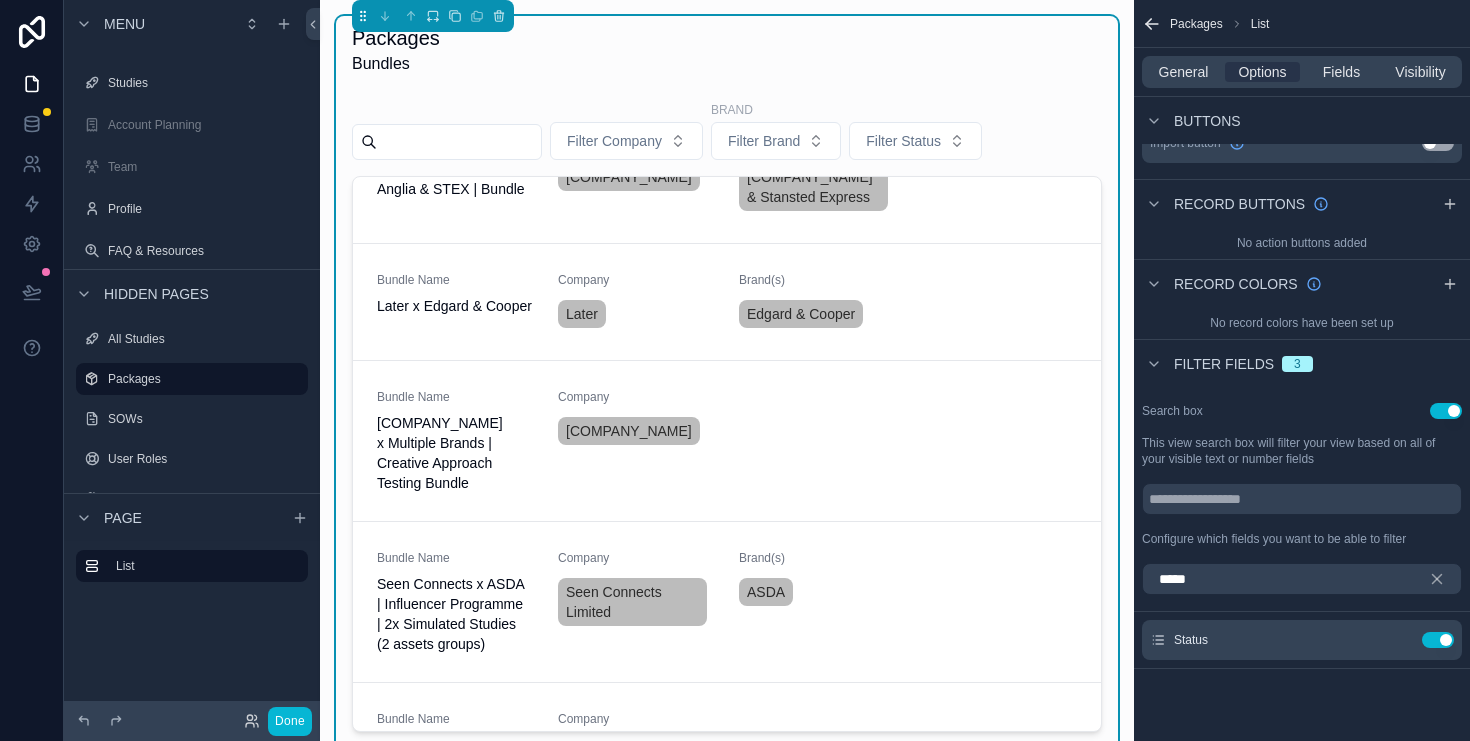 scroll, scrollTop: 175, scrollLeft: 0, axis: vertical 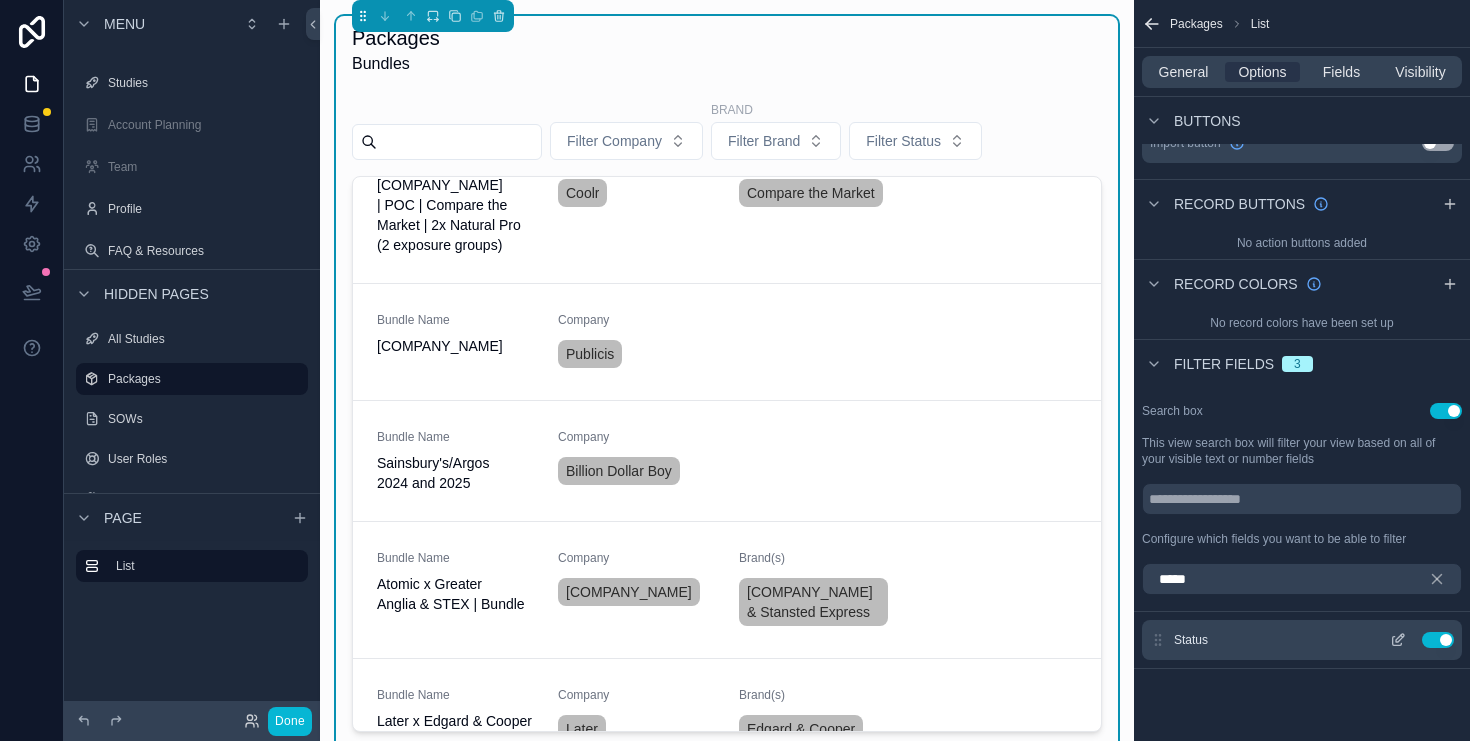 click on "Use setting" at bounding box center [1438, 640] 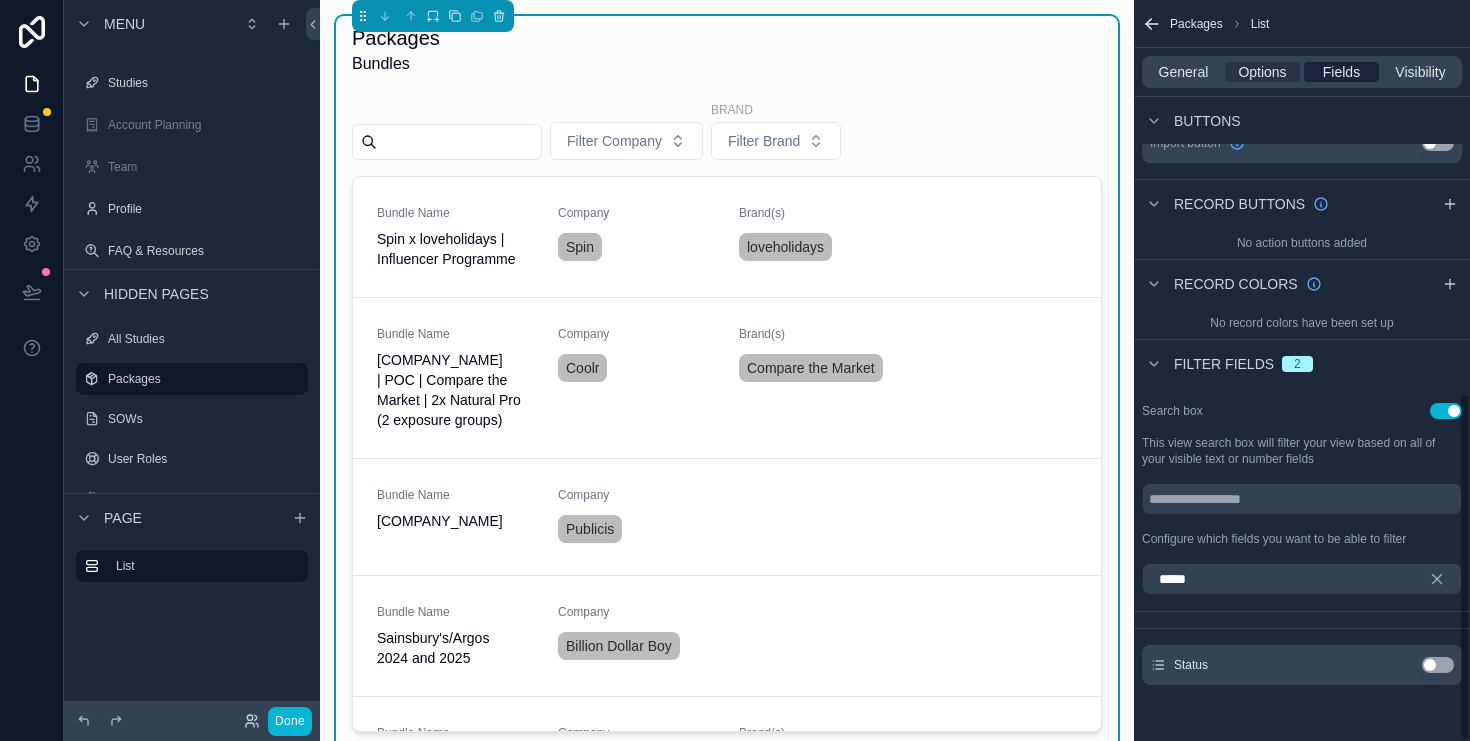 click on "Fields" at bounding box center [1341, 72] 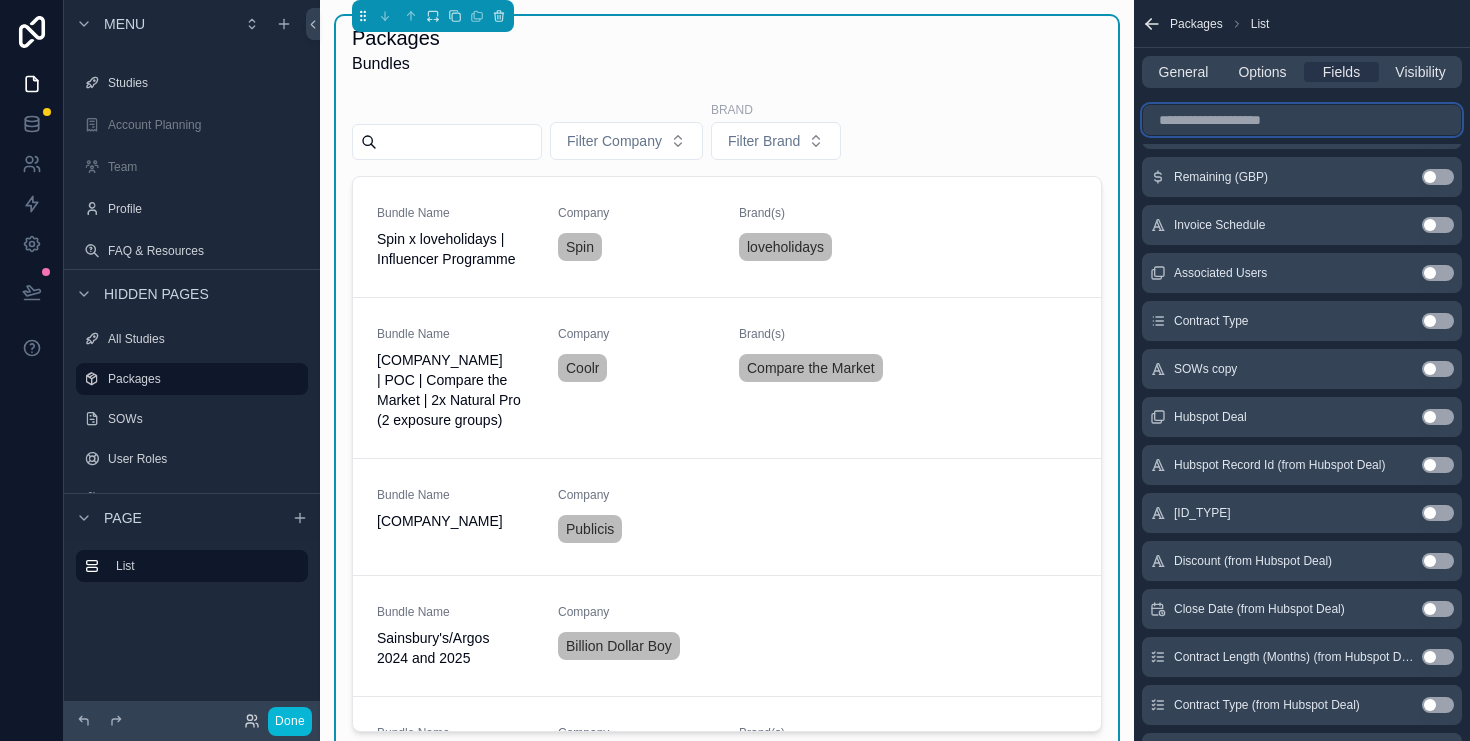 click at bounding box center [1302, 120] 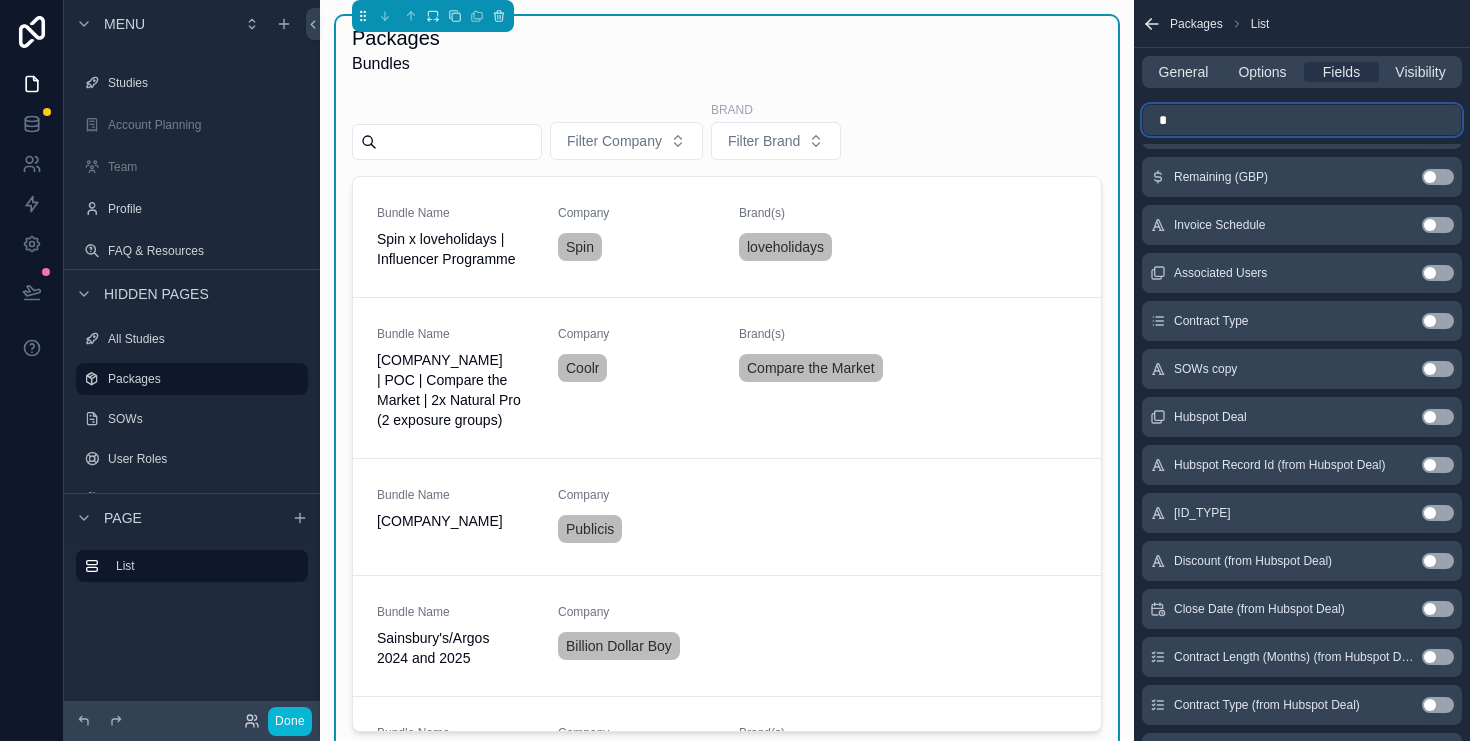 scroll, scrollTop: 0, scrollLeft: 0, axis: both 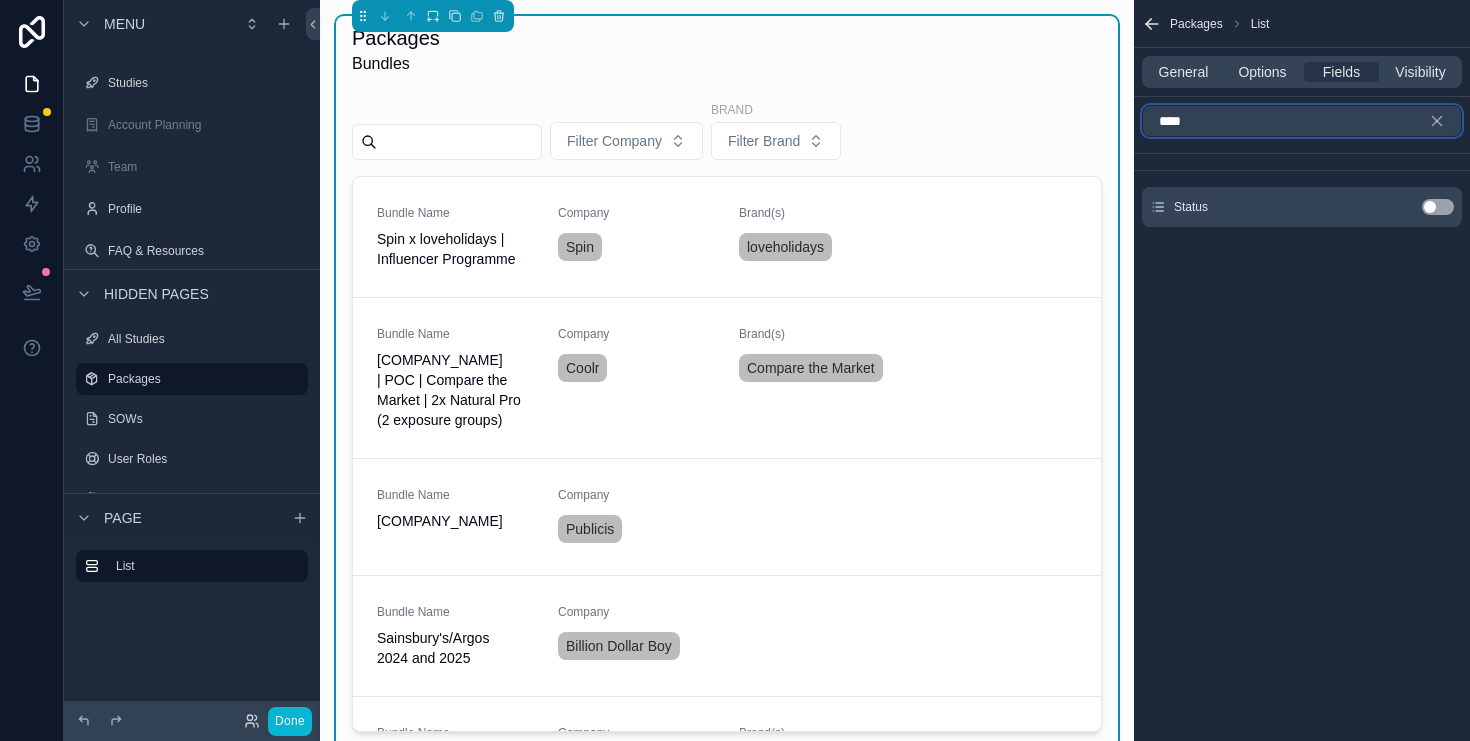 type on "****" 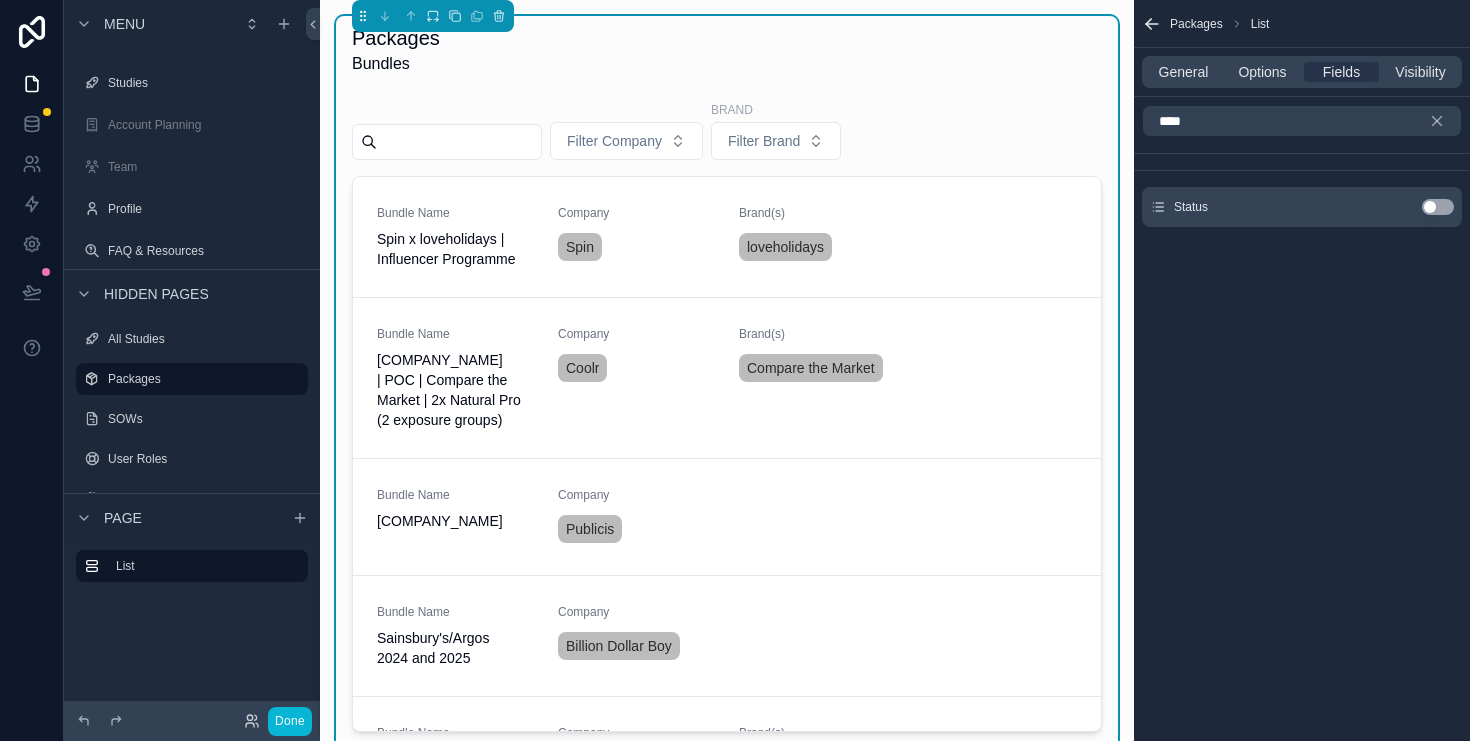 click on "Use setting" at bounding box center [1438, 207] 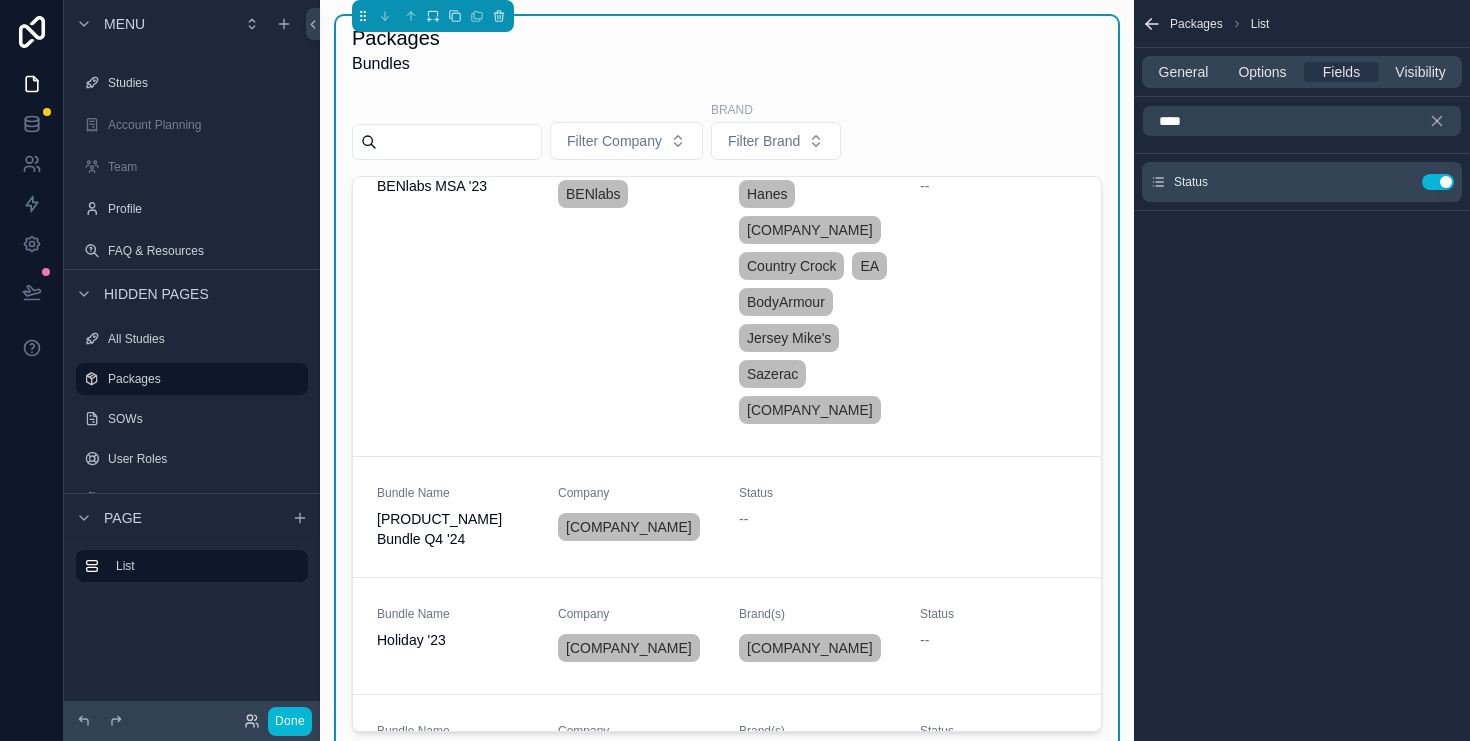 scroll, scrollTop: 2640, scrollLeft: 0, axis: vertical 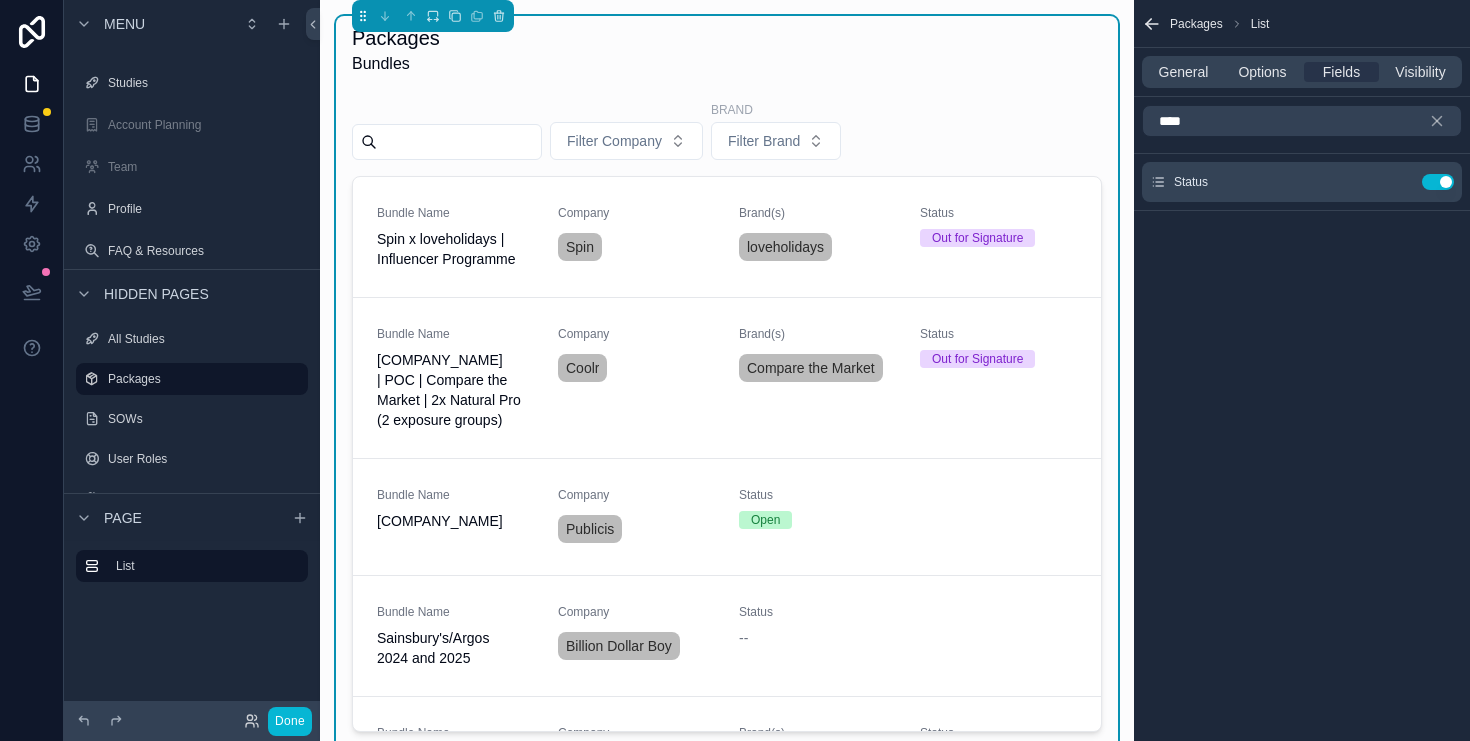 drag, startPoint x: 1448, startPoint y: 179, endPoint x: 1401, endPoint y: 60, distance: 127.9453 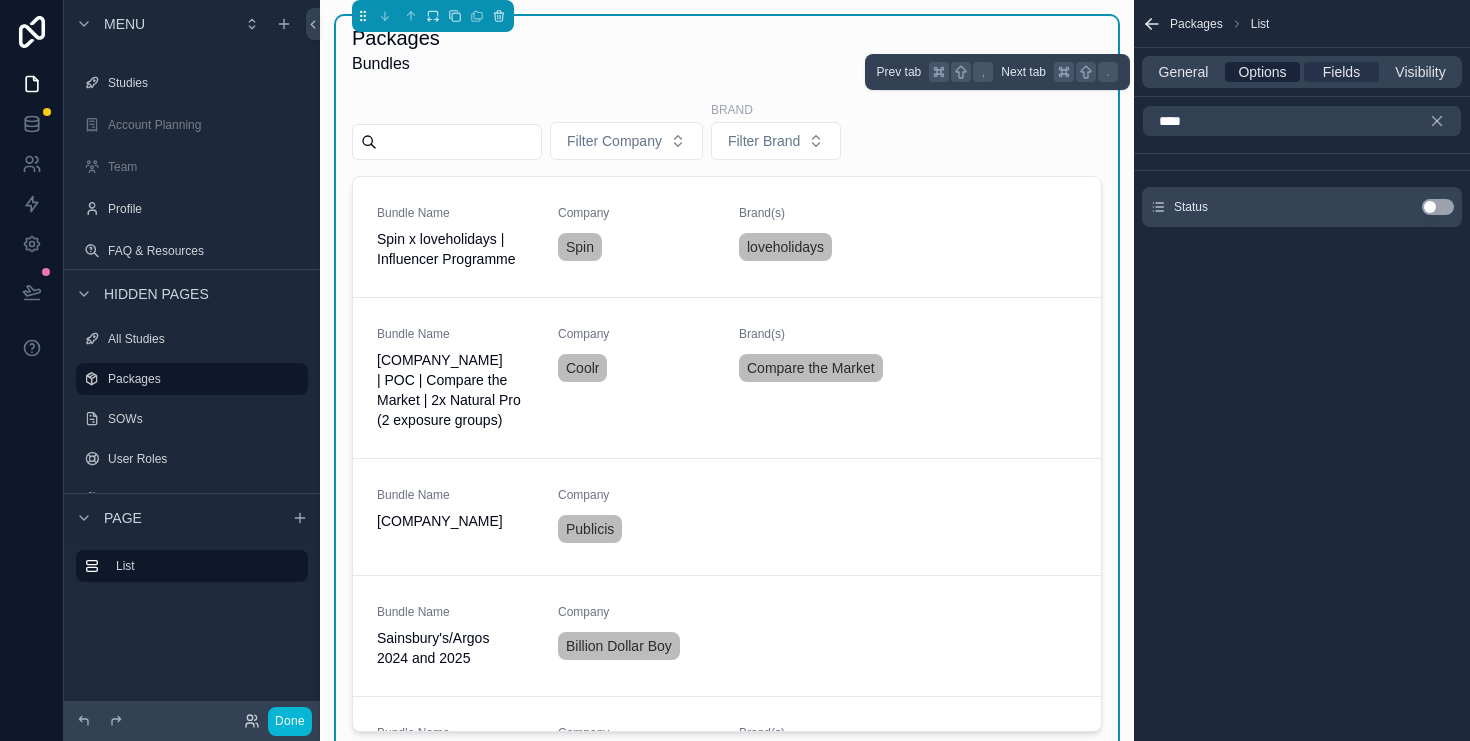 click on "Options" at bounding box center [1262, 72] 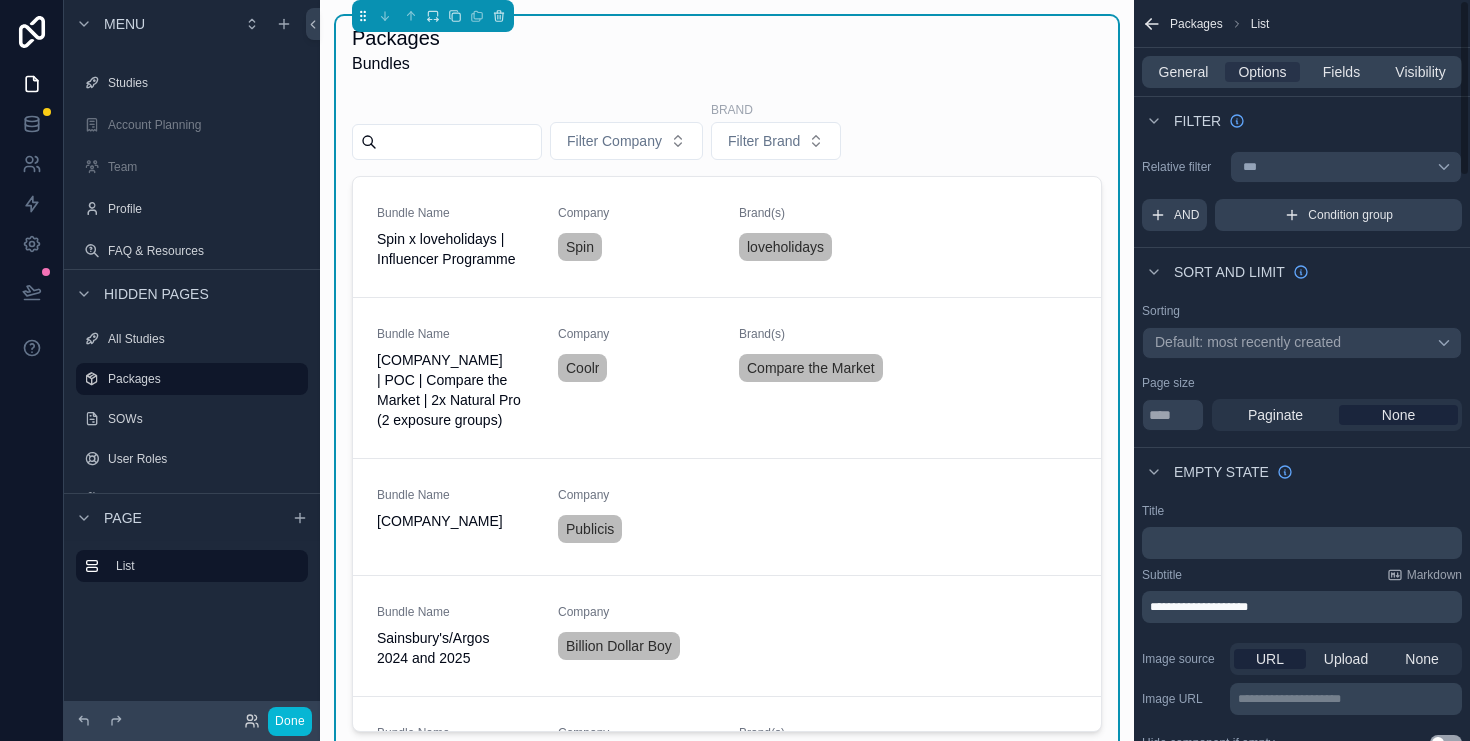 scroll, scrollTop: 0, scrollLeft: 0, axis: both 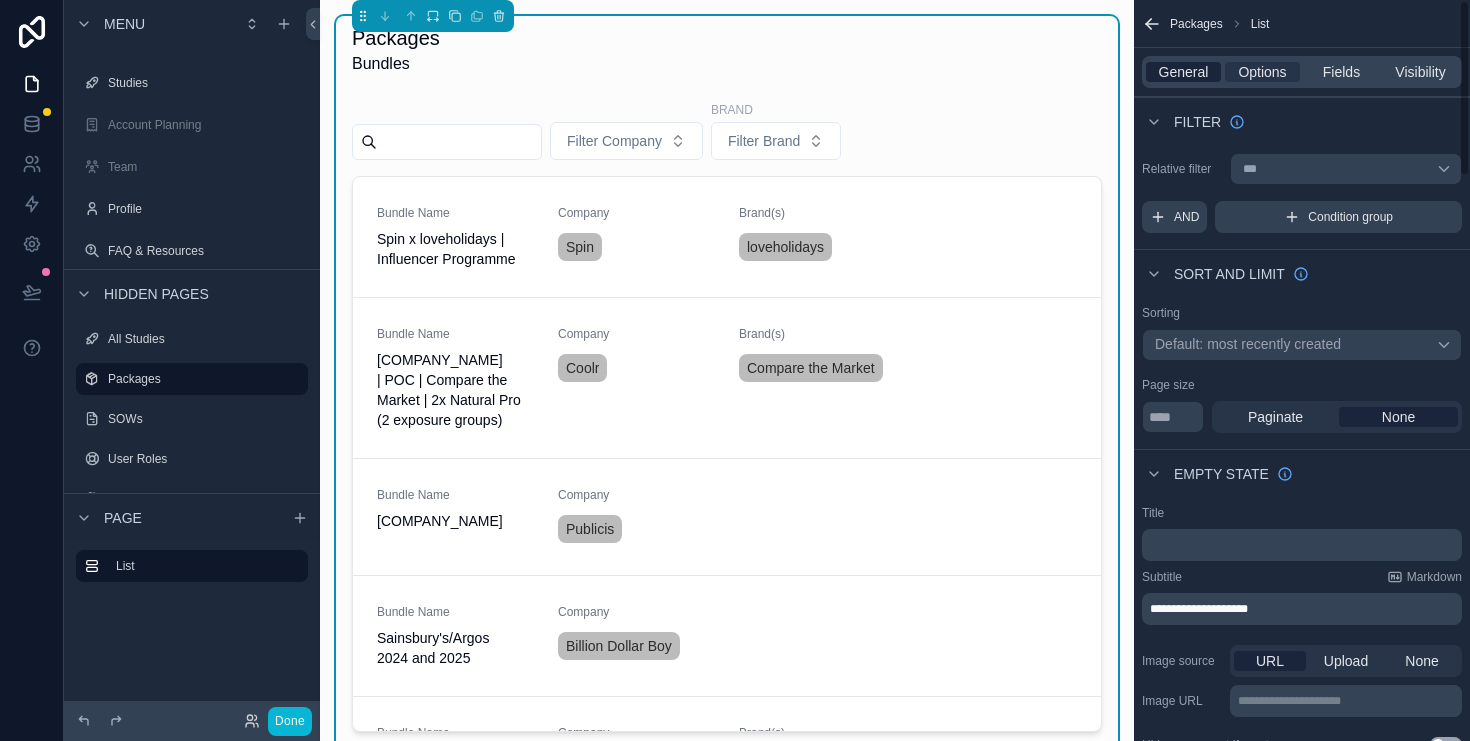 click on "General" at bounding box center [1184, 72] 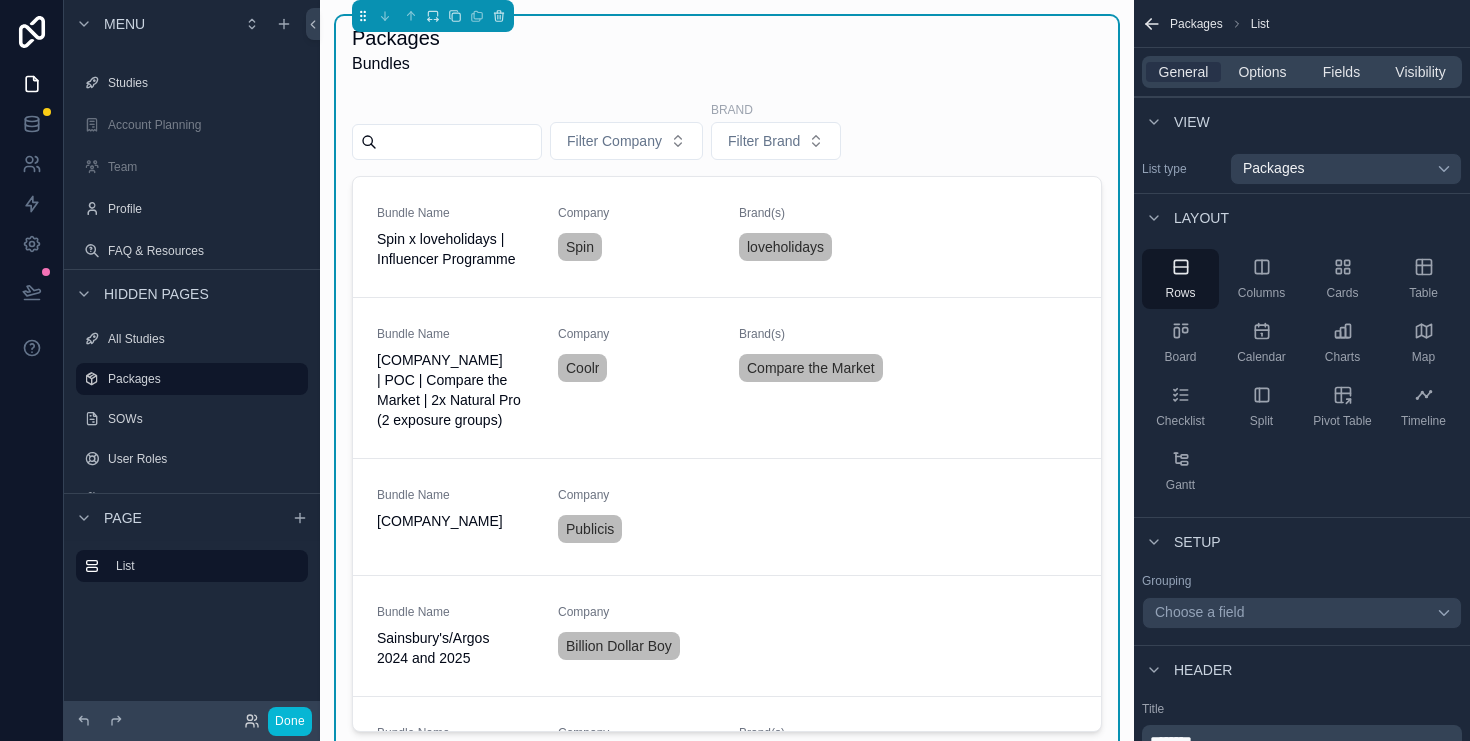 scroll, scrollTop: 149, scrollLeft: 0, axis: vertical 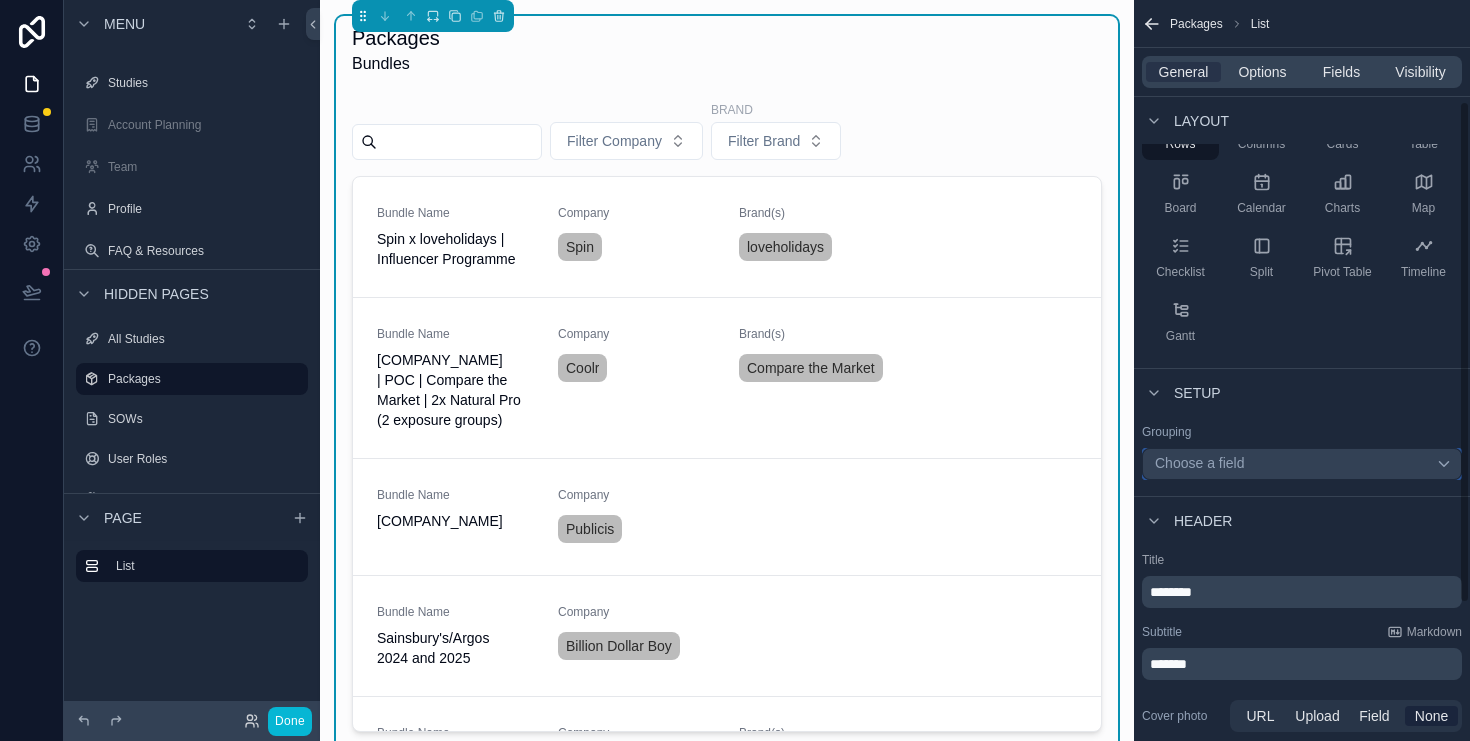 click on "Choose a field" at bounding box center [1302, 464] 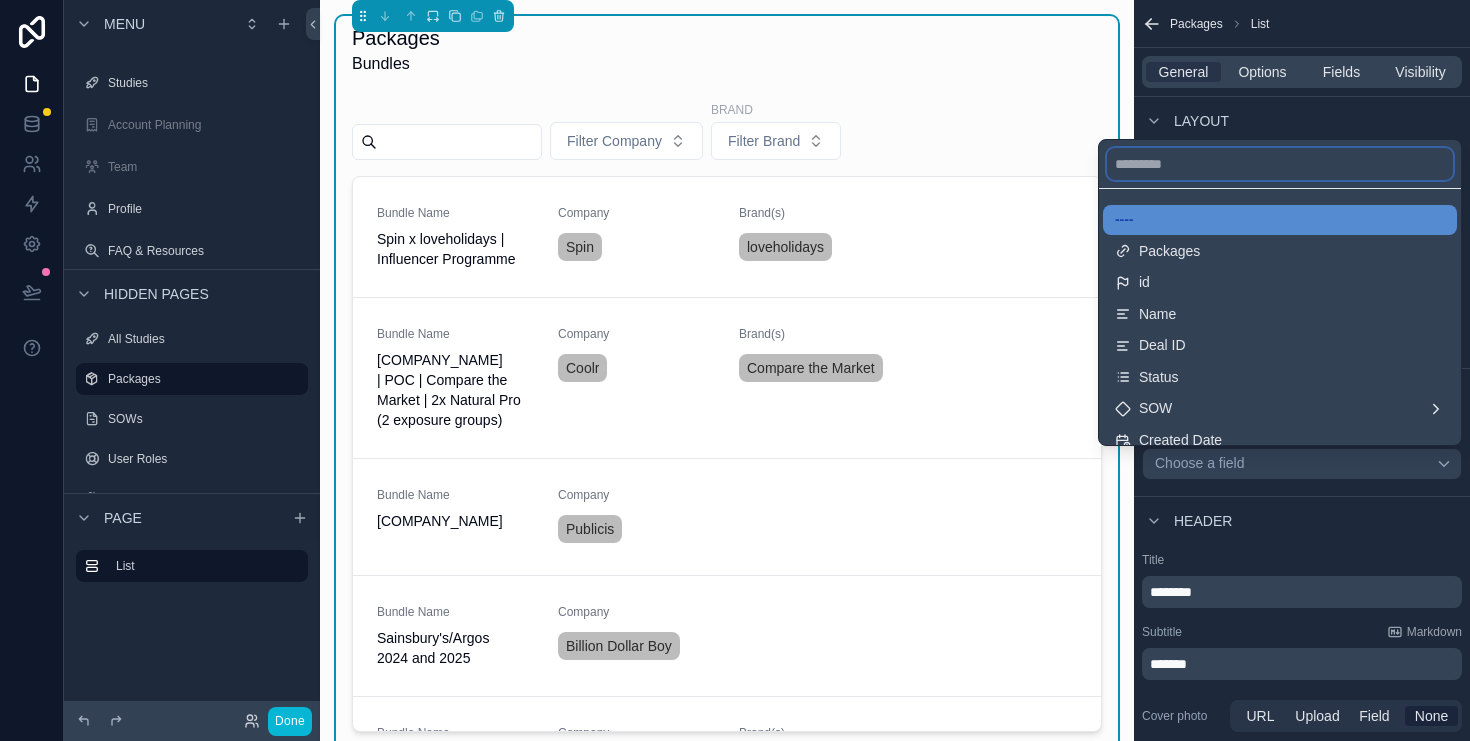 click at bounding box center (1280, 164) 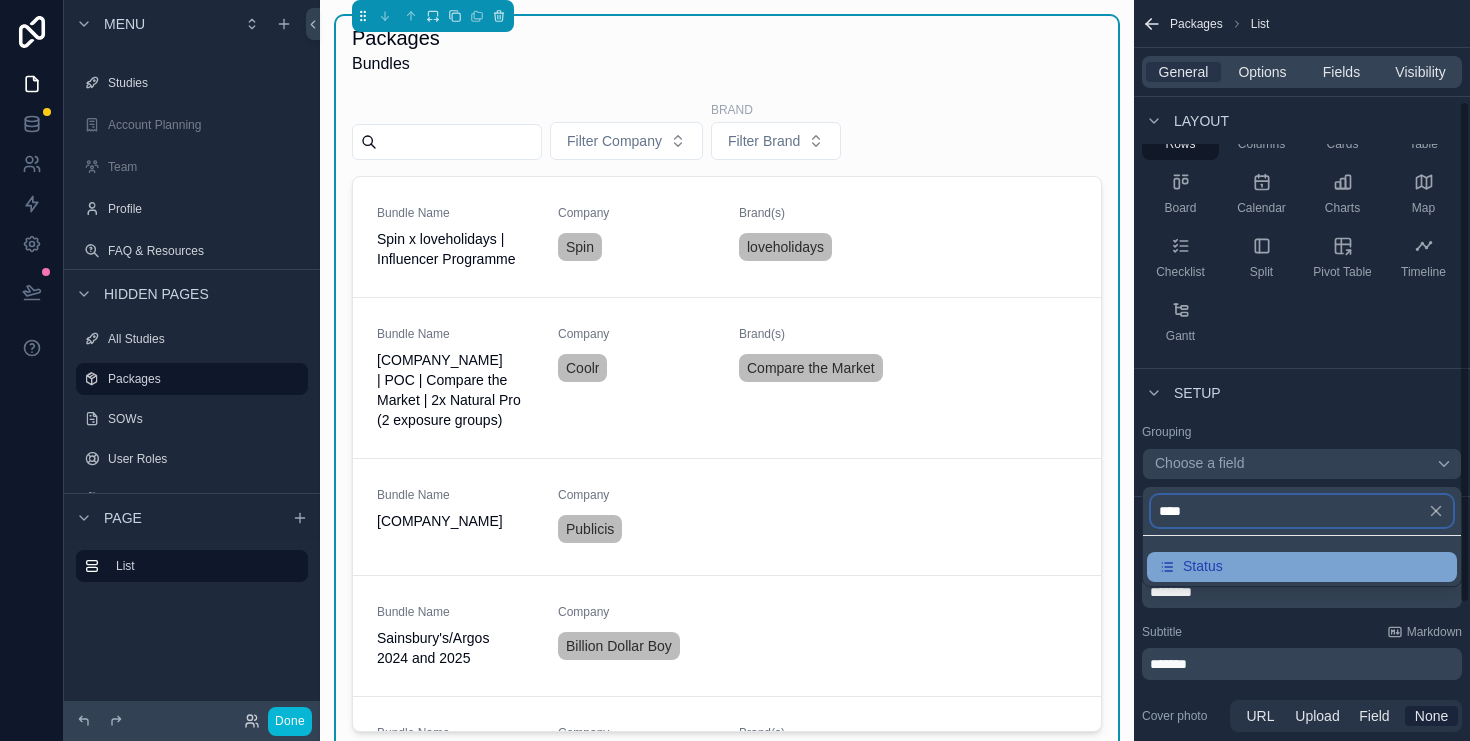 type on "****" 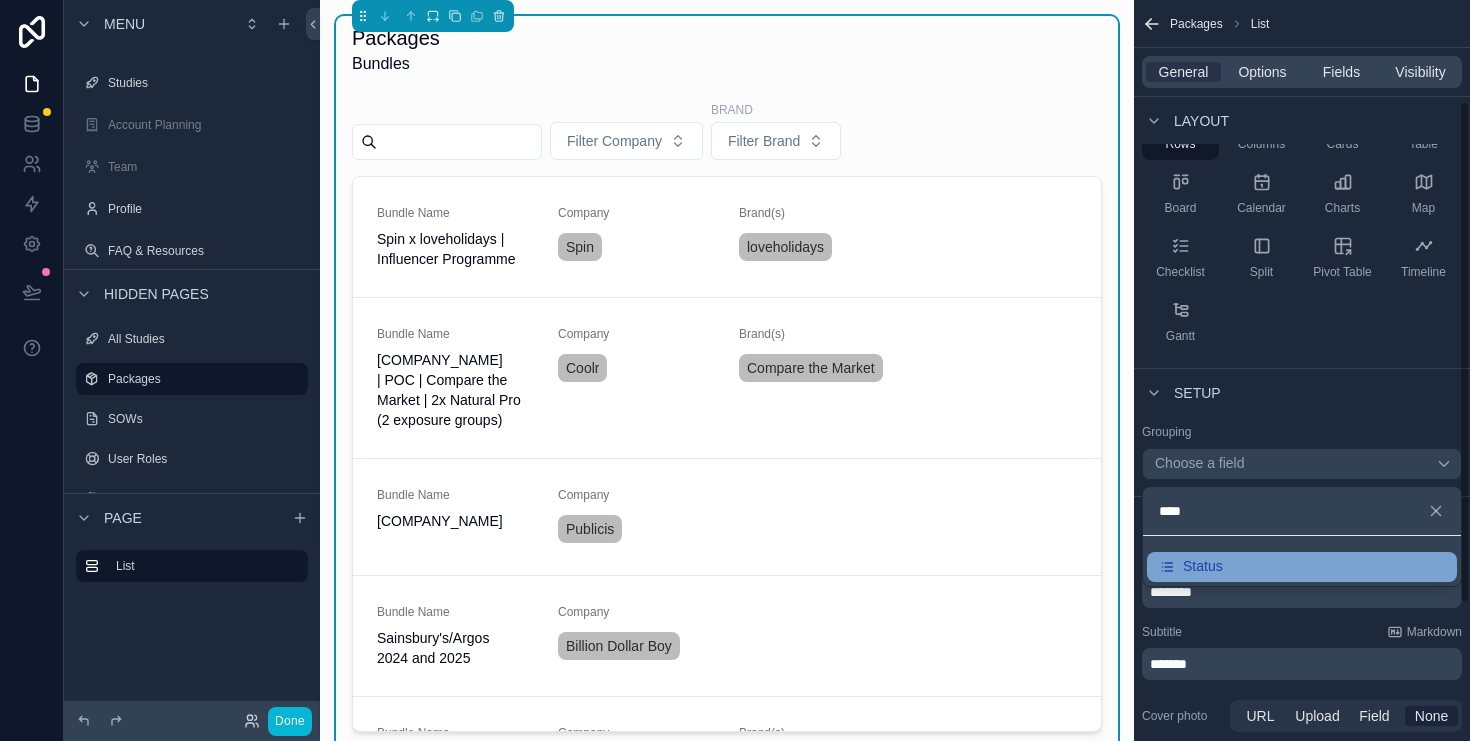 click on "Status" at bounding box center (1203, 567) 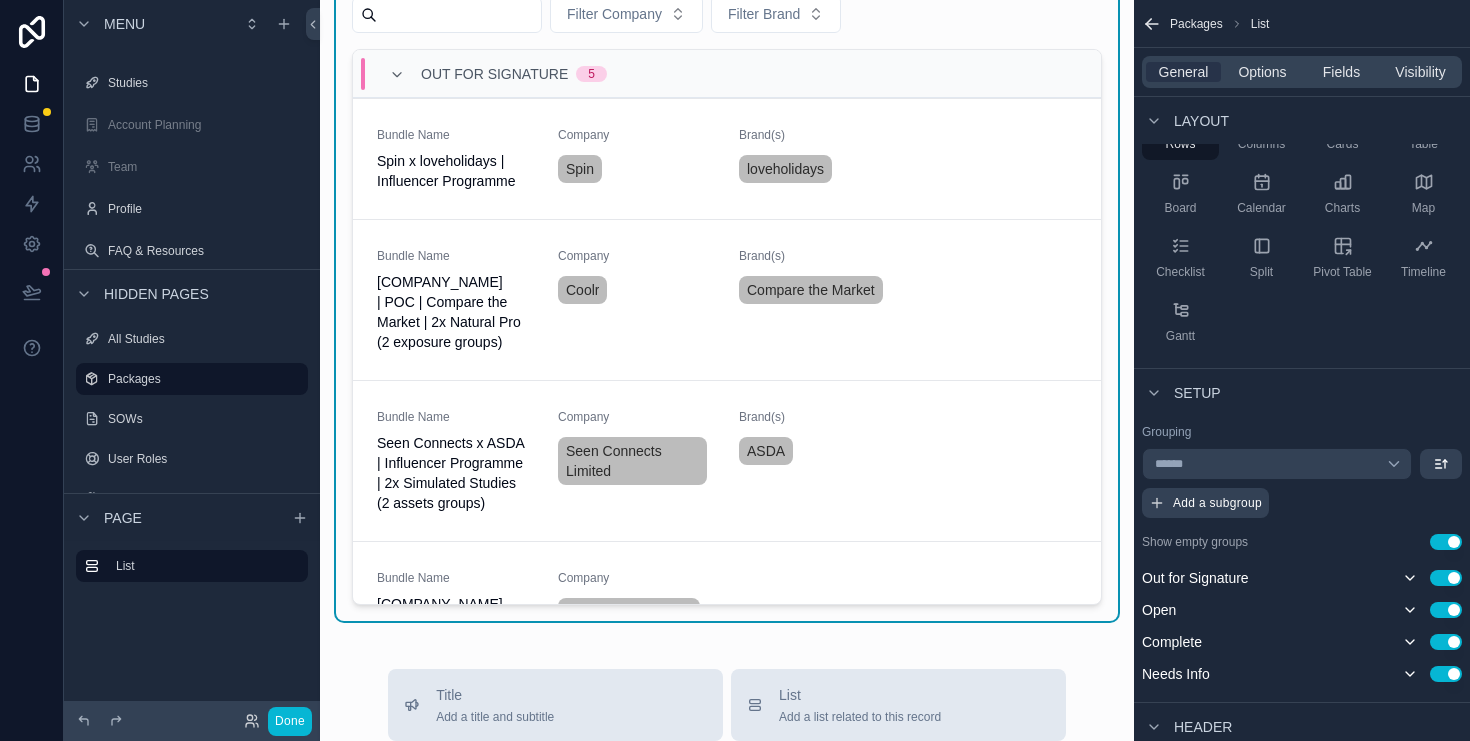 scroll, scrollTop: 283, scrollLeft: 0, axis: vertical 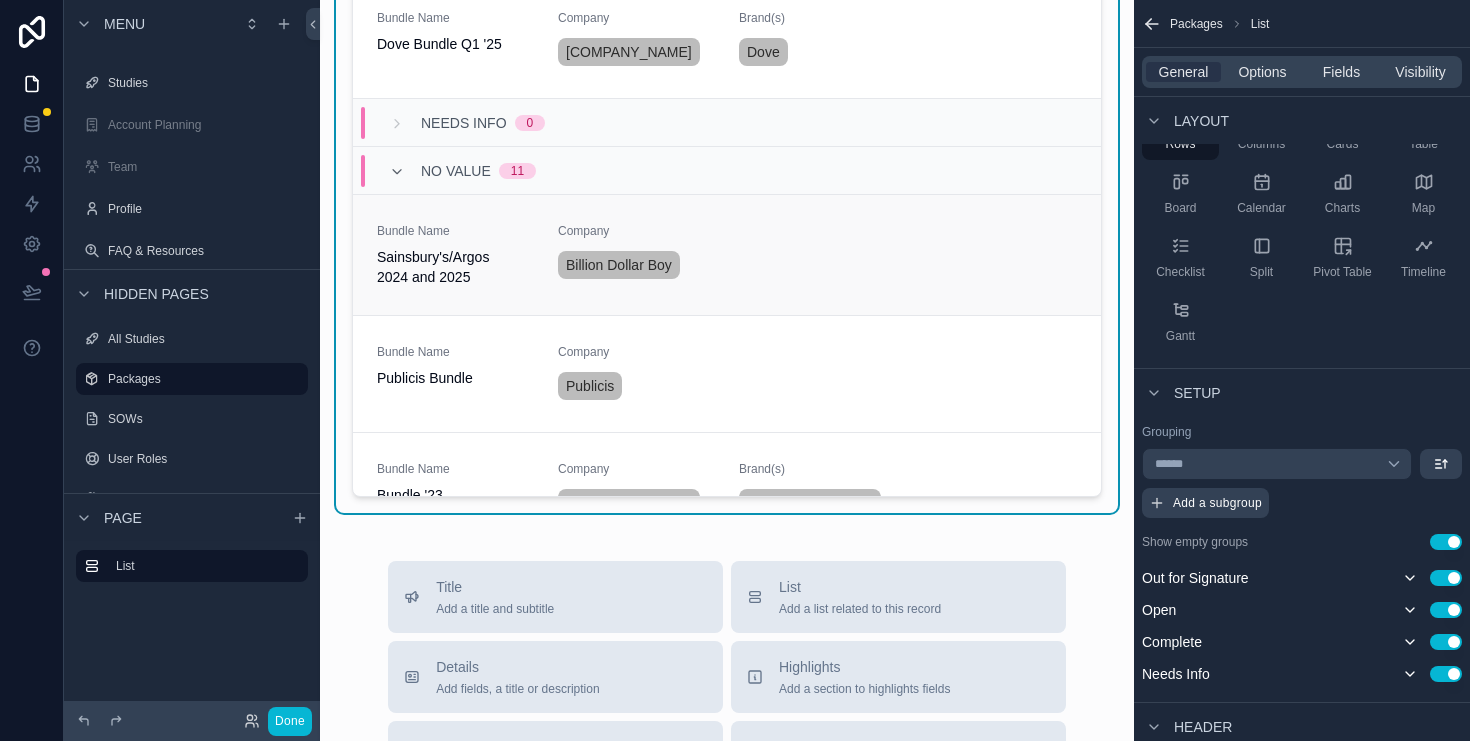 click on "Bundle Name Sainsbury's/Argos 2024 and 2025 Company [COMPANY_NAME]" at bounding box center [727, 255] 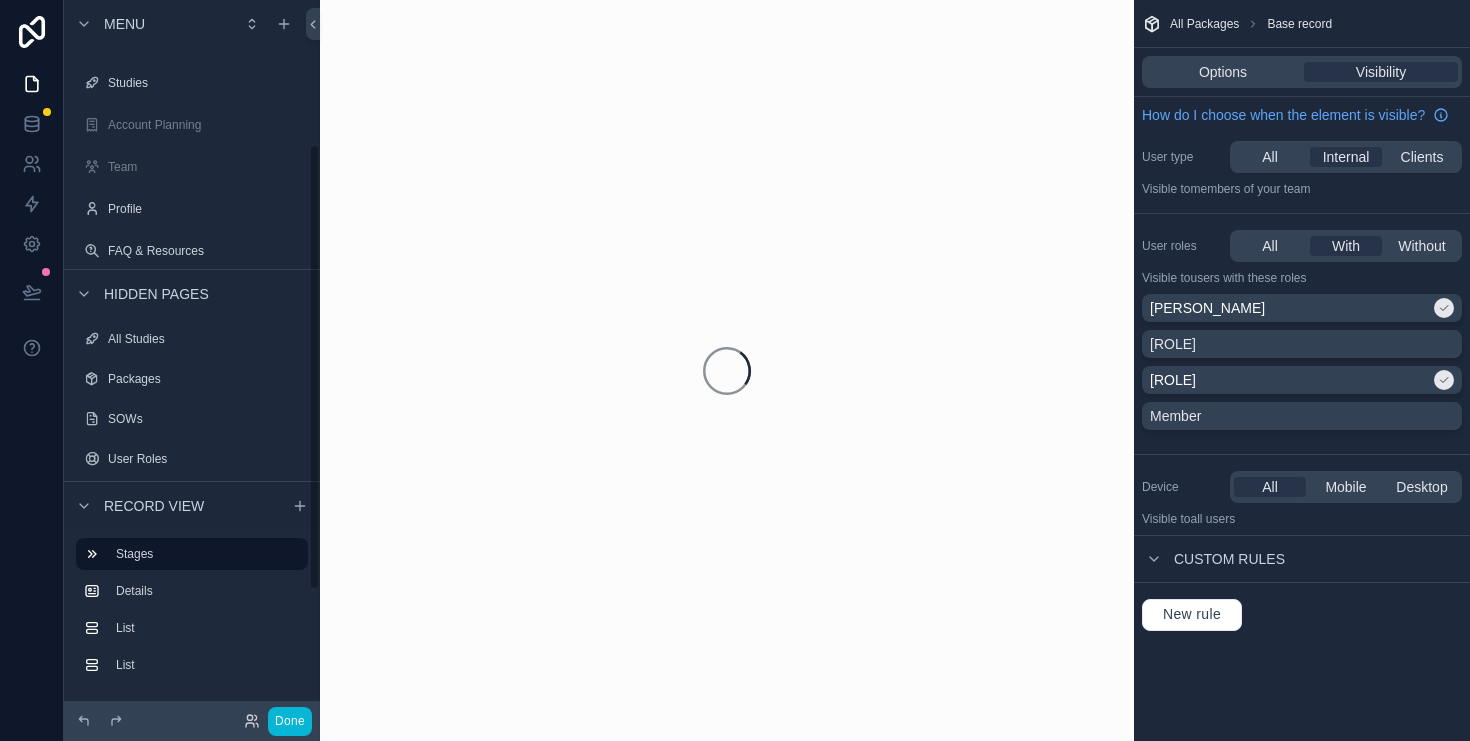 scroll, scrollTop: 231, scrollLeft: 0, axis: vertical 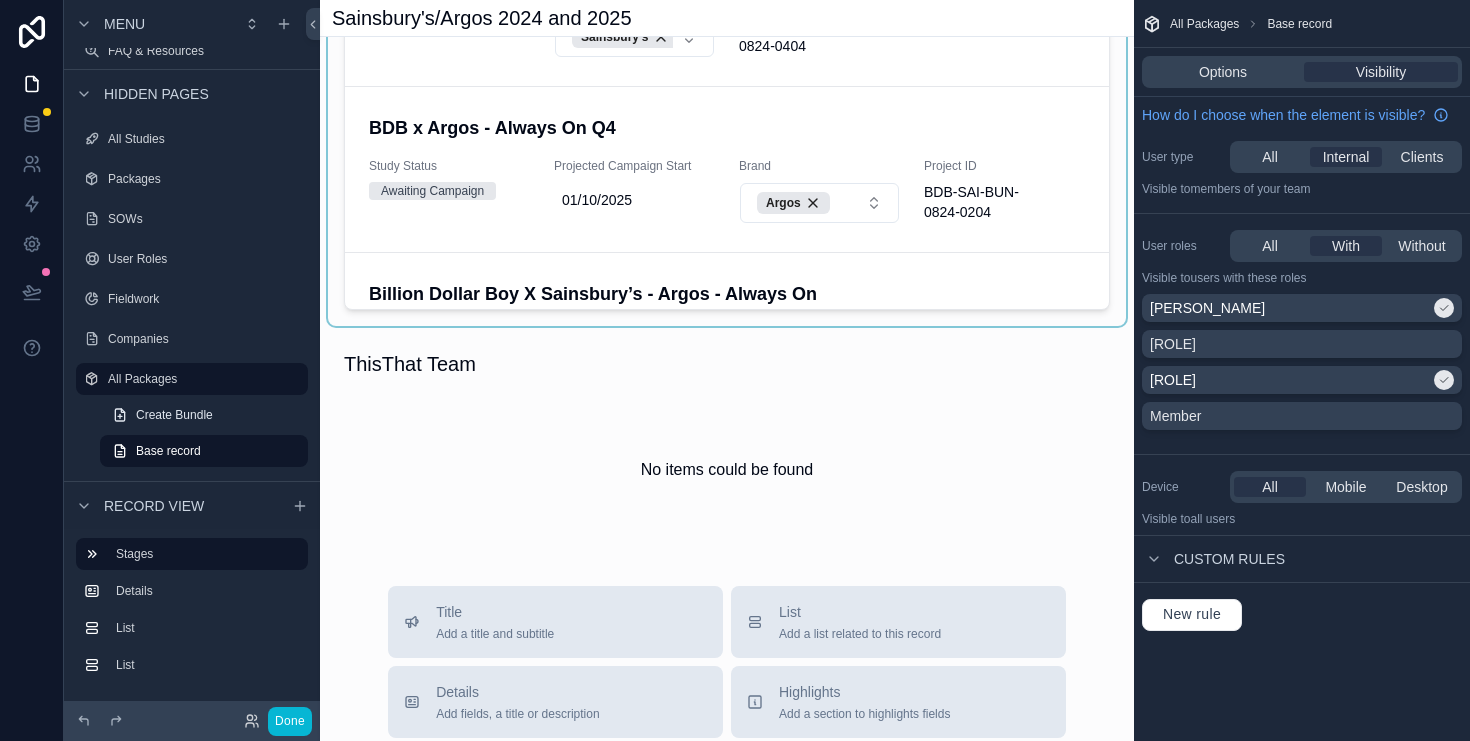 click at bounding box center [727, 14] 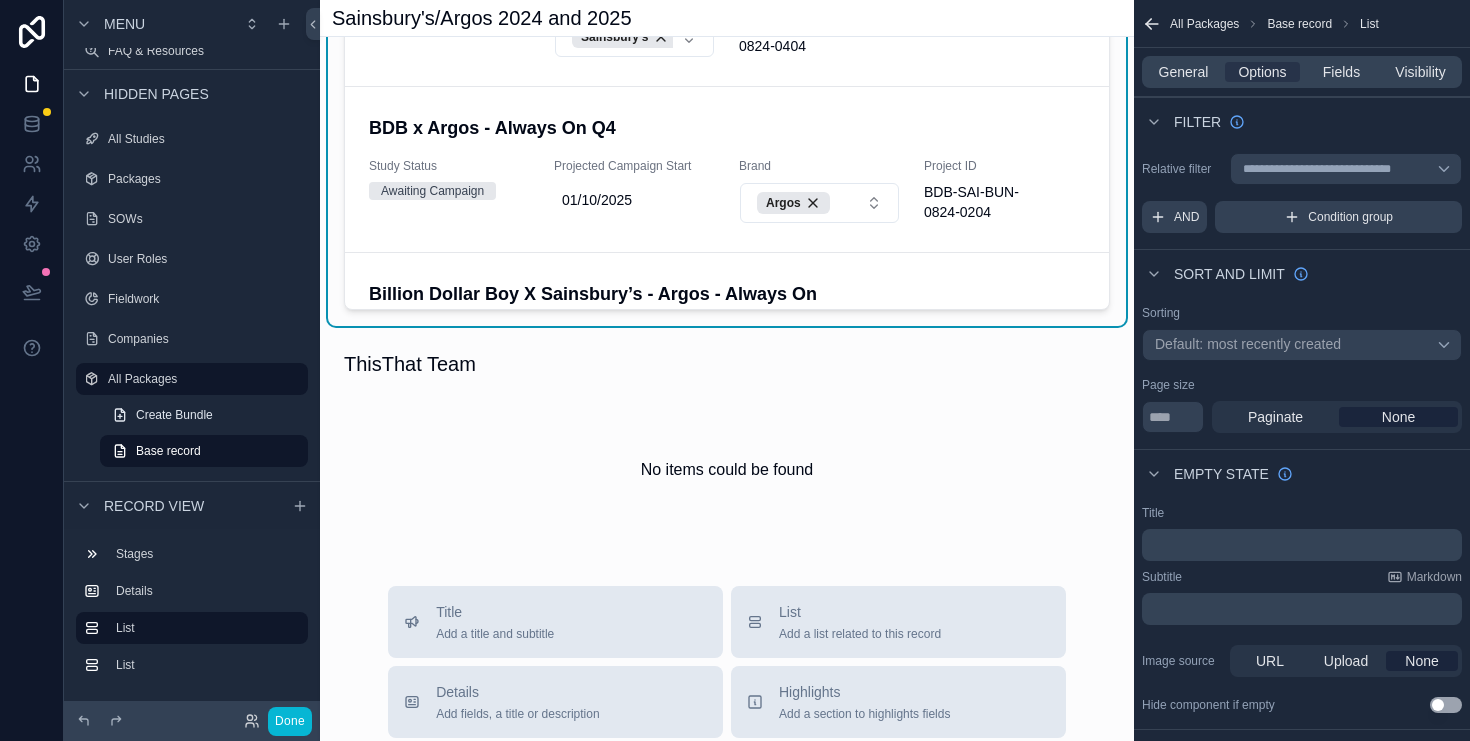 scroll, scrollTop: 109, scrollLeft: 0, axis: vertical 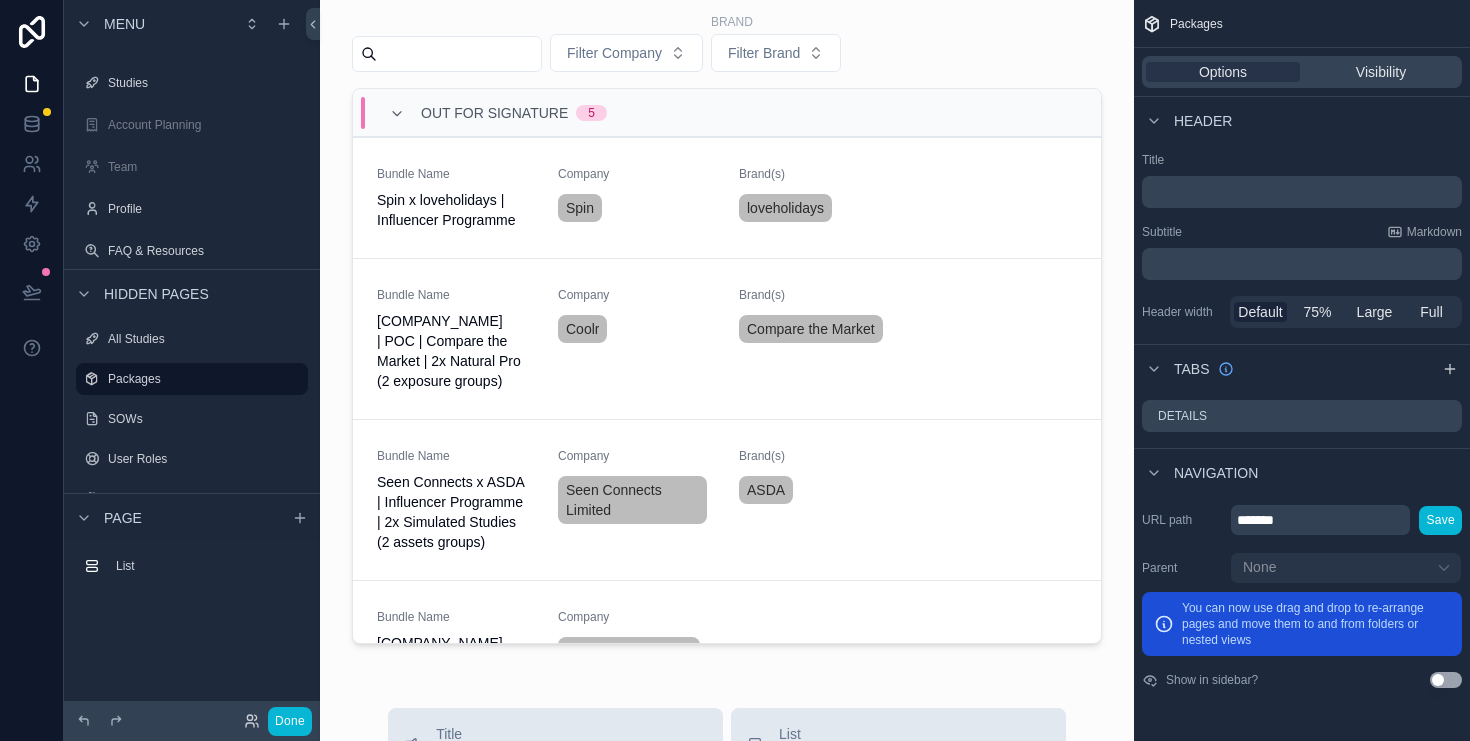 click on "Packages Bundles Filter Company Brand Filter Brand Out for Signature 5 Bundle Name Spin x loveholidays | Influencer Programme Company Spin Brand(s) loveholidays Bundle Name Coolr | POC | Compare the Market | 2x Natural Pro (2 exposure groups) Company Coolr Brand(s) Compare the Market Bundle Name Seen Connects x ASDA | Influencer Programme | 2x Simulated Studies (2 assets groups) Company Seen Connects Limited Brand(s) ASDA Bundle Name Social Studies x ThisThat | Starter Partner Company Social Studies, Inc Bundle Name Komodo x Visit Malta | 12 Month Programme | 4x Simulated Company Komodo Brand(s) Visit Malta Open 7 Bundle Name Publicis Groupe (Group Partnership) Company Publicis Bundle Name Sainsbury's/Argos 2024 and 2025 Company Billion Dollar Boy Bundle Name Atomic x Greater Anglia & STEX | Bundle Company Atomic London Ltd Brand(s) Greater Anglia & Stansted Express Bundle Name Later x Edgard & Cooper Company Later Brand(s) Edgard & Cooper Bundle Name Company Unilever U.K. Central Resources Limited Company 1" at bounding box center (727, 746) 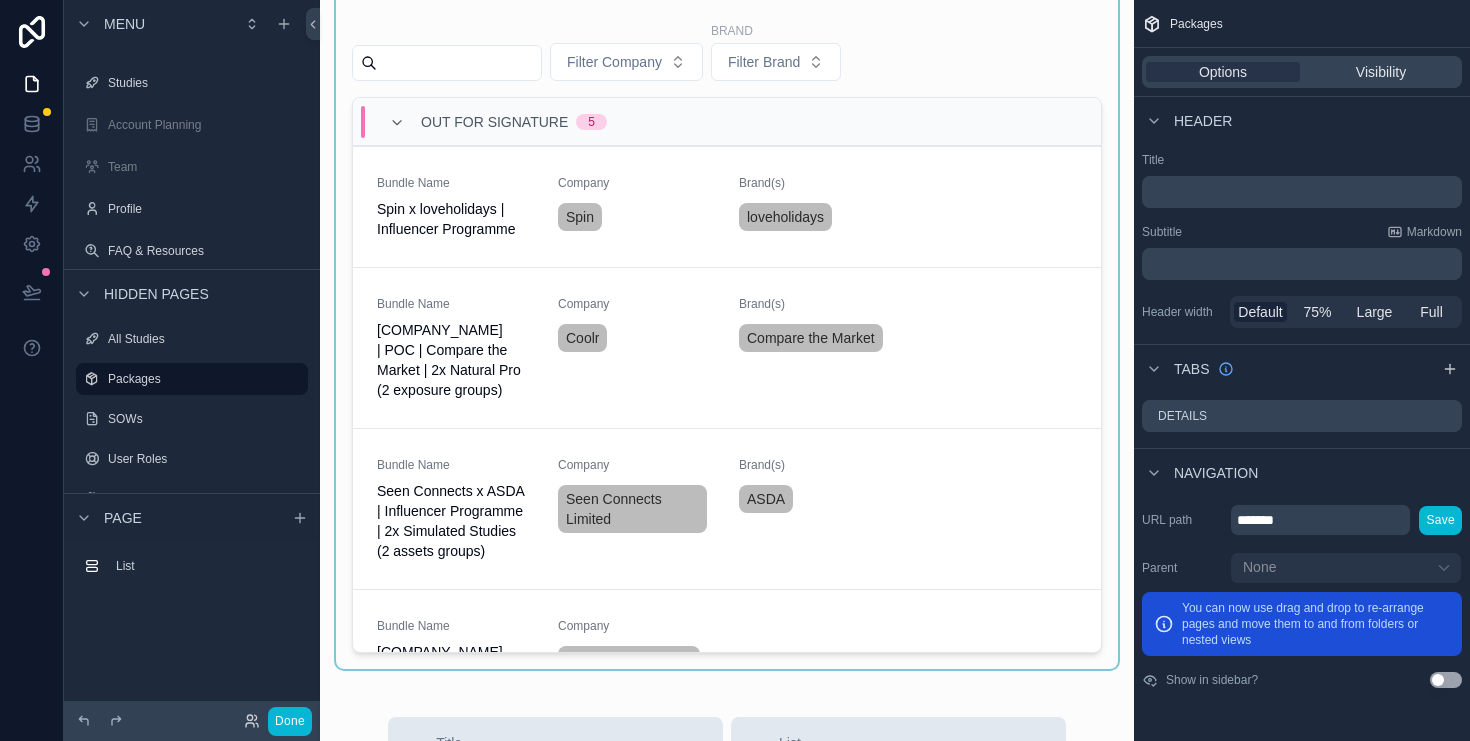 scroll, scrollTop: 0, scrollLeft: 0, axis: both 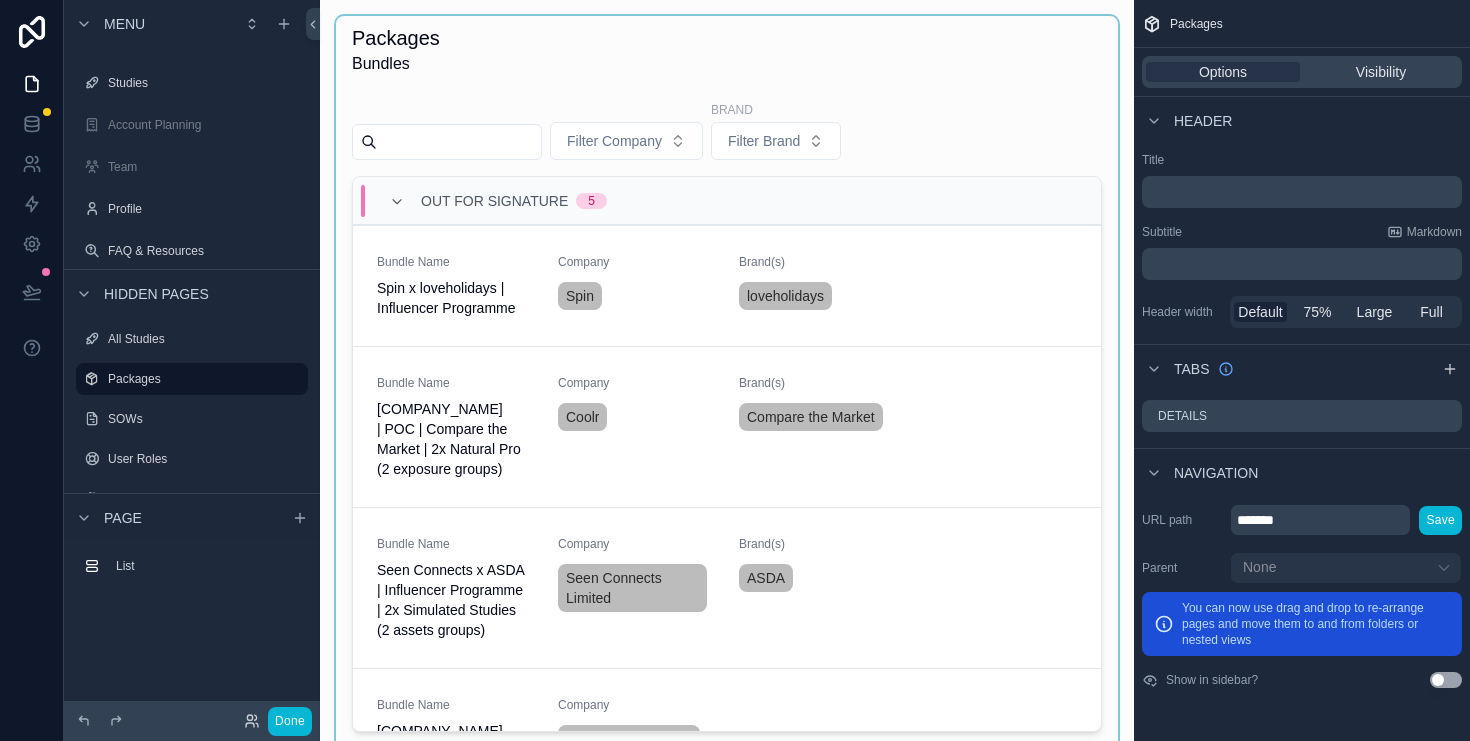 click at bounding box center (727, 382) 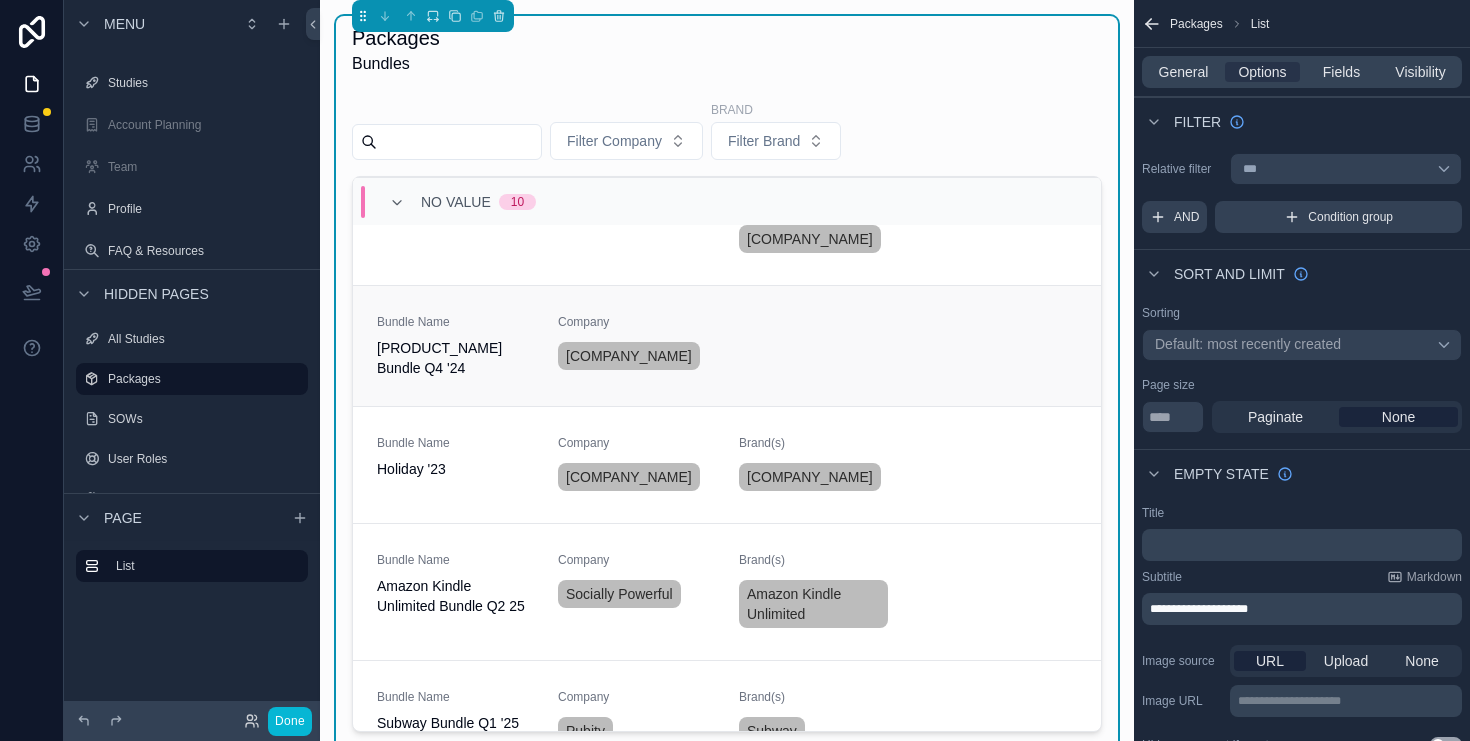 scroll, scrollTop: 2929, scrollLeft: 0, axis: vertical 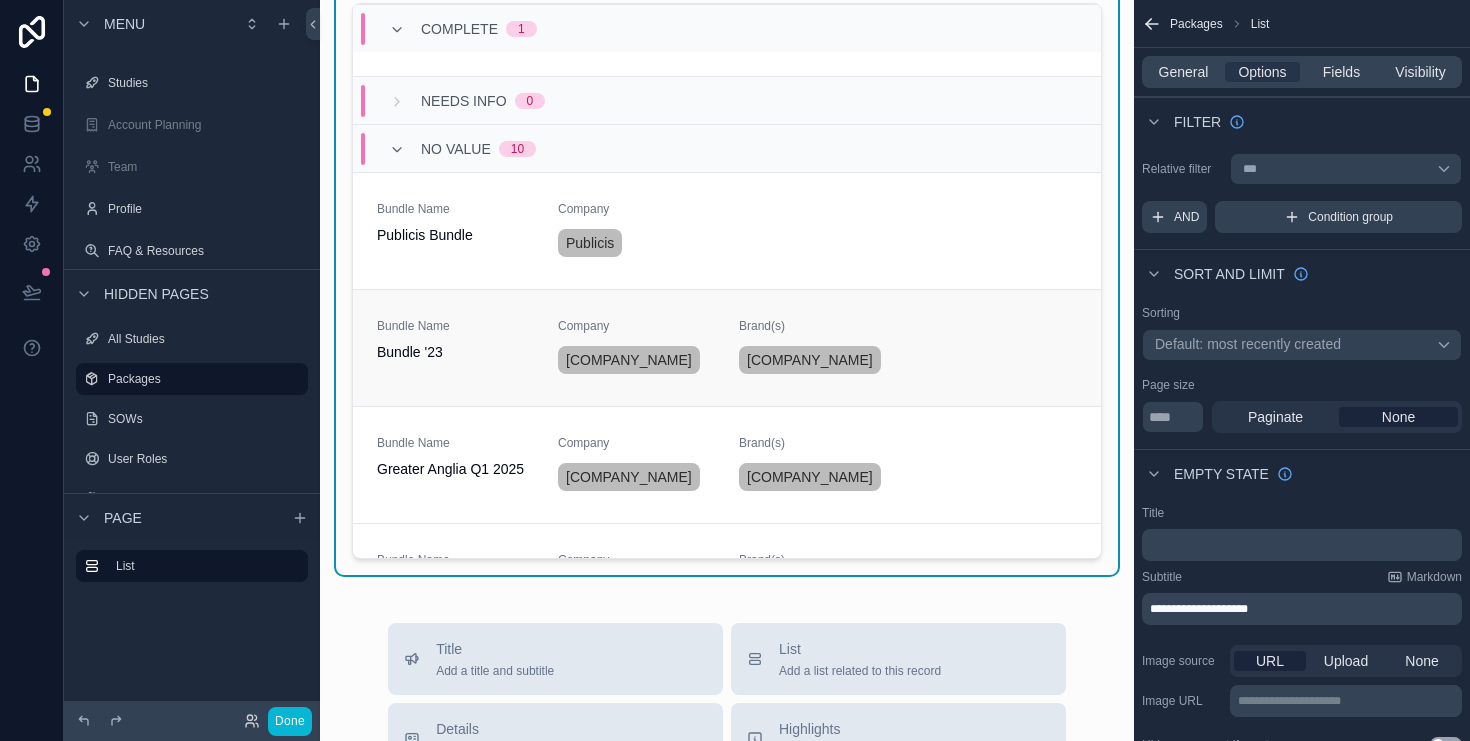 click on "Bundle Name Bundle '23 Company GetYourGuide Brand(s) GetYourGuide" at bounding box center (727, 347) 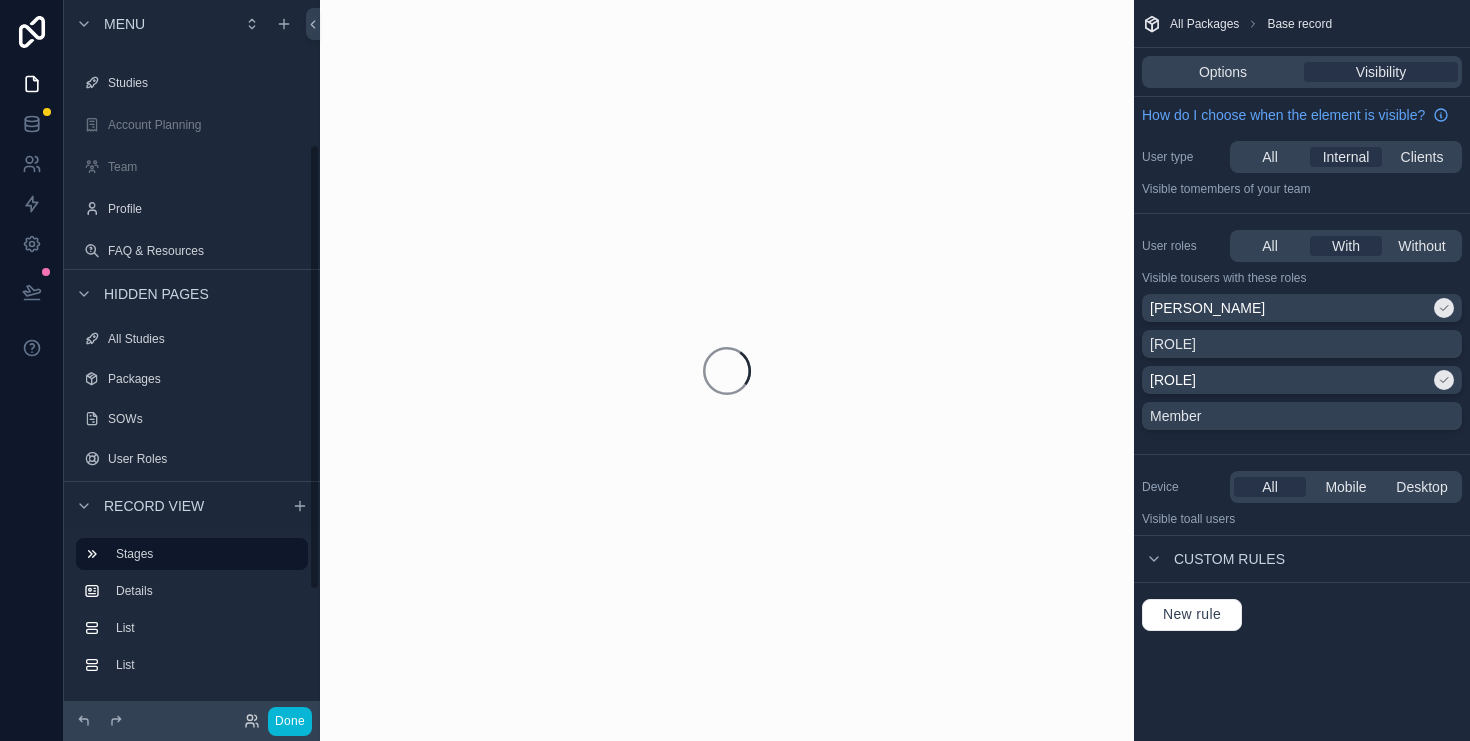 scroll, scrollTop: 231, scrollLeft: 0, axis: vertical 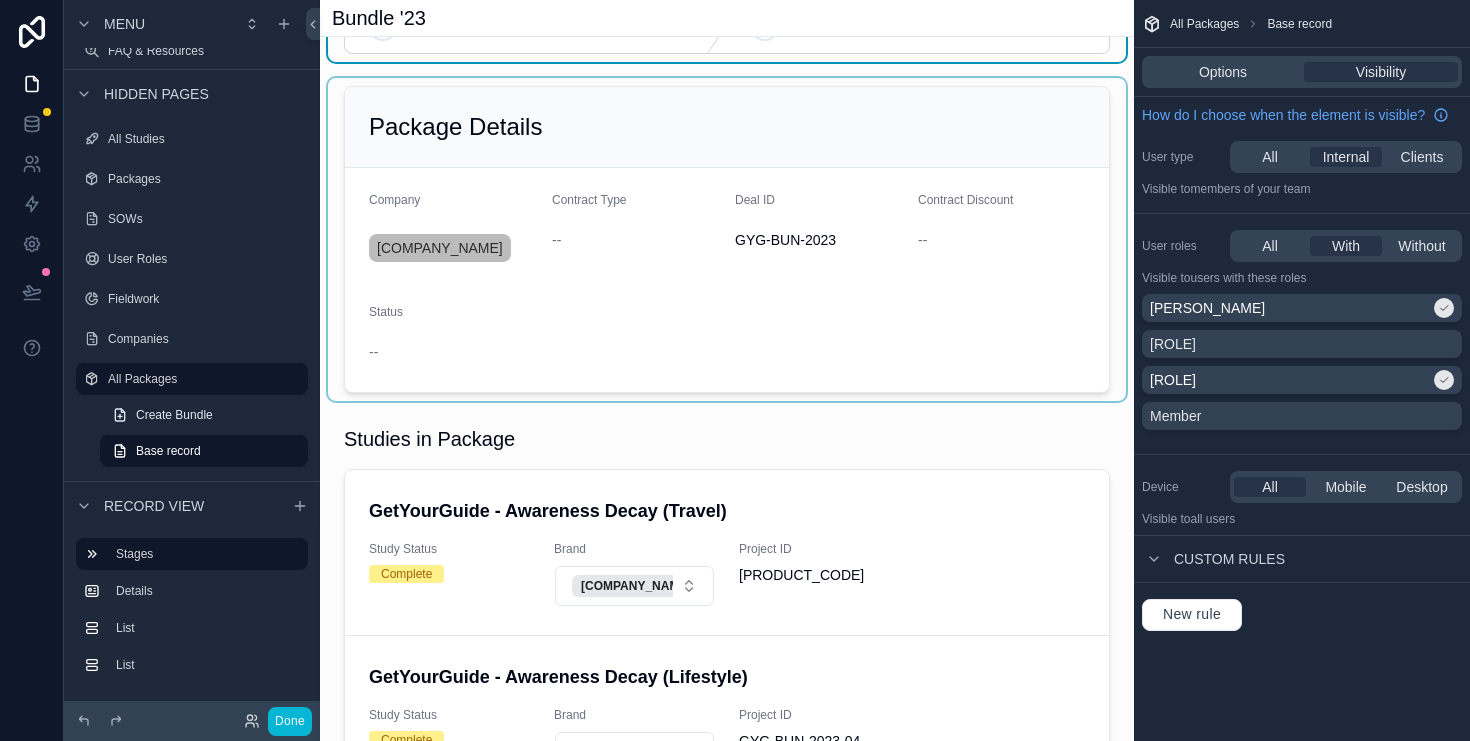 click at bounding box center (727, 239) 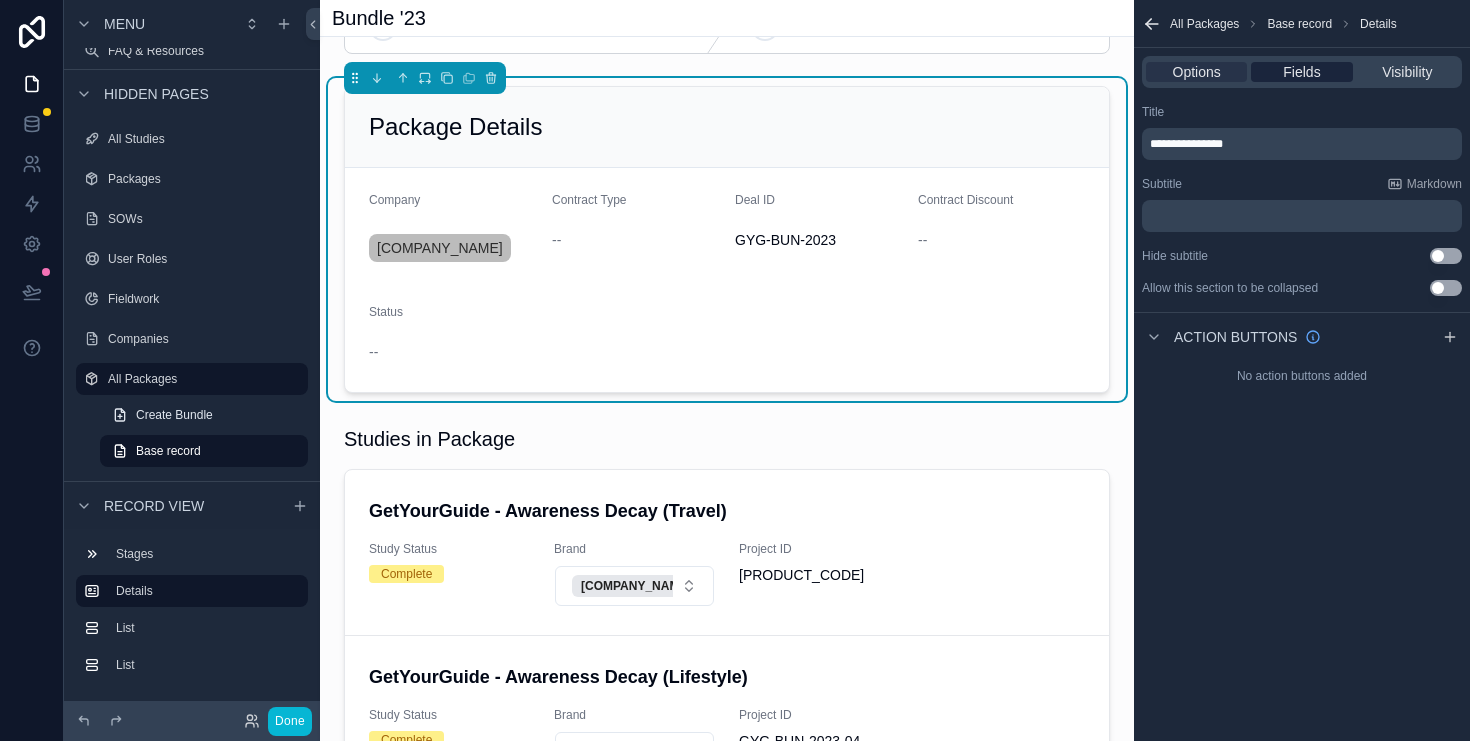 click on "Fields" at bounding box center [1301, 72] 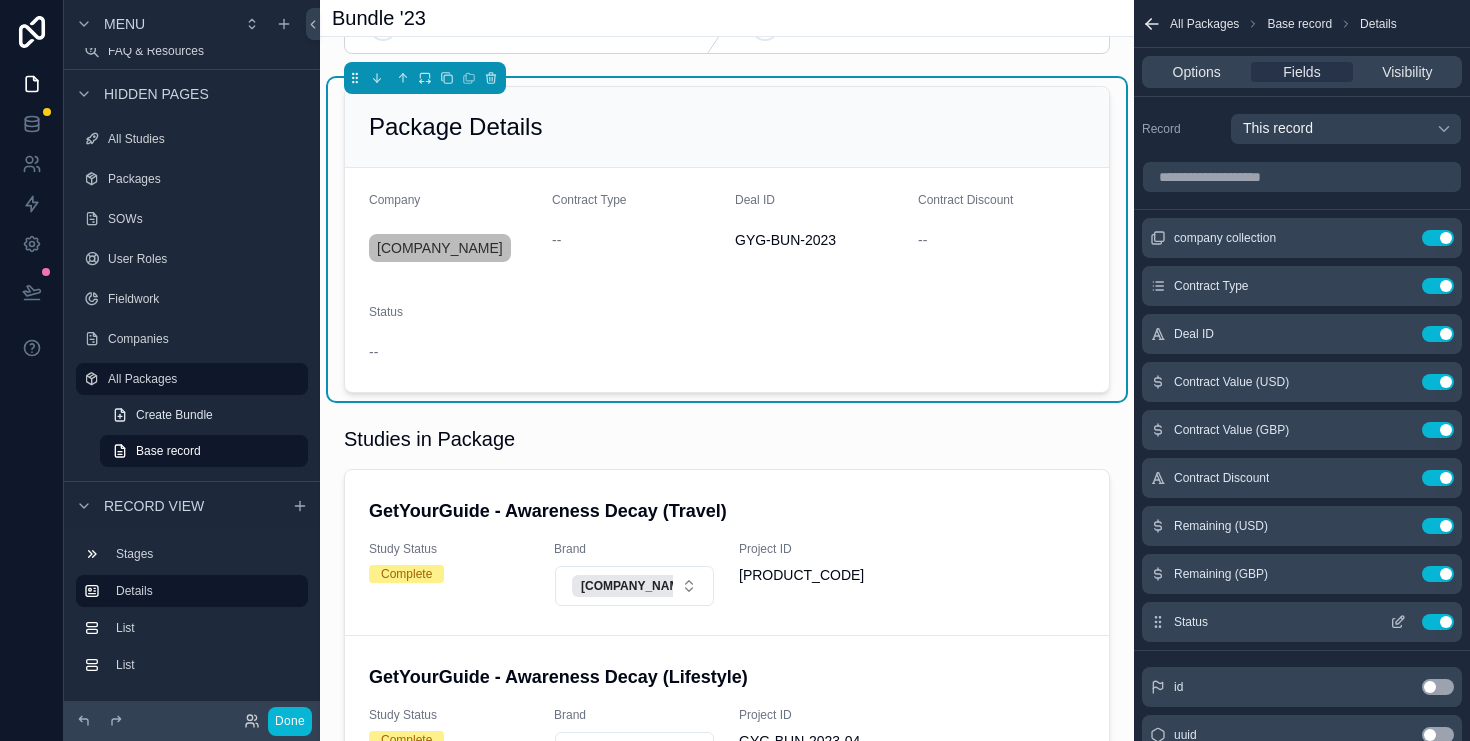 click 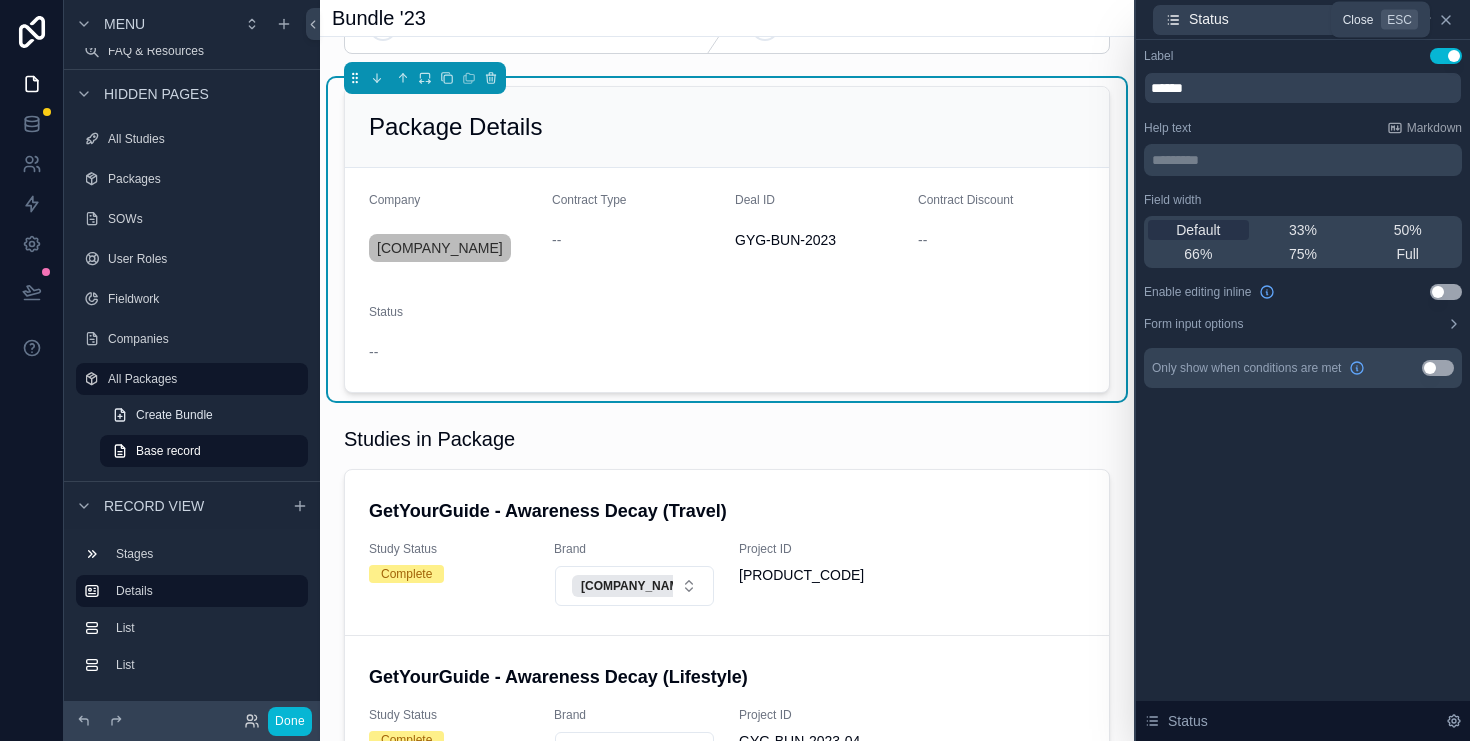 click 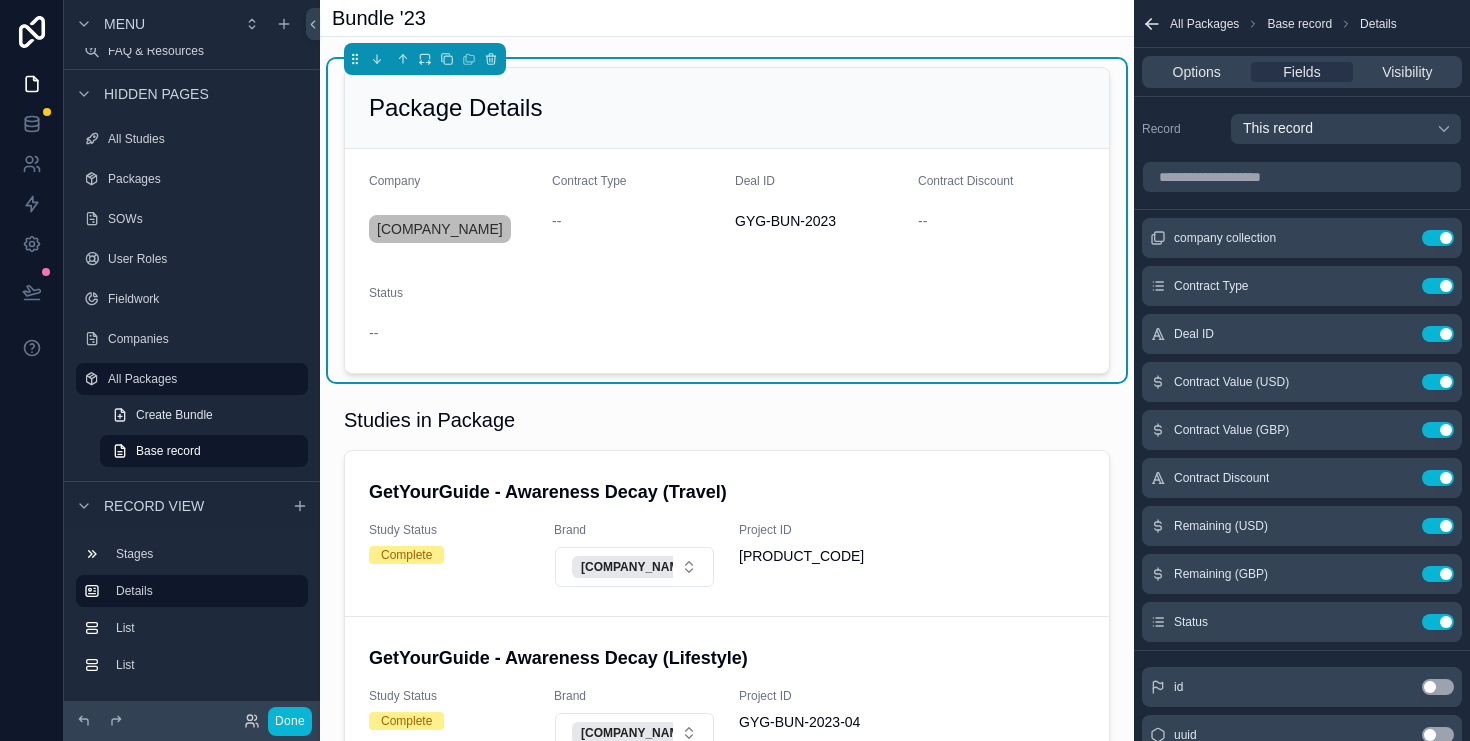 scroll, scrollTop: 0, scrollLeft: 0, axis: both 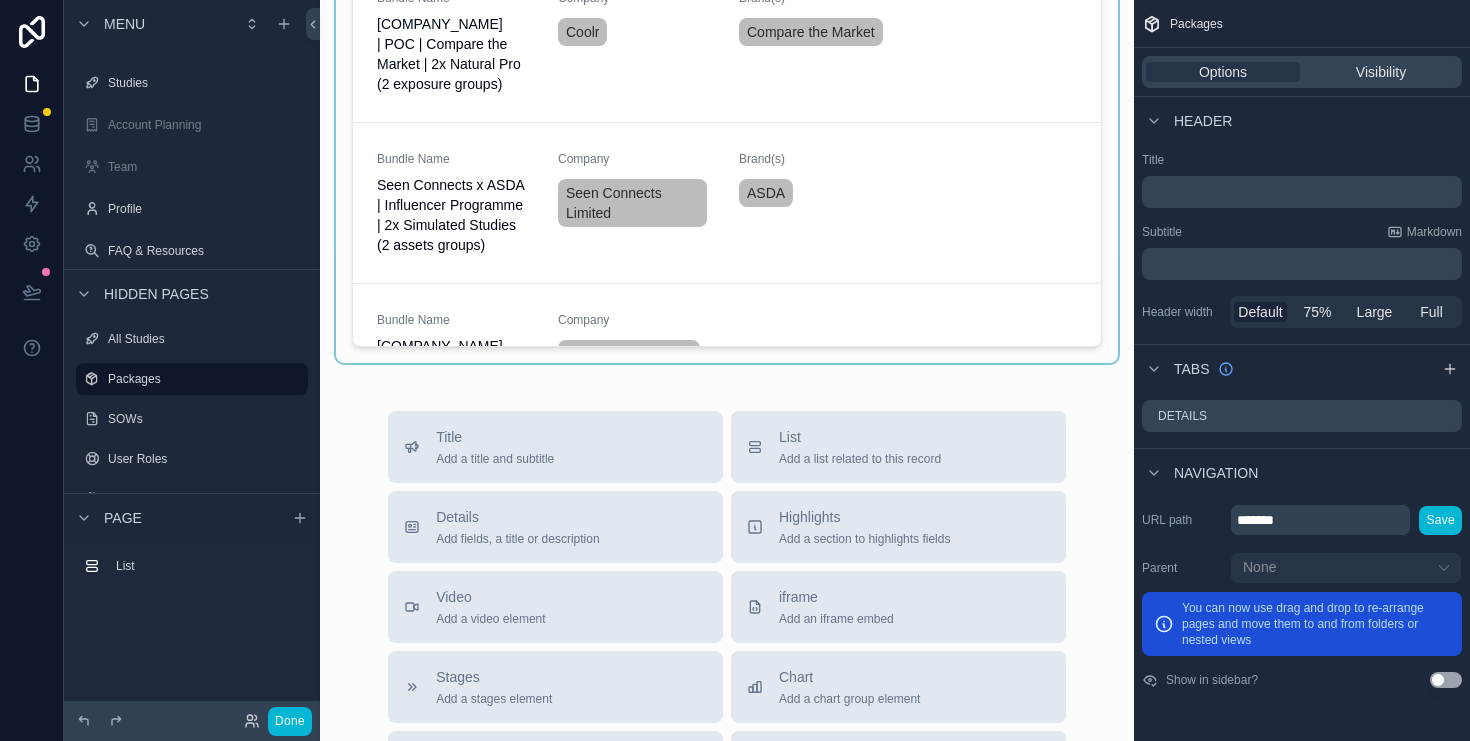 click at bounding box center [727, -3] 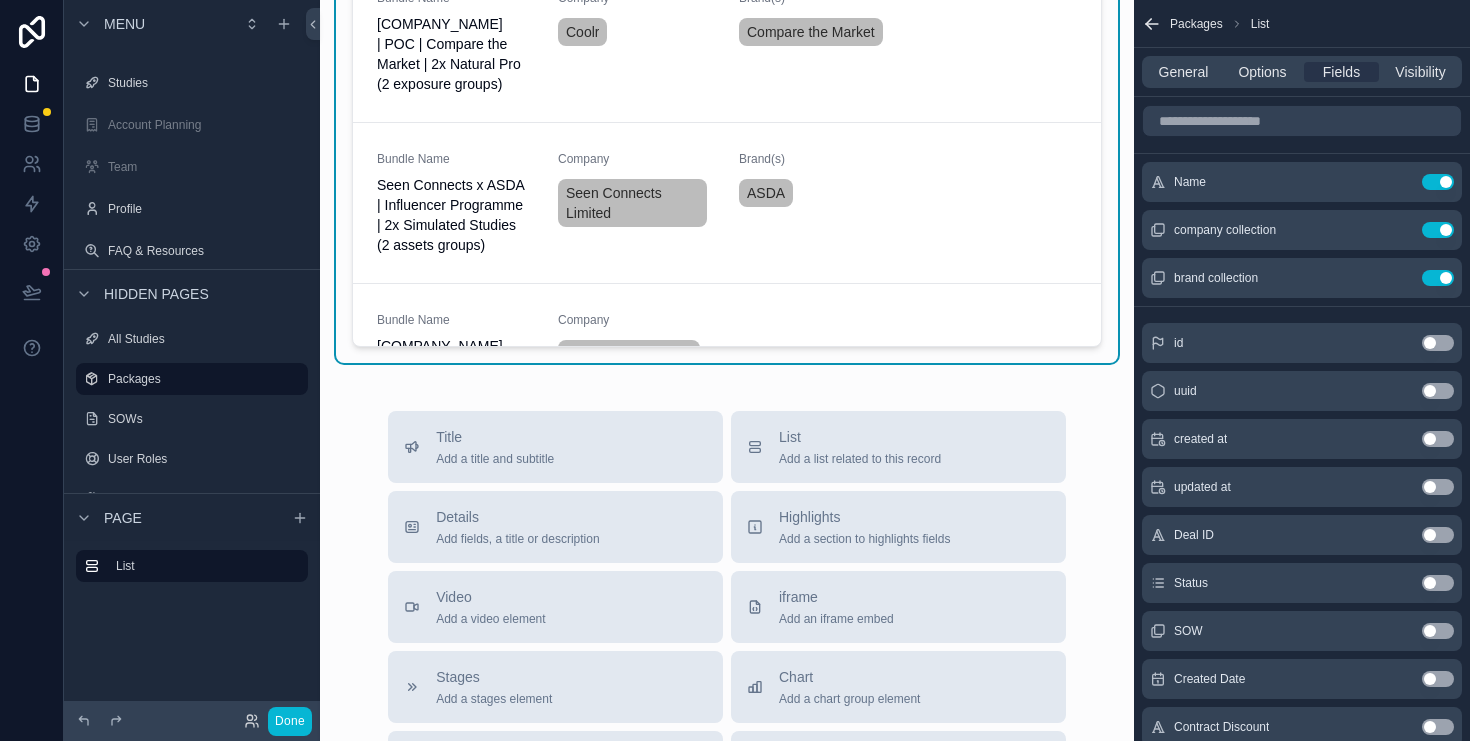 scroll, scrollTop: 0, scrollLeft: 0, axis: both 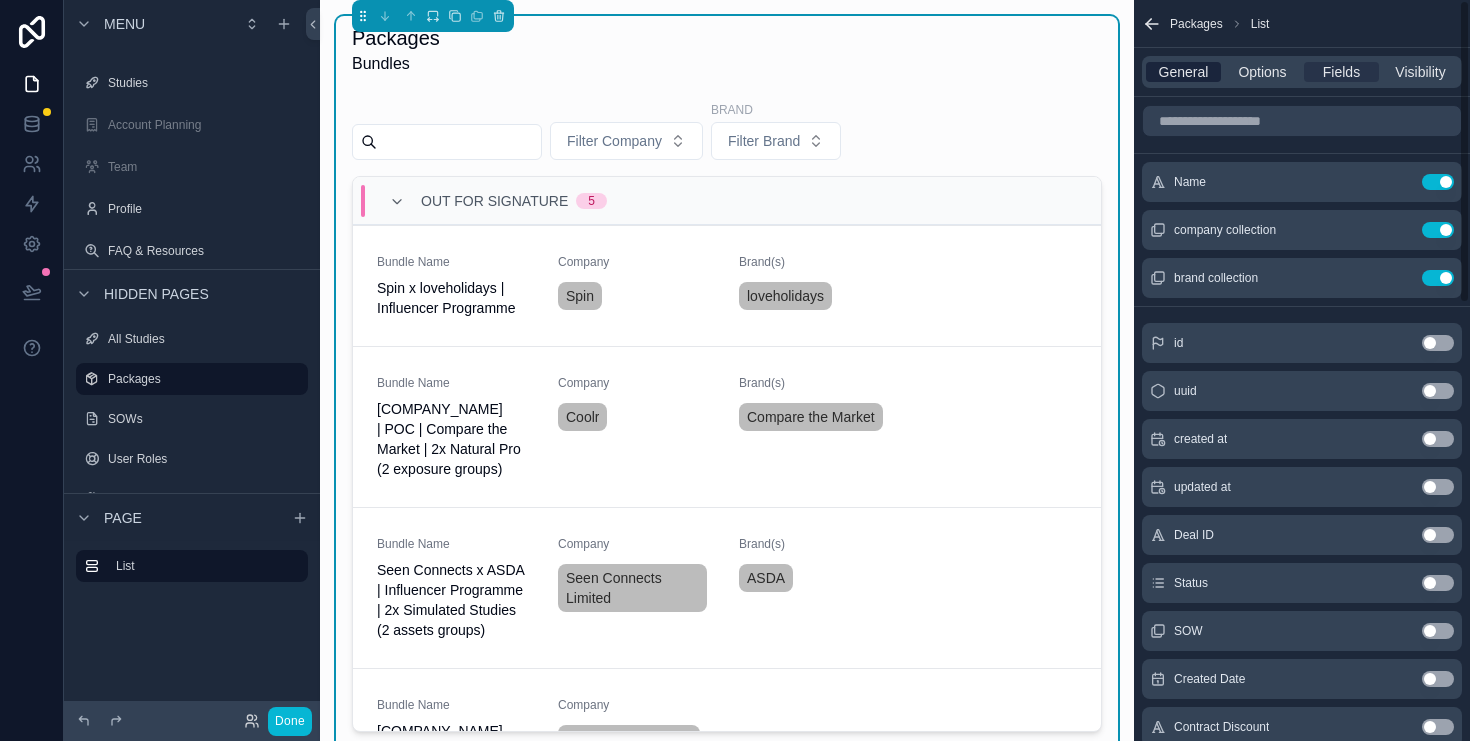 click on "General" at bounding box center (1184, 72) 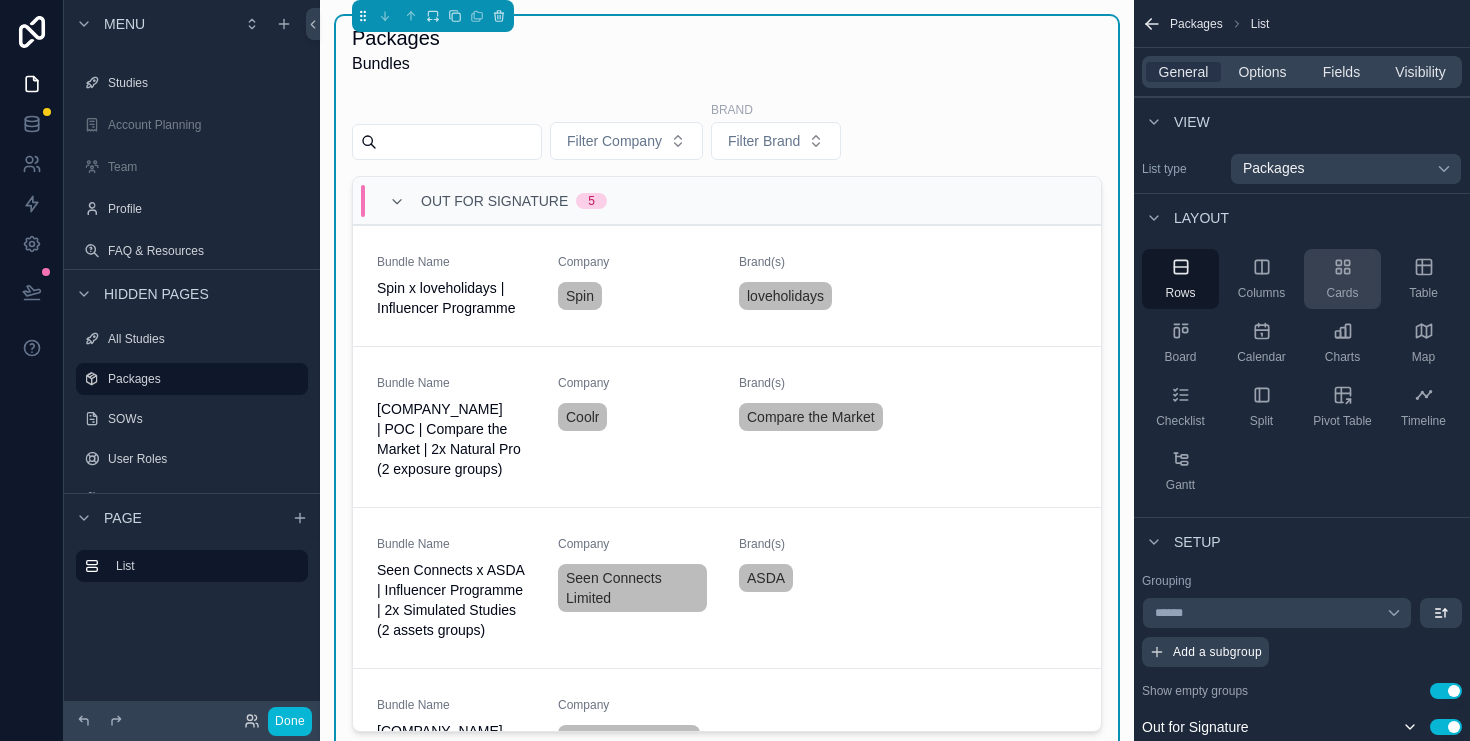 click on "Cards" at bounding box center [1342, 279] 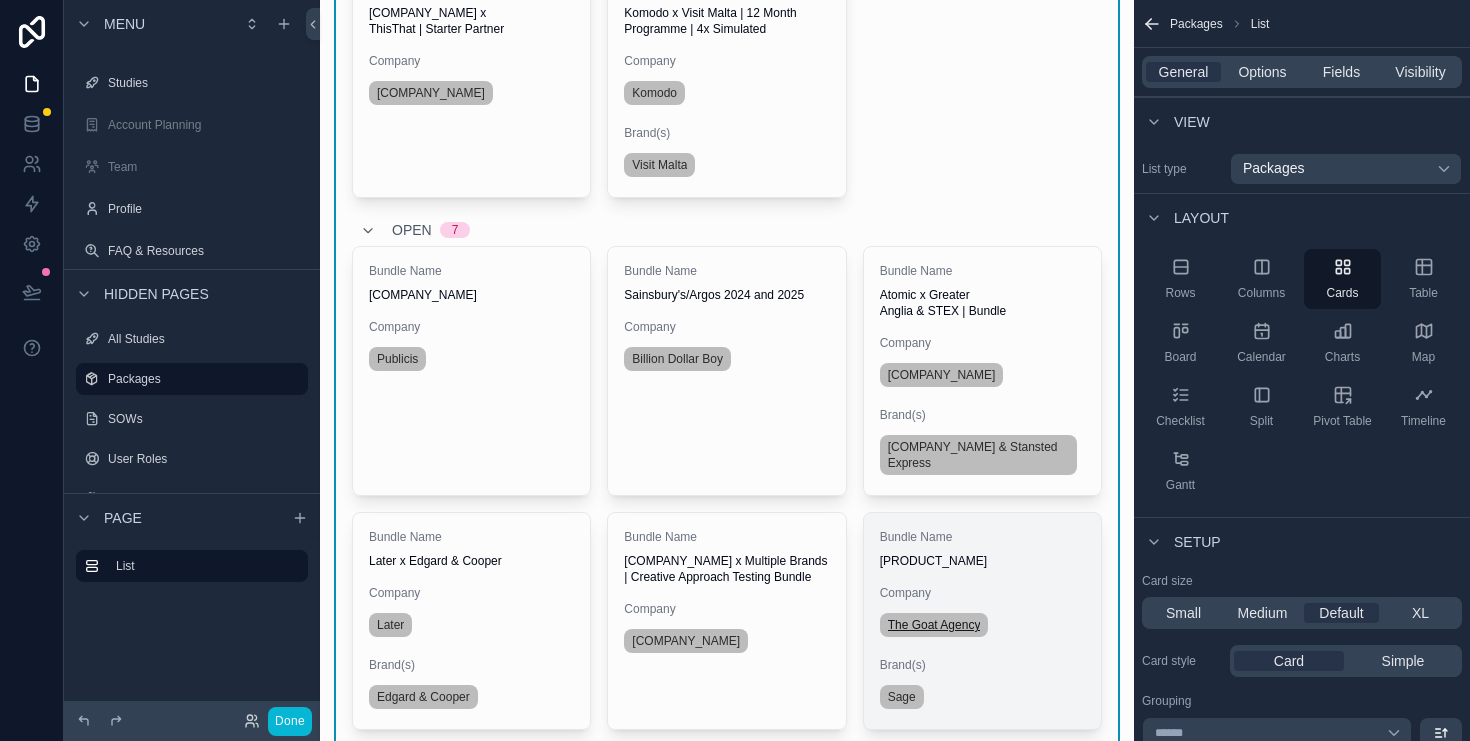 scroll, scrollTop: 0, scrollLeft: 0, axis: both 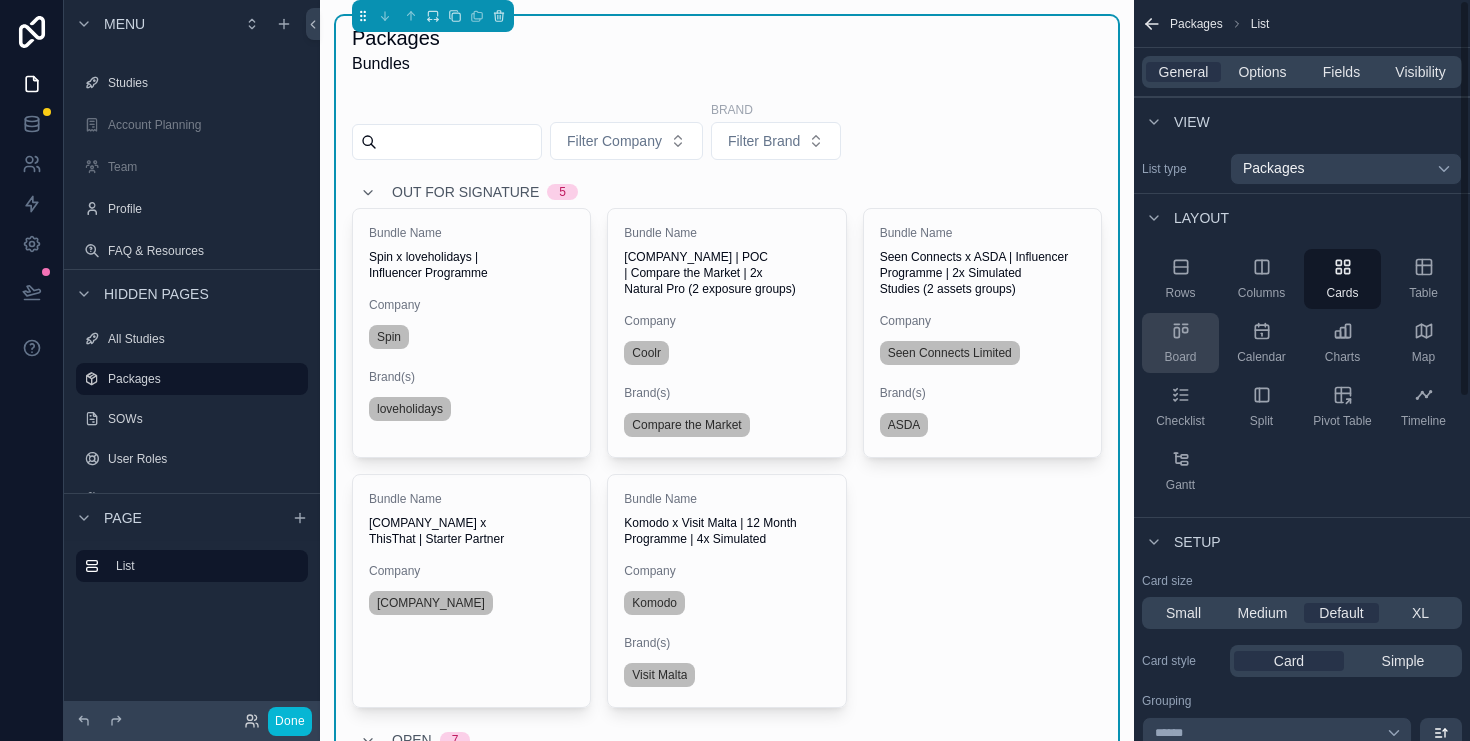 click on "Board" at bounding box center (1180, 357) 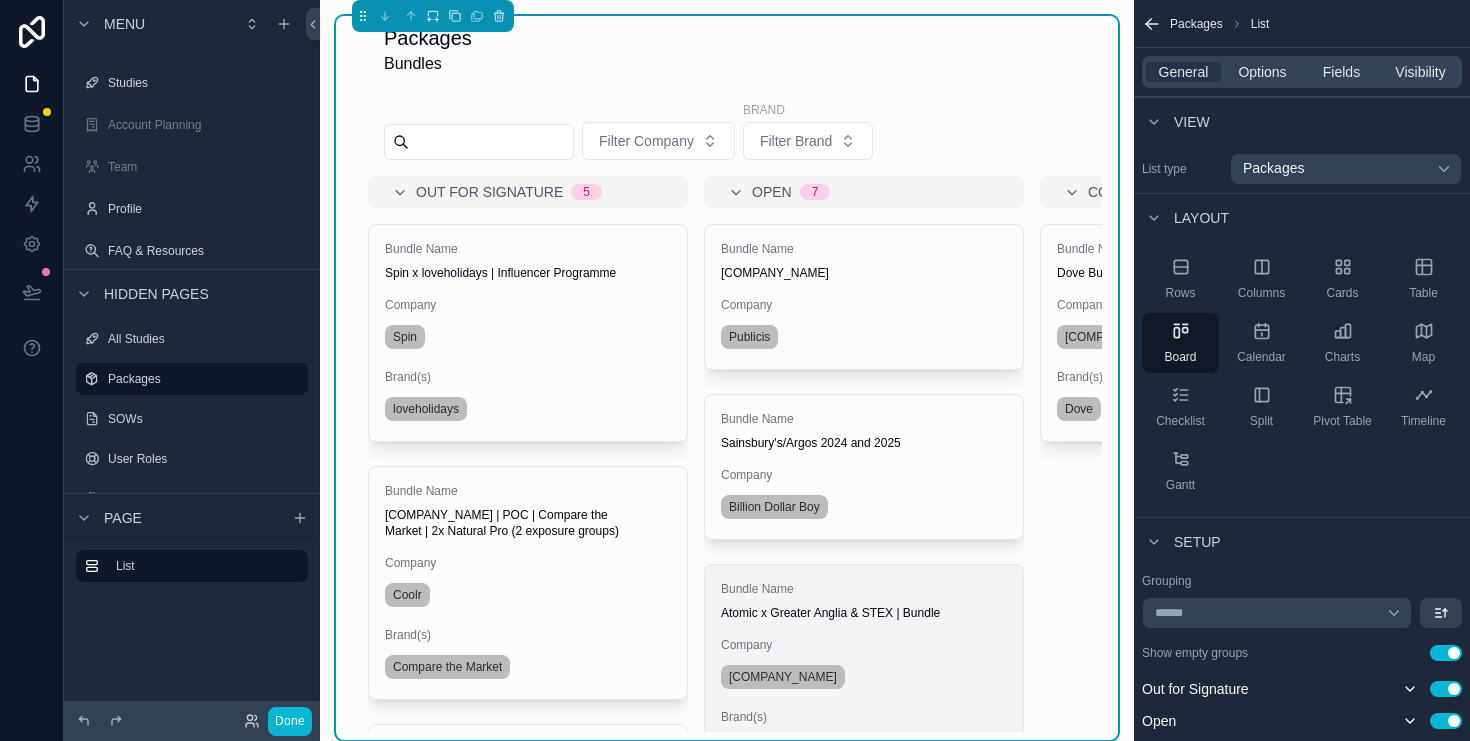 scroll, scrollTop: 0, scrollLeft: 199, axis: horizontal 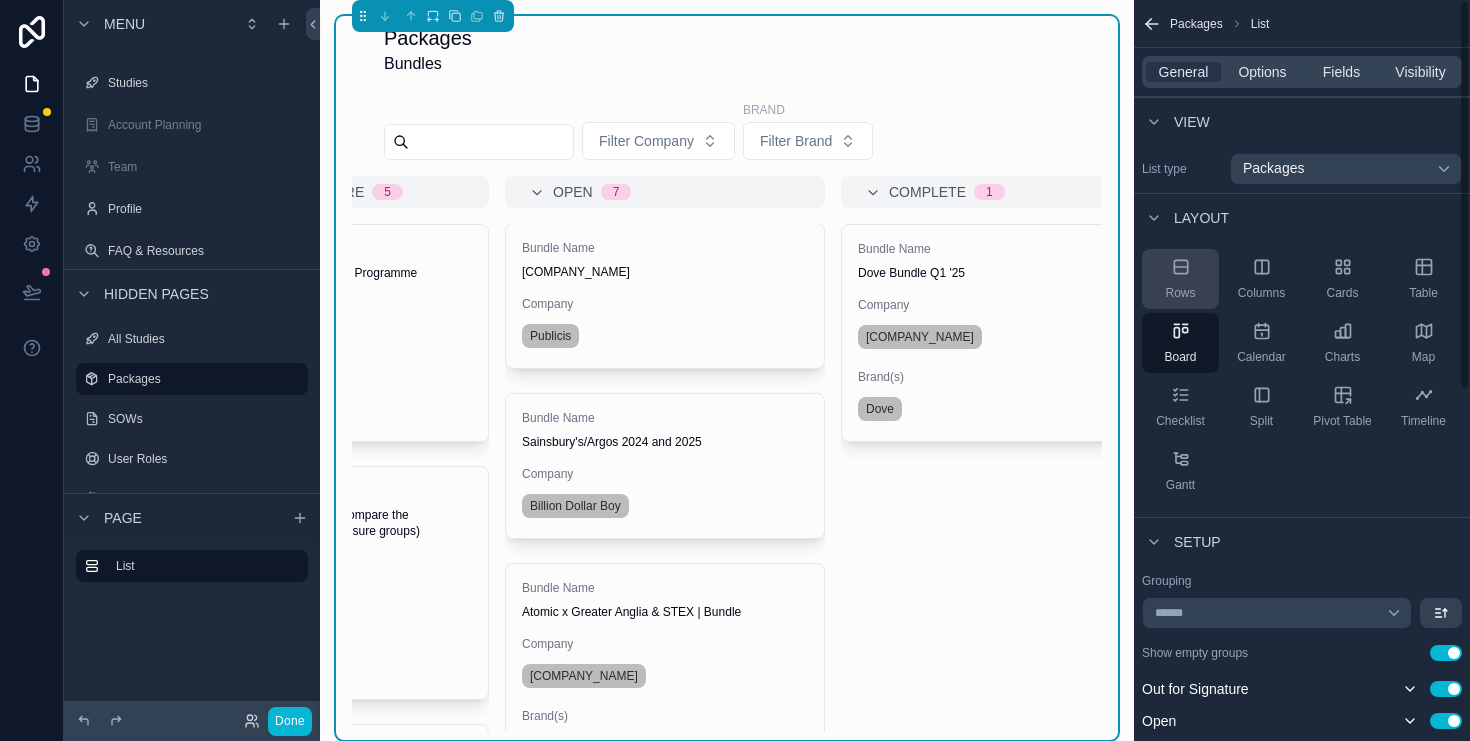 click on "Rows" at bounding box center (1180, 279) 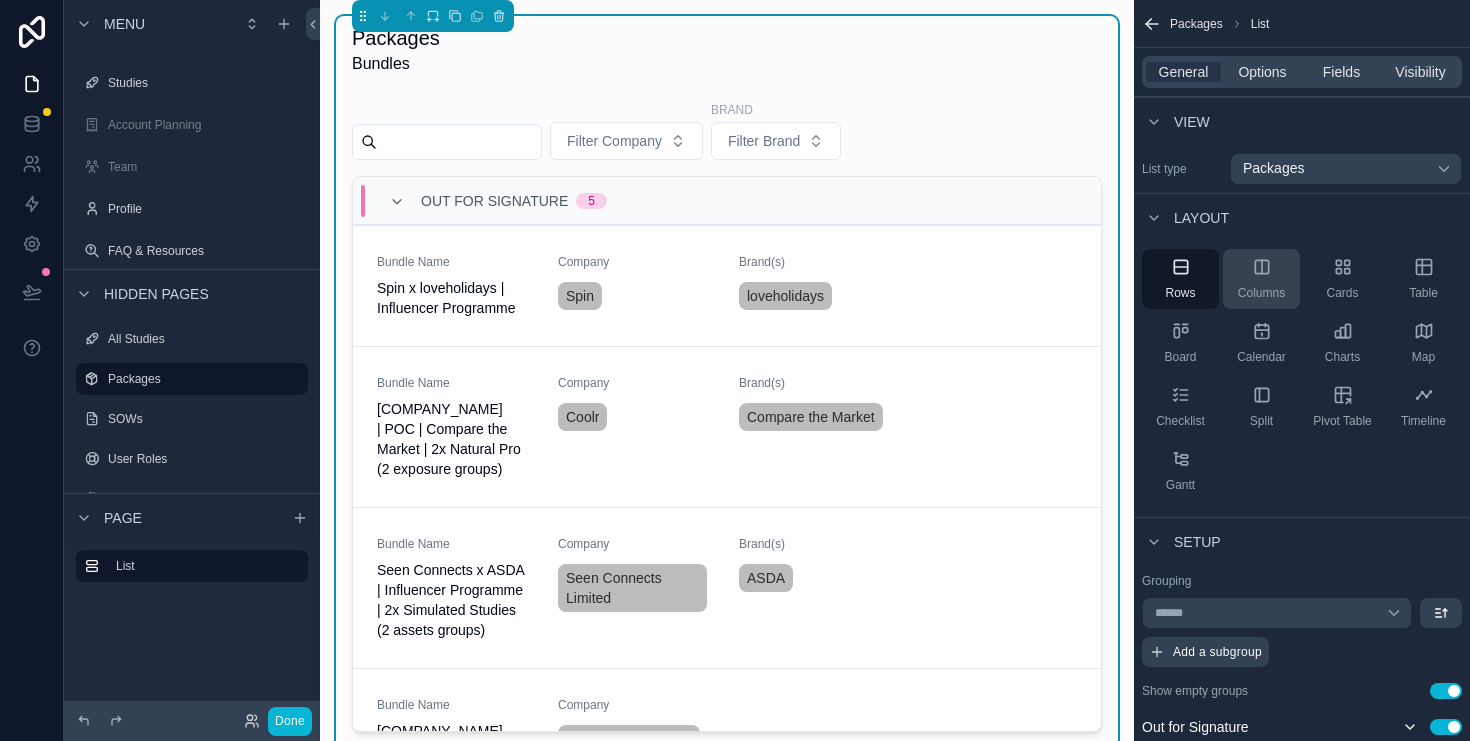 click on "Columns" at bounding box center (1261, 293) 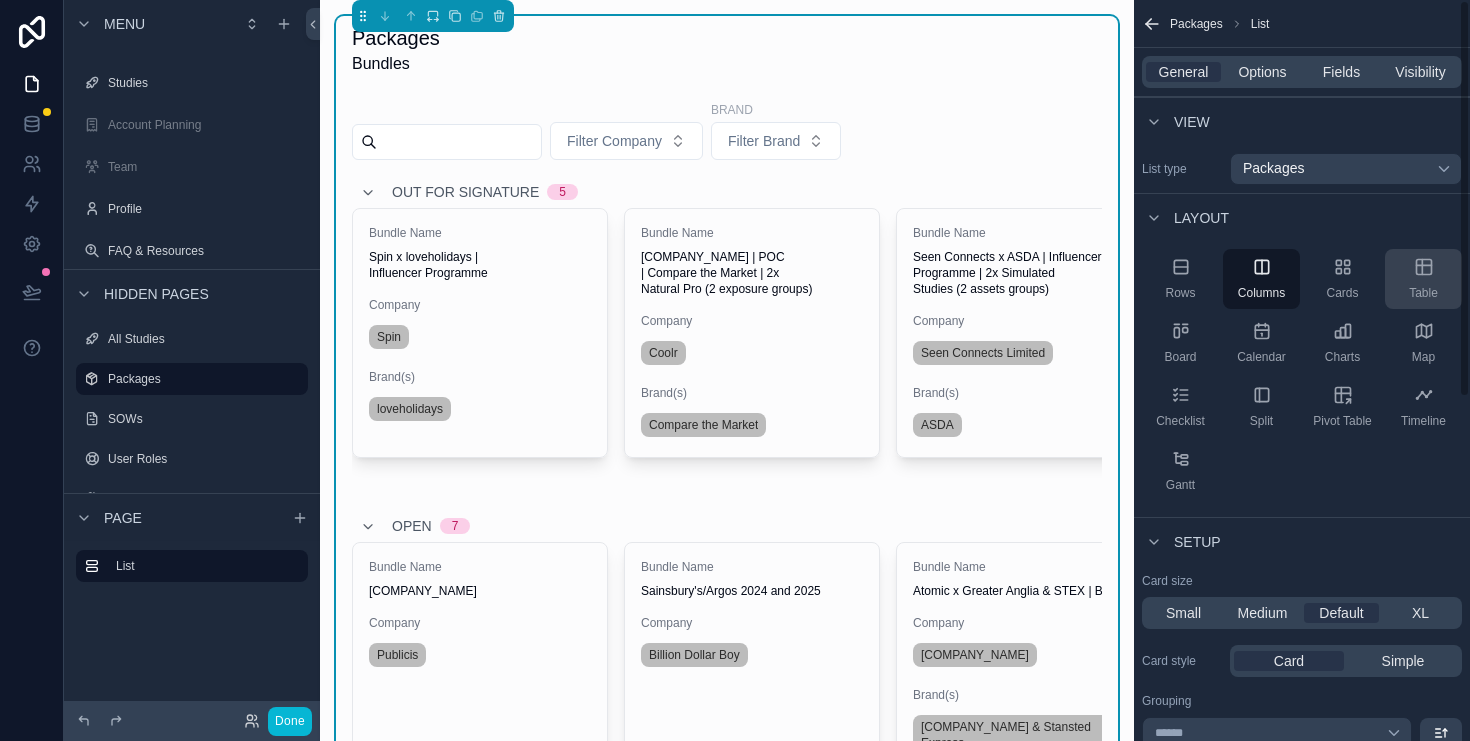 click on "Table" at bounding box center [1423, 279] 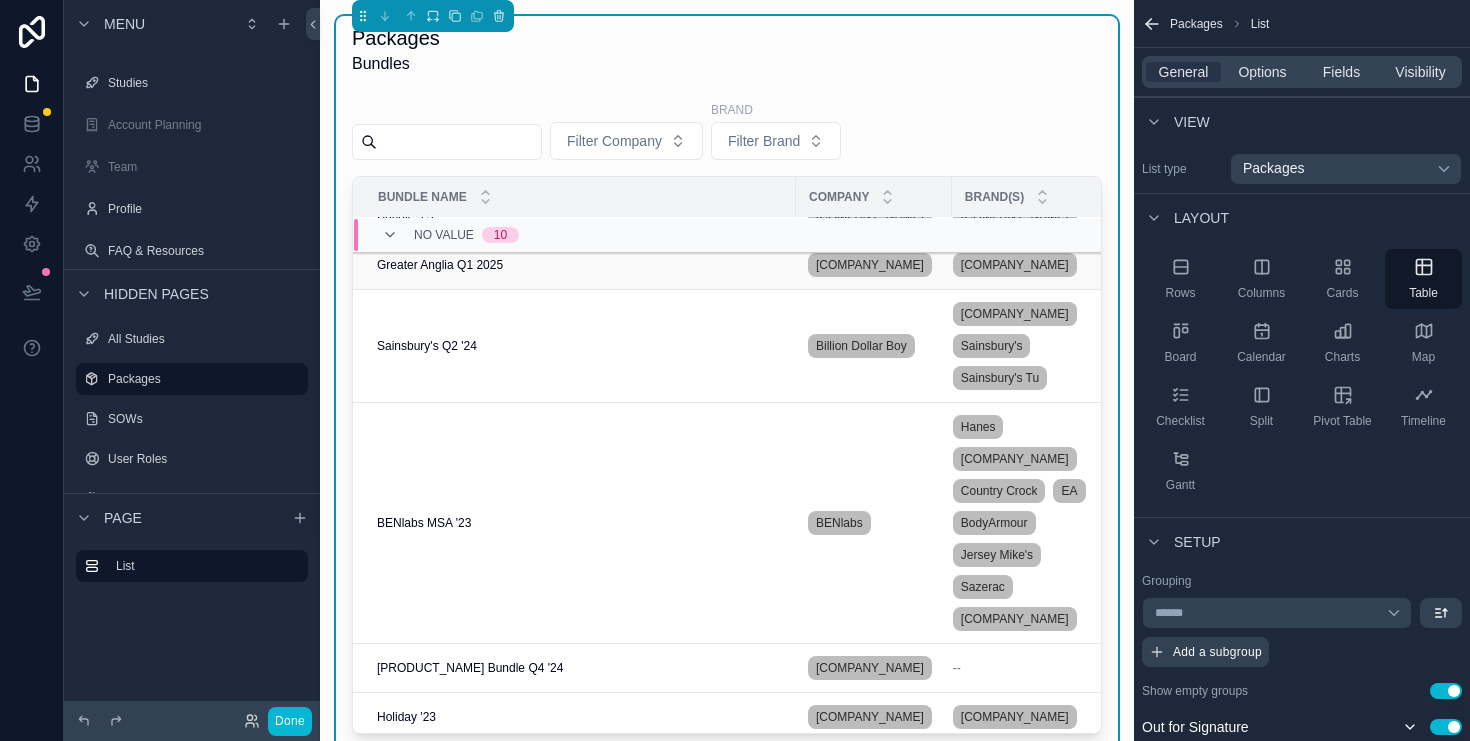 scroll, scrollTop: 1175, scrollLeft: 0, axis: vertical 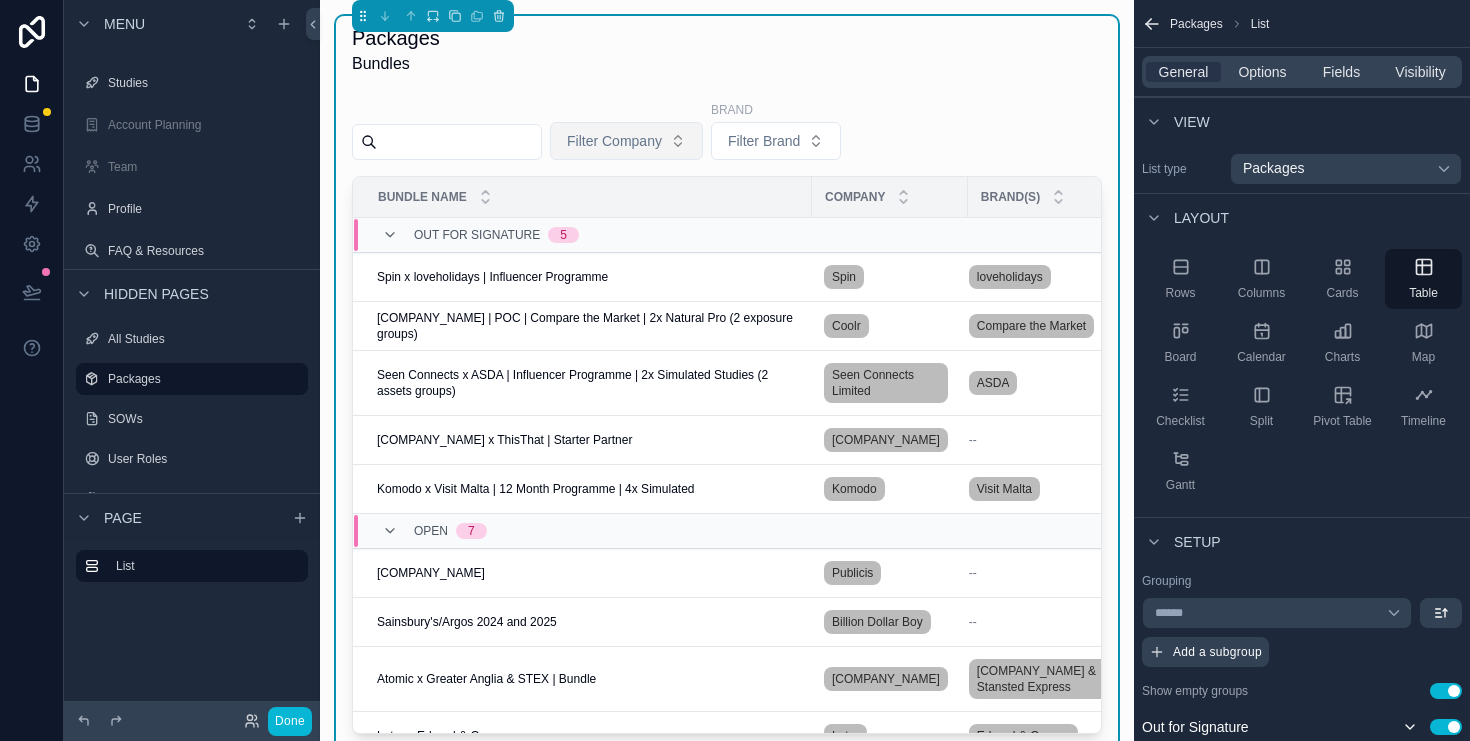 click on "Filter Company" at bounding box center [626, 141] 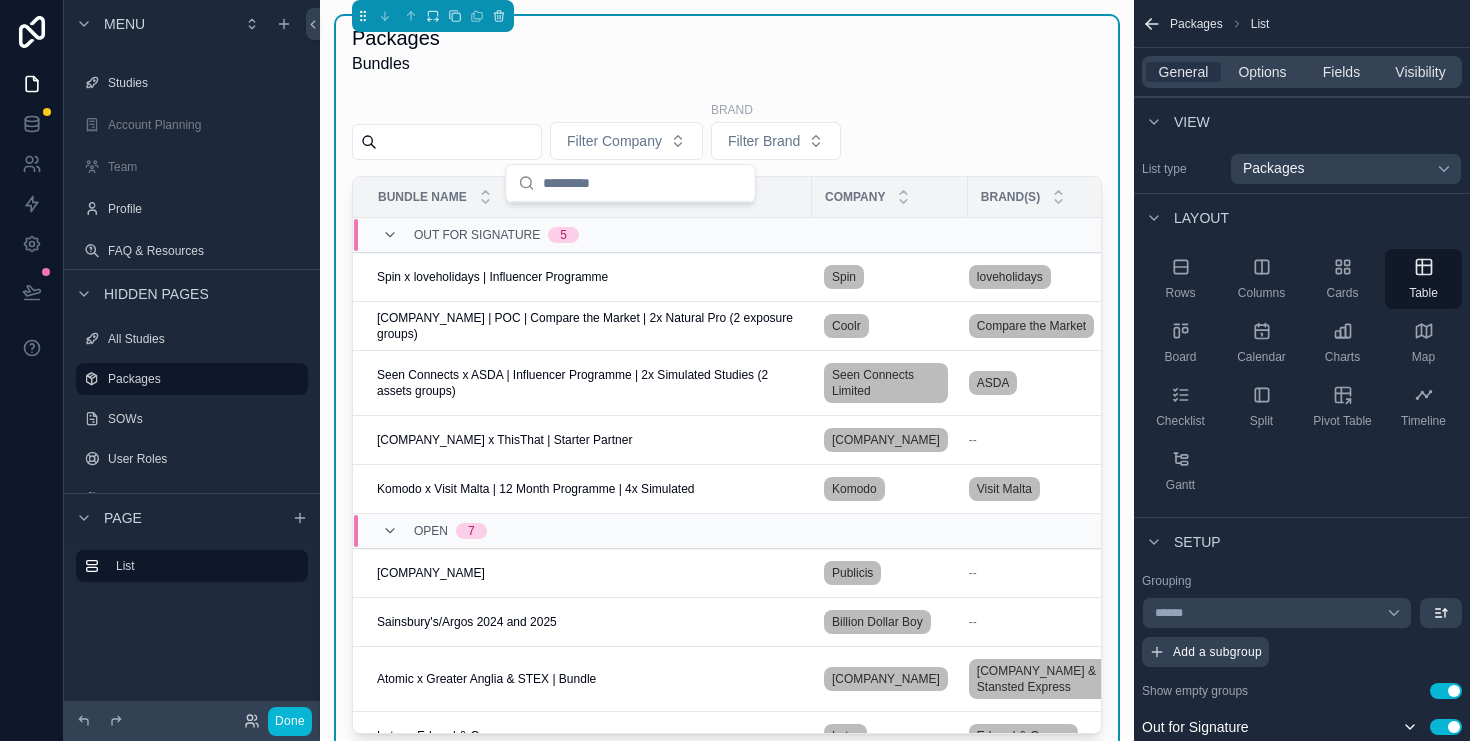 click on "Filter Company Brand Filter Brand" at bounding box center (727, 134) 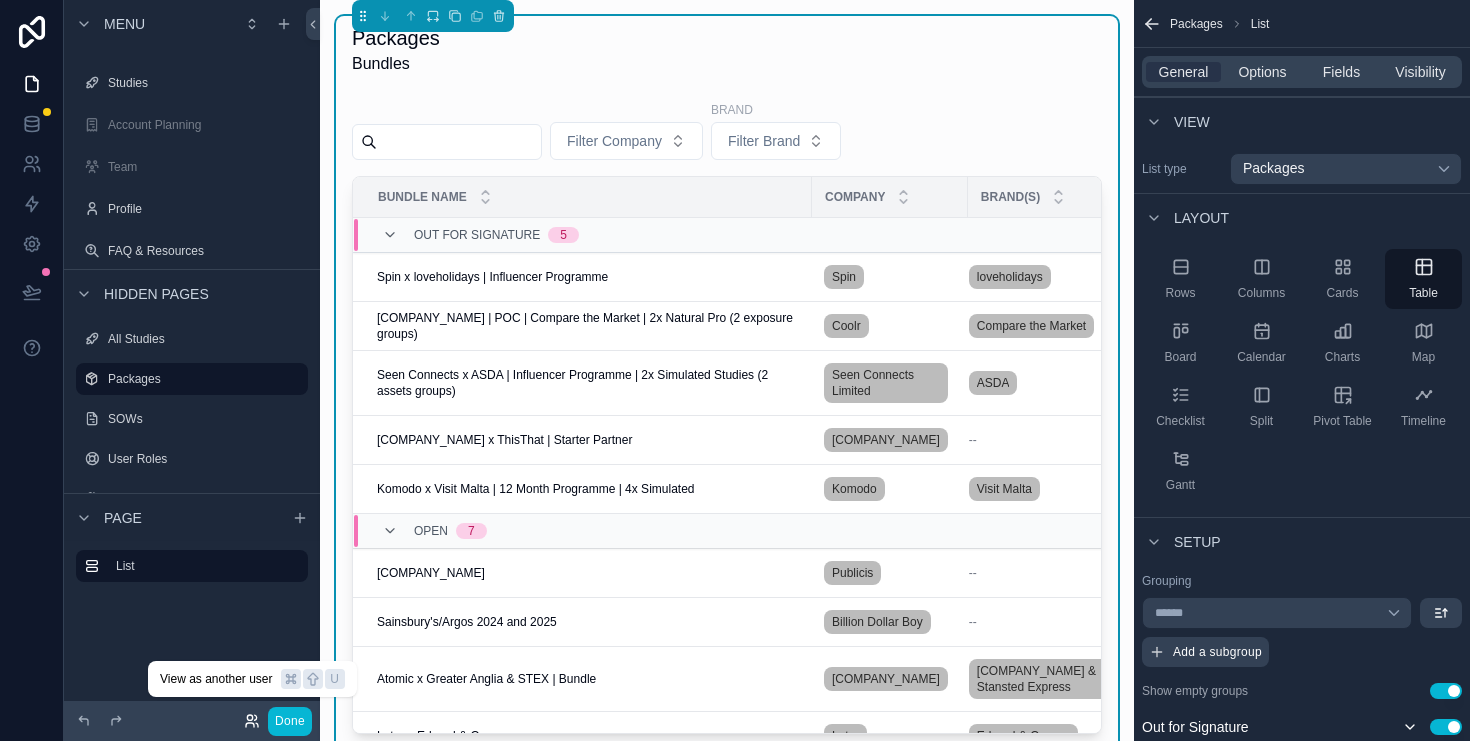 click 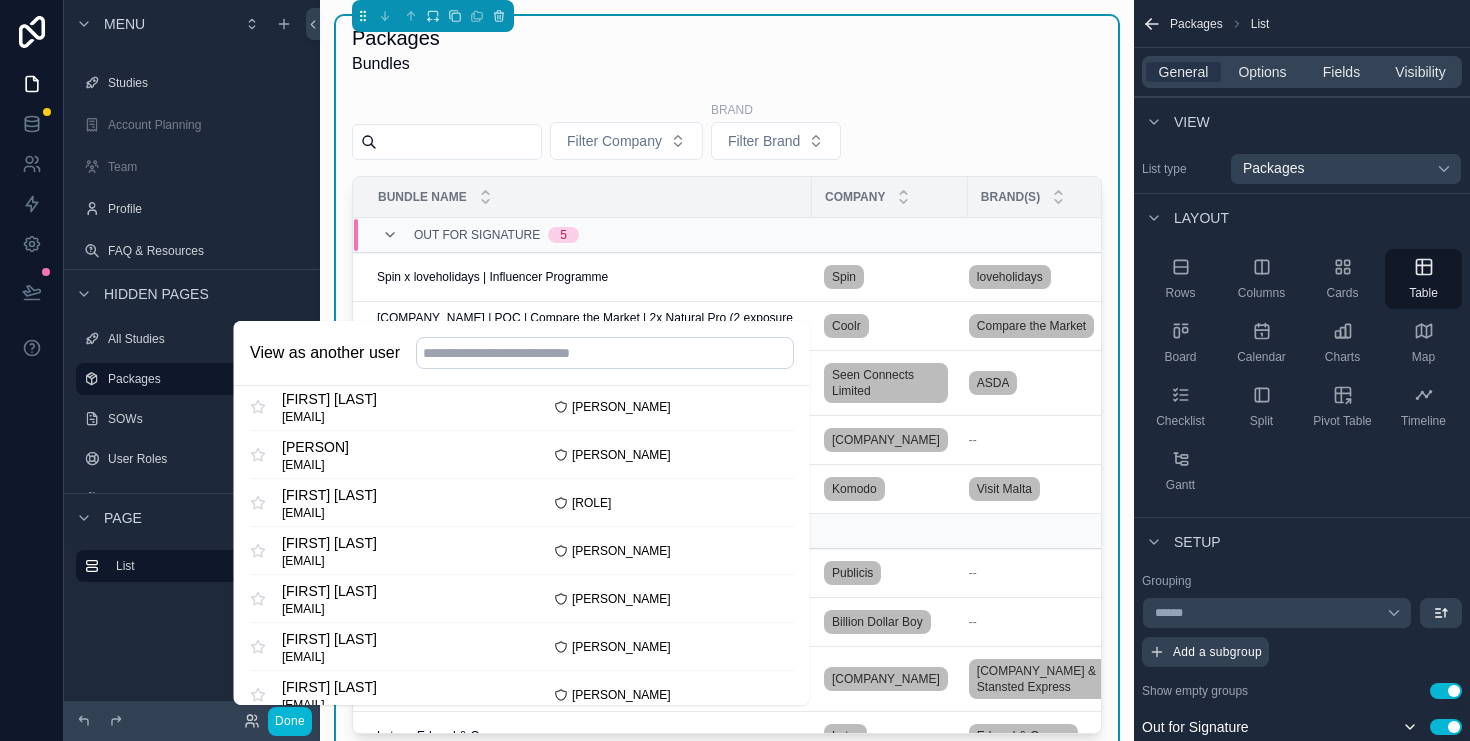 scroll, scrollTop: 1105, scrollLeft: 0, axis: vertical 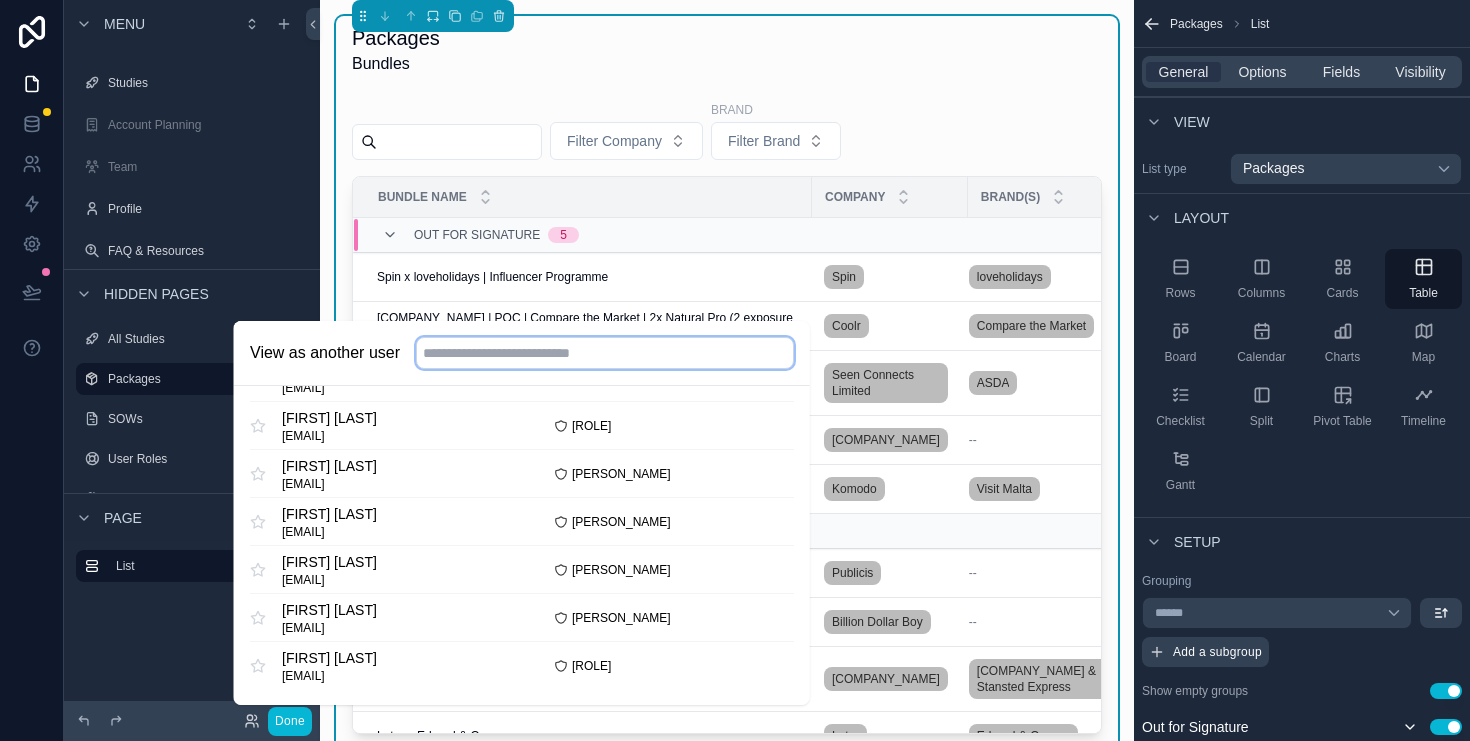 click at bounding box center (605, 353) 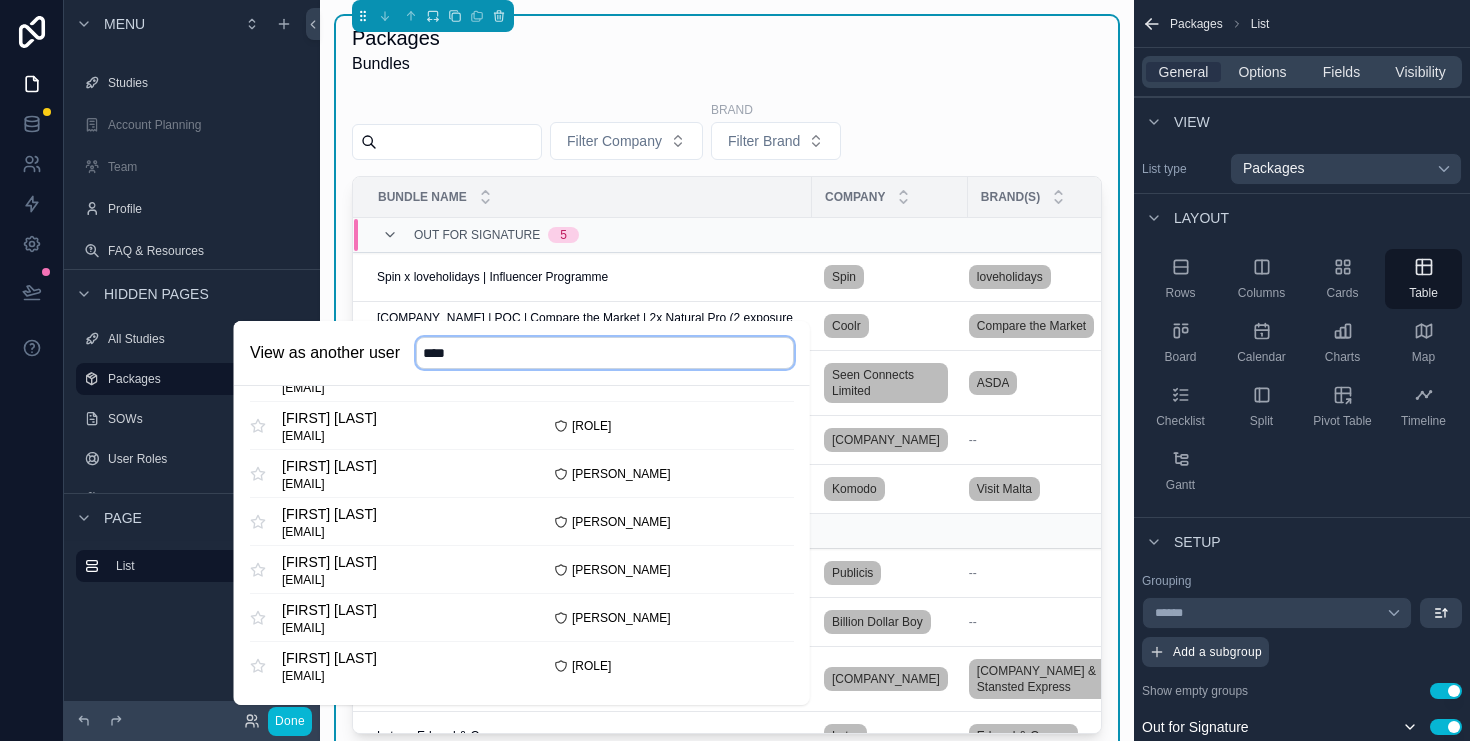 scroll, scrollTop: 0, scrollLeft: 0, axis: both 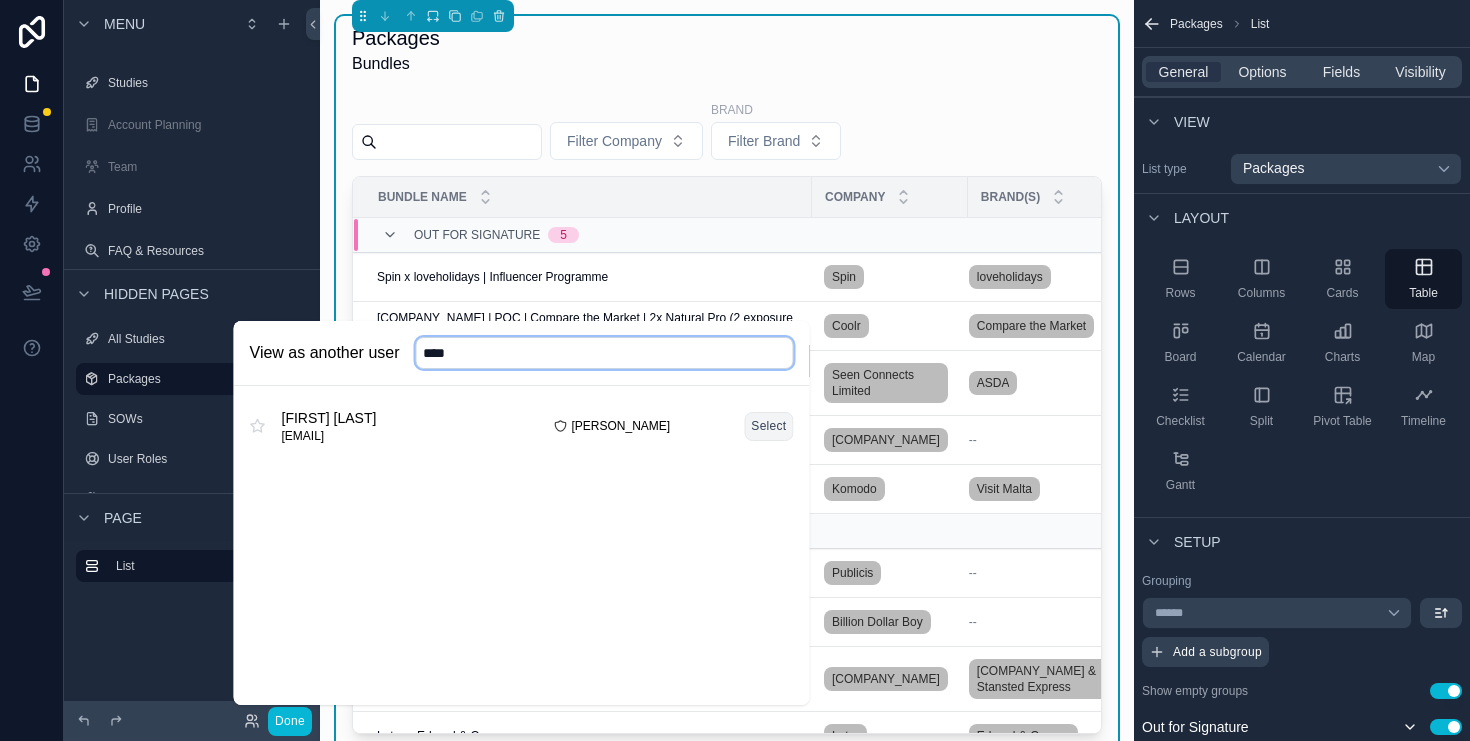 type on "****" 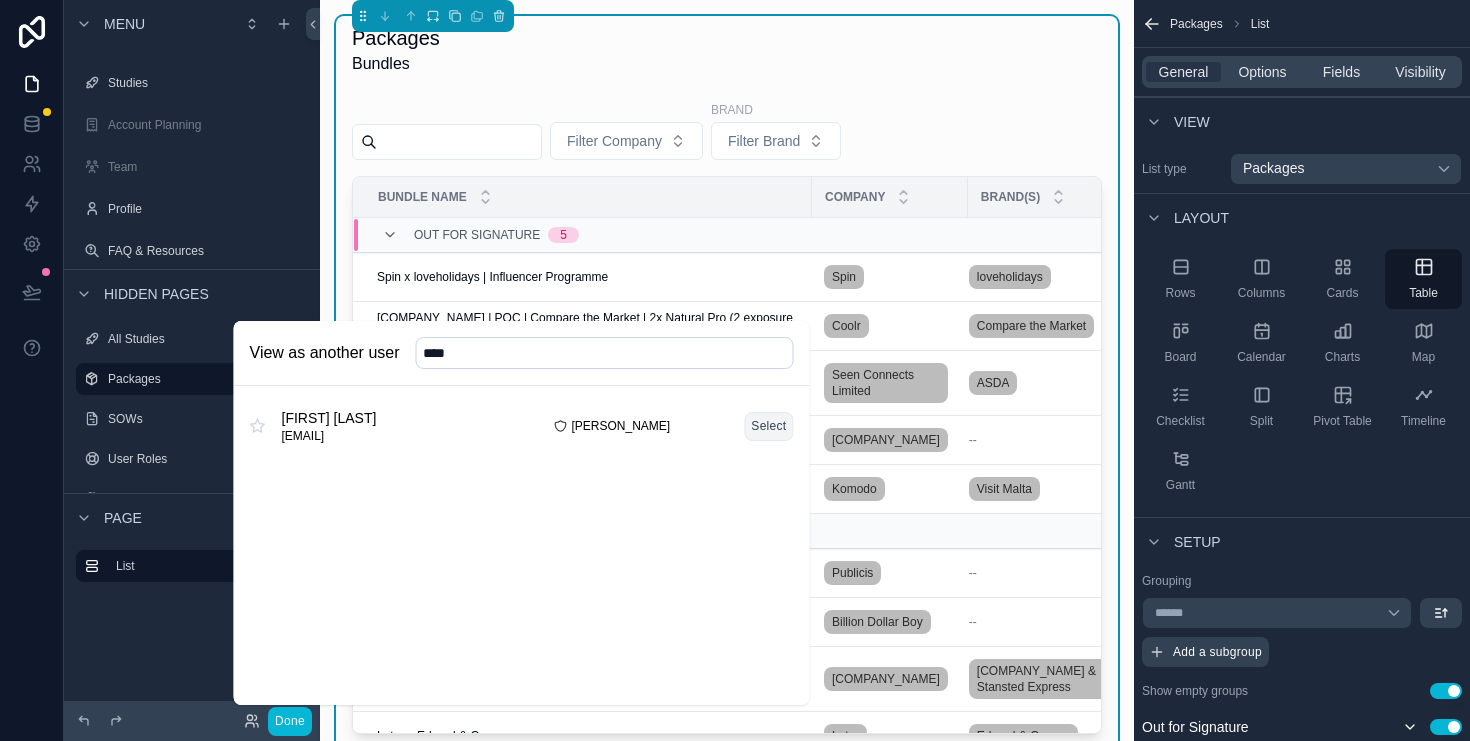 click on "Select" at bounding box center [768, 426] 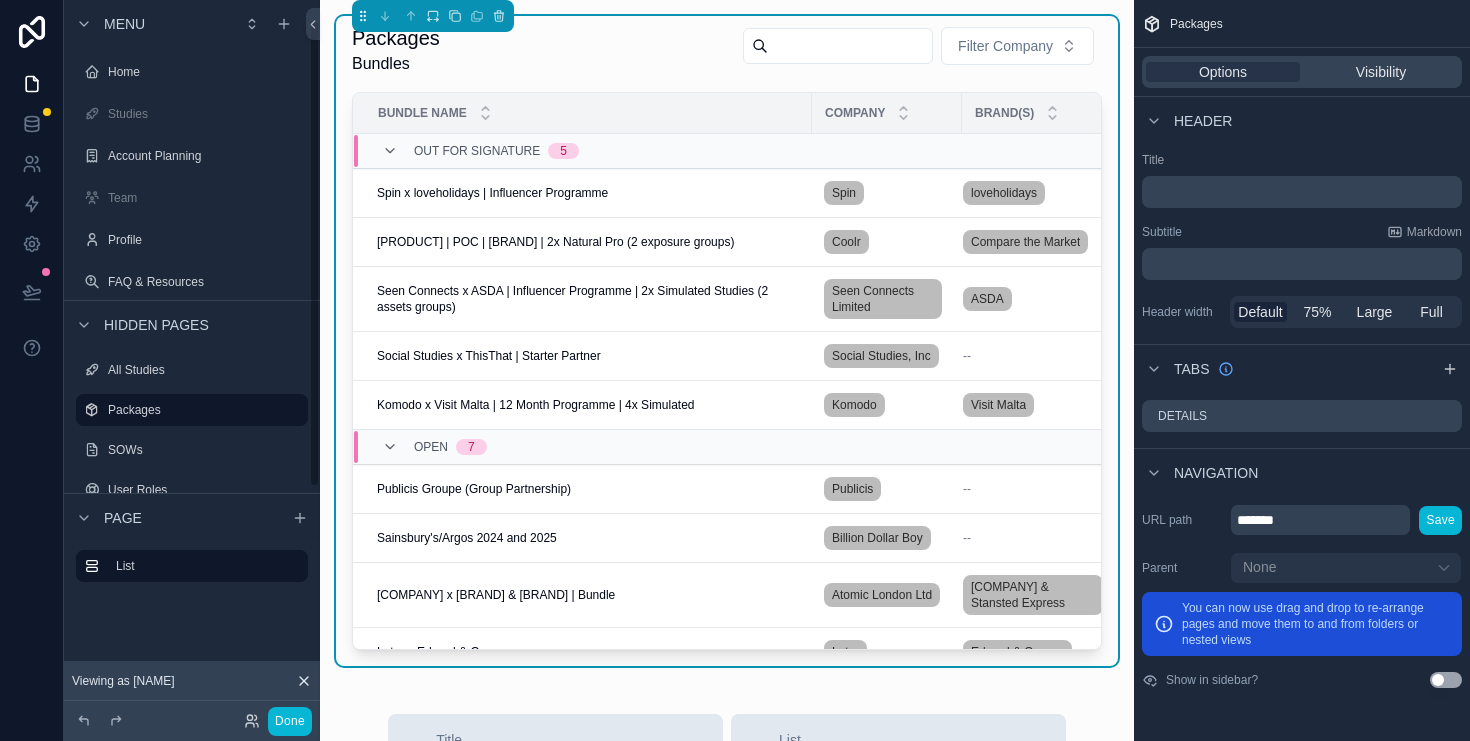 scroll, scrollTop: 0, scrollLeft: 0, axis: both 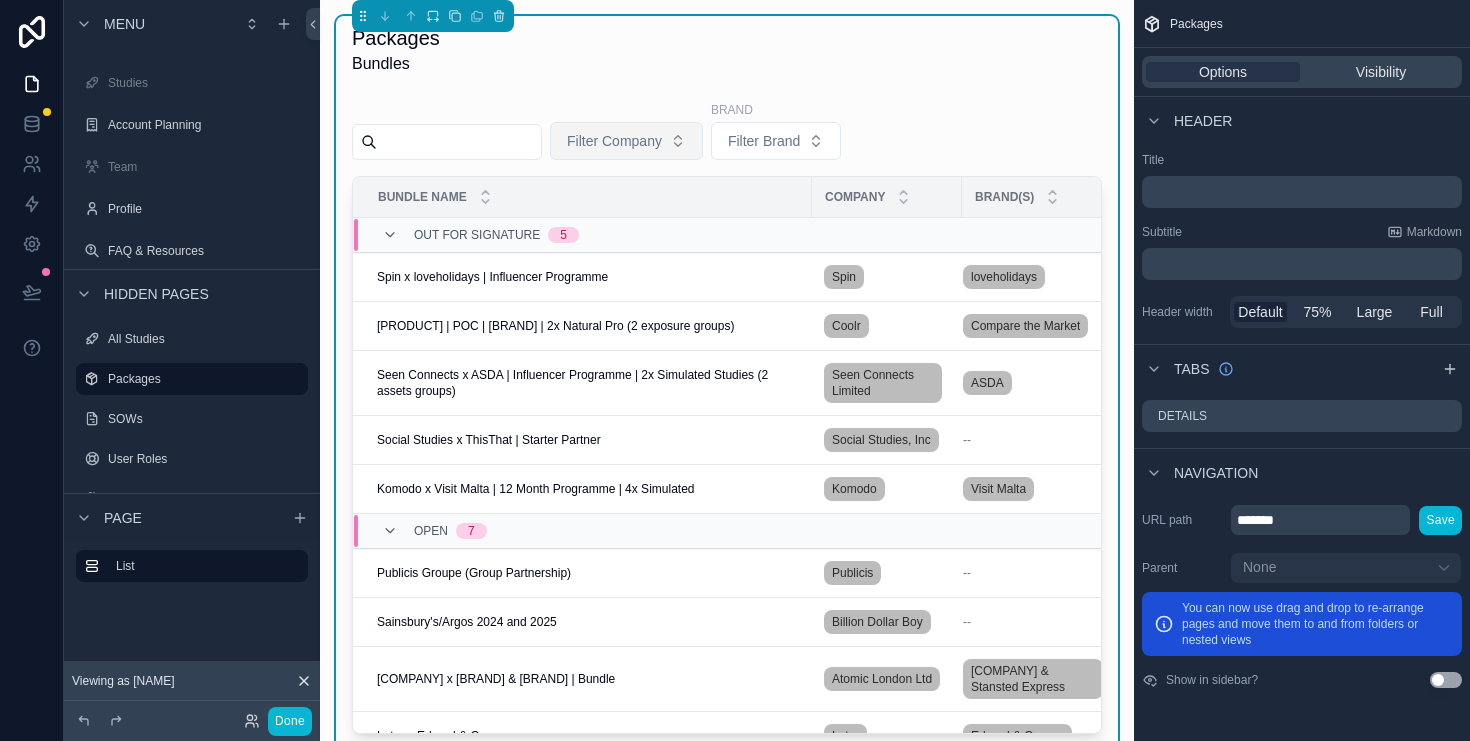 click on "Filter Company" at bounding box center (614, 141) 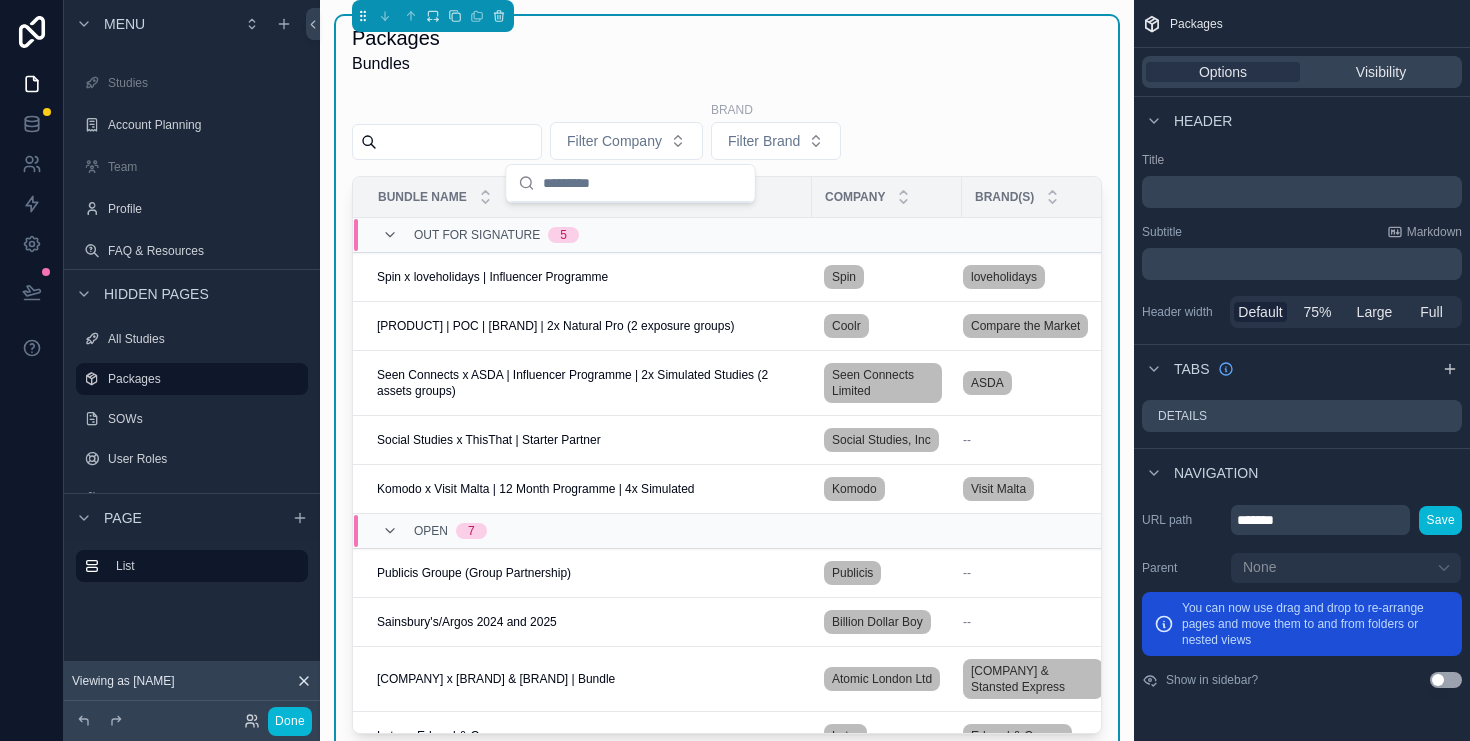 click on "Filter Company Brand Filter Brand" at bounding box center [727, 134] 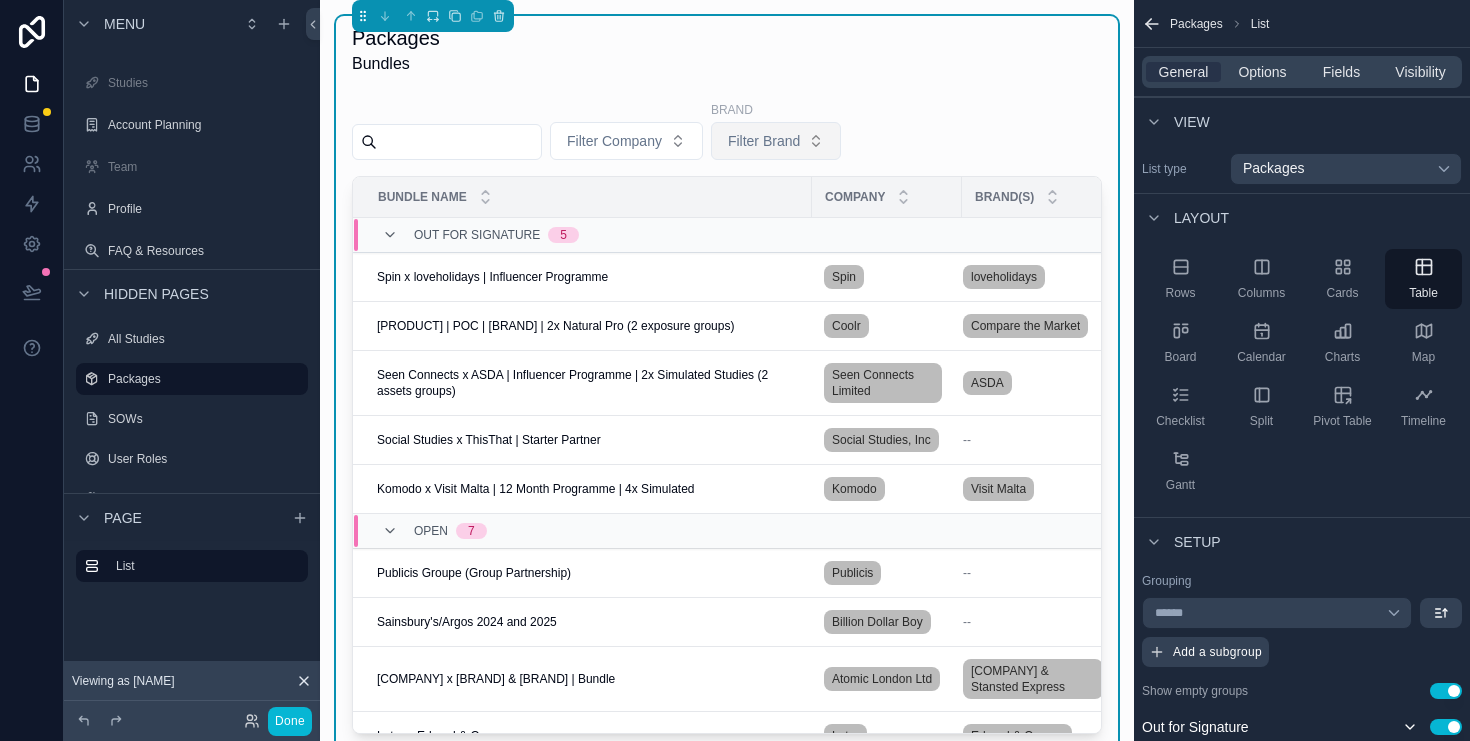 click on "Filter Brand" at bounding box center (764, 141) 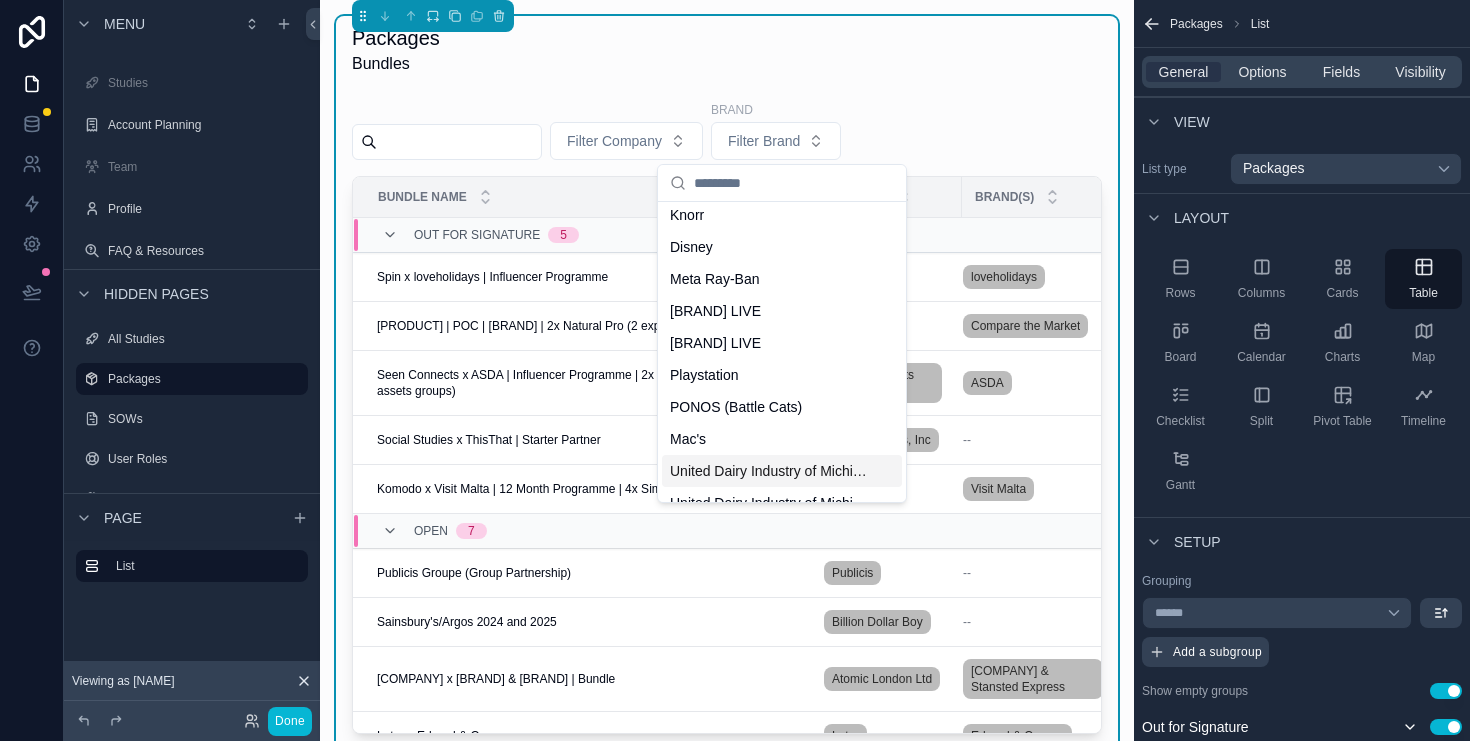 scroll, scrollTop: 0, scrollLeft: 0, axis: both 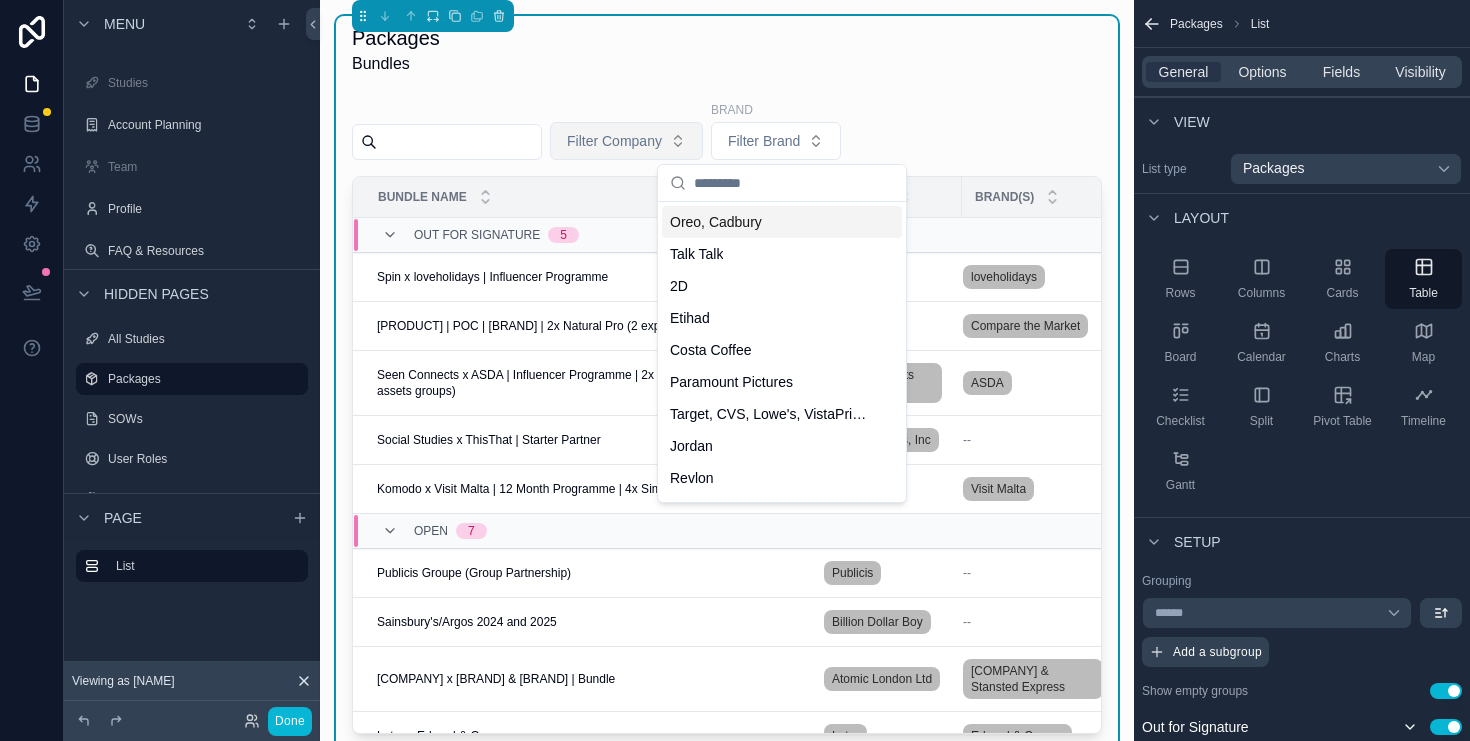 click on "Filter Company" at bounding box center (614, 141) 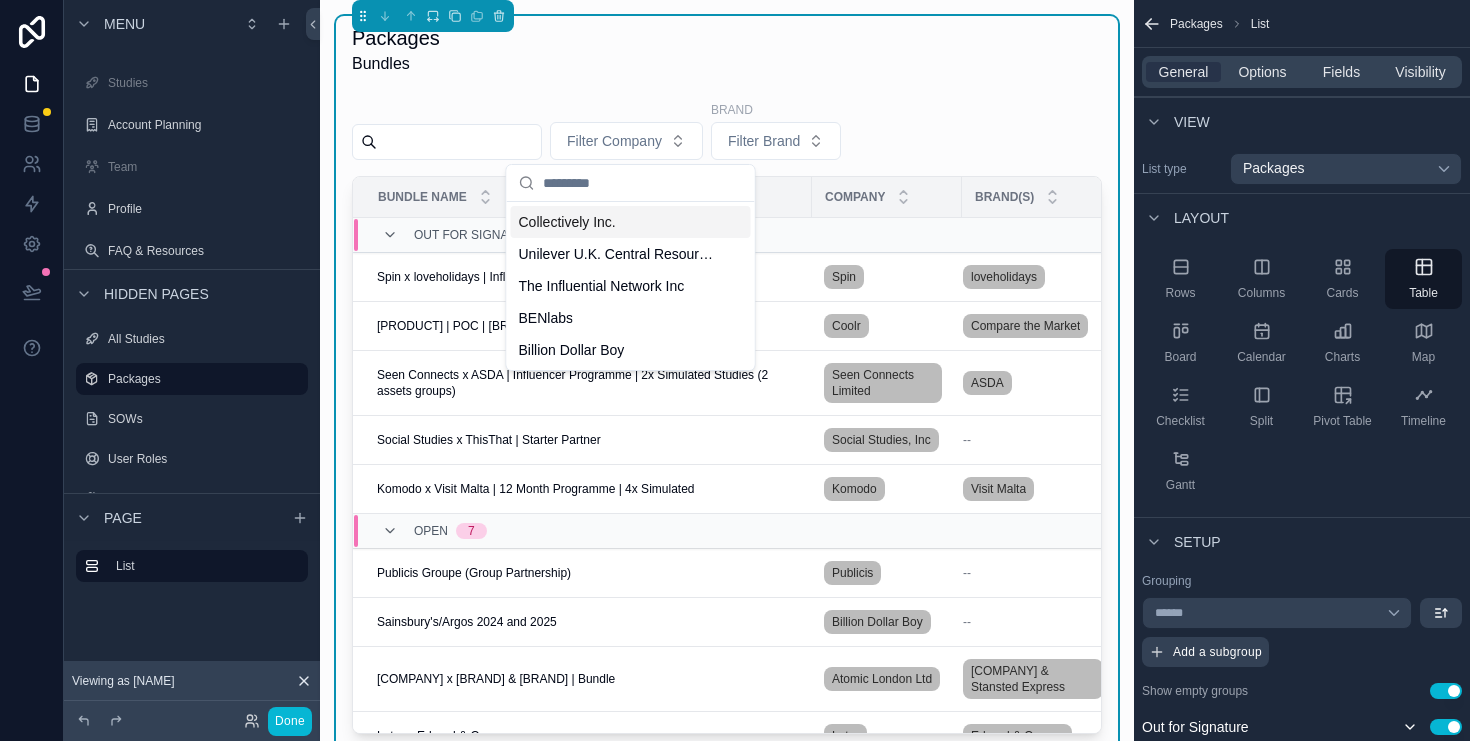 click on "Filter Company Brand Filter Brand" at bounding box center (727, 134) 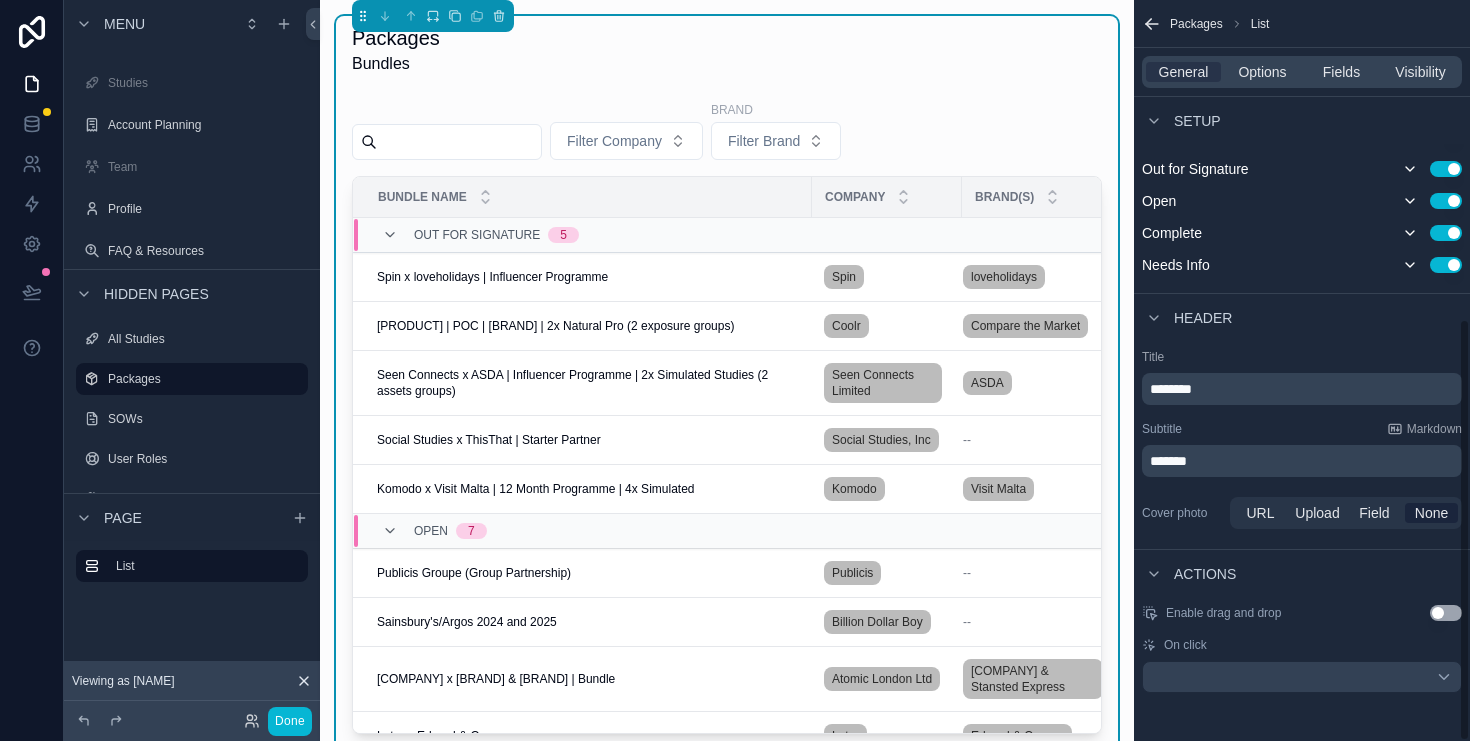scroll, scrollTop: 0, scrollLeft: 0, axis: both 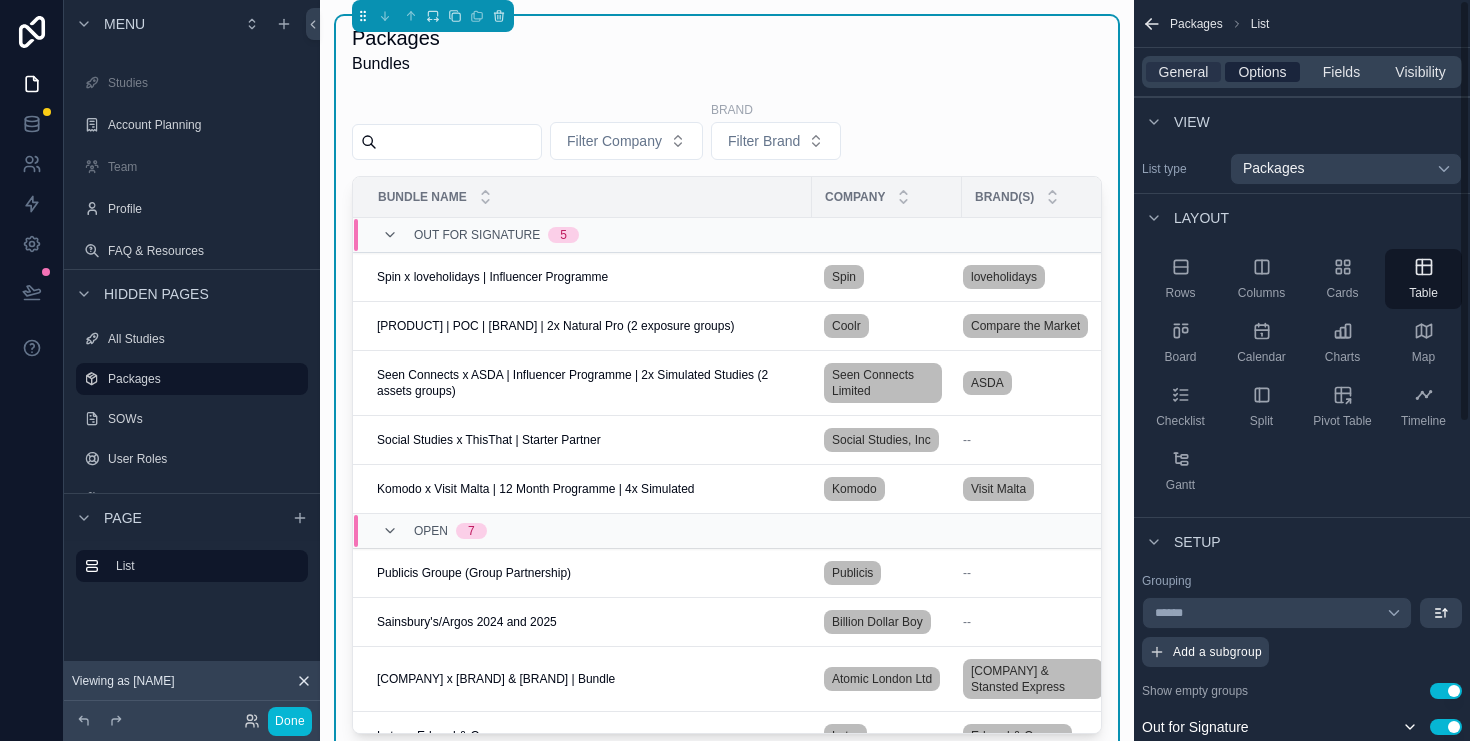 click on "Options" at bounding box center [1262, 72] 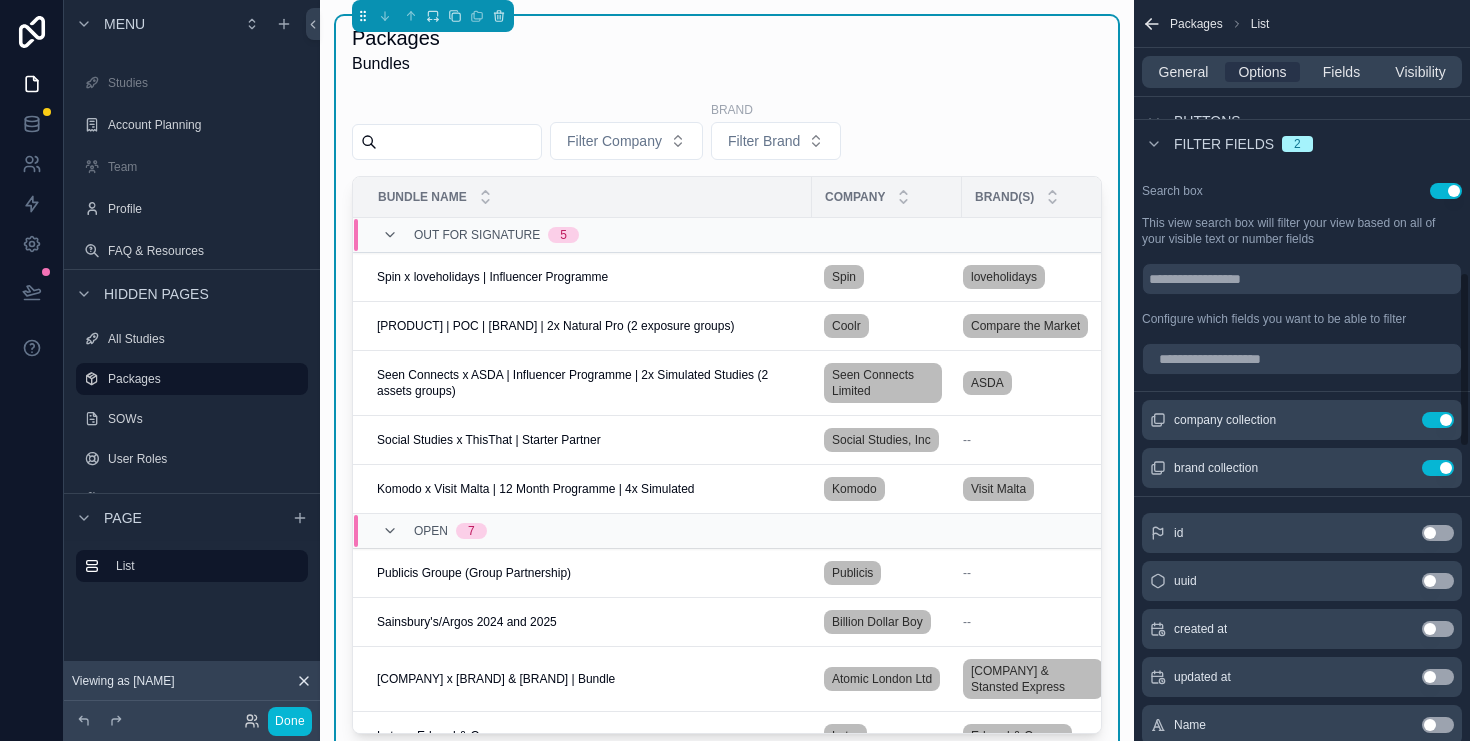 scroll, scrollTop: 1148, scrollLeft: 0, axis: vertical 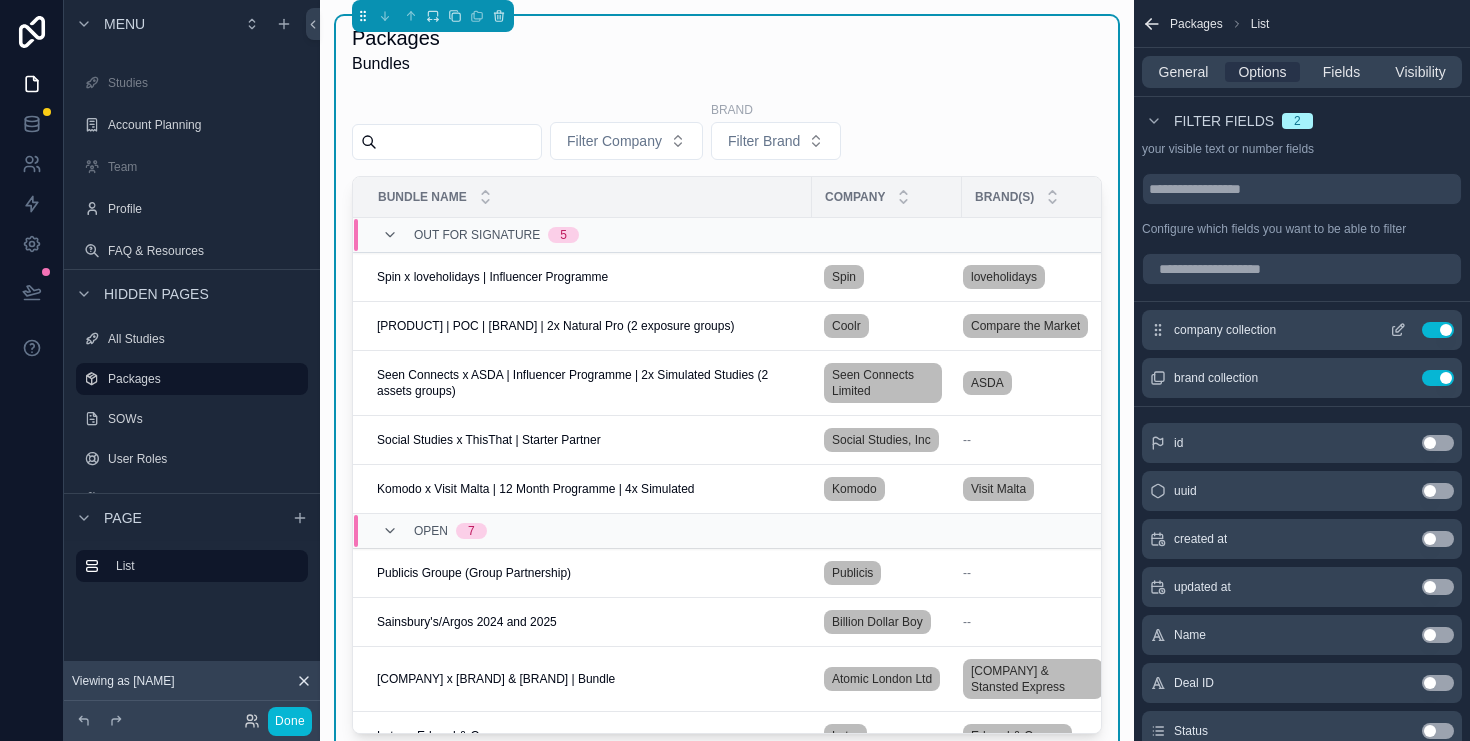 click 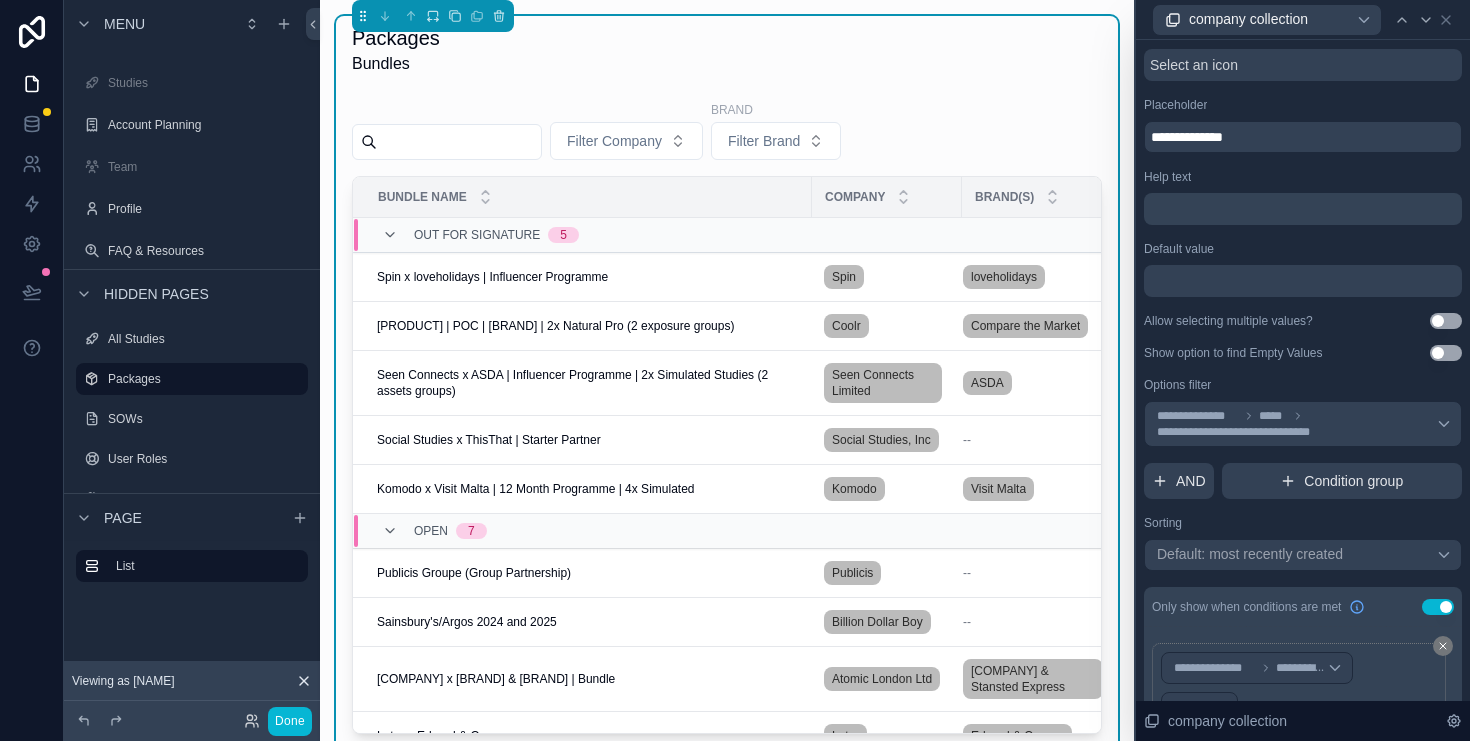 scroll, scrollTop: 157, scrollLeft: 0, axis: vertical 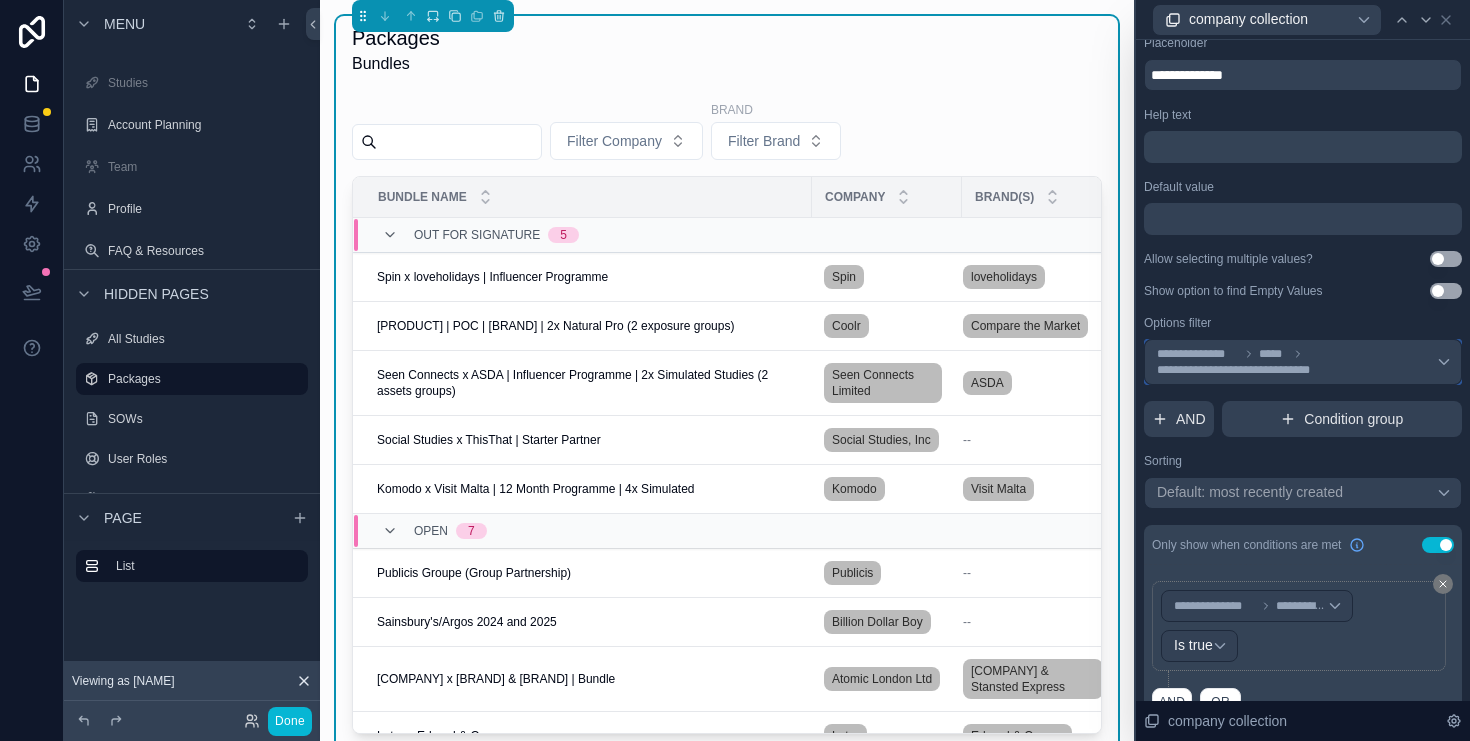 click on "**********" at bounding box center [1303, 362] 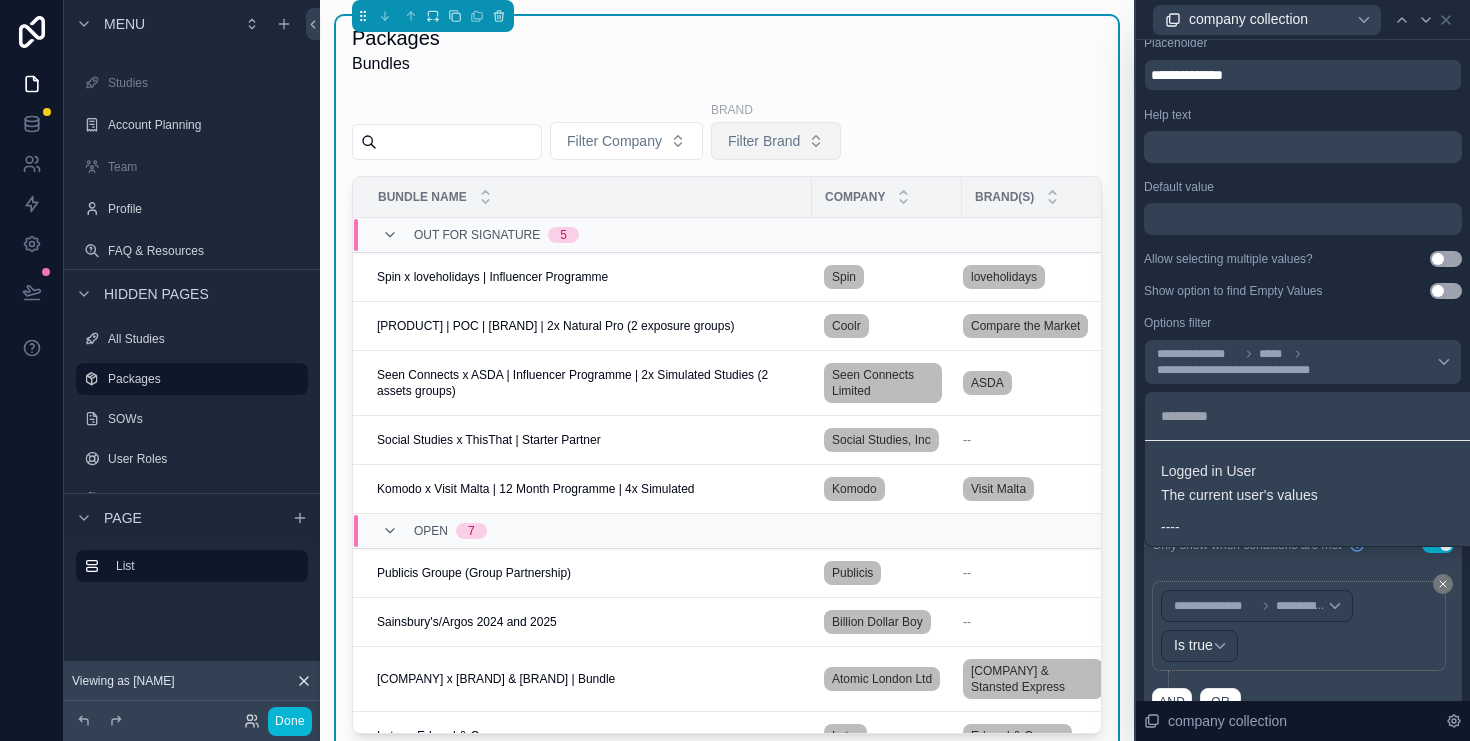click on "Filter Brand" at bounding box center (764, 141) 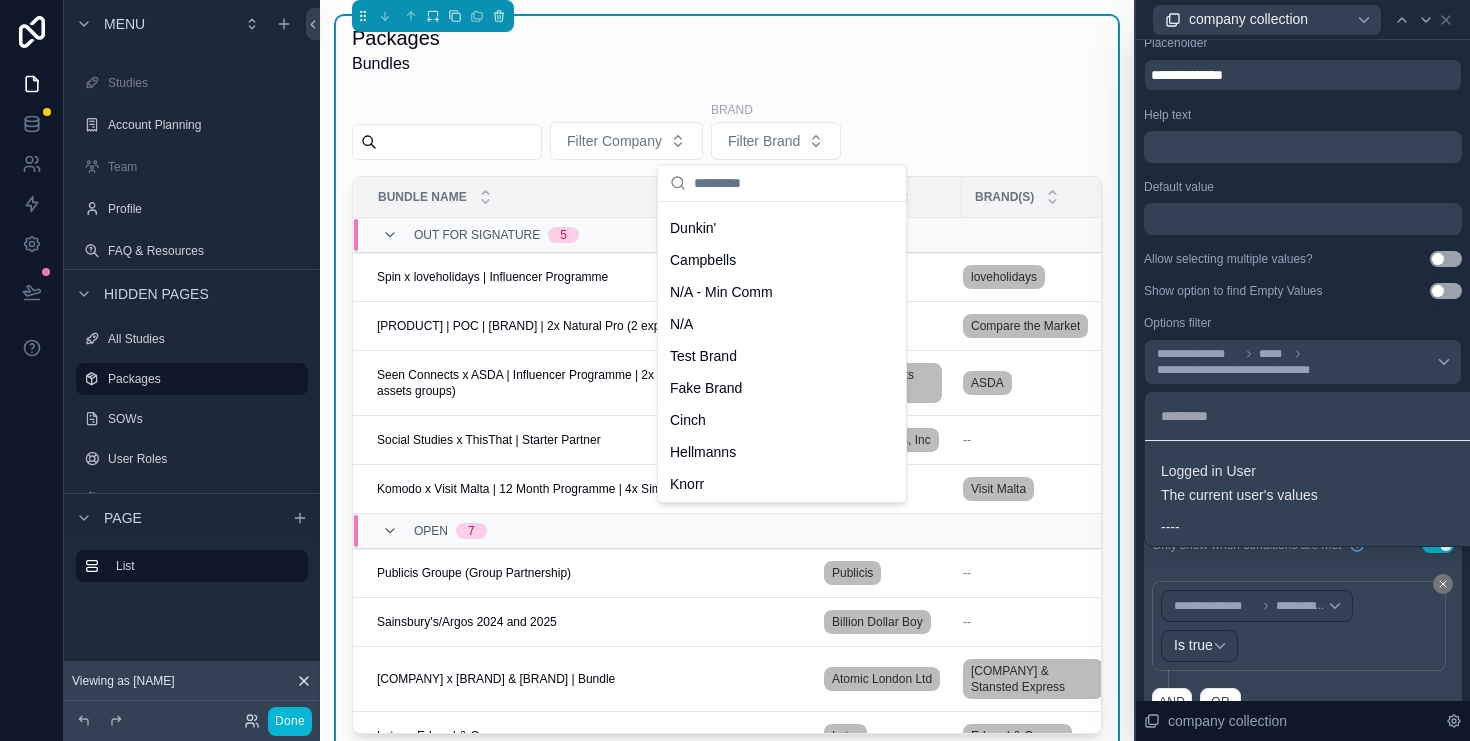 scroll, scrollTop: 0, scrollLeft: 0, axis: both 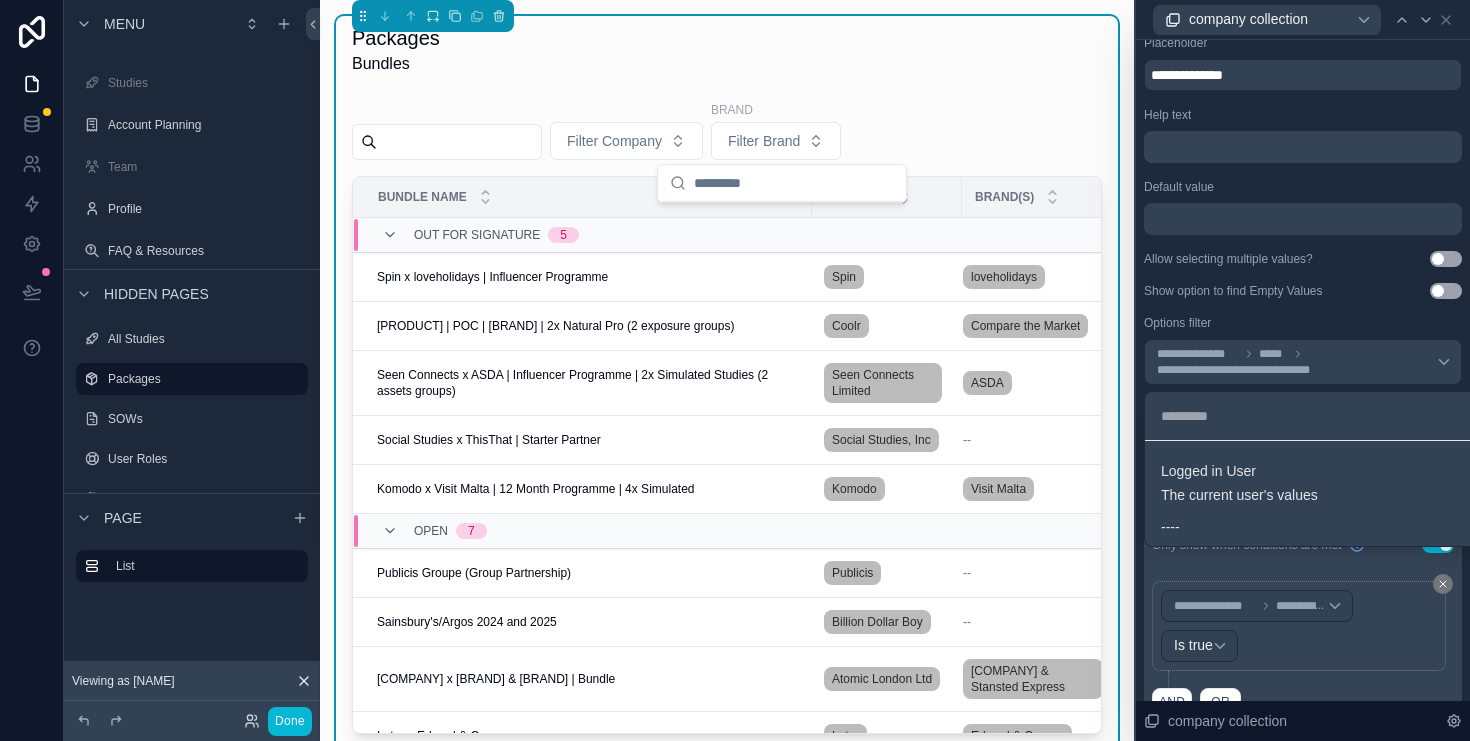 click at bounding box center [1303, 370] 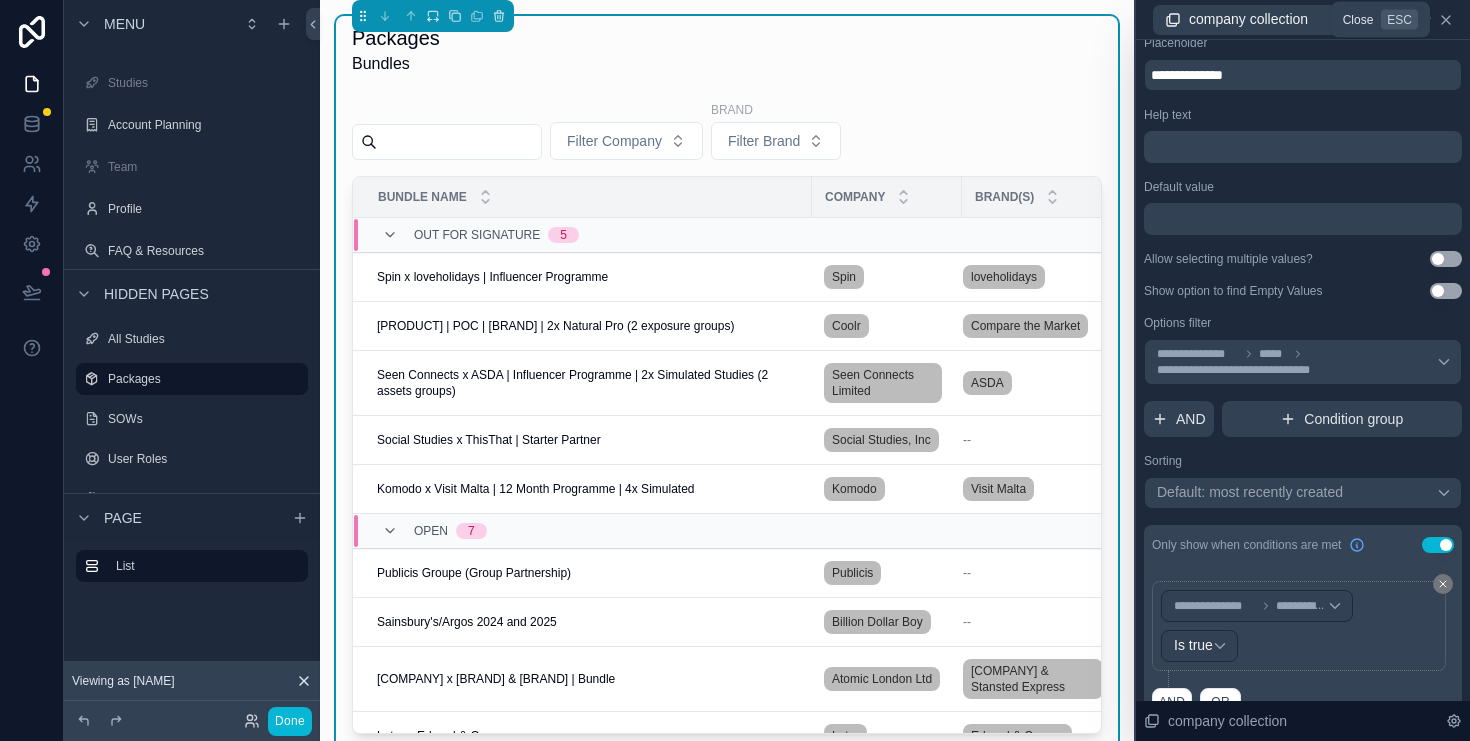 click 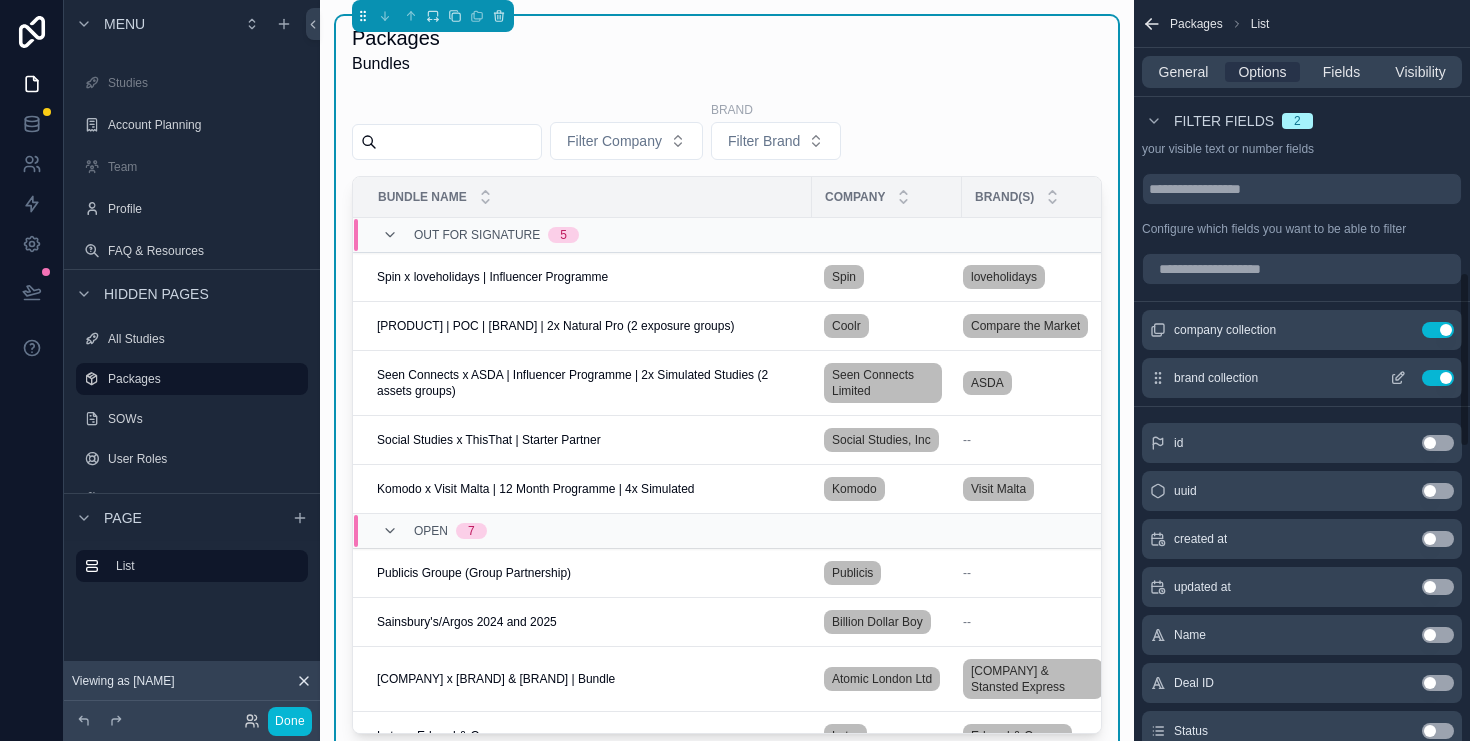click 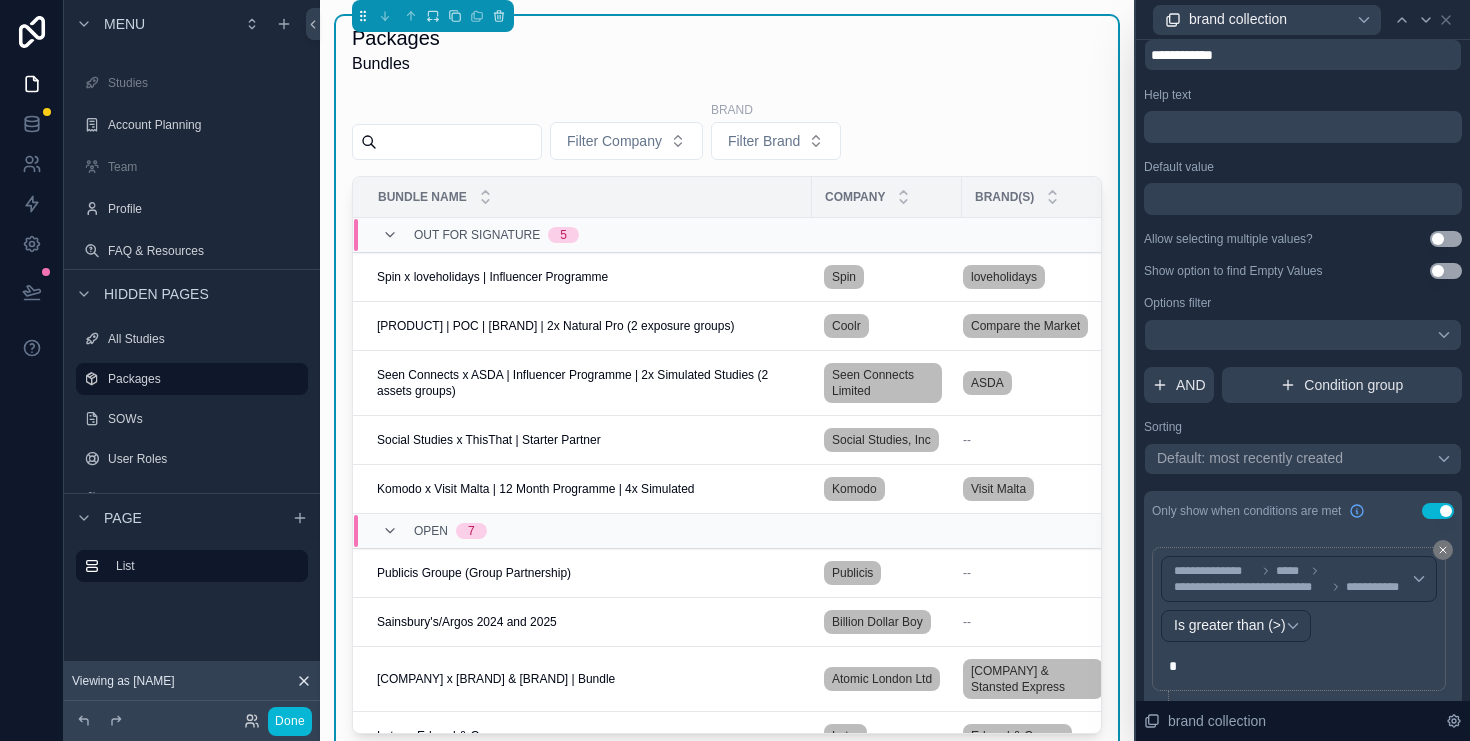 scroll, scrollTop: 237, scrollLeft: 0, axis: vertical 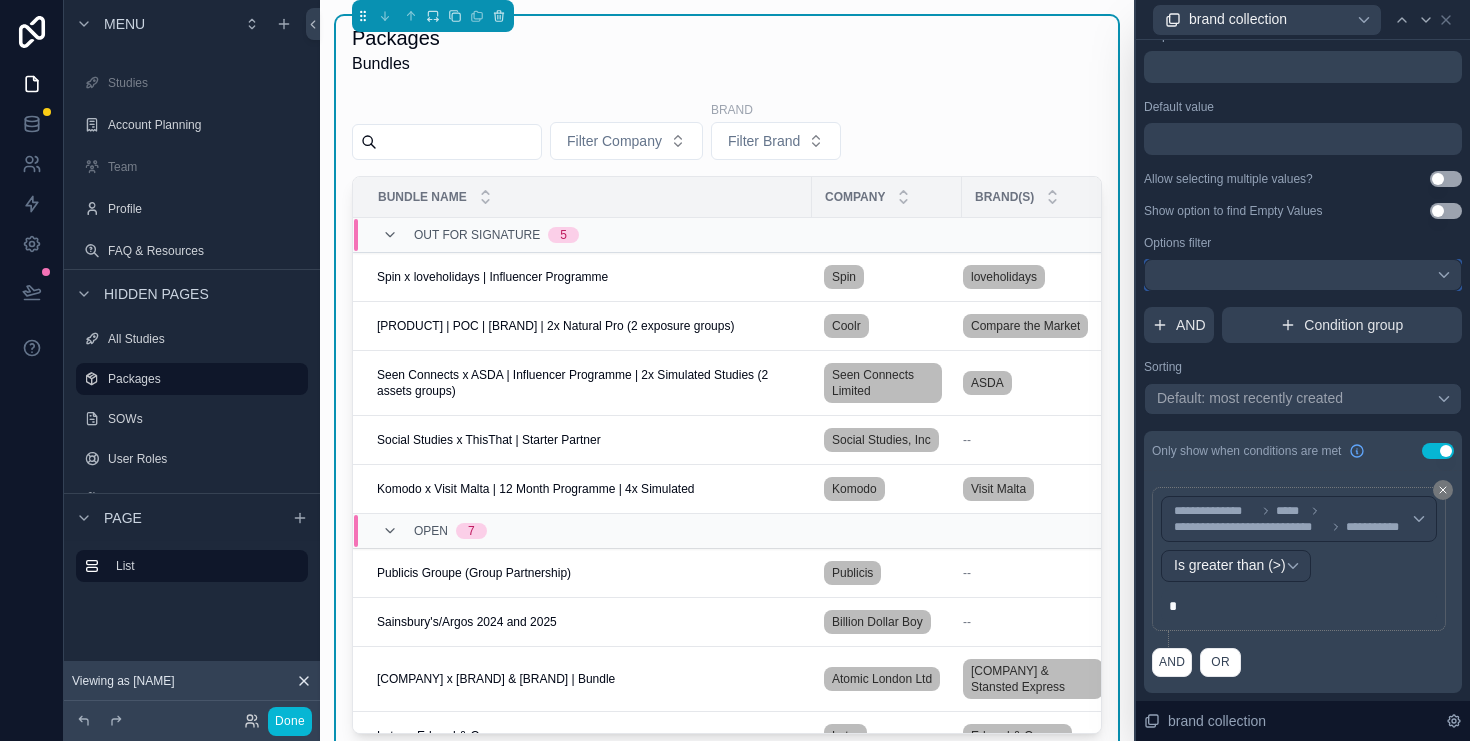 click at bounding box center (1303, 275) 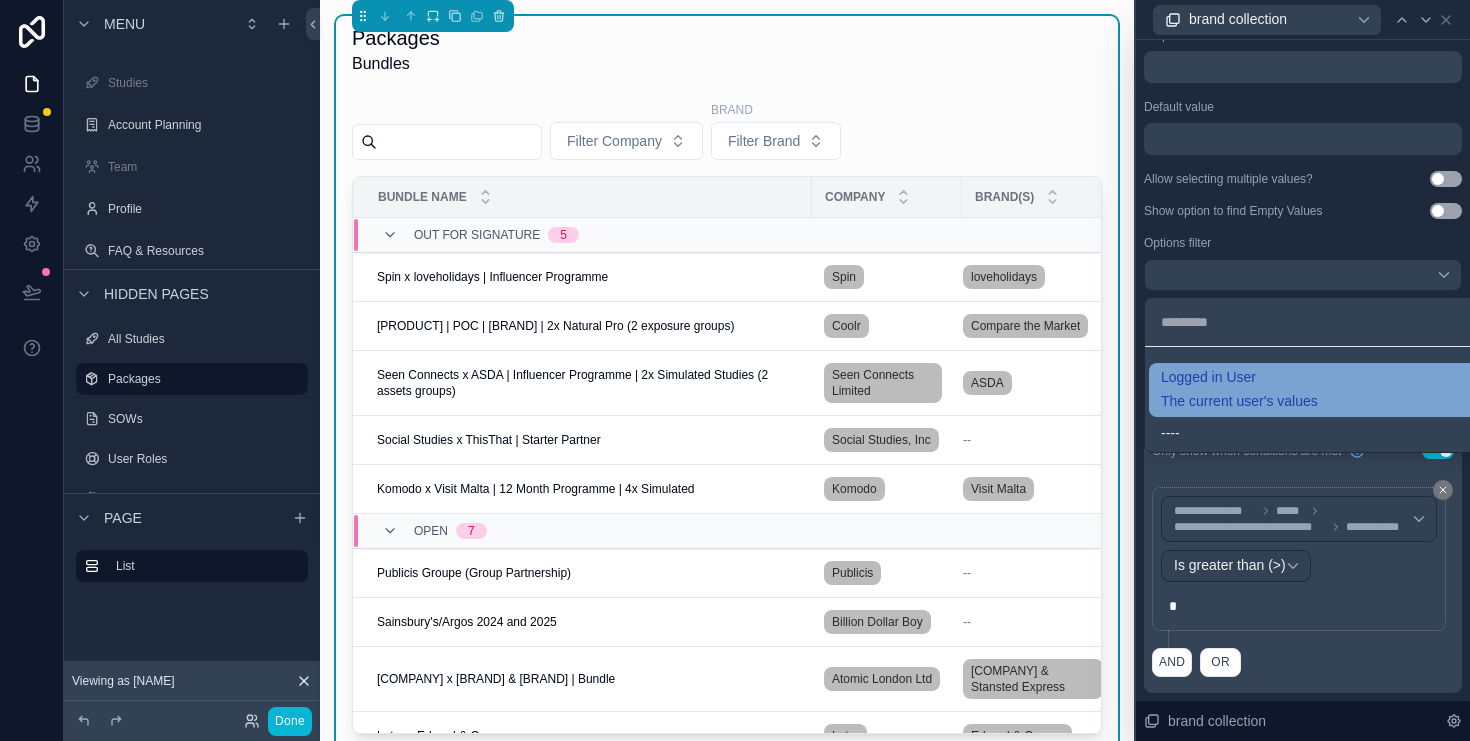 click on "Logged in User The current user's values" at bounding box center (1327, 390) 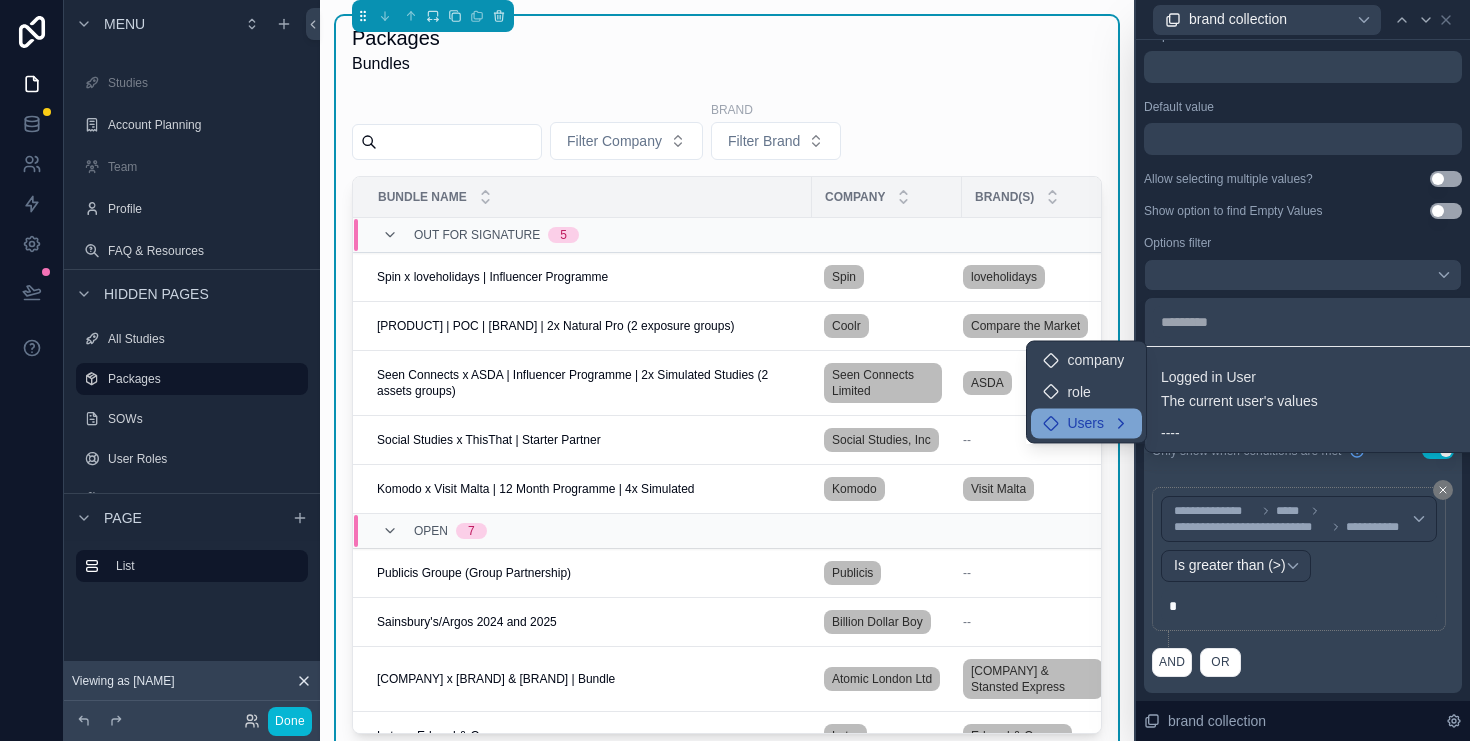 click on "Users" at bounding box center [1086, 424] 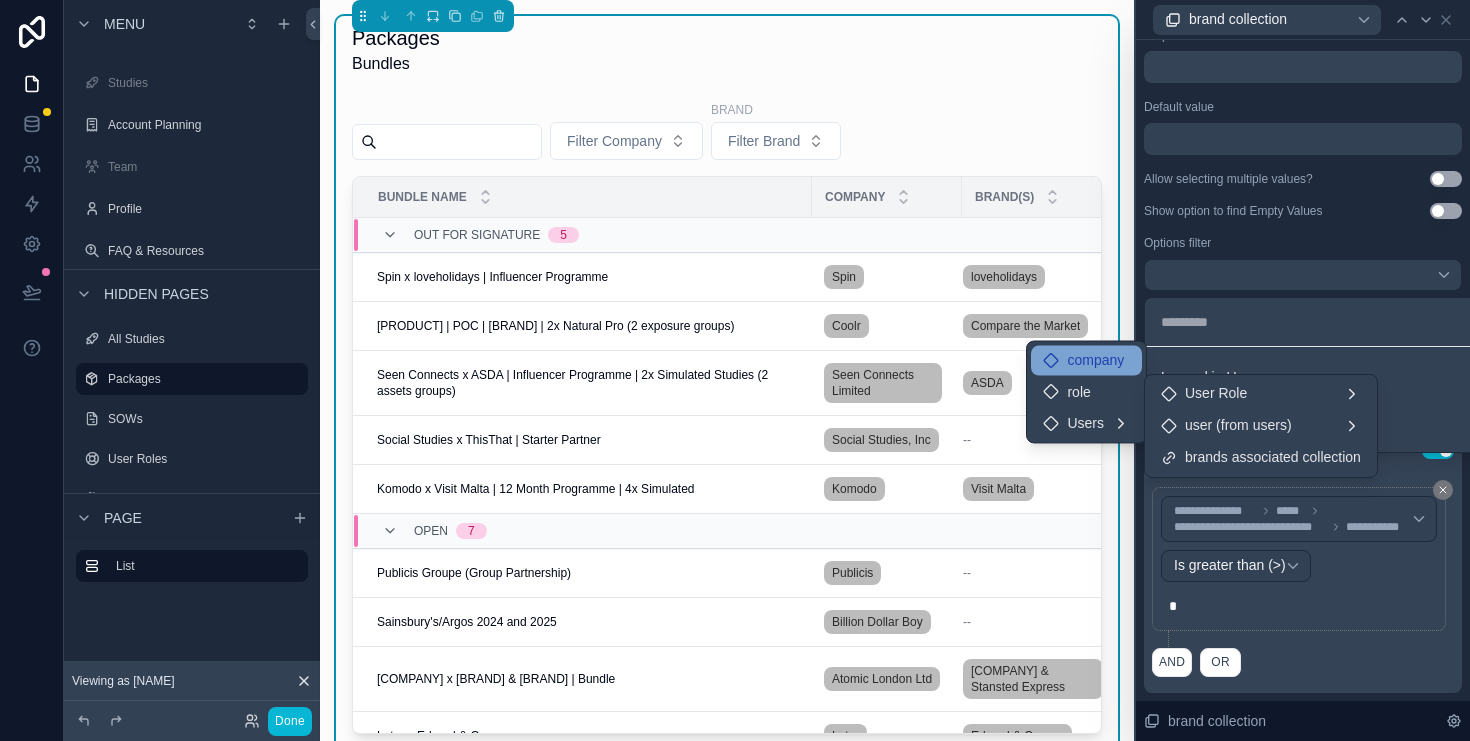 click on "company" at bounding box center (1095, 361) 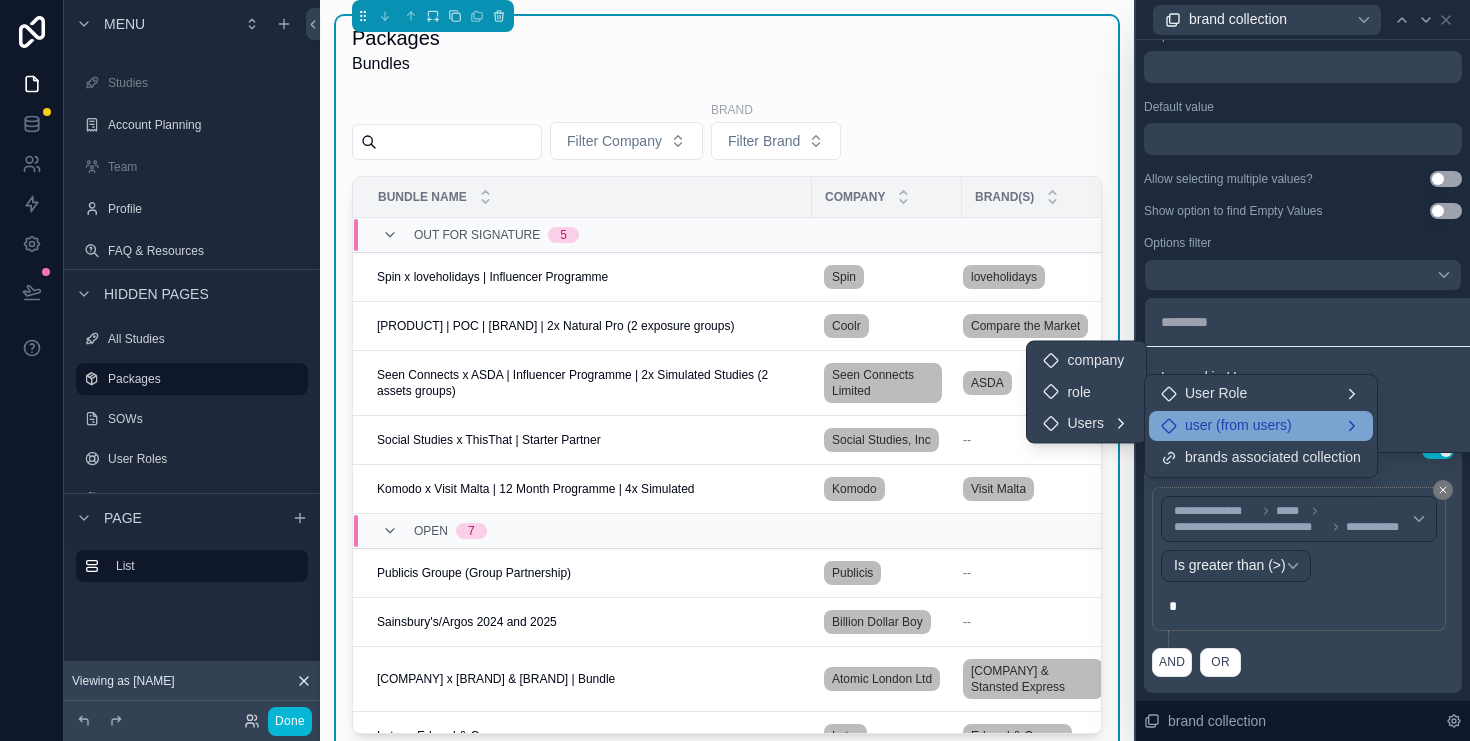 click on "user (from users)" at bounding box center (1261, 426) 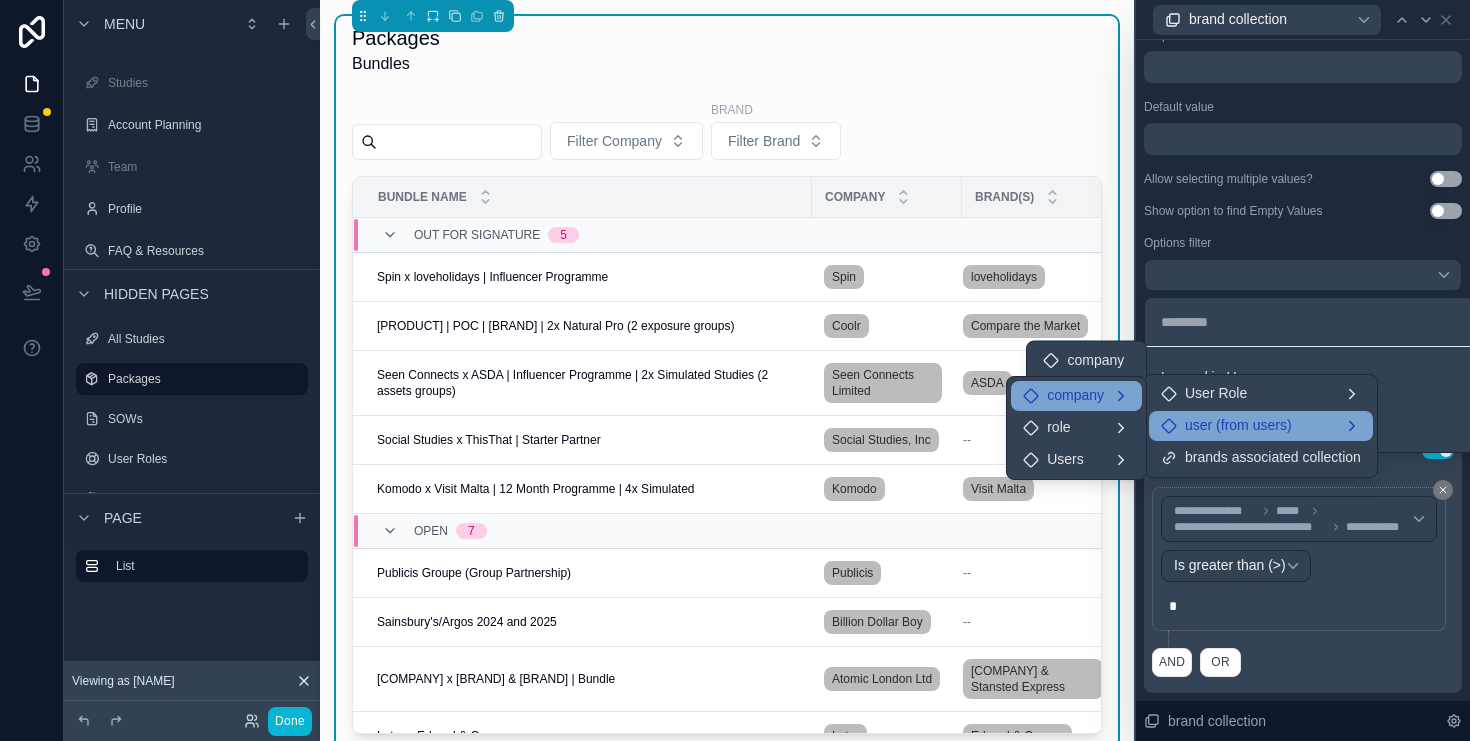 click on "company" at bounding box center (1076, 396) 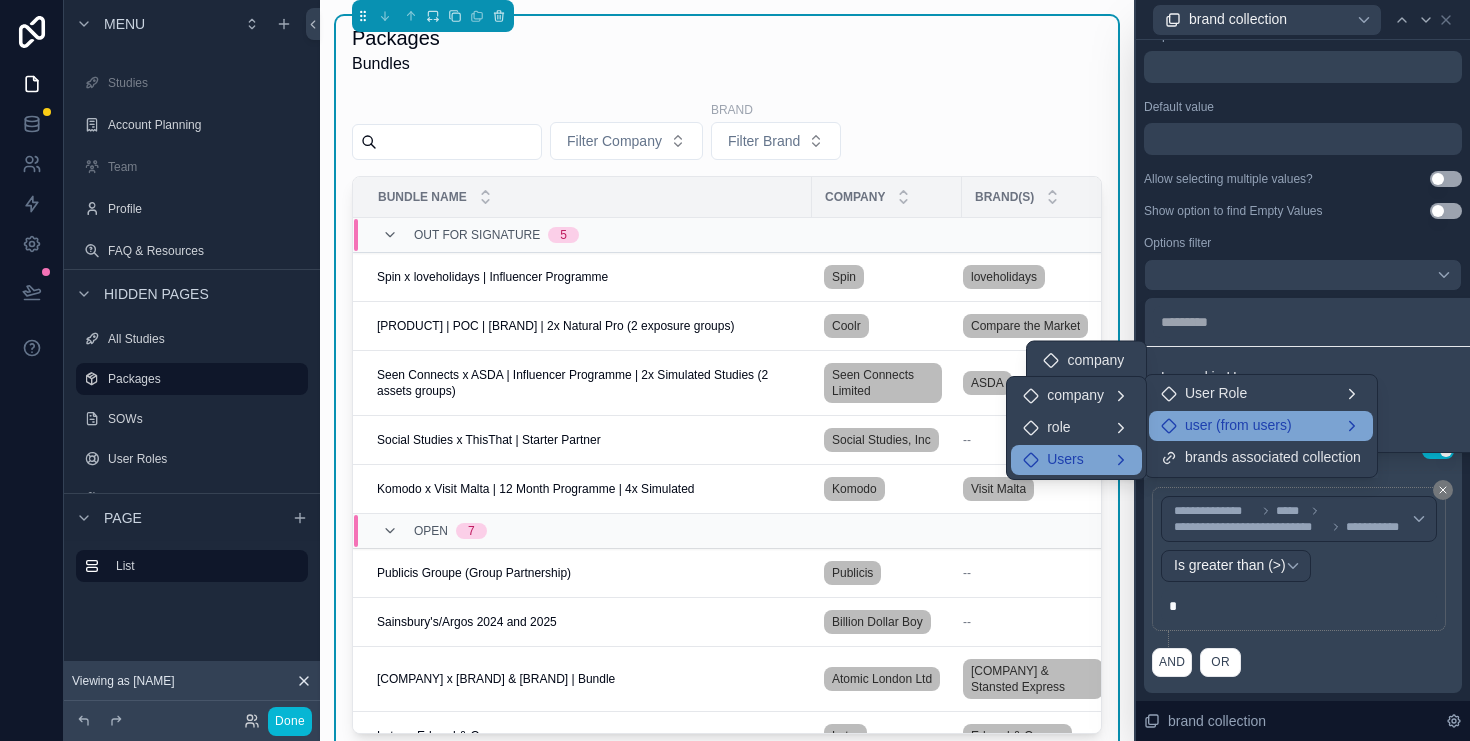 click on "Users" at bounding box center [1076, 460] 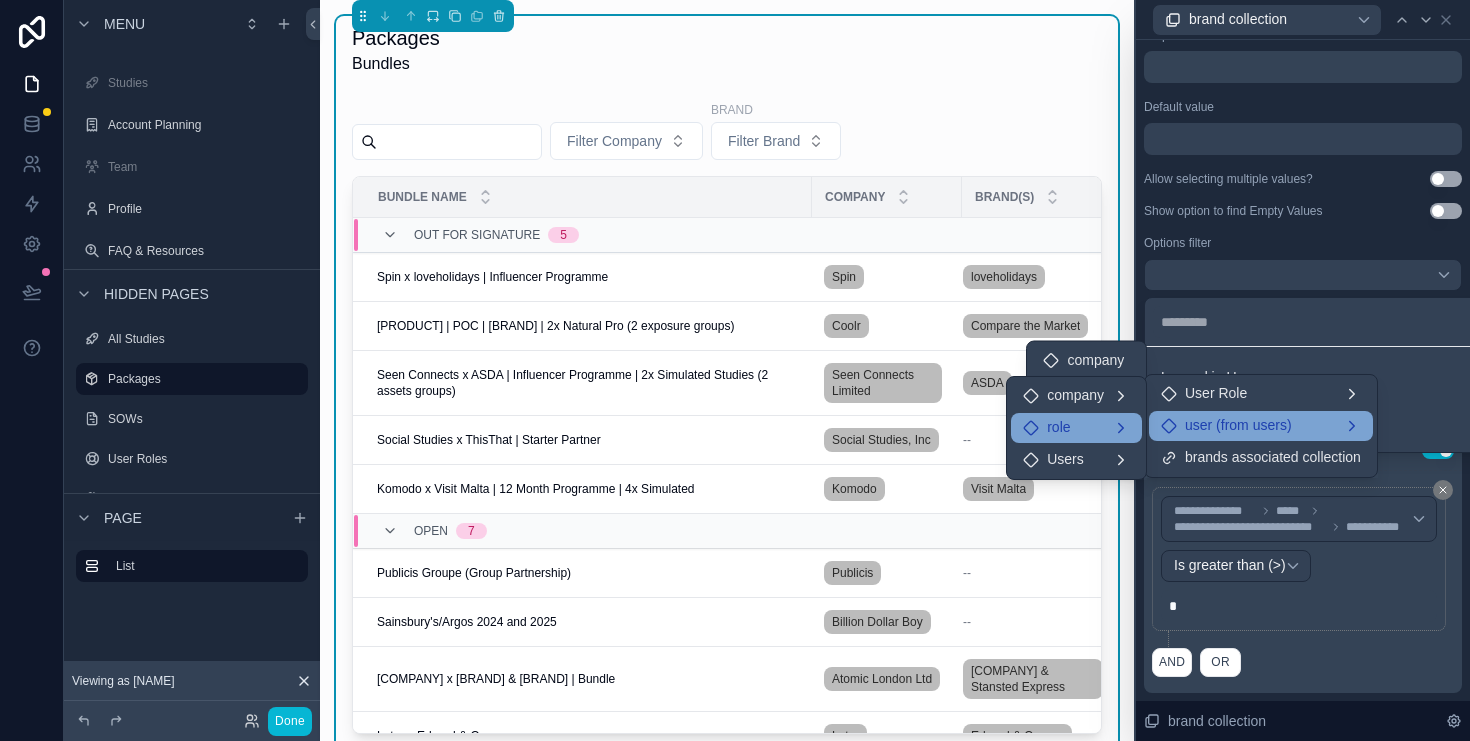 click on "role" at bounding box center [1076, 428] 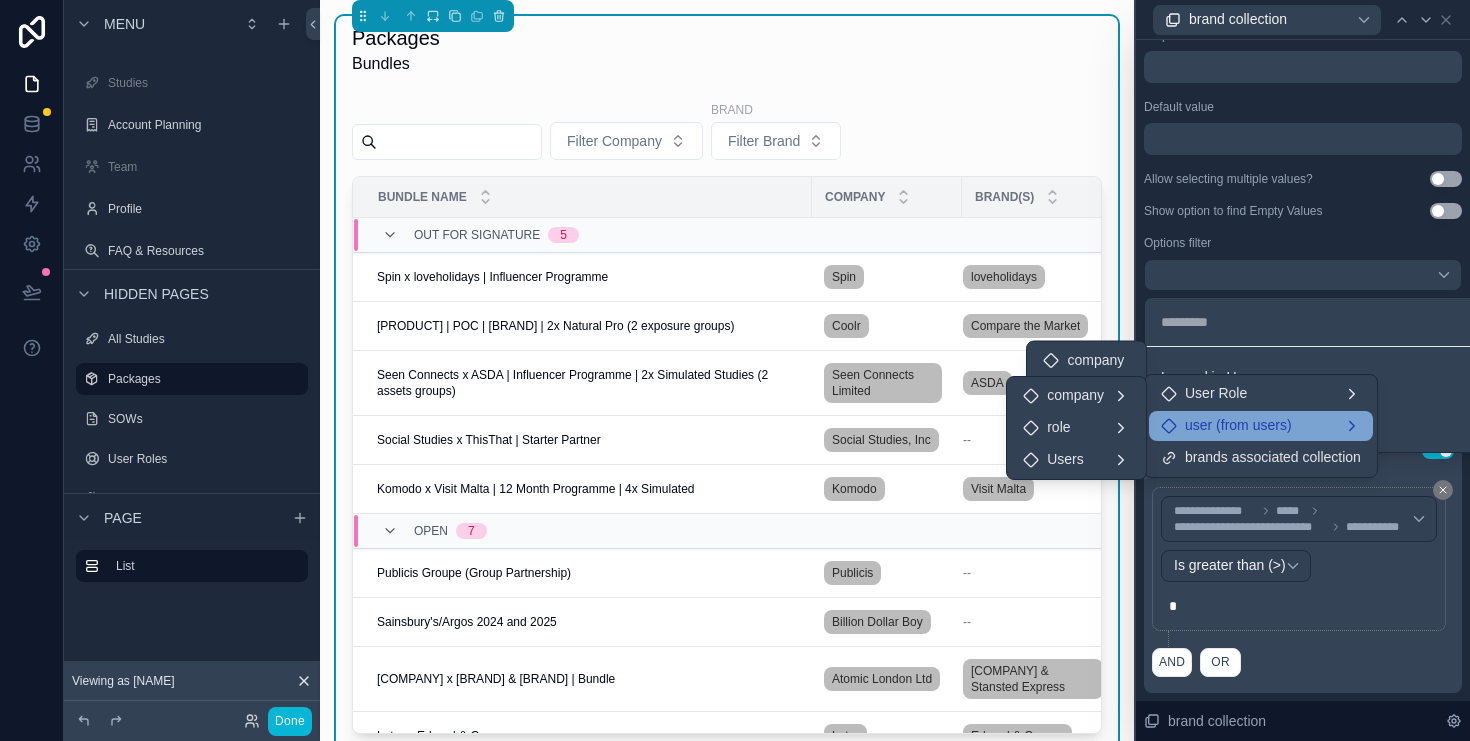 click at bounding box center (1303, 370) 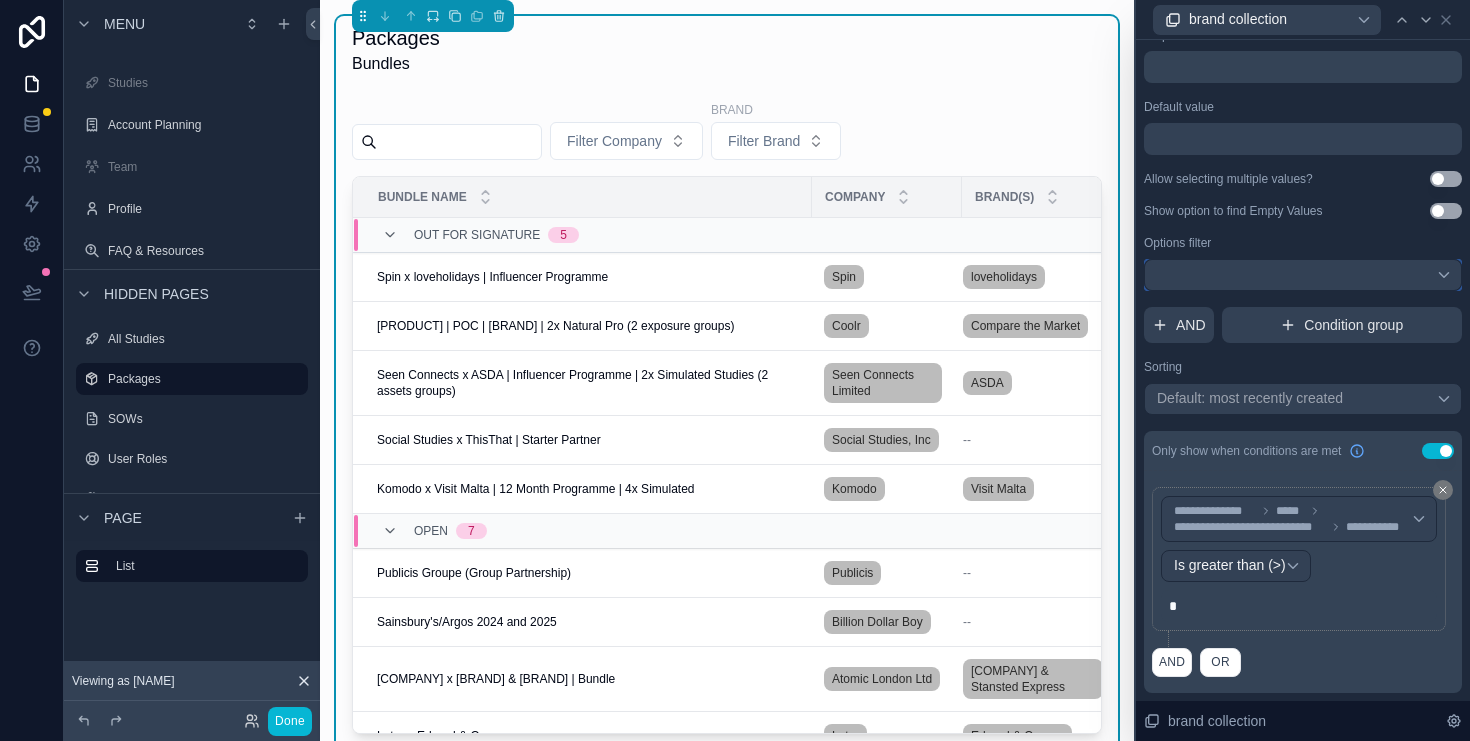 click at bounding box center [1303, 275] 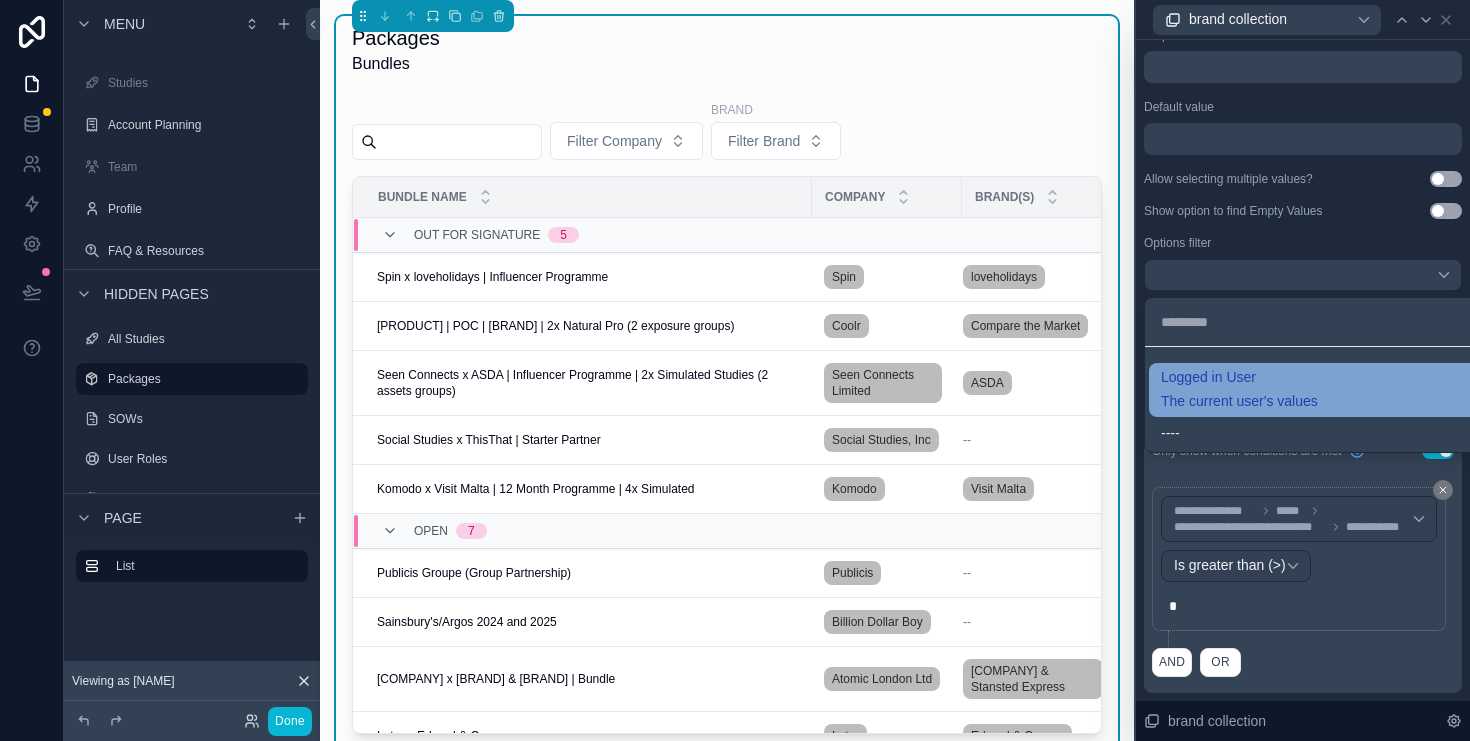 click on "Logged in User The current user's values" at bounding box center (1327, 390) 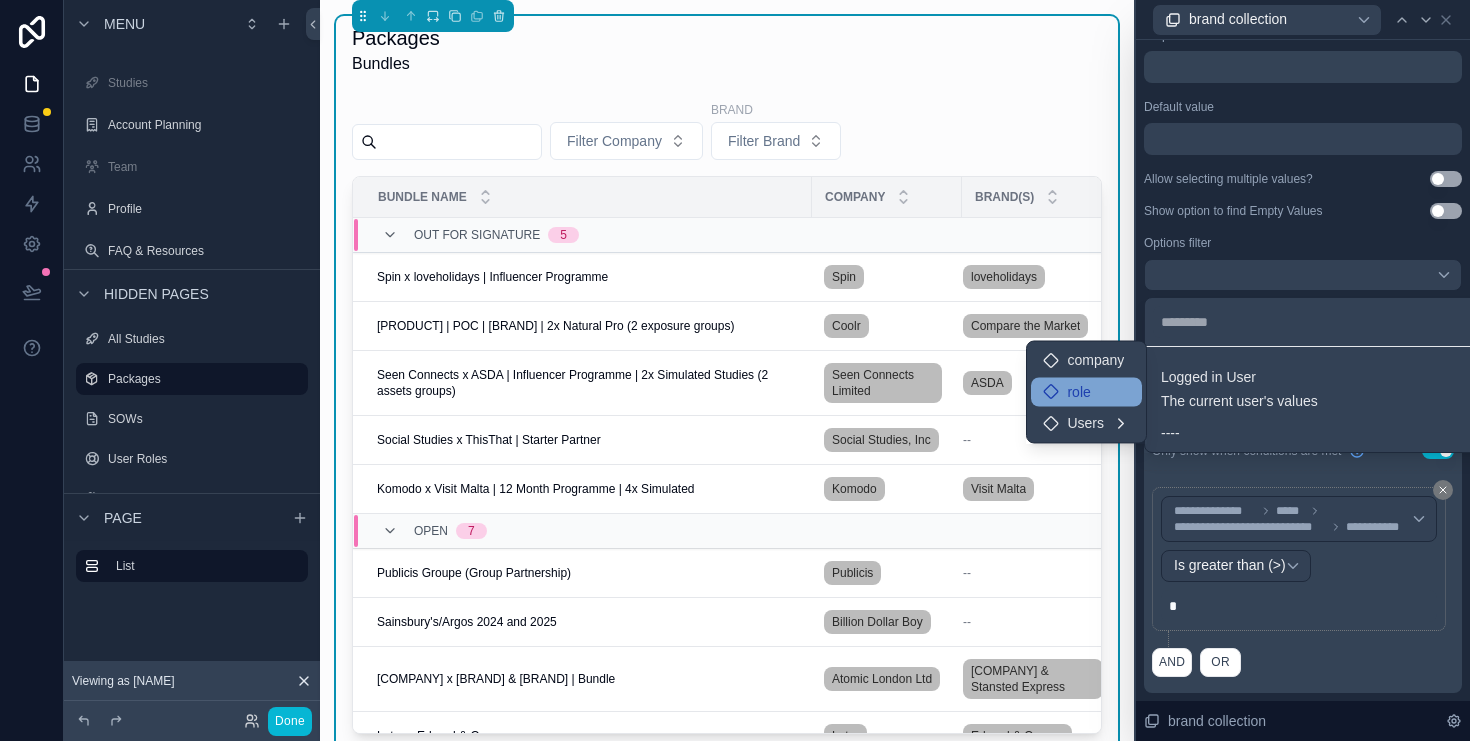 click on "role" at bounding box center [1078, 392] 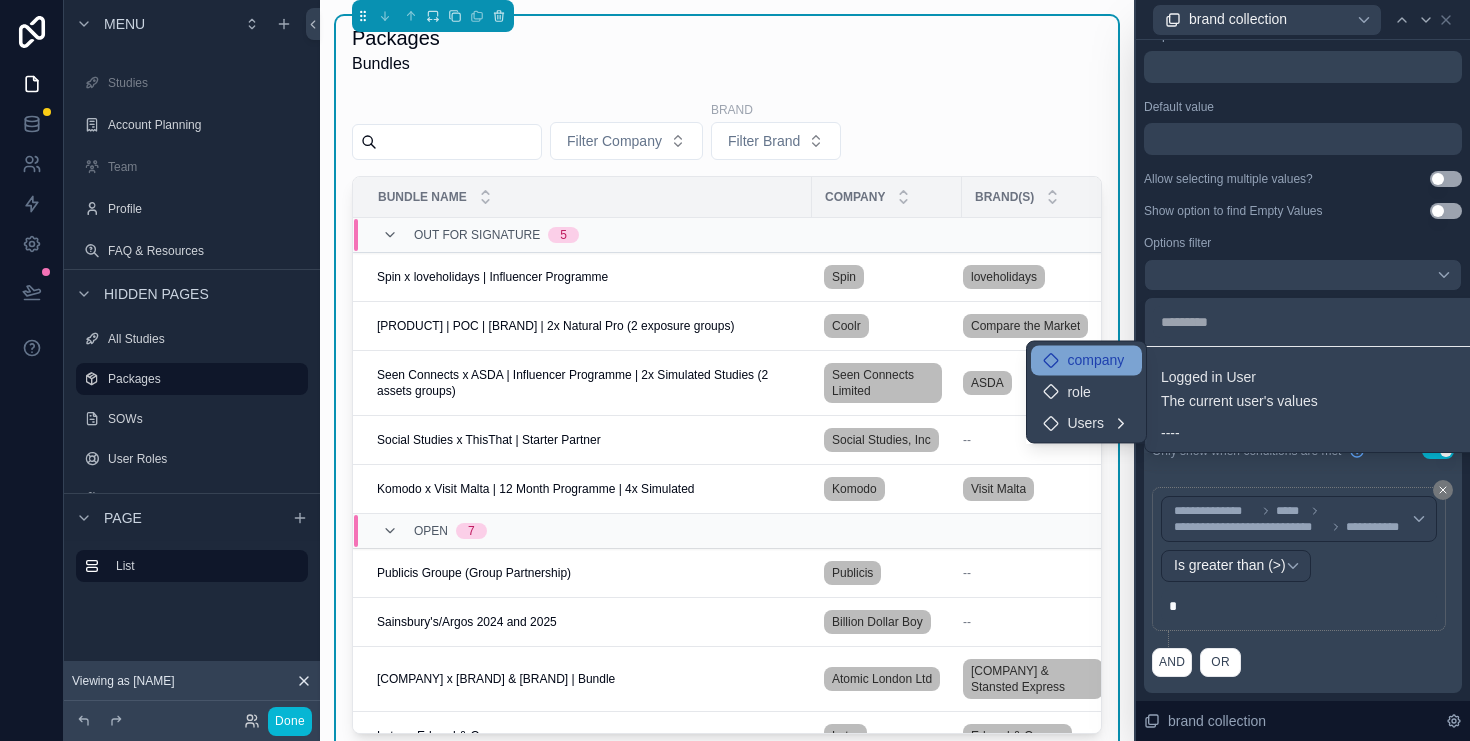 click on "company" at bounding box center [1095, 361] 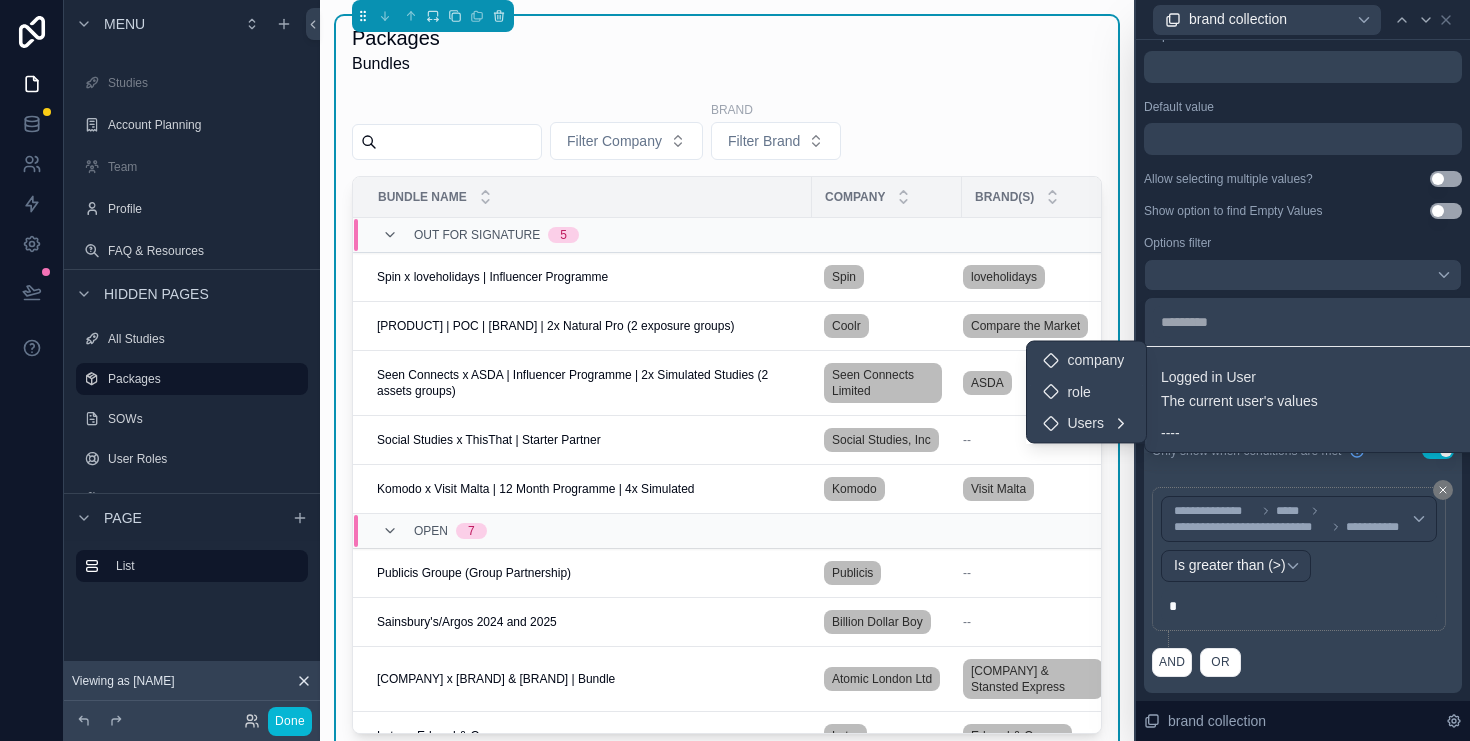 click on "company role Users" at bounding box center (1086, 392) 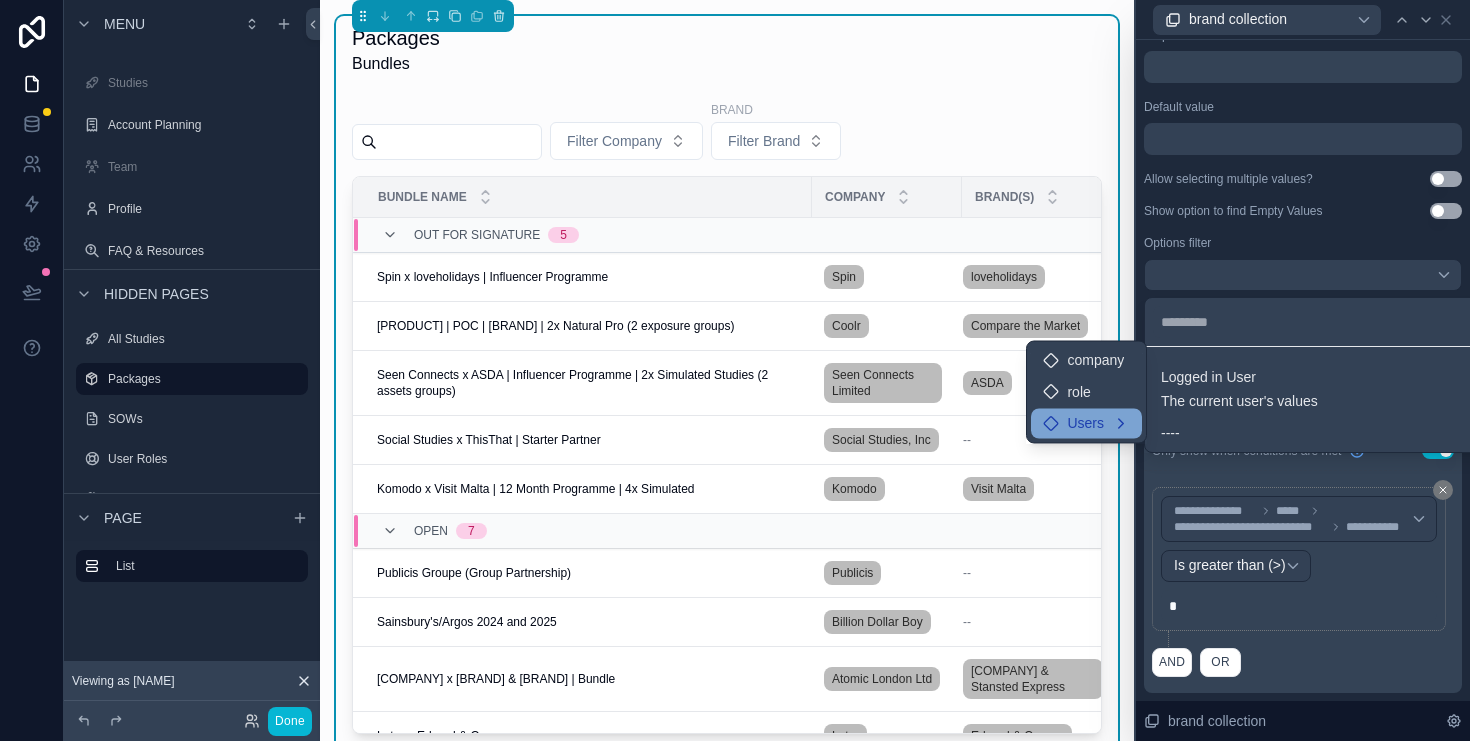 click on "Users" at bounding box center (1085, 424) 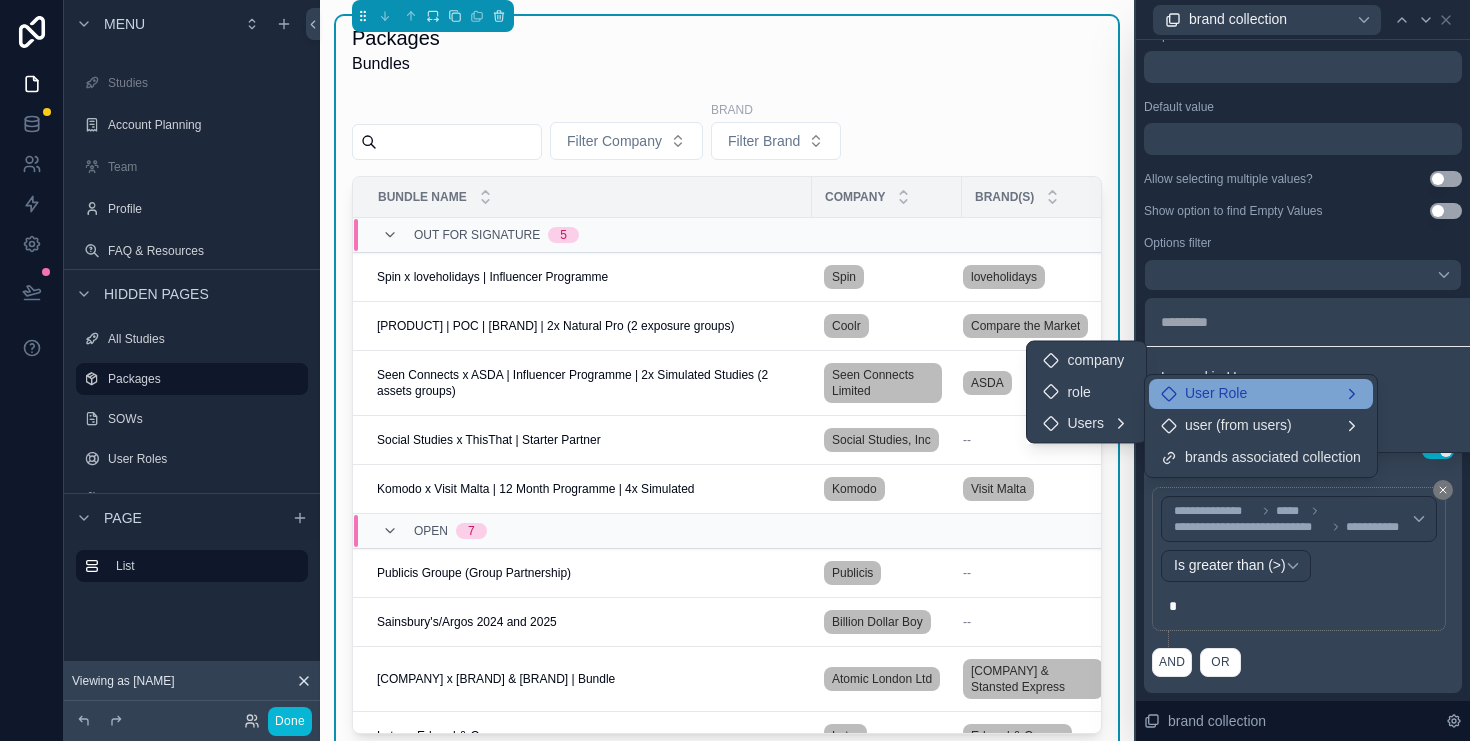 click on "User Role" at bounding box center (1261, 394) 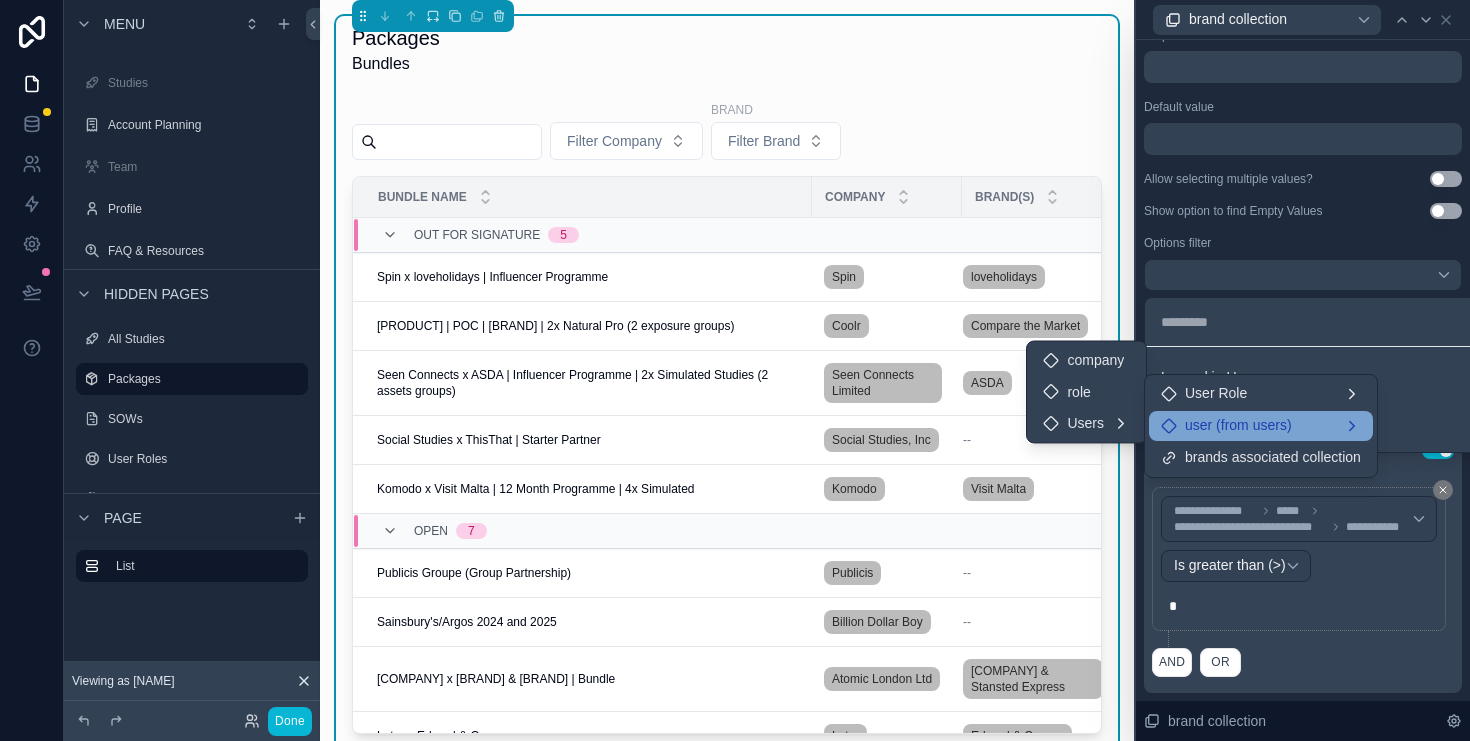 click on "user (from users)" at bounding box center (1261, 426) 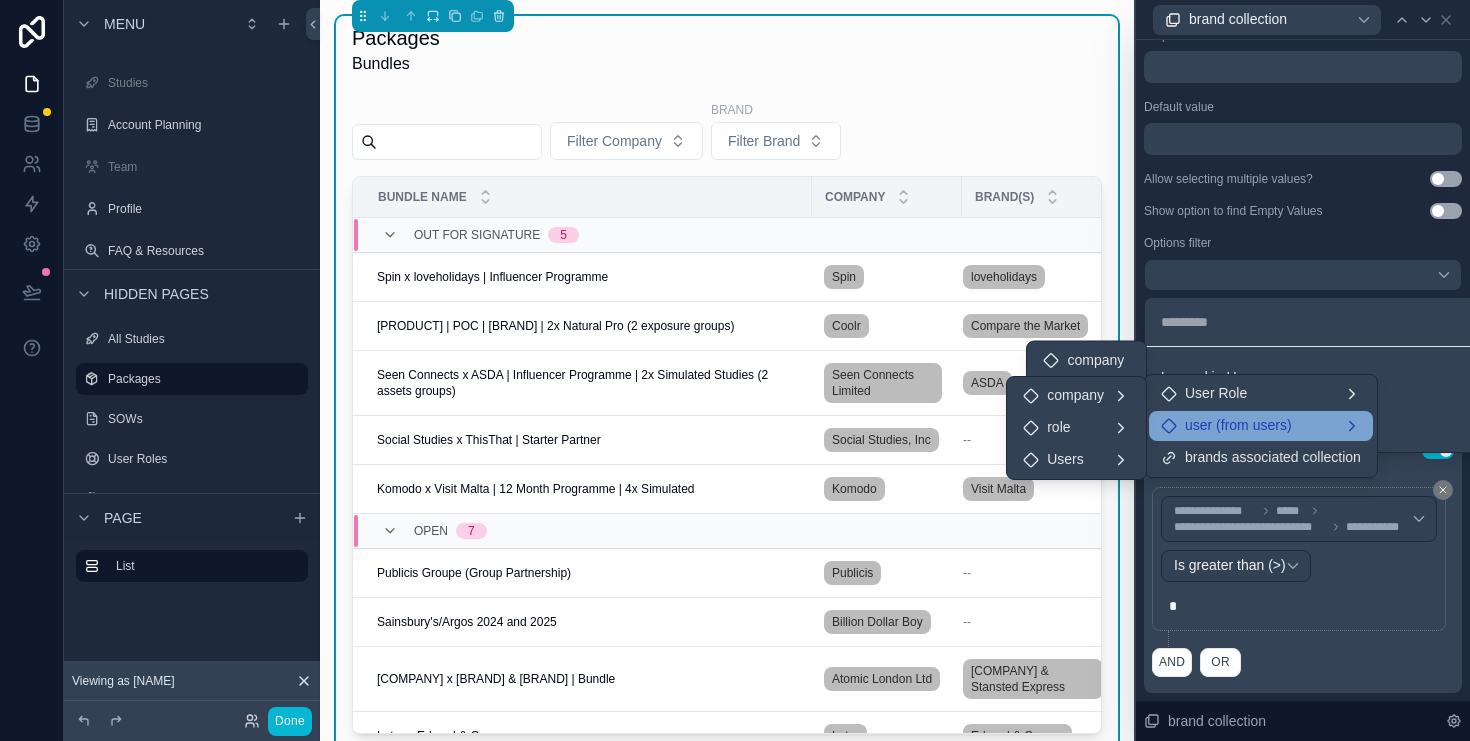 click on "user (from users)" at bounding box center (1238, 426) 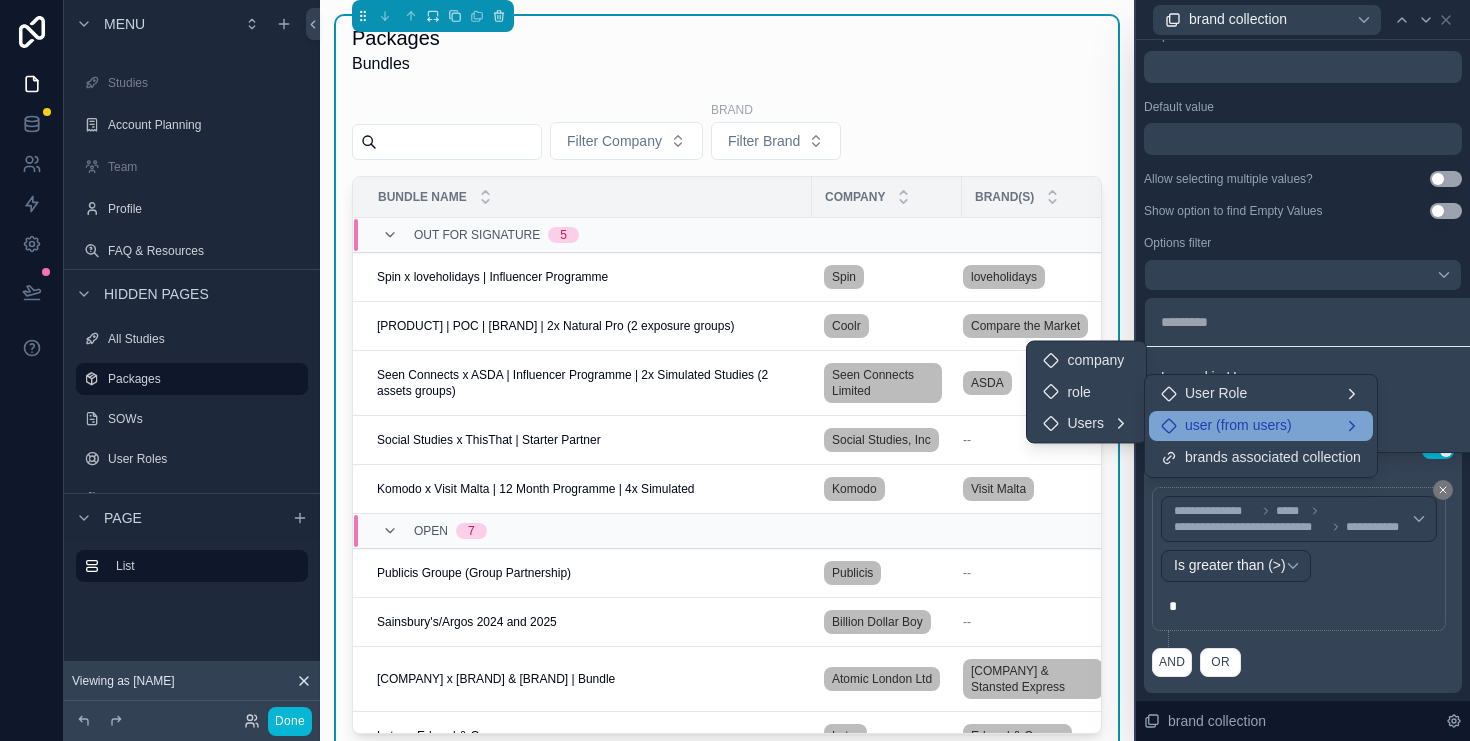 drag, startPoint x: 1327, startPoint y: 460, endPoint x: 1345, endPoint y: 444, distance: 24.083189 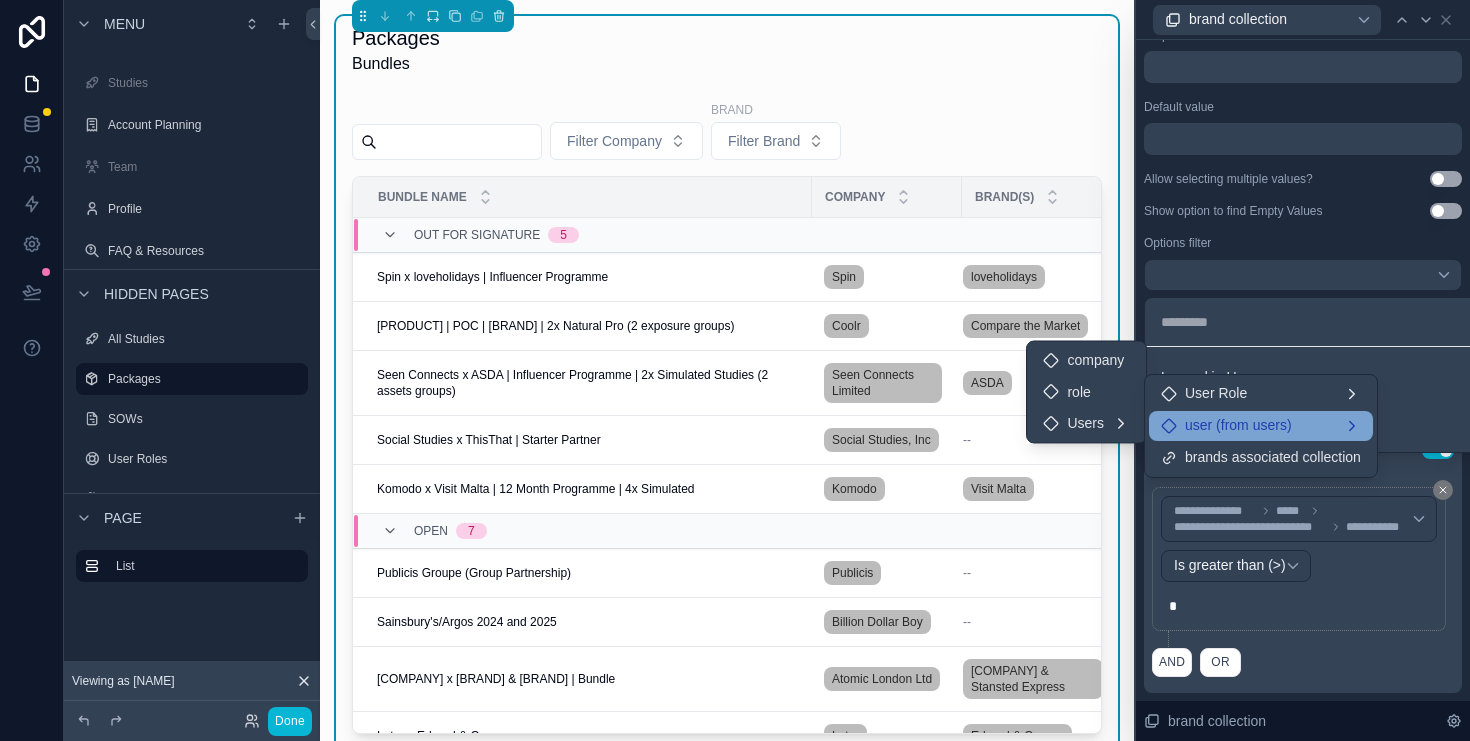 click on "brands associated collection" at bounding box center (1273, 458) 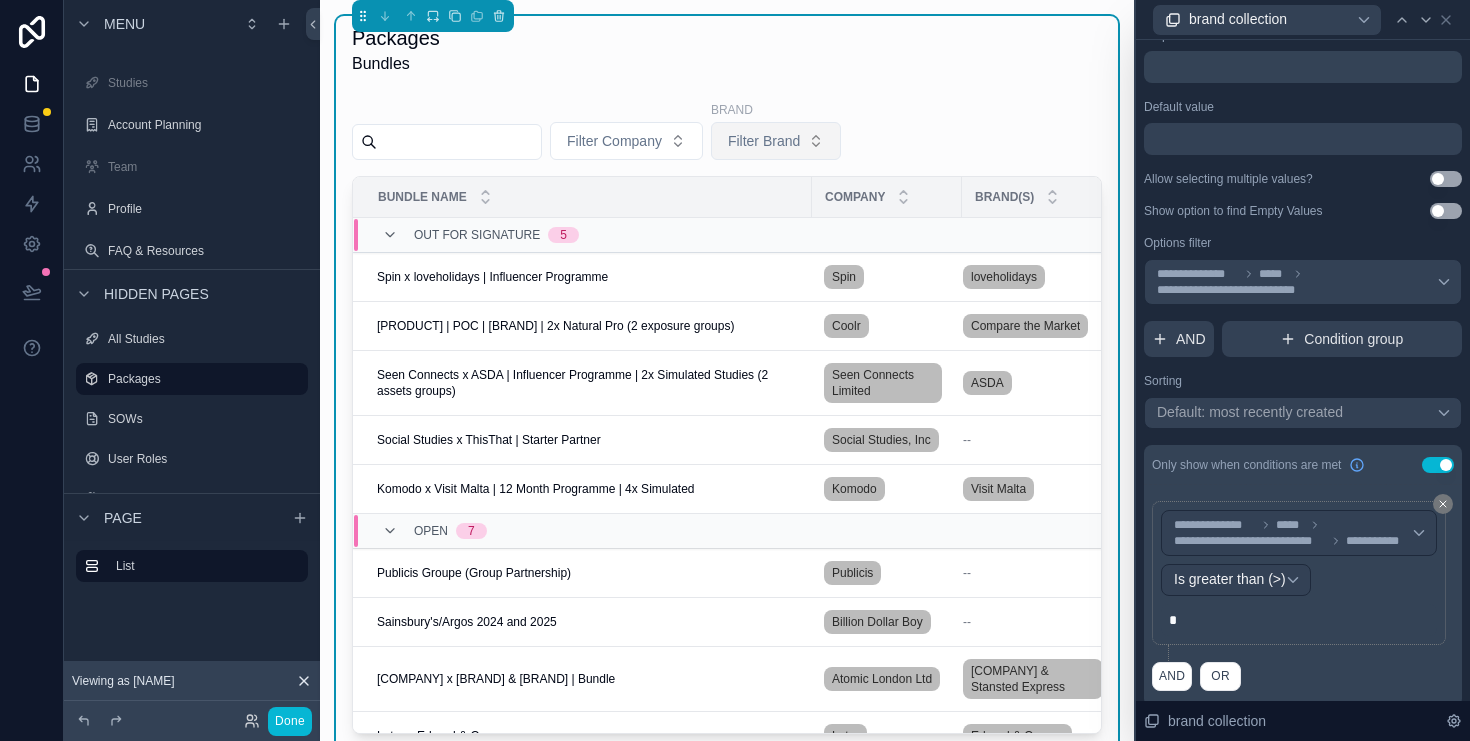 click on "Filter Brand" at bounding box center (764, 141) 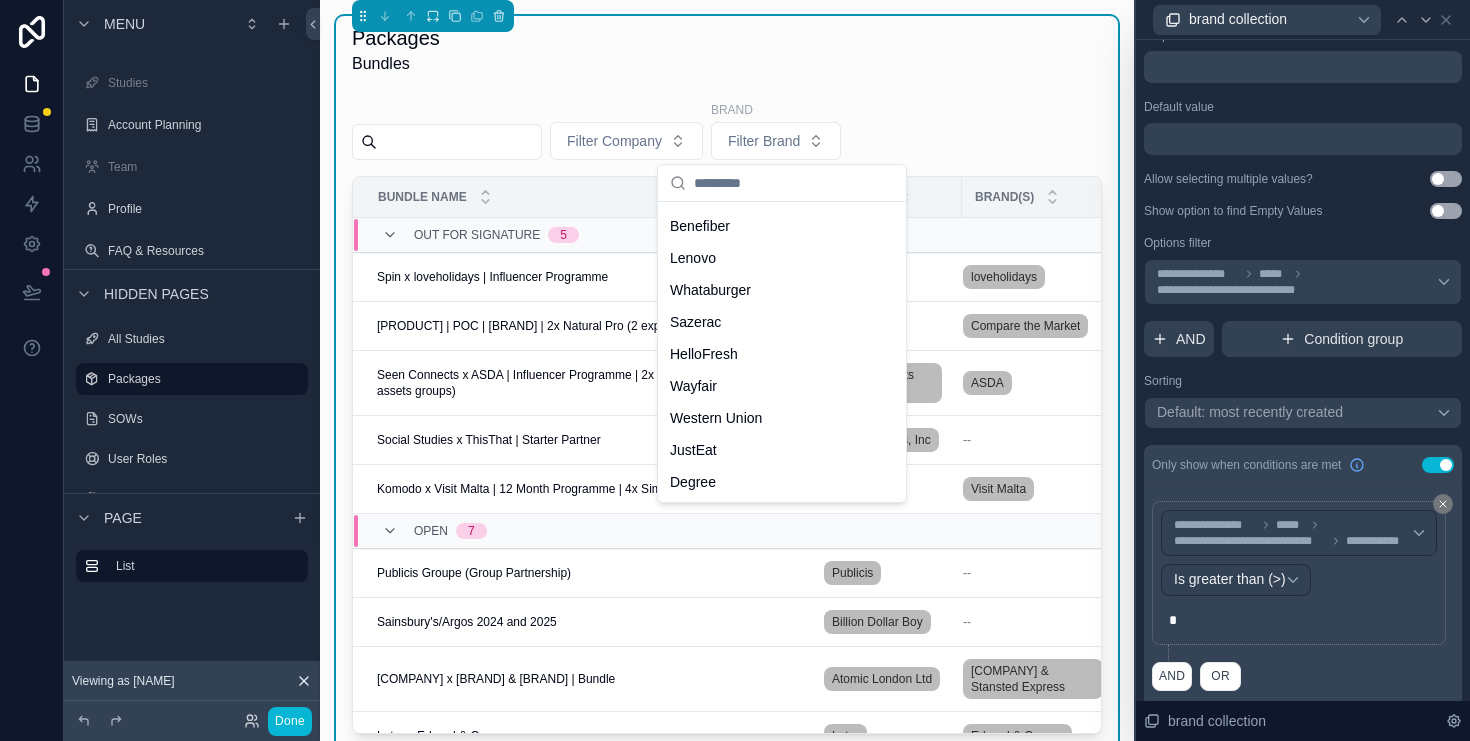 scroll, scrollTop: 0, scrollLeft: 0, axis: both 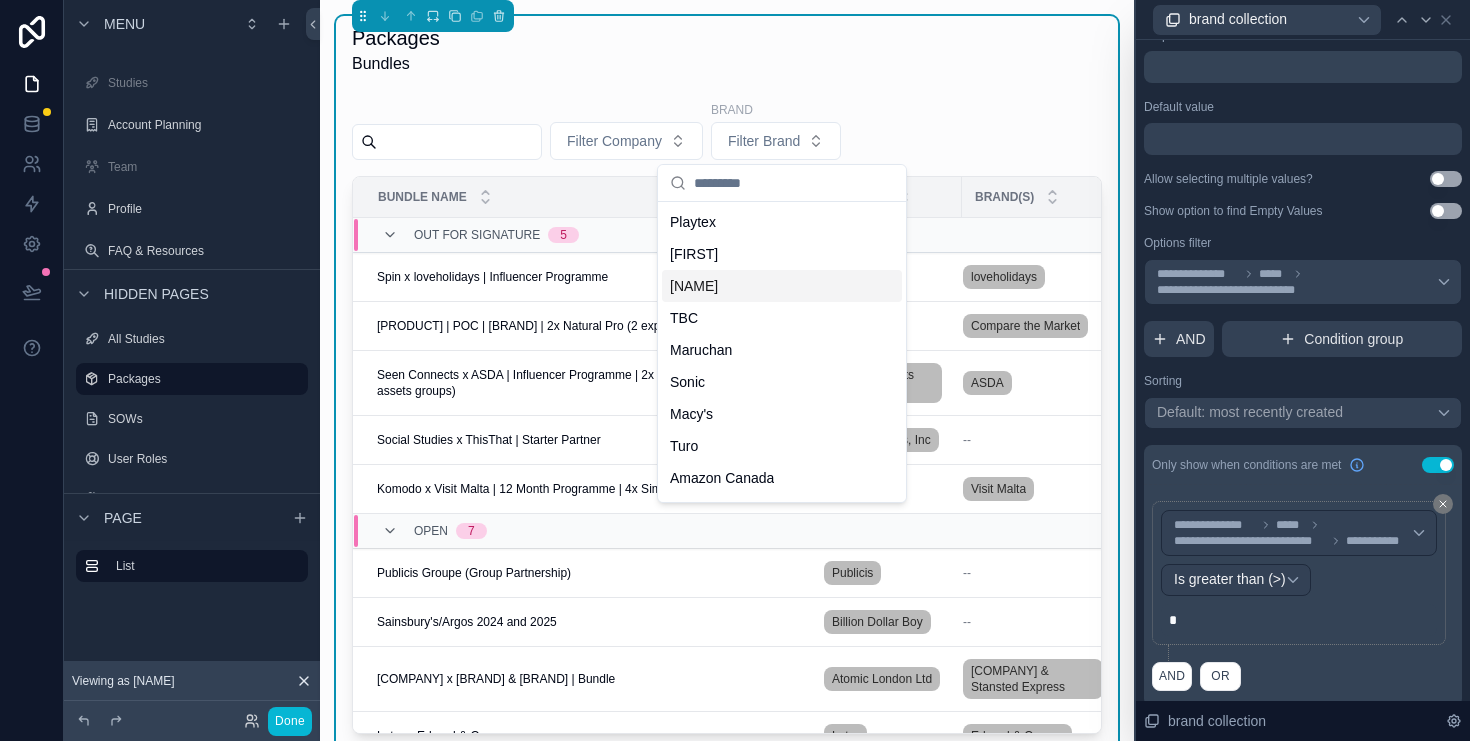 click on "**********" at bounding box center (1303, 259) 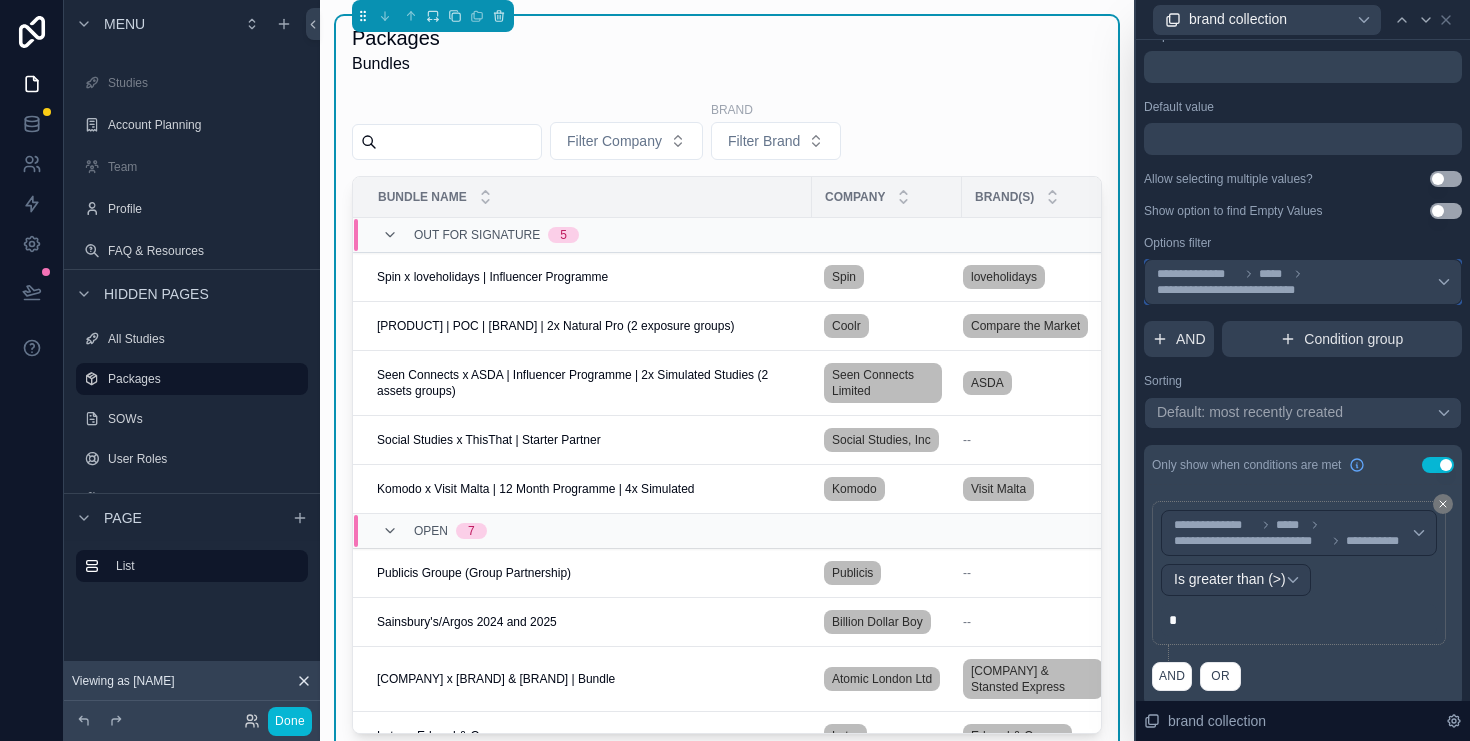 click on "**********" at bounding box center [1297, 282] 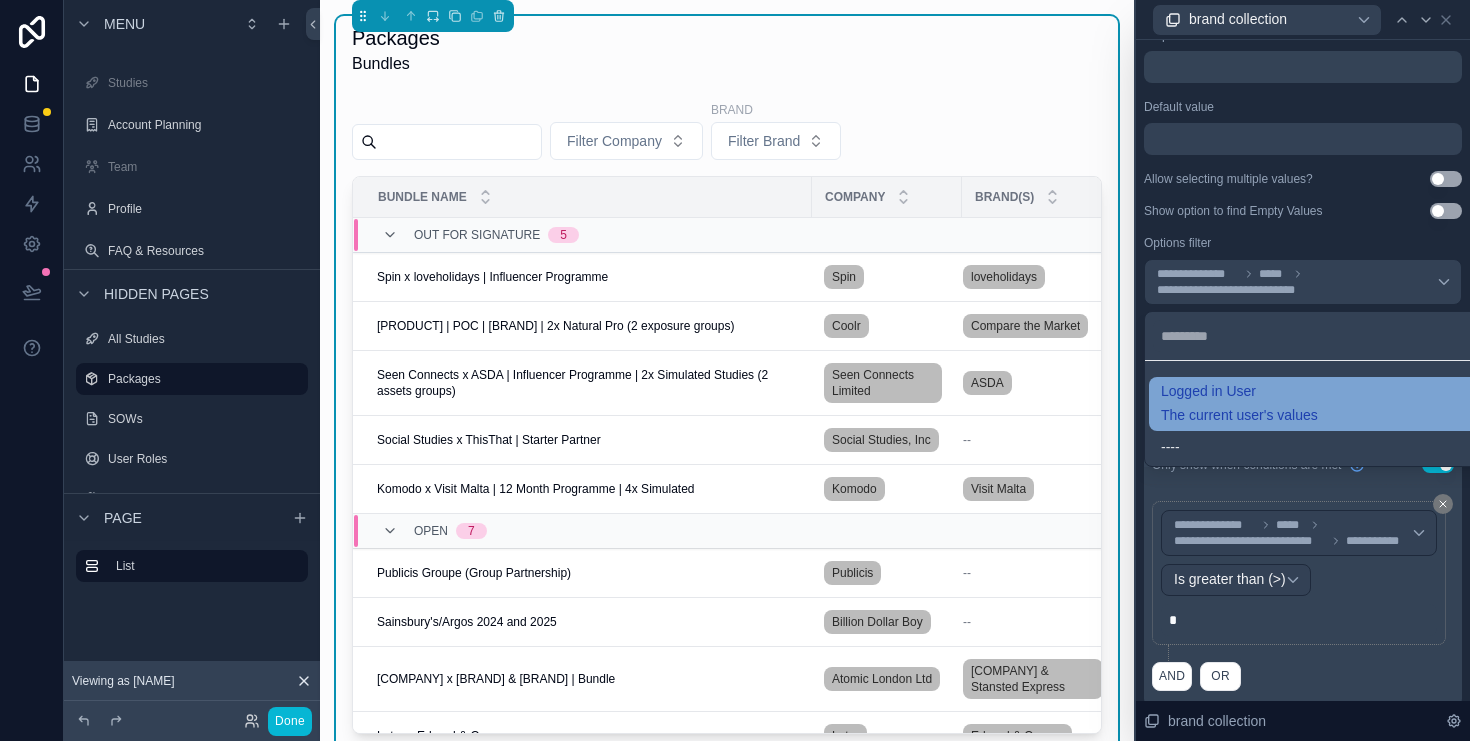 click on "Logged in User The current user's values" at bounding box center [1327, 404] 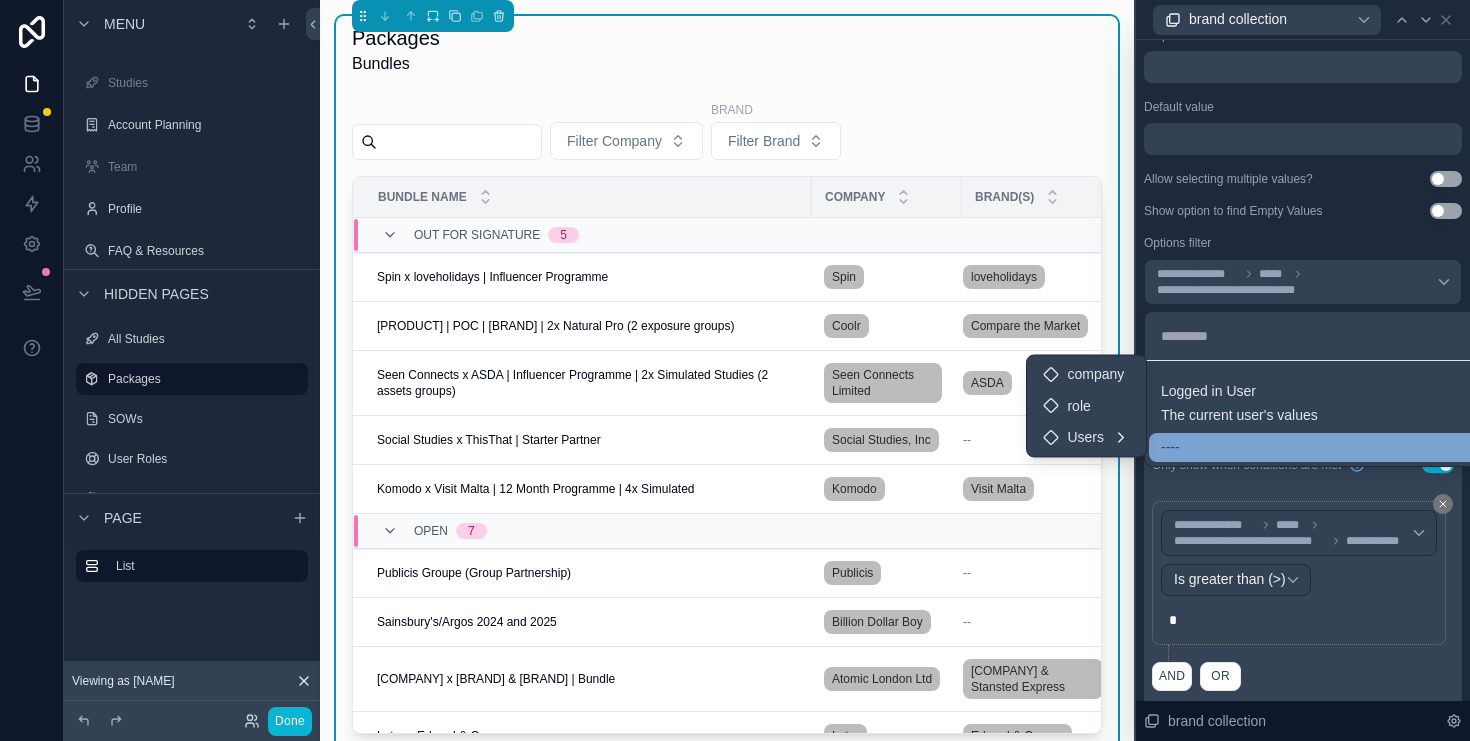 click on "----" at bounding box center [1327, 448] 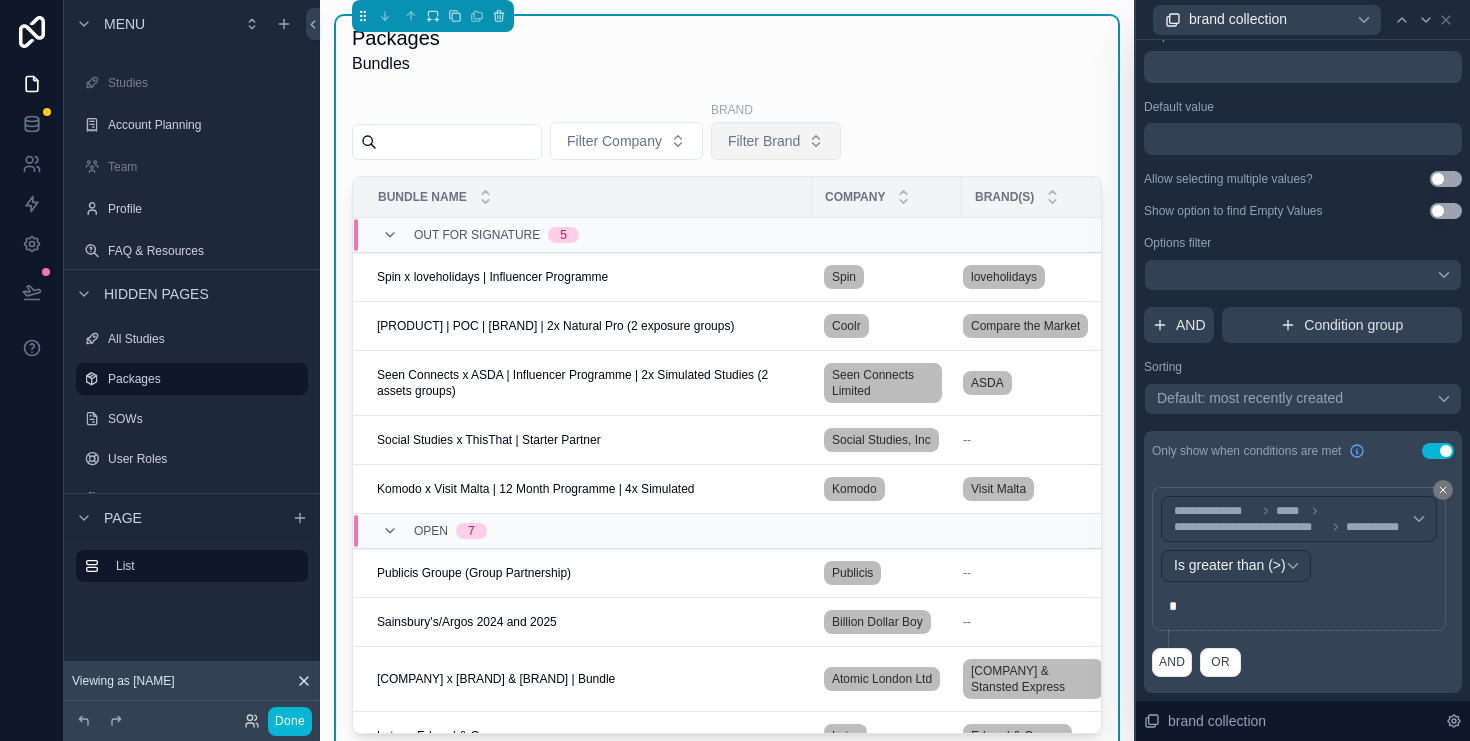 click on "Filter Brand" at bounding box center [764, 141] 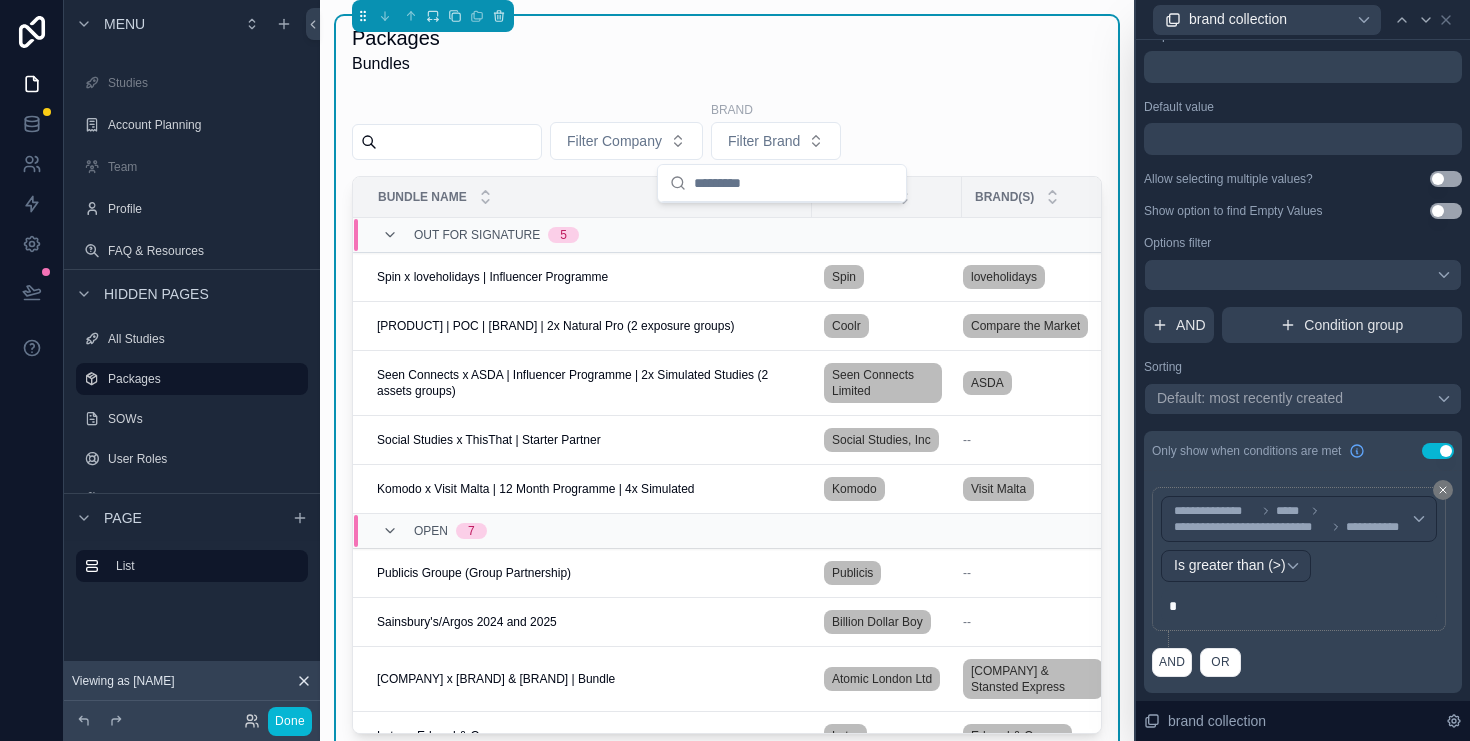 click on "Packages Bundles" at bounding box center [727, 54] 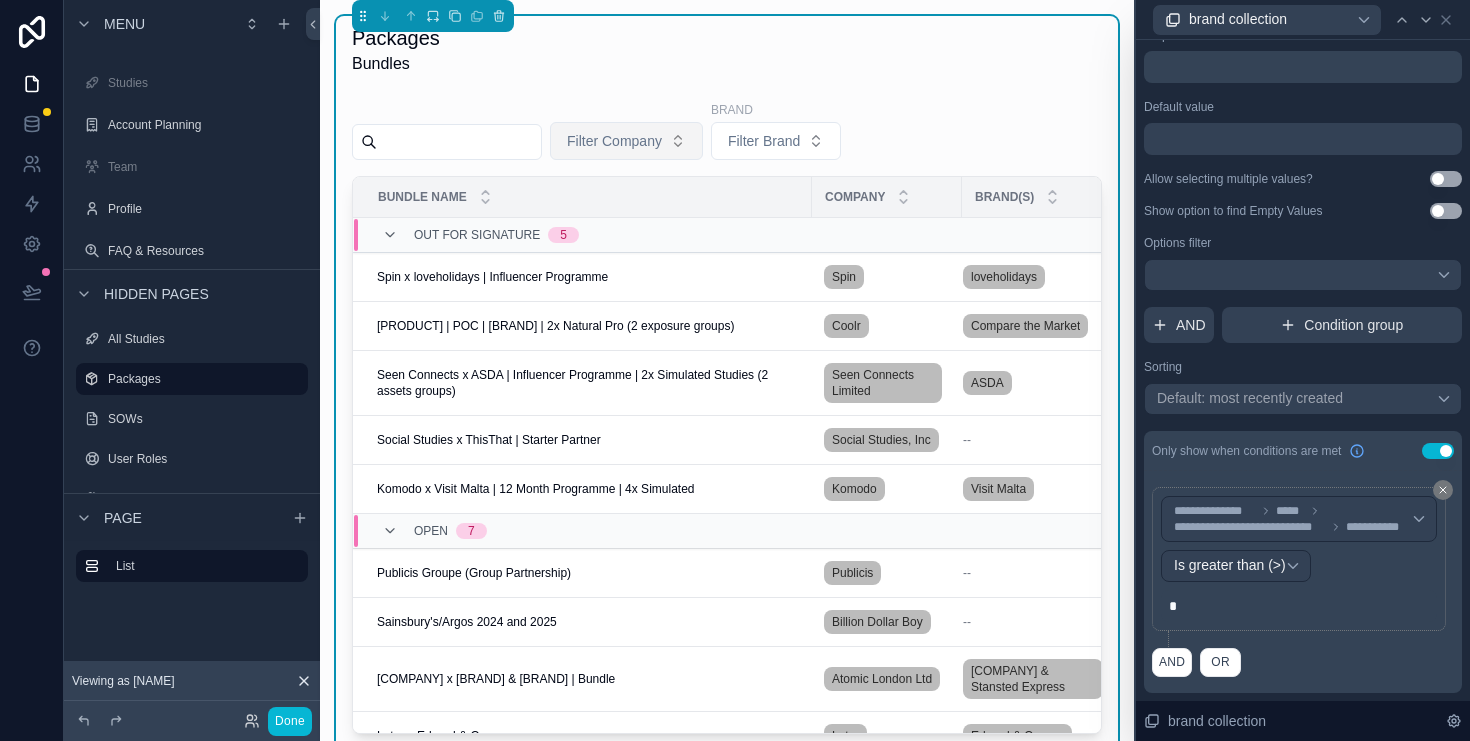 click on "Filter Company" at bounding box center (614, 141) 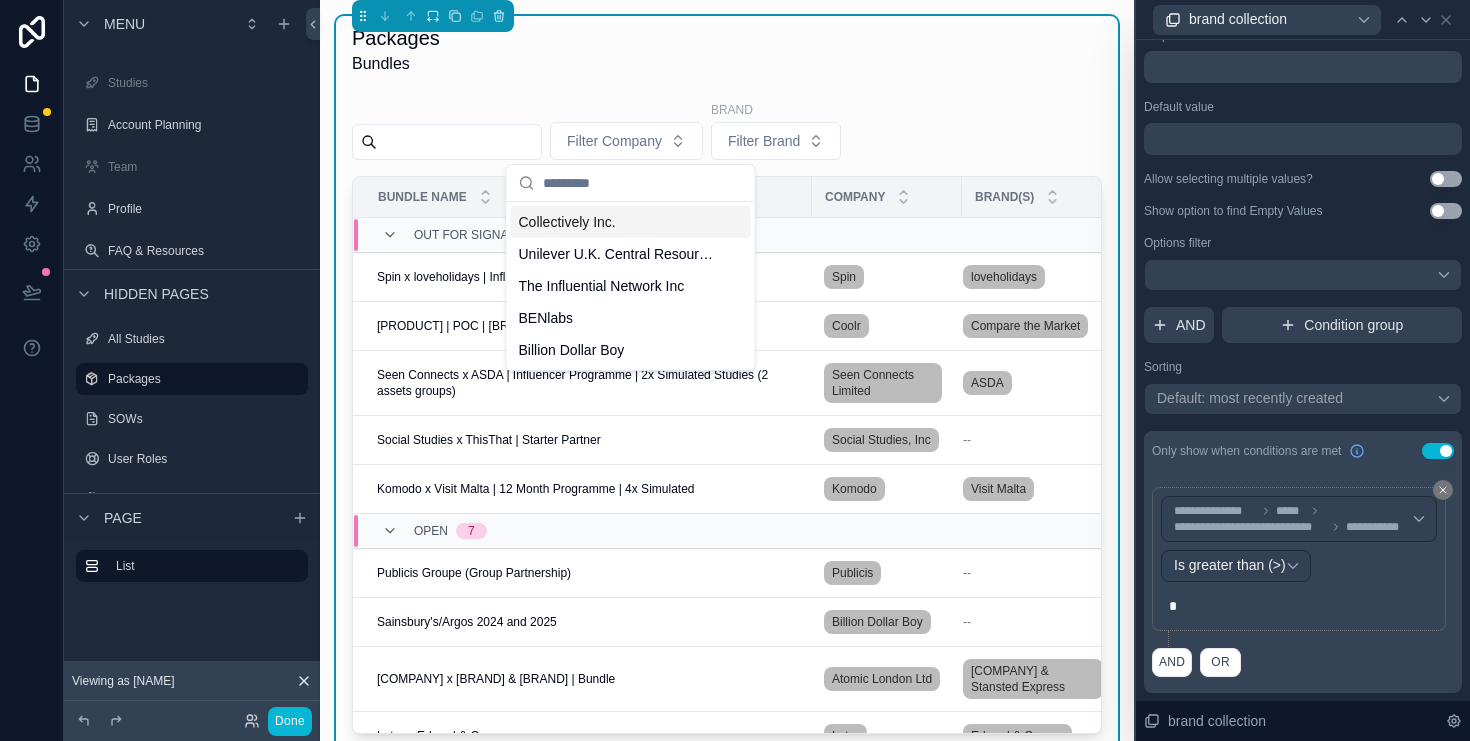 click on "Filter Company Brand Filter Brand" at bounding box center [727, 134] 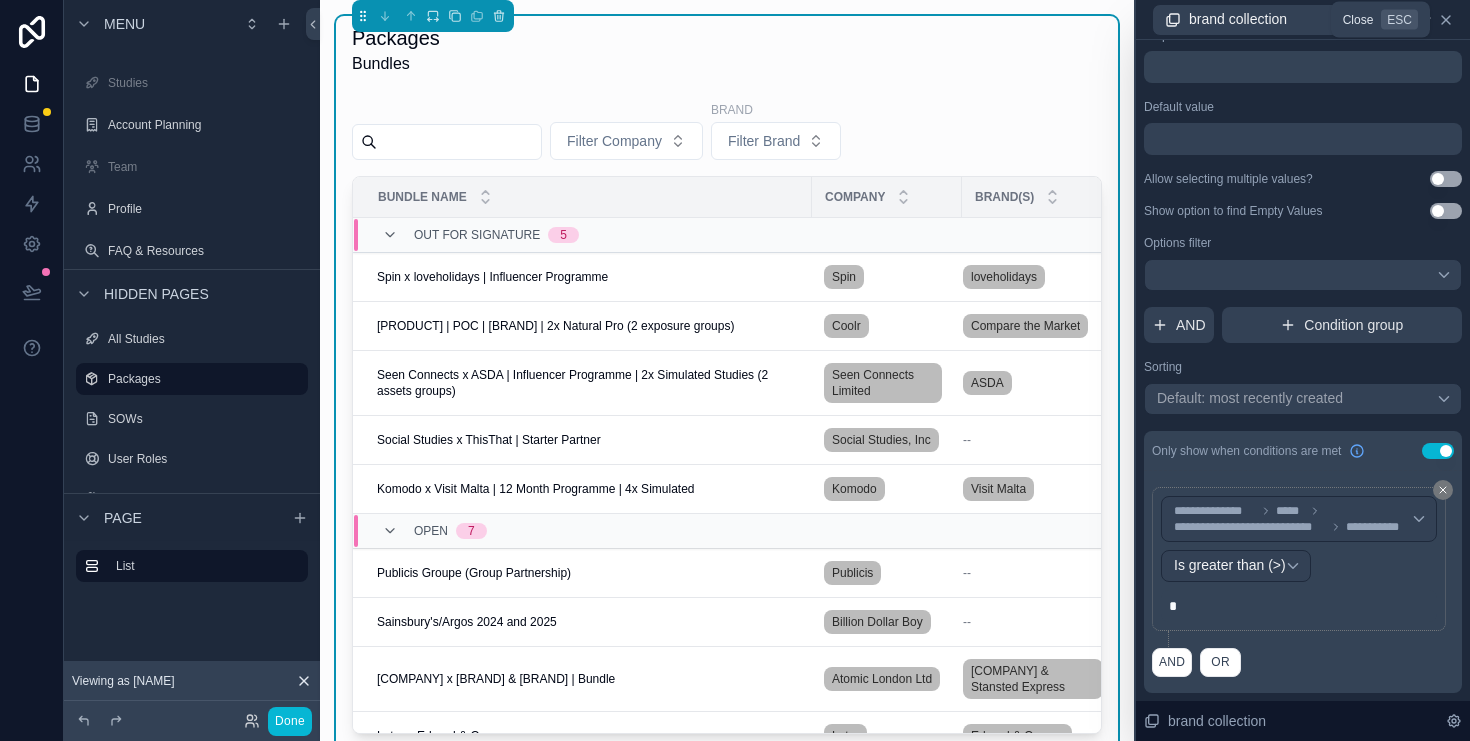 click 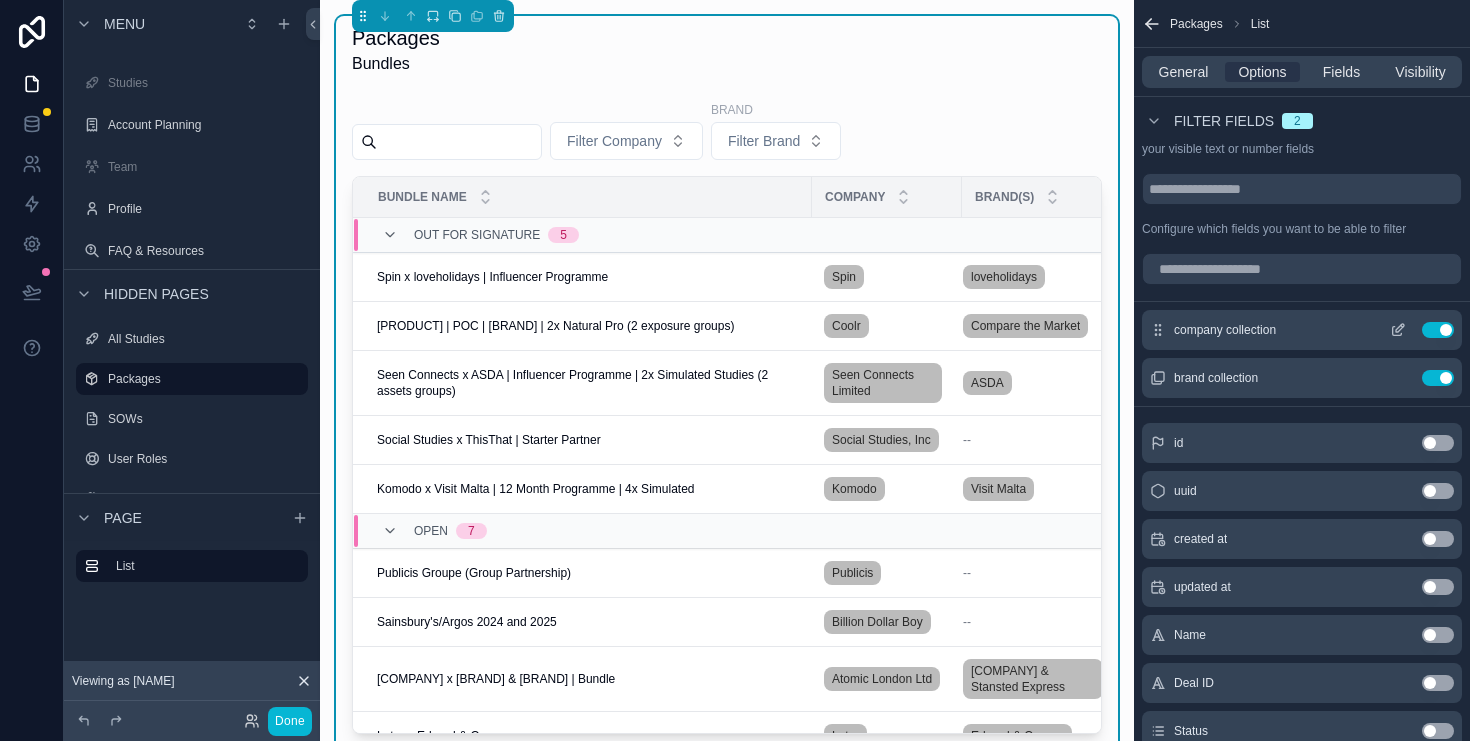 click 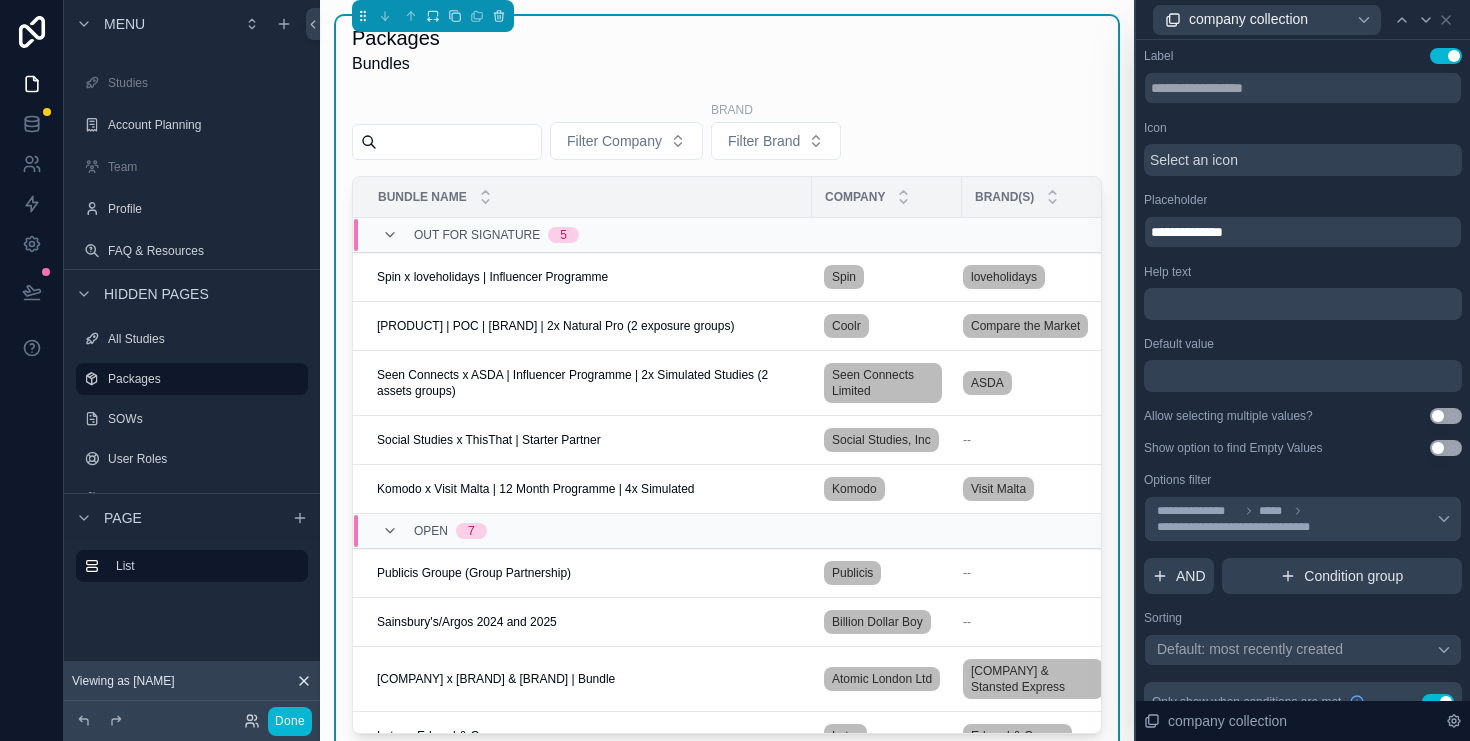 scroll, scrollTop: 157, scrollLeft: 0, axis: vertical 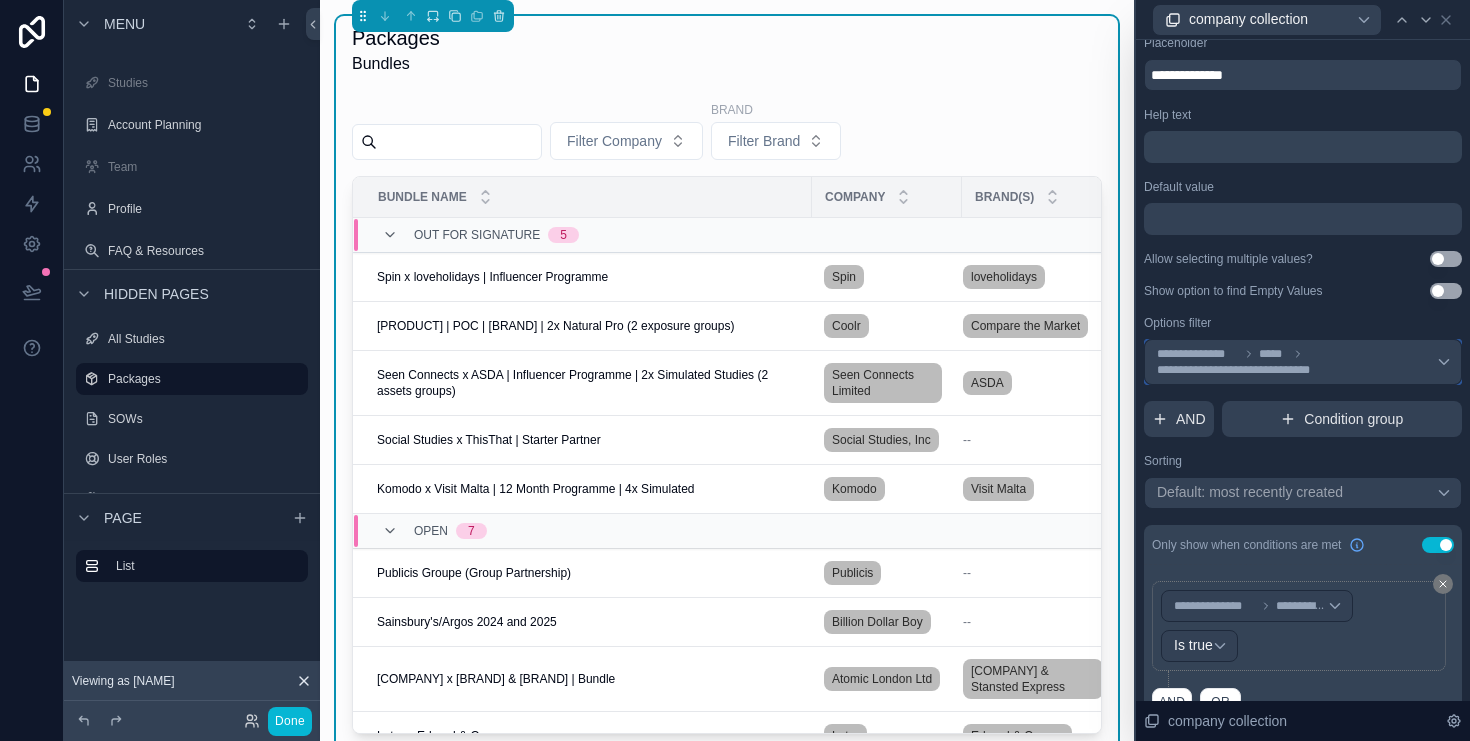 click on "**********" at bounding box center [1297, 362] 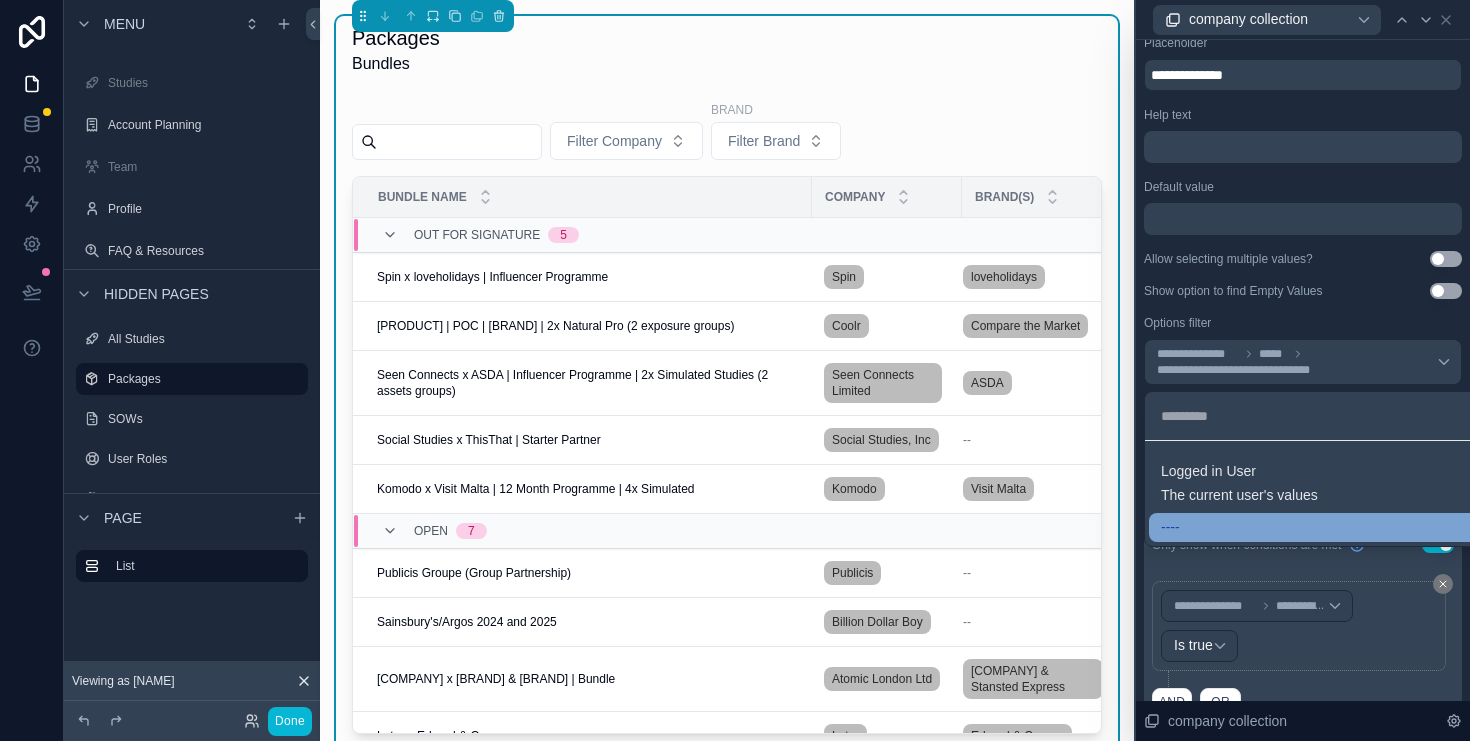 click on "----" at bounding box center [1327, 528] 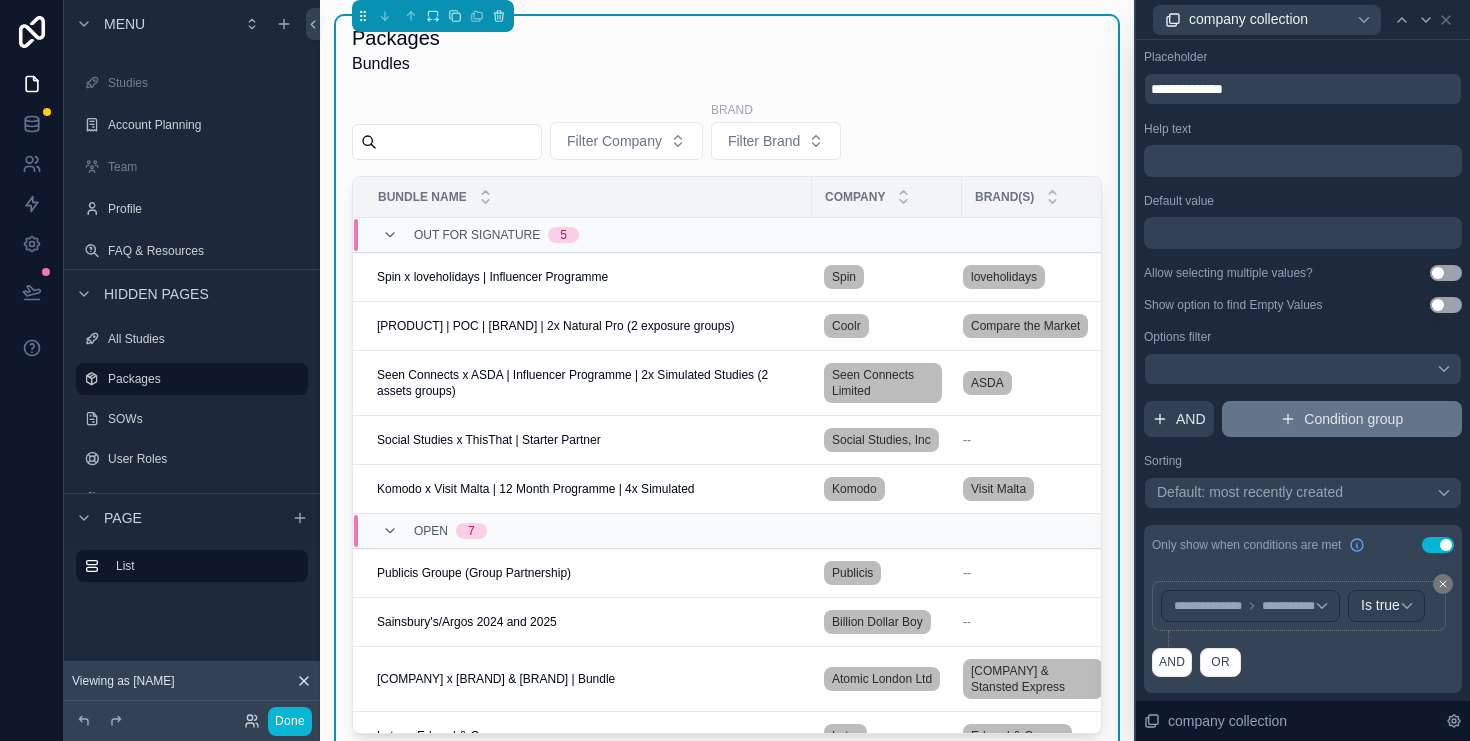 scroll, scrollTop: 143, scrollLeft: 0, axis: vertical 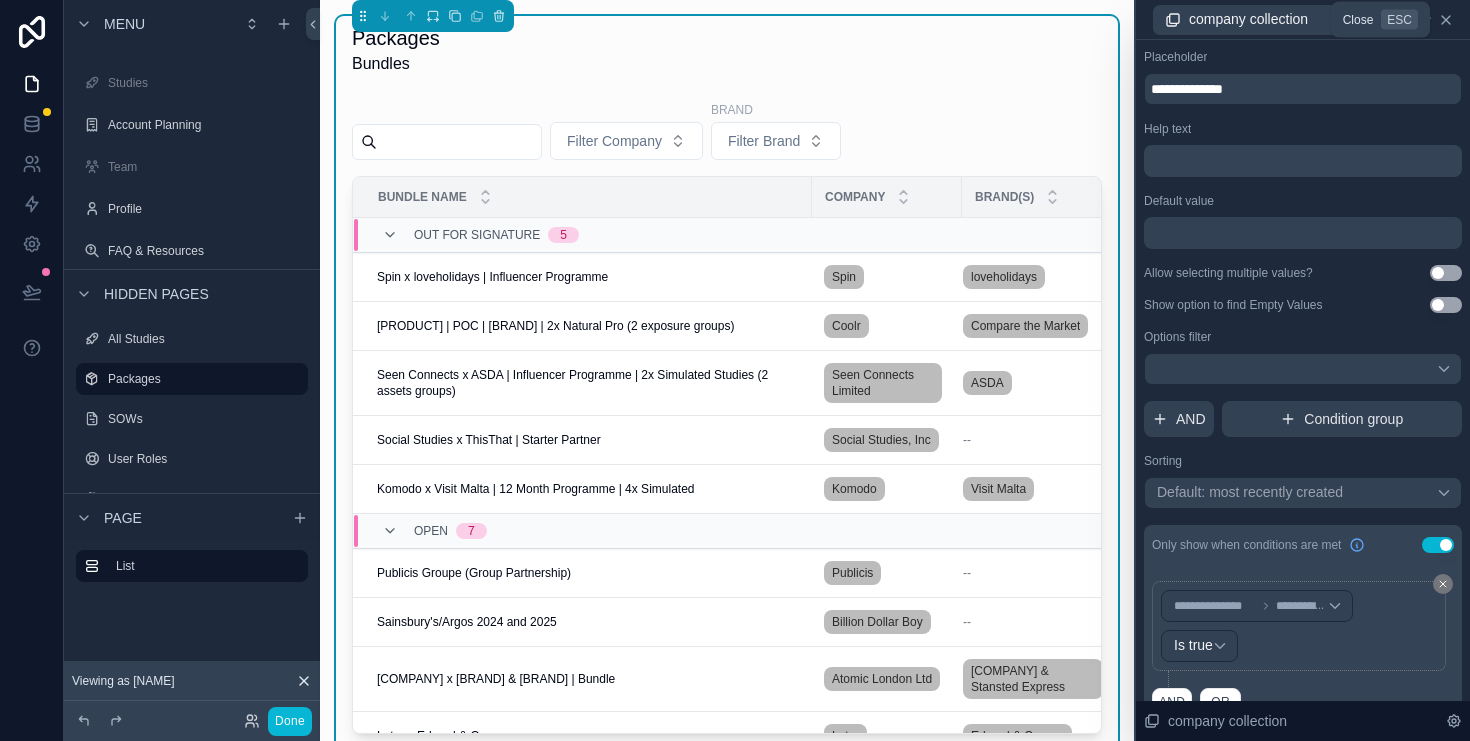 click 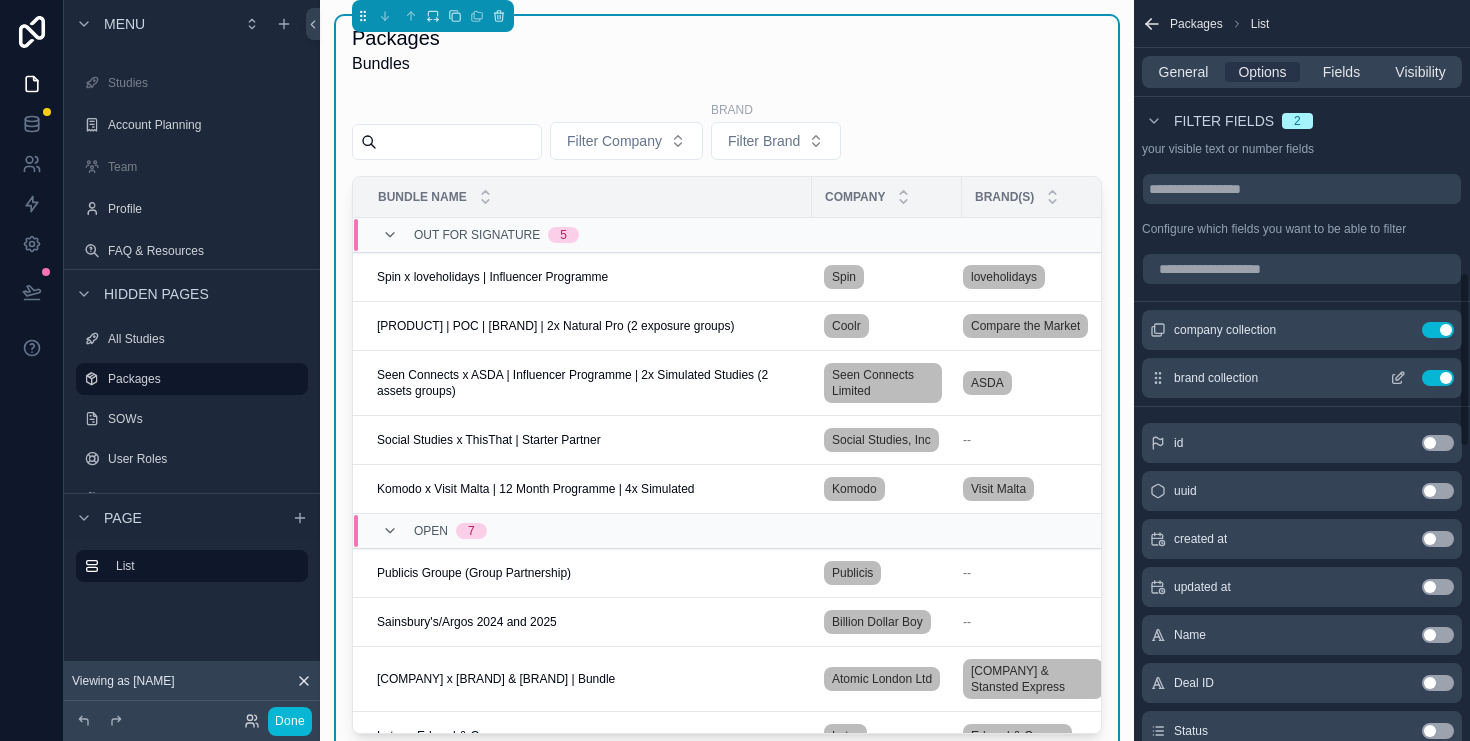 click 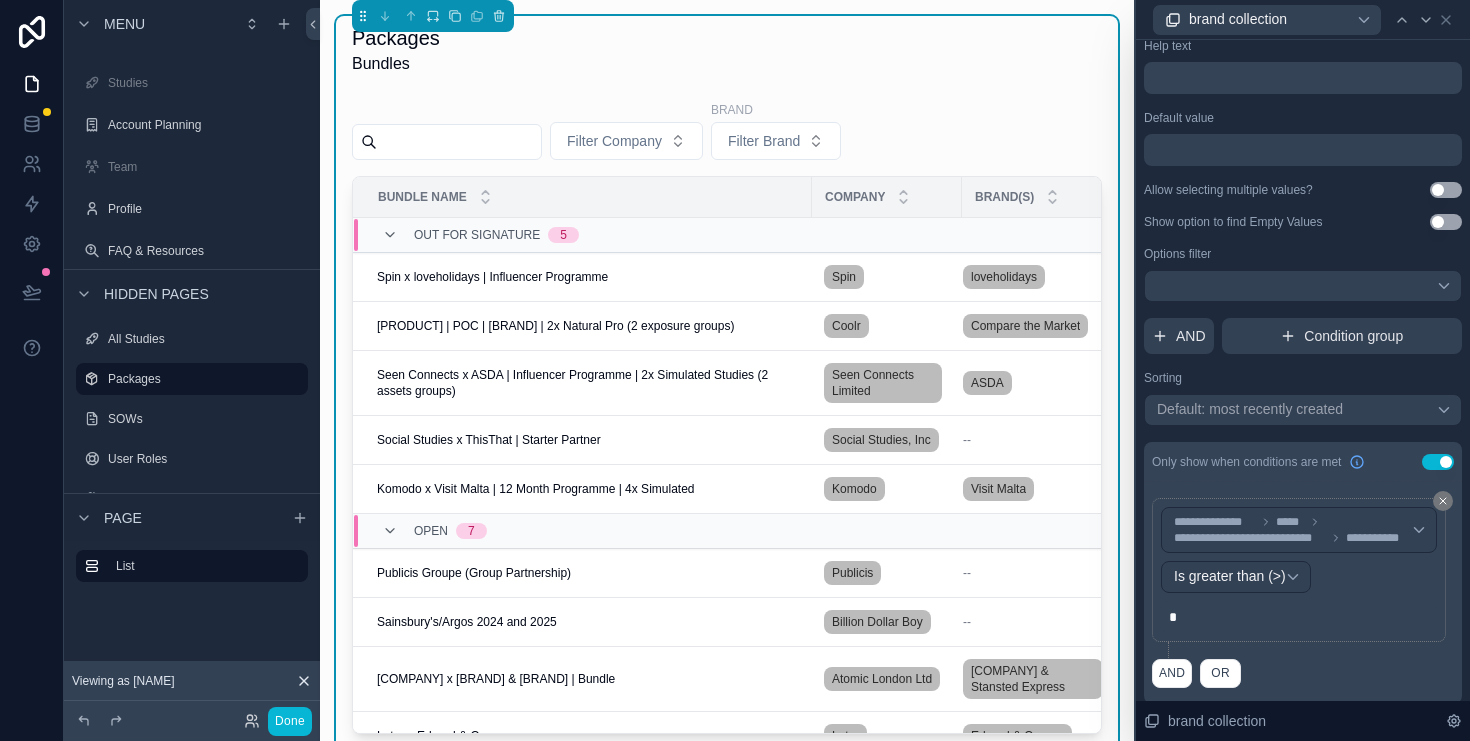 scroll, scrollTop: 237, scrollLeft: 0, axis: vertical 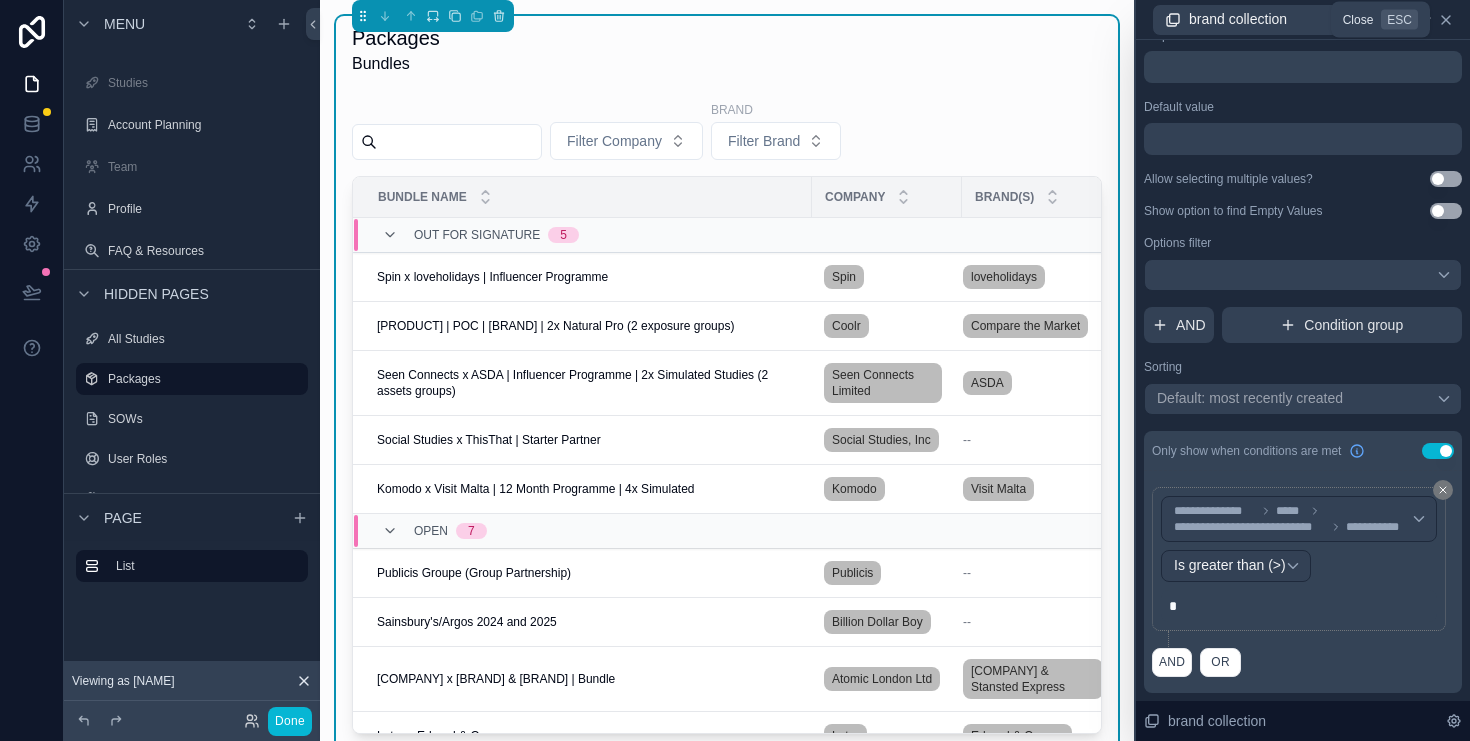 click 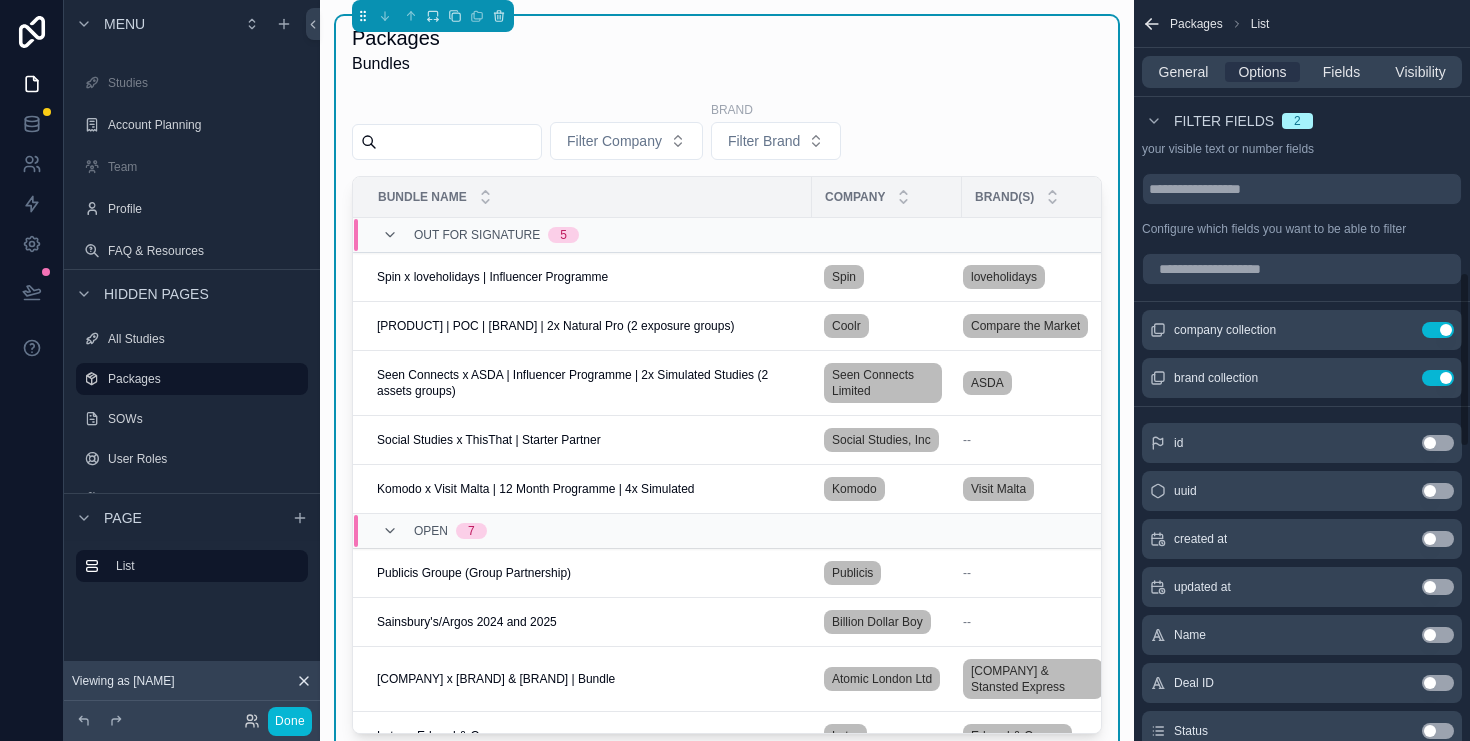 click on "Filter Company Brand Filter Brand" at bounding box center [727, 134] 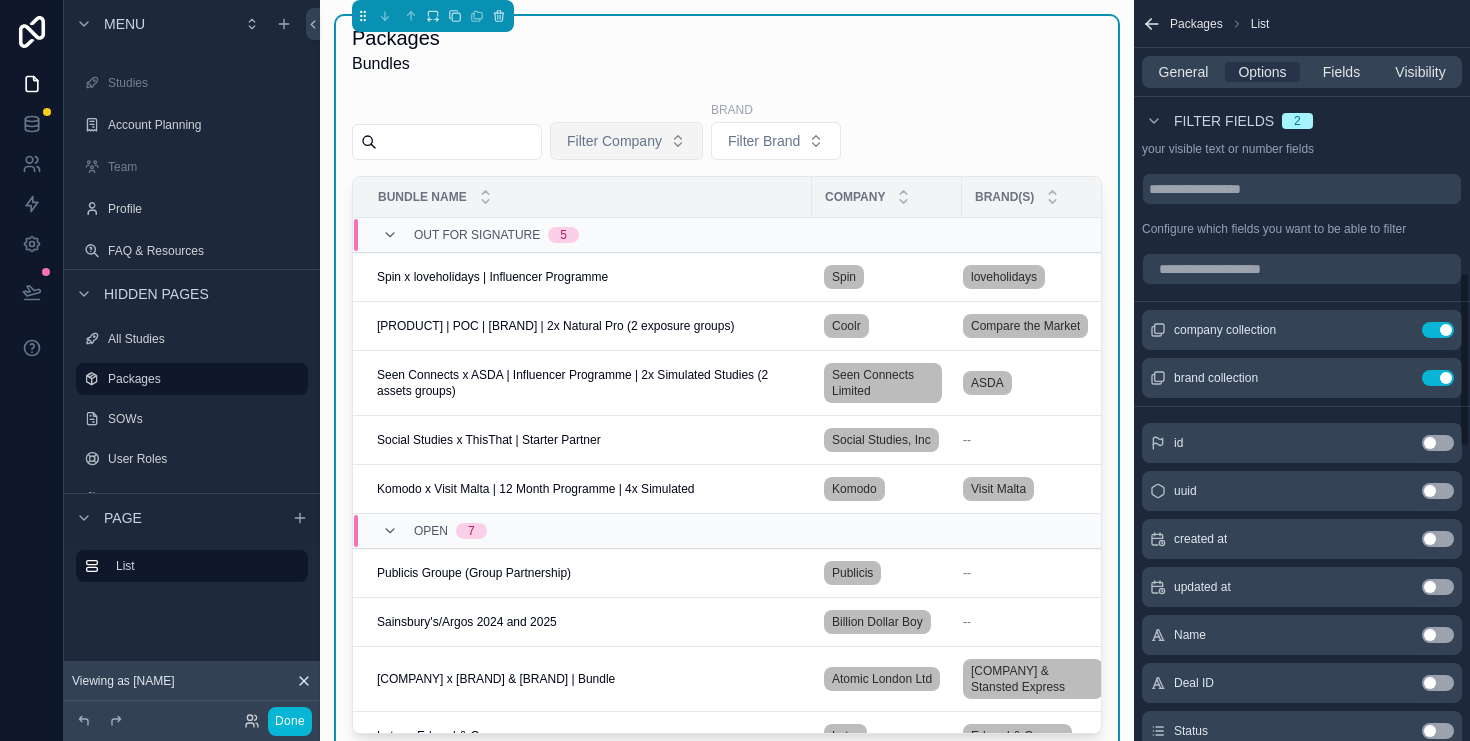 click on "Filter Company" at bounding box center [614, 141] 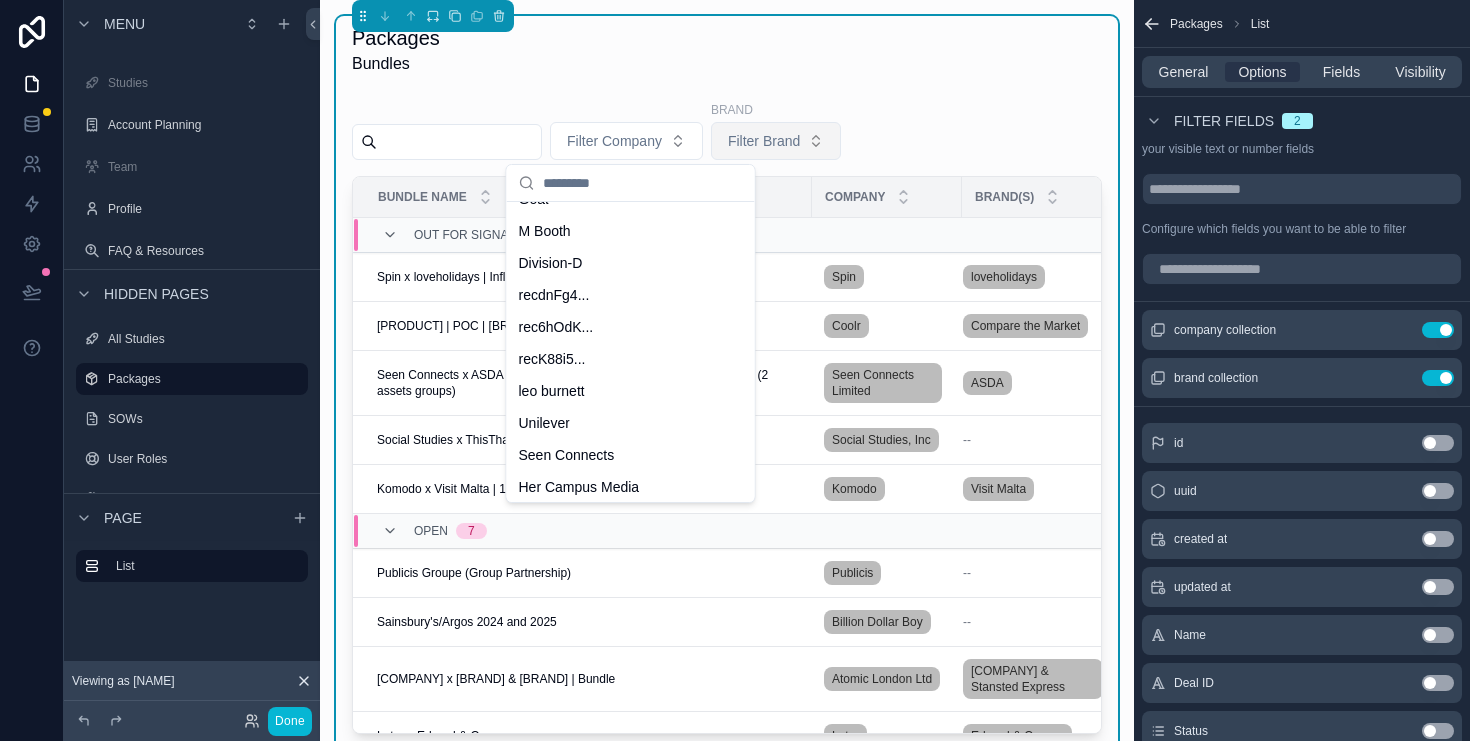 scroll, scrollTop: 0, scrollLeft: 0, axis: both 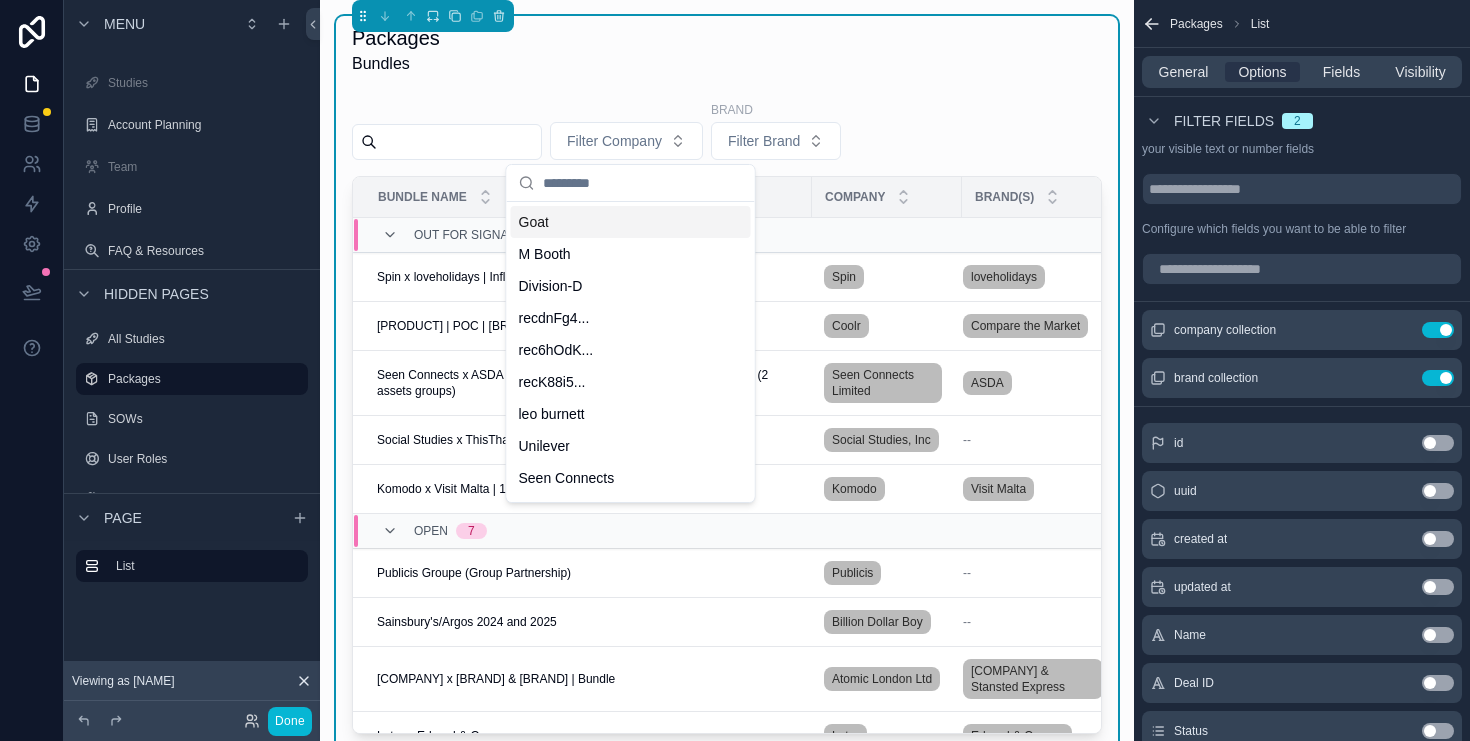 click on "Packages Bundles Filter Company Brand Filter Brand Bundle Name Company Brand(s) Out for Signature 5 Spin x loveholidays | Influencer Programme Spin x loveholidays | Influencer Programme Spin loveholidays Coolr | POC | Compare the Market | 2x Natural Pro (2 exposure groups) Coolr | POC | Compare the Market | 2x Natural Pro (2 exposure groups) Coolr Compare the Market Seen Connects x ASDA | Influencer Programme | 2x Simulated Studies (2 assets groups) Seen Connects x ASDA | Influencer Programme | 2x Simulated Studies (2 assets groups) Seen Connects Limited ASDA Social Studies x ThisThat | Starter Partner Social Studies x ThisThat | Starter Partner Social Studies, Inc -- Komodo x Visit Malta | 12 Month Programme | 4x Simulated Komodo x Visit Malta | 12 Month Programme | 4x Simulated Komodo Visit Malta Open 7 Publicis Groupe (Group Partnership) Publicis Groupe (Group Partnership) Publicis -- Sainsbury's/Argos 2024 and 2025 Sainsbury's/Argos 2024 and 2025 Billion Dollar Boy -- Atomic London Ltd Later -- Sage 1 0" at bounding box center [727, 379] 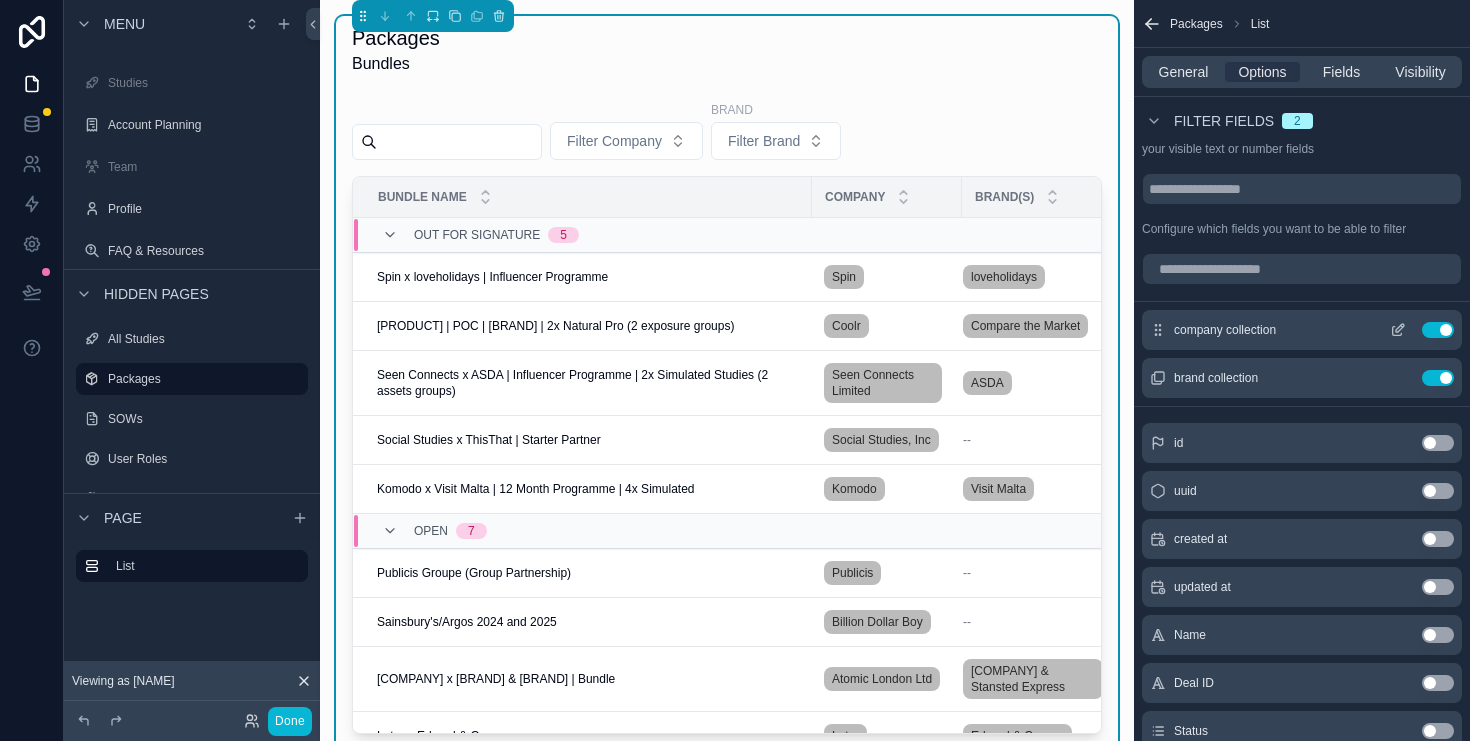click 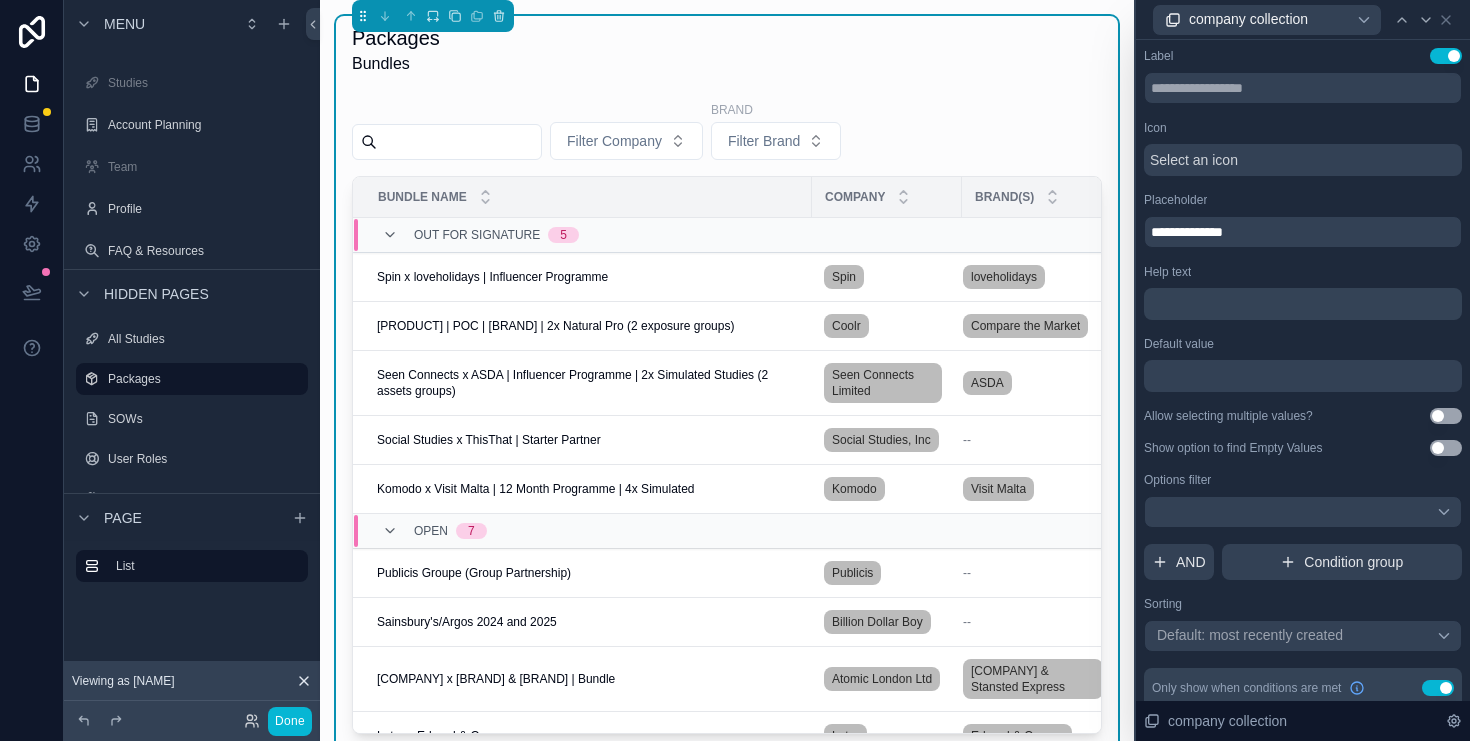 scroll, scrollTop: 143, scrollLeft: 0, axis: vertical 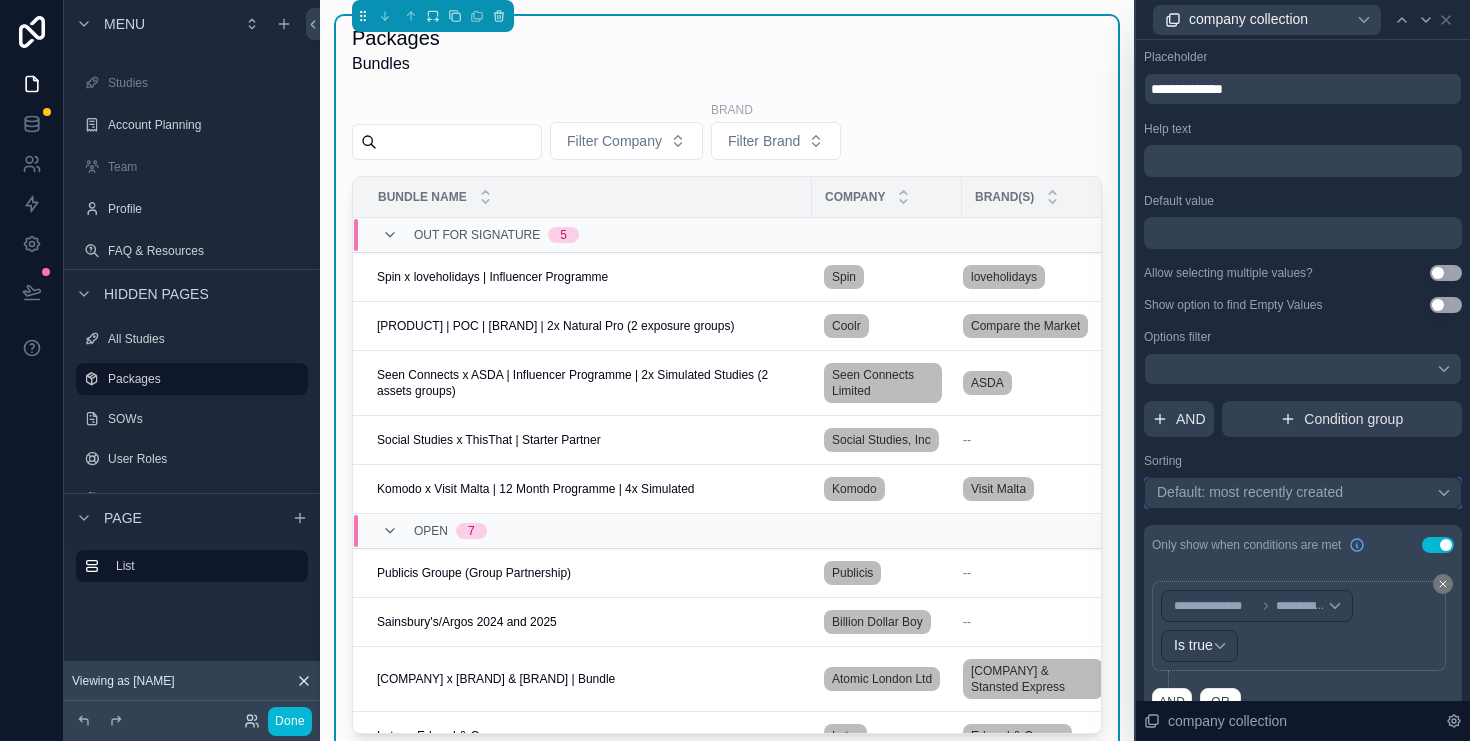 click on "Default: most recently created" at bounding box center [1250, 492] 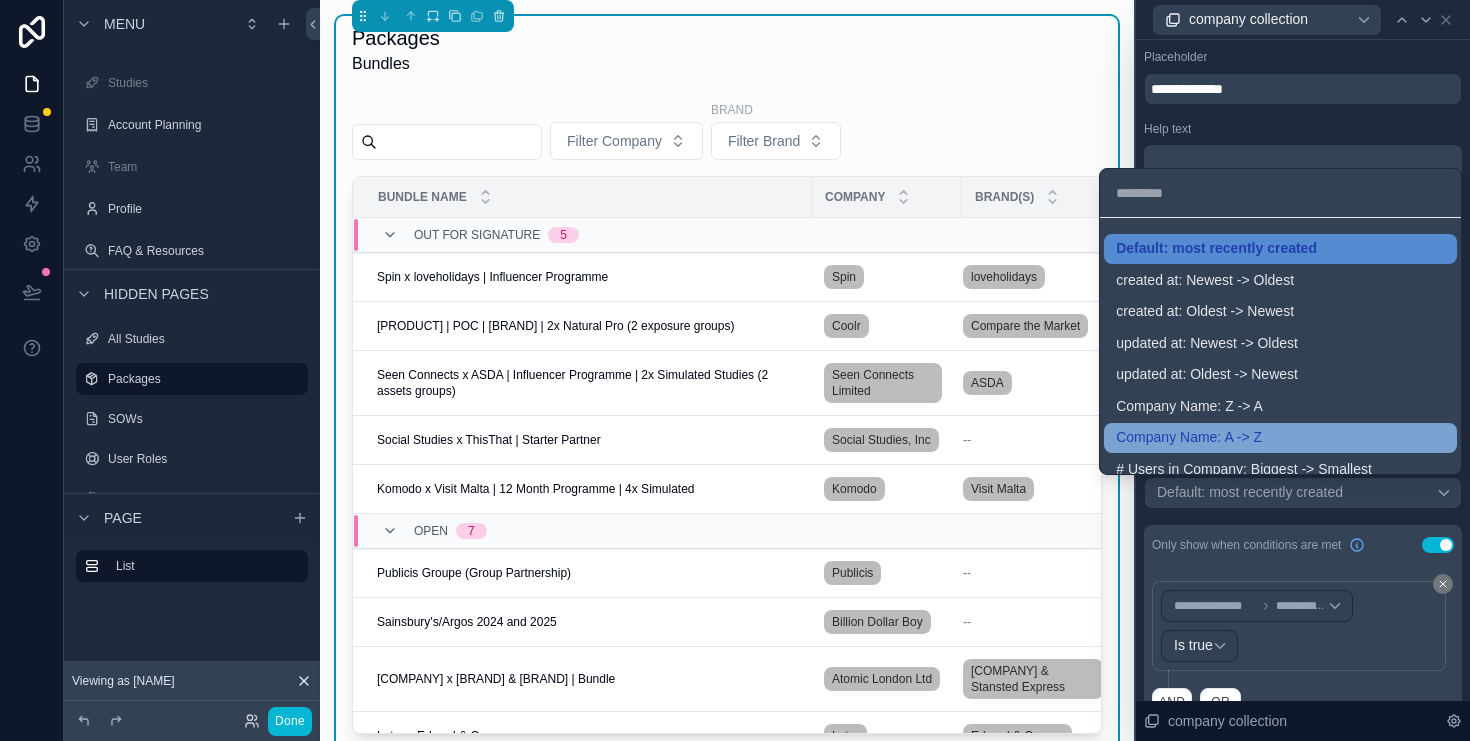 click on "Company Name: A -> Z" at bounding box center (1189, 438) 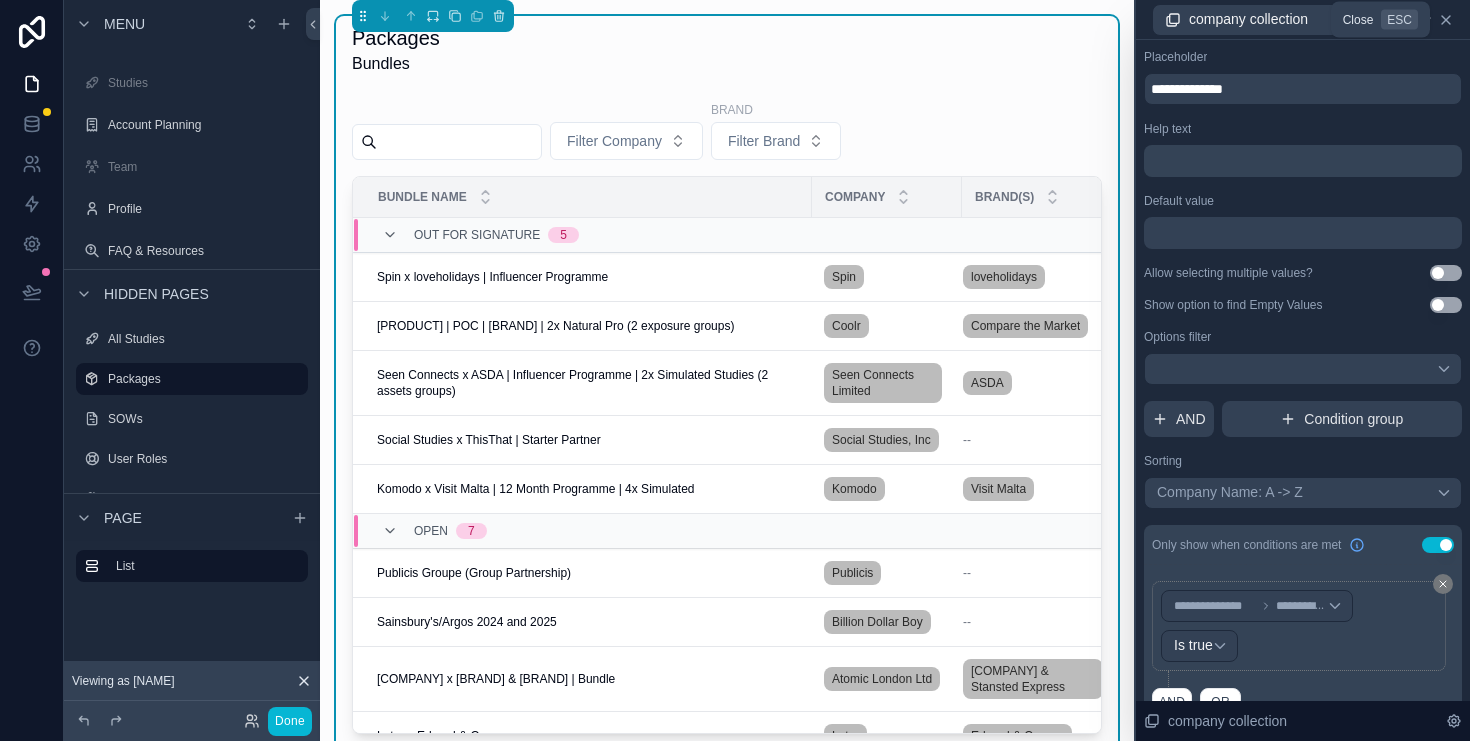 click 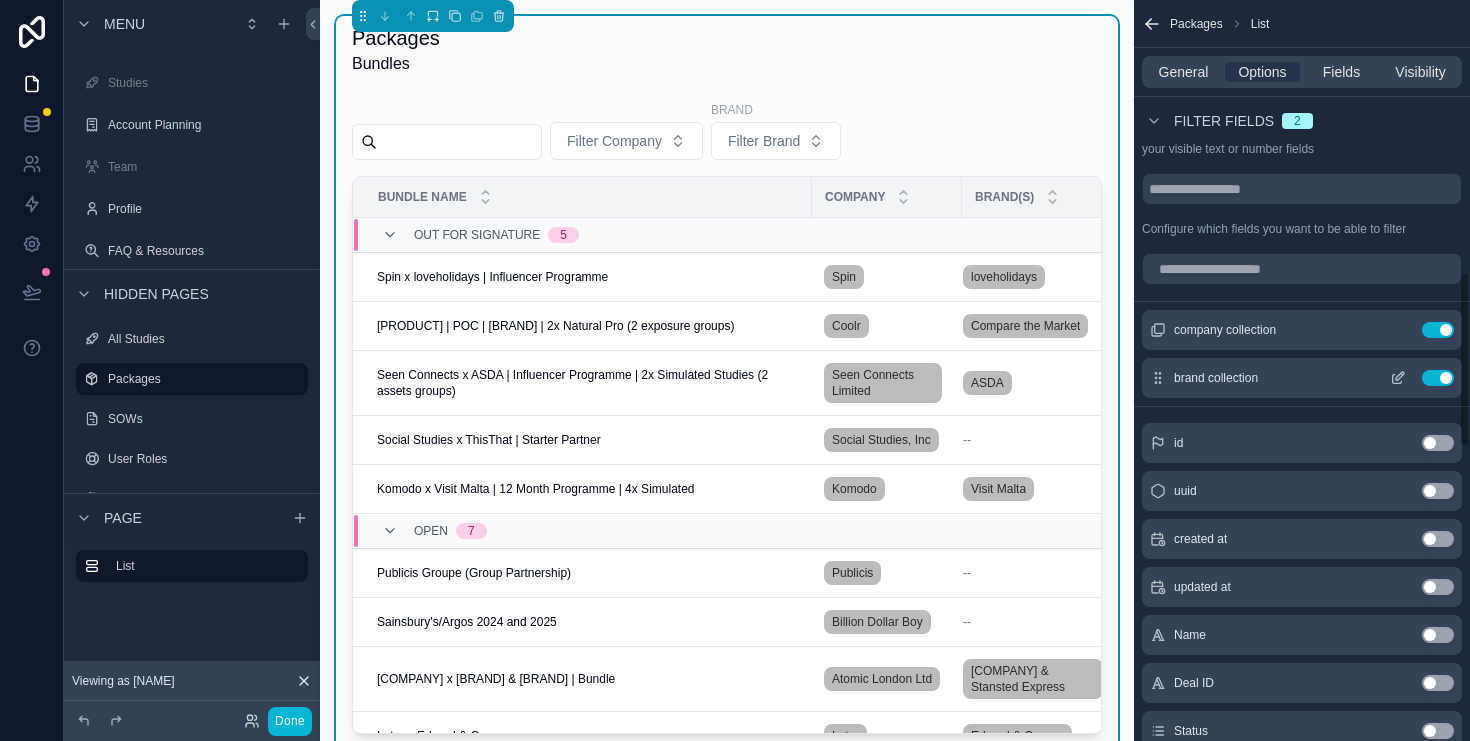 click 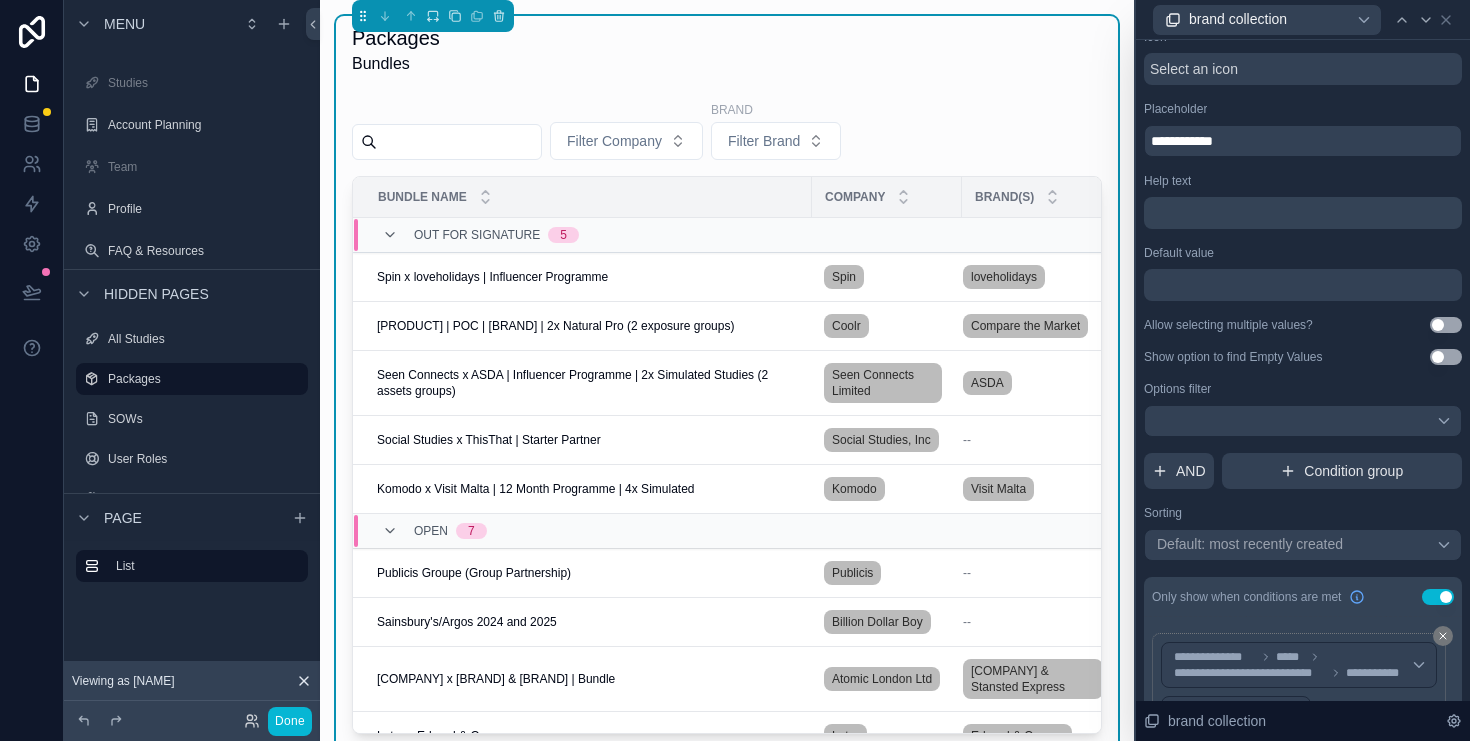 scroll, scrollTop: 0, scrollLeft: 0, axis: both 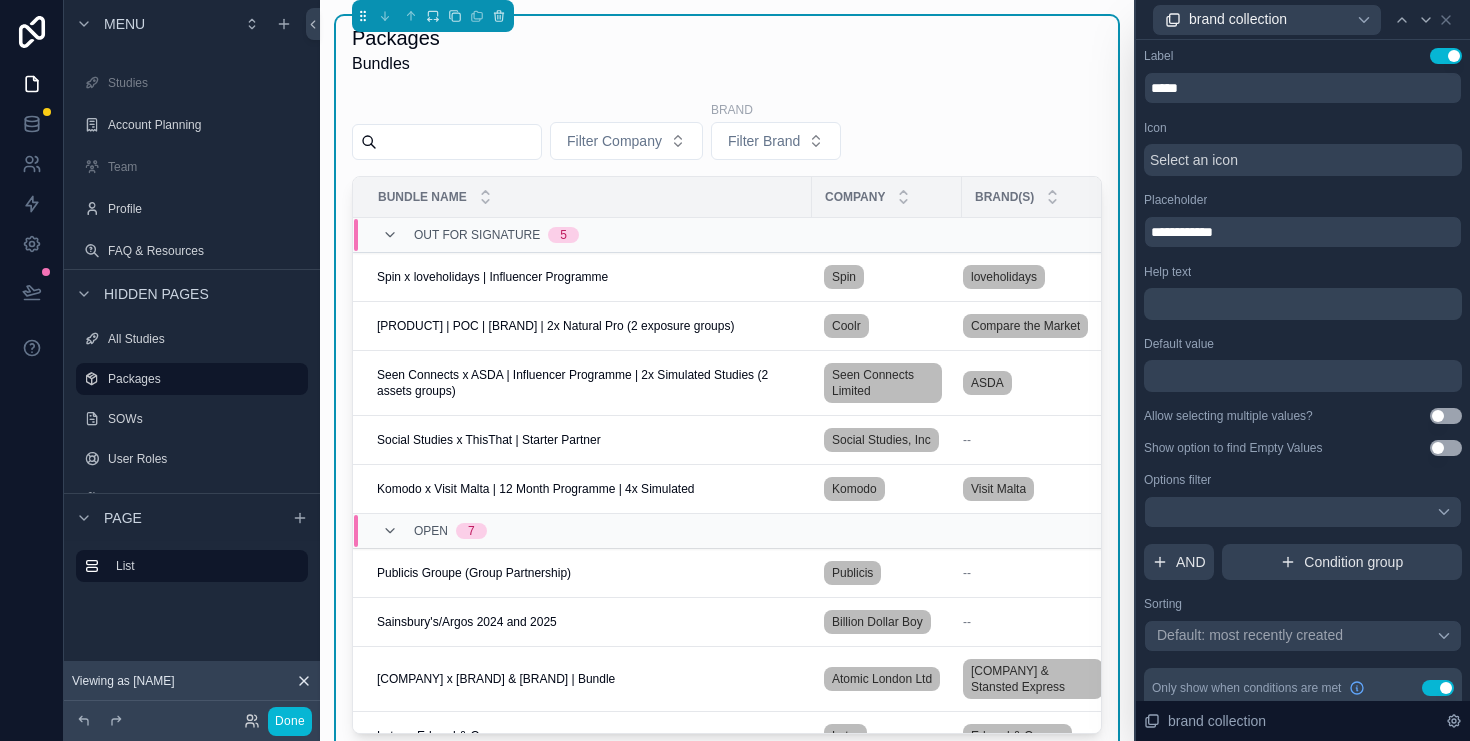 click on "Filter Company Brand Filter Brand" at bounding box center (727, 134) 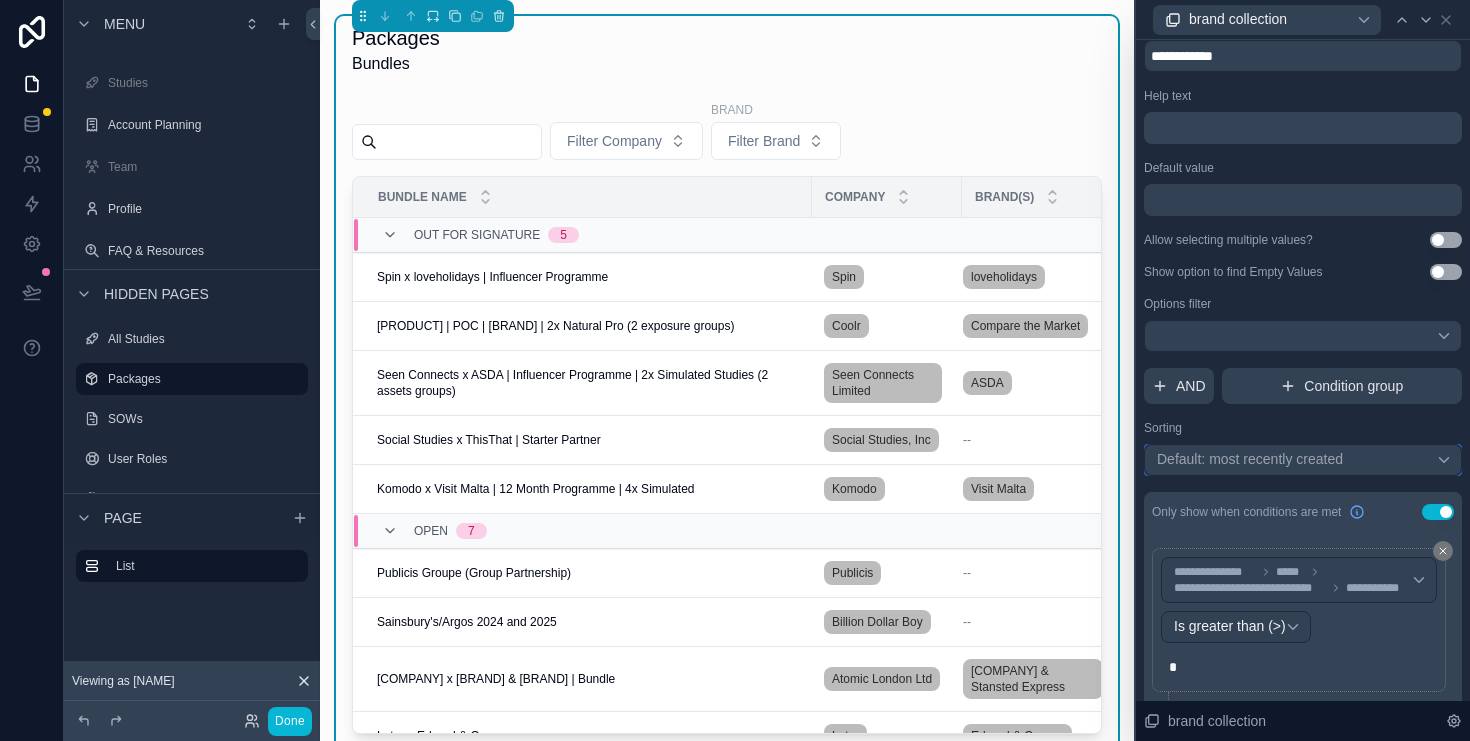 click on "Default: most recently created" at bounding box center (1303, 460) 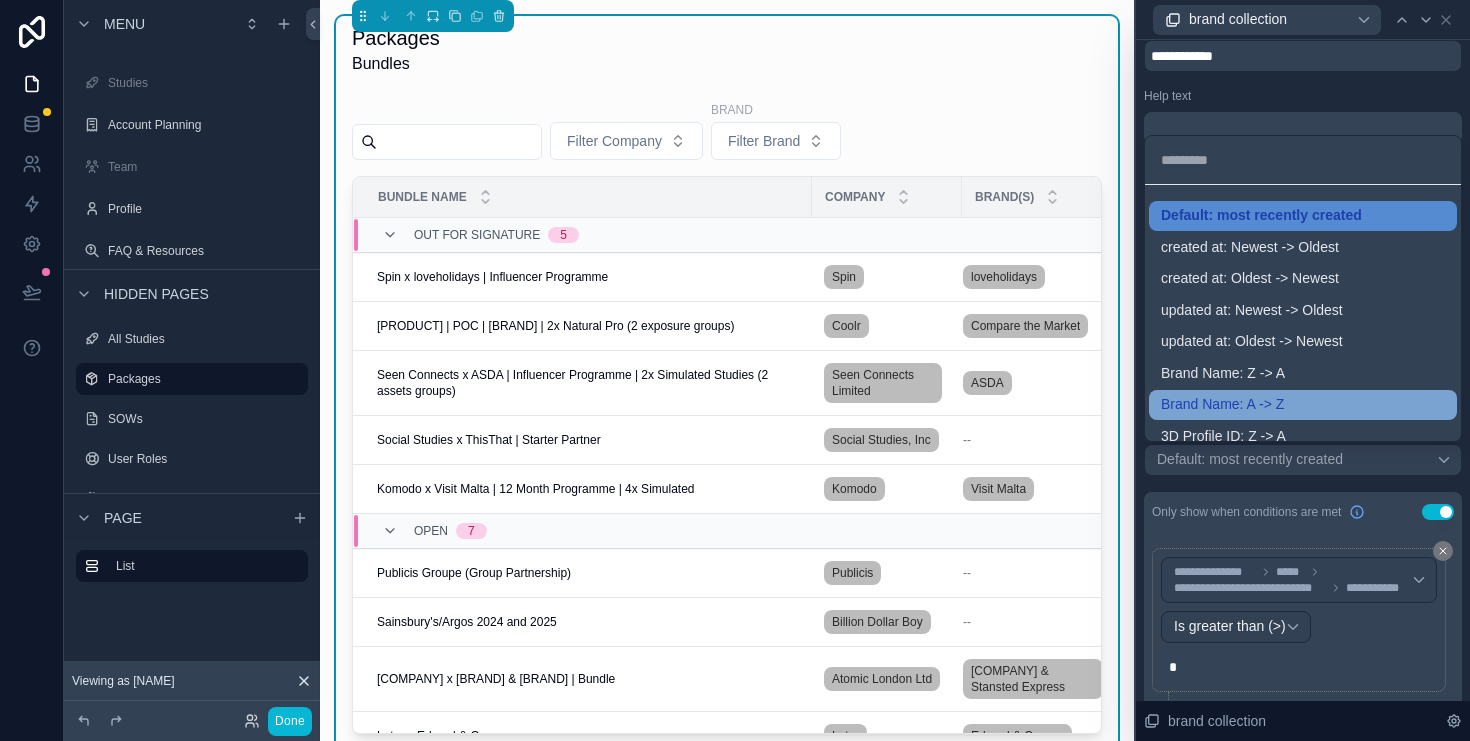 click on "Brand Name: A -> Z" at bounding box center [1303, 405] 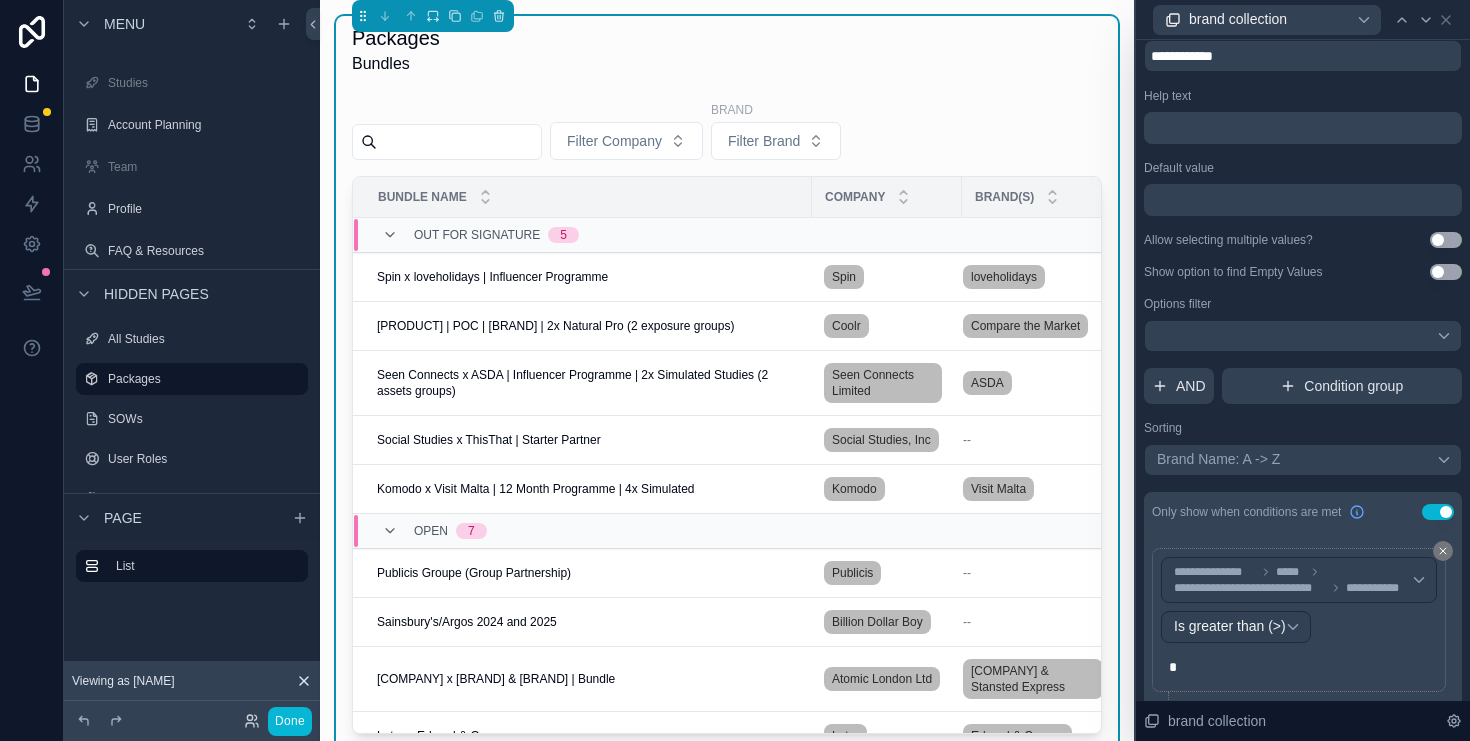 click on "Filter Company Brand Filter Brand" at bounding box center [727, 134] 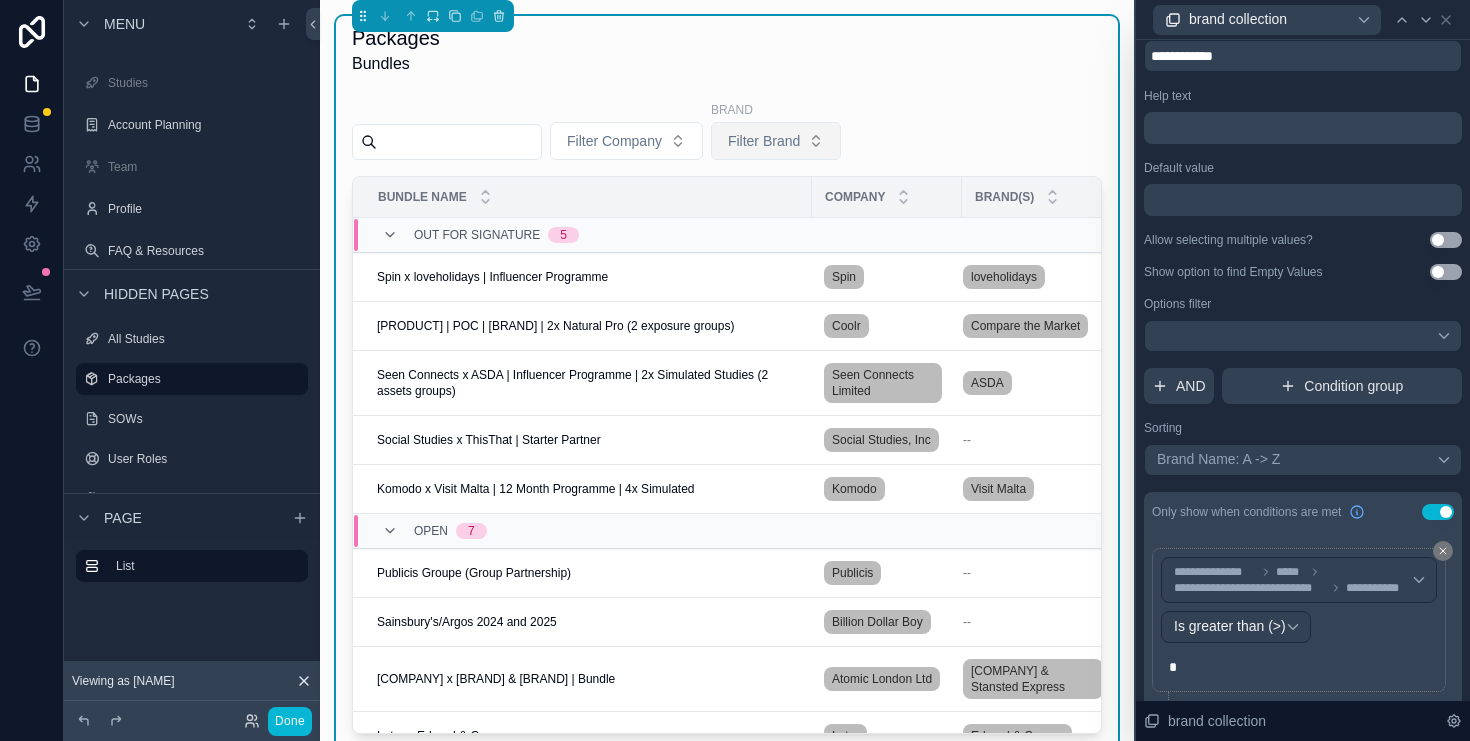 click on "Filter Brand" at bounding box center (776, 141) 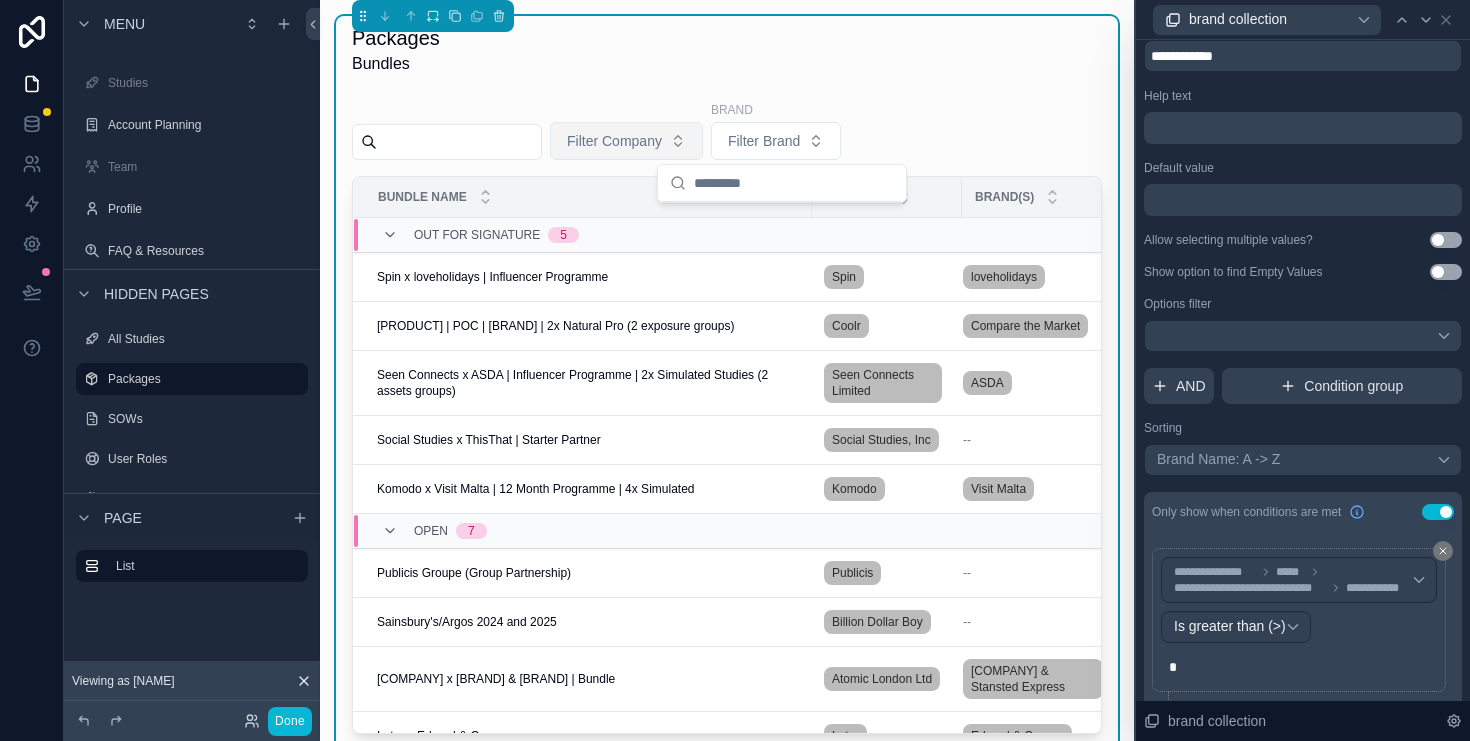 click on "Filter Company" at bounding box center [614, 141] 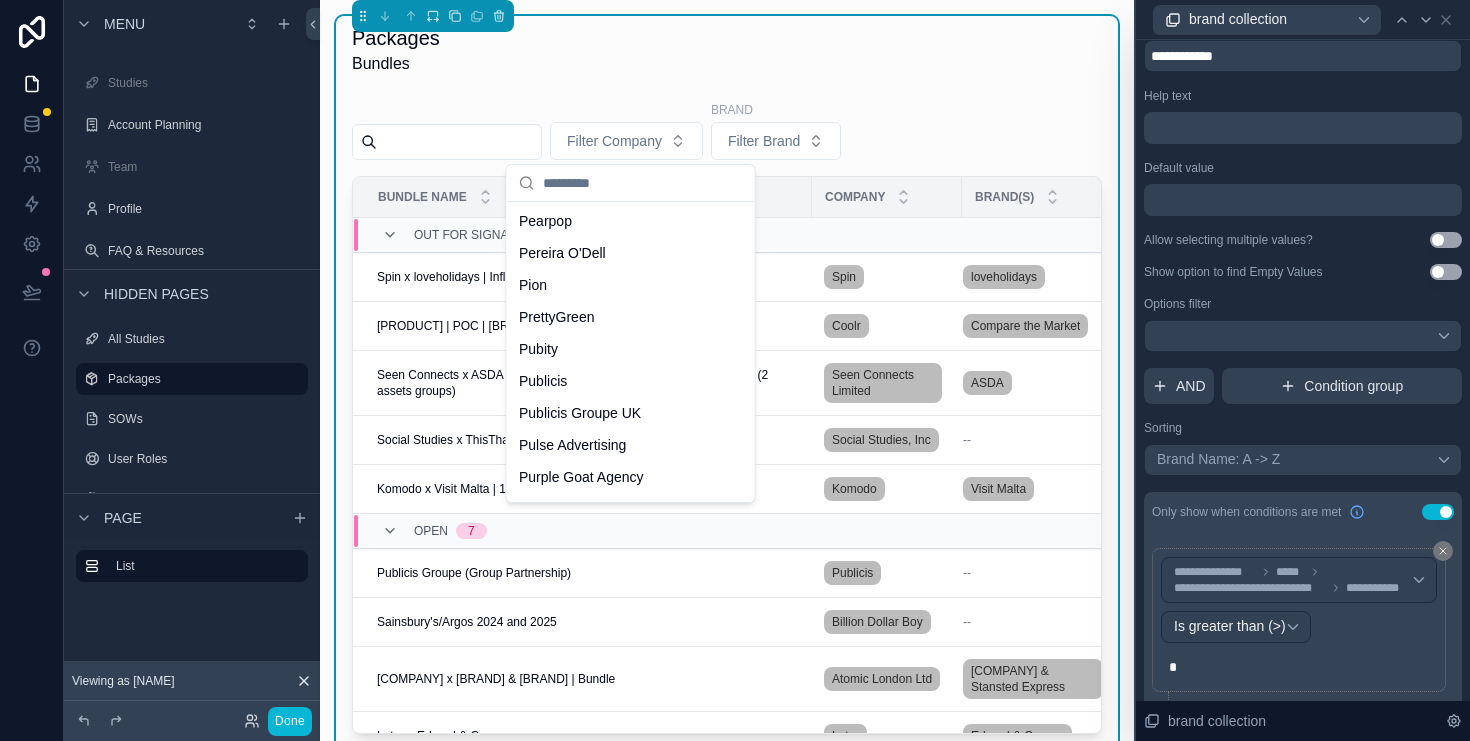 scroll, scrollTop: 2749, scrollLeft: 0, axis: vertical 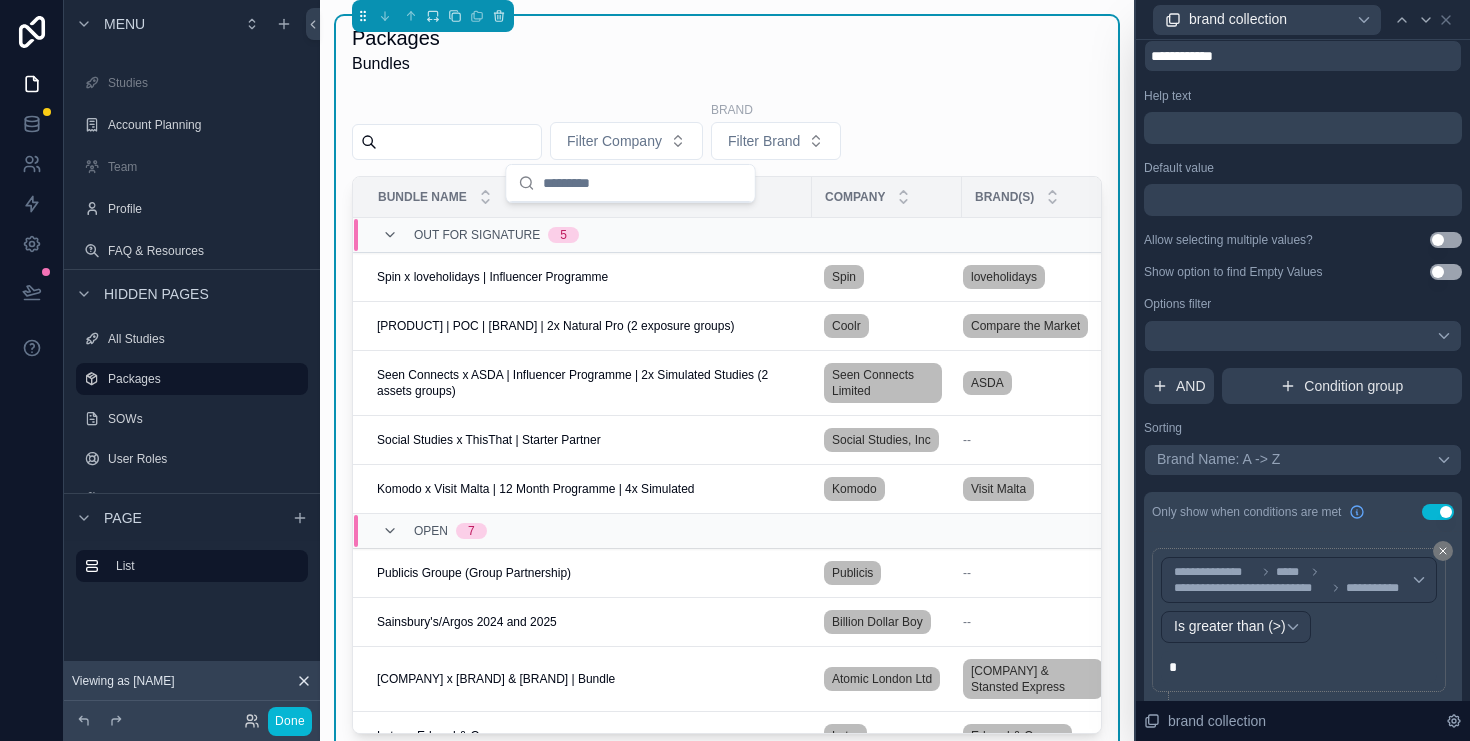 click on "Packages Bundles" at bounding box center (727, 54) 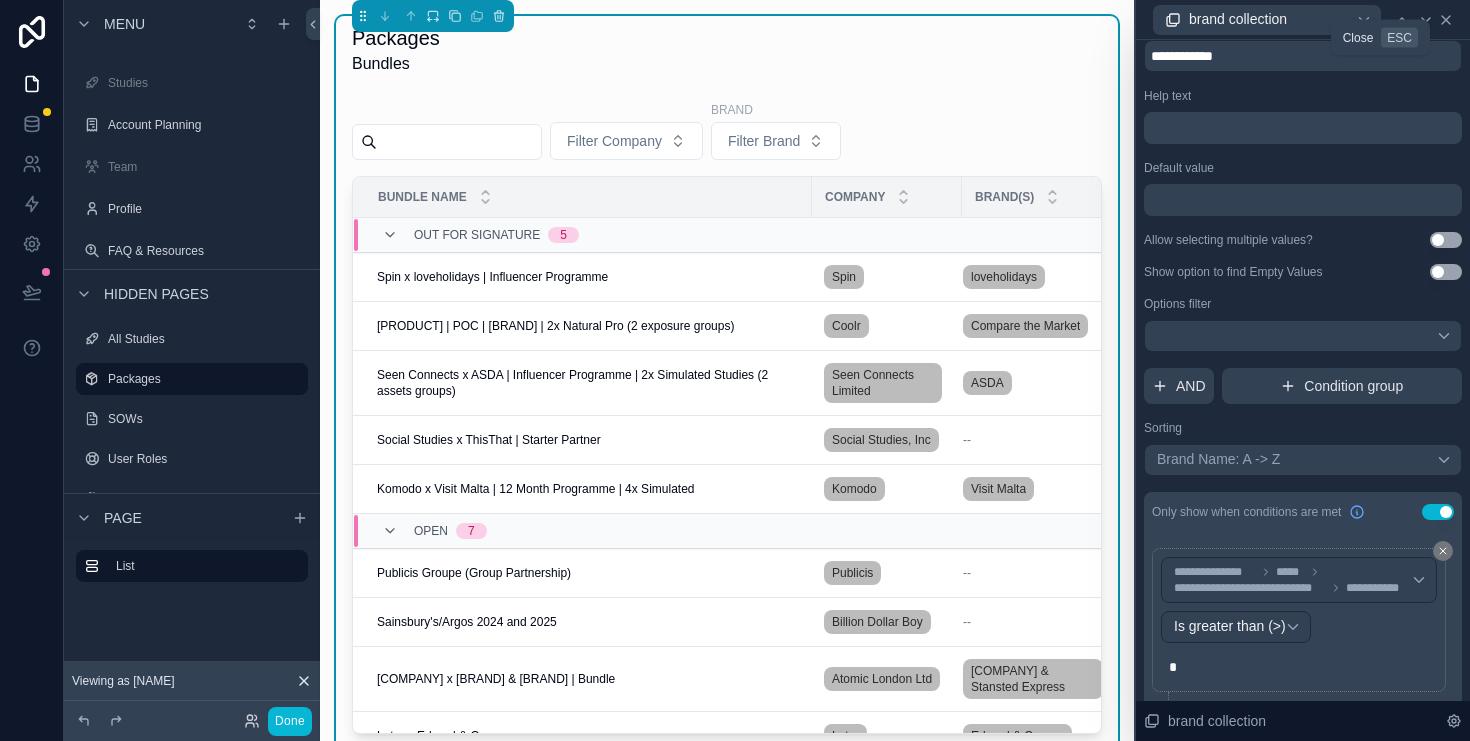 click 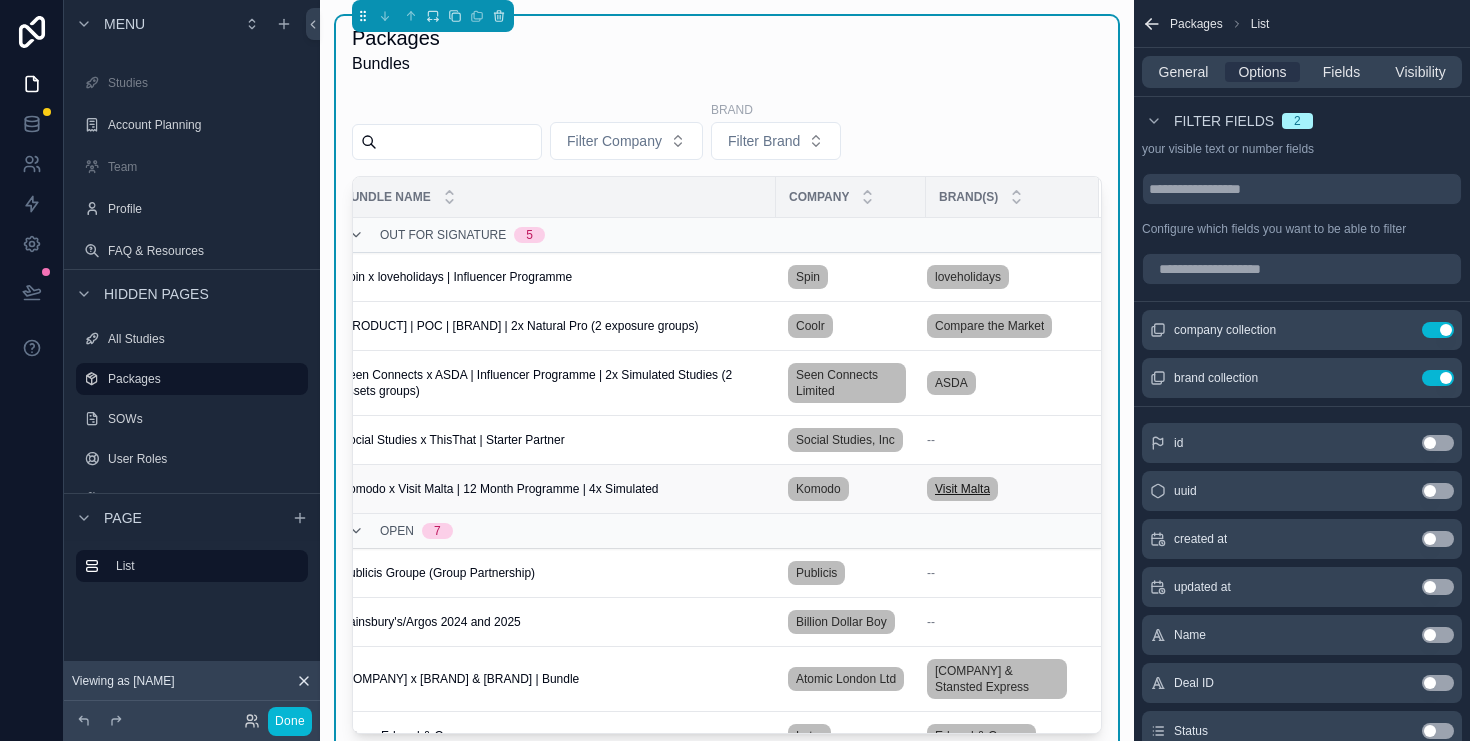 scroll, scrollTop: 0, scrollLeft: 0, axis: both 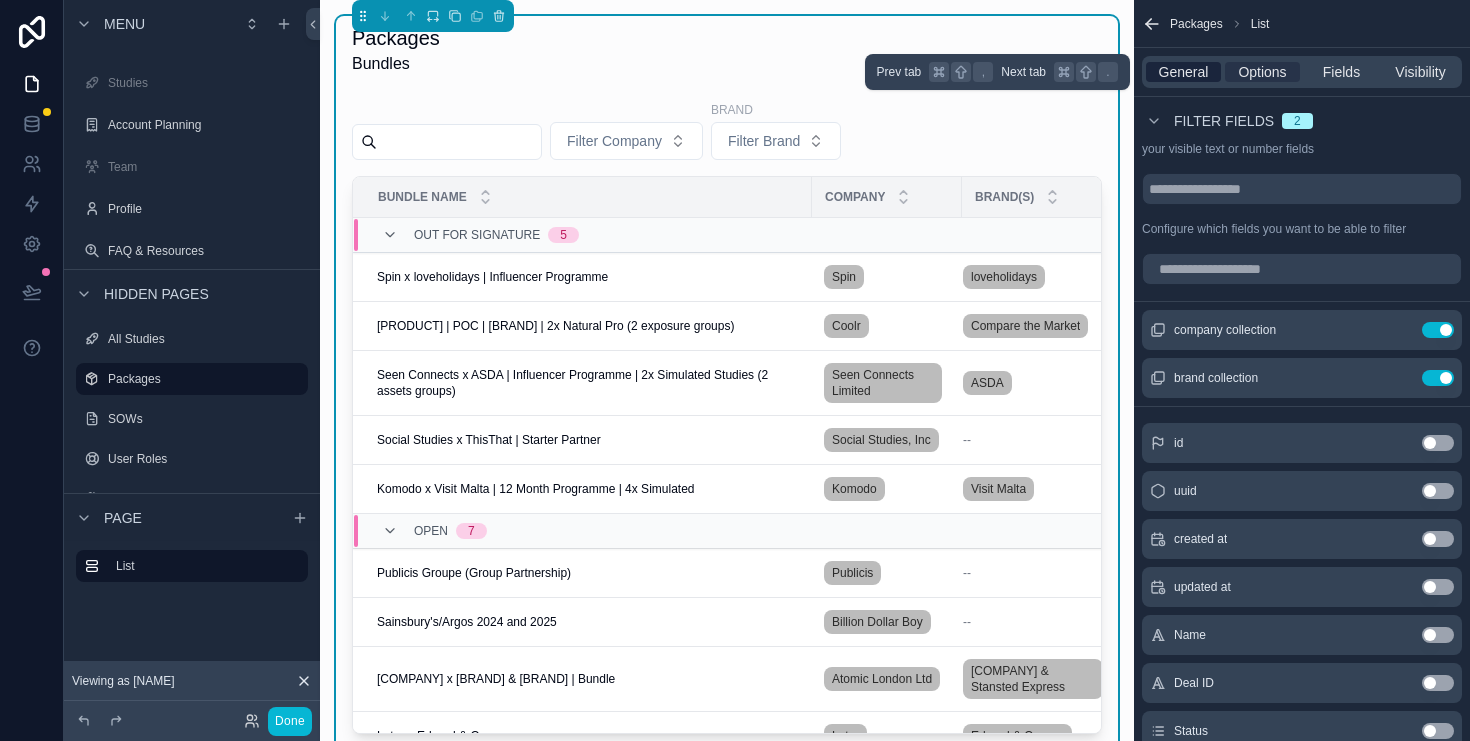 click on "General" at bounding box center [1184, 72] 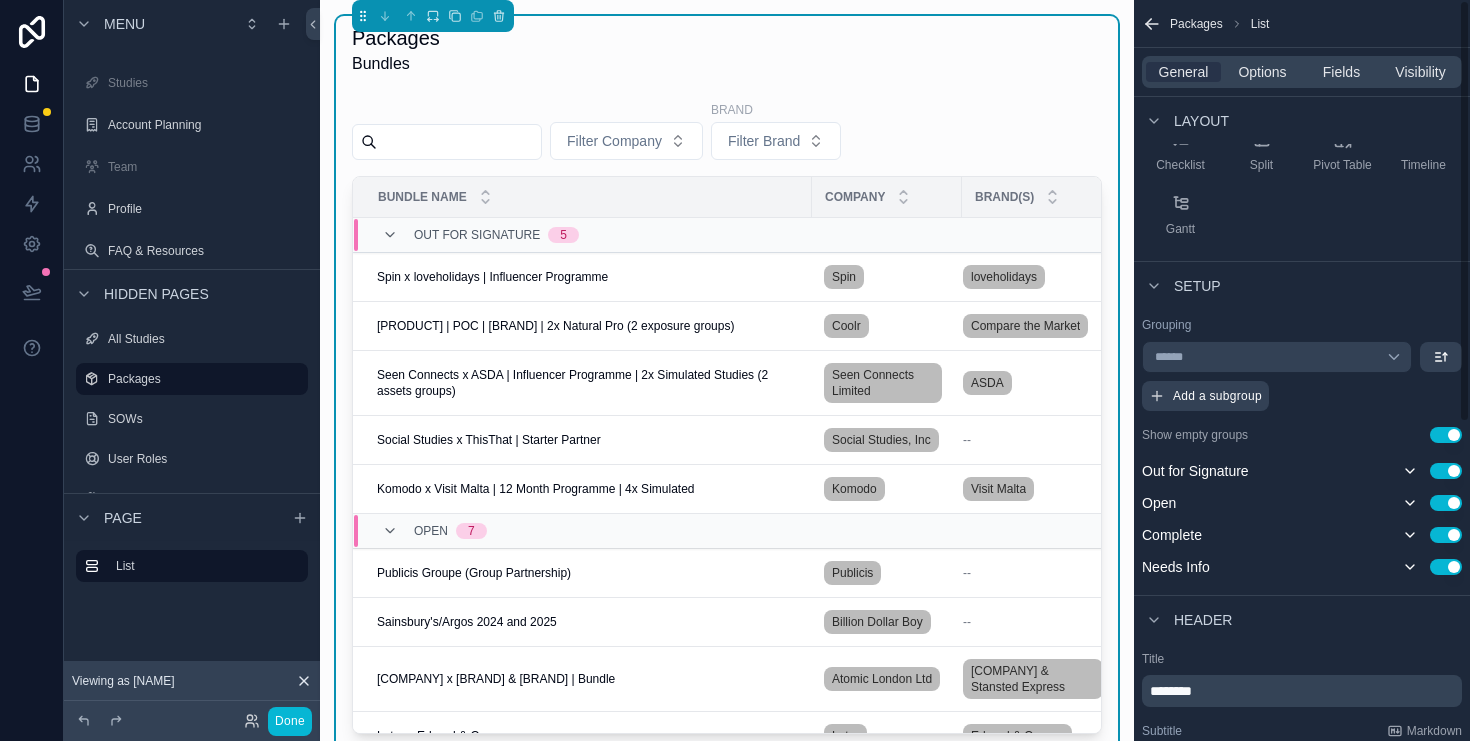 scroll, scrollTop: 0, scrollLeft: 0, axis: both 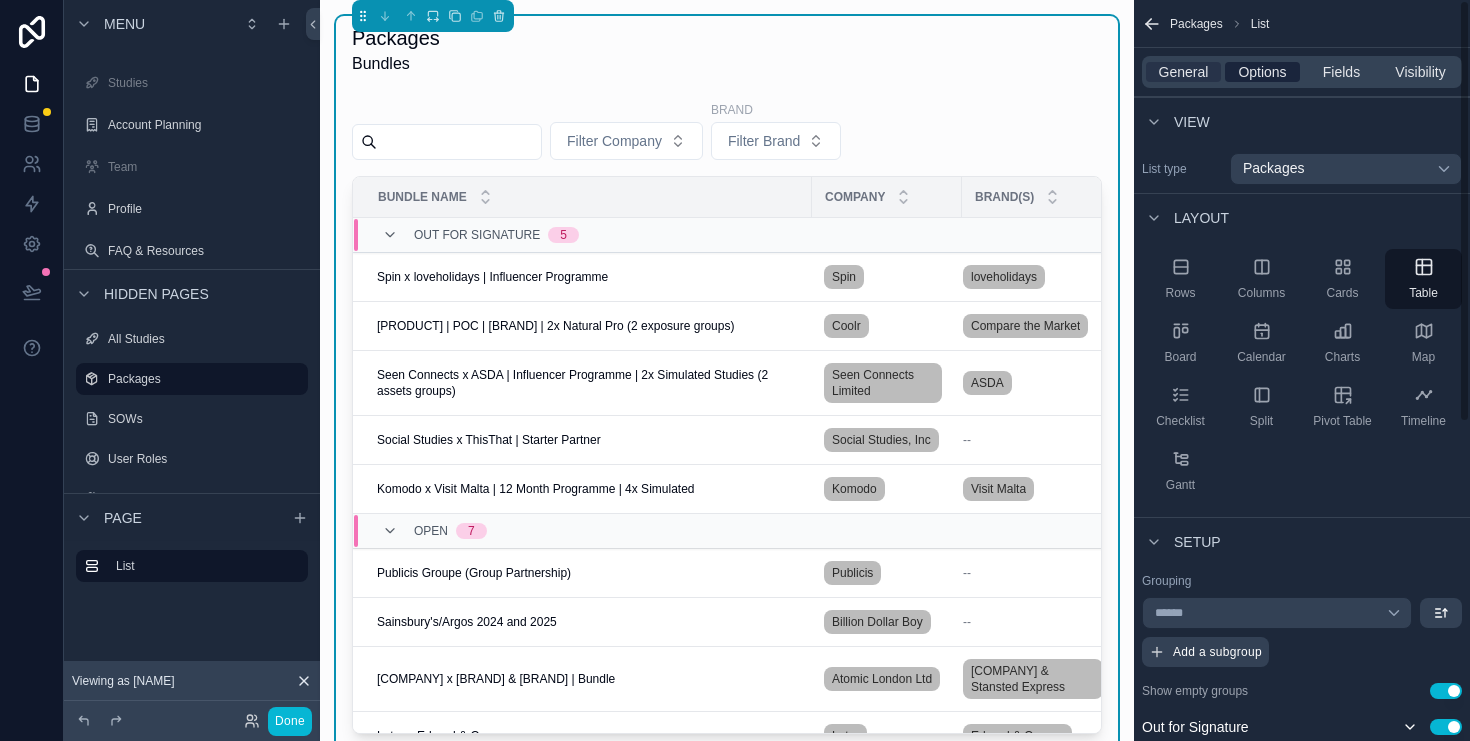 click on "Options" at bounding box center [1262, 72] 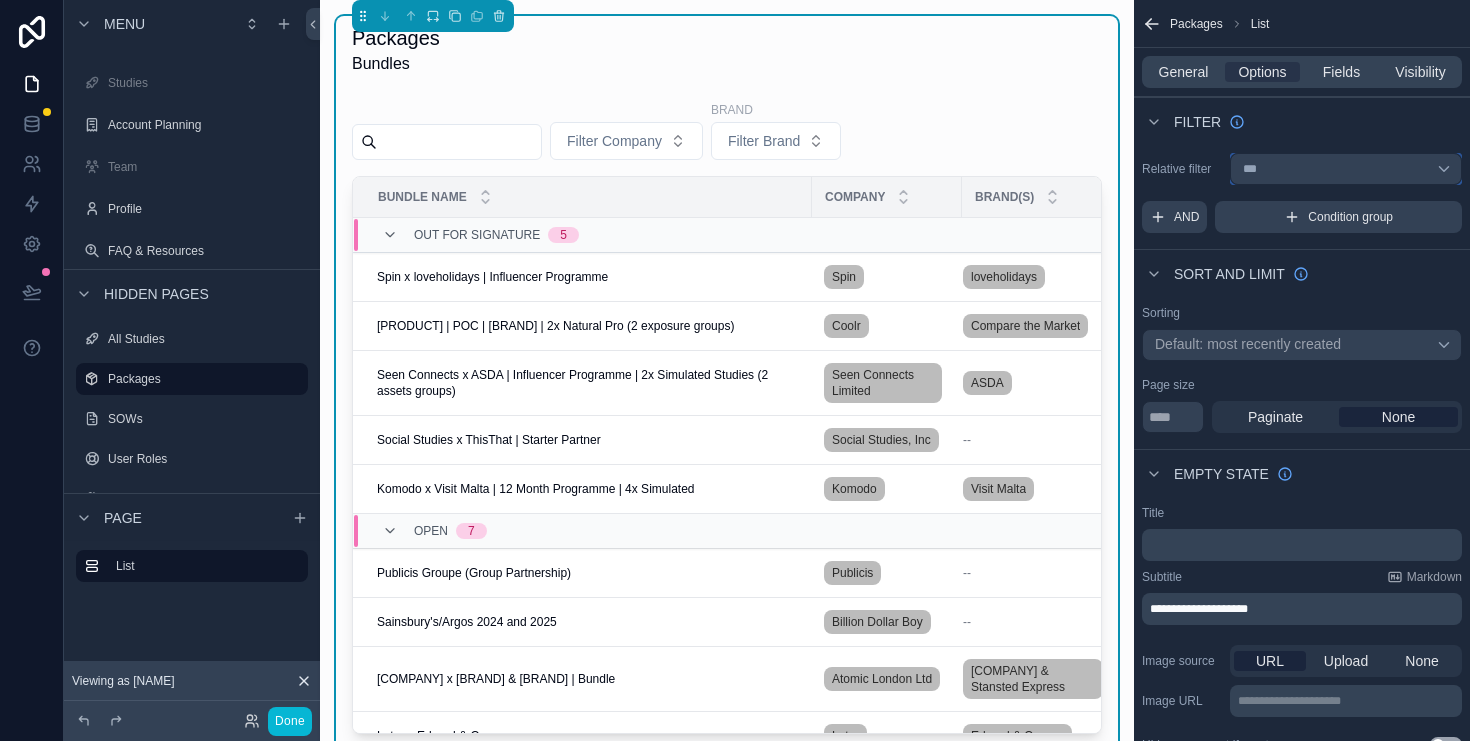 click on "***" at bounding box center [1346, 169] 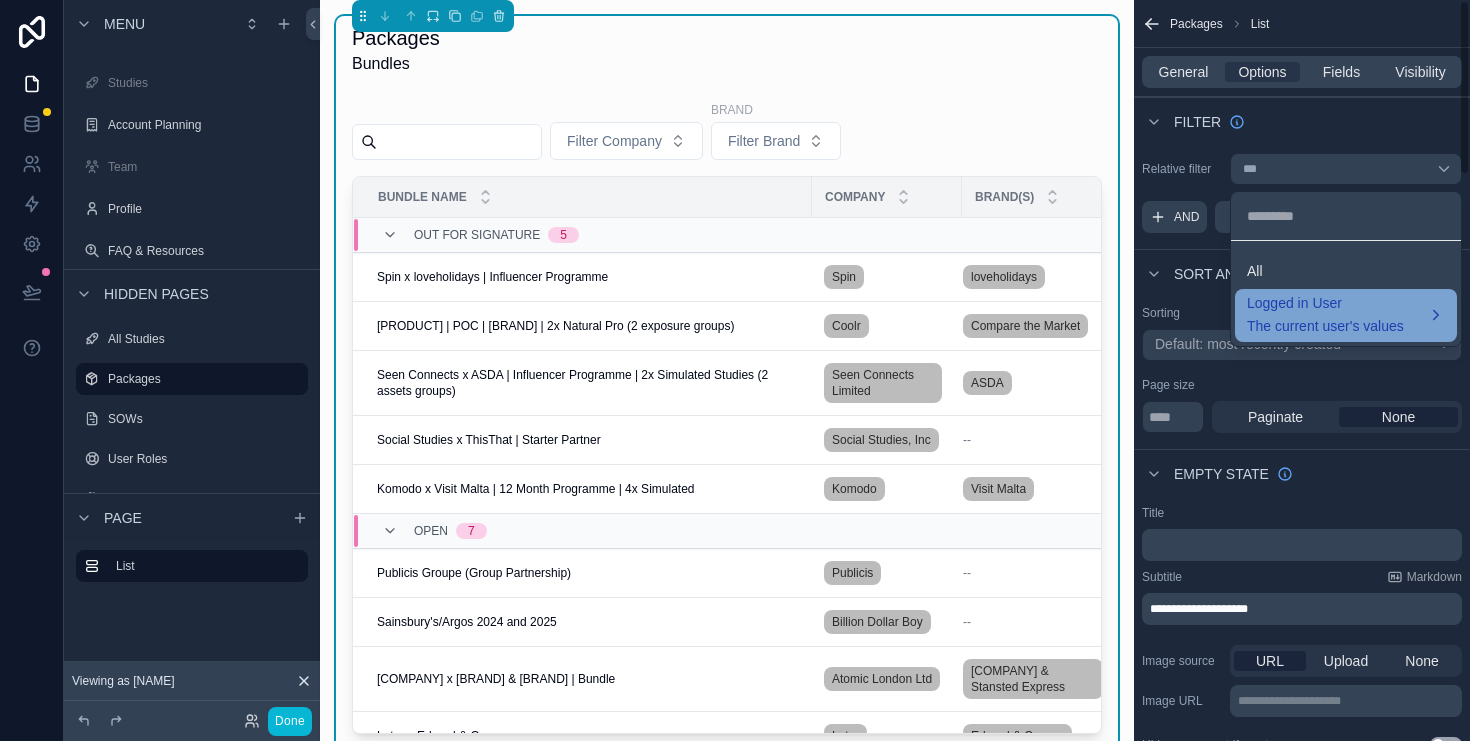 click on "The current user's values" at bounding box center [1325, 326] 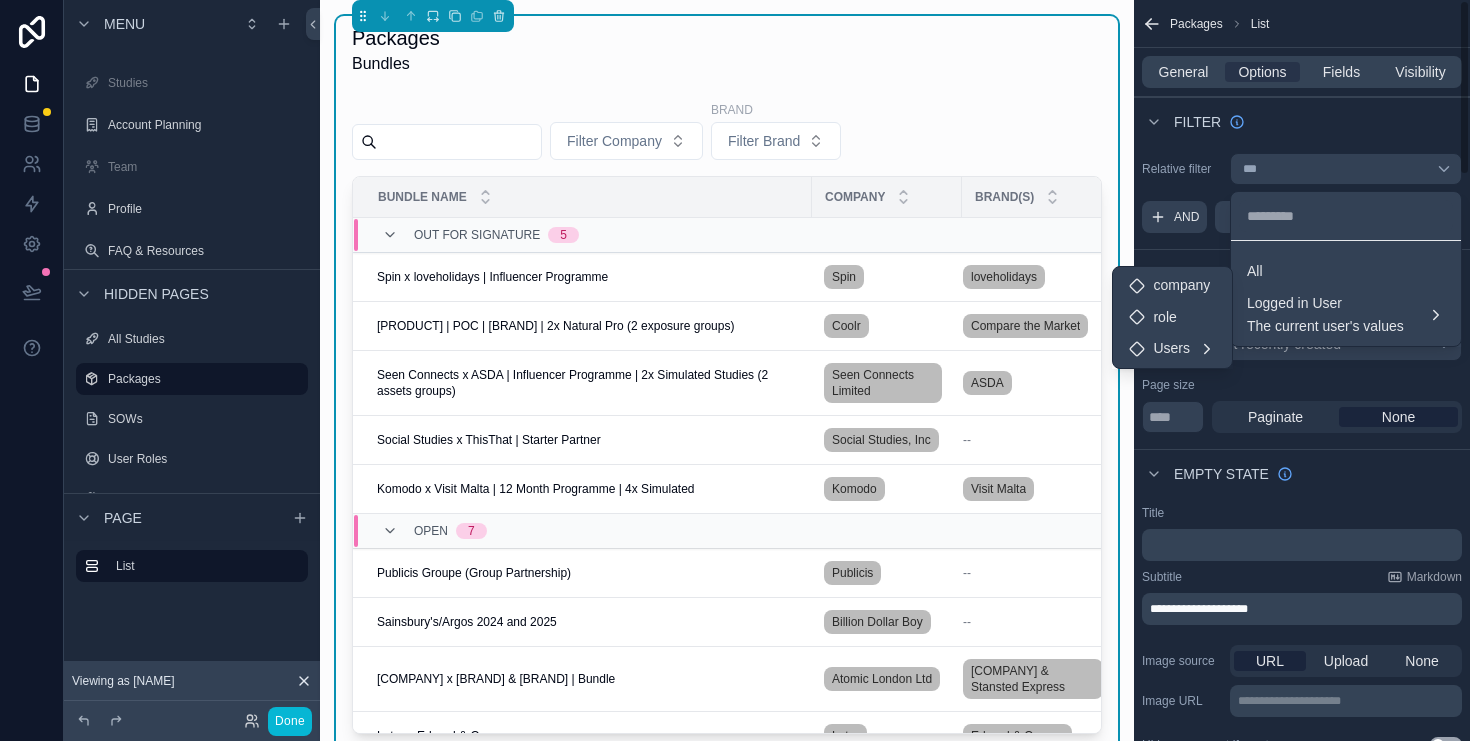 click at bounding box center (735, 370) 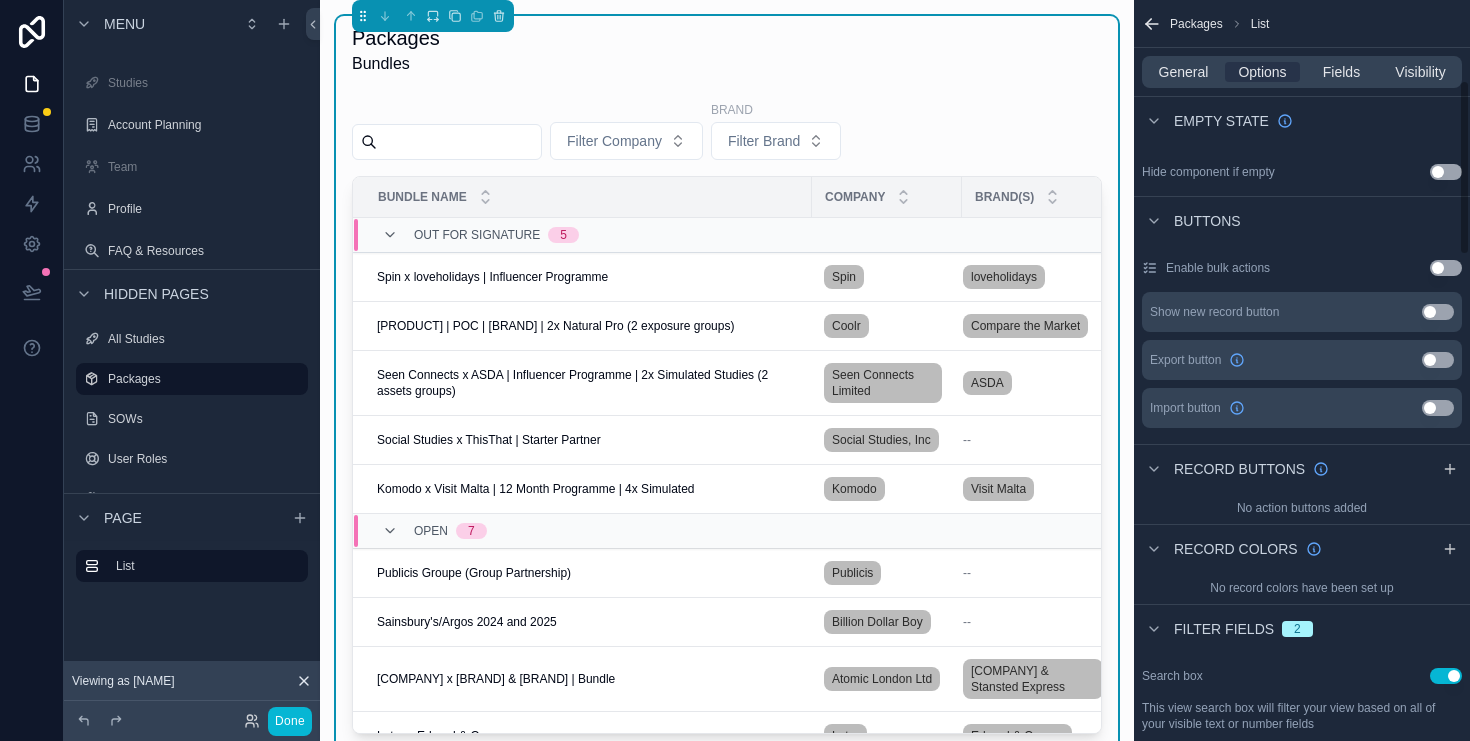 scroll, scrollTop: 0, scrollLeft: 0, axis: both 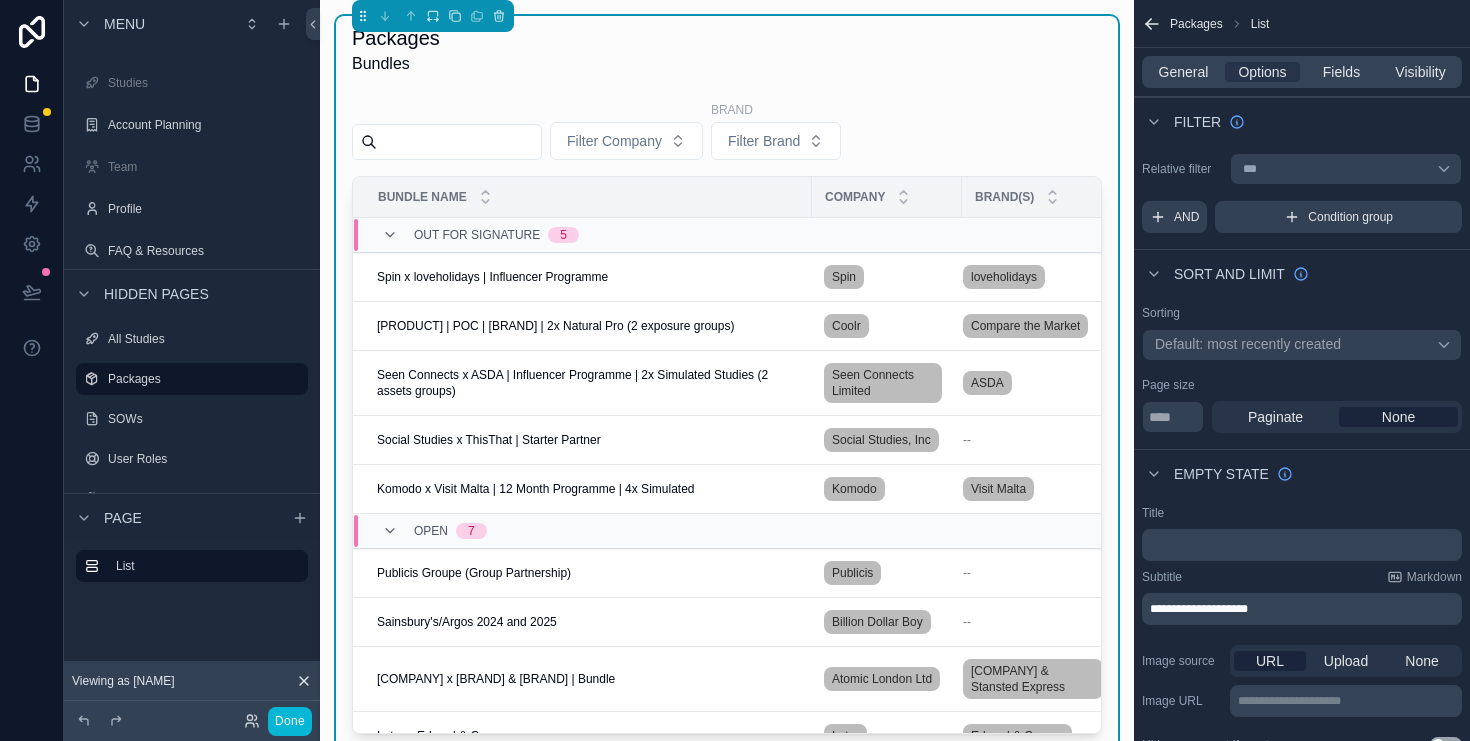 click on "Filter Company Brand Filter Brand" at bounding box center [727, 134] 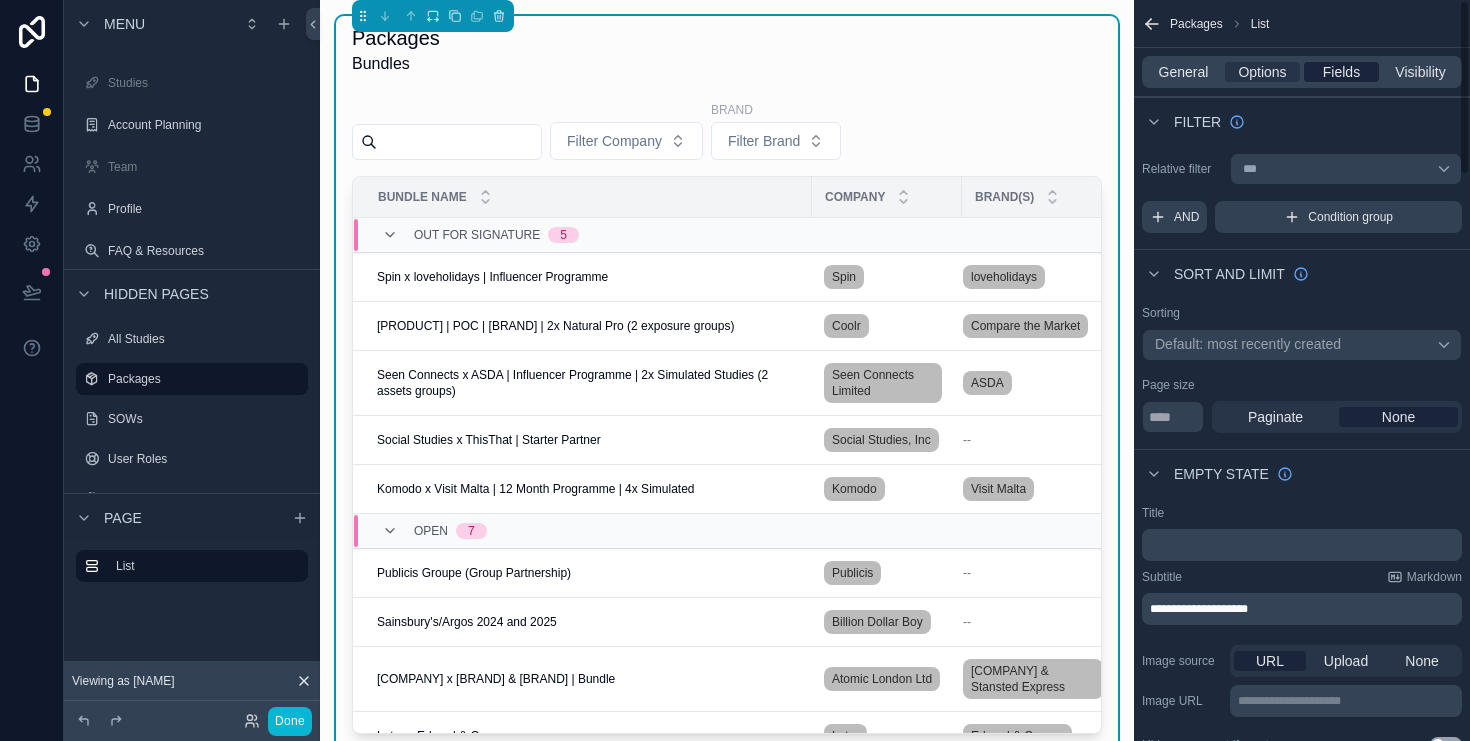 click on "Fields" at bounding box center [1341, 72] 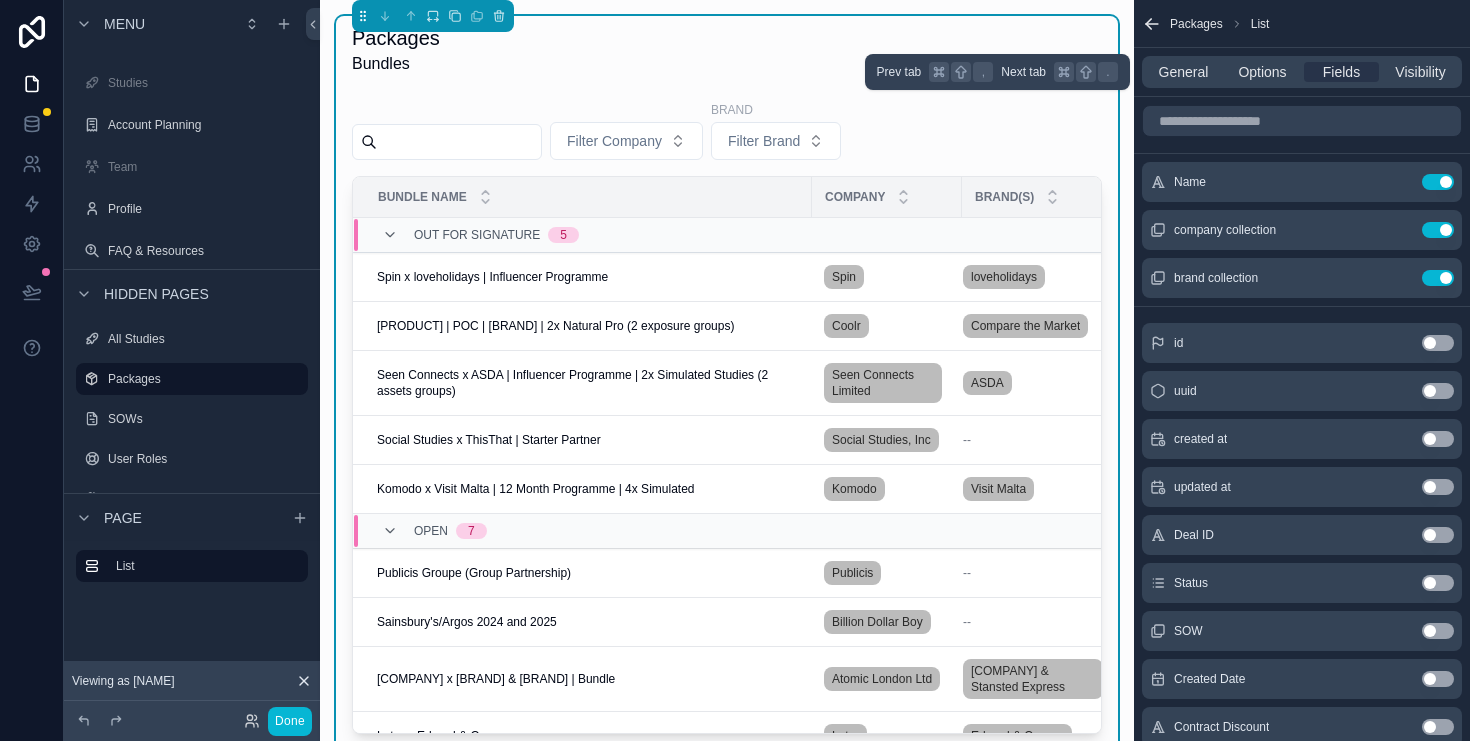 click on "General Options Fields Visibility" at bounding box center [1302, 72] 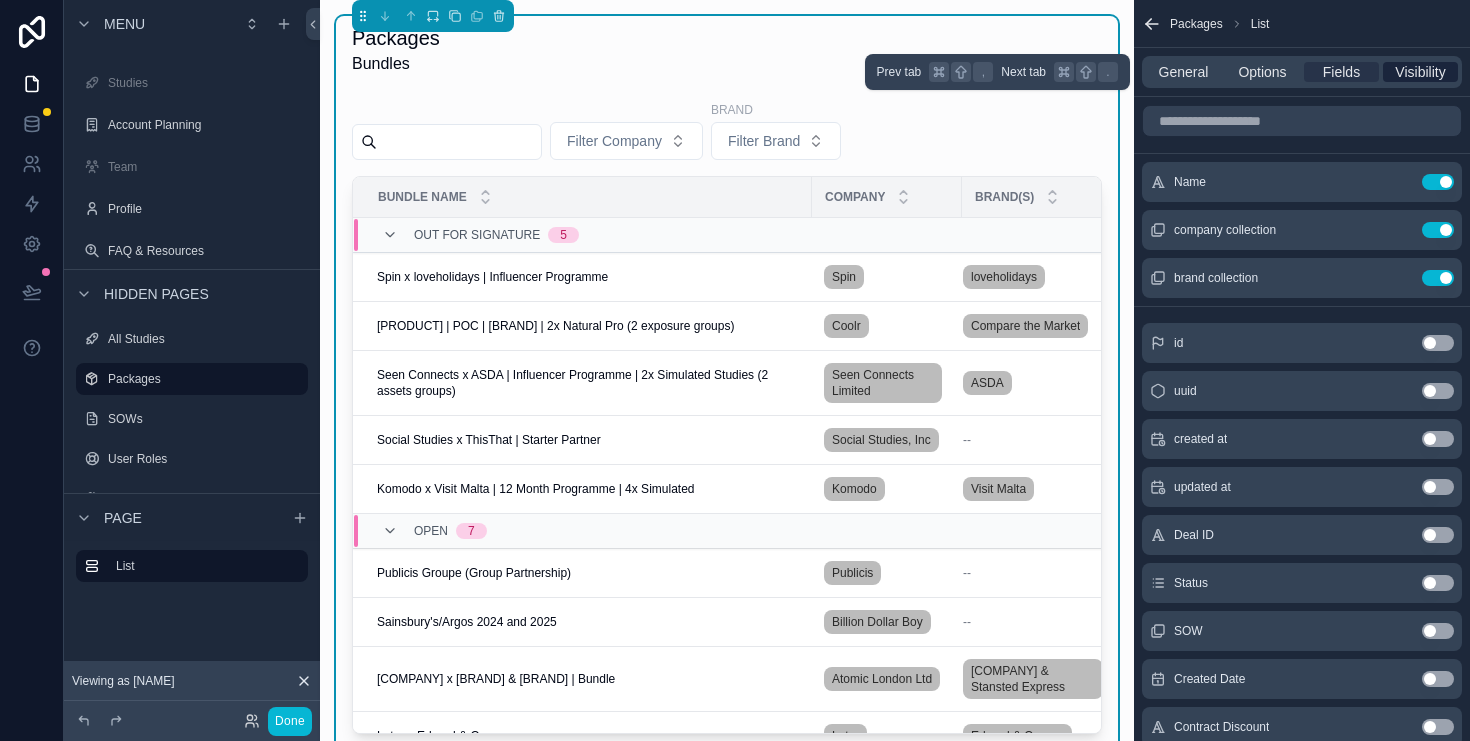 click on "Visibility" at bounding box center [1420, 72] 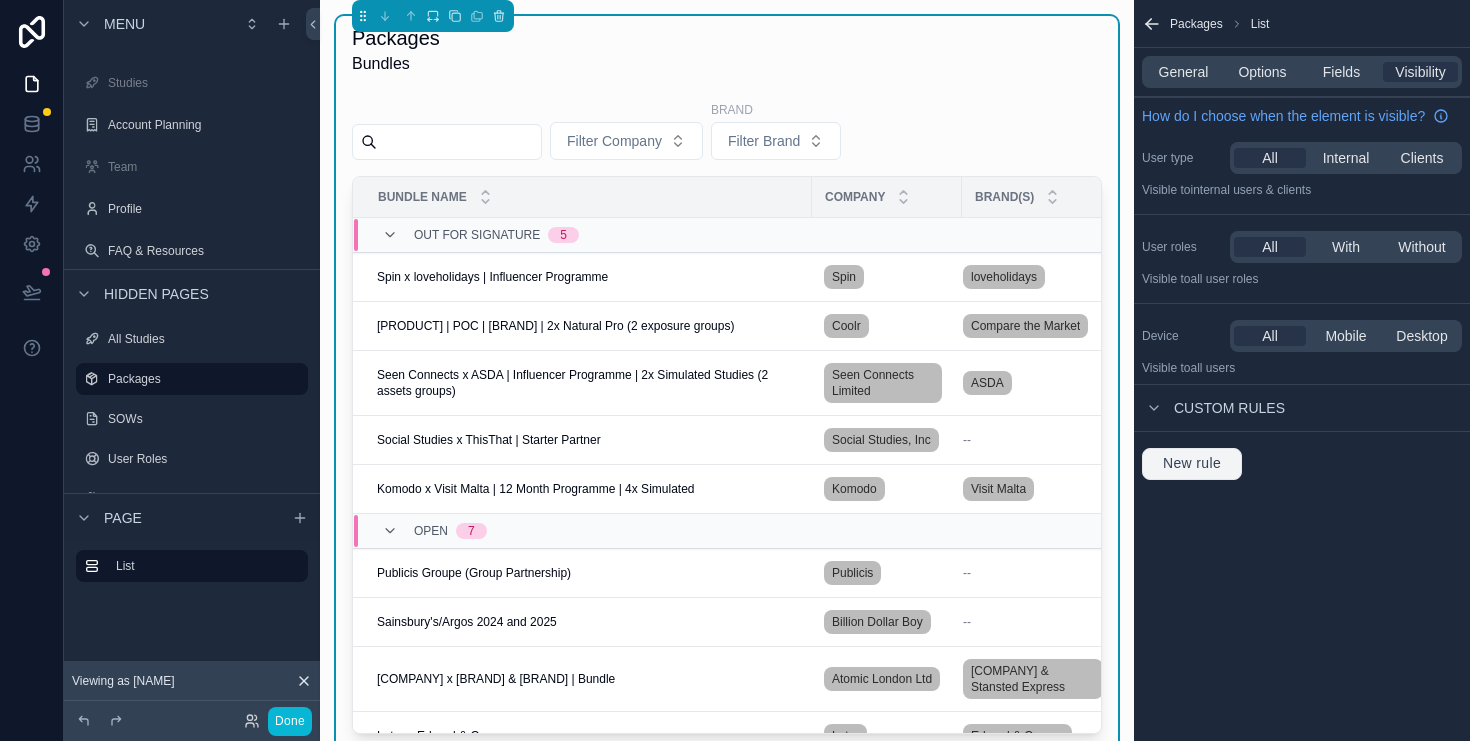 click on "New rule" at bounding box center (1192, 464) 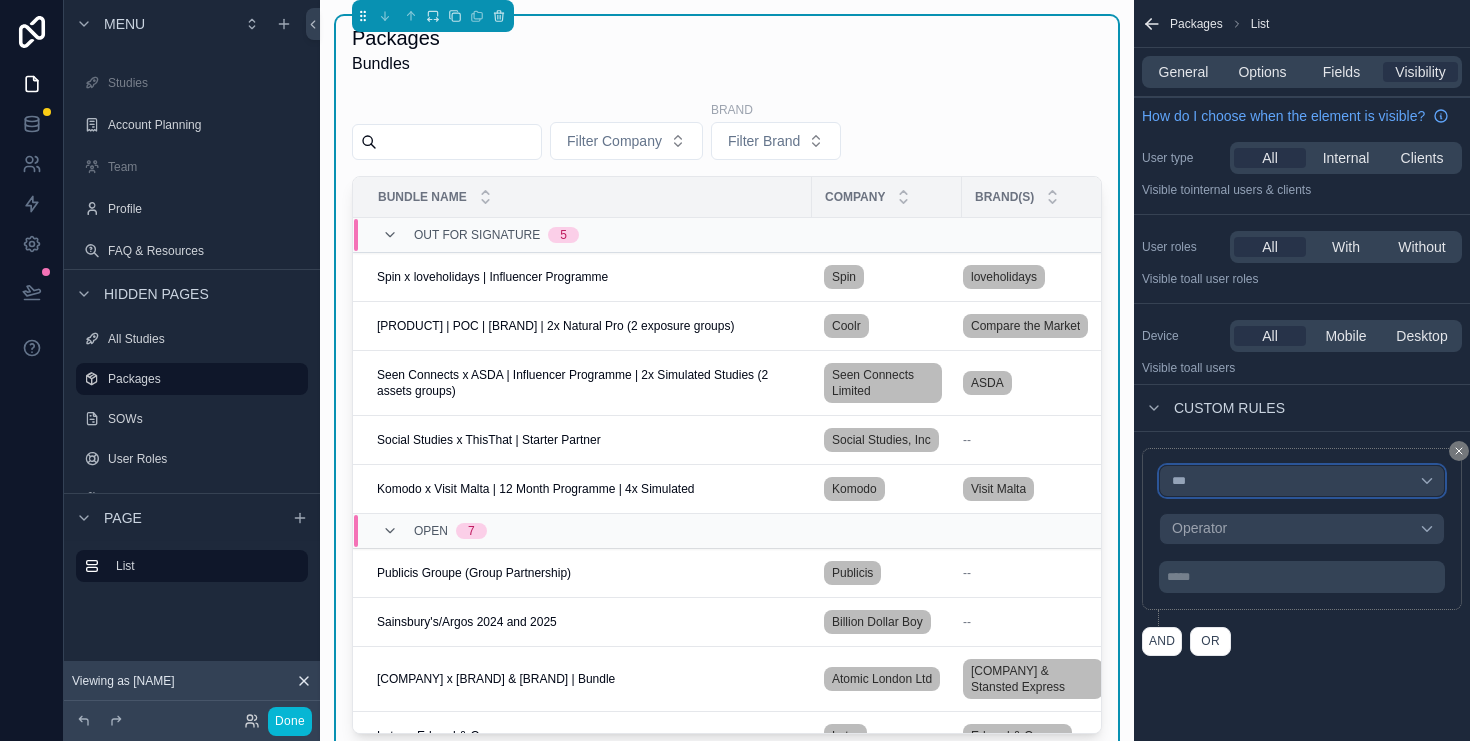 click on "***" at bounding box center (1302, 481) 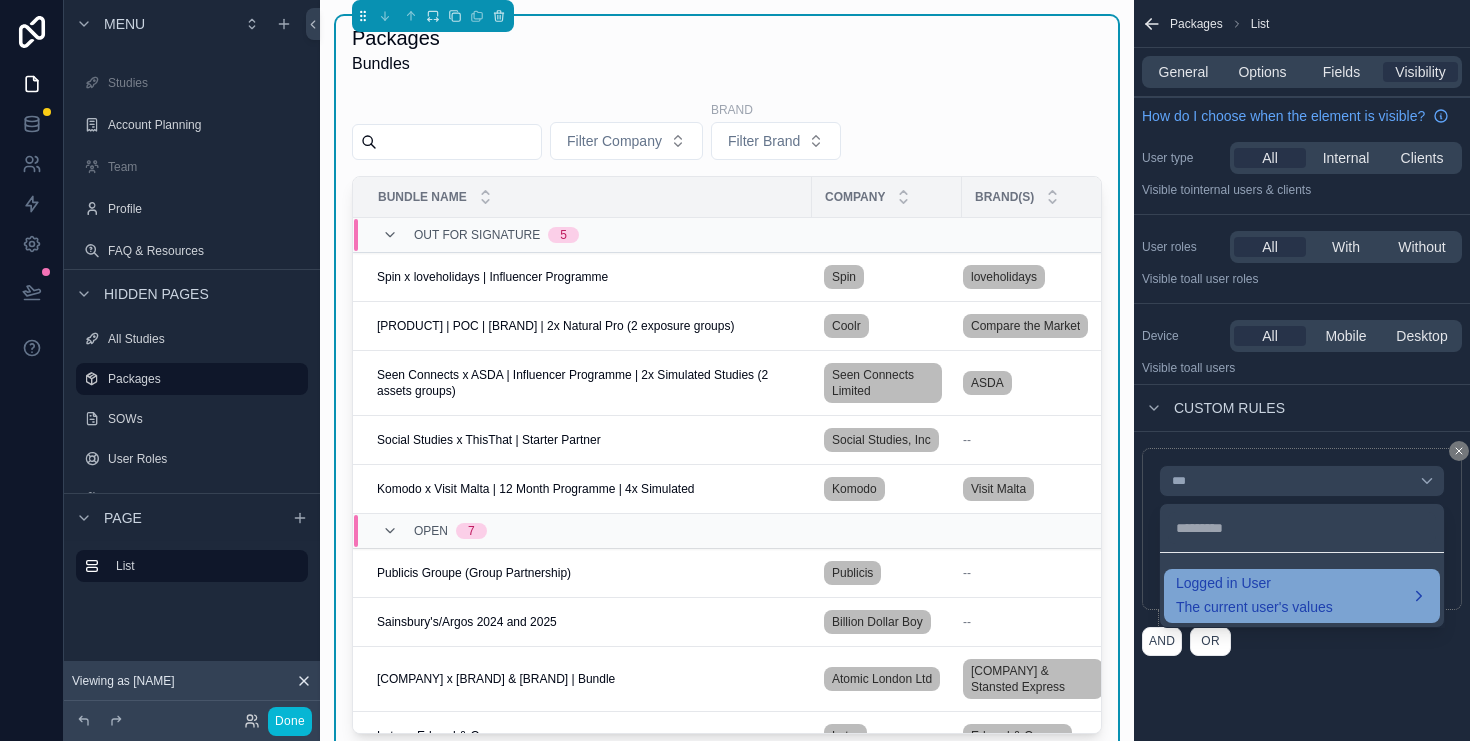 click on "Logged in User The current user's values" at bounding box center (1302, 596) 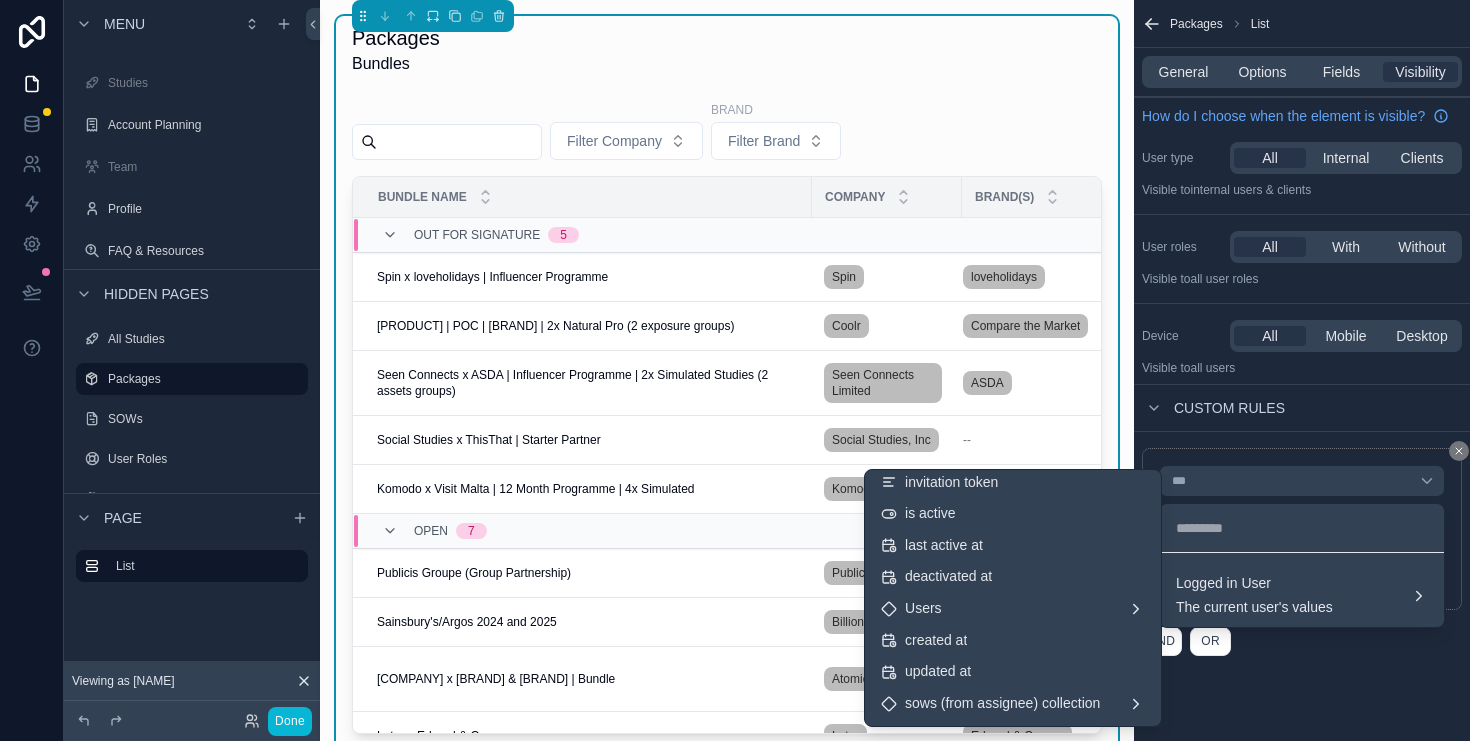scroll, scrollTop: 320, scrollLeft: 0, axis: vertical 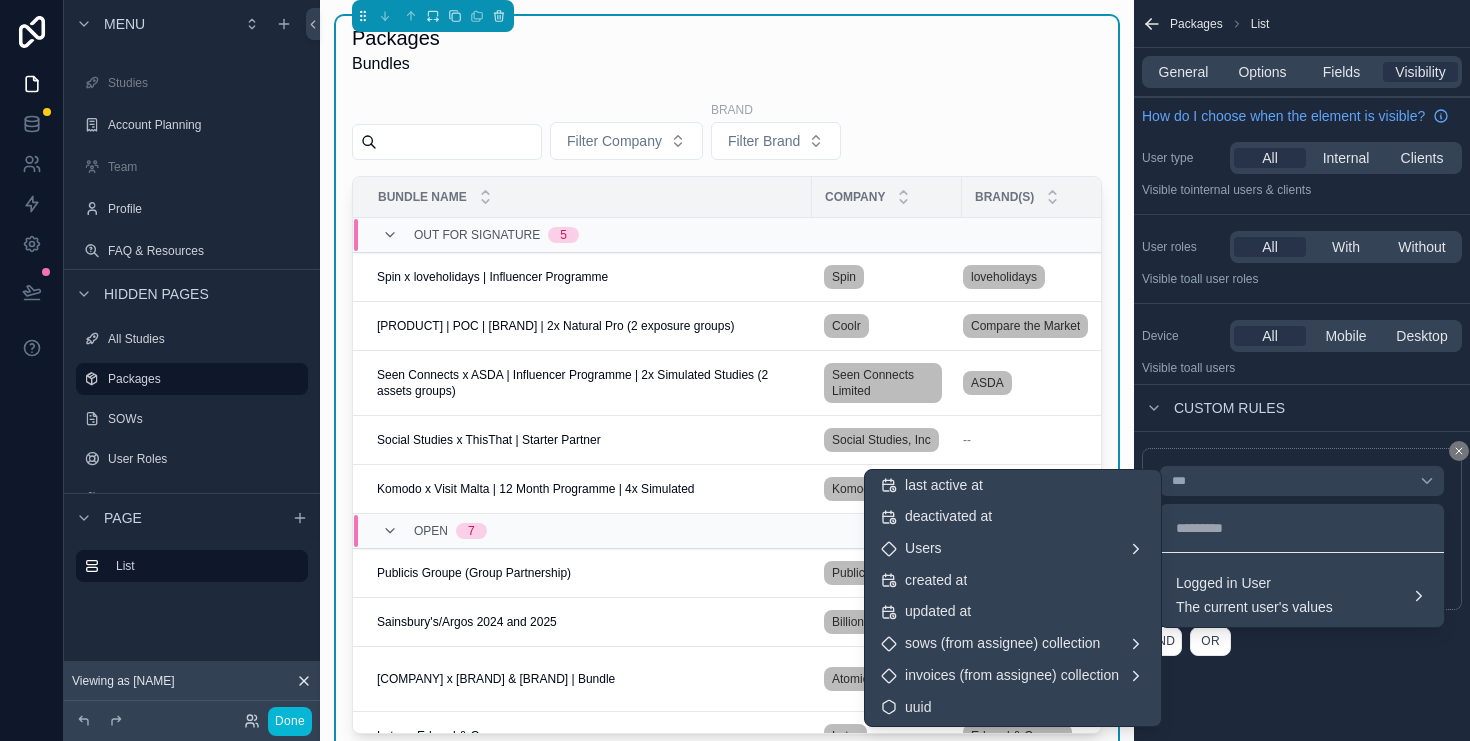 click at bounding box center (735, 370) 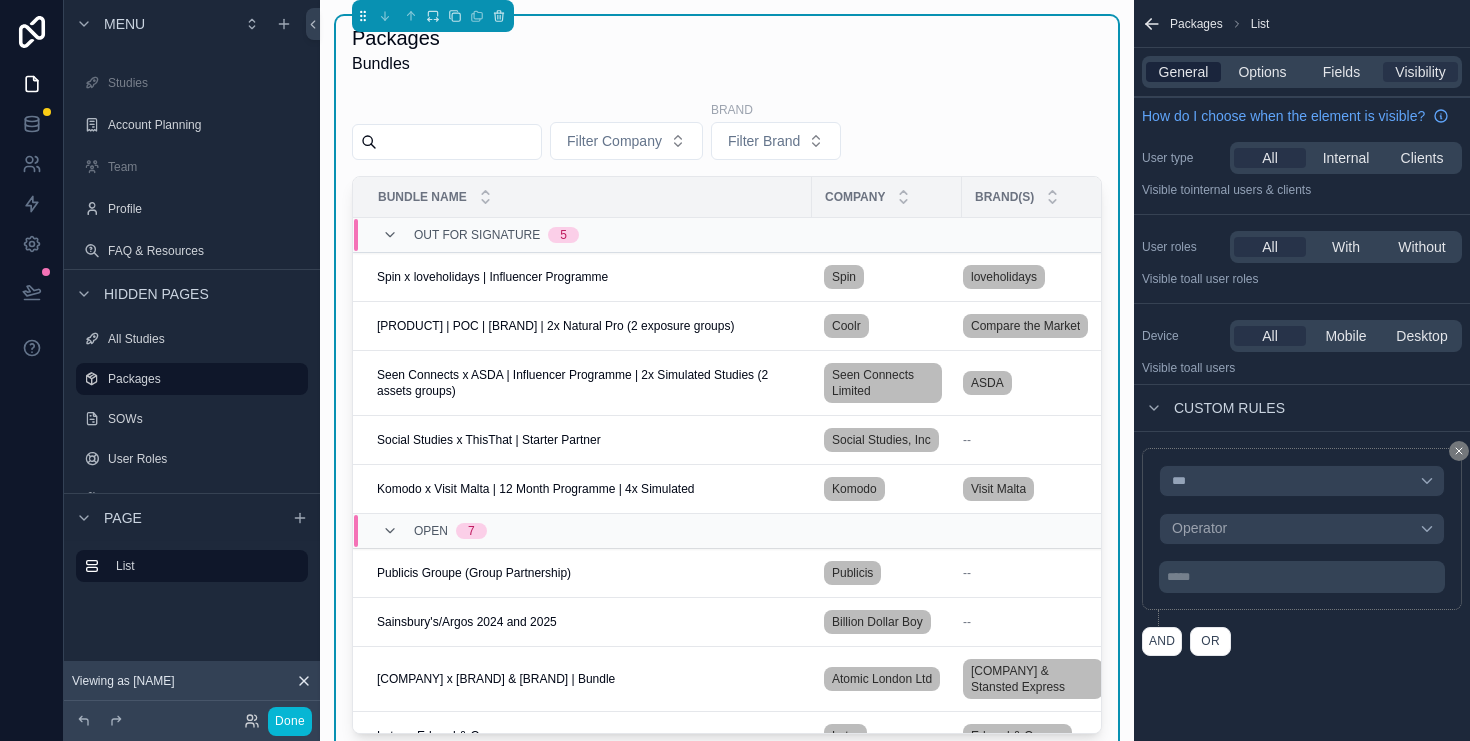 click on "General" at bounding box center [1184, 72] 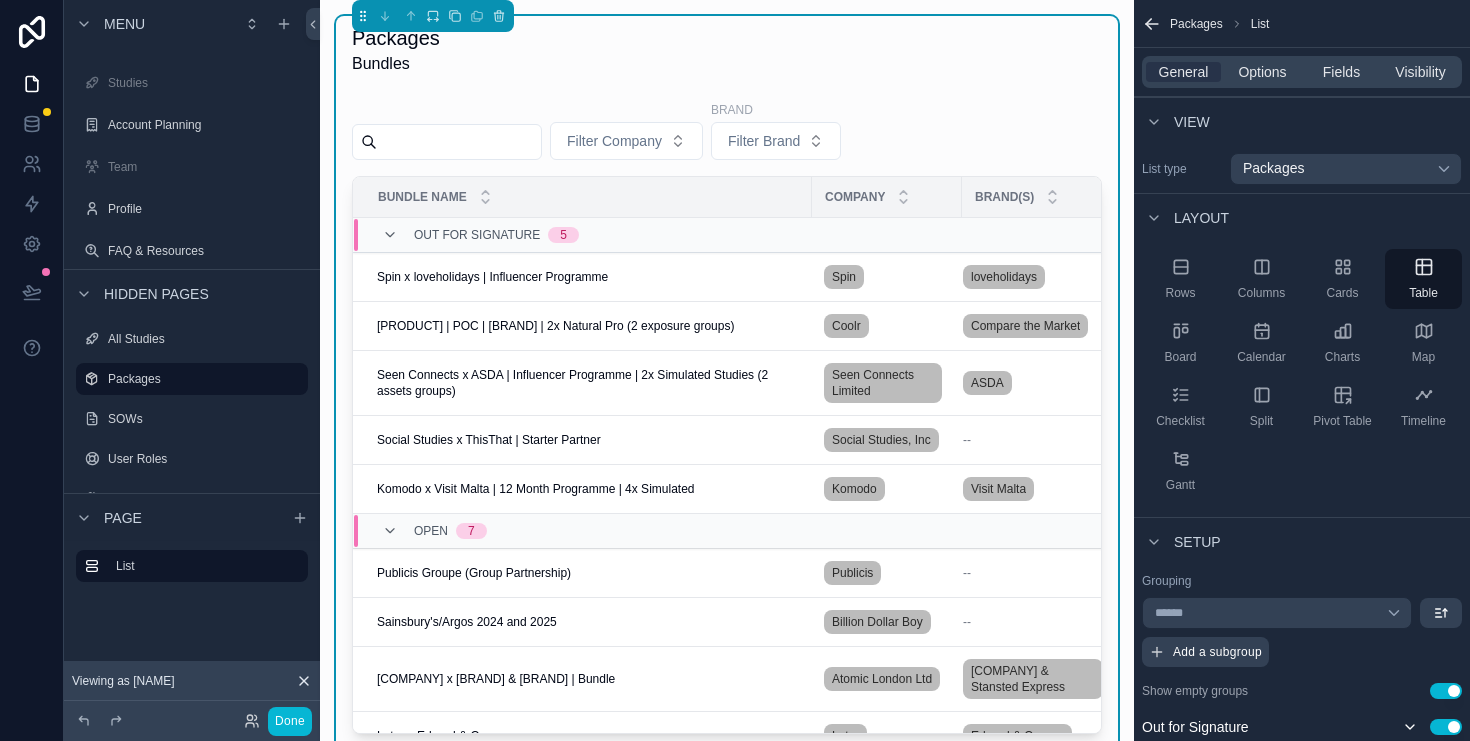 scroll, scrollTop: 233, scrollLeft: 0, axis: vertical 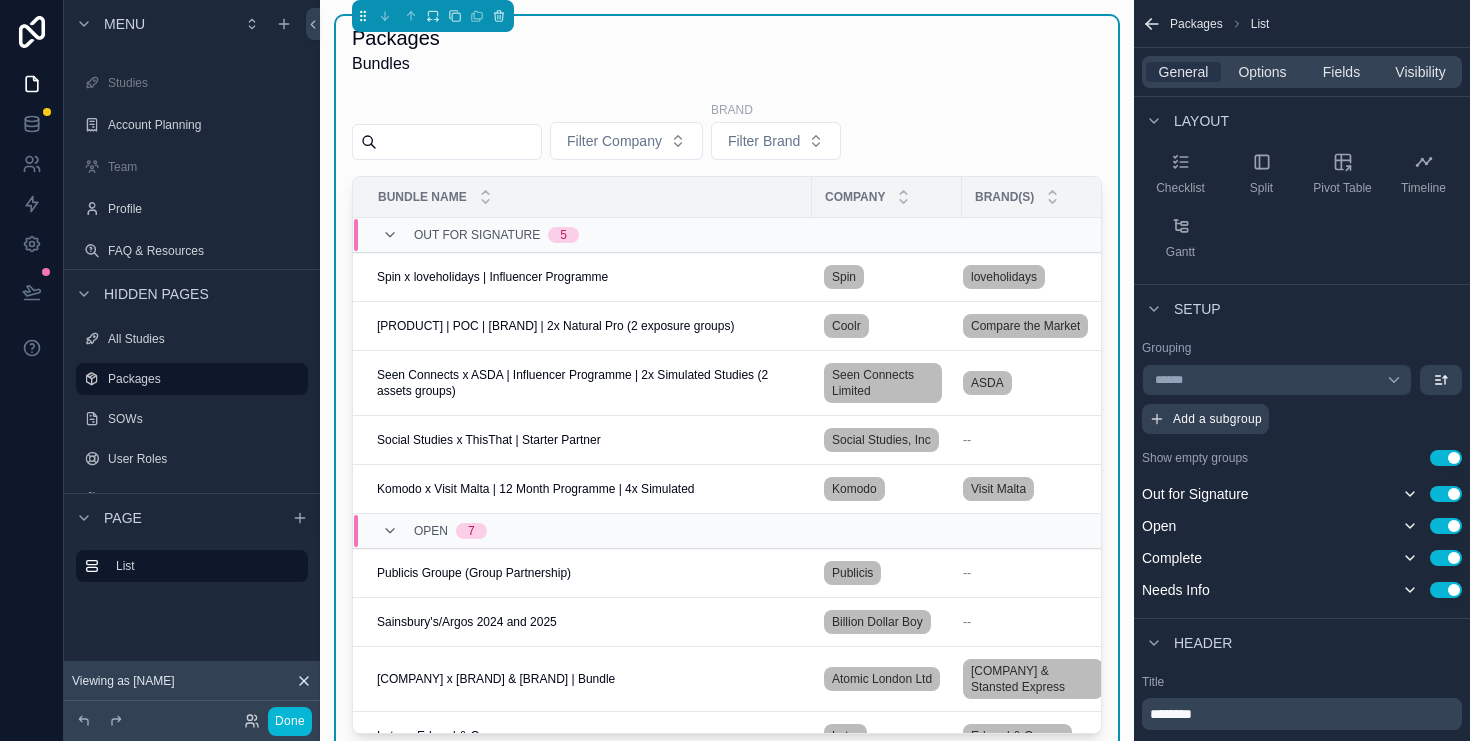 click on "****** Add a subgroup" at bounding box center (1302, 399) 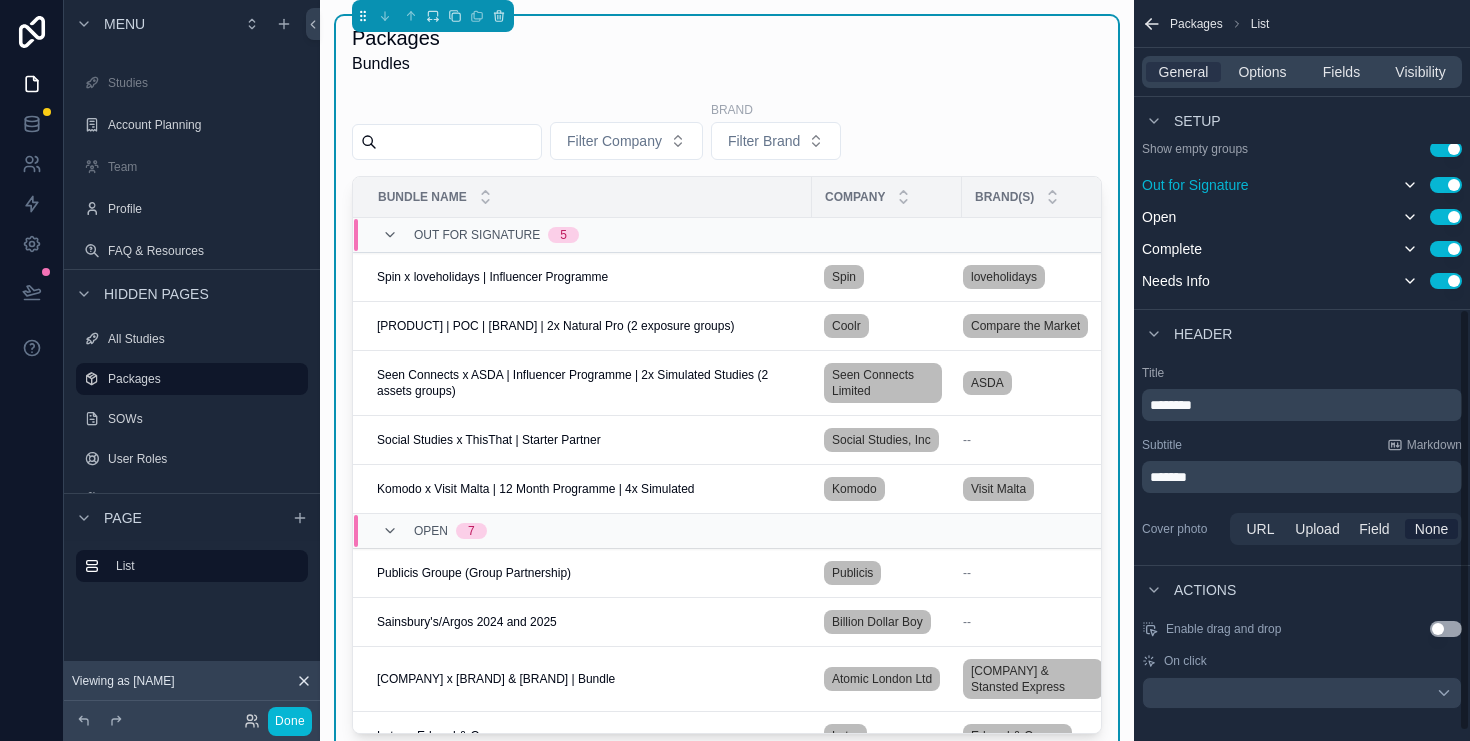 scroll, scrollTop: 558, scrollLeft: 0, axis: vertical 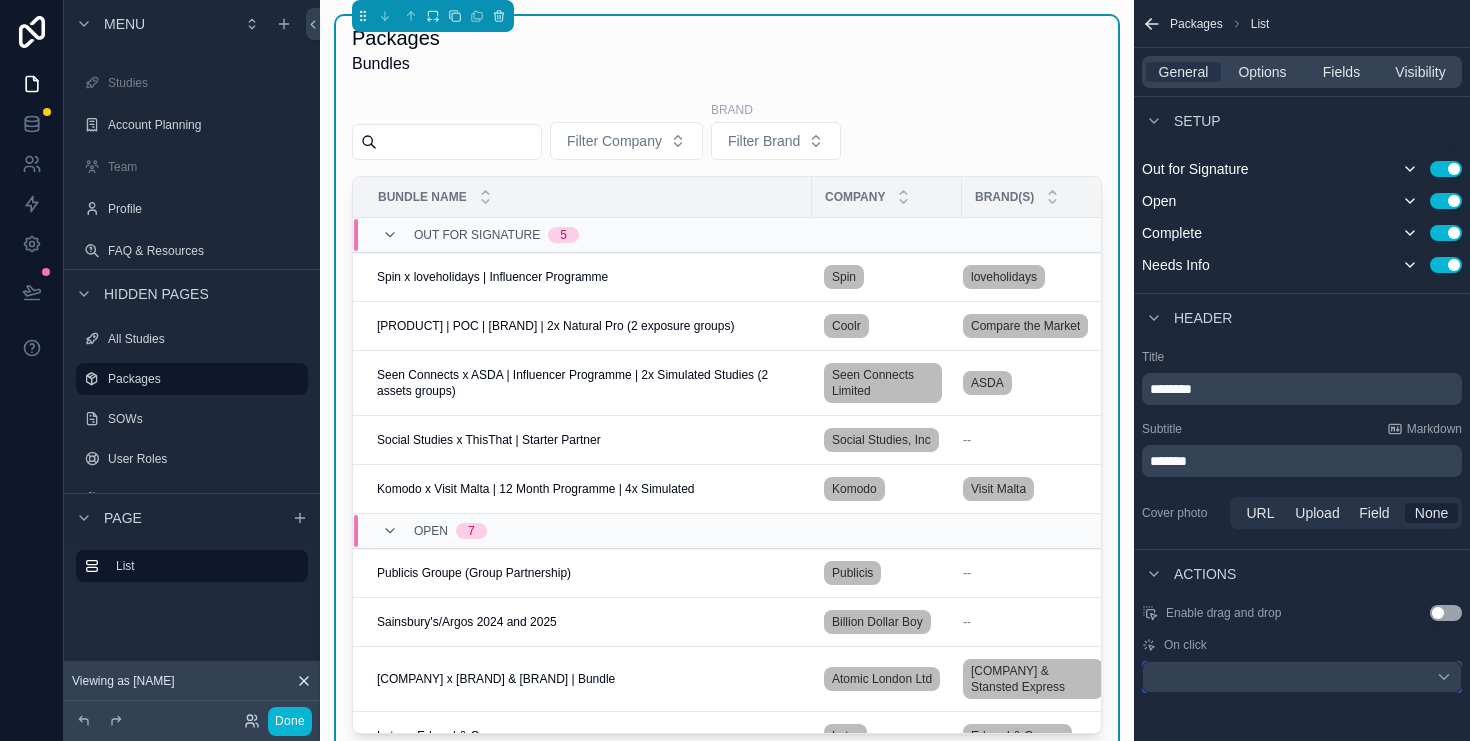click at bounding box center [1302, 677] 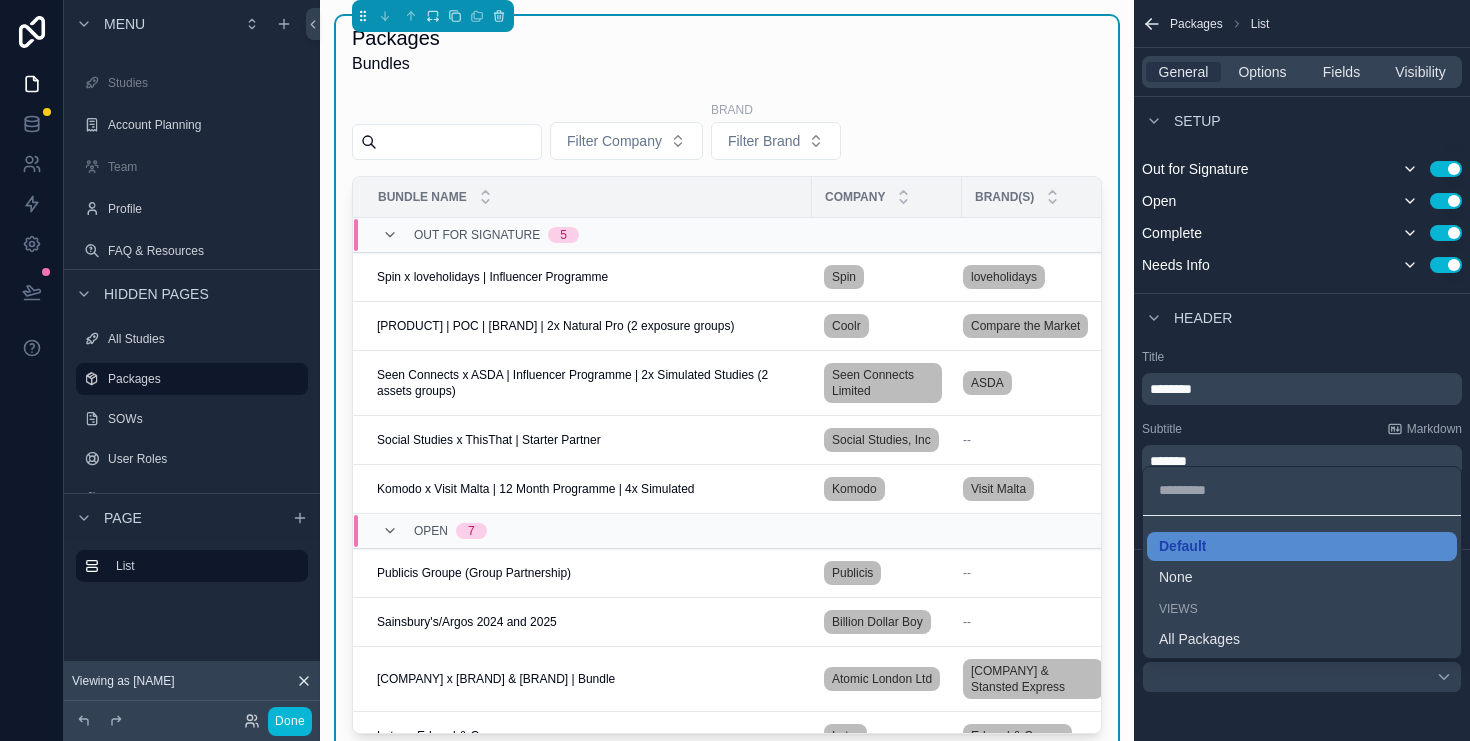 click at bounding box center (735, 370) 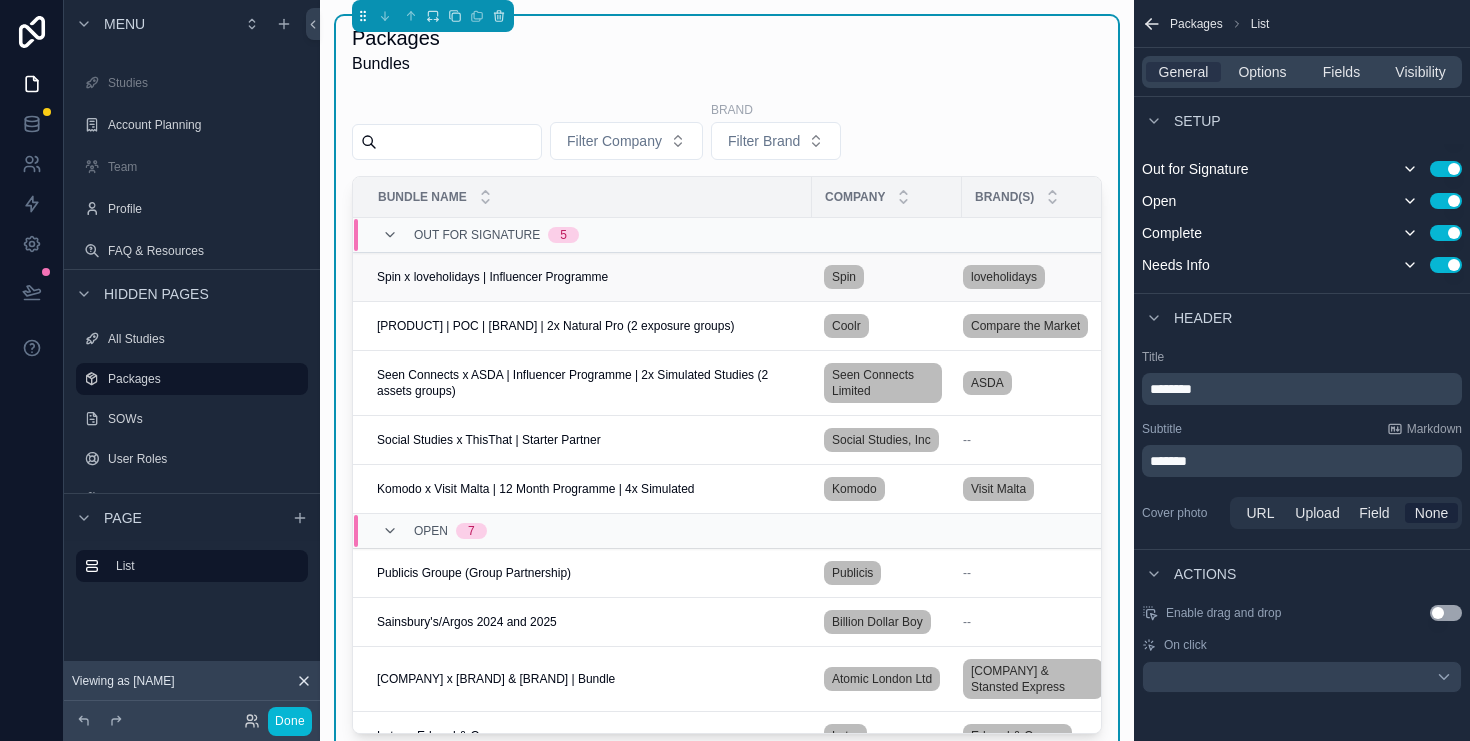 click on "Spin x loveholidays | Influencer Programme Spin x loveholidays | Influencer Programme" at bounding box center (582, 277) 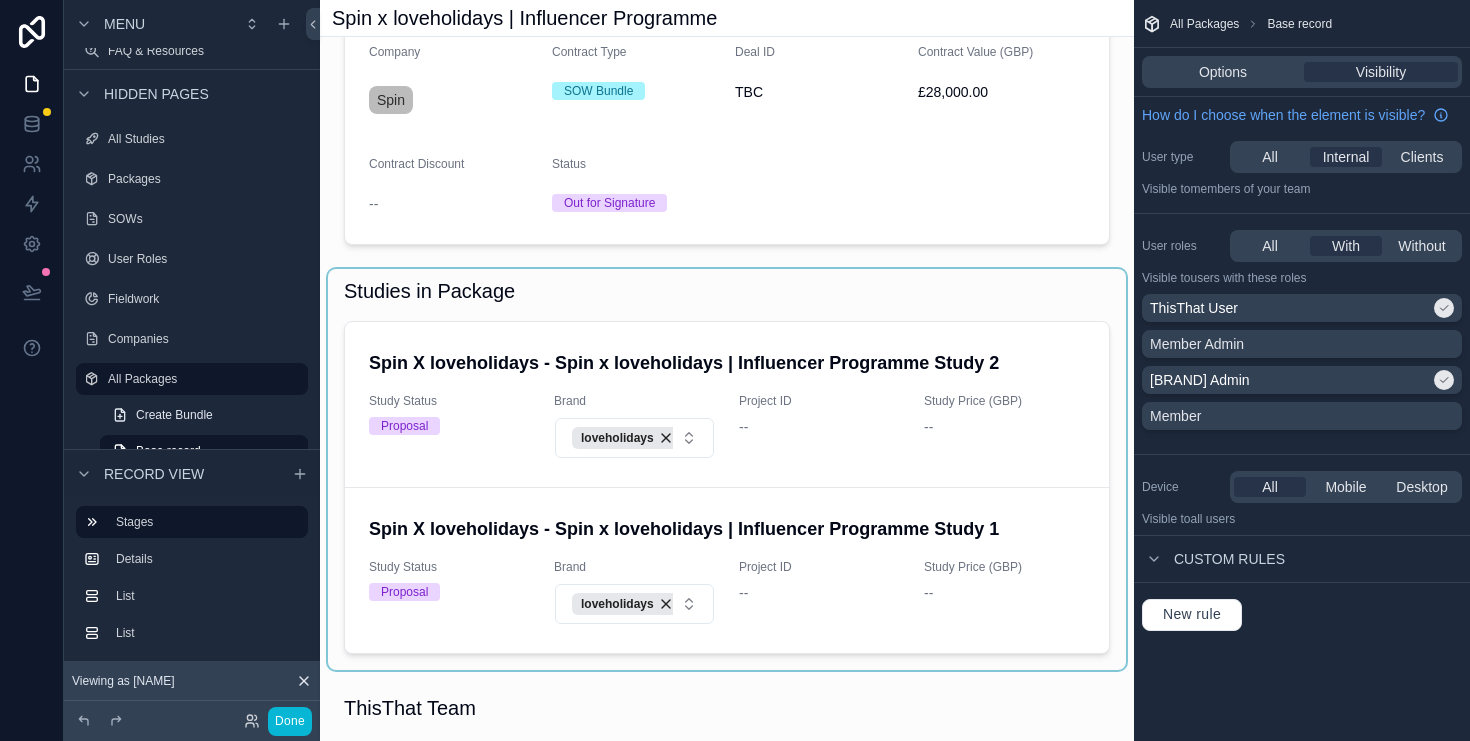 scroll, scrollTop: 420, scrollLeft: 0, axis: vertical 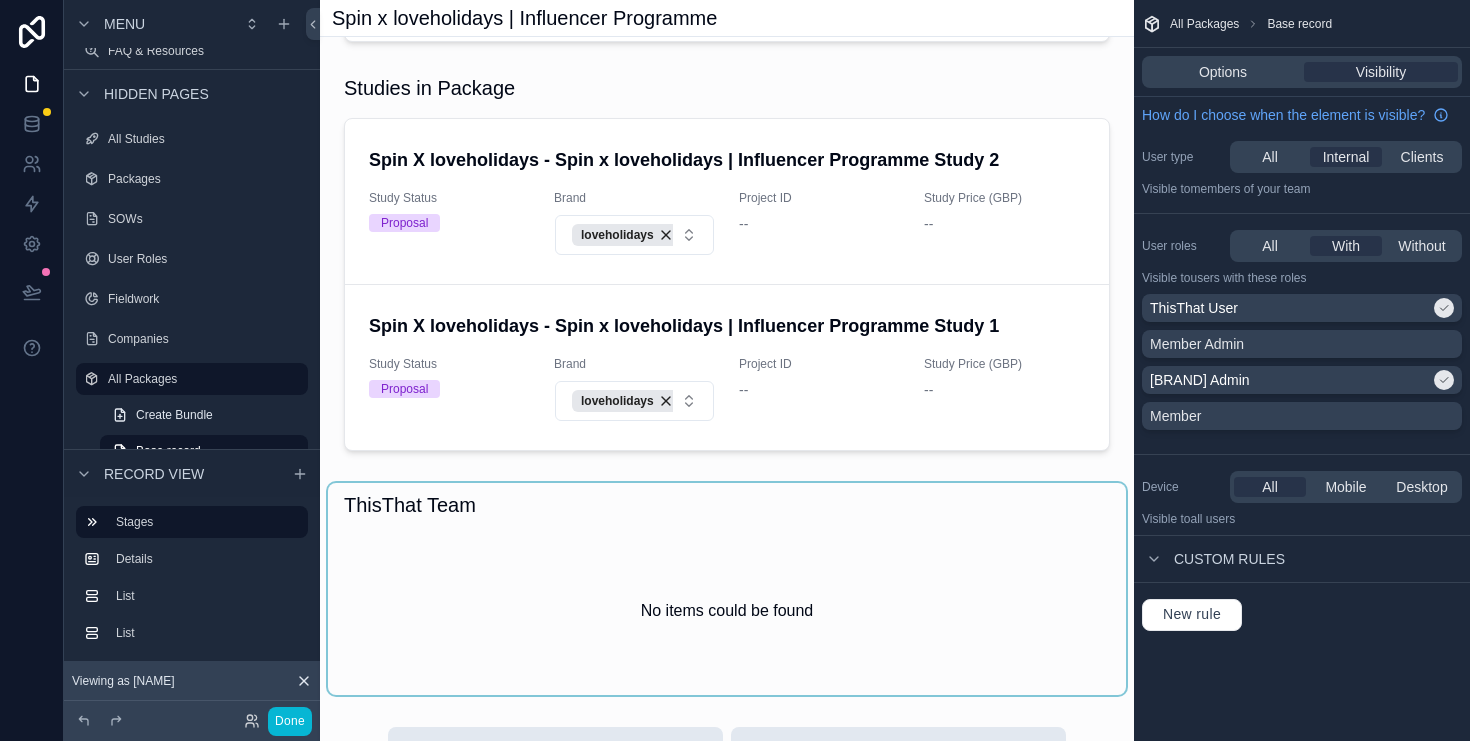 click at bounding box center [727, 589] 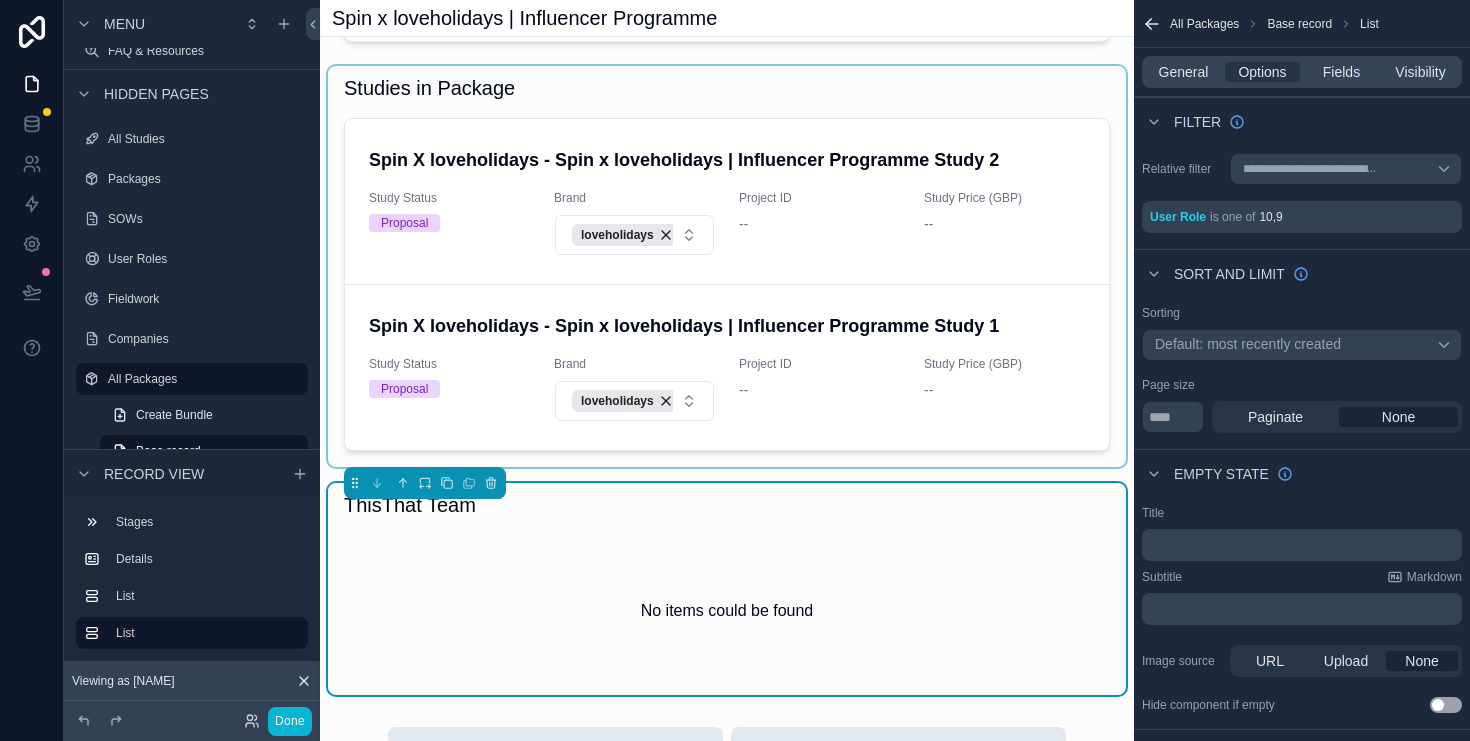 scroll, scrollTop: 0, scrollLeft: 0, axis: both 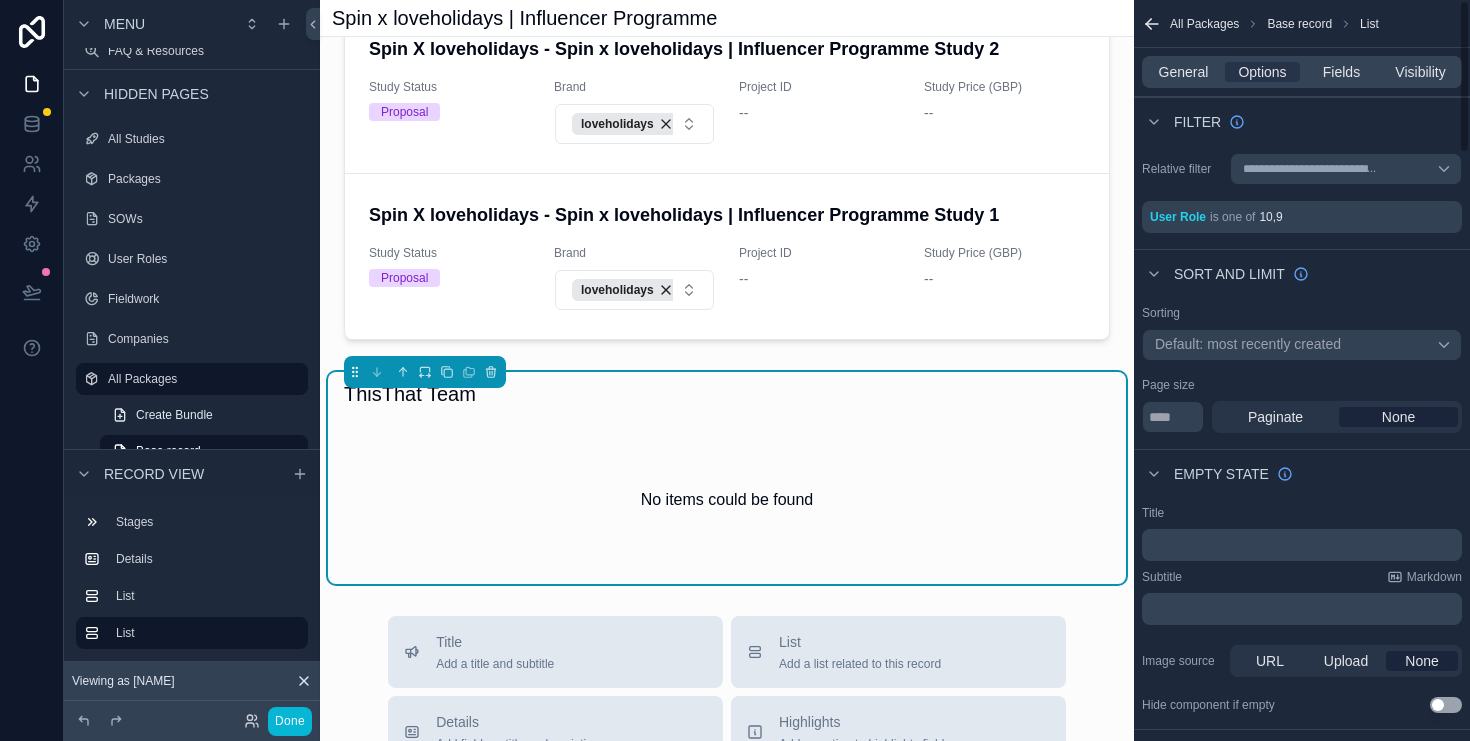 click on "Spin x loveholidays | Influencer Programme 1 Open 2 Complete Package Details Company Spin Contract Type SOW Bundle Deal ID TBC Contract Value (GBP) £28,000.00 Contract Discount -- Status Out for Signature Studies in Package Spin X loveholidays - Spin x loveholidays | Influencer Programme Study 2 Study Status Proposal Brand loveholidays Project ID -- Study Price (GBP) -- Spin X loveholidays - Spin x loveholidays | Influencer Programme Study 1 Study Status Proposal Brand loveholidays Project ID -- Study Price (GBP) -- ThisThat Team No items could be found Title Add a title and subtitle List Add a list related to this record Details Add fields, a title or description Highlights Add a section to highlights fields Video Add a video element iframe Add an iframe embed Stages Add a stages element Chart Add a chart group element Buttons Add an action button row Links Add quick links Text Add a text block that supports markdown Gallery Add a preview for files Notice Add a notice element Divider Add a divider Comments" at bounding box center [727, 478] 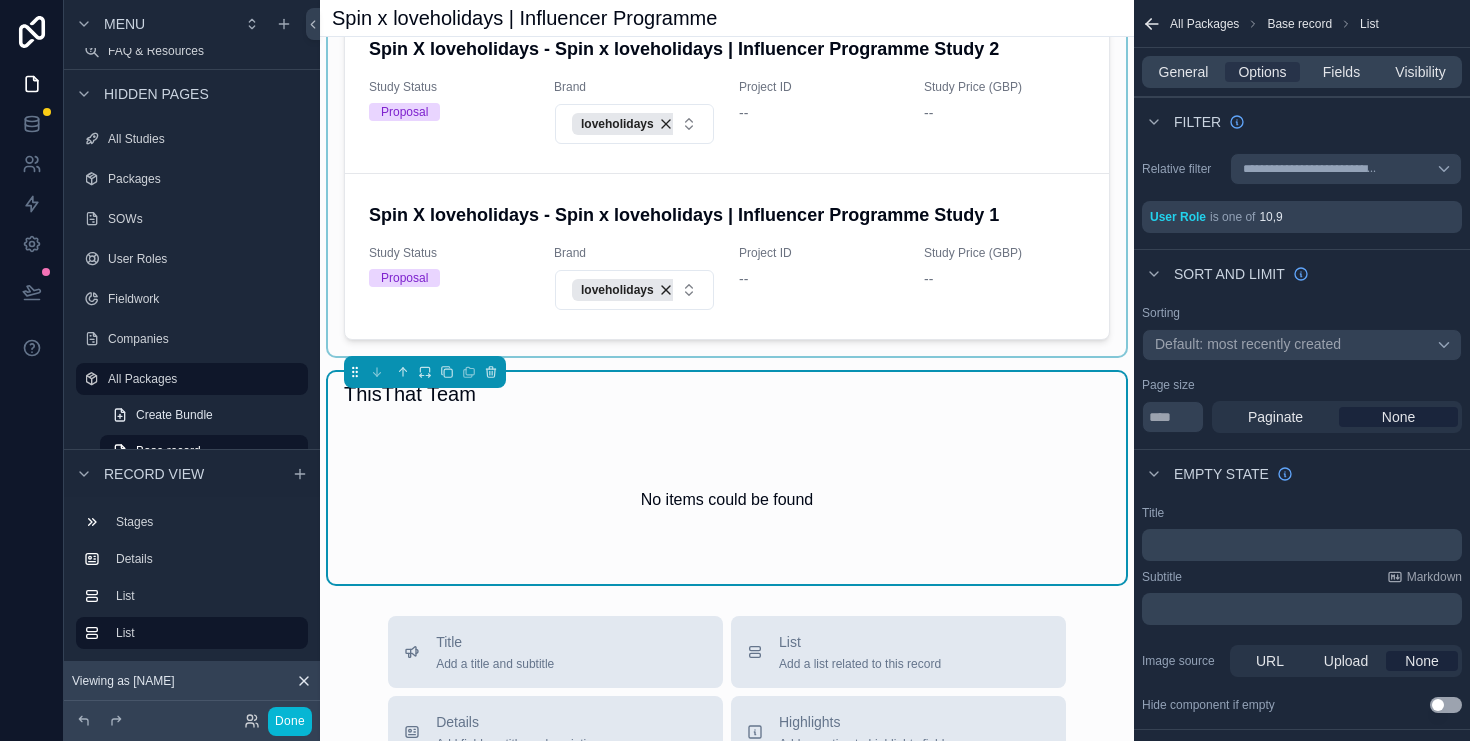 scroll, scrollTop: 0, scrollLeft: 0, axis: both 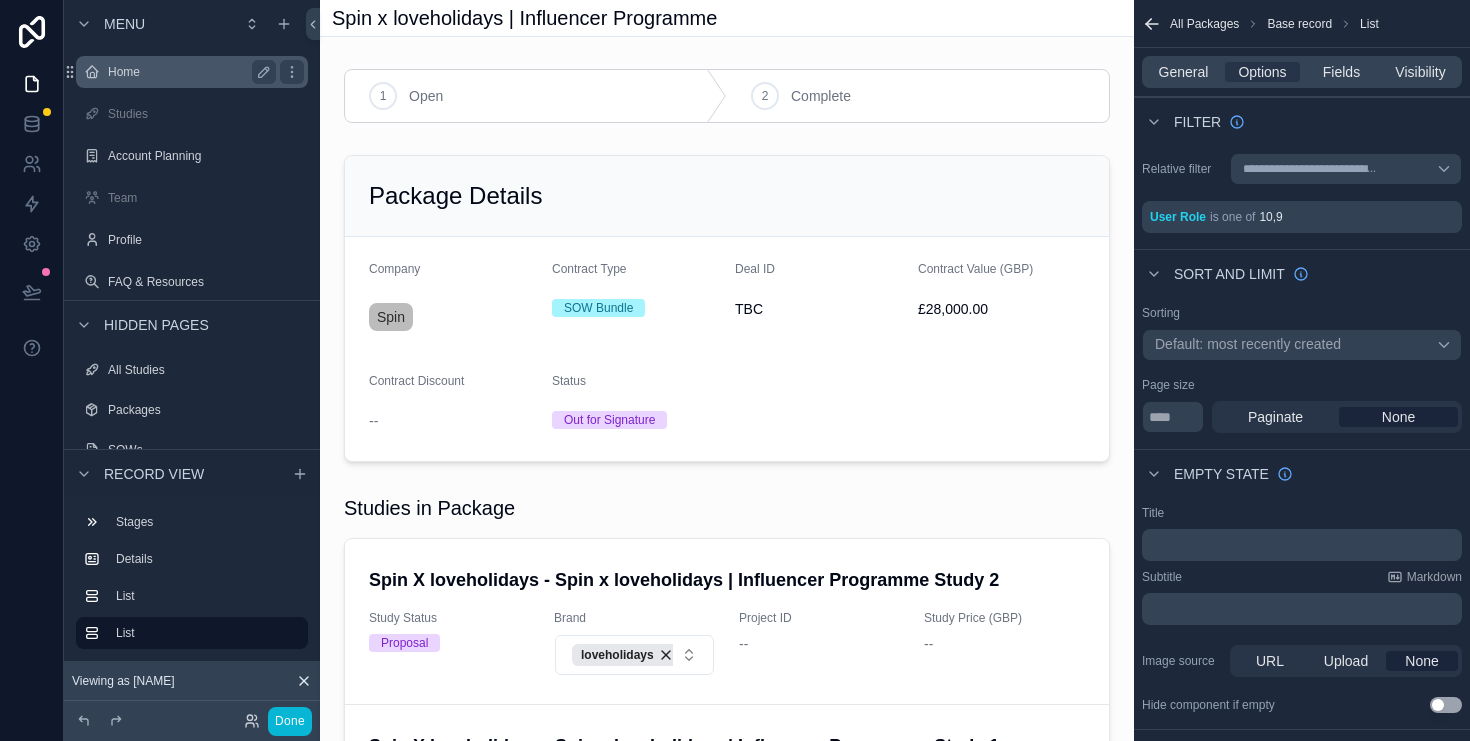 click on "Home" at bounding box center (188, 72) 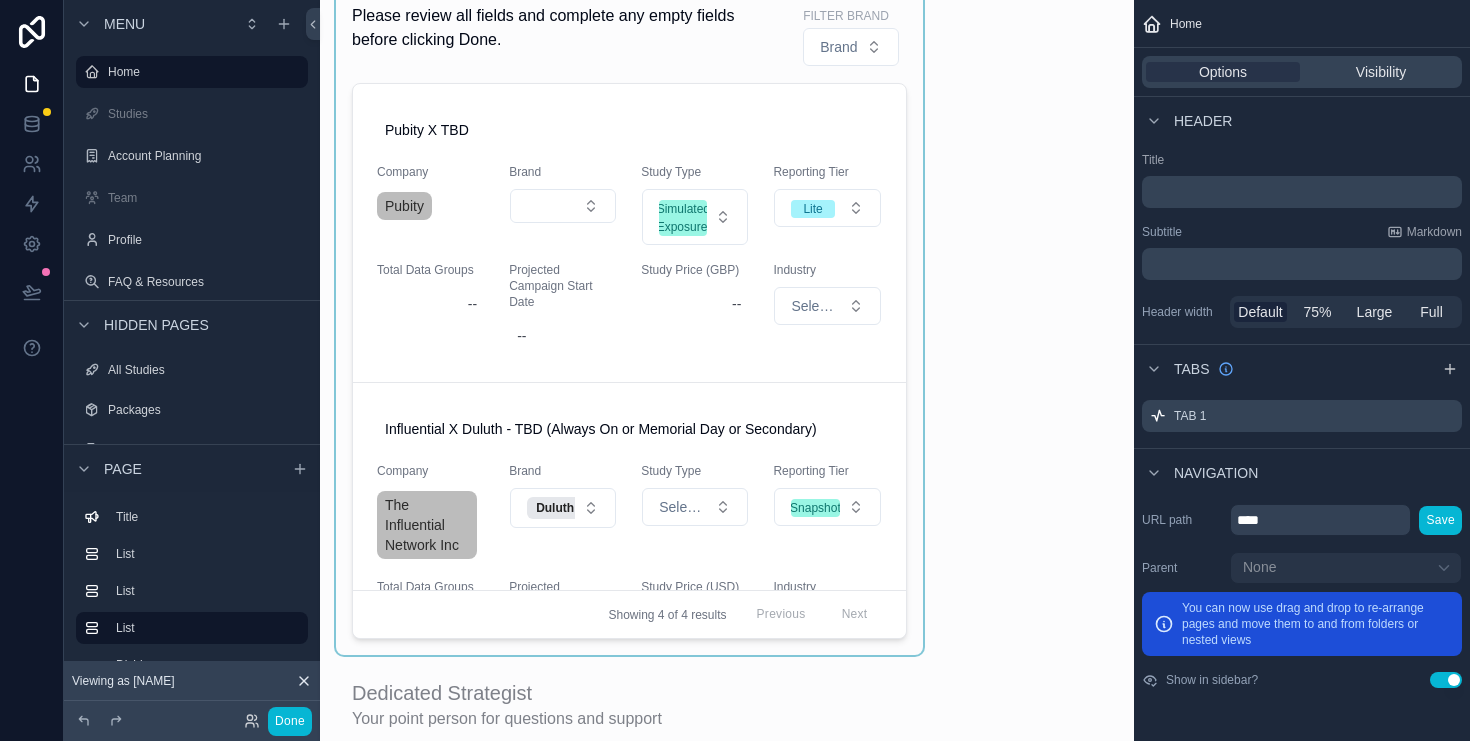 scroll, scrollTop: 514, scrollLeft: 0, axis: vertical 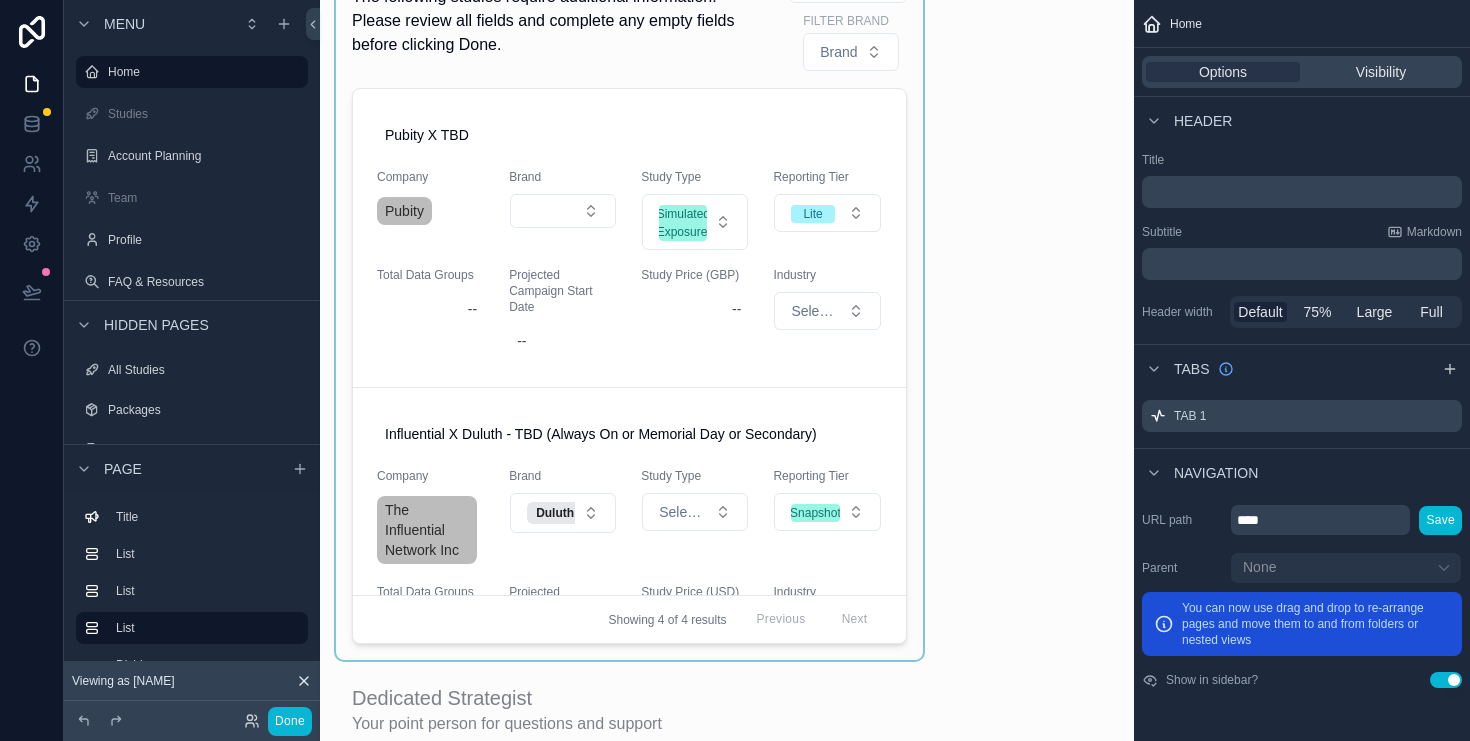 click at bounding box center (629, 297) 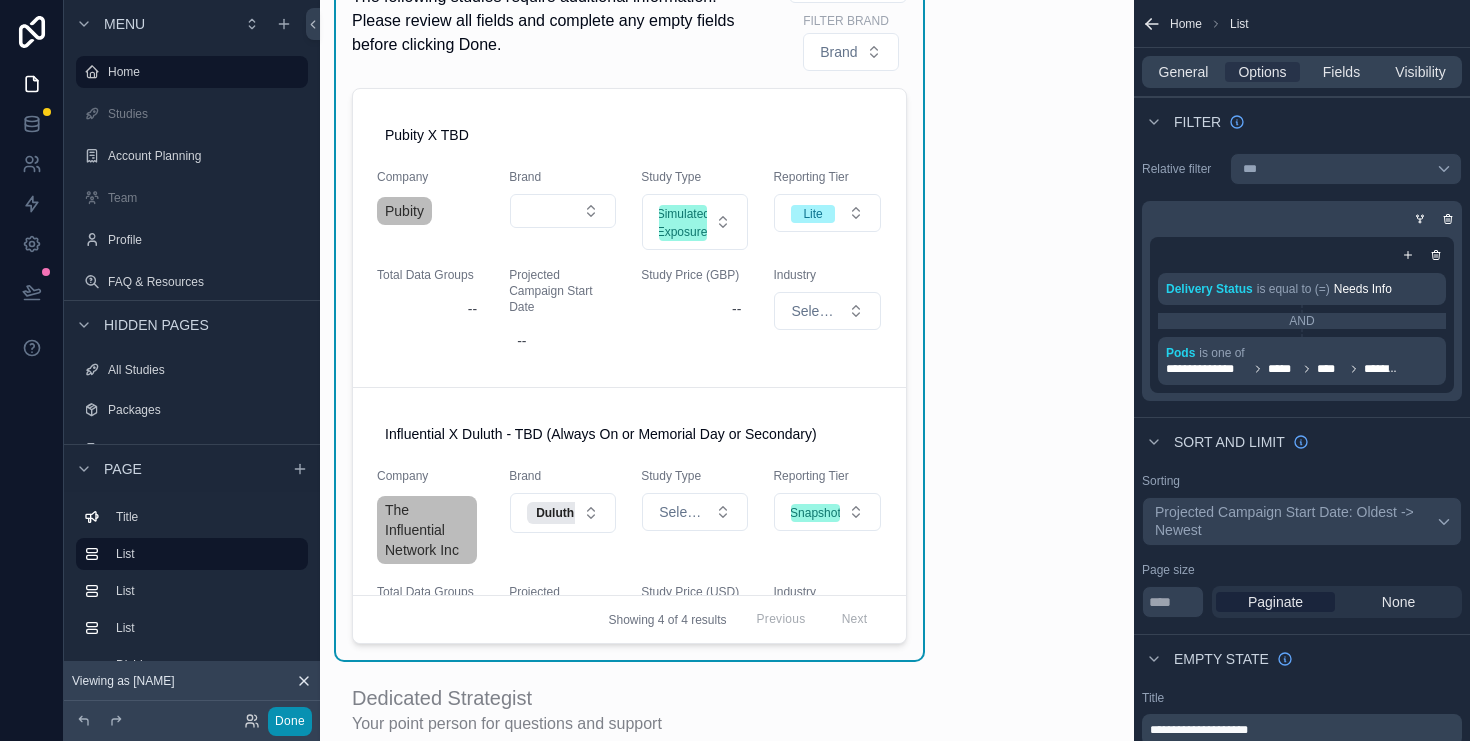 click on "Done" at bounding box center [290, 721] 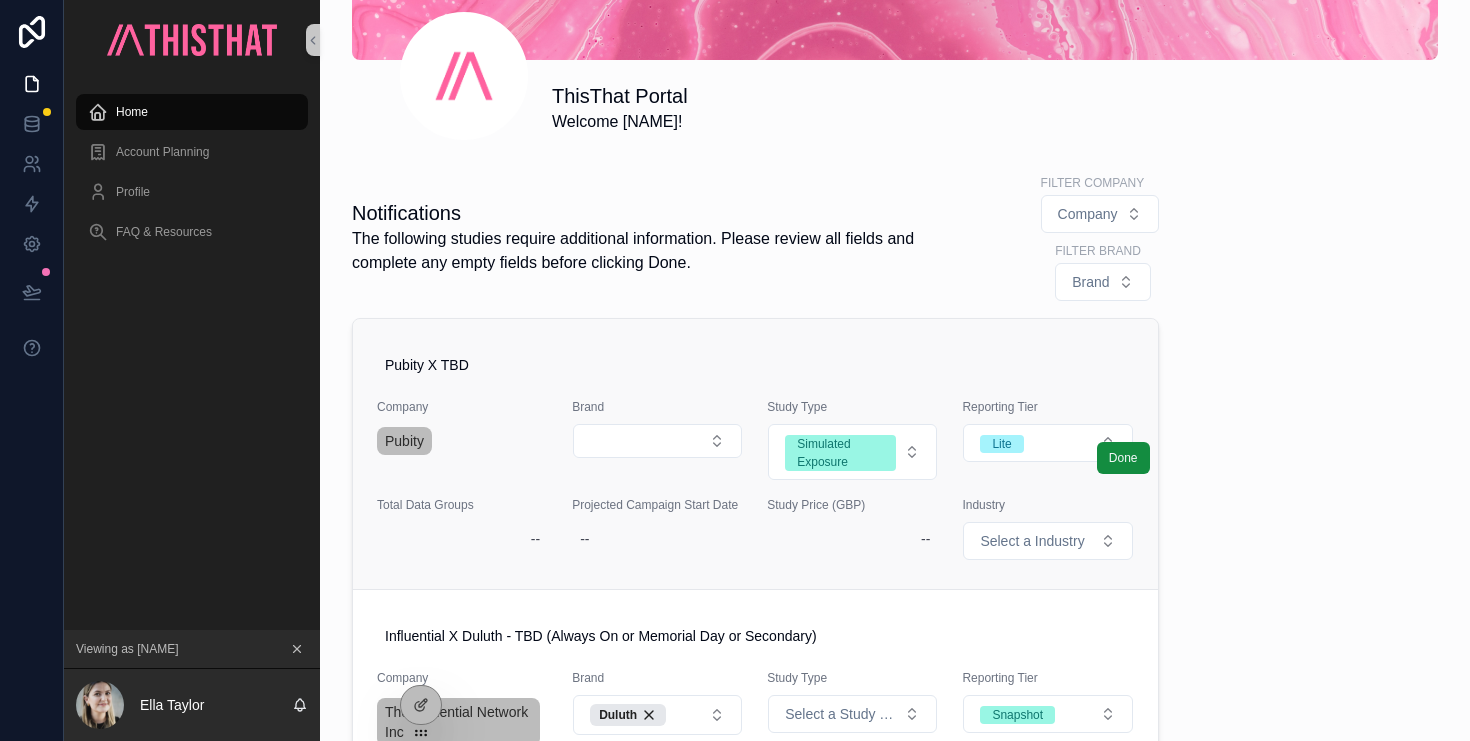 scroll, scrollTop: 274, scrollLeft: 0, axis: vertical 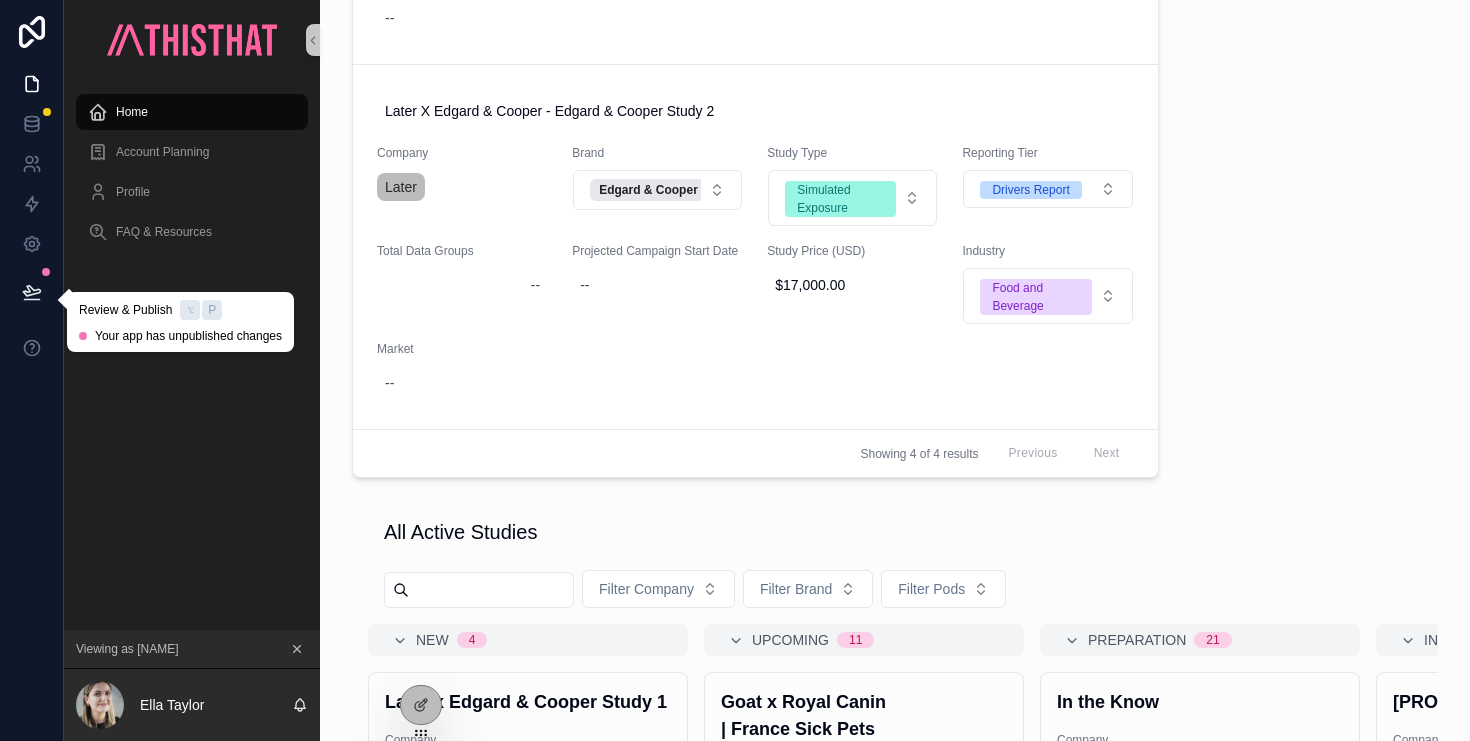 click 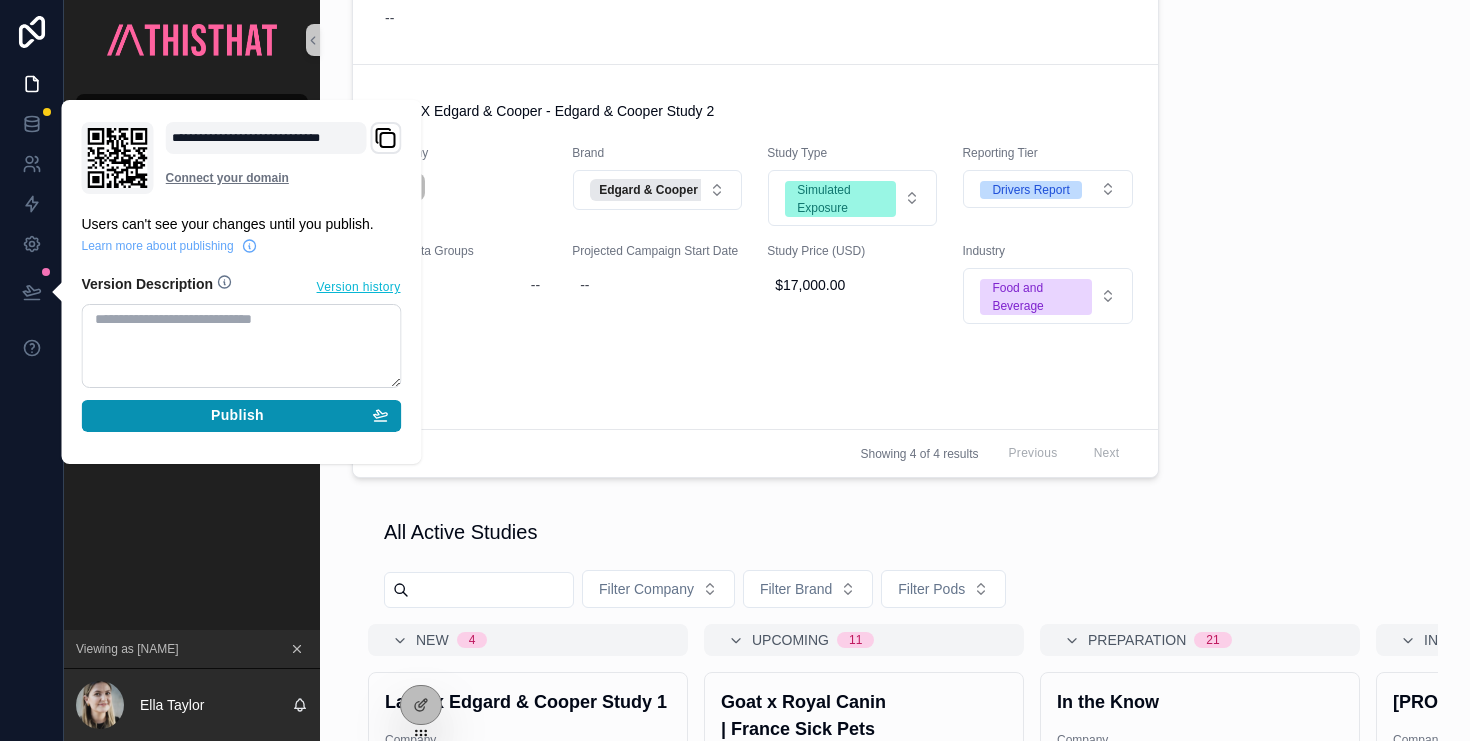 click on "Publish" at bounding box center (237, 416) 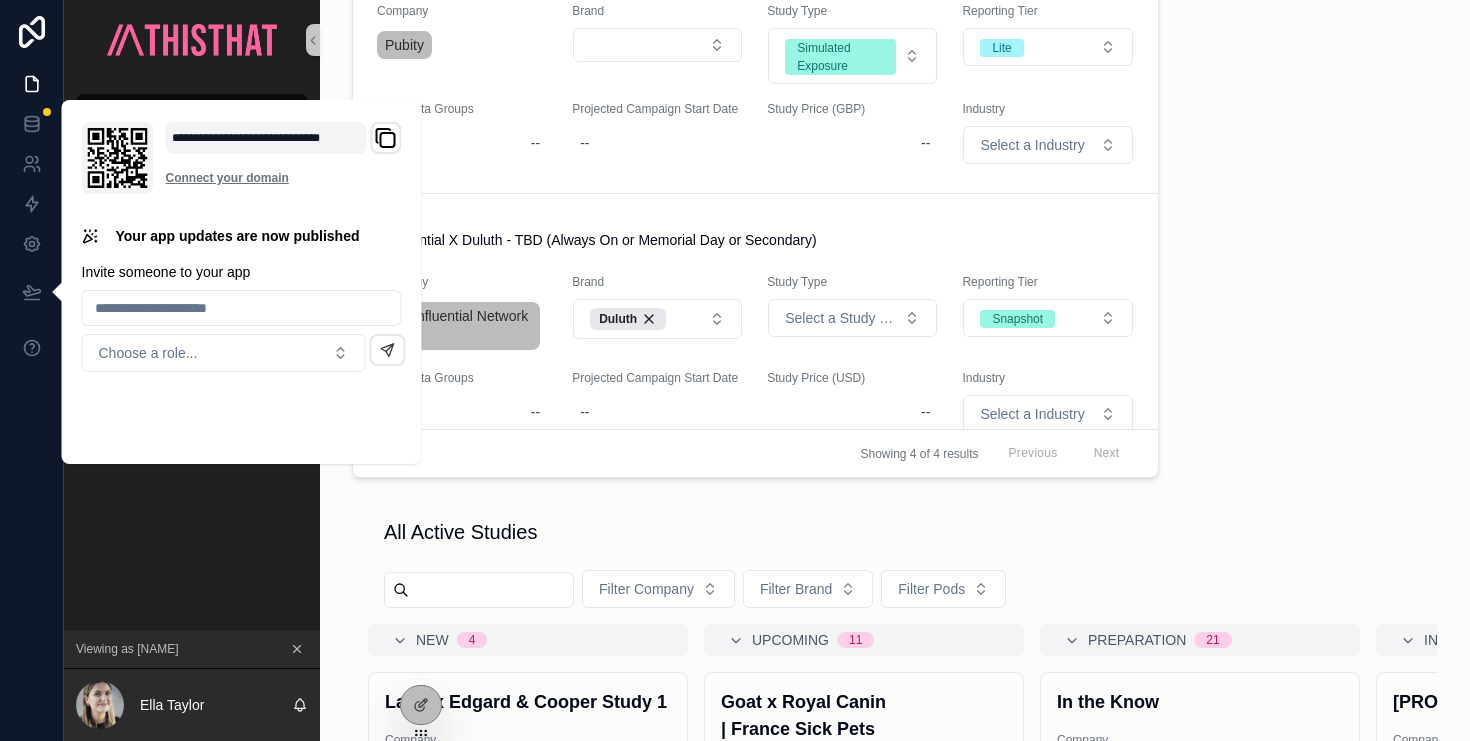 click on "ThisThat Portal Welcome Ella! Notifications The following studies require additional information. Please review all fields and complete any empty fields before clicking Done. Filter Company Company Filter Brand Brand Pubity X TBD Company Pubity Brand Study Type Simulated Exposure Reporting Tier Lite Total Data Groups -- Projected Campaign Start Date -- Study Price (GBP) -- Industry Select a Industry Done Influential X Duluth - TBD (Always On or Memorial Day or Secondary) Company The Influential Network Inc Brand Duluth Study Type Select a Study Type Reporting Tier Snapshot Total Data Groups -- Projected Campaign Start Date -- Study Price (USD) -- Industry Select a Industry Done Later X Edgard & Cooper - Edgard & Cooper Study 1 Company Later Brand Edgard & Cooper Study Type Simulated Exposure Reporting Tier Drivers Report Total Data Groups -- Projected Campaign Start Date -- Study Price (USD) $17,000.00 Industry Food and Beverage Market -- Done Later X Edgard & Cooper - Edgard & Cooper Study 2 Company Later --" at bounding box center [895, 359] 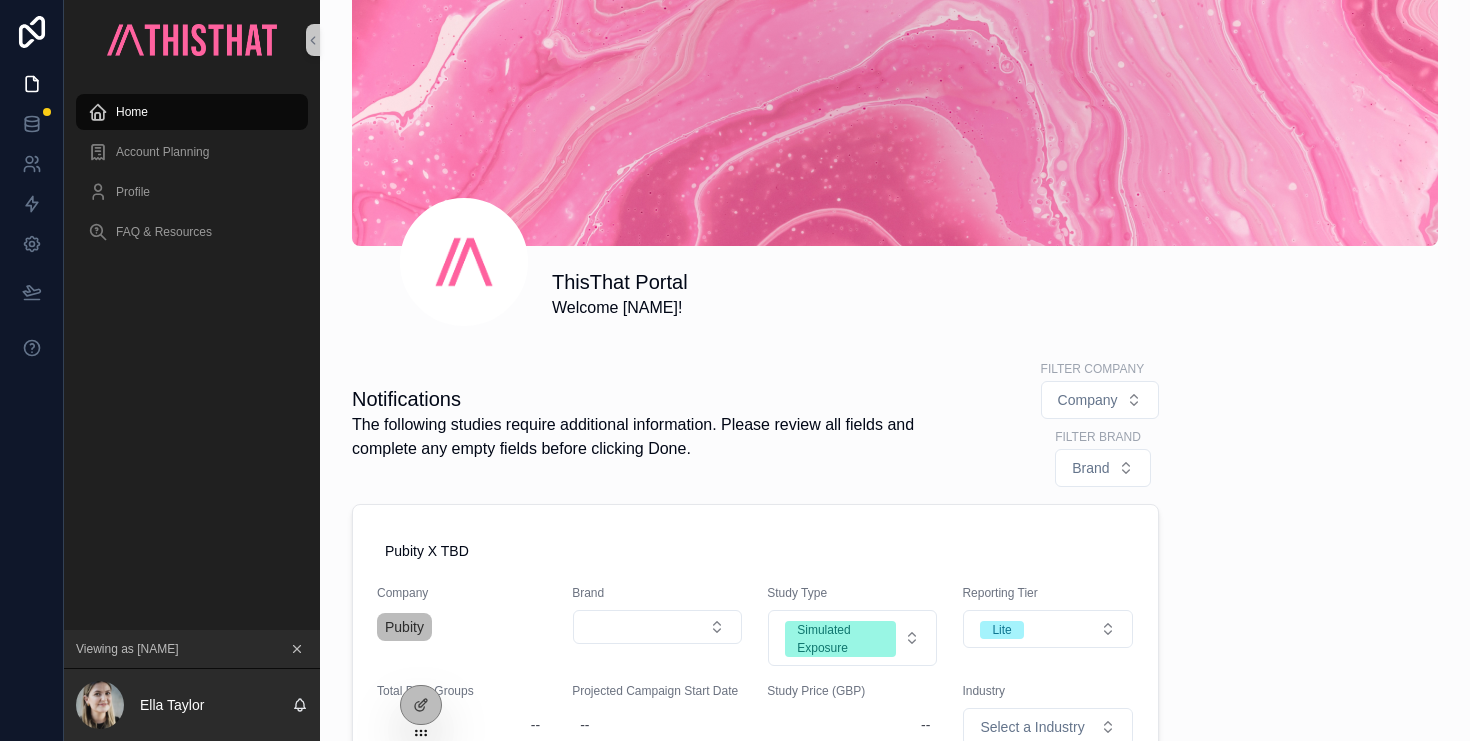 scroll, scrollTop: 0, scrollLeft: 0, axis: both 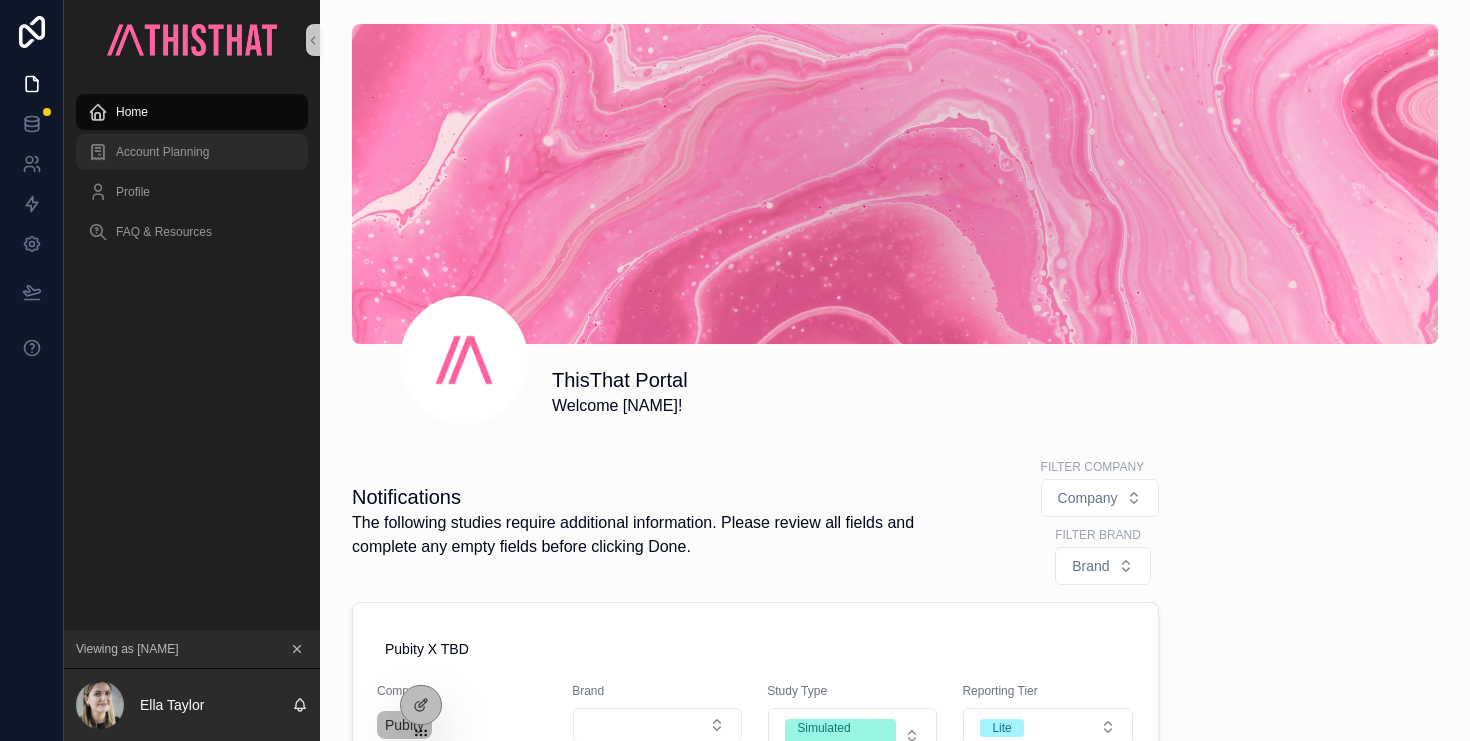 click on "Account Planning" at bounding box center (192, 152) 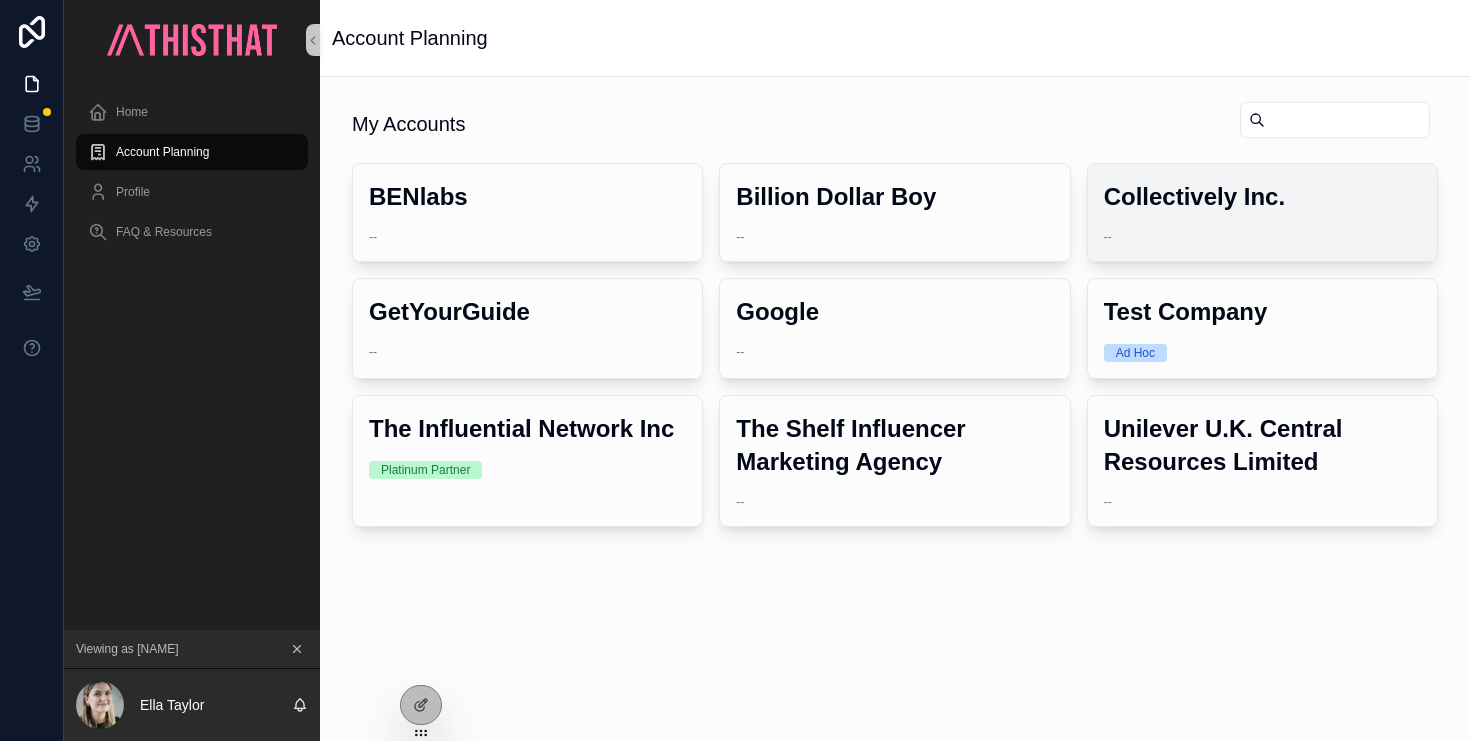 click on "Collectively Inc." at bounding box center (1262, 196) 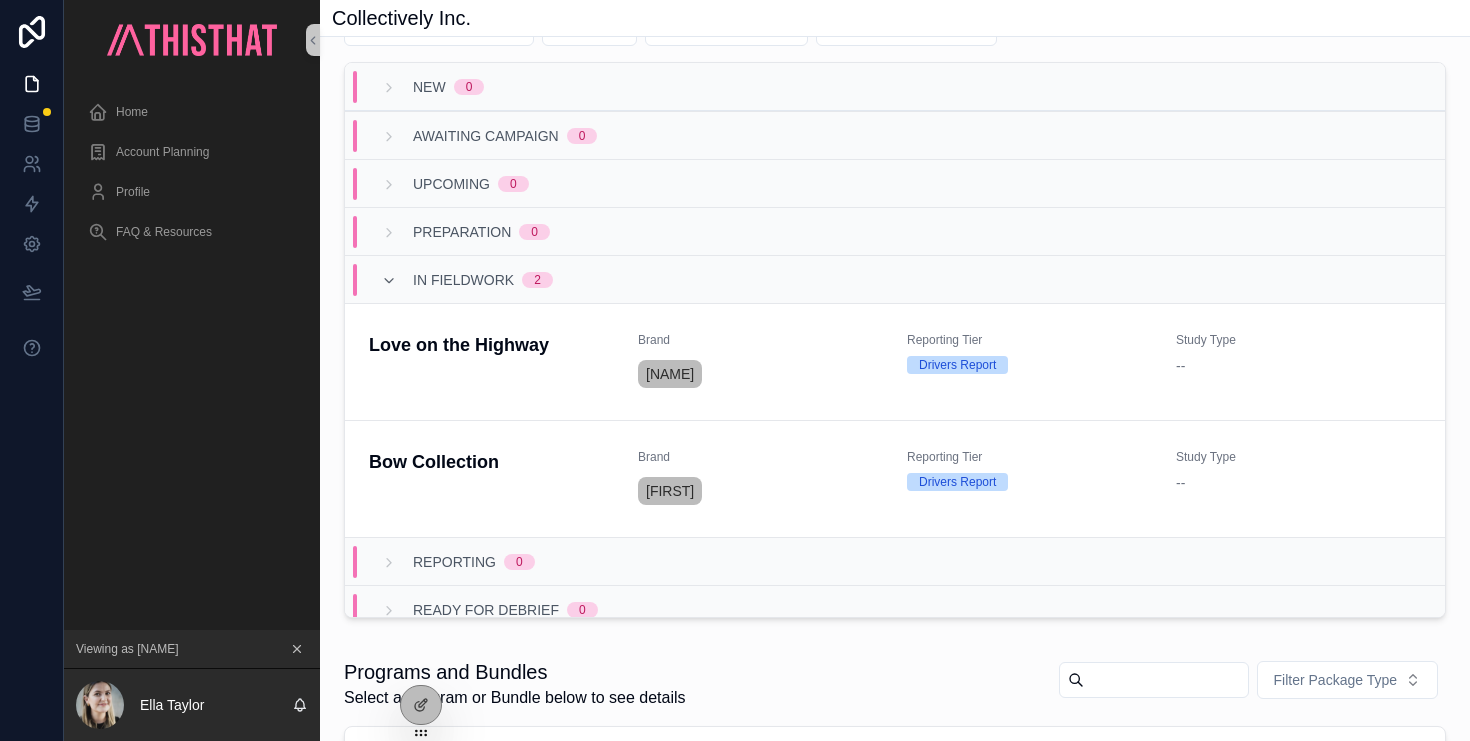 scroll, scrollTop: 364, scrollLeft: 0, axis: vertical 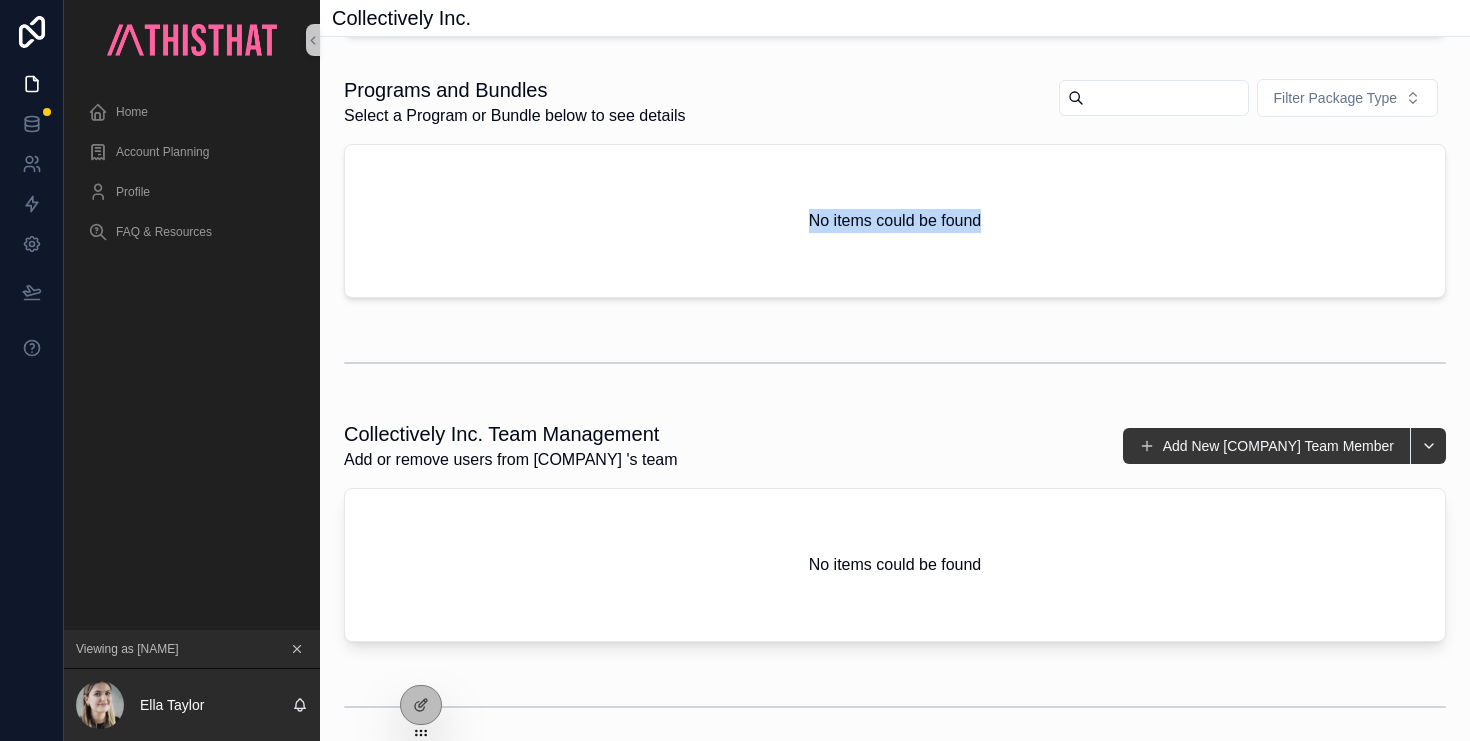 drag, startPoint x: 798, startPoint y: 215, endPoint x: 1181, endPoint y: 282, distance: 388.81616 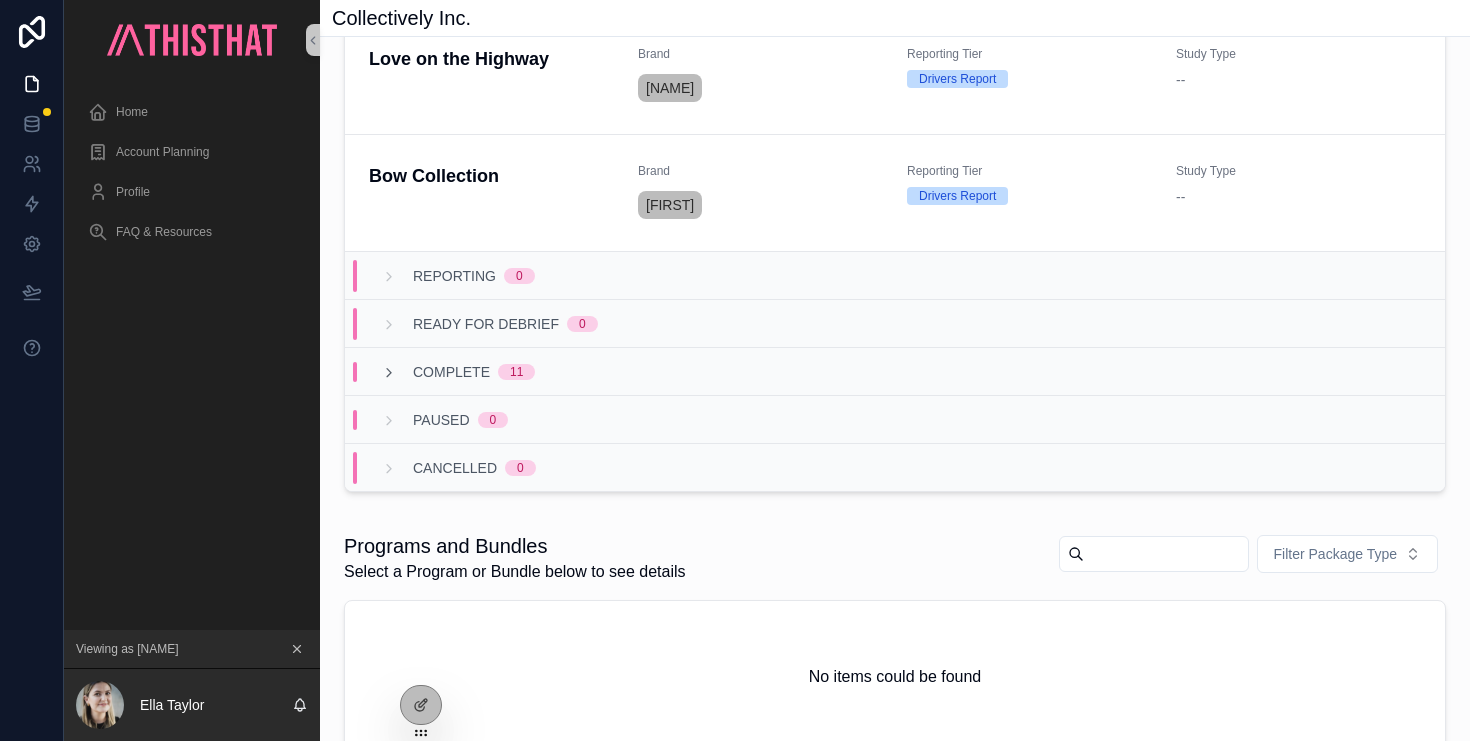 scroll, scrollTop: 0, scrollLeft: 0, axis: both 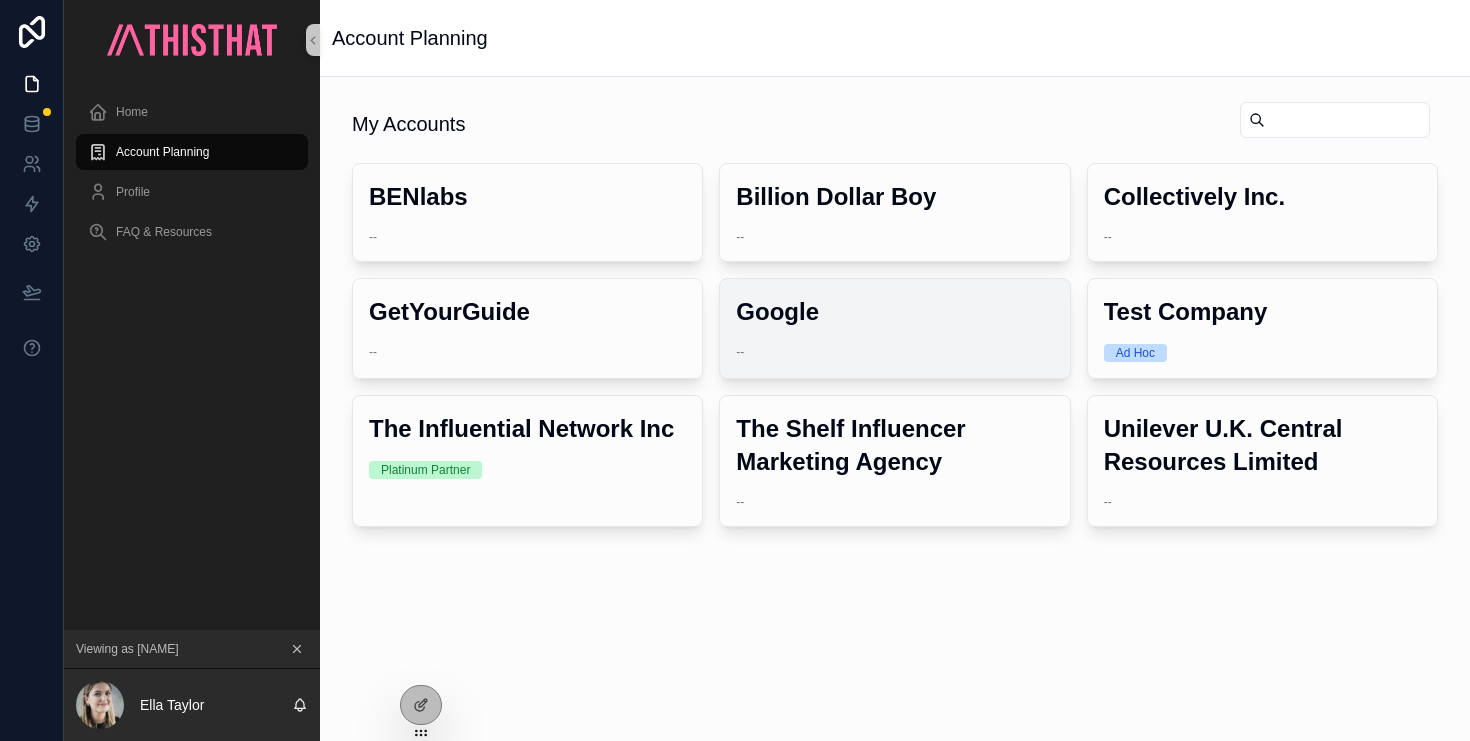click on "Google --" at bounding box center [894, 327] 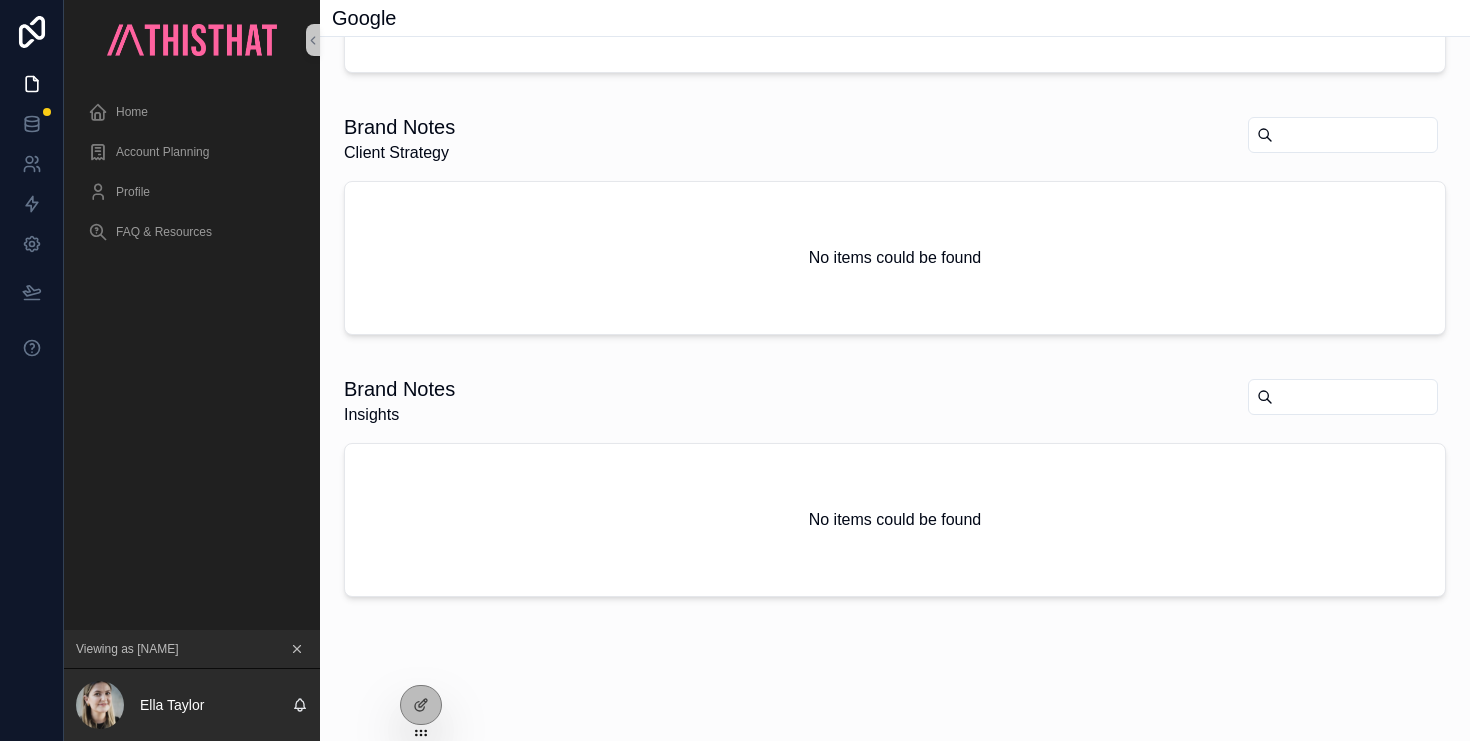 scroll, scrollTop: 0, scrollLeft: 0, axis: both 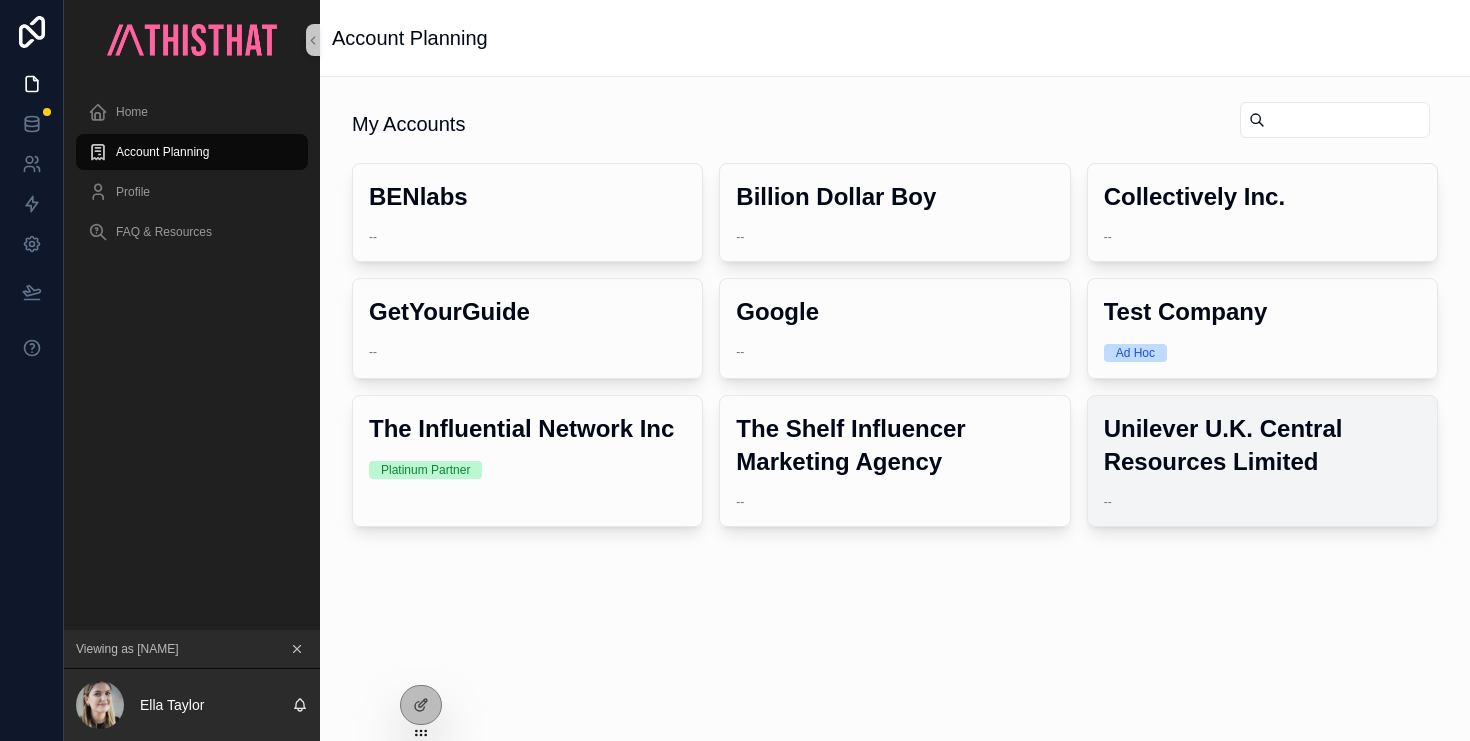 click on "Unilever U.K. Central Resources Limited --" at bounding box center [1262, 461] 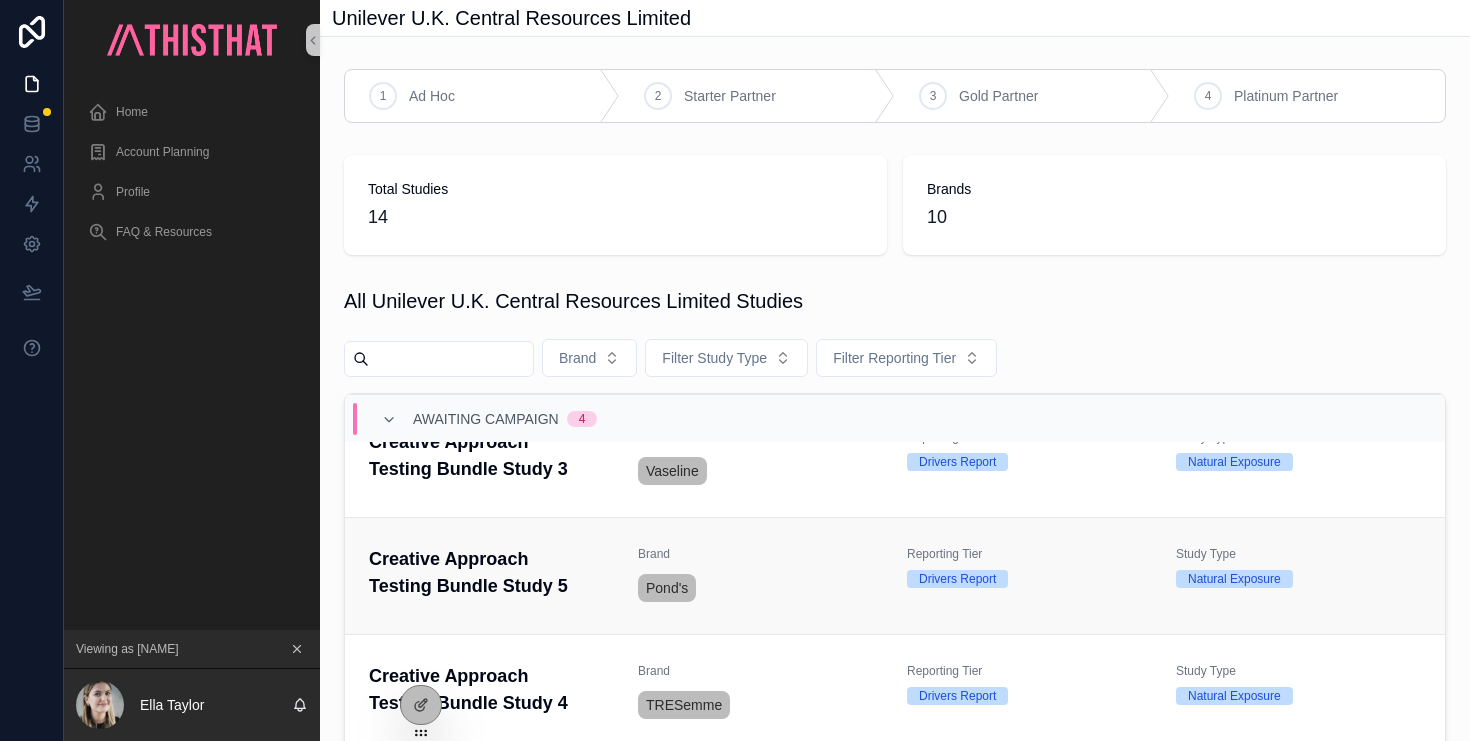 scroll, scrollTop: 0, scrollLeft: 0, axis: both 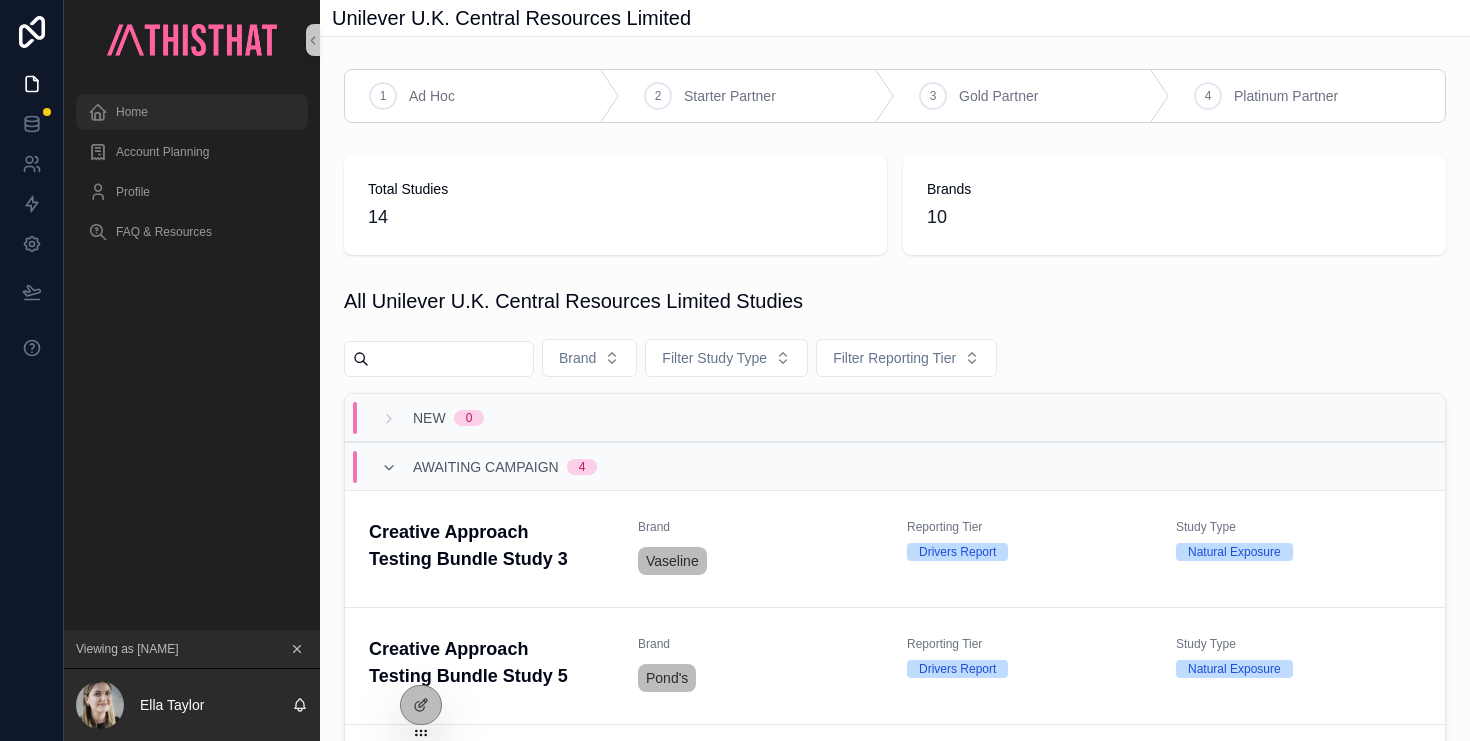 click on "Home" at bounding box center [192, 112] 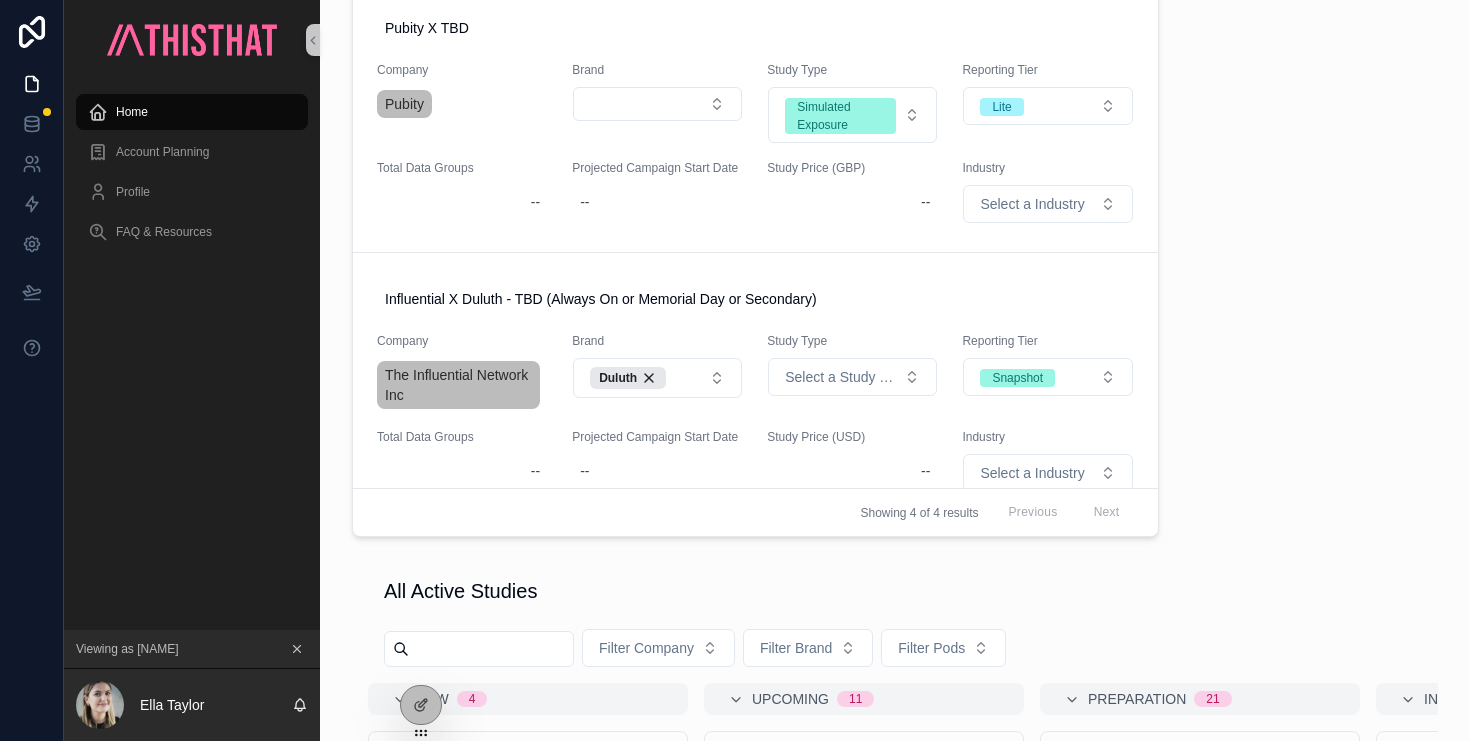 scroll, scrollTop: 1089, scrollLeft: 0, axis: vertical 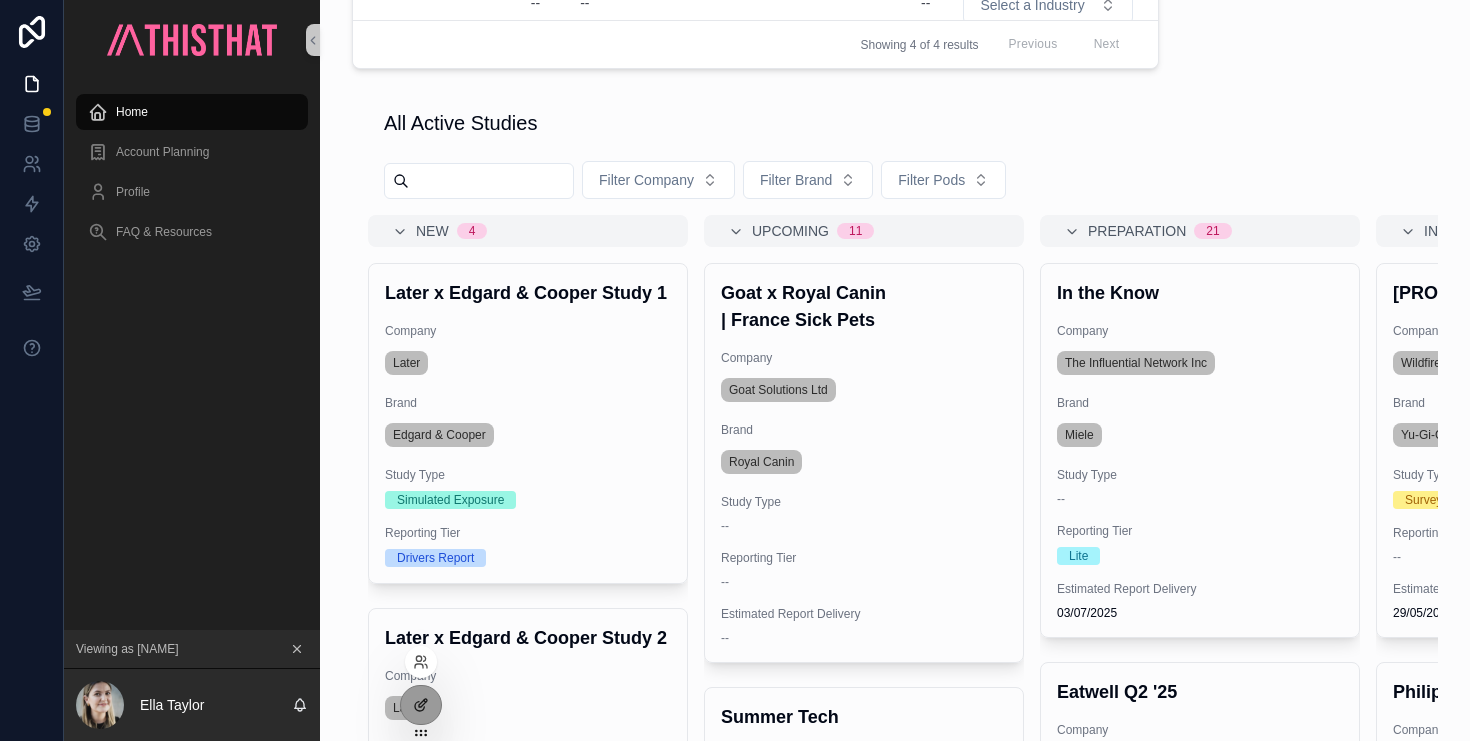 click 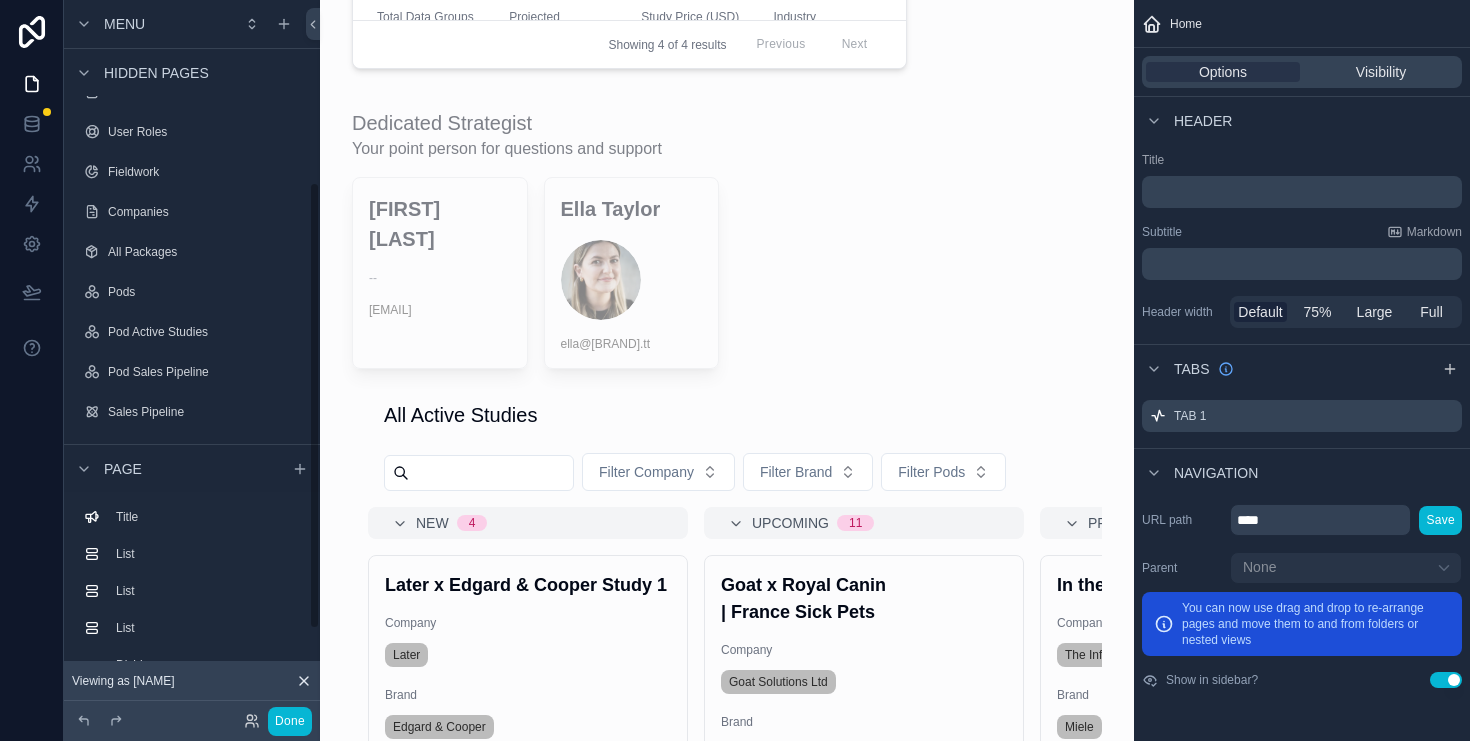 scroll, scrollTop: 241, scrollLeft: 0, axis: vertical 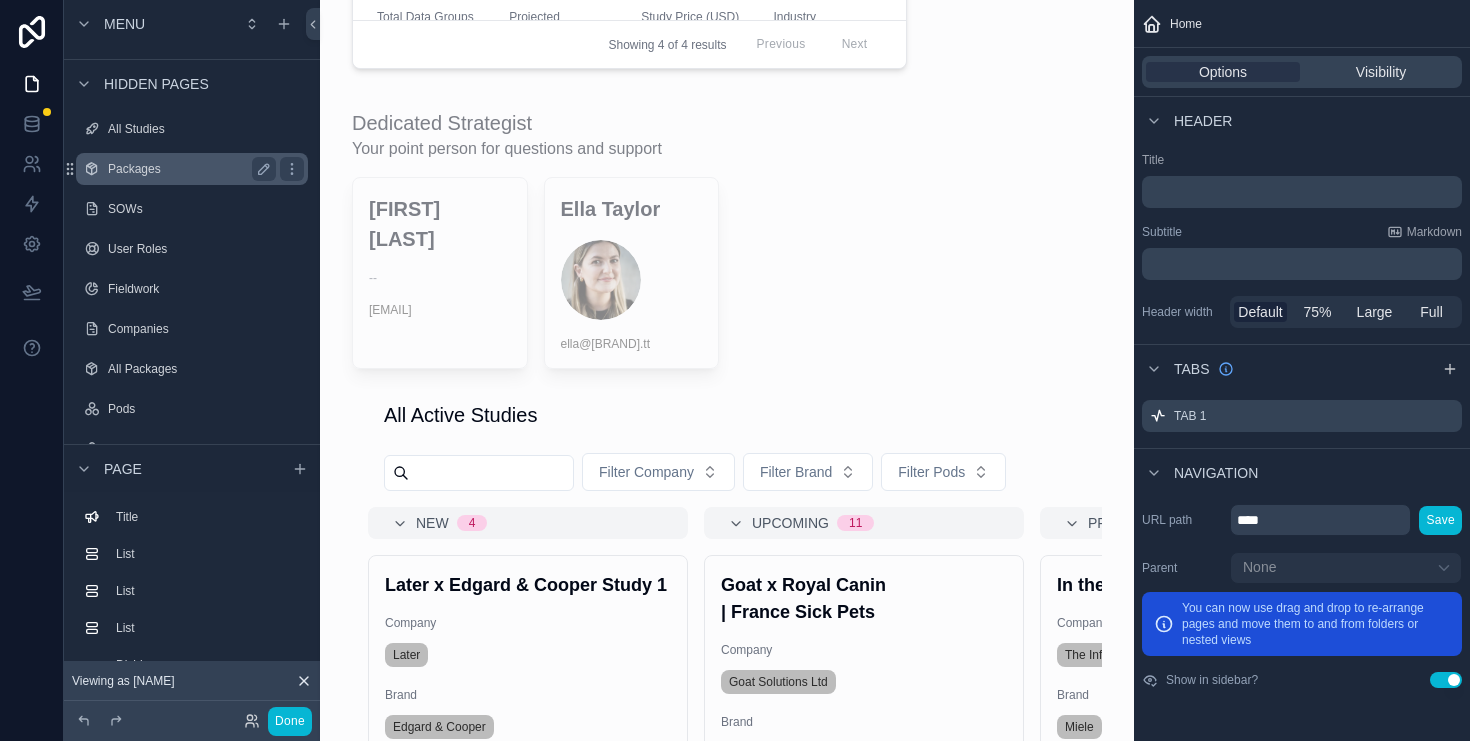 click on "Packages" at bounding box center (192, 169) 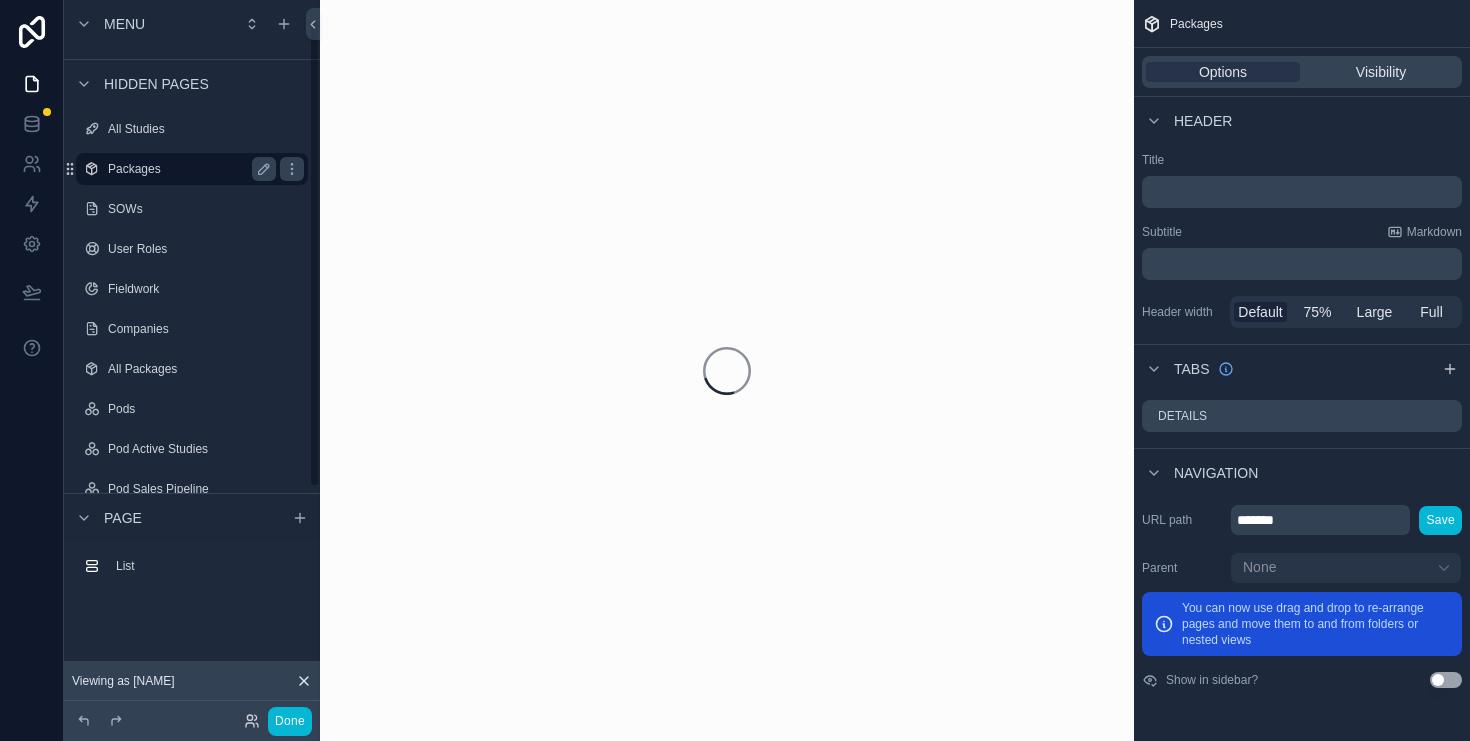 scroll, scrollTop: 31, scrollLeft: 0, axis: vertical 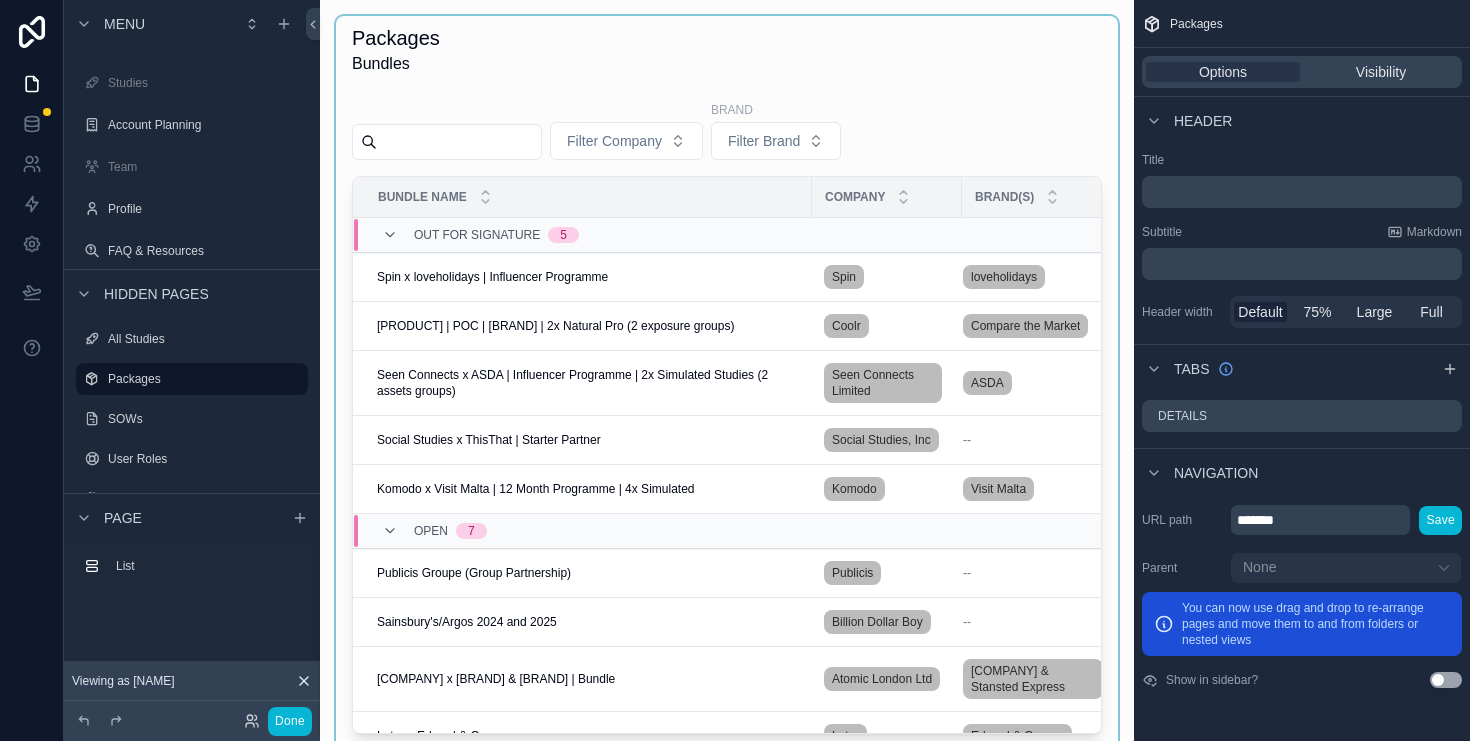 click at bounding box center (727, 383) 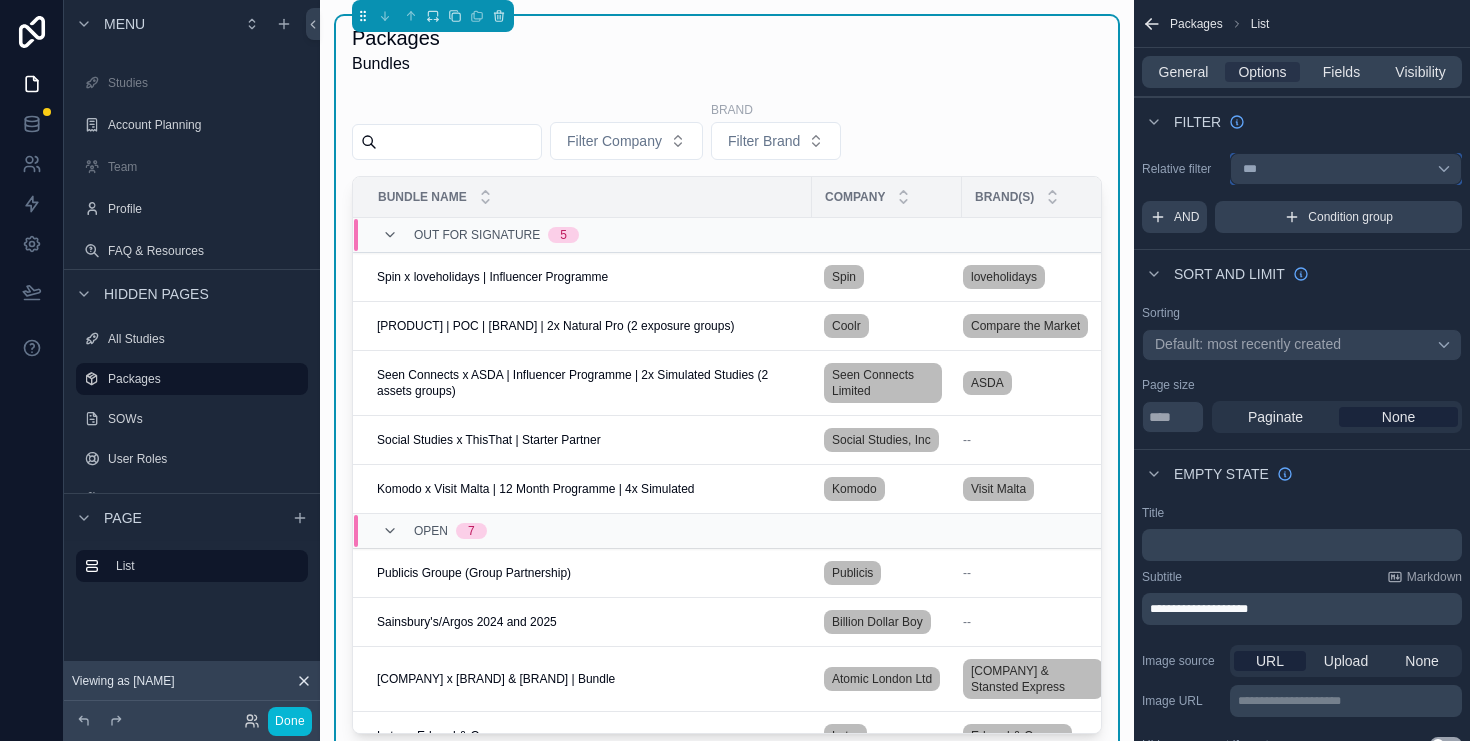 click on "***" at bounding box center [1346, 169] 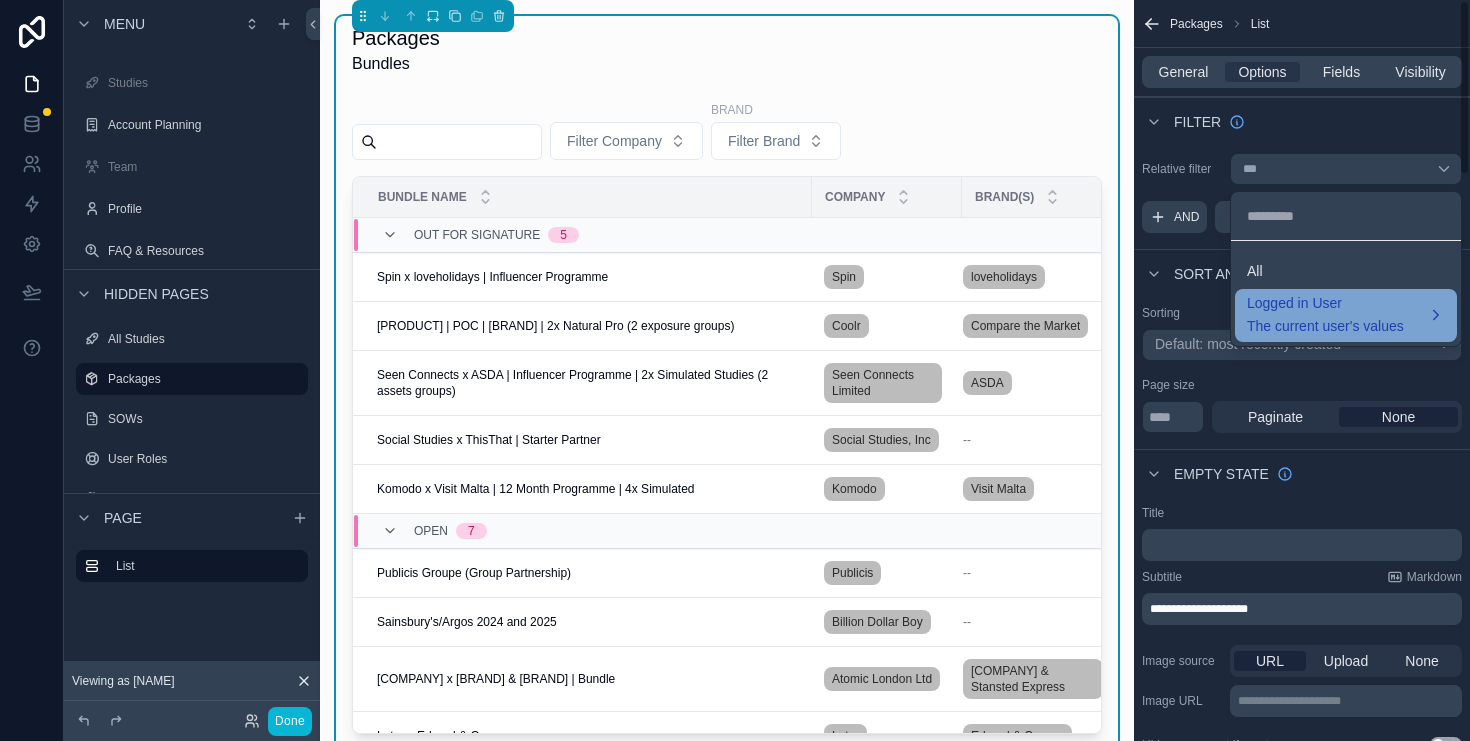 click on "Logged in User" at bounding box center (1325, 304) 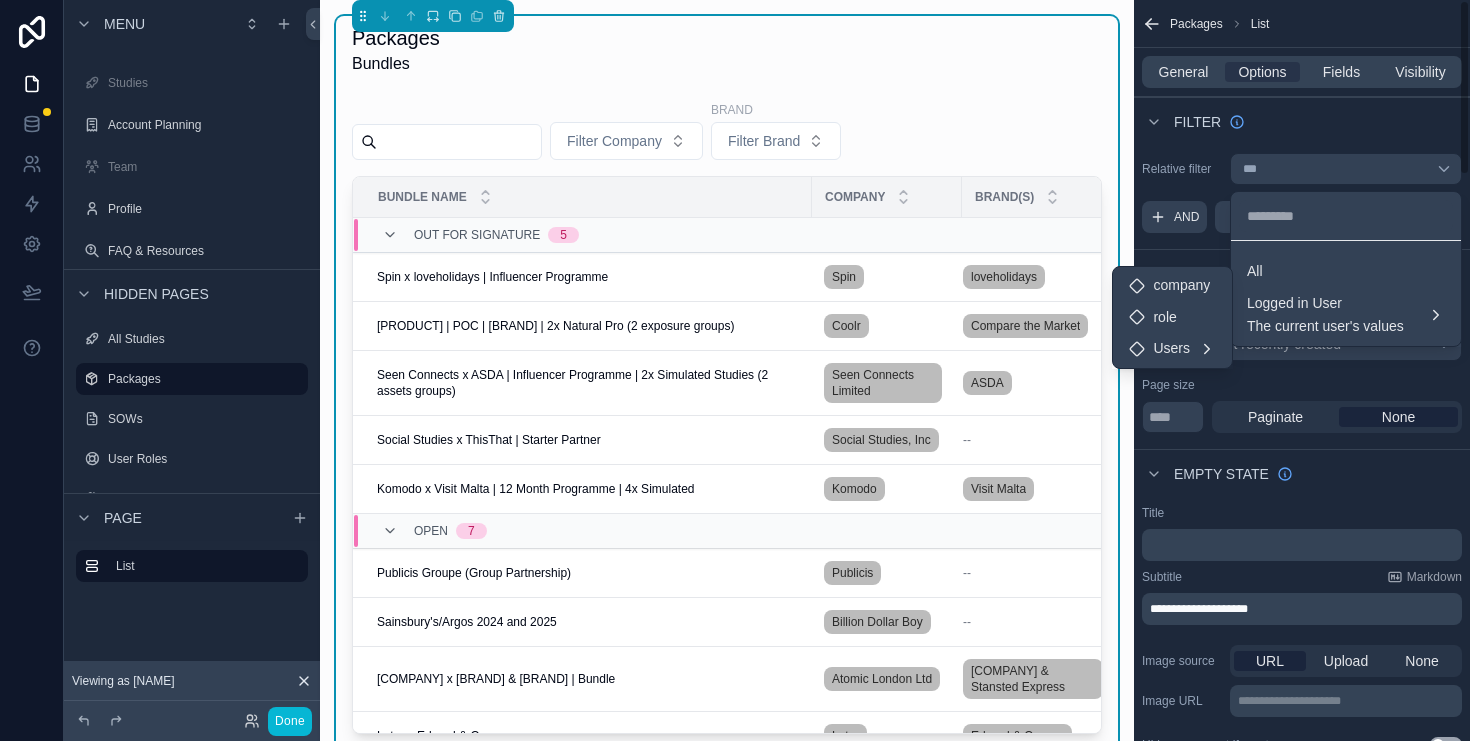 click at bounding box center (735, 370) 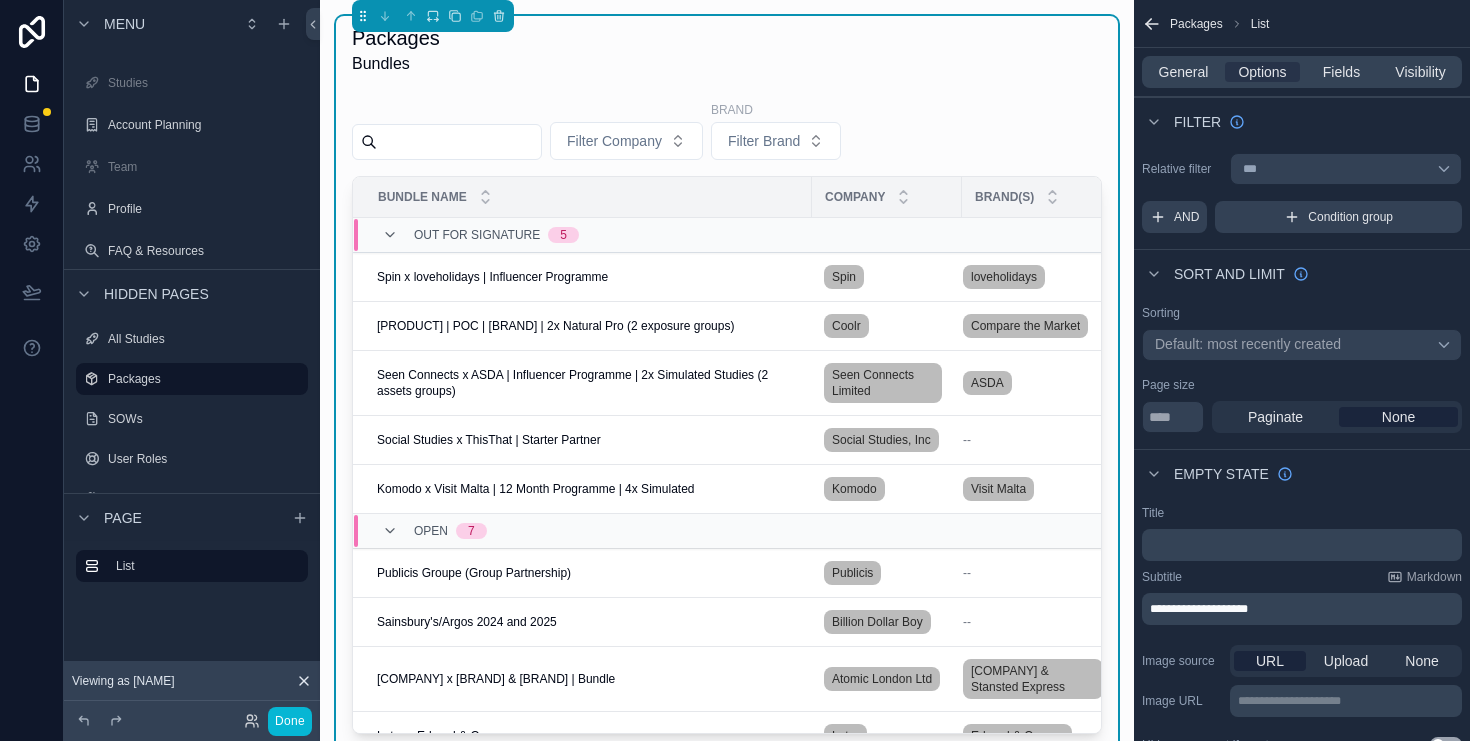 click on "Packages Bundles" at bounding box center [727, 50] 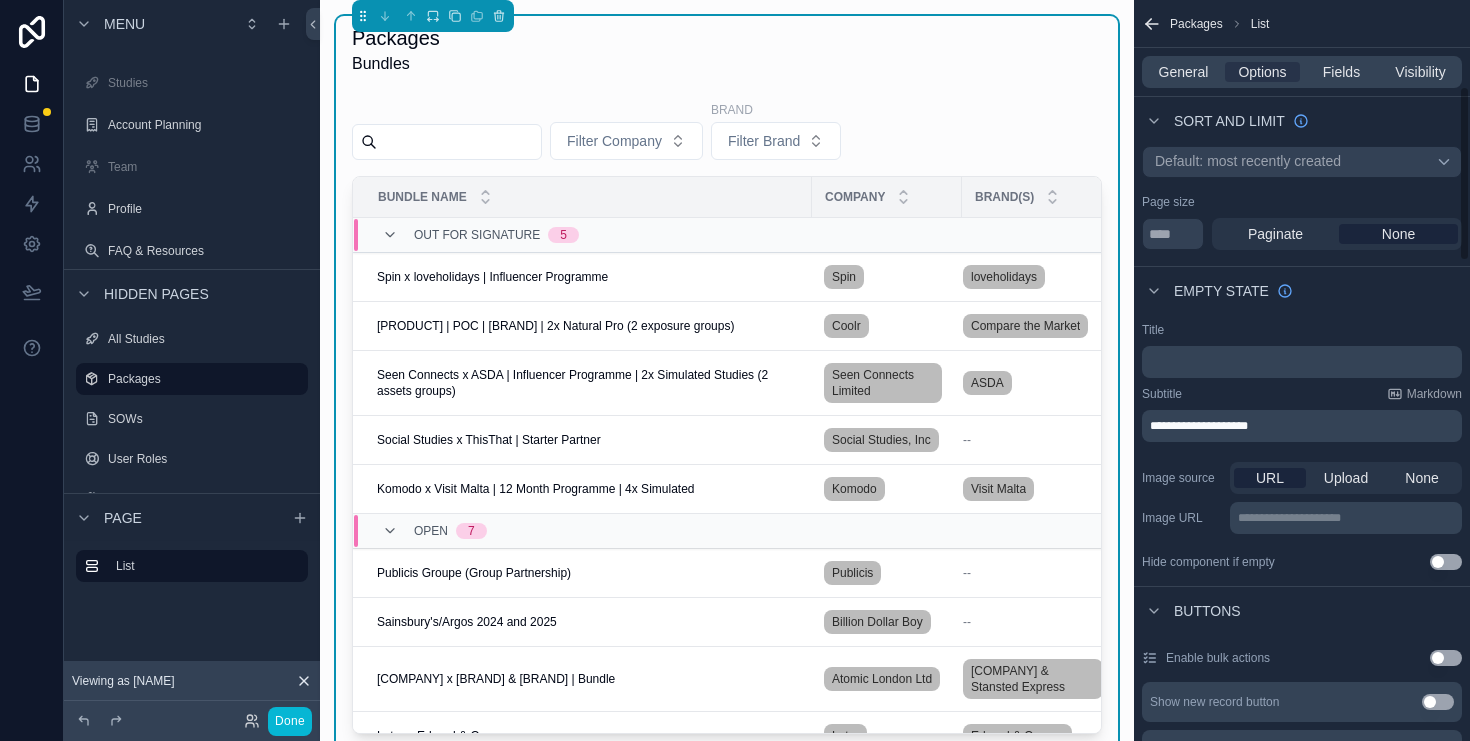 scroll, scrollTop: 785, scrollLeft: 0, axis: vertical 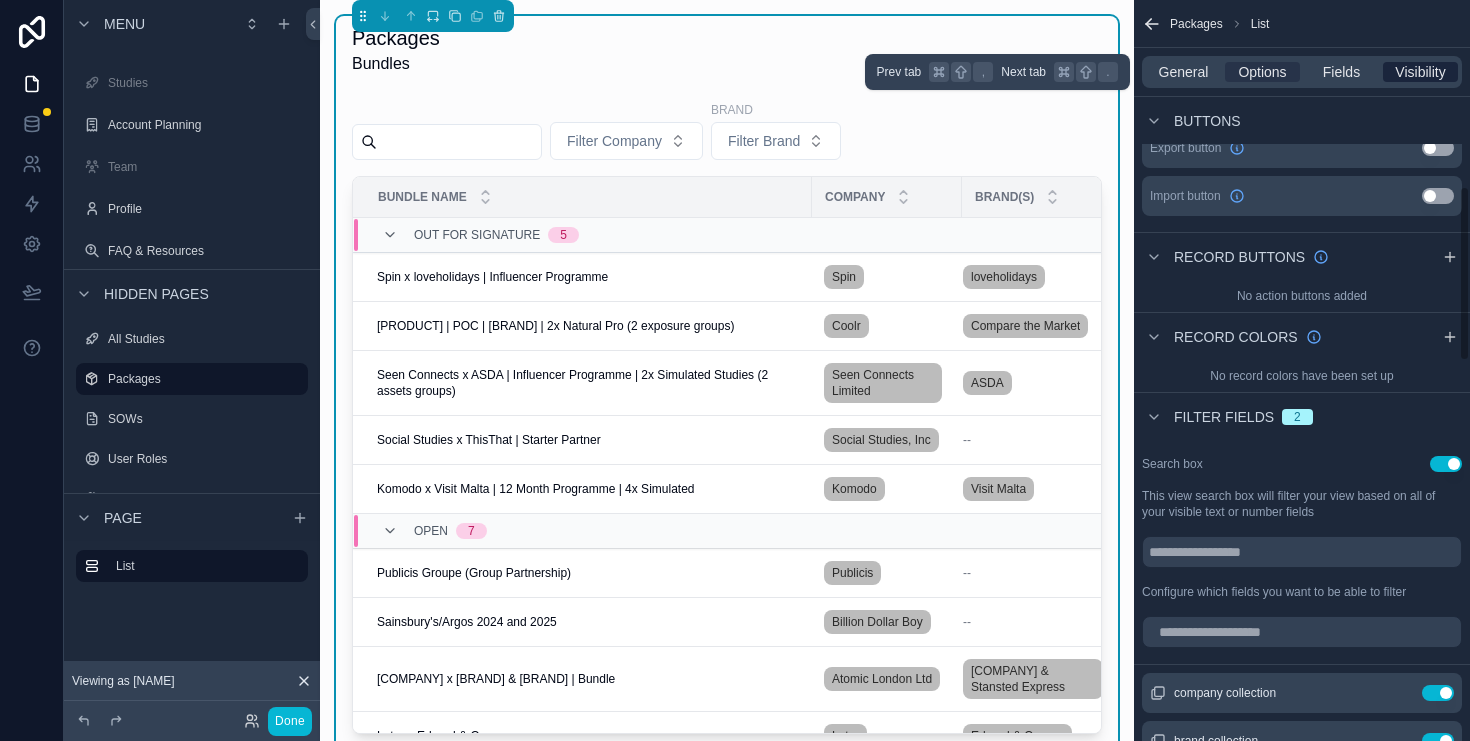 click on "Visibility" at bounding box center [1420, 72] 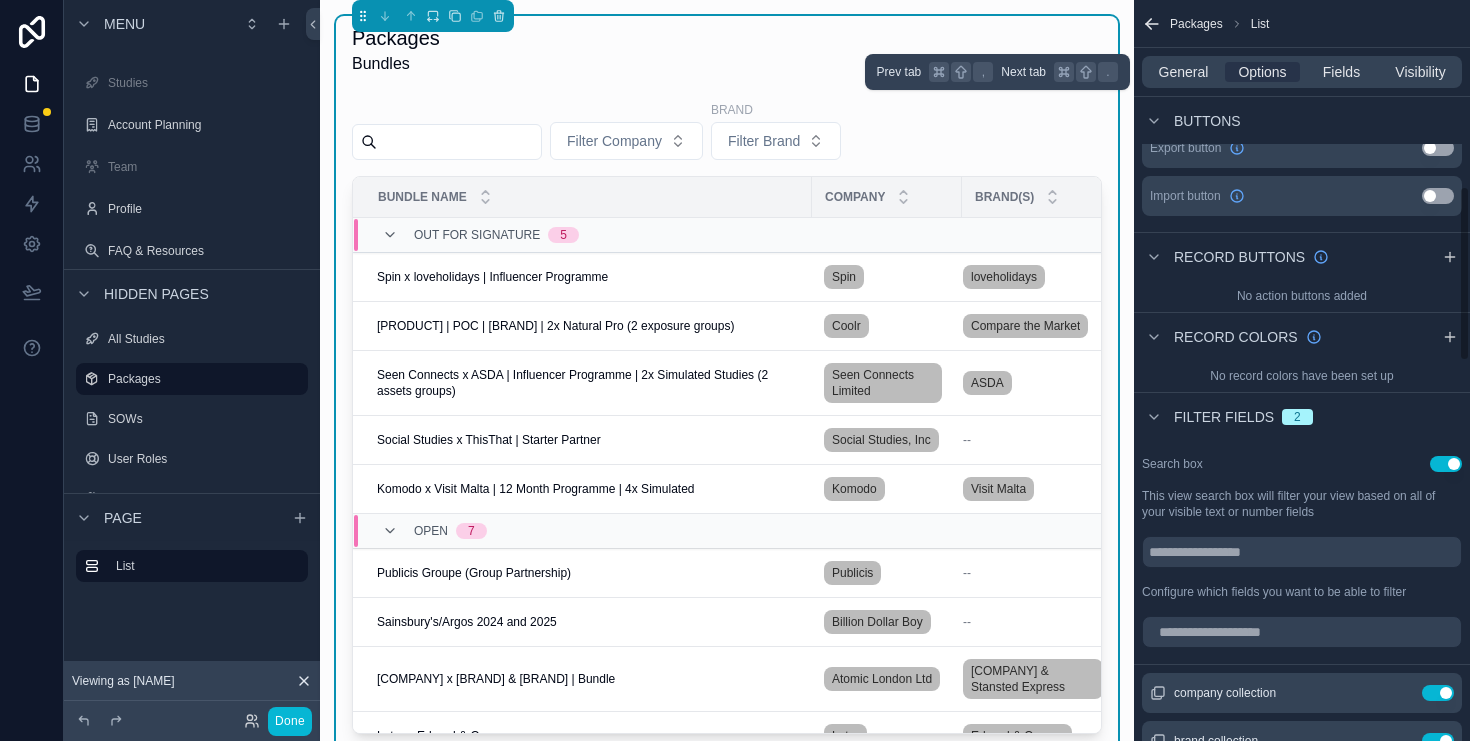 scroll, scrollTop: 0, scrollLeft: 0, axis: both 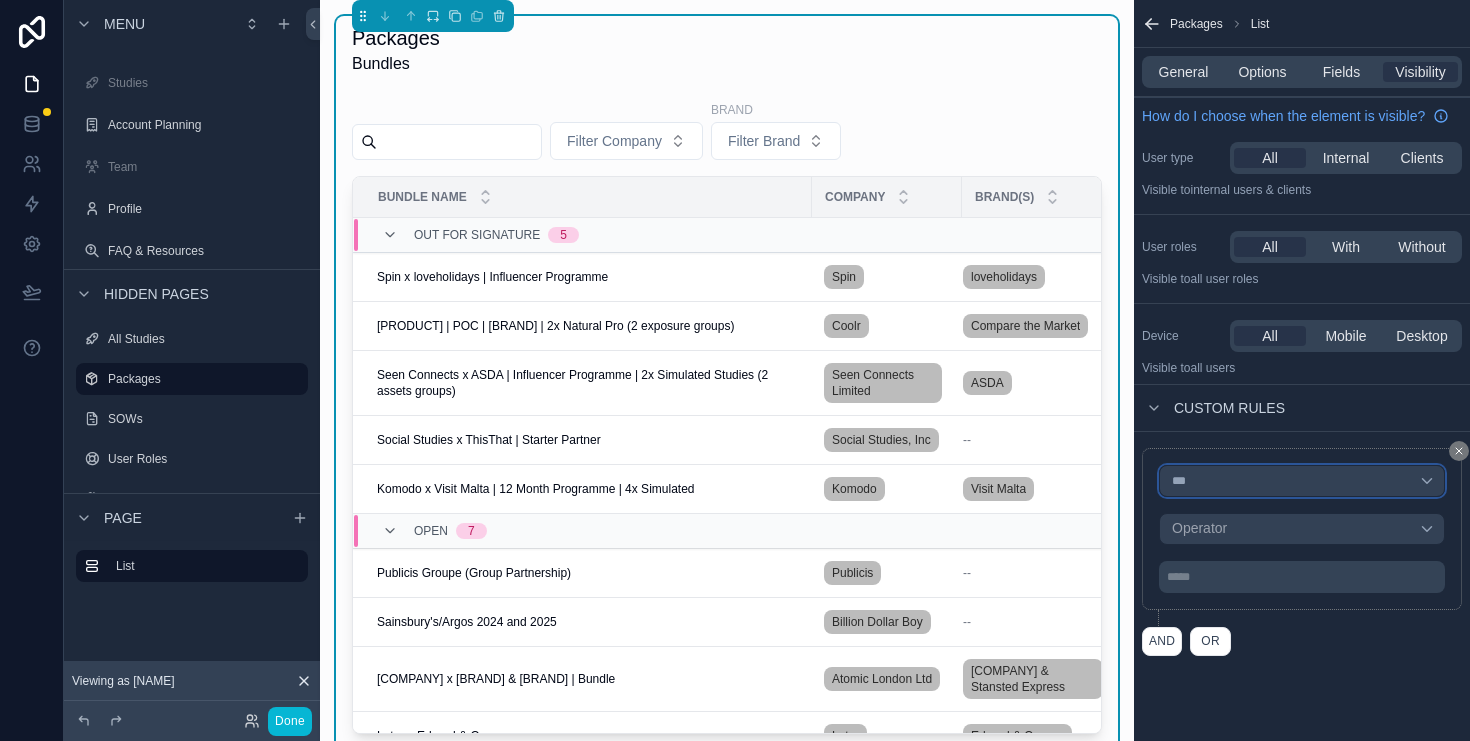 click on "***" at bounding box center [1302, 481] 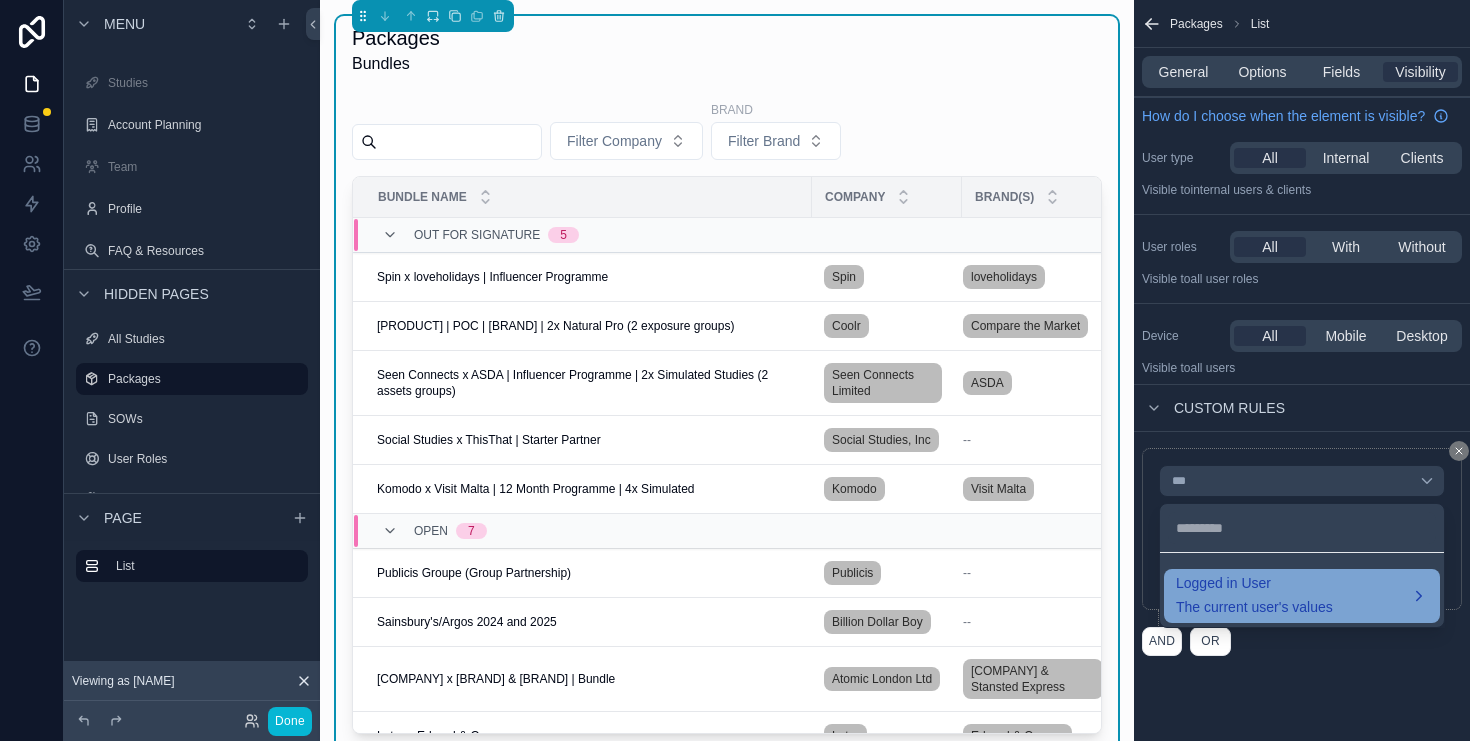 click on "Logged in User" at bounding box center (1254, 584) 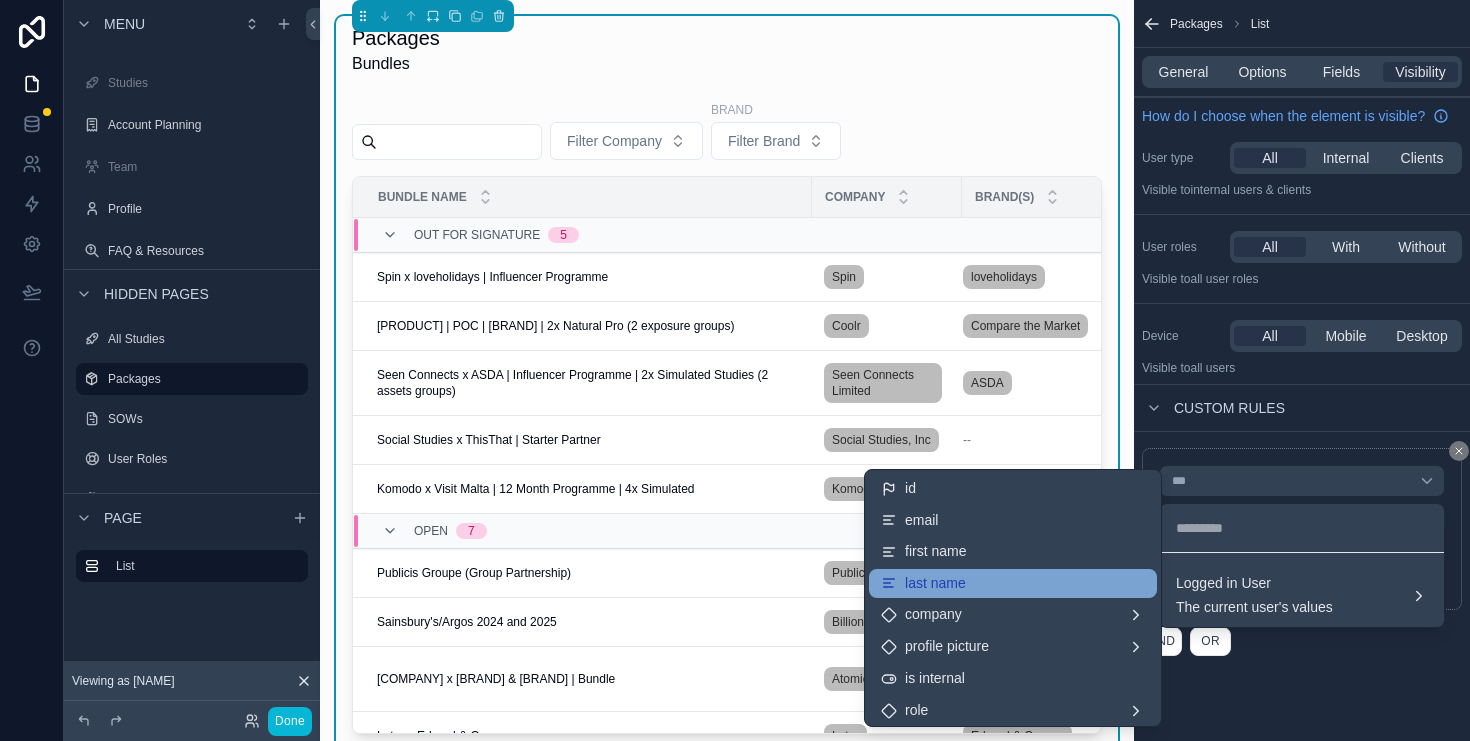 scroll, scrollTop: 320, scrollLeft: 0, axis: vertical 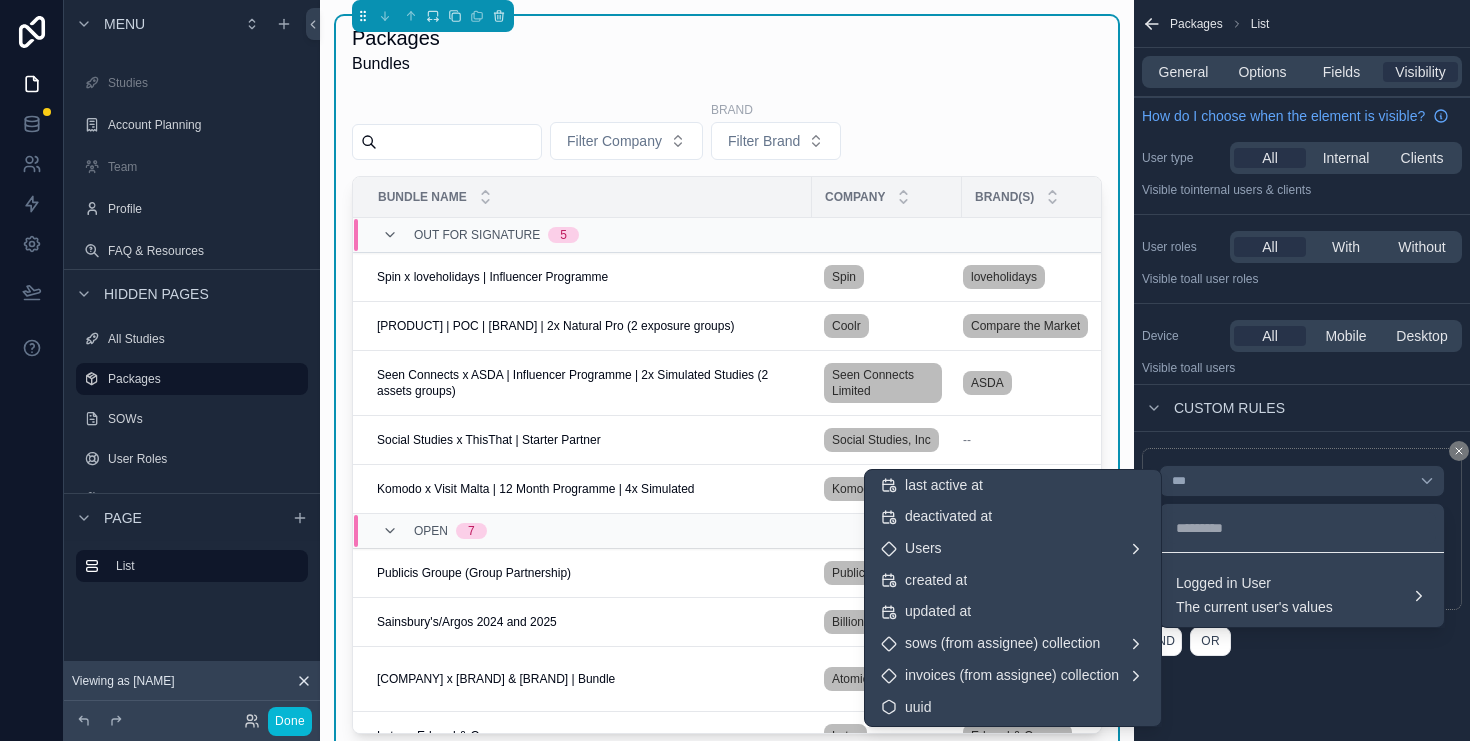 click at bounding box center [735, 370] 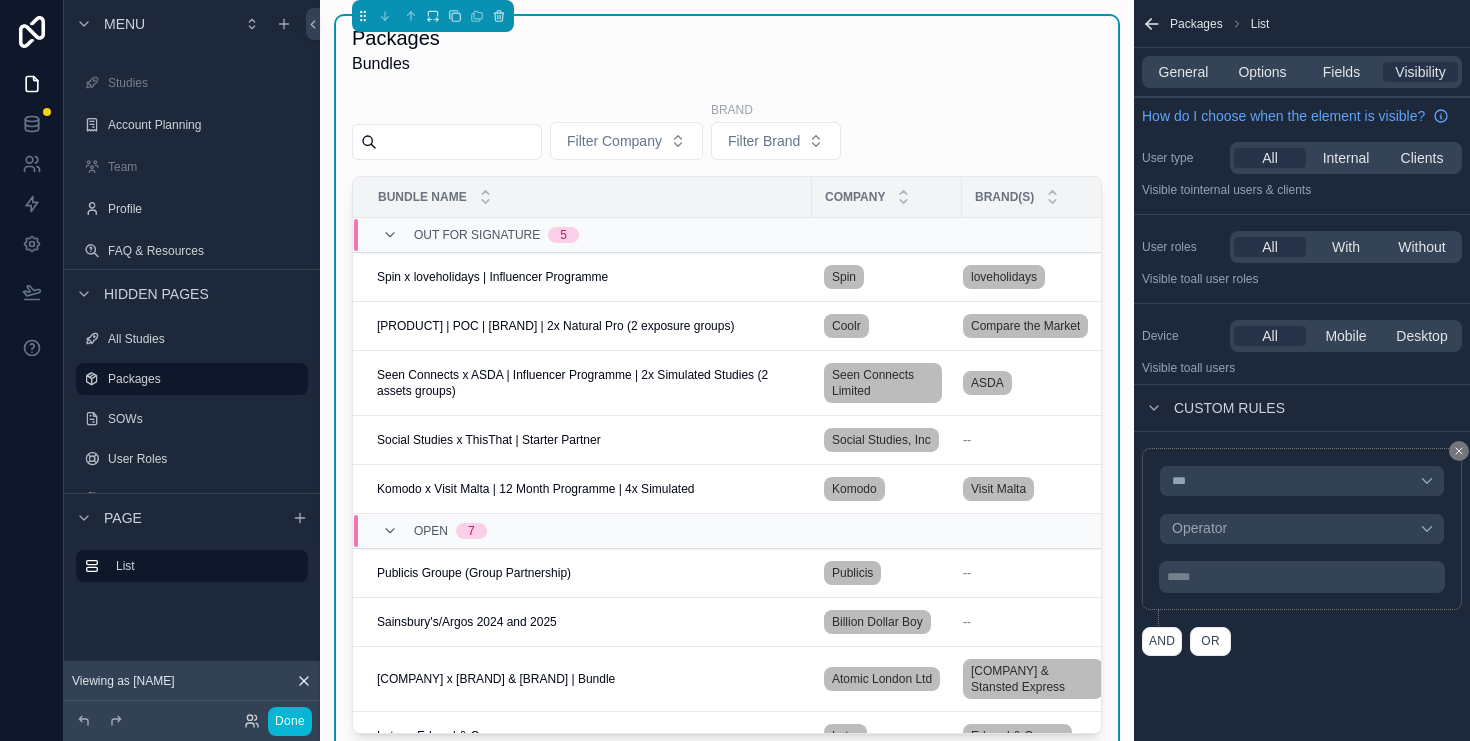 click on "Filter Company Brand Filter Brand" at bounding box center [727, 134] 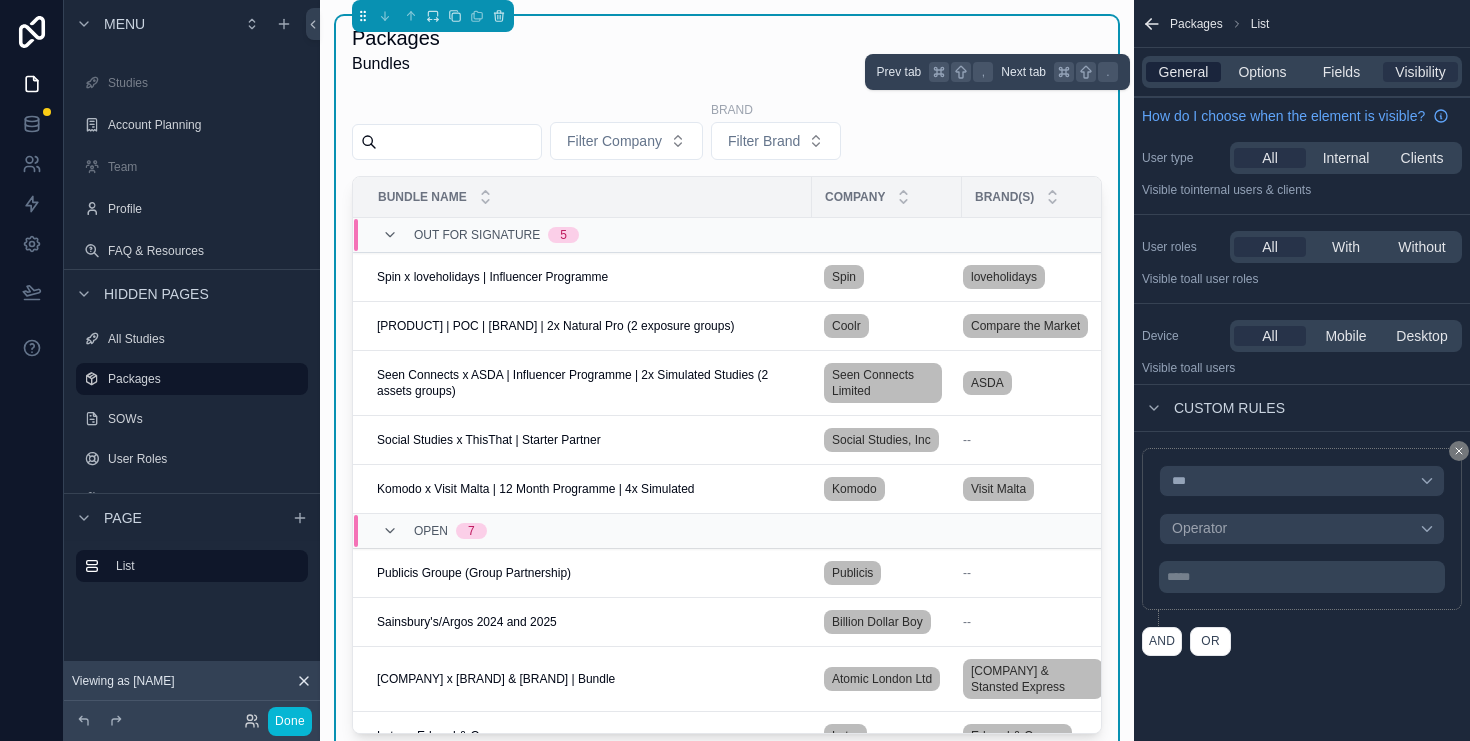 click on "General" at bounding box center [1184, 72] 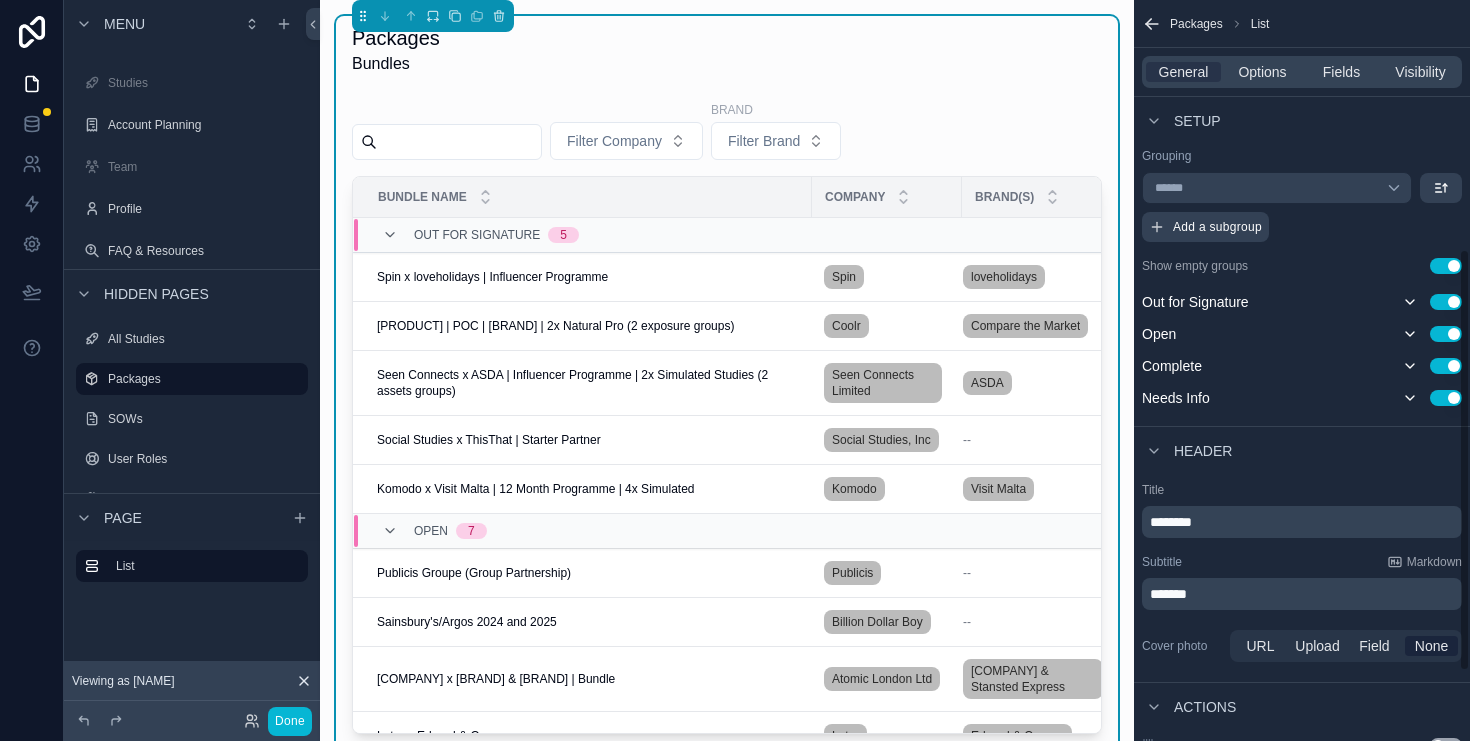 scroll, scrollTop: 558, scrollLeft: 0, axis: vertical 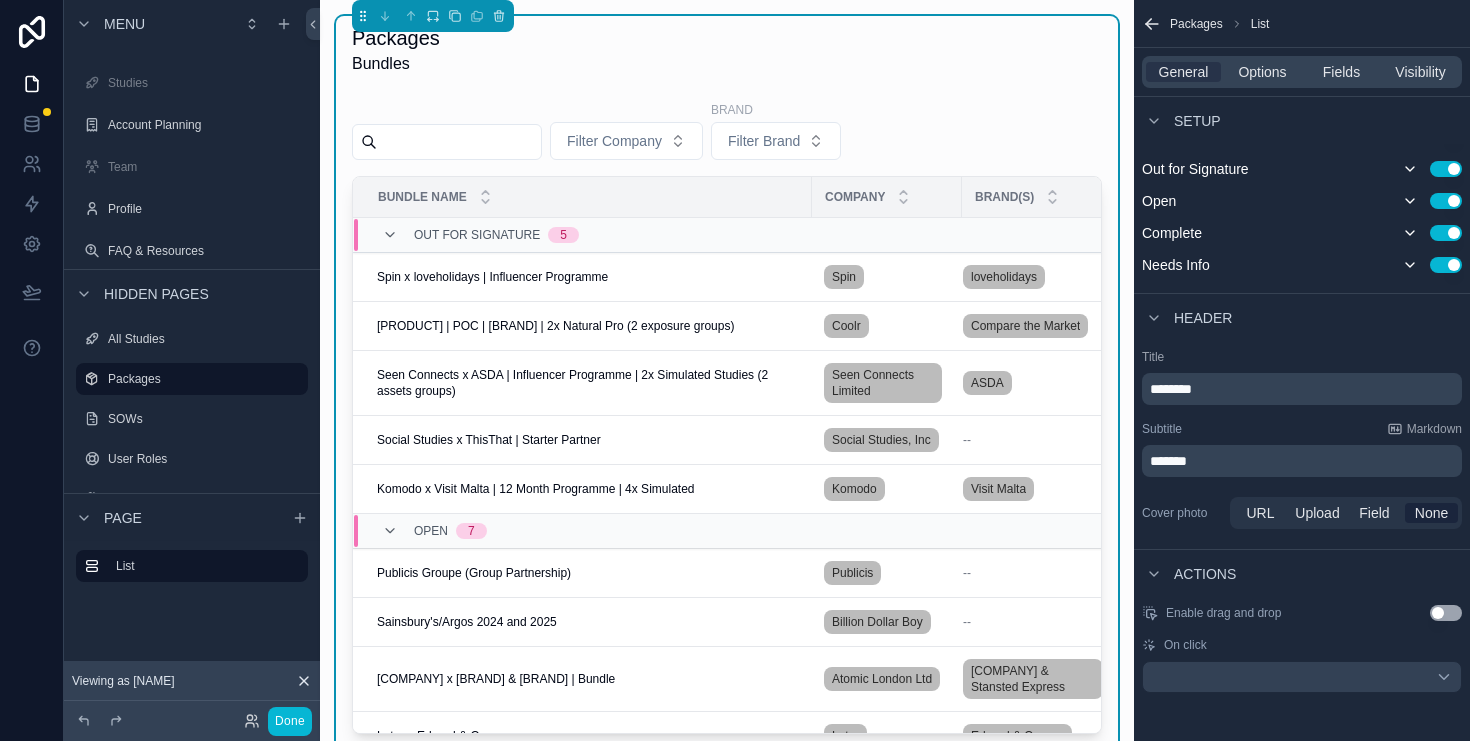 click on "Filter Company Brand Filter Brand" at bounding box center [727, 134] 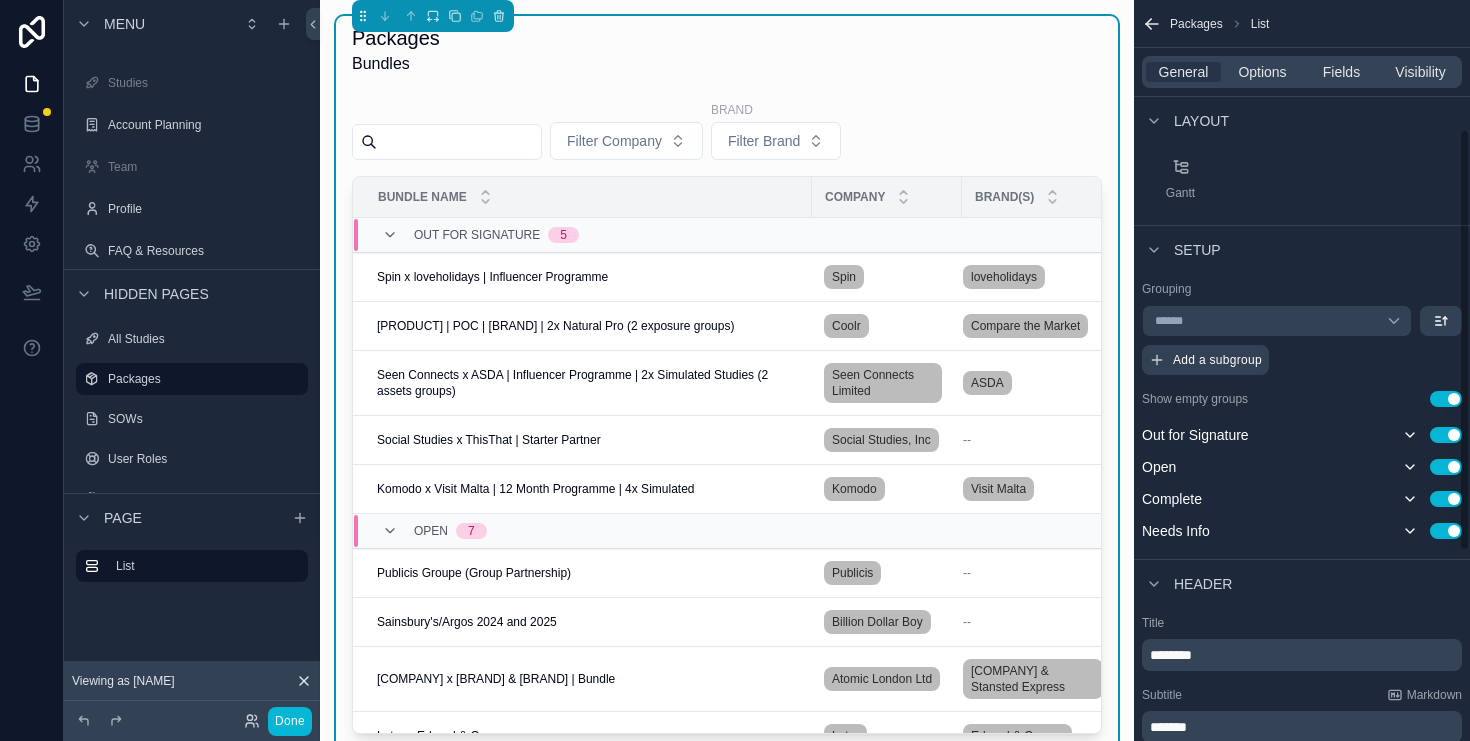 scroll, scrollTop: 0, scrollLeft: 0, axis: both 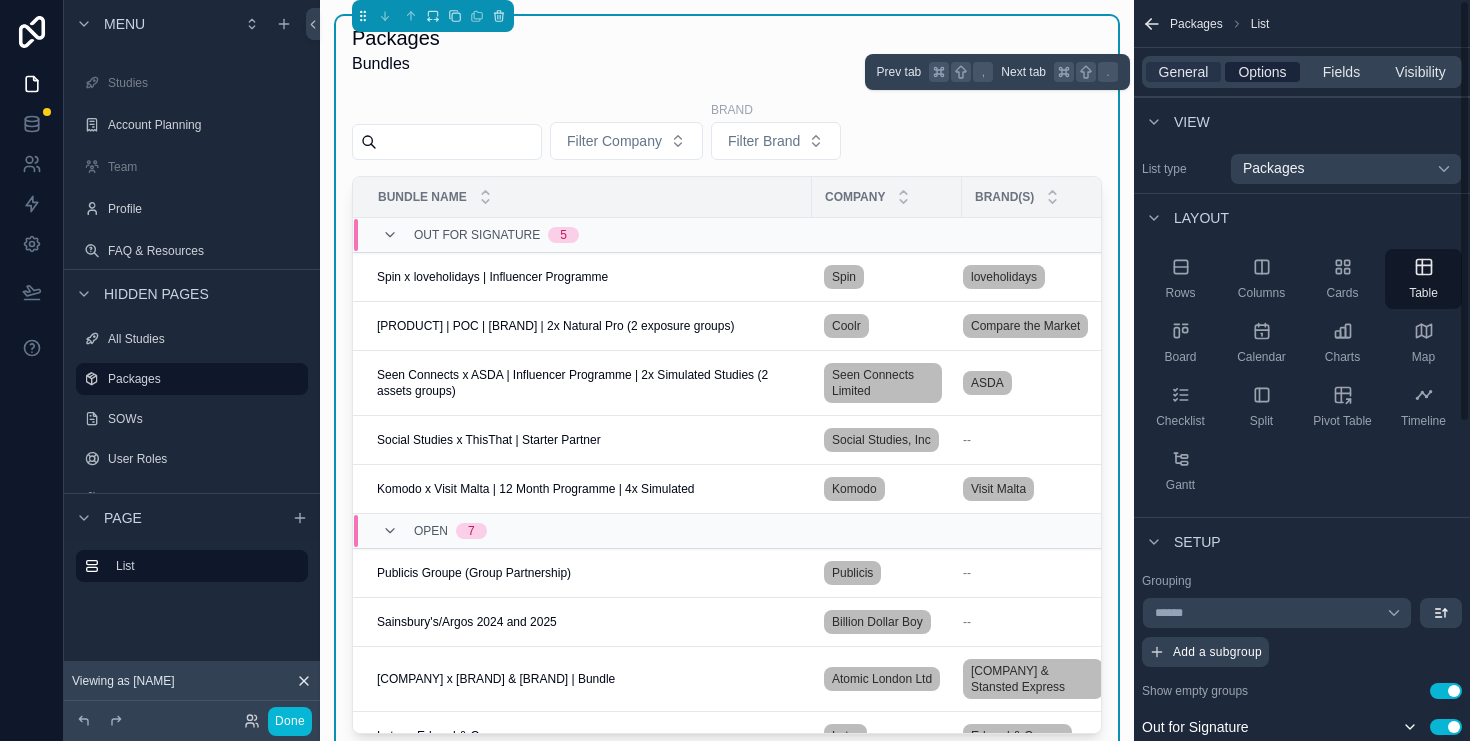 click on "Options" at bounding box center (1262, 72) 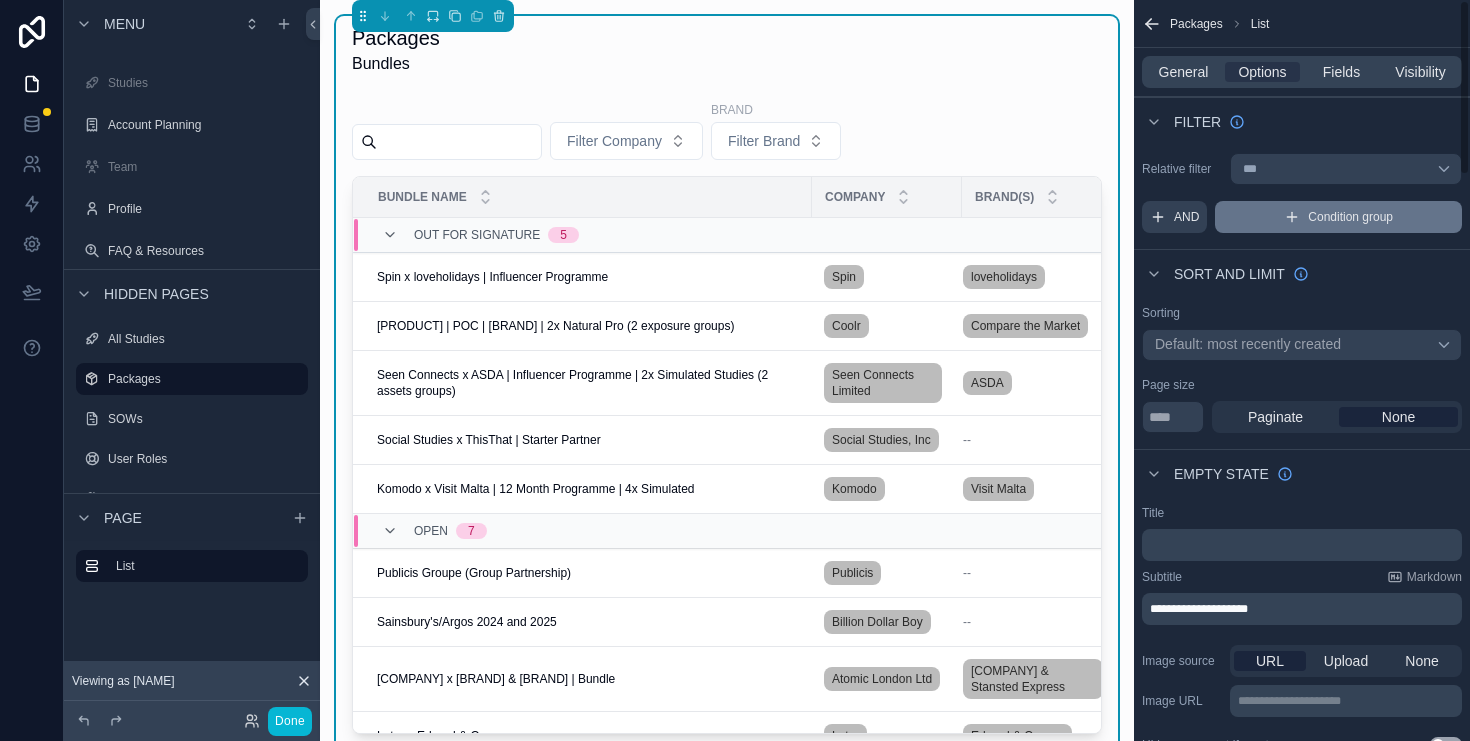 click 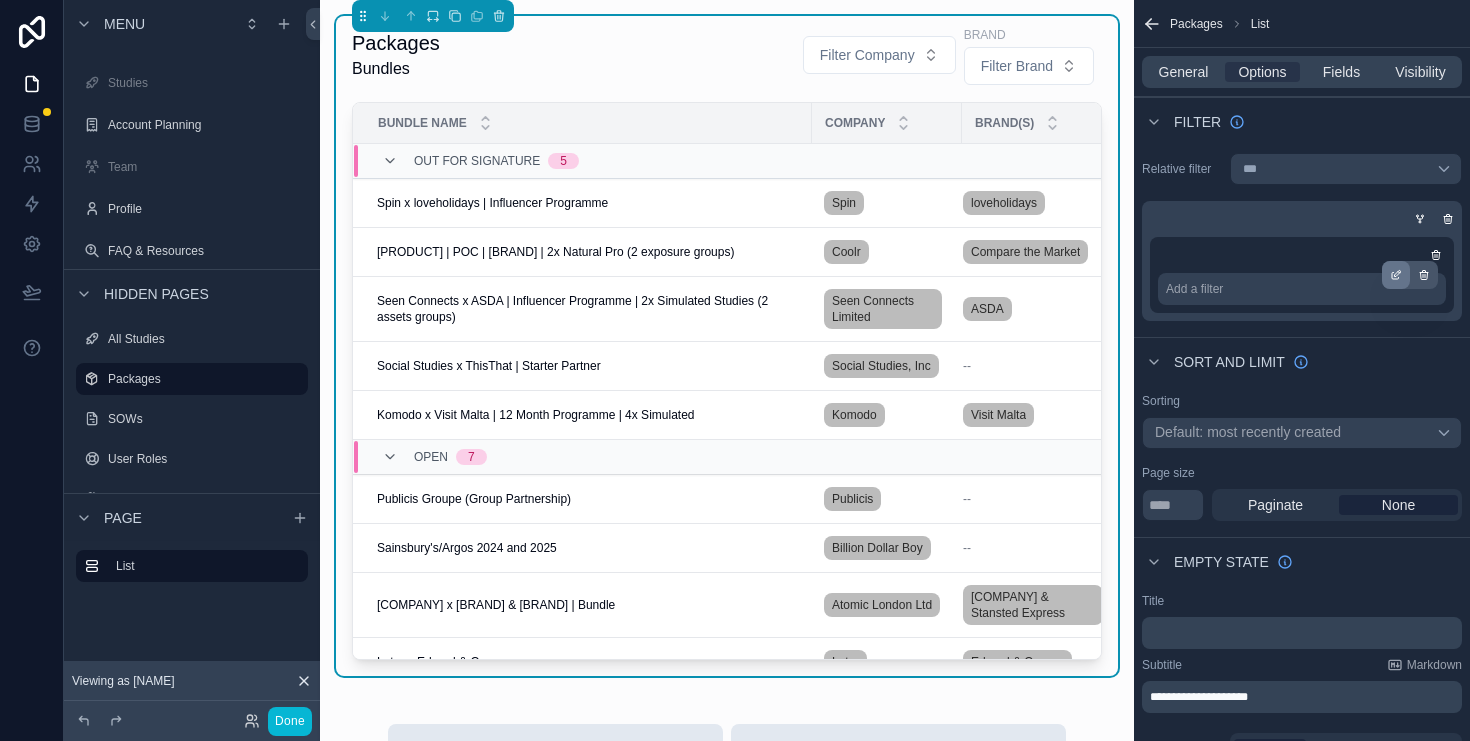 click 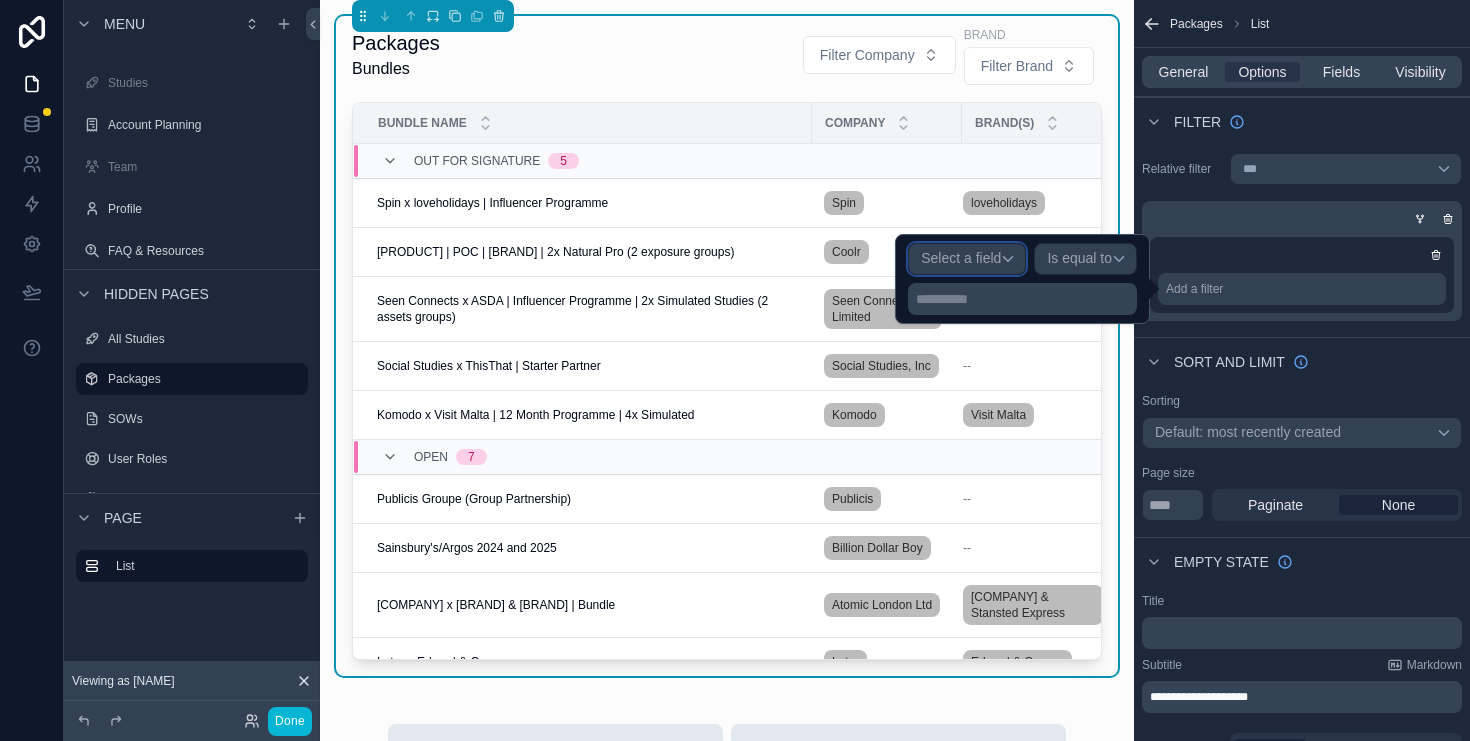 click on "Select a field" at bounding box center (961, 258) 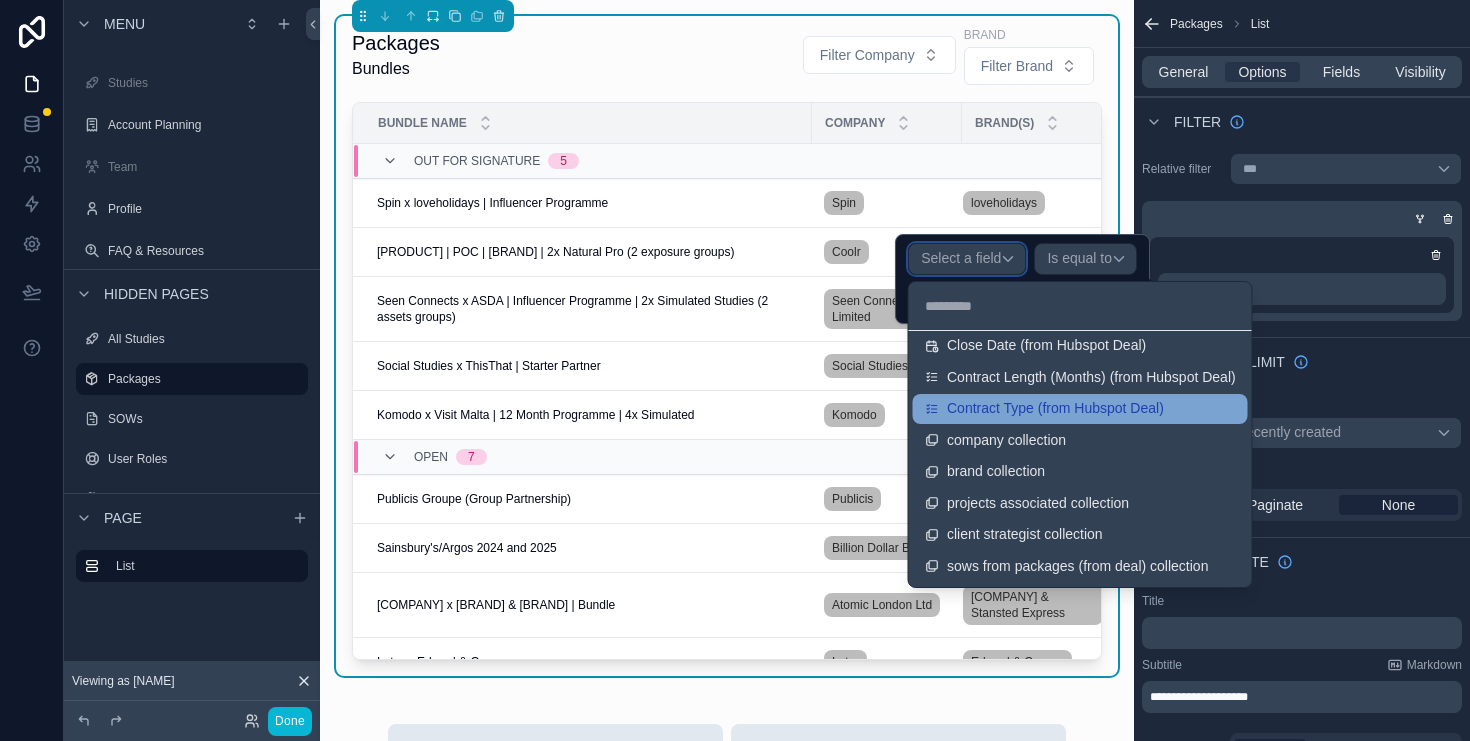 scroll, scrollTop: 801, scrollLeft: 0, axis: vertical 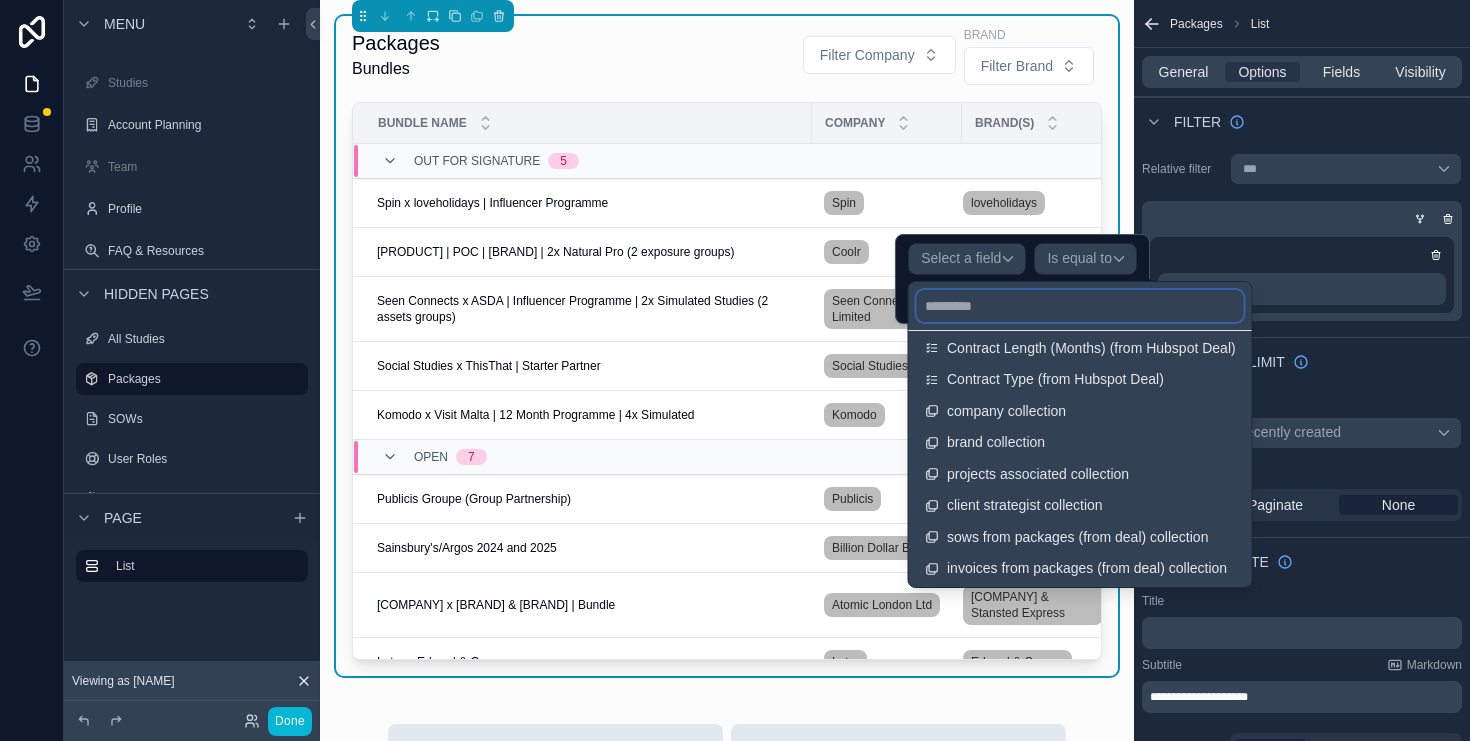 click at bounding box center (1080, 306) 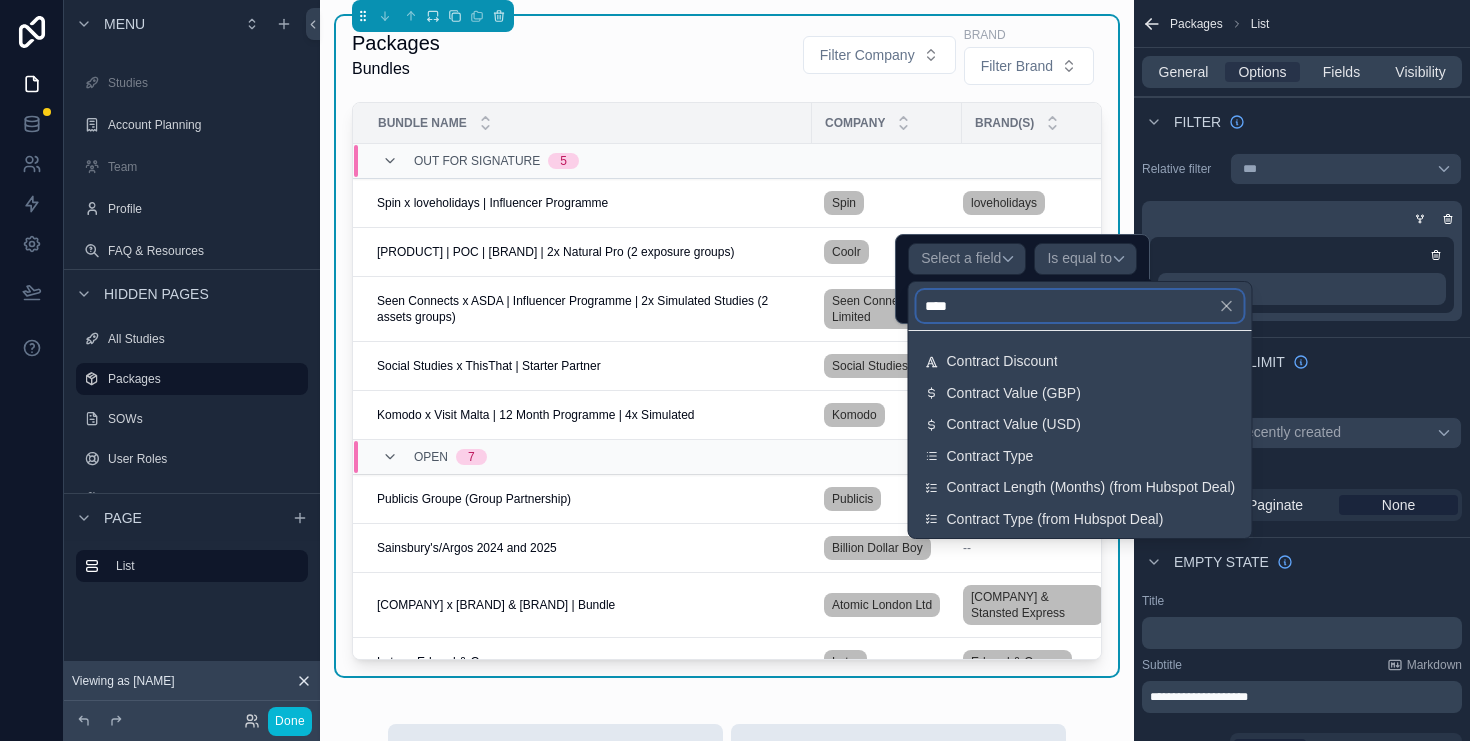 scroll, scrollTop: 0, scrollLeft: 0, axis: both 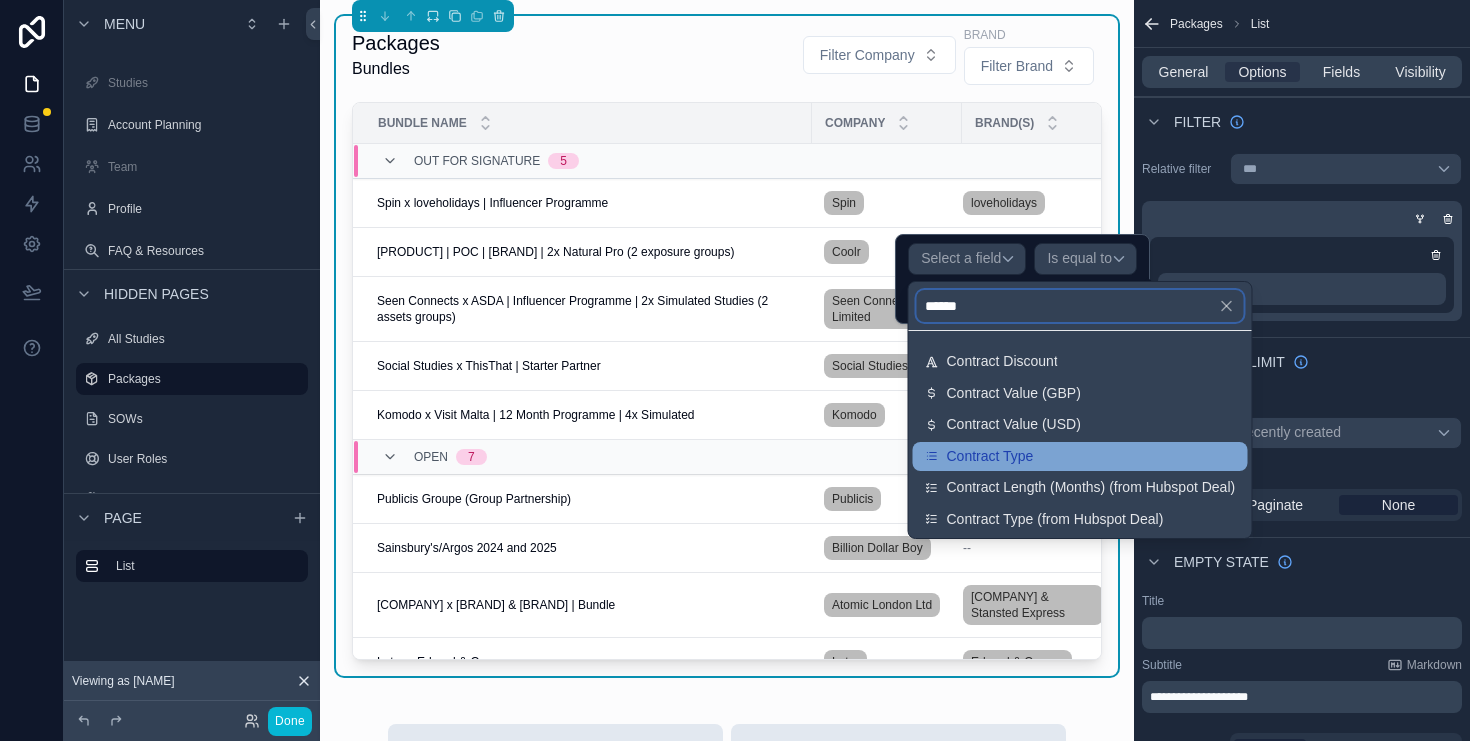 type on "******" 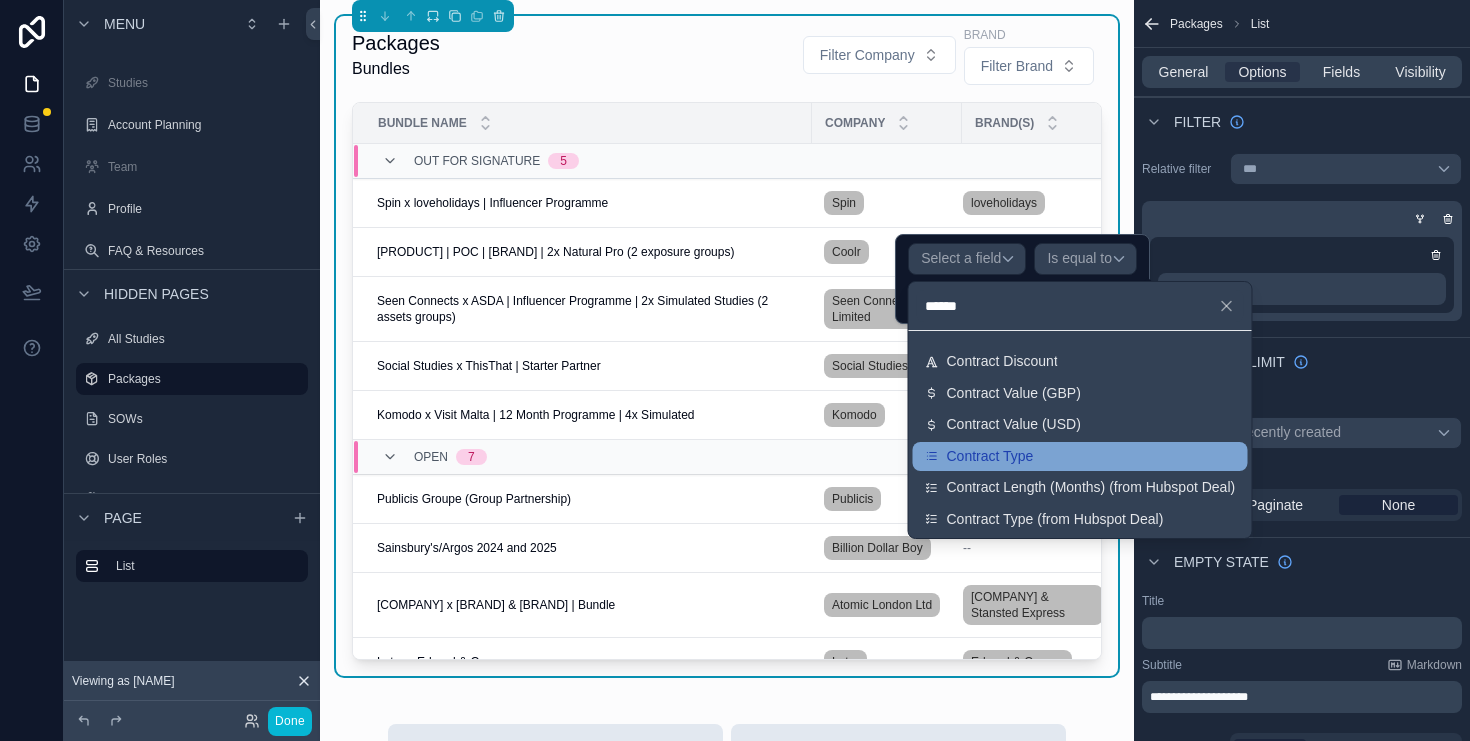 click on "Contract Type" at bounding box center (1080, 457) 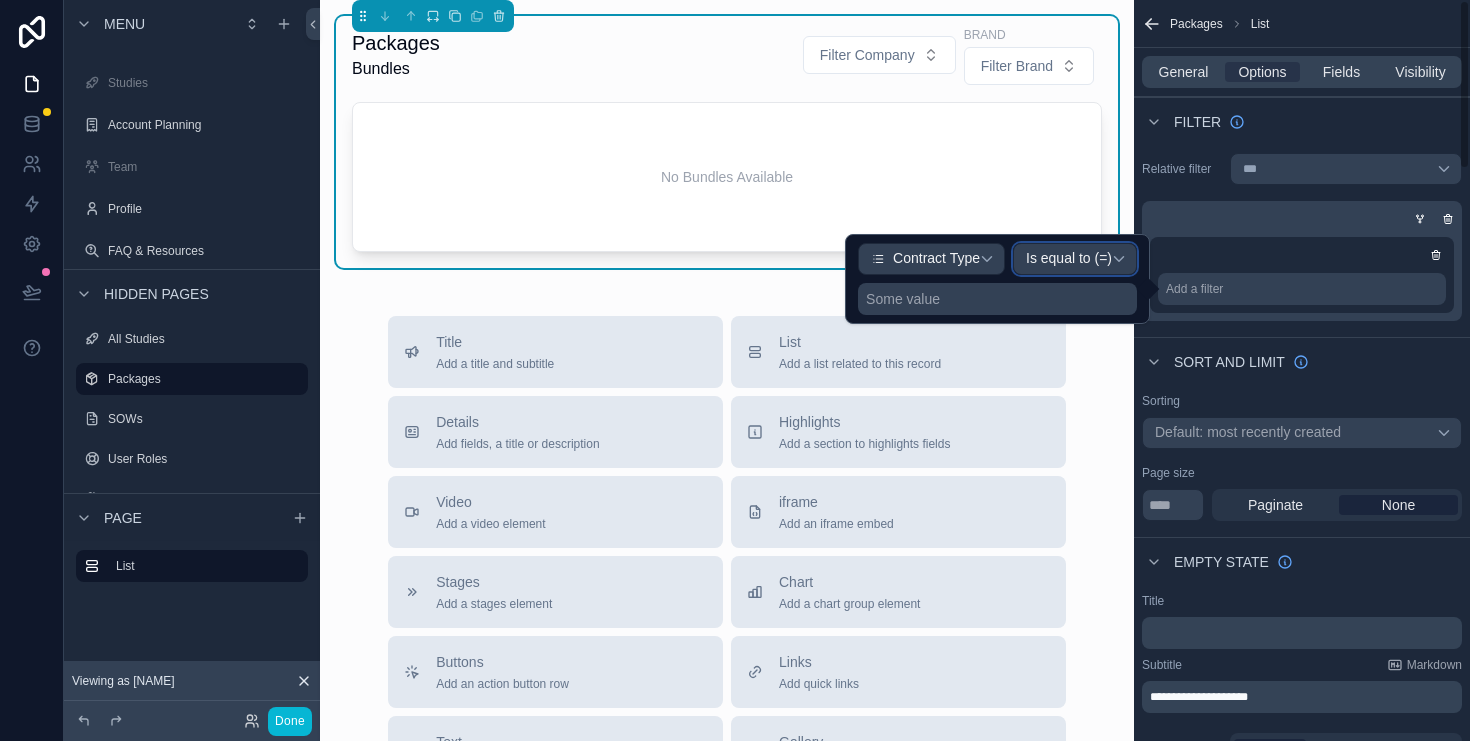 click on "Is equal to (=)" at bounding box center (1075, 259) 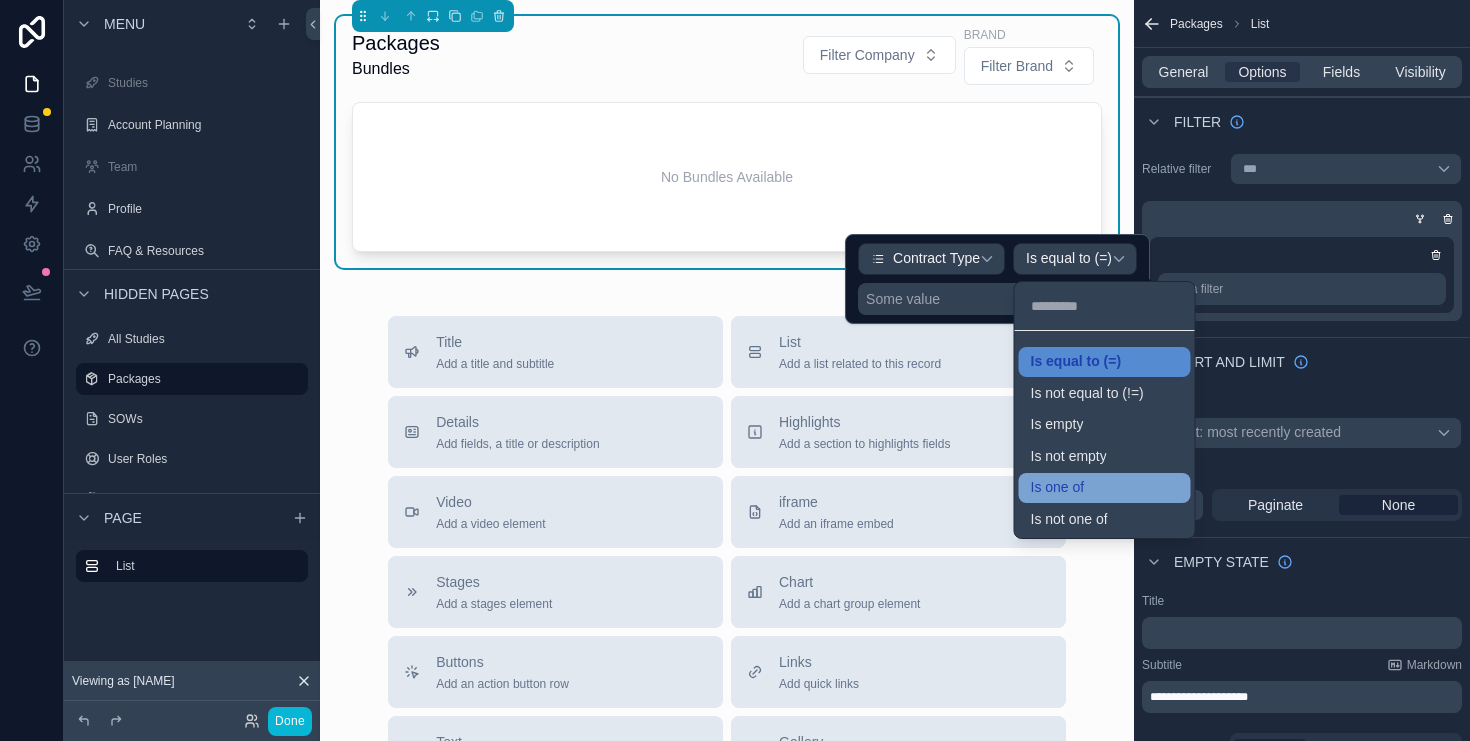 click on "Is one of" at bounding box center (1105, 488) 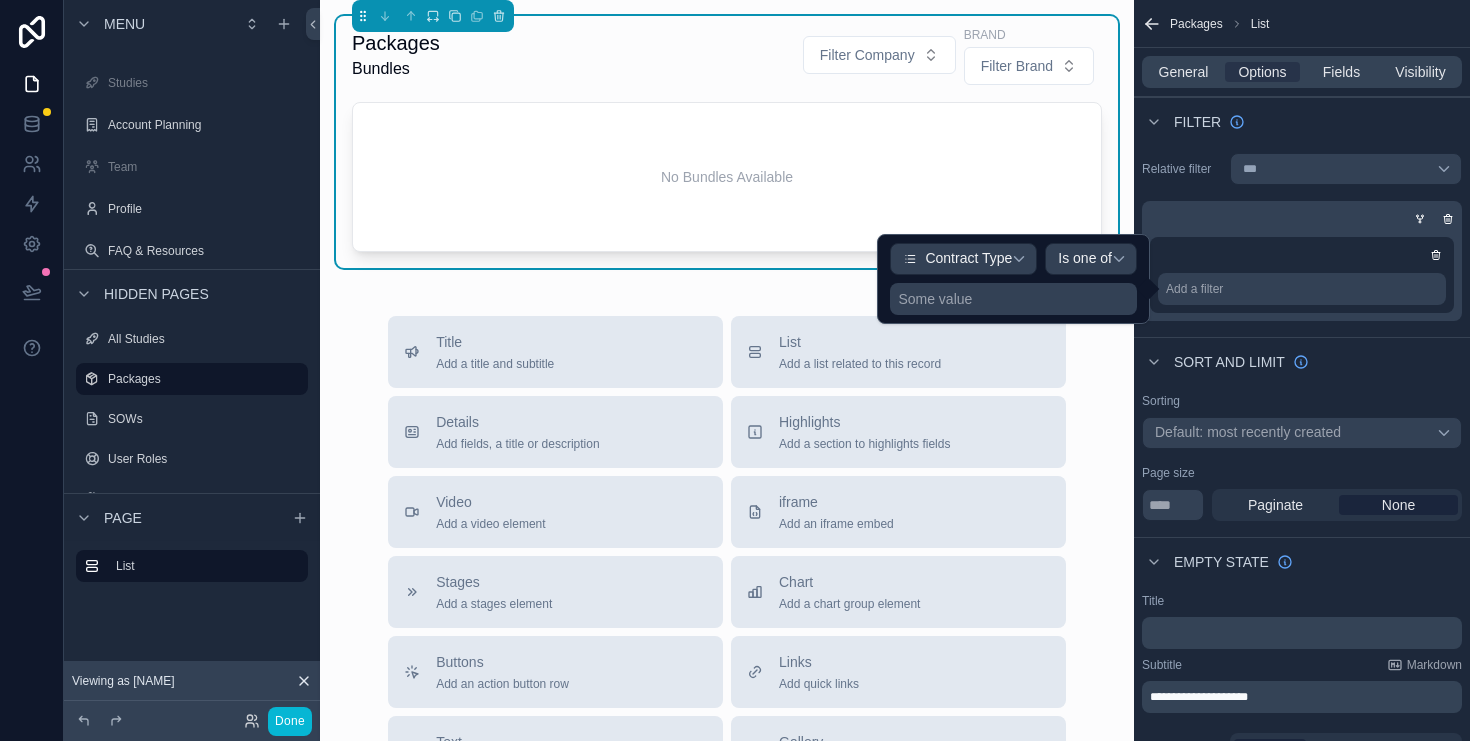 click on "Some value" at bounding box center [1013, 299] 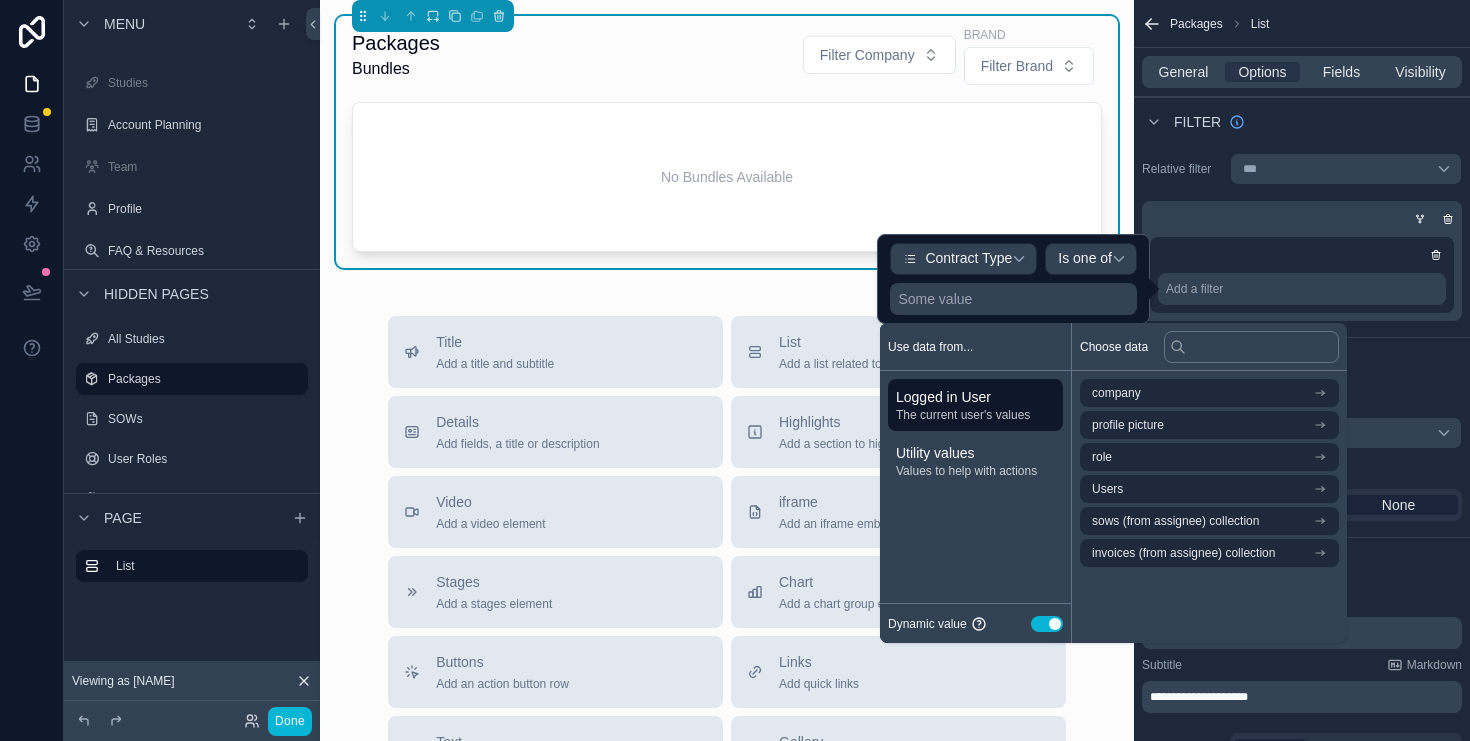 click on "Use setting" at bounding box center [1047, 624] 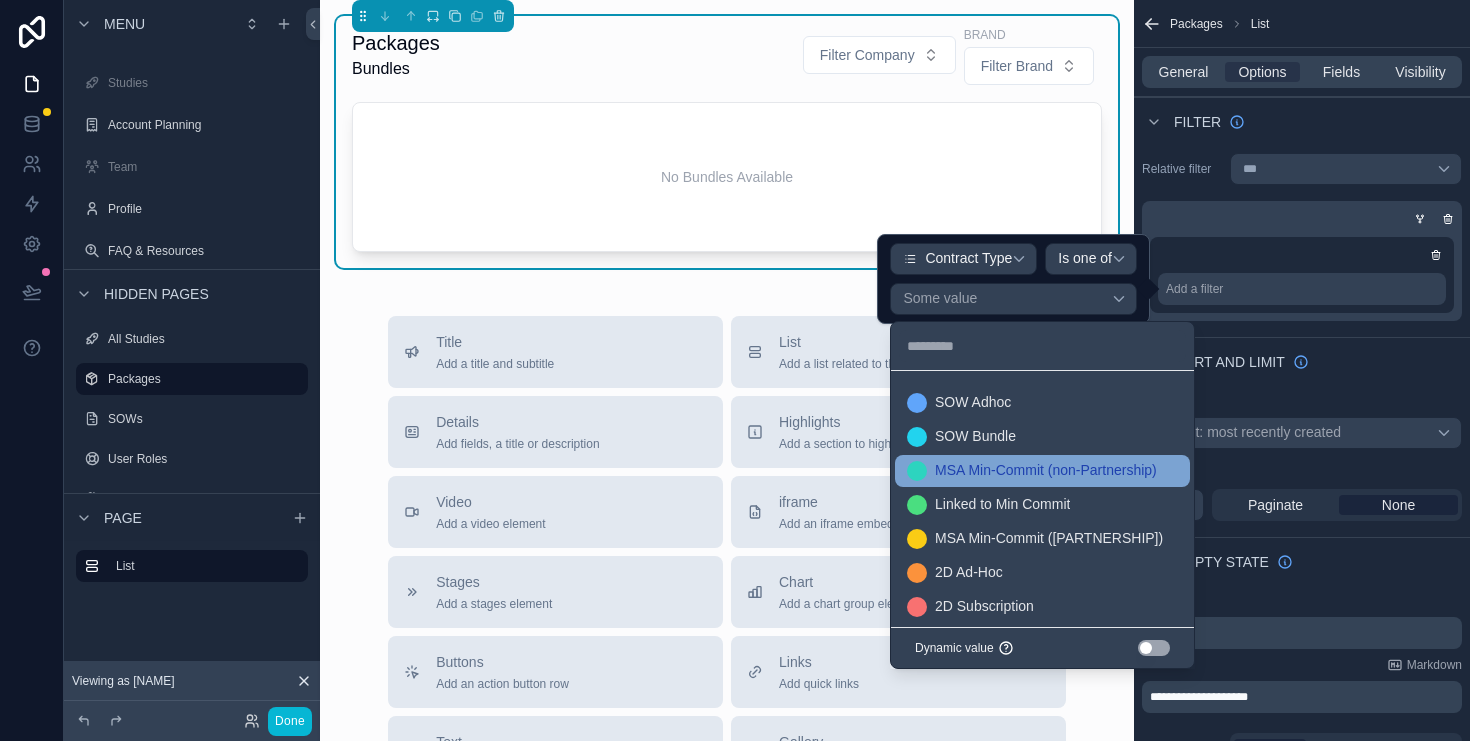 click on "MSA Min-Commit (non-Partnership)" at bounding box center (1046, 471) 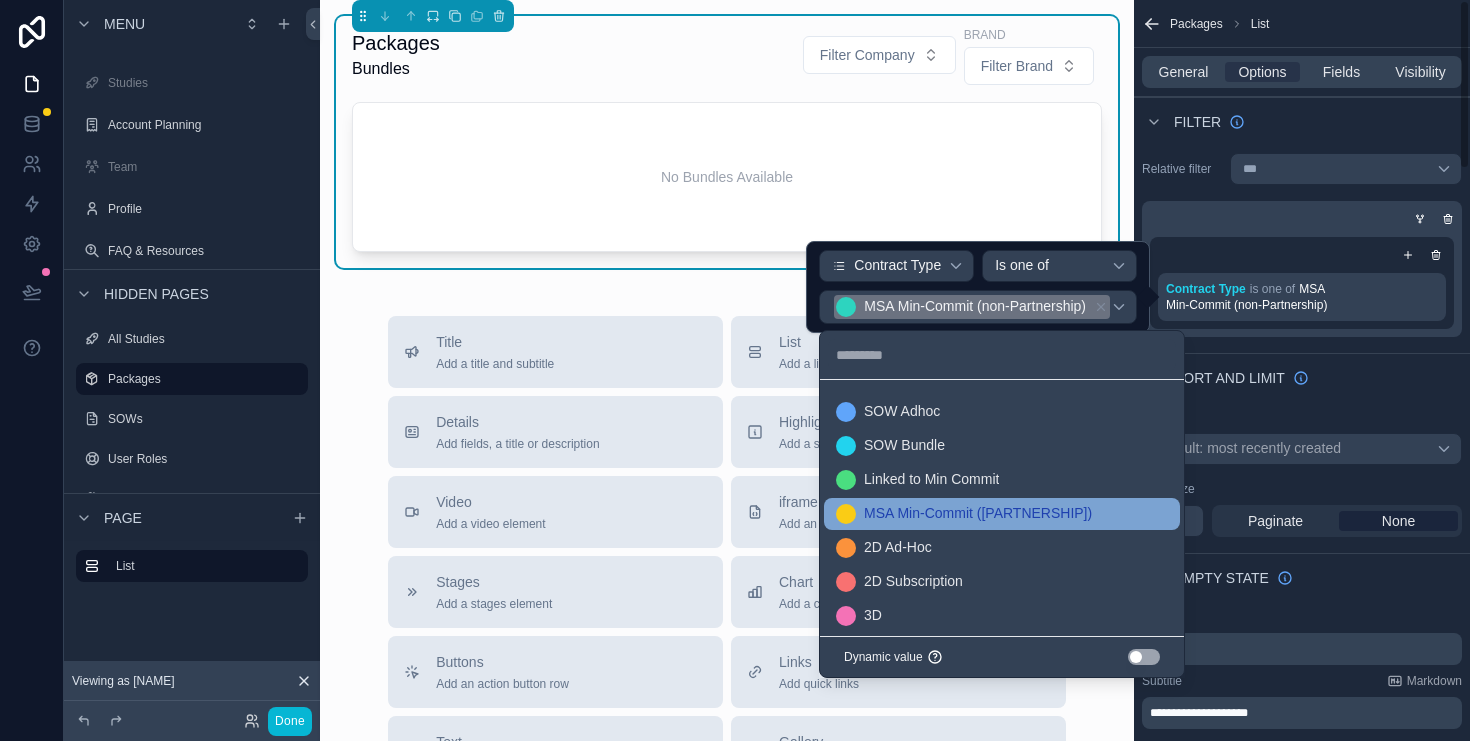 click on "MSA Min-Commit (Partnership)" at bounding box center (1002, 514) 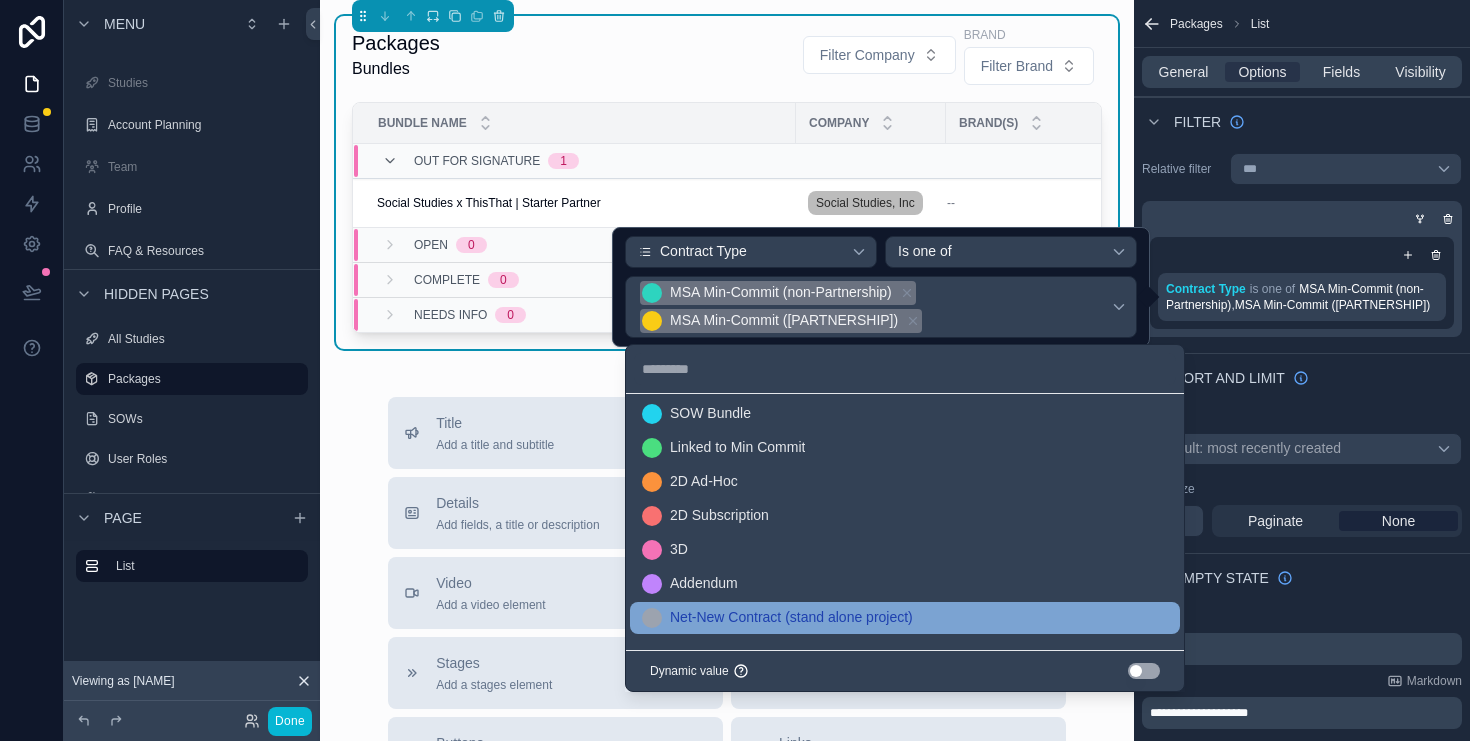 scroll, scrollTop: 0, scrollLeft: 0, axis: both 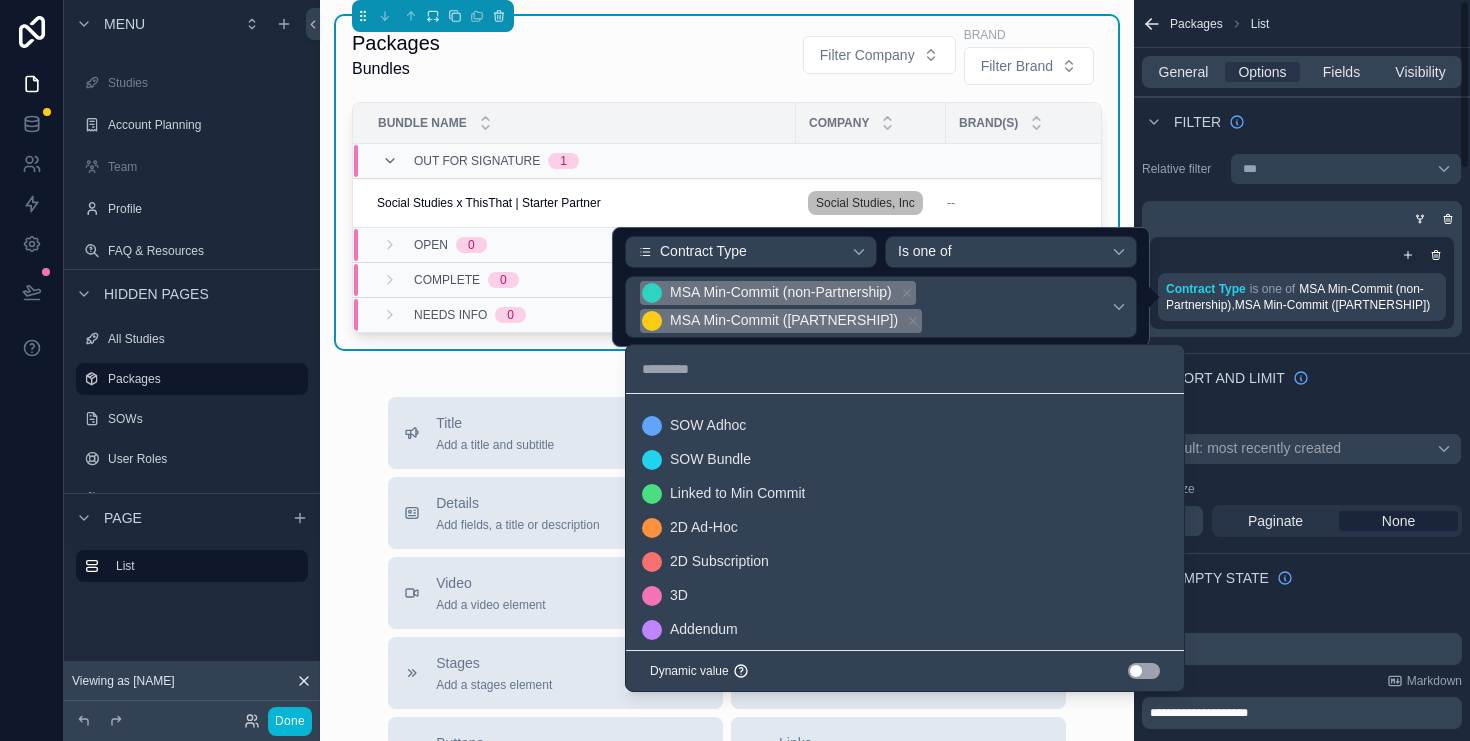 click on "Sort And Limit" at bounding box center [1302, 377] 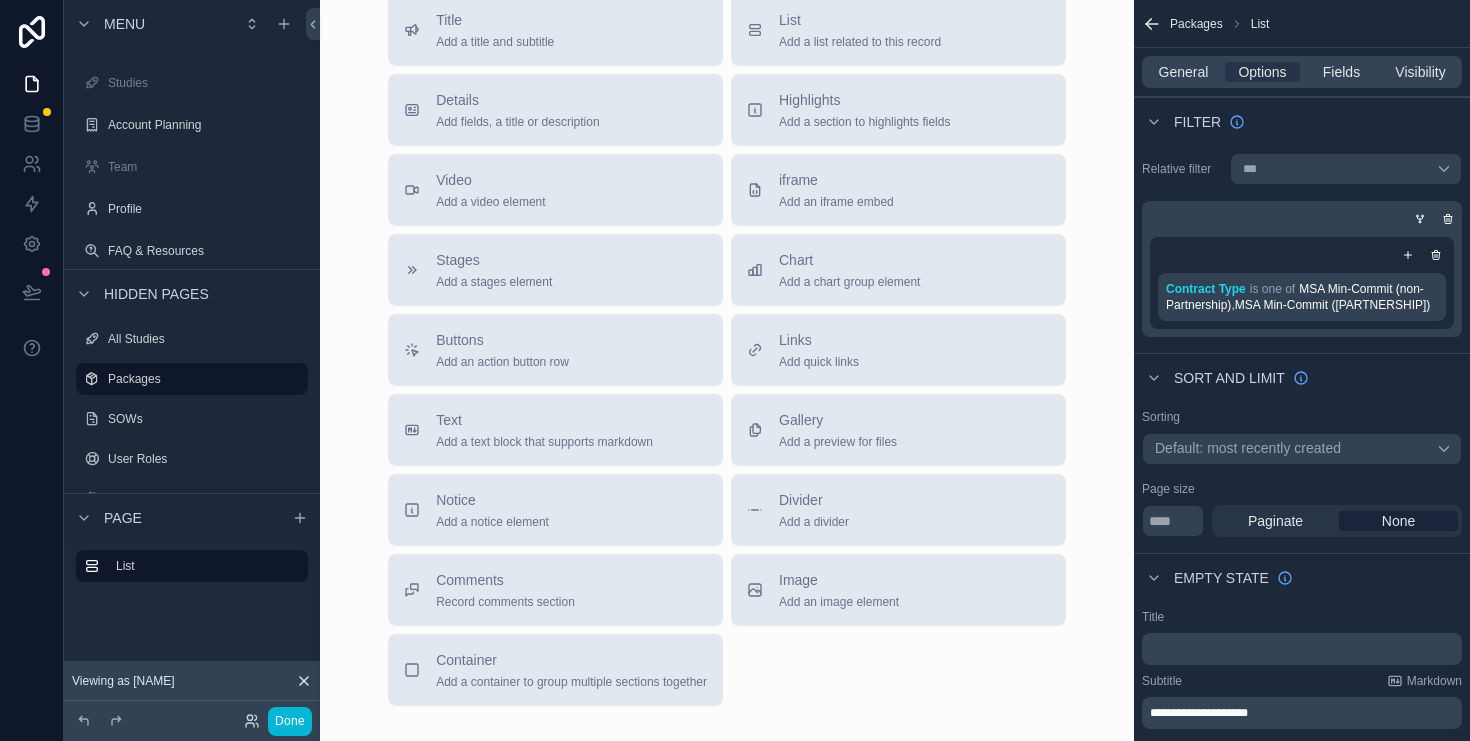 scroll, scrollTop: 0, scrollLeft: 0, axis: both 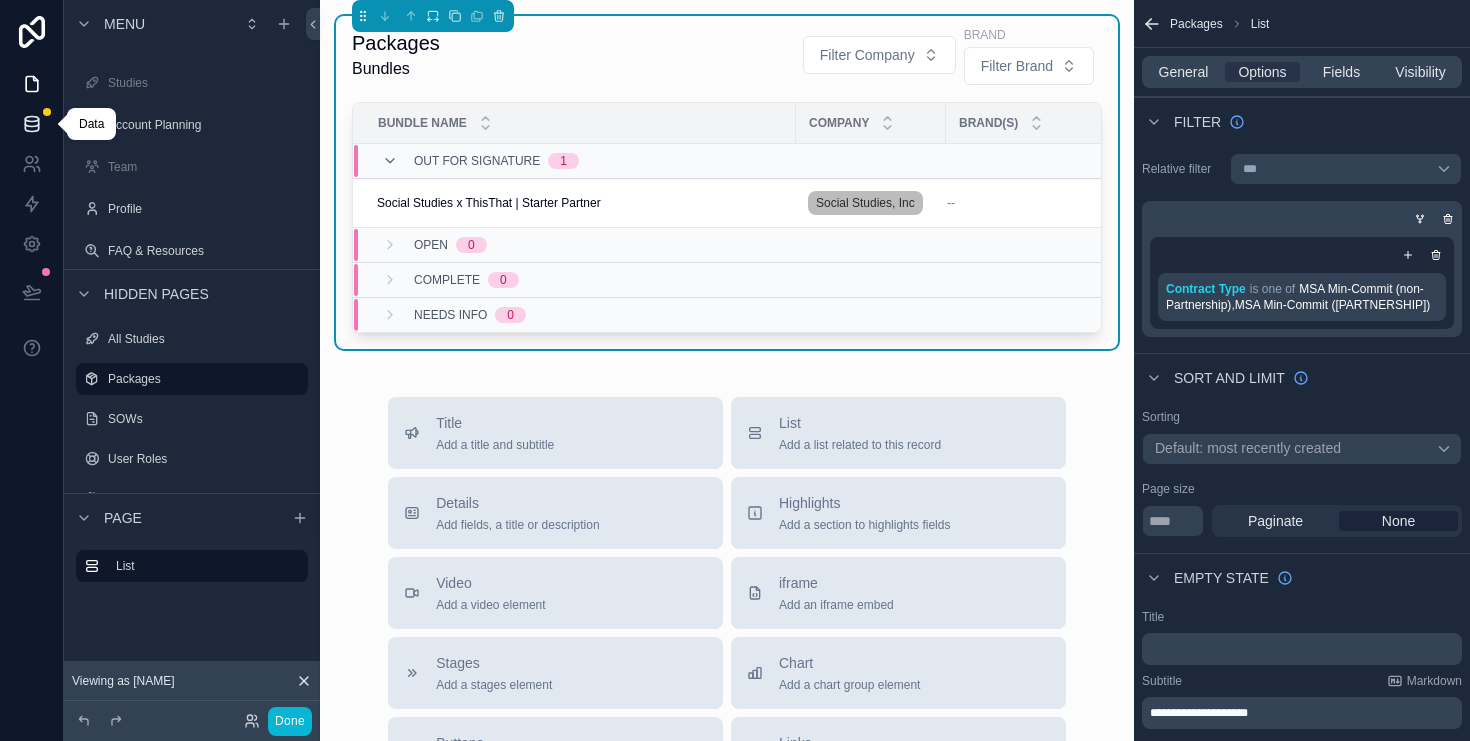 click 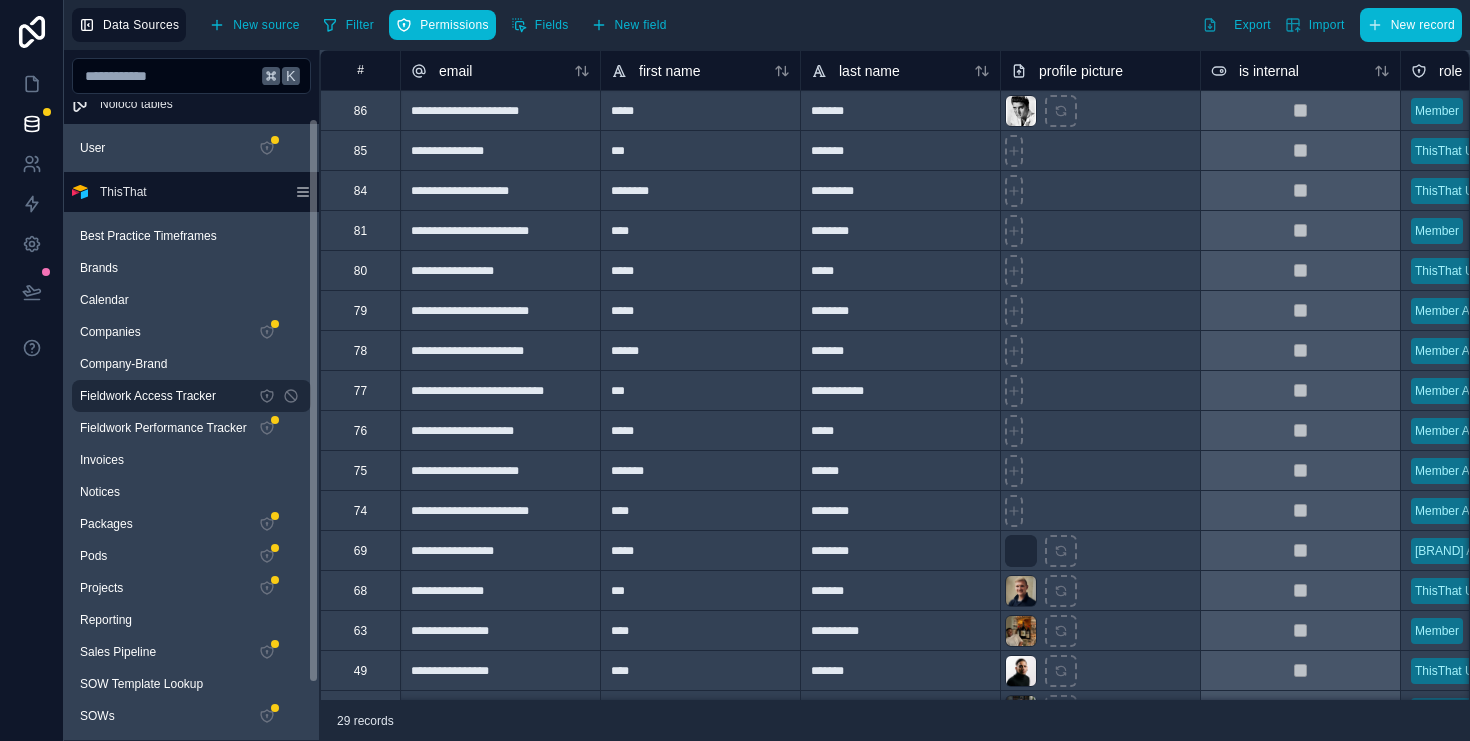 scroll, scrollTop: 19, scrollLeft: 0, axis: vertical 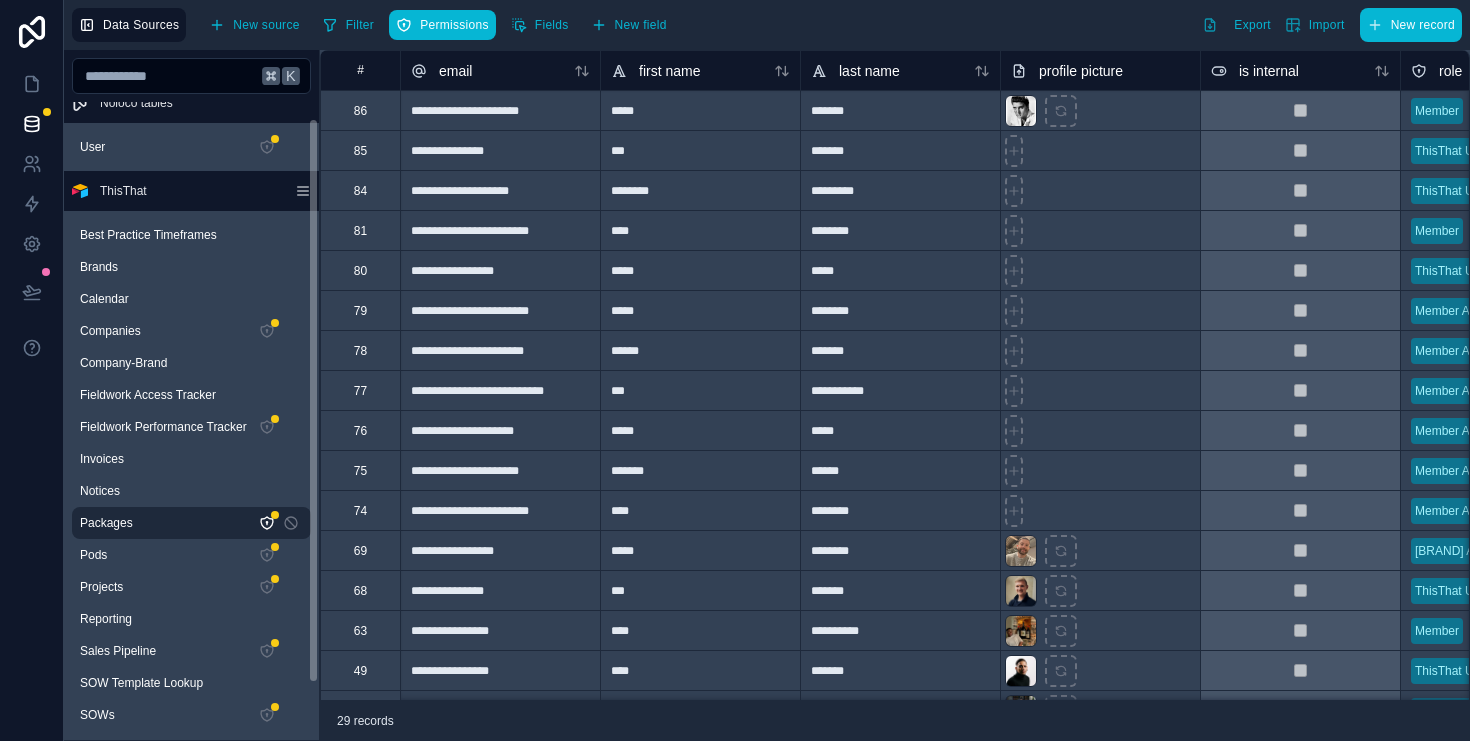 click 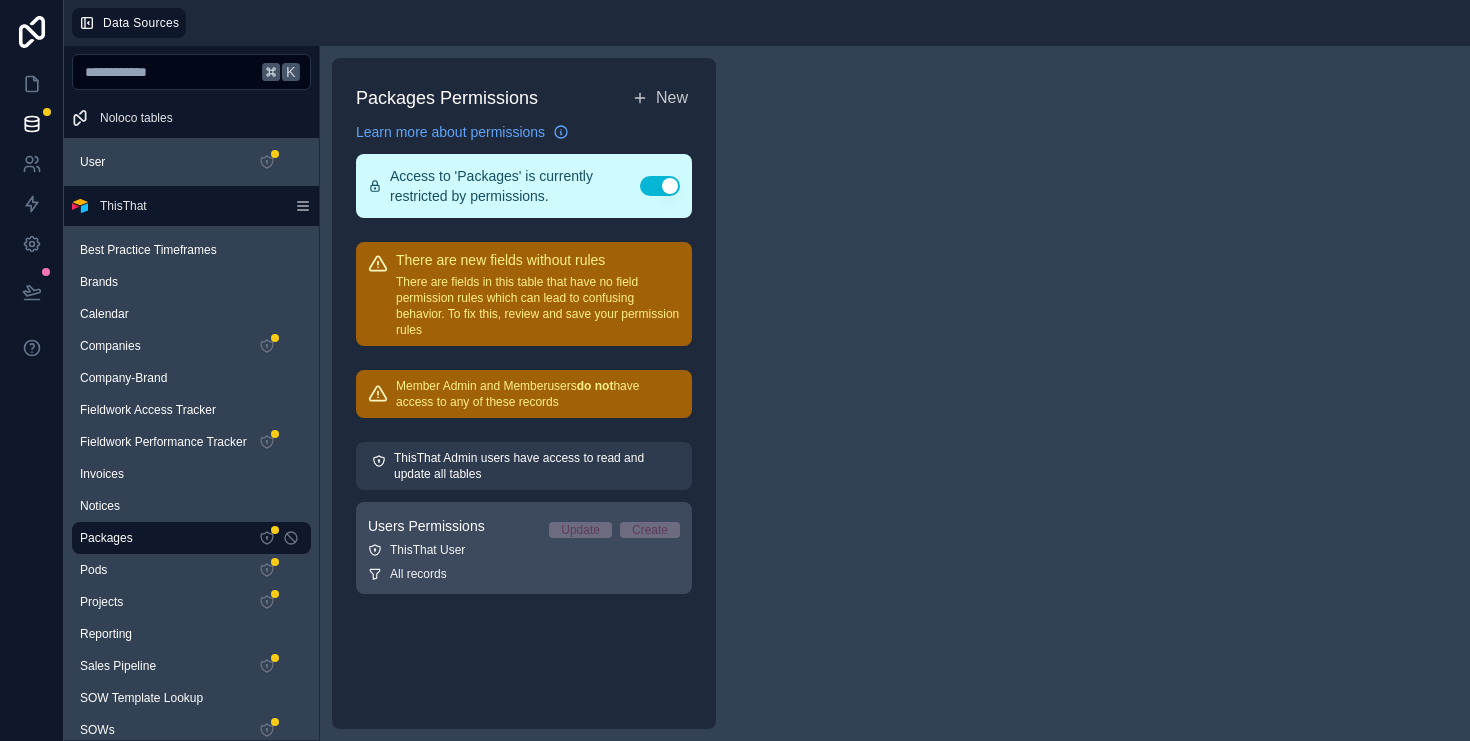 click on "[PERSON_NAME]" at bounding box center [524, 550] 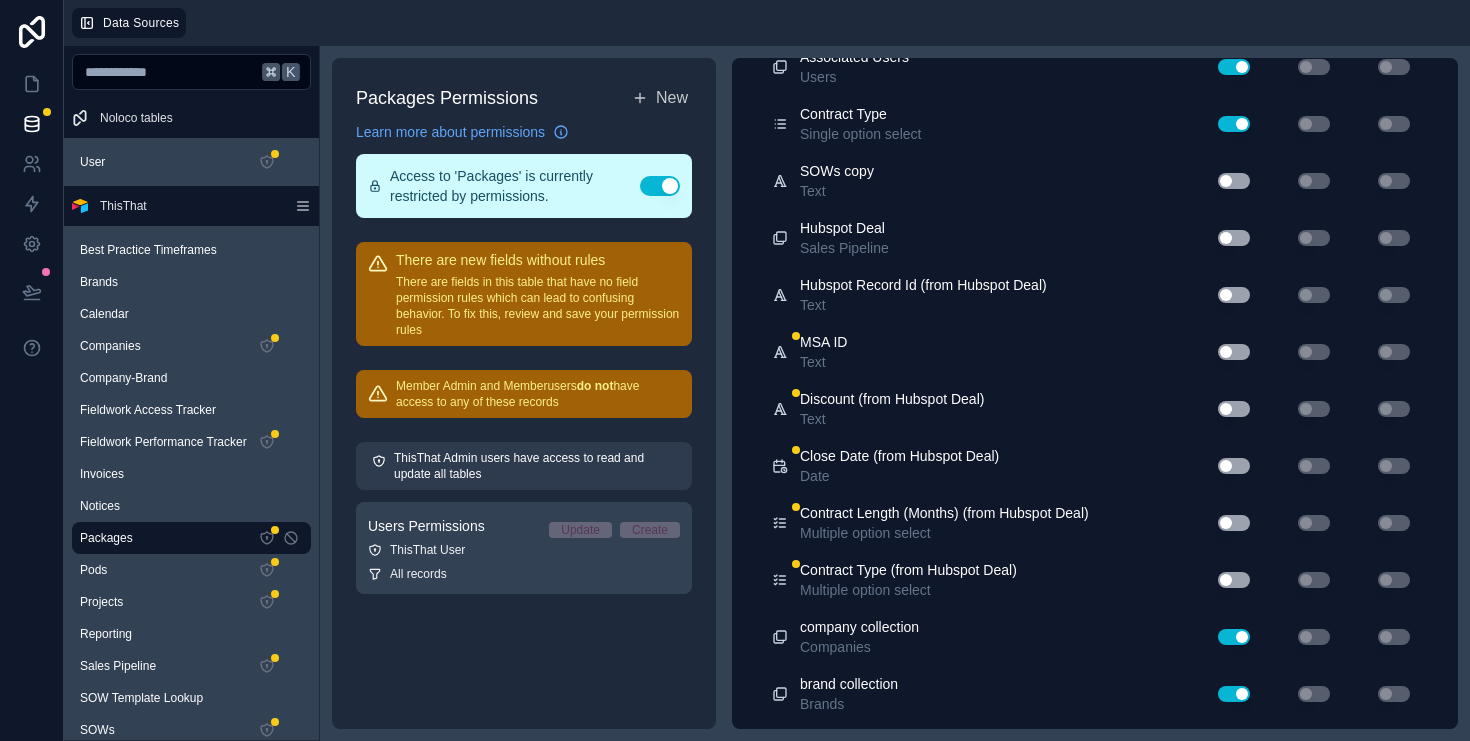 scroll, scrollTop: 1111, scrollLeft: 0, axis: vertical 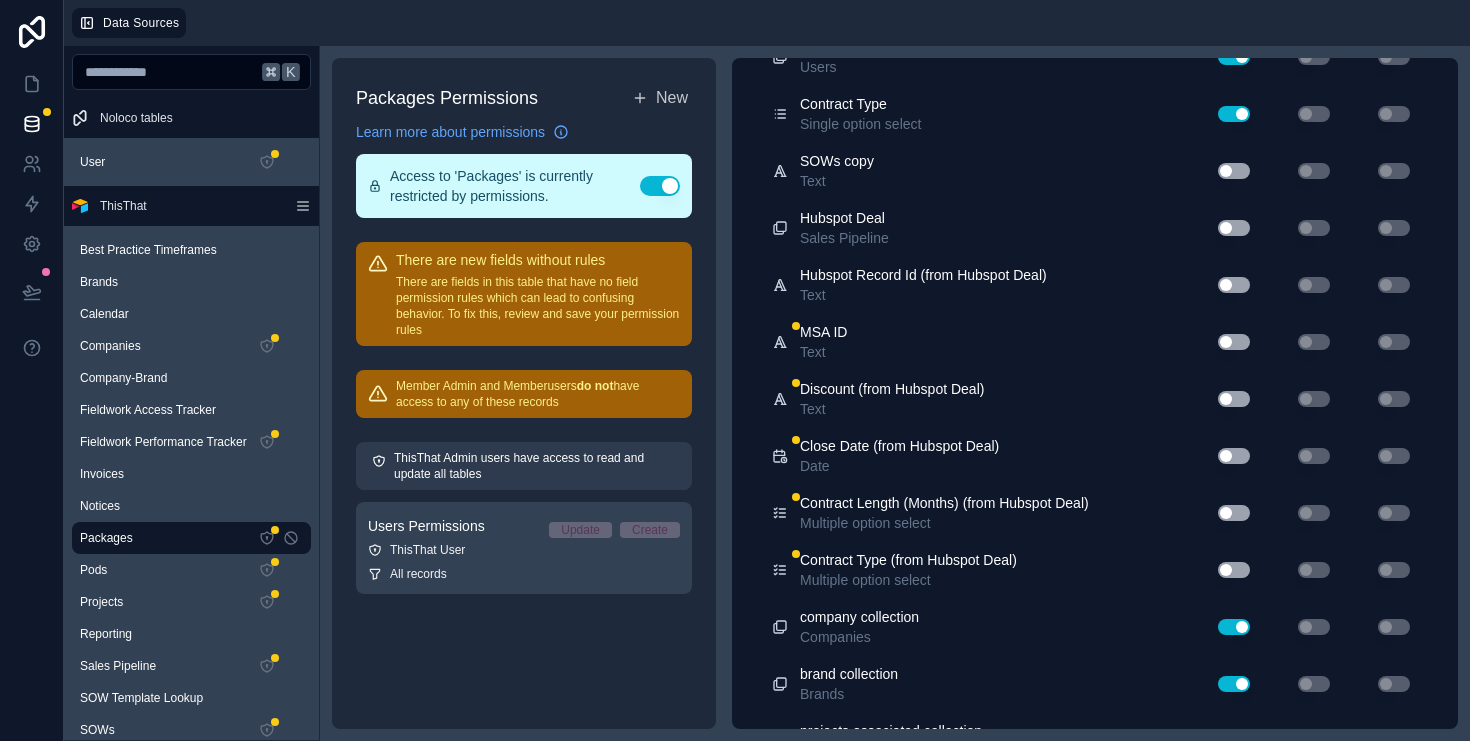 click on "Use setting" at bounding box center (1234, 342) 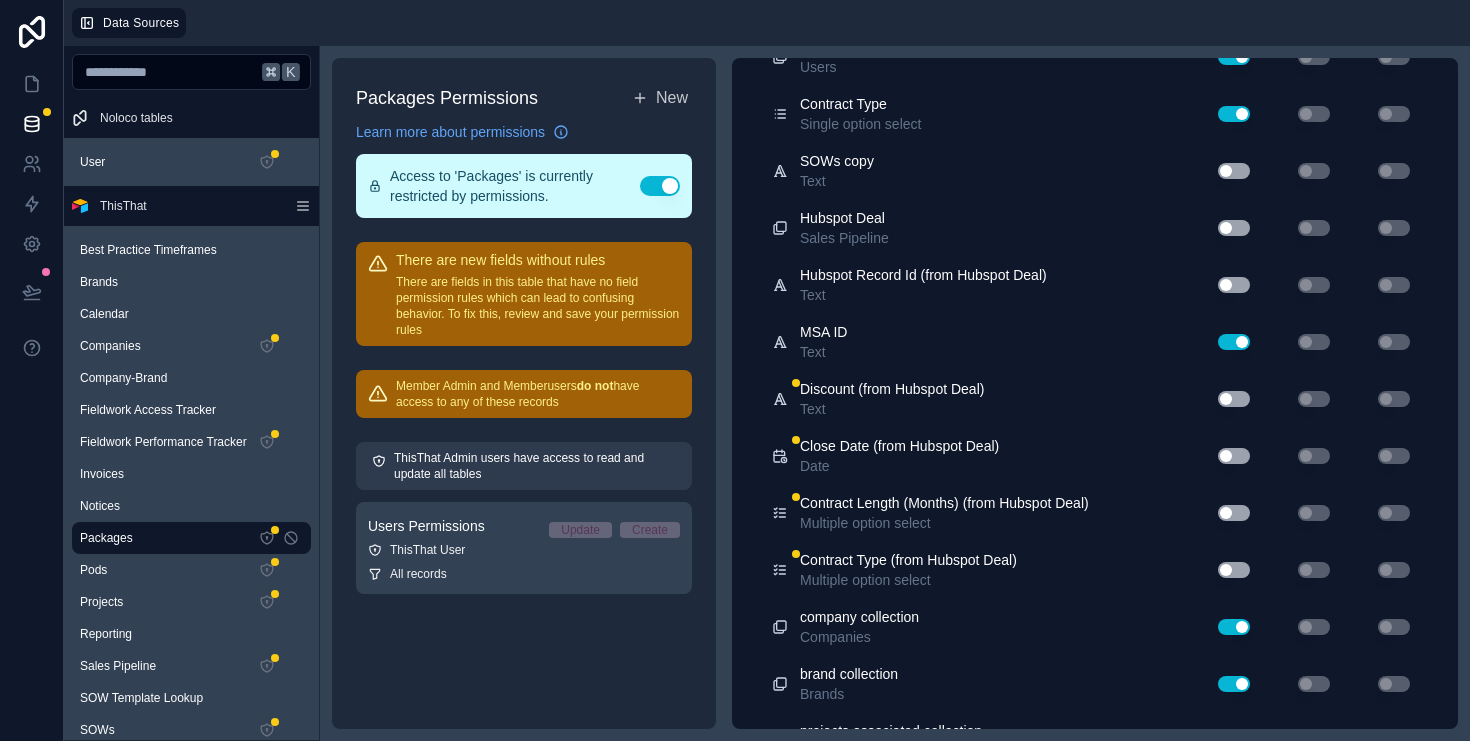 click on "Use setting" at bounding box center (1234, 399) 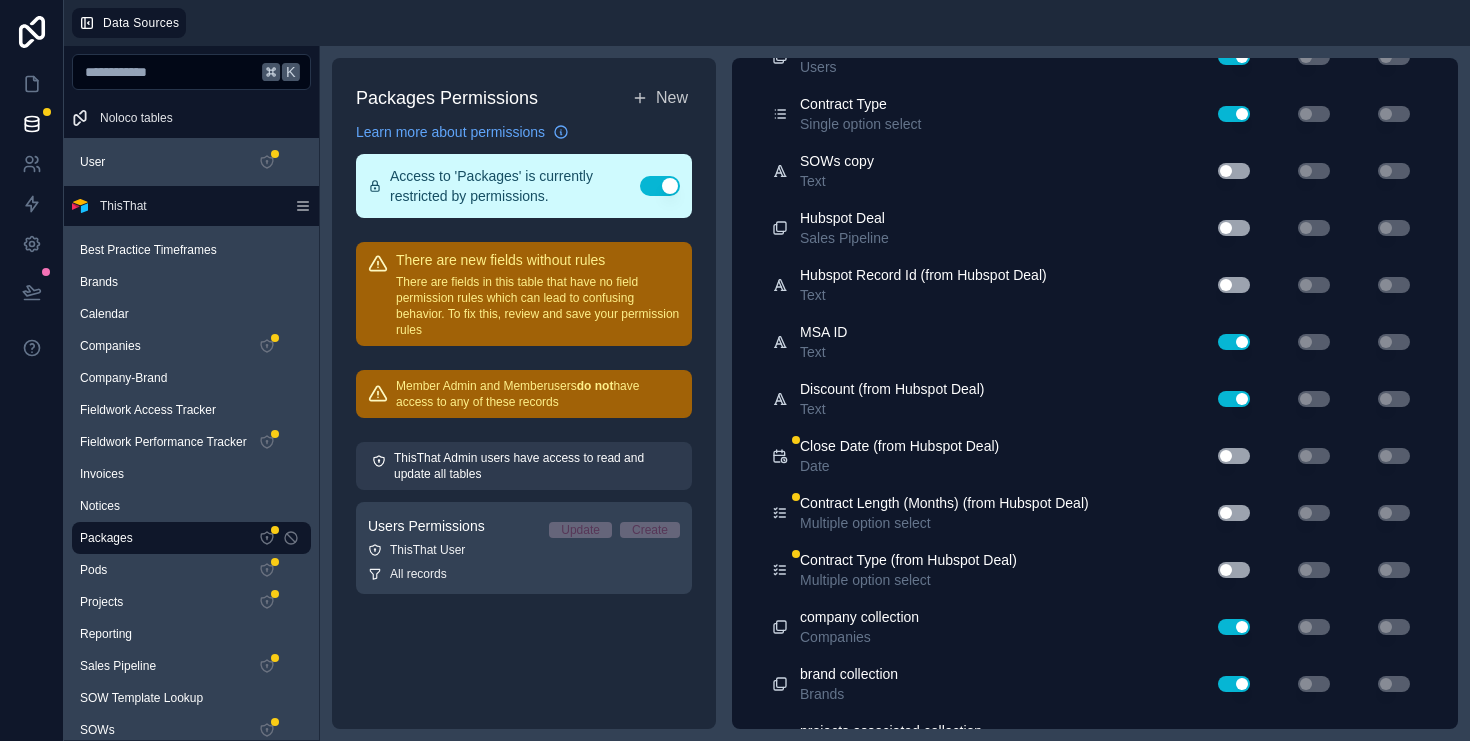 click on "Use setting" at bounding box center [1234, 456] 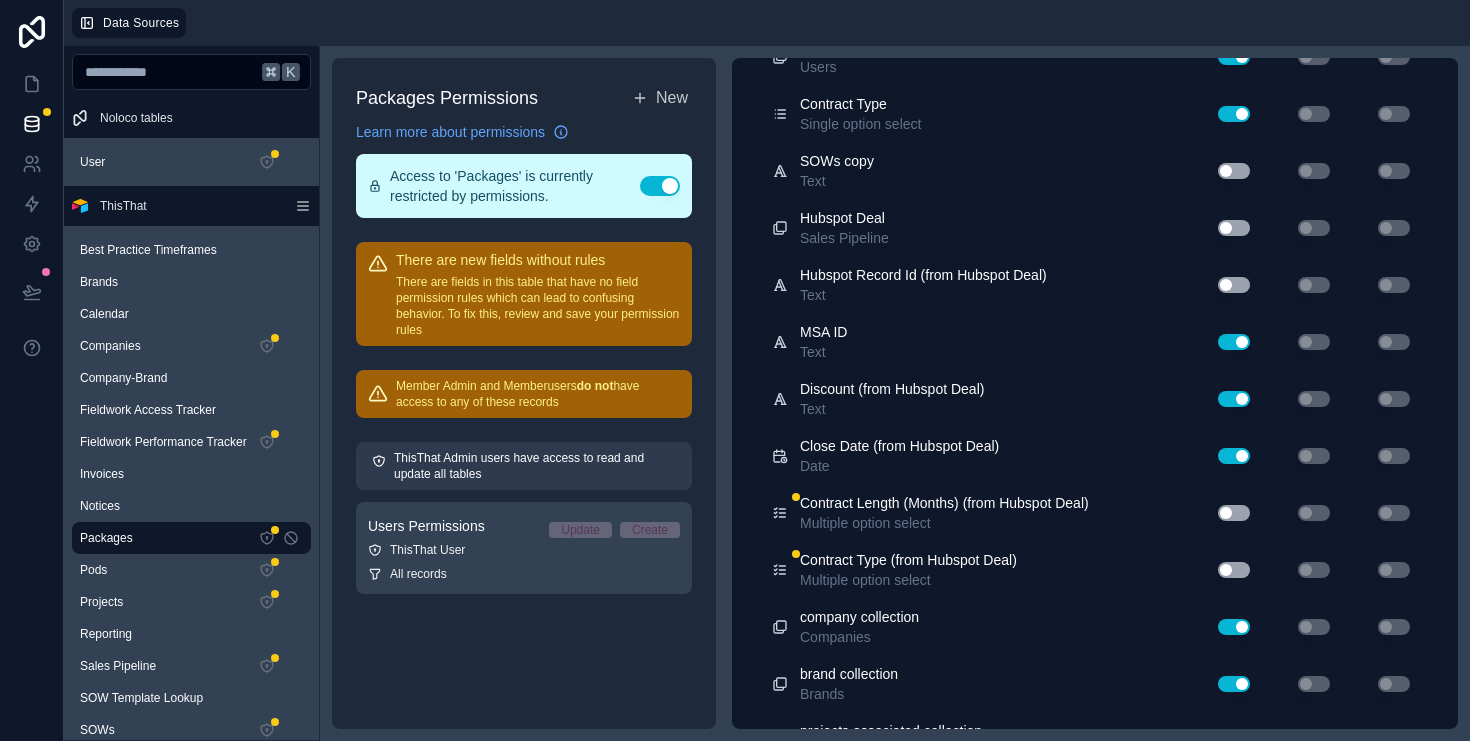click on "Use setting" at bounding box center (1234, 513) 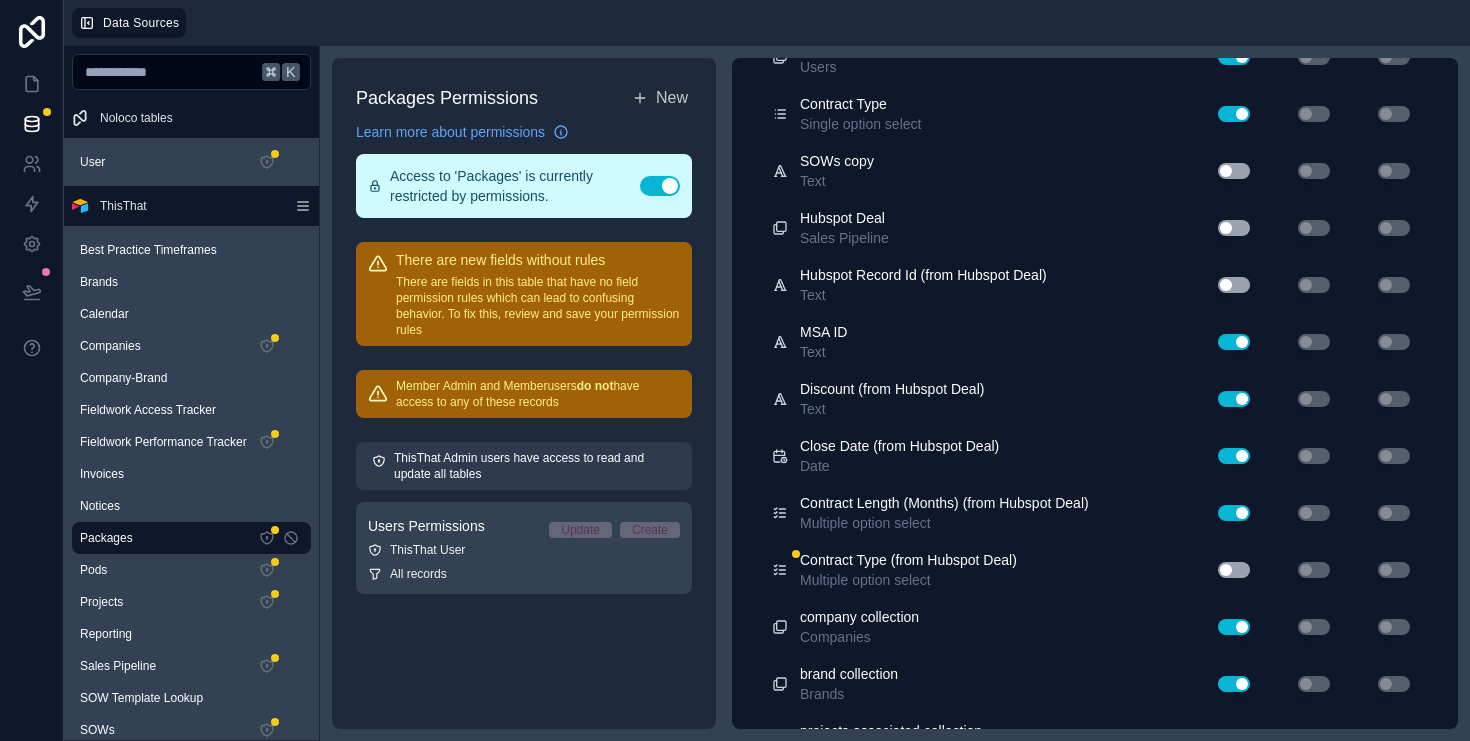 click on "Use setting" at bounding box center [1234, 570] 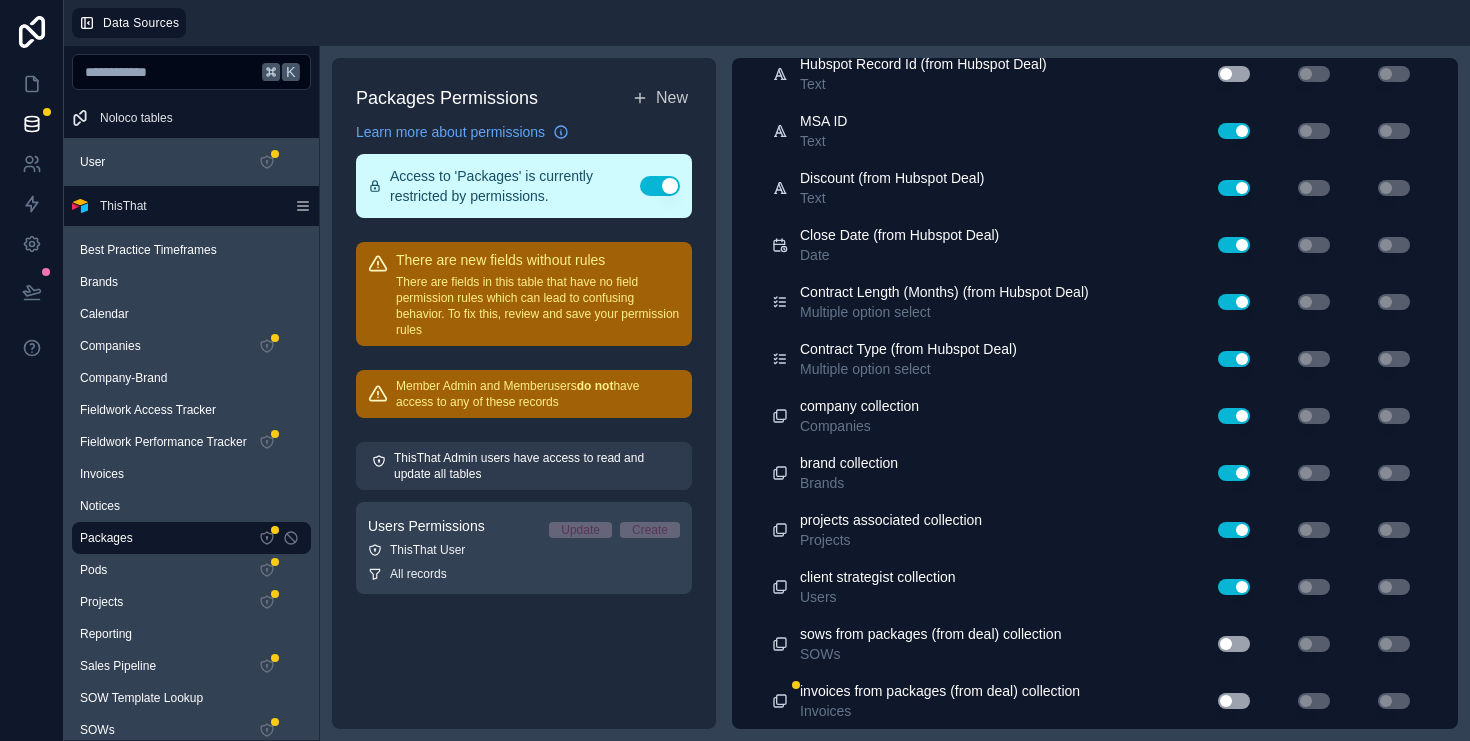 scroll, scrollTop: 0, scrollLeft: 0, axis: both 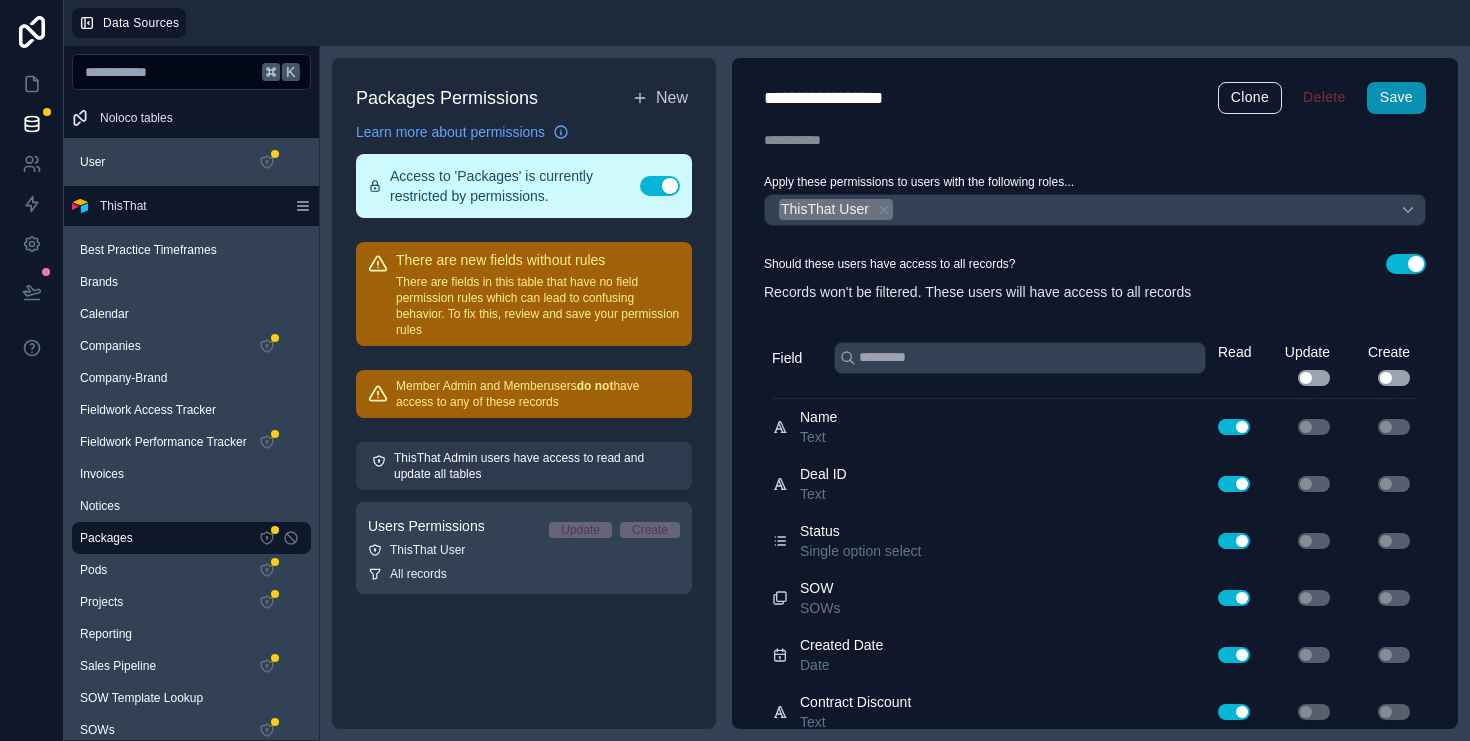 click on "Save" at bounding box center (1396, 98) 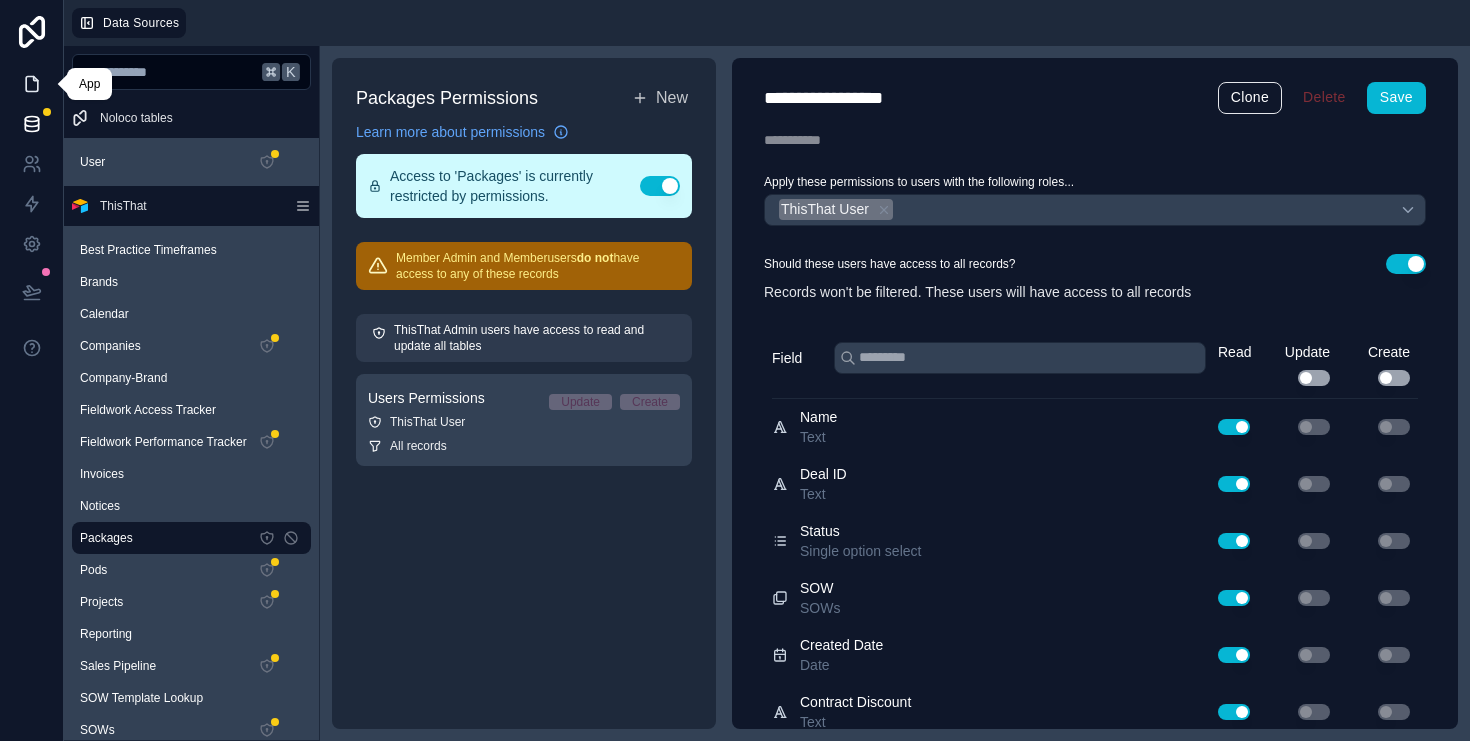 click 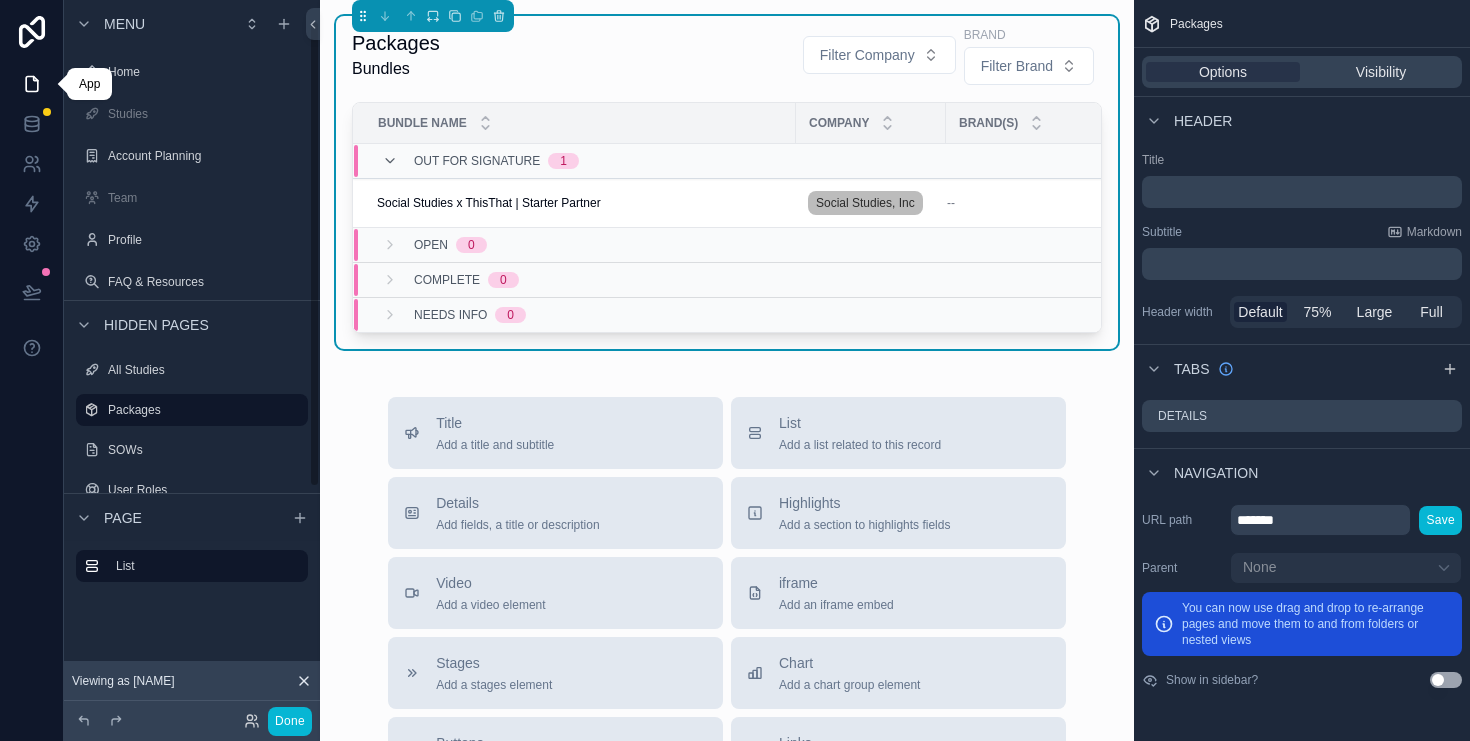 scroll, scrollTop: 31, scrollLeft: 0, axis: vertical 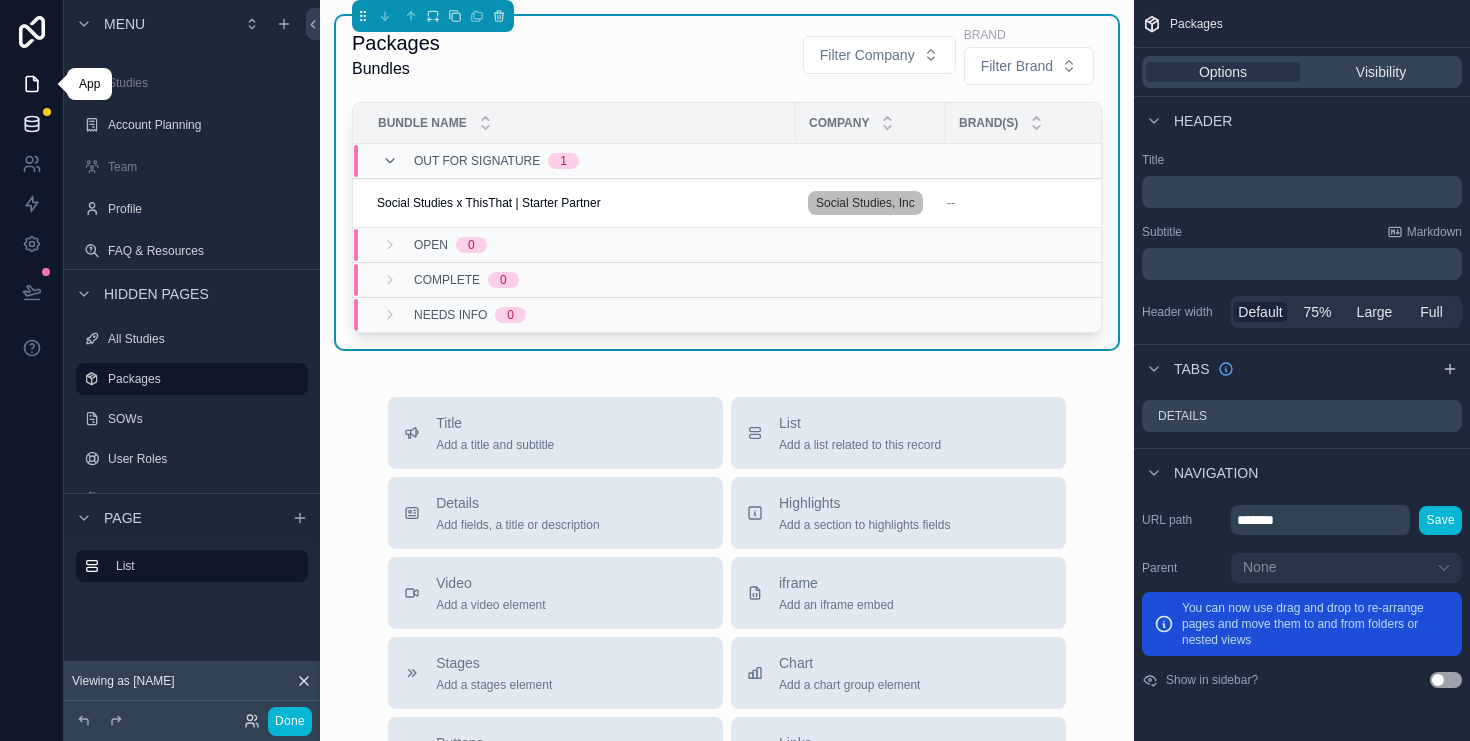 click at bounding box center (31, 124) 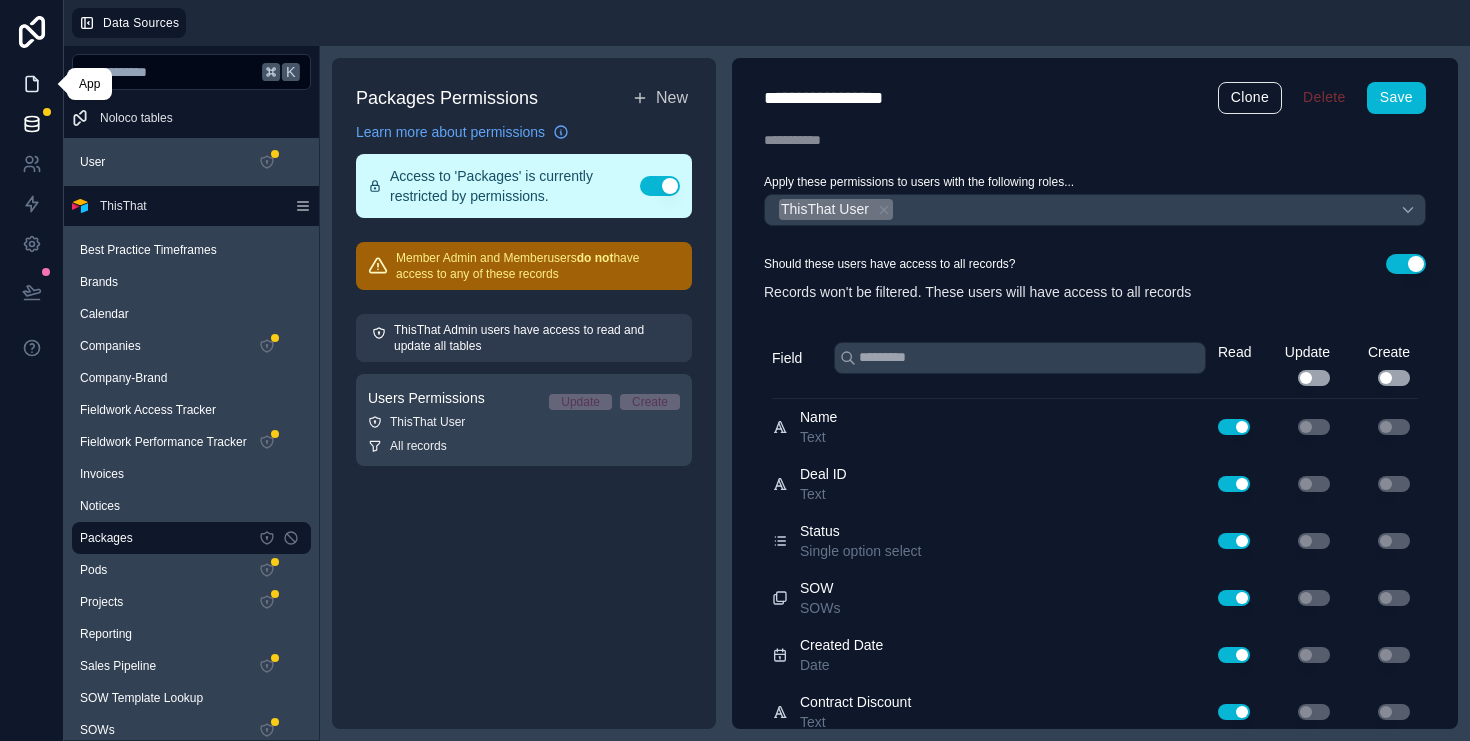 click 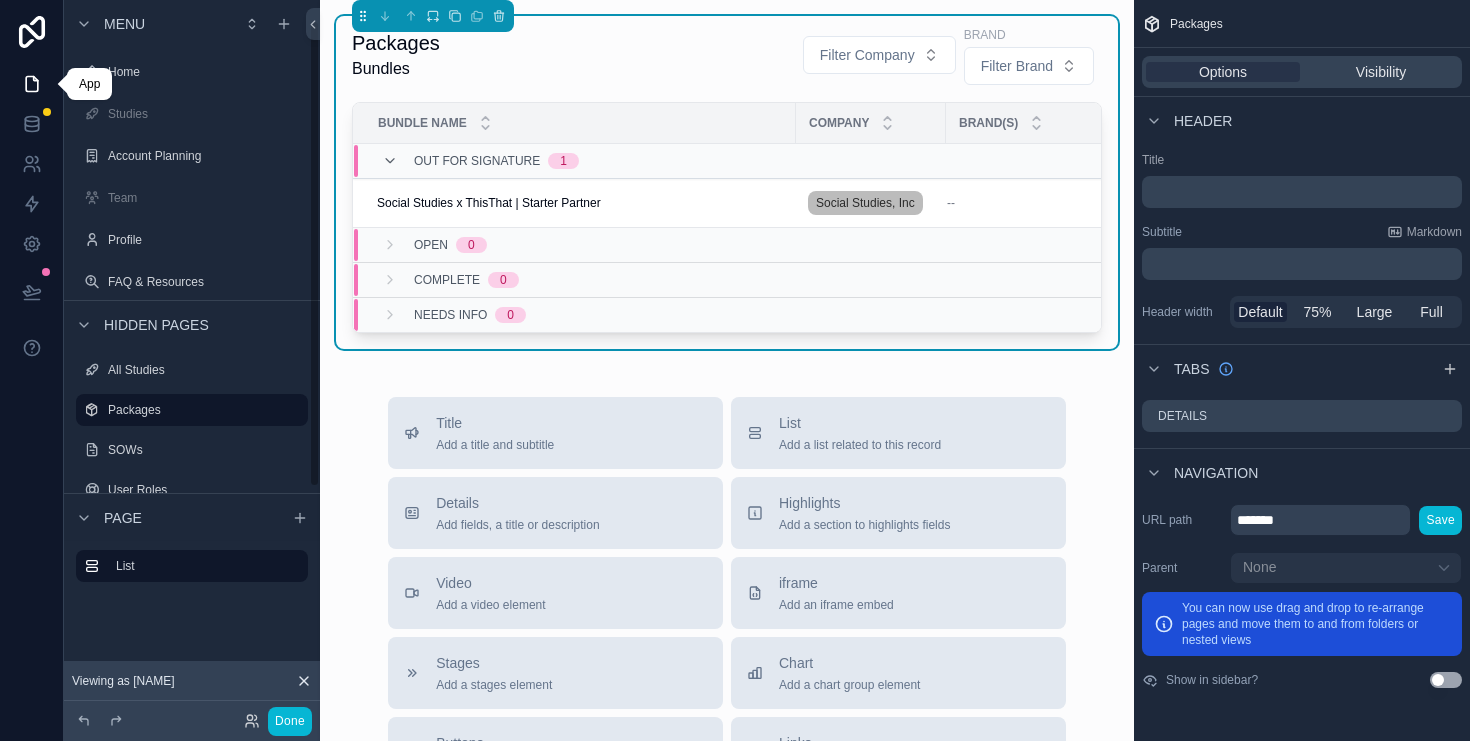 scroll, scrollTop: 31, scrollLeft: 0, axis: vertical 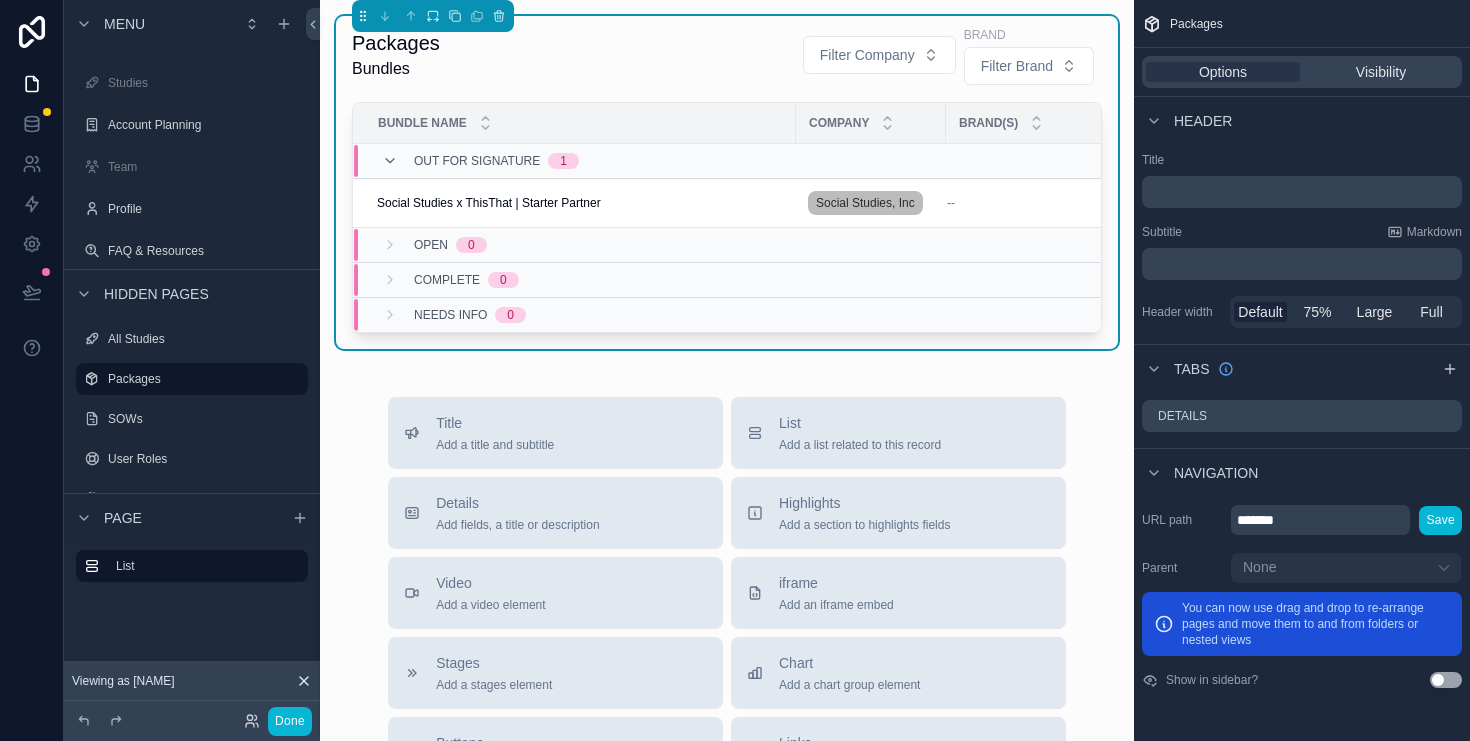 click on "Packages Bundles Filter Company Brand Filter Brand Bundle Name Company Brand(s) Out for Signature 1 Social Studies x ThisThat | Starter Partner Social Studies x ThisThat | Starter Partner Social Studies, Inc -- Open 0 Complete 0 Needs Info 0" at bounding box center [727, 182] 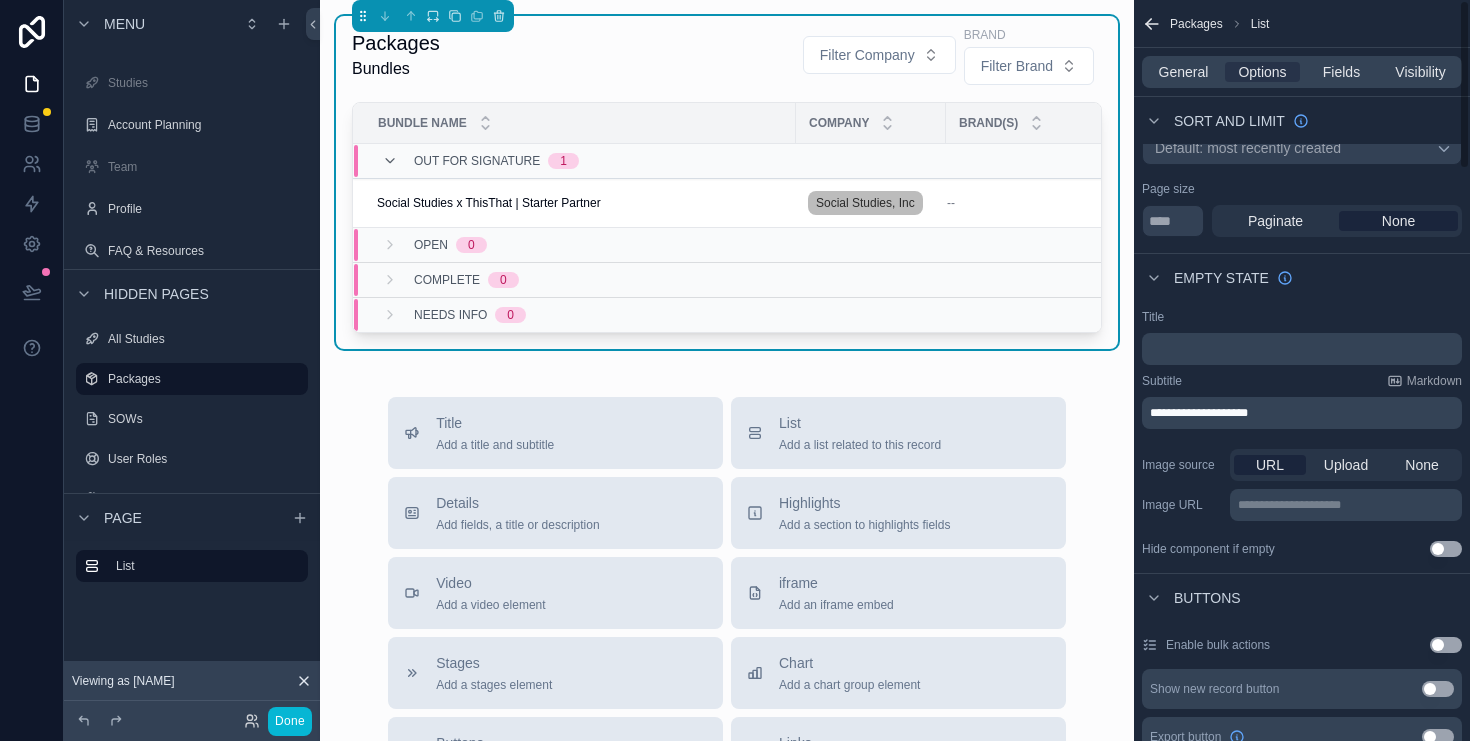 scroll, scrollTop: 0, scrollLeft: 0, axis: both 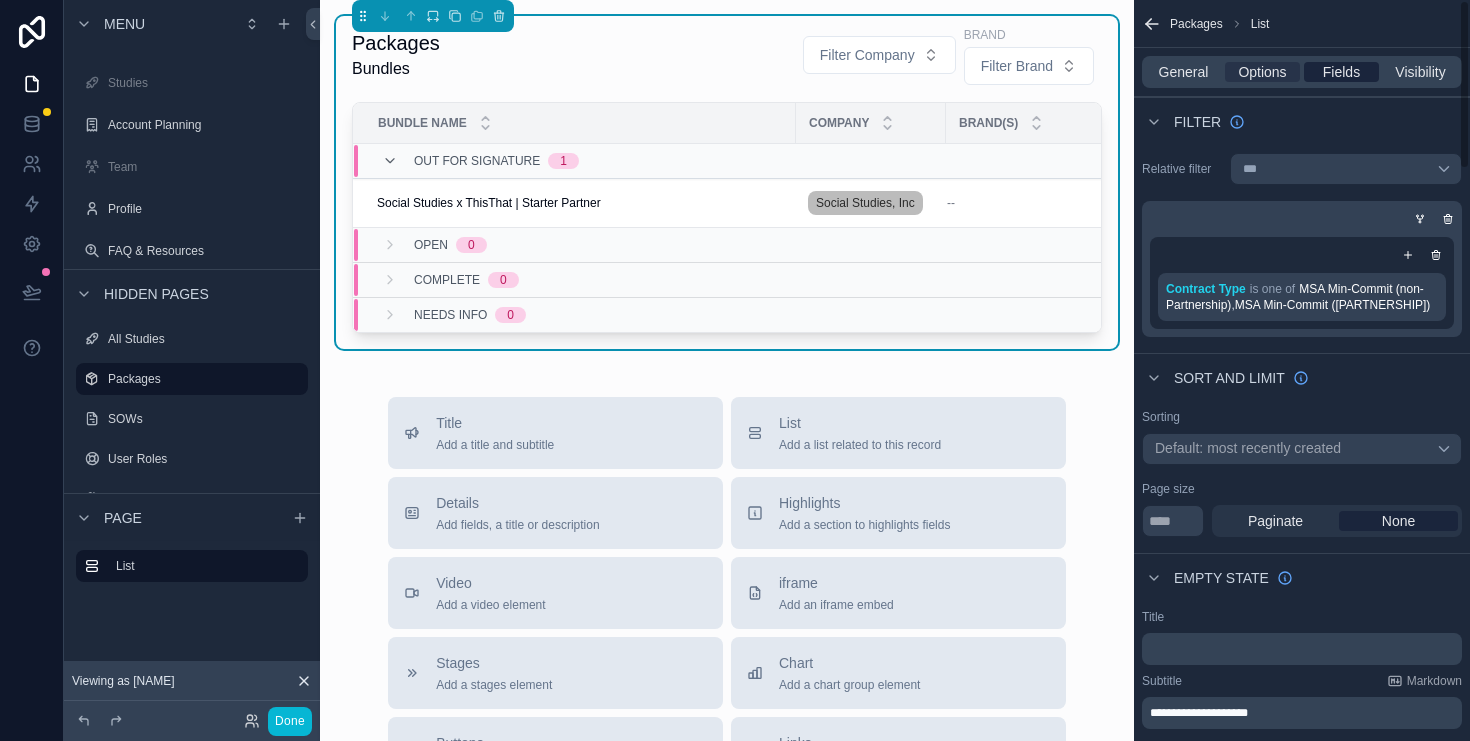click on "Fields" at bounding box center (1341, 72) 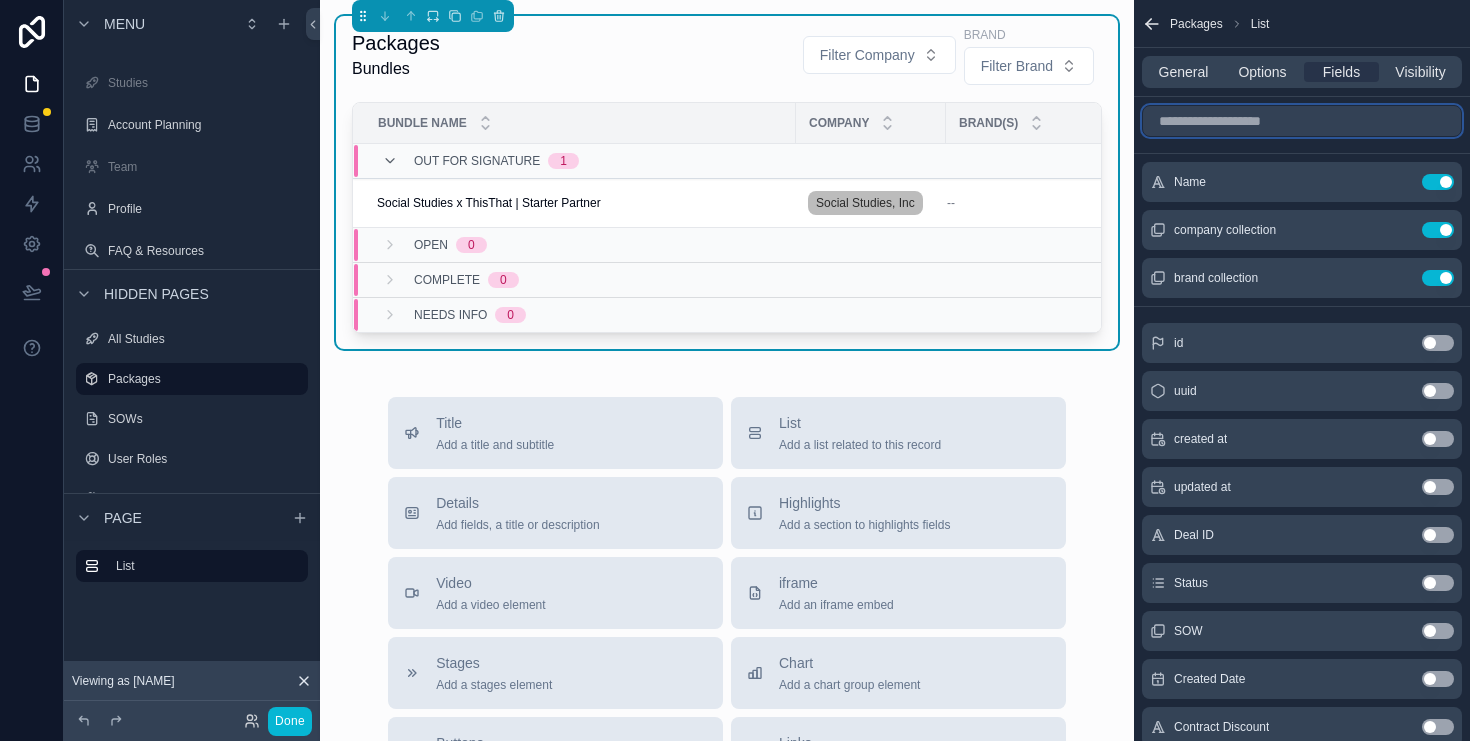 click at bounding box center [1302, 121] 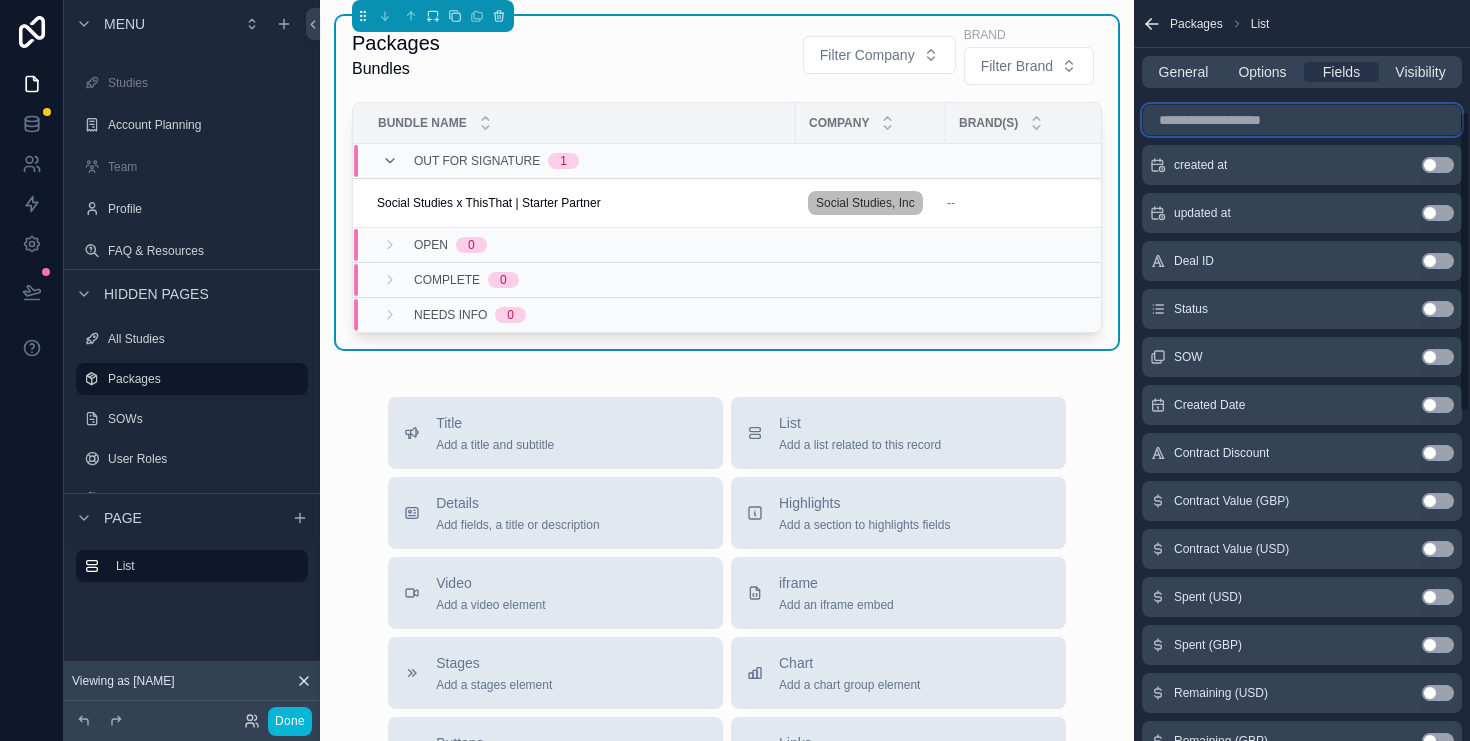 scroll, scrollTop: 336, scrollLeft: 0, axis: vertical 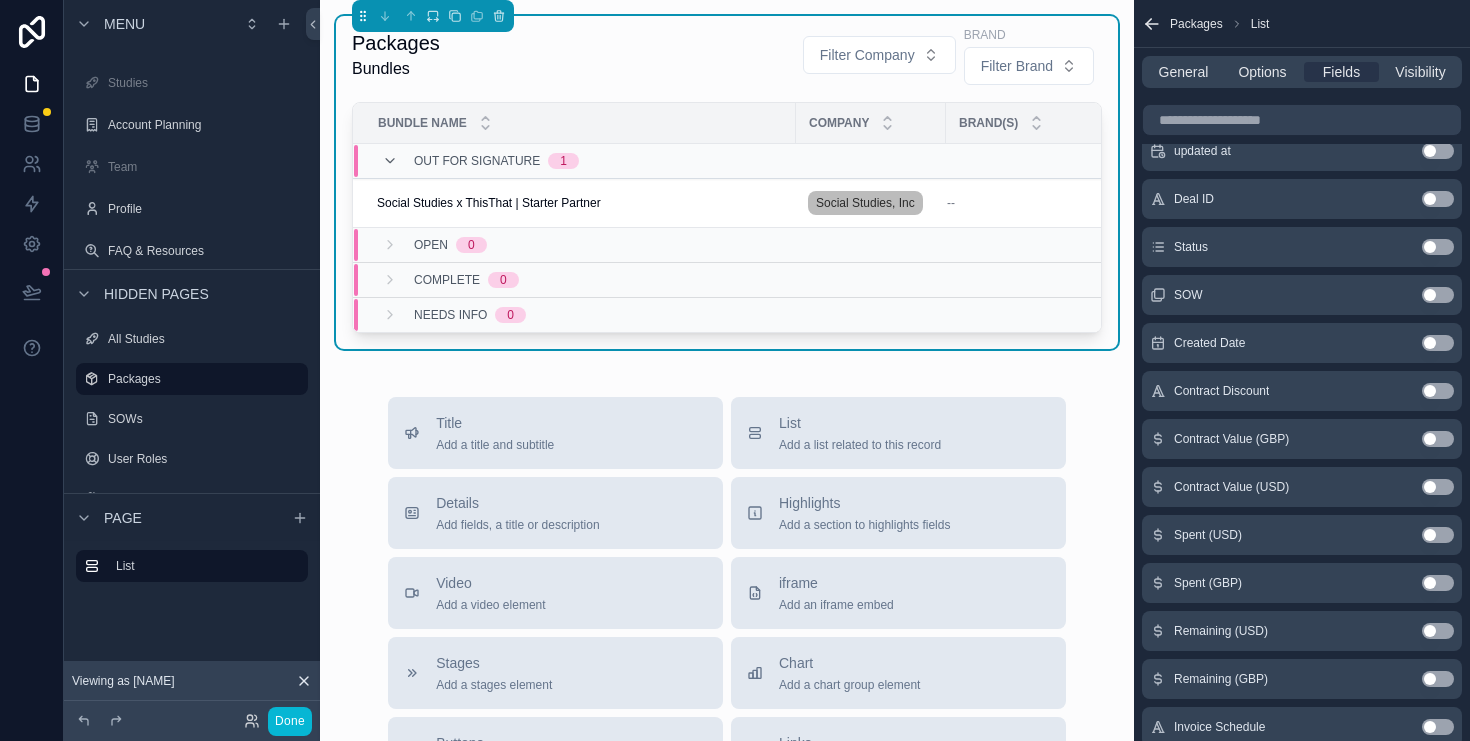 click on "Use setting" at bounding box center (1438, 487) 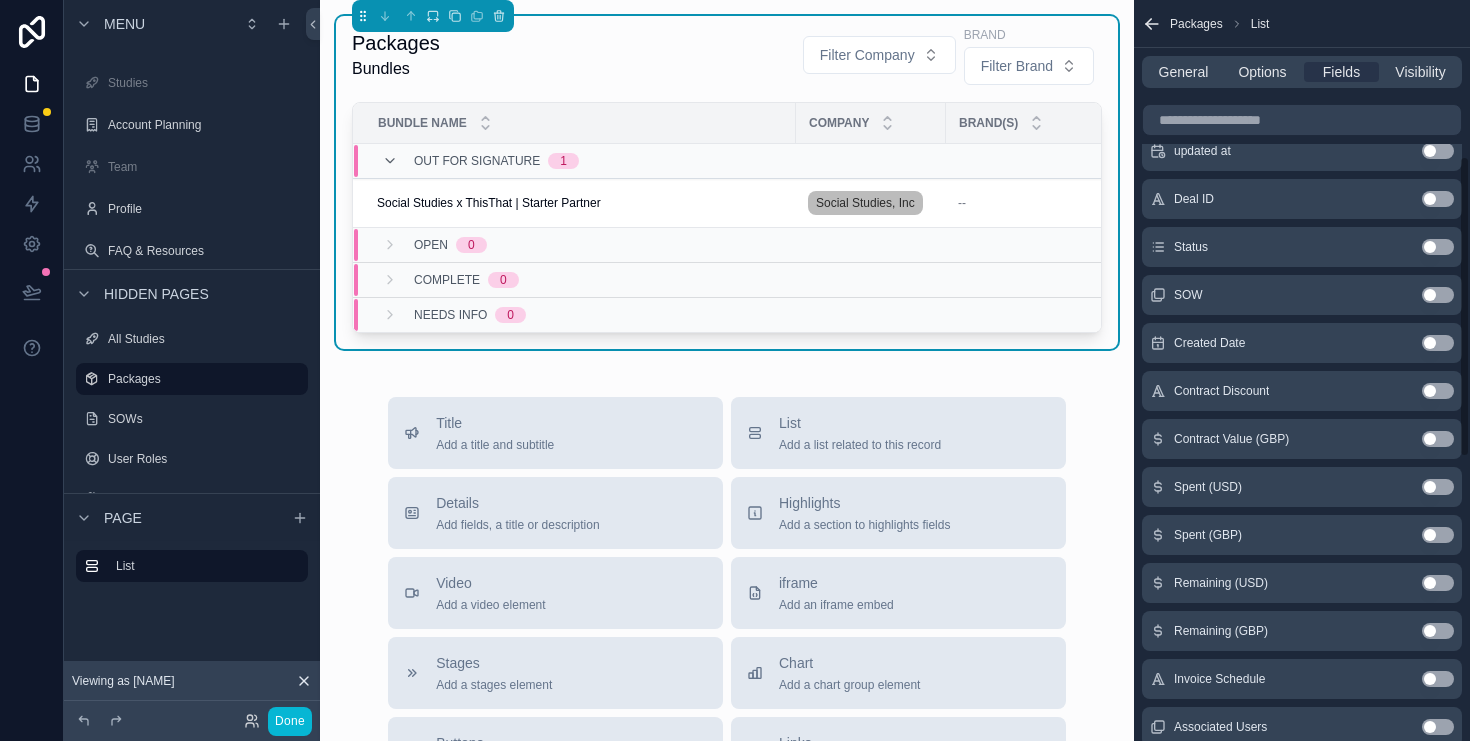 click on "Use setting" at bounding box center (1438, 439) 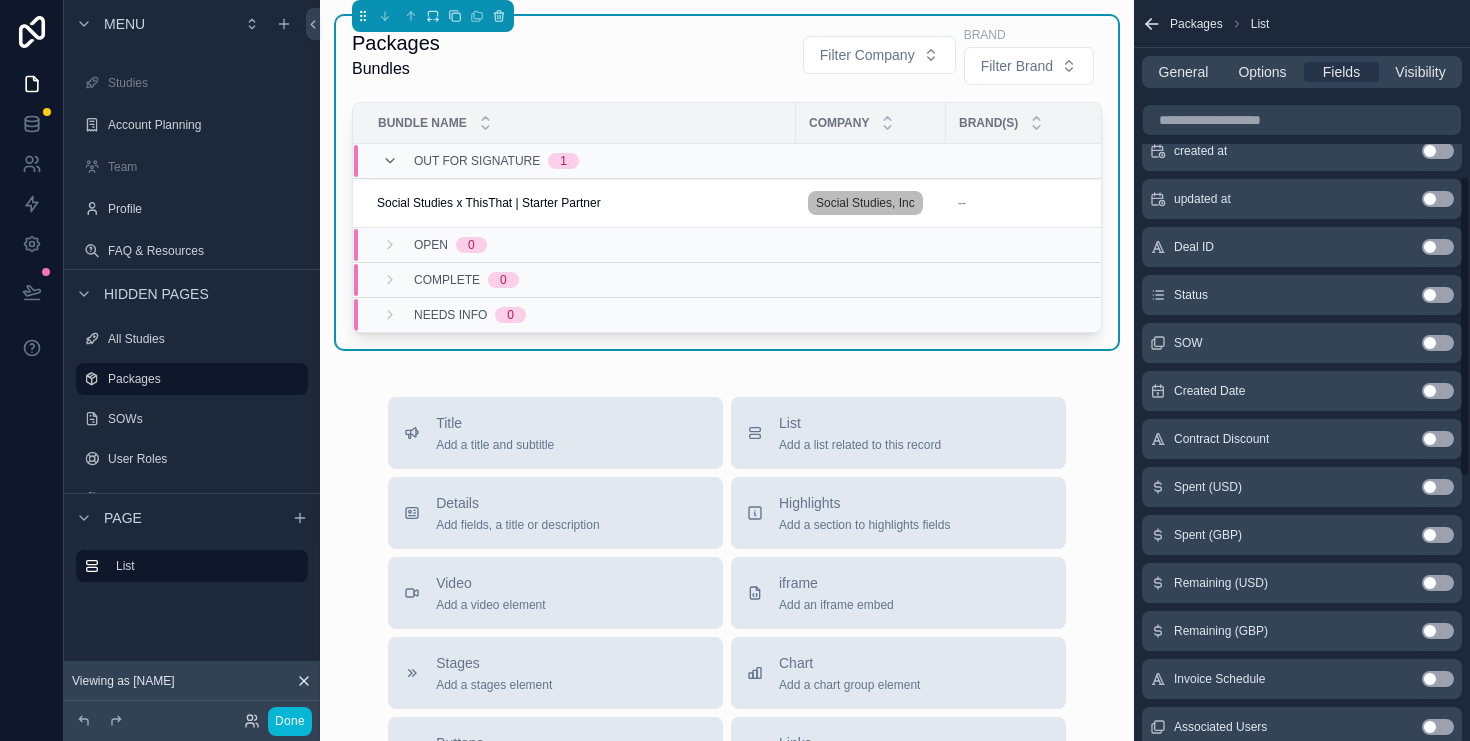scroll, scrollTop: 432, scrollLeft: 0, axis: vertical 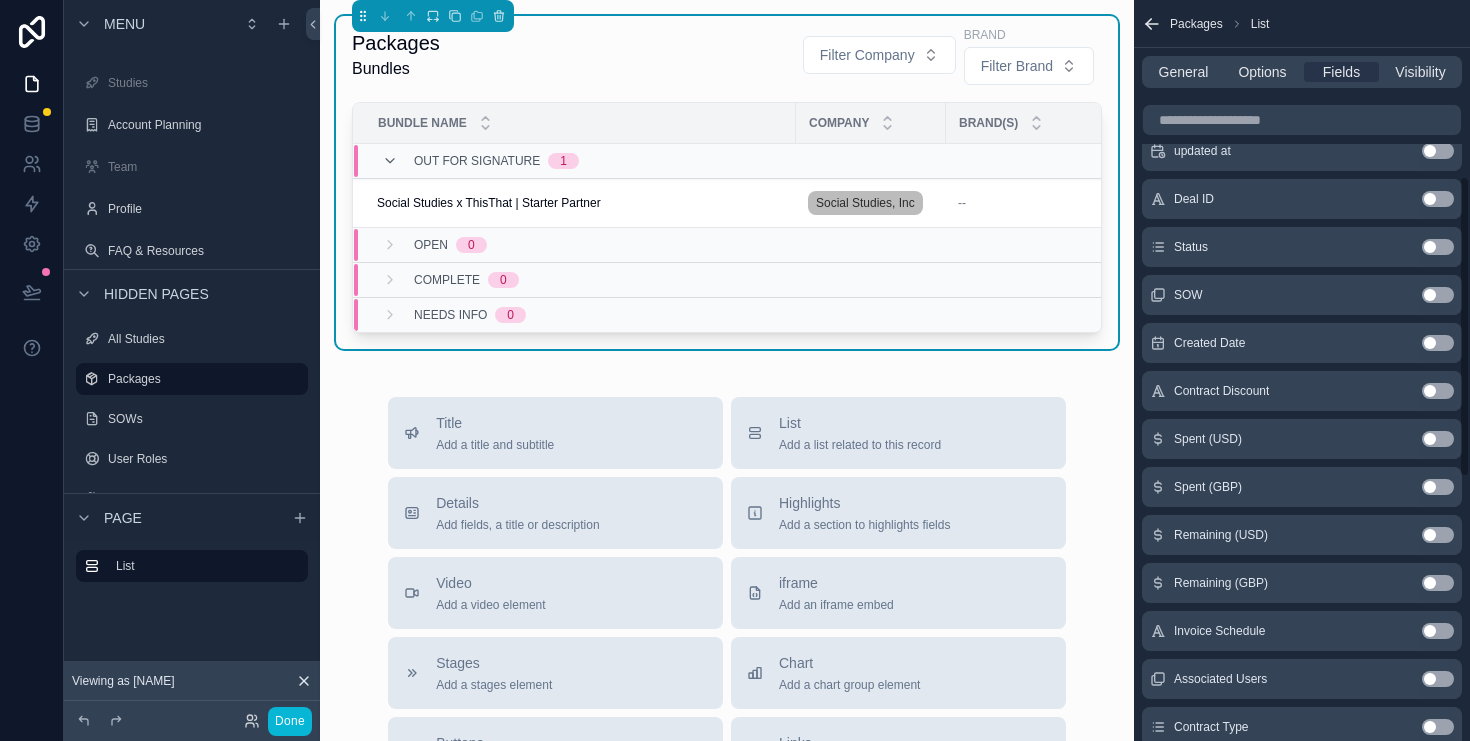 click on "Use setting" at bounding box center (1438, 439) 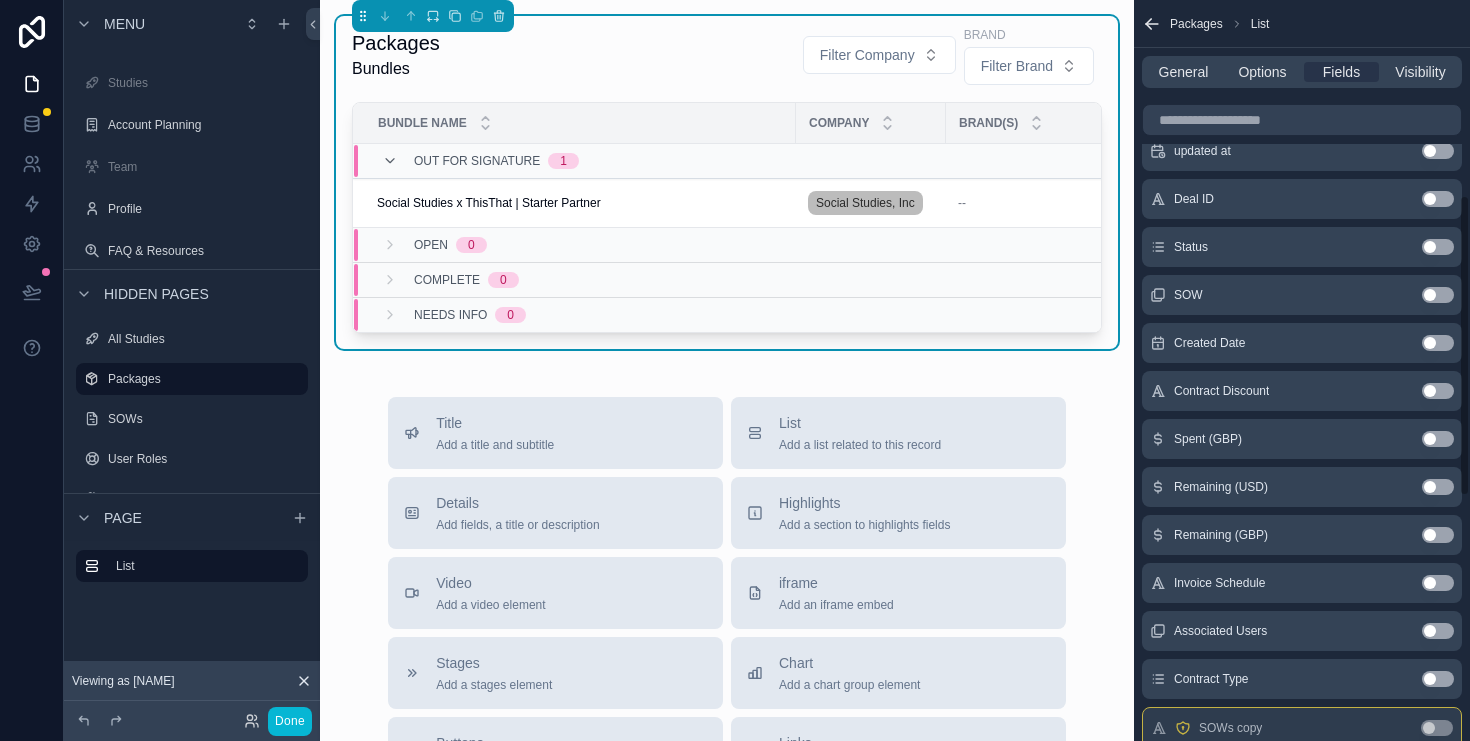 click on "Use setting" at bounding box center (1438, 487) 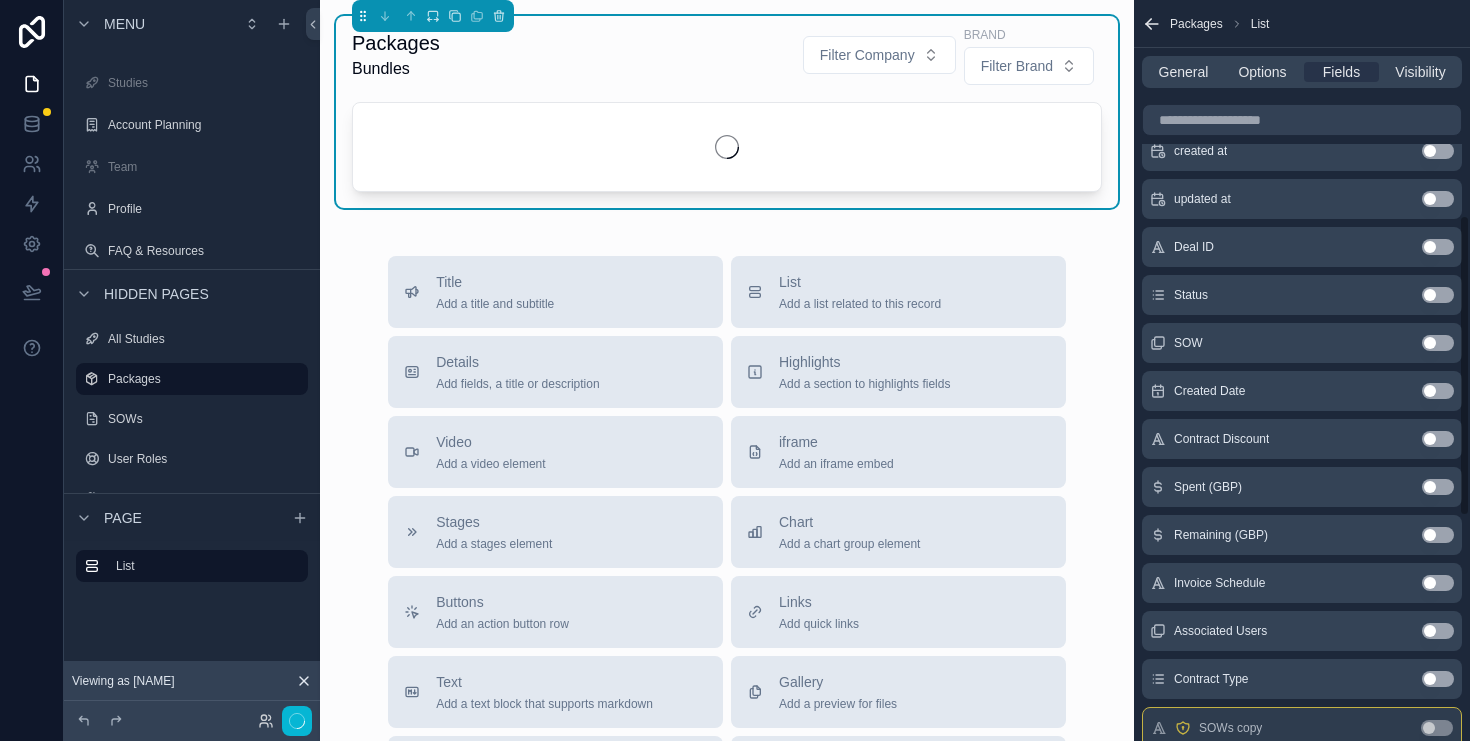 scroll, scrollTop: 528, scrollLeft: 0, axis: vertical 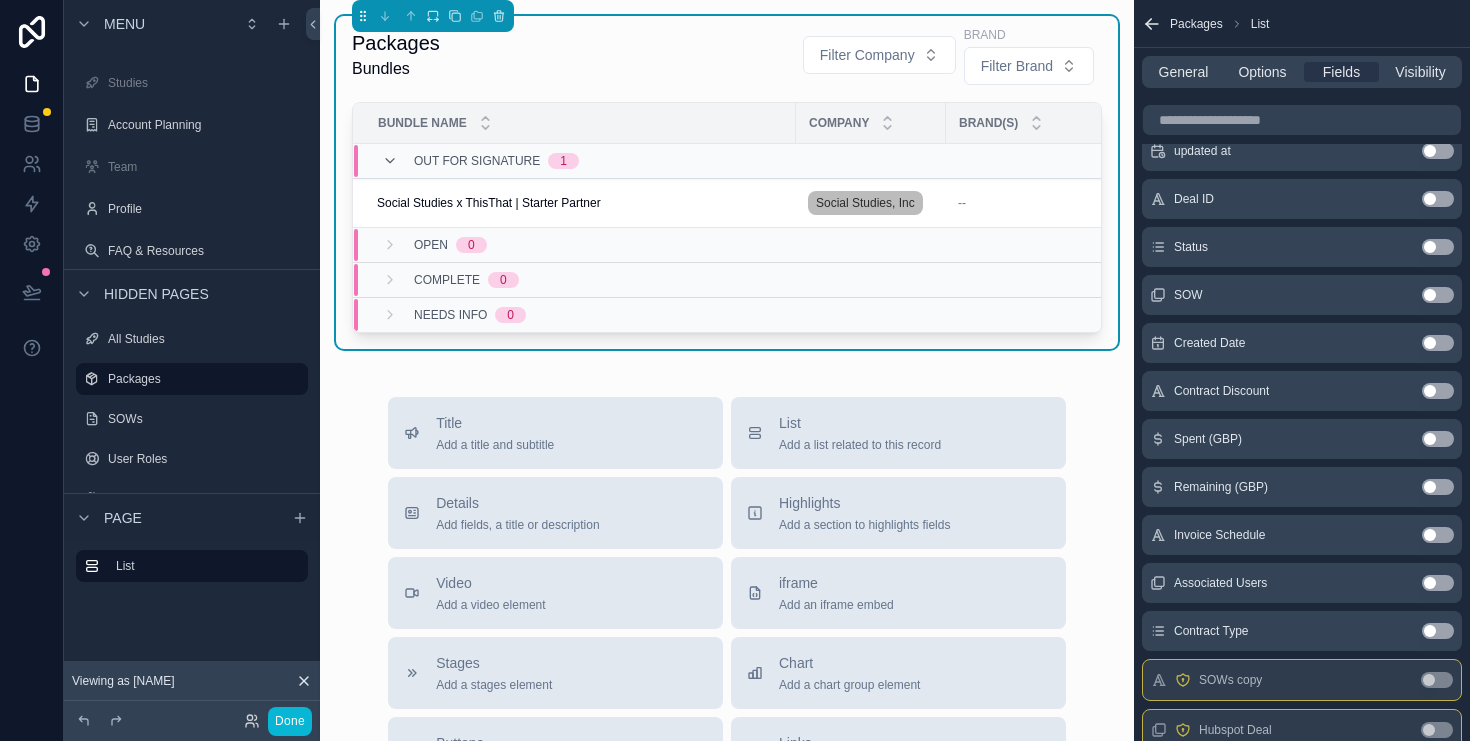 click on "Use setting" at bounding box center (1438, 439) 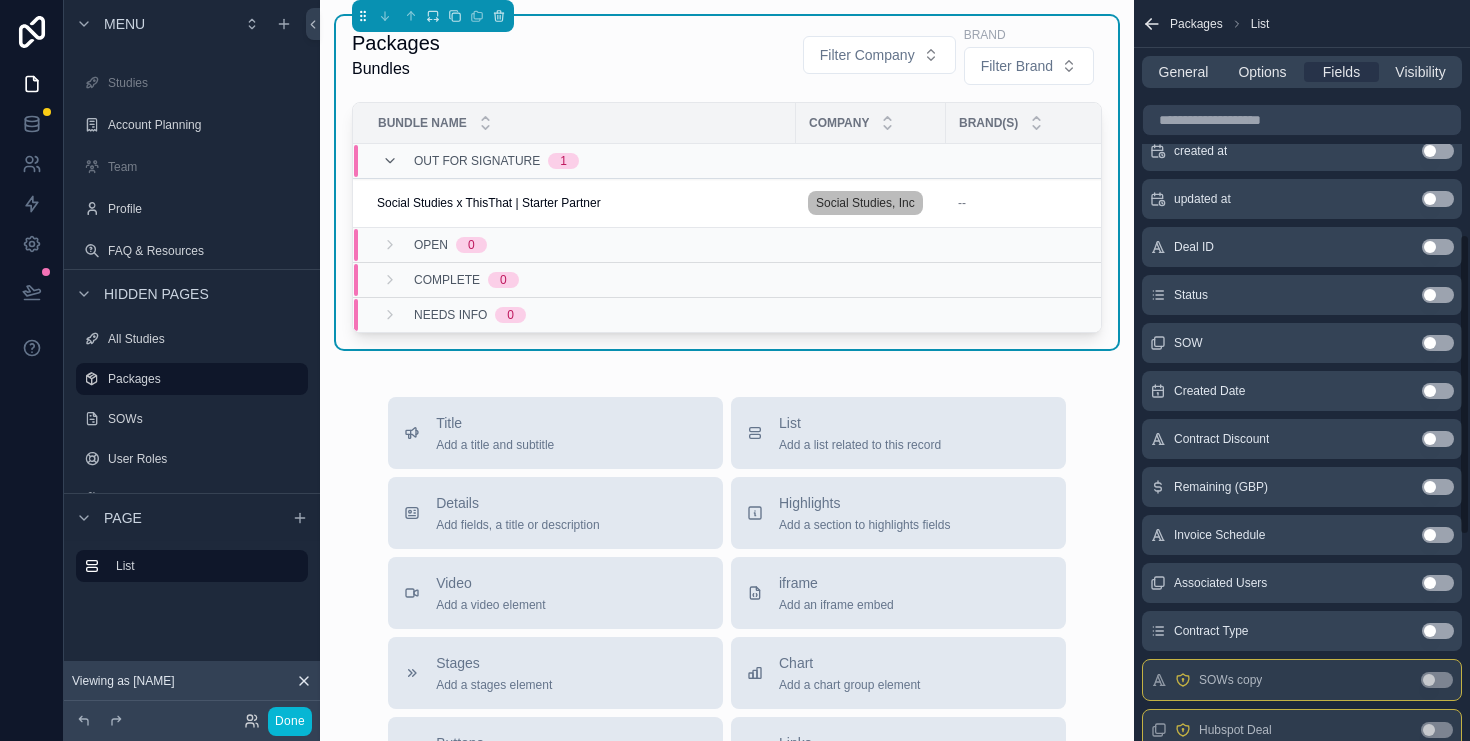 scroll, scrollTop: 576, scrollLeft: 0, axis: vertical 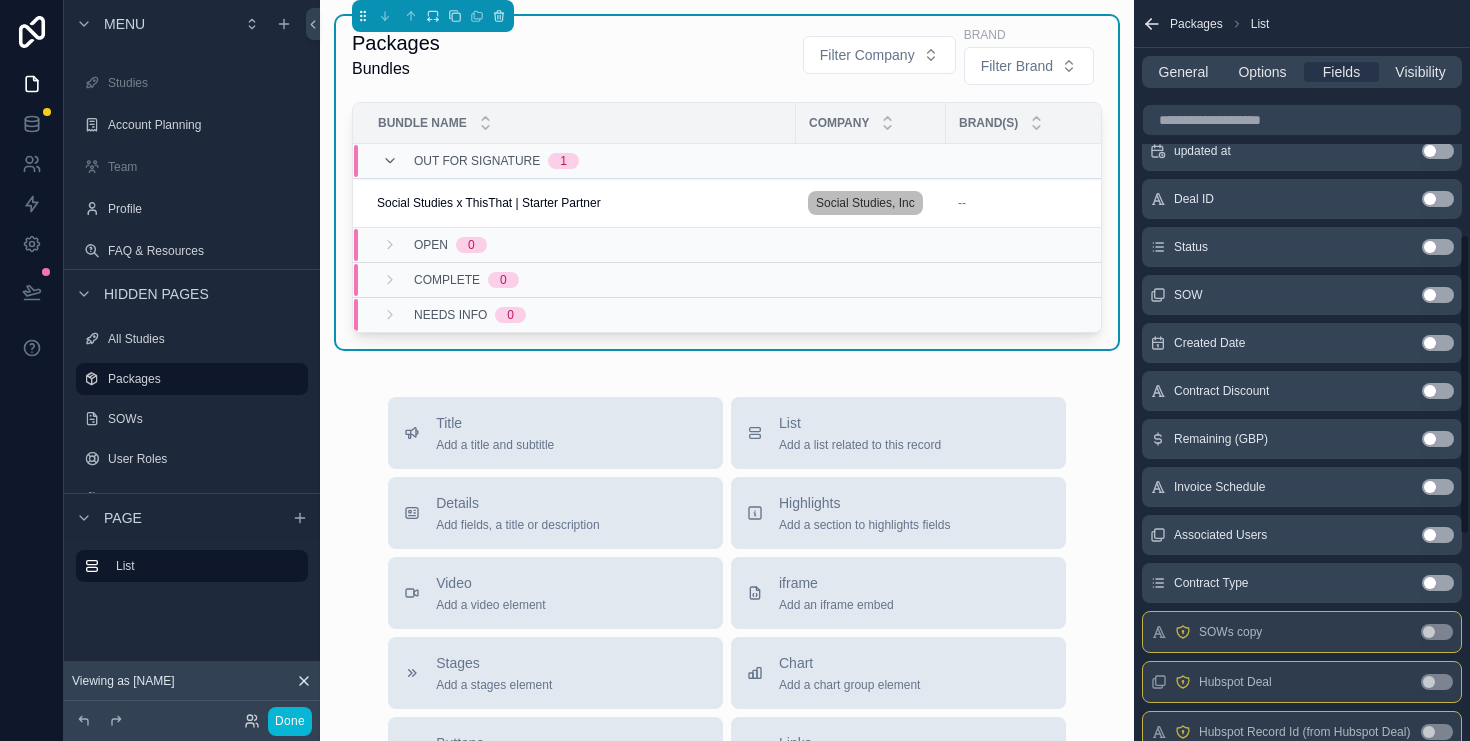 click on "Use setting" at bounding box center (1438, 439) 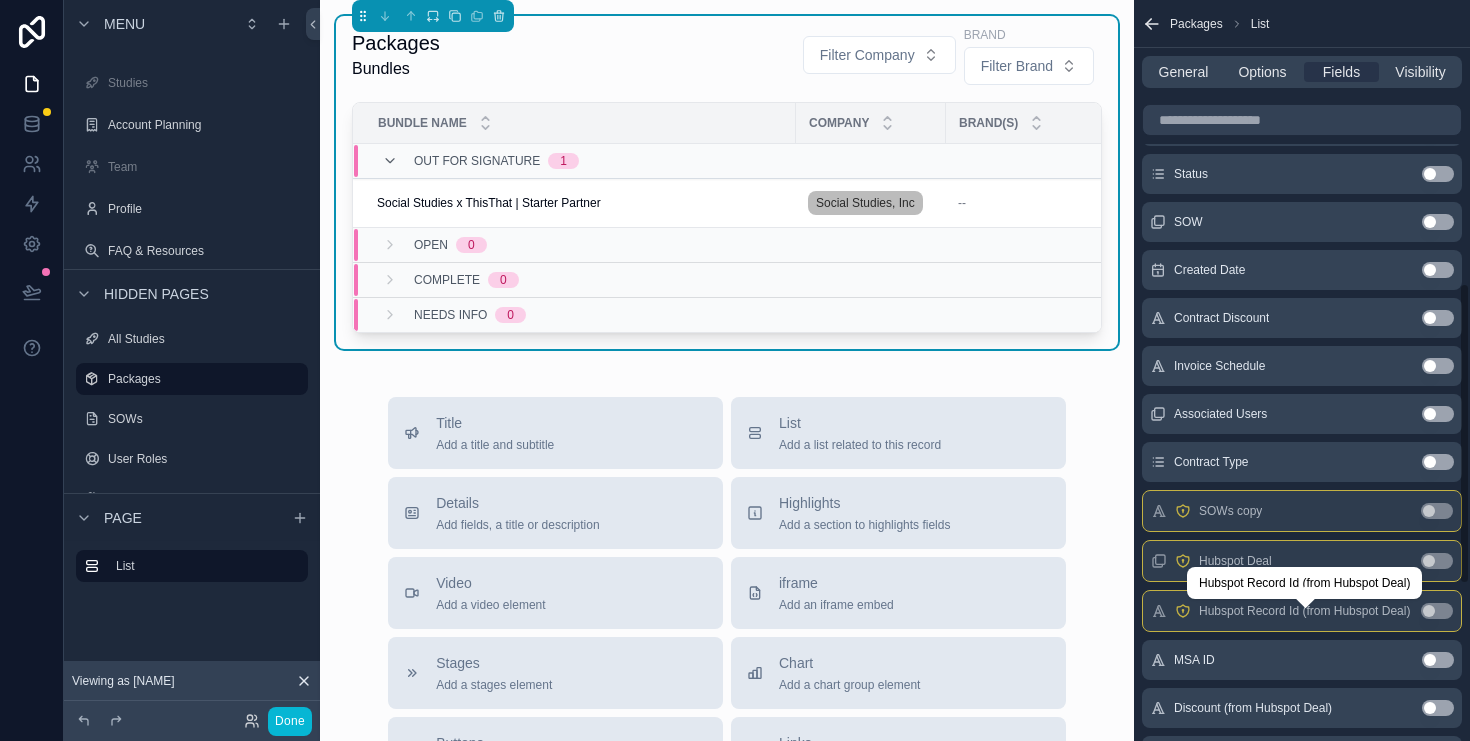 scroll, scrollTop: 704, scrollLeft: 0, axis: vertical 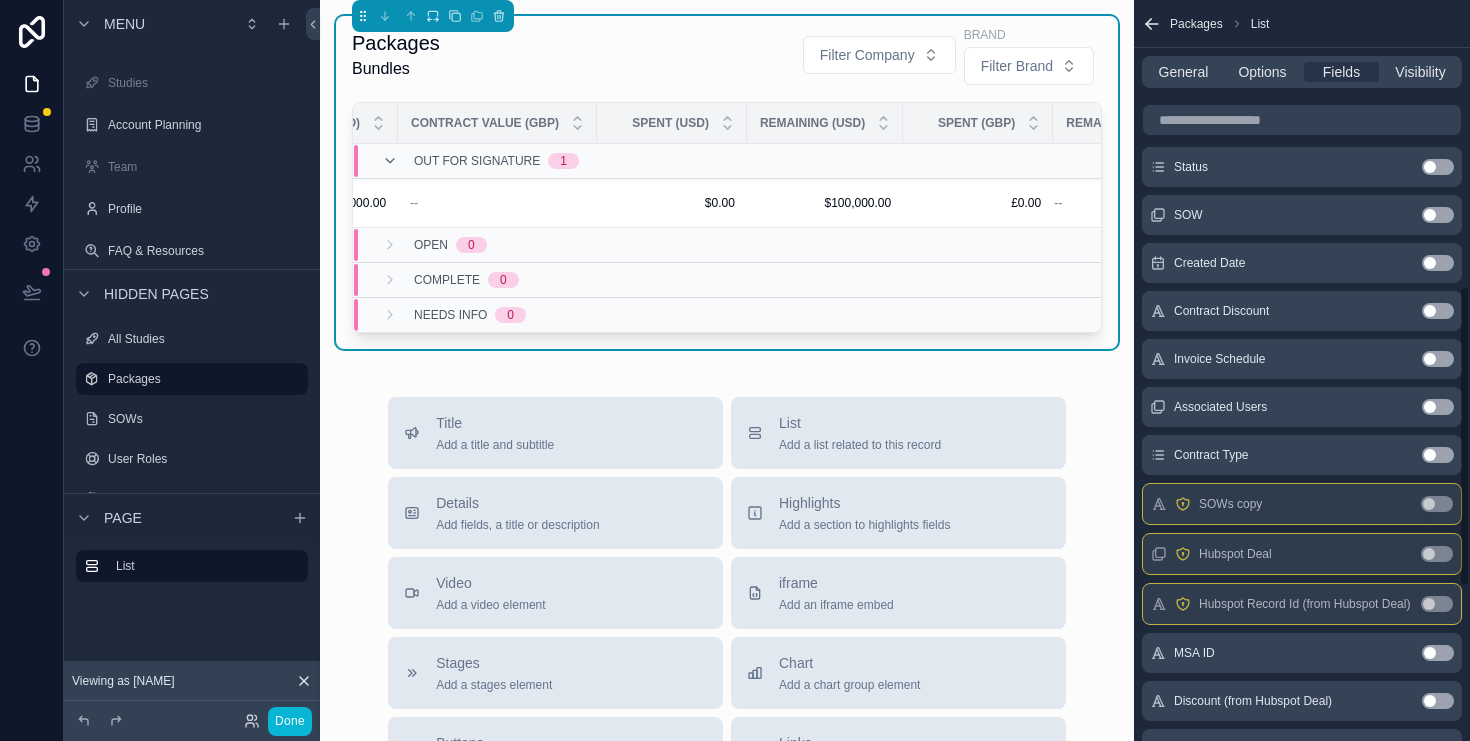 click on "Use setting" at bounding box center (1438, 653) 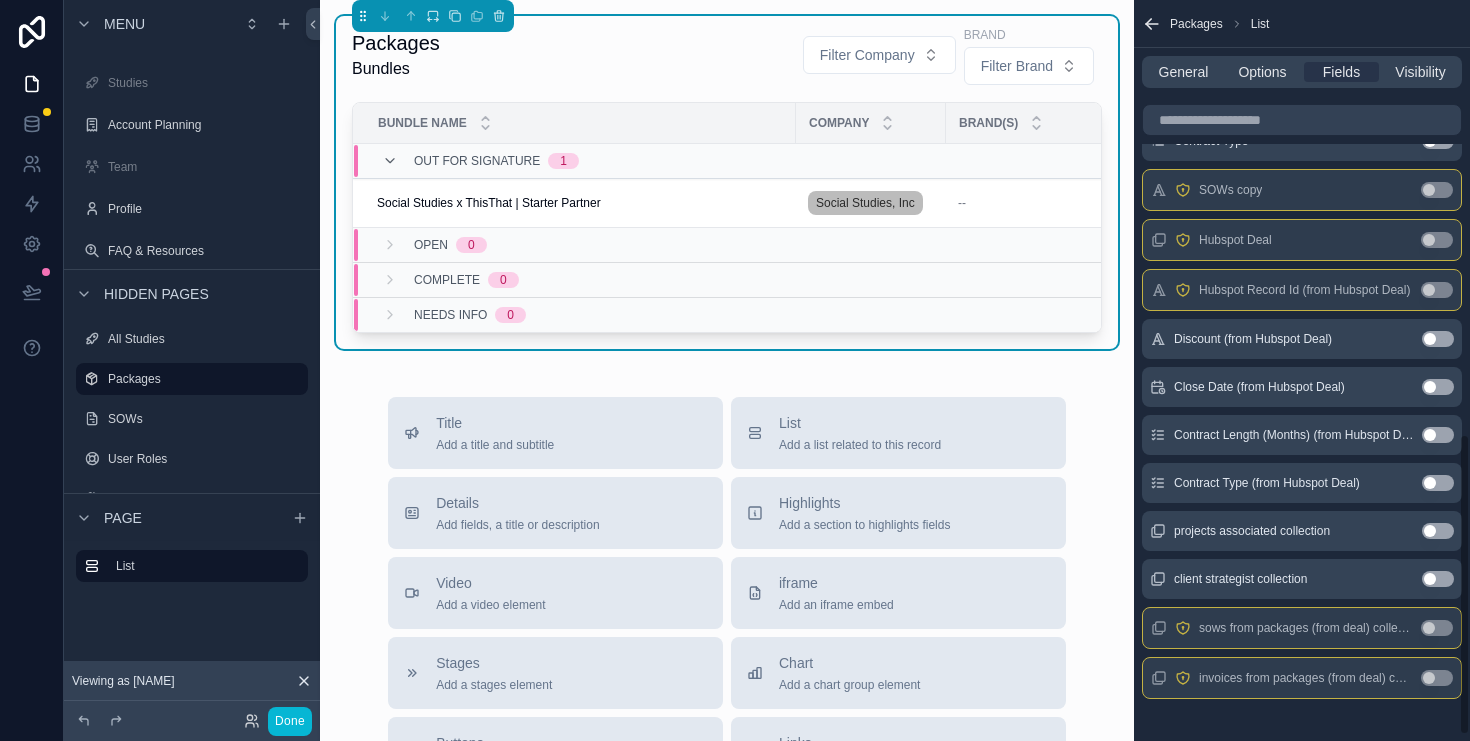 scroll, scrollTop: 1080, scrollLeft: 0, axis: vertical 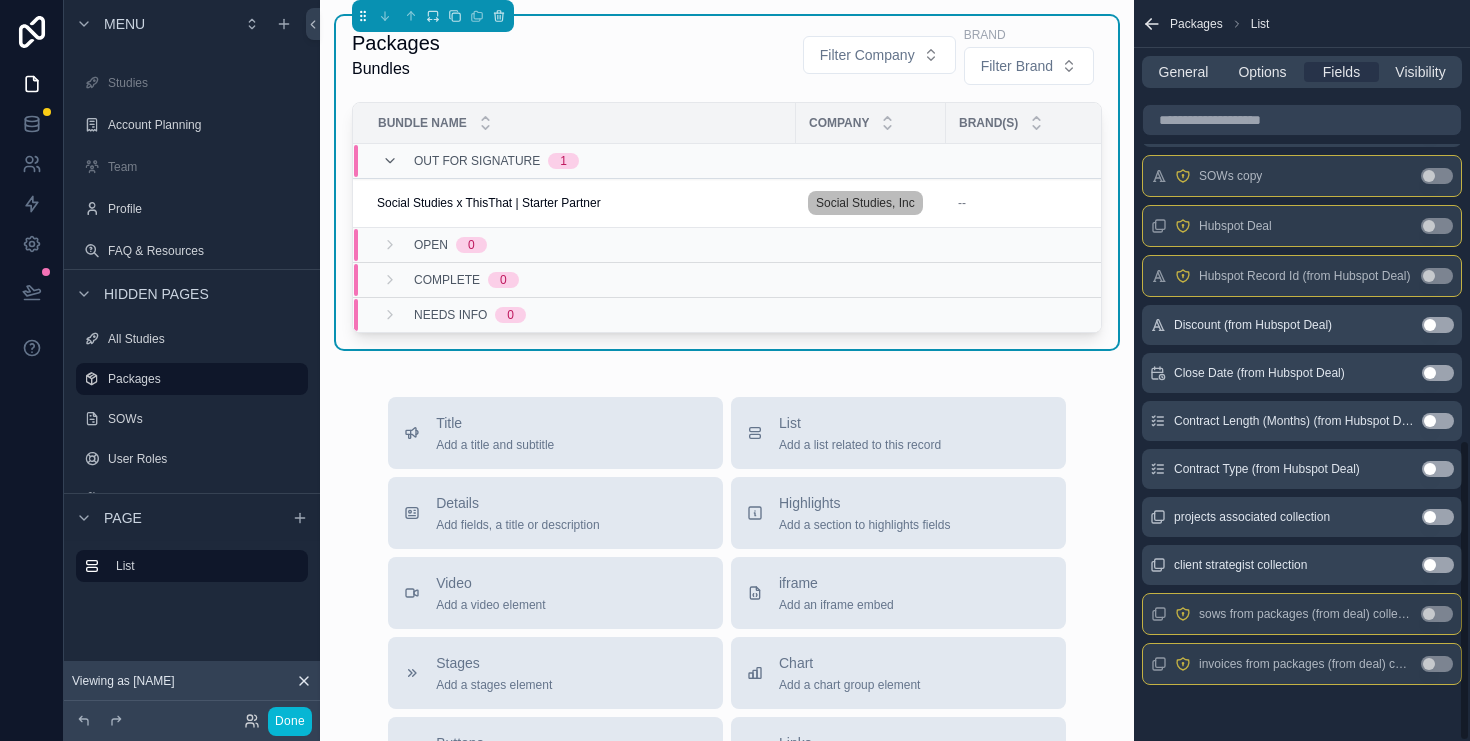 click on "Use setting" at bounding box center [1438, 373] 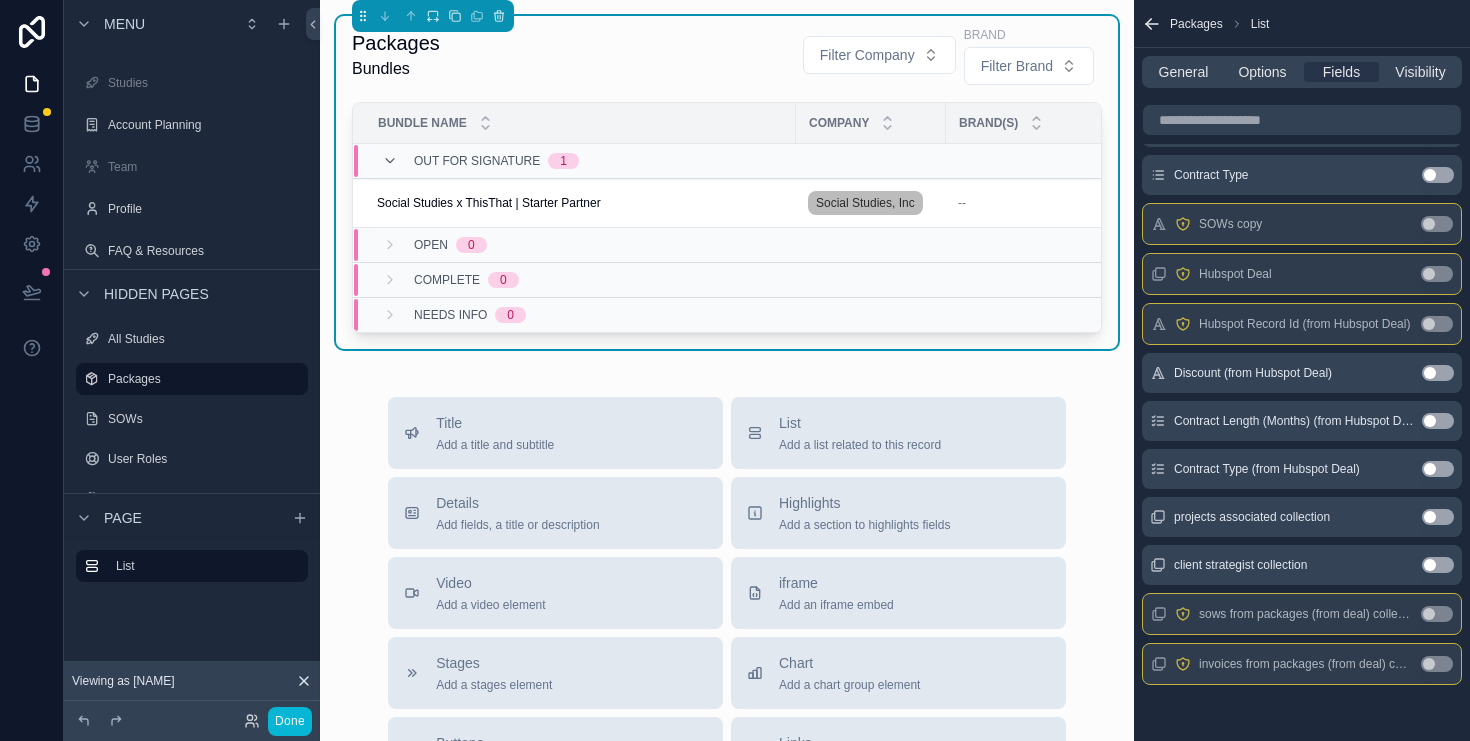 click on "Use setting" at bounding box center [1438, 421] 